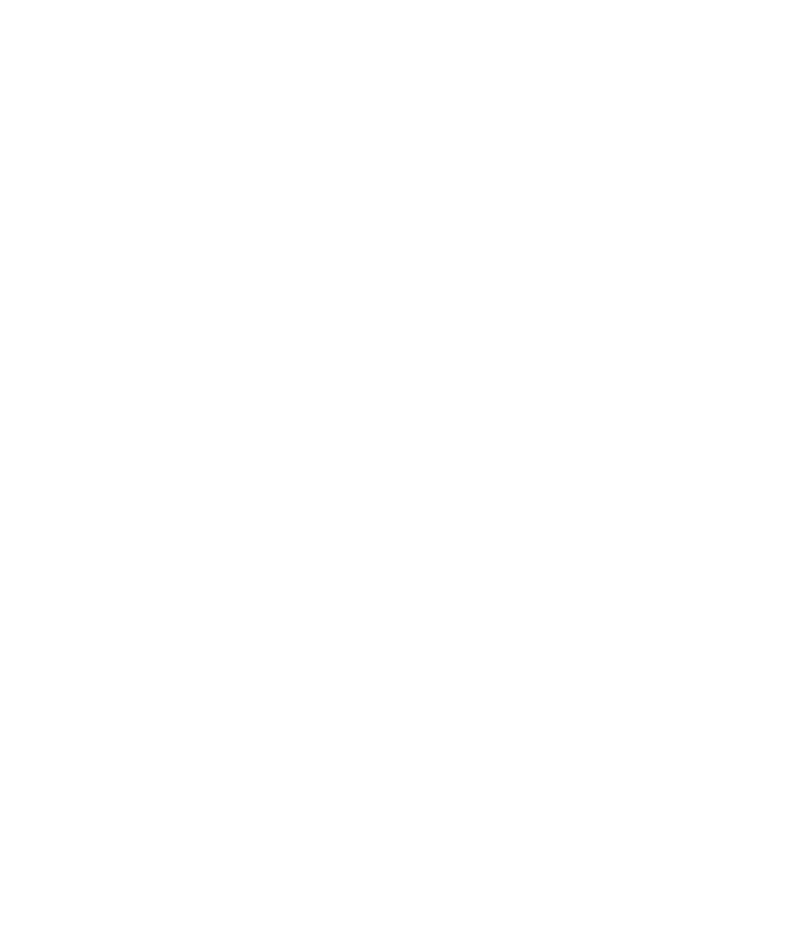 scroll, scrollTop: 0, scrollLeft: 0, axis: both 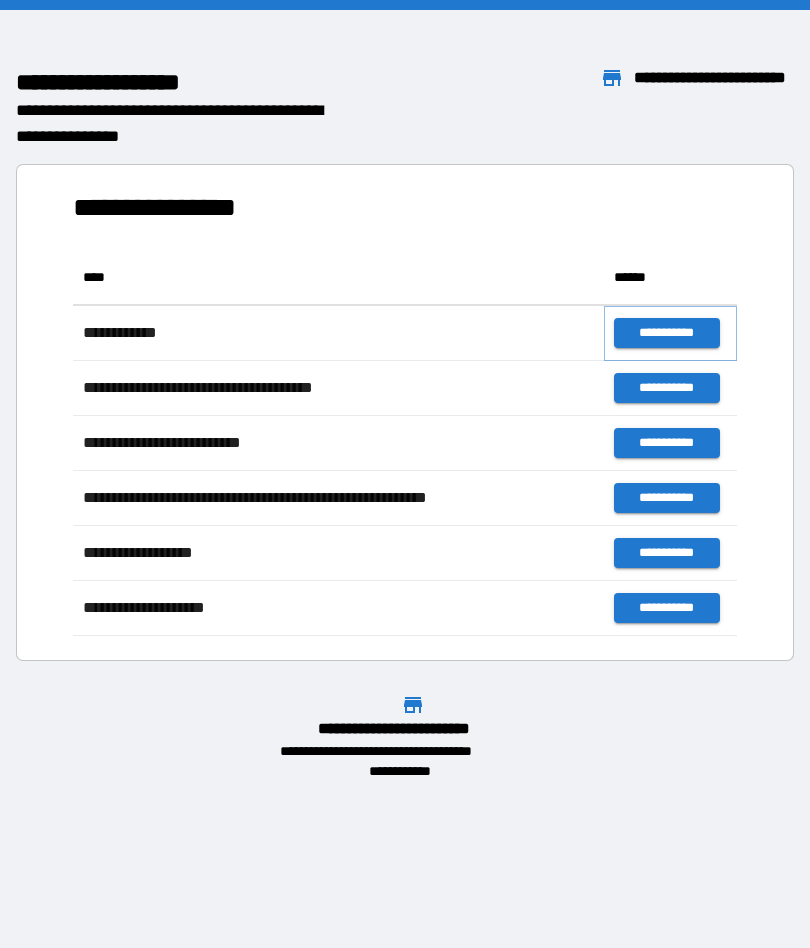 click on "**********" at bounding box center [666, 333] 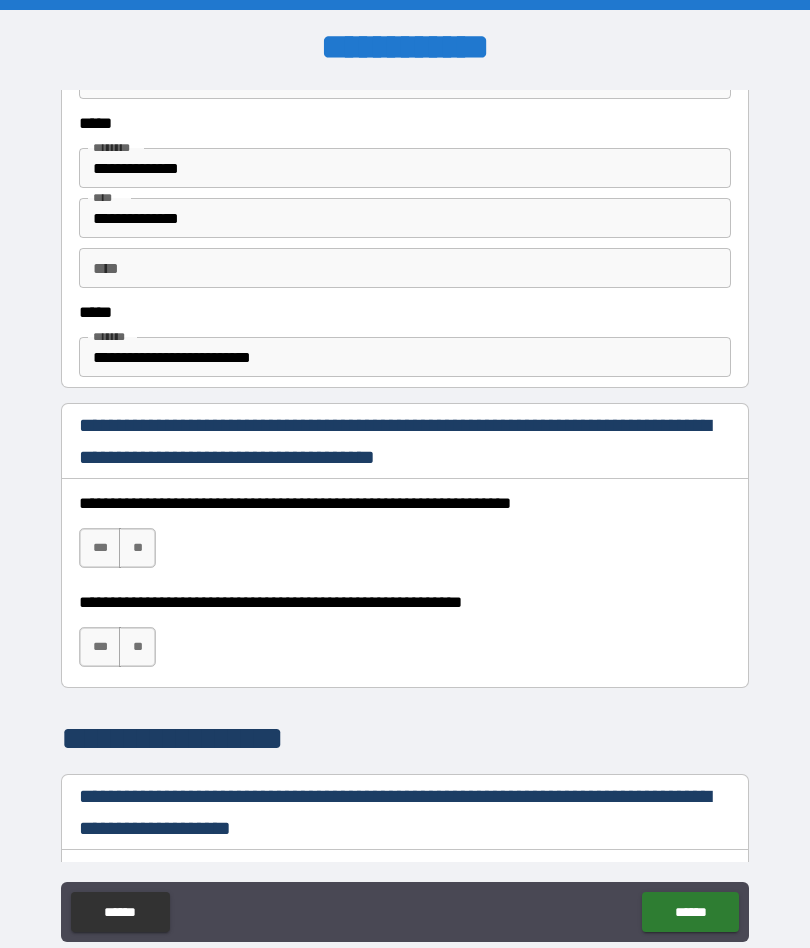 scroll, scrollTop: 1050, scrollLeft: 0, axis: vertical 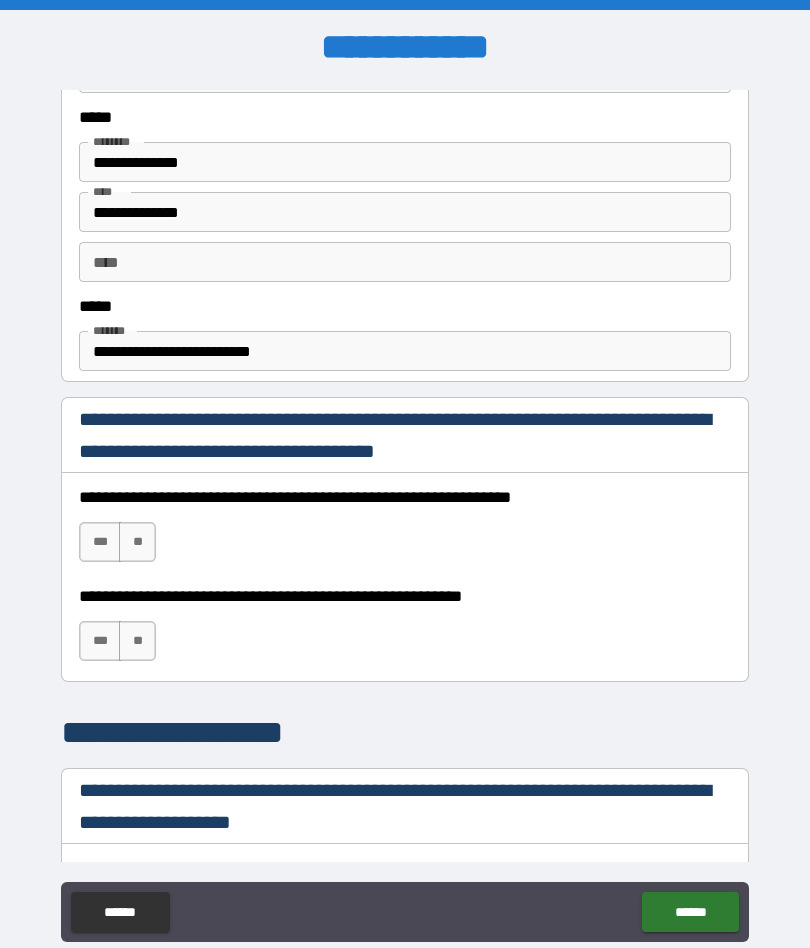 click on "***" at bounding box center (100, 542) 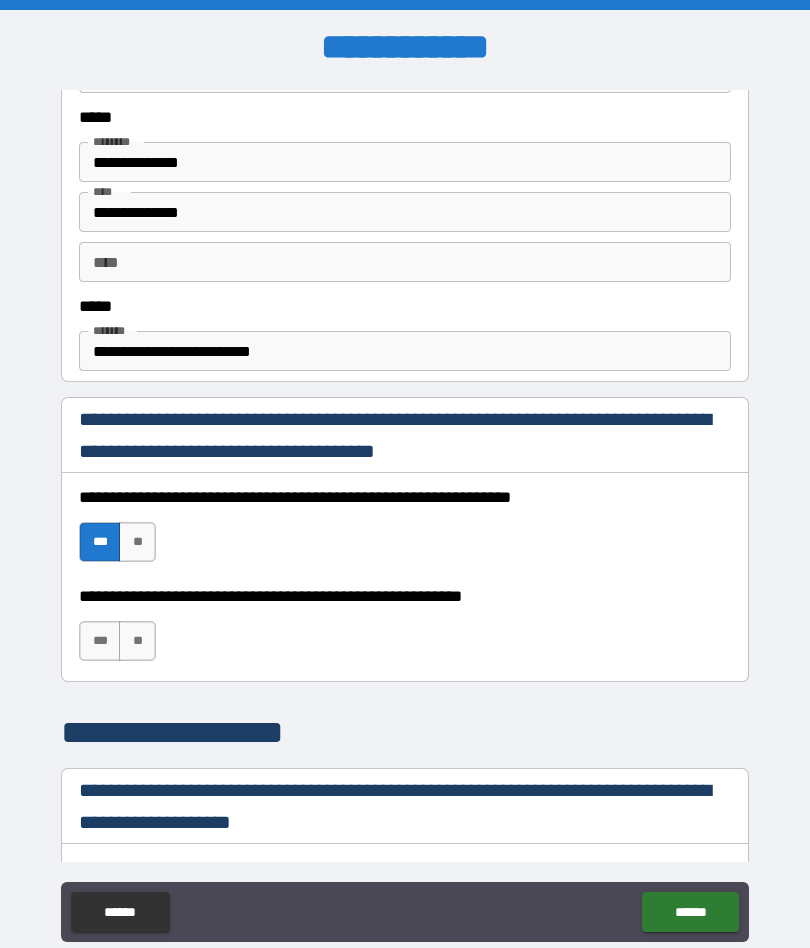 click on "***" at bounding box center [100, 641] 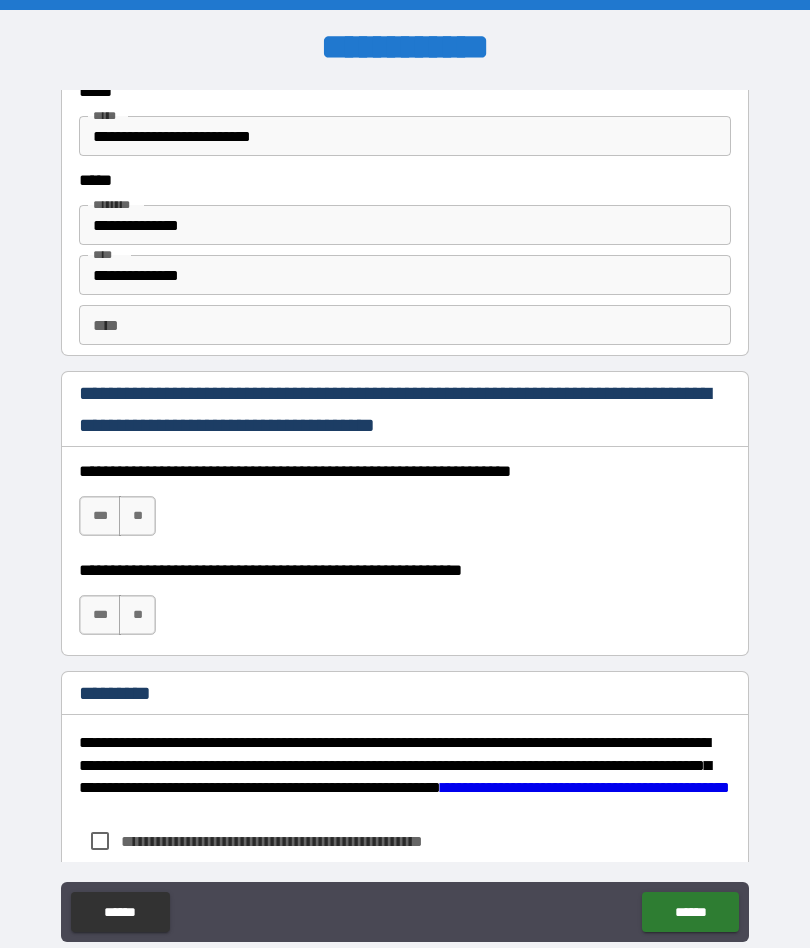 scroll, scrollTop: 2714, scrollLeft: 0, axis: vertical 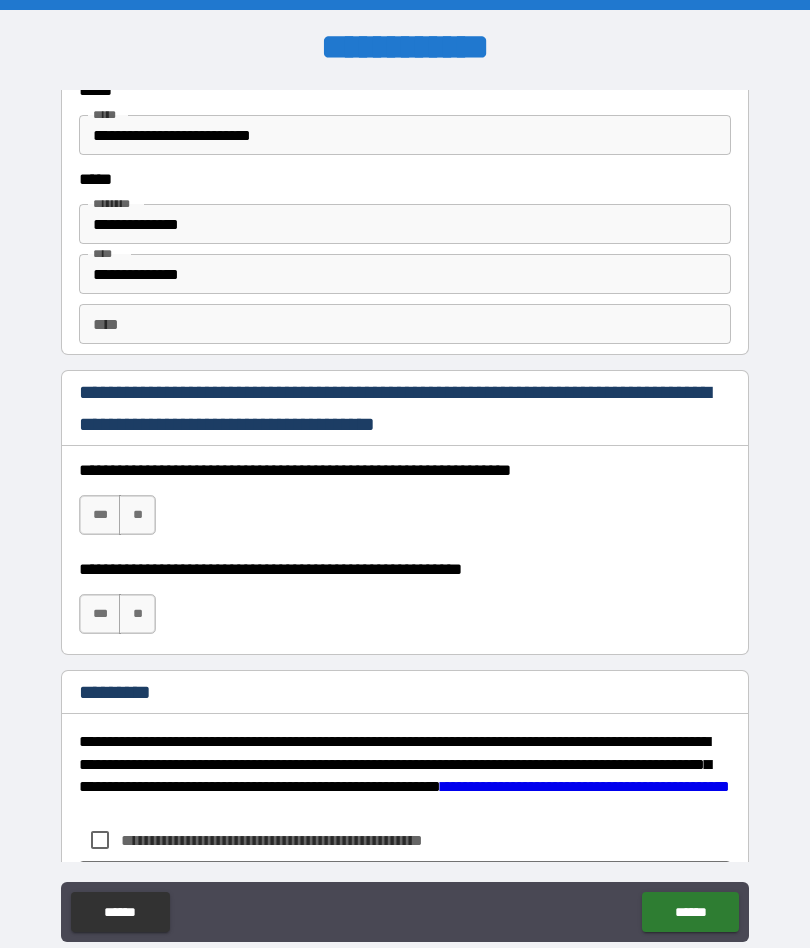 click on "***" at bounding box center (100, 515) 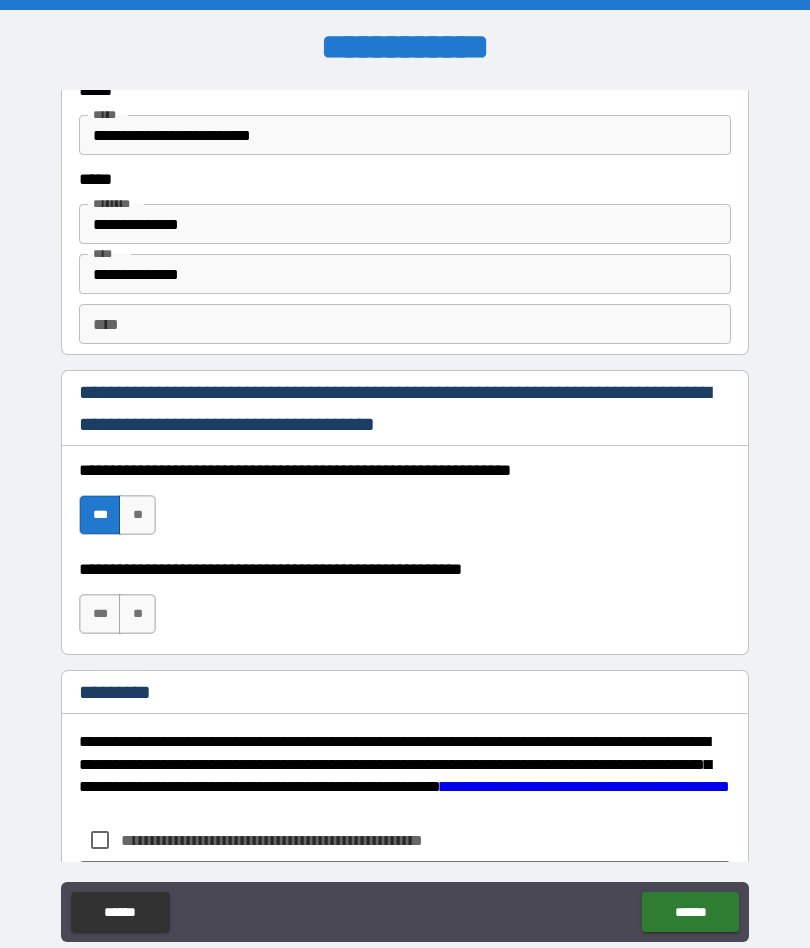 click on "***" at bounding box center (100, 614) 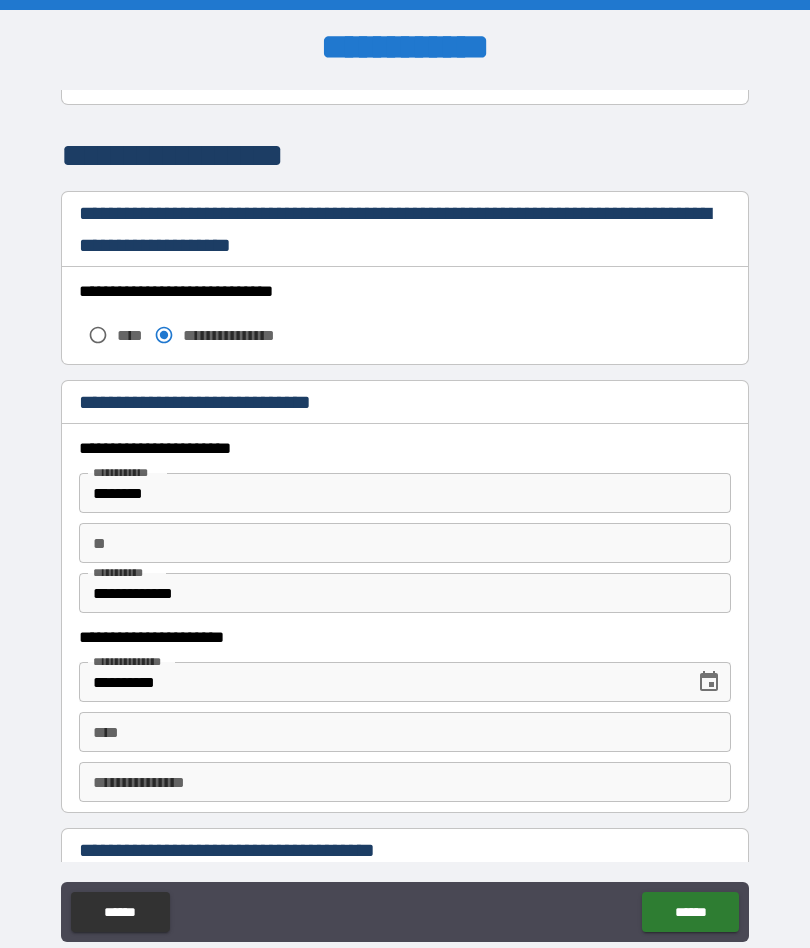 scroll, scrollTop: 1626, scrollLeft: 0, axis: vertical 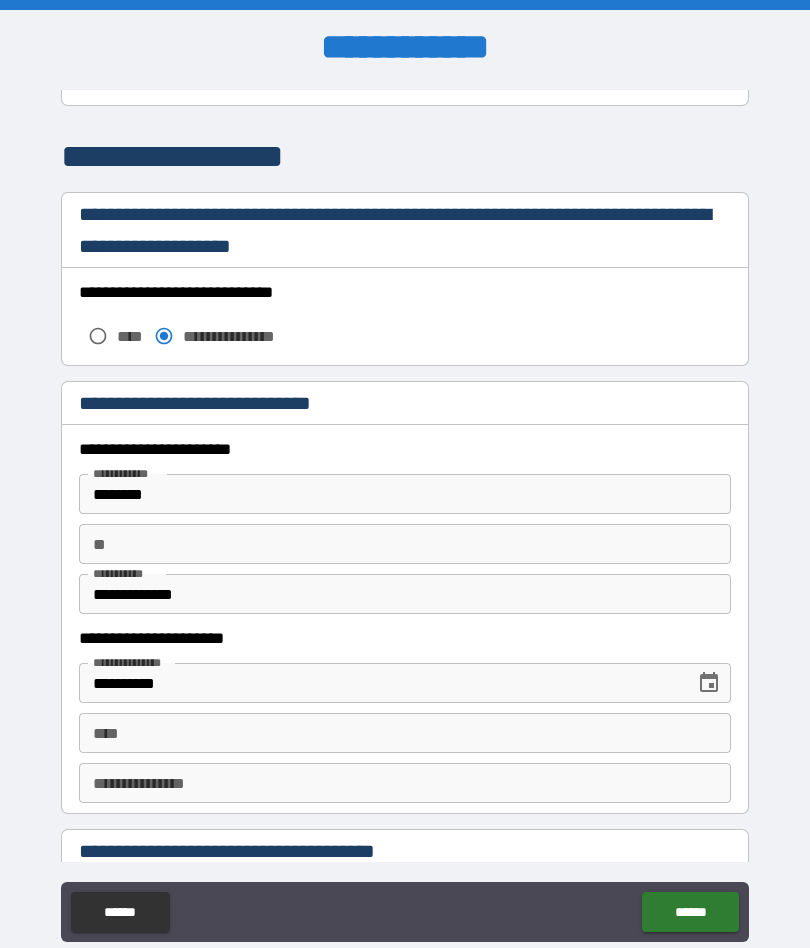 click on "********" at bounding box center [405, 494] 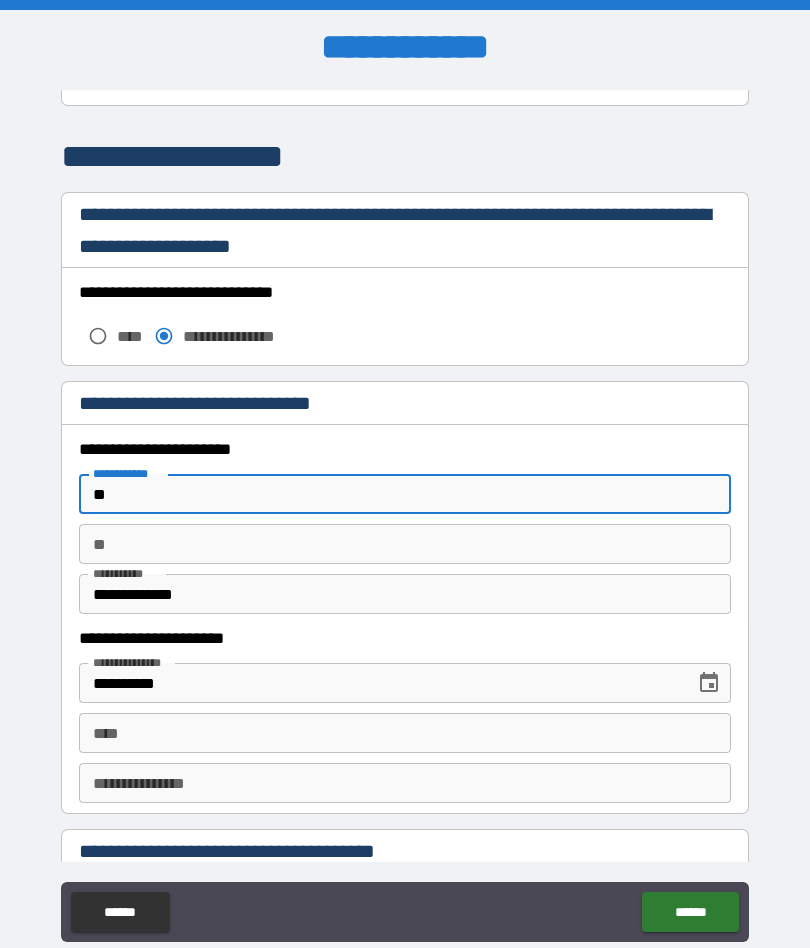 type on "*" 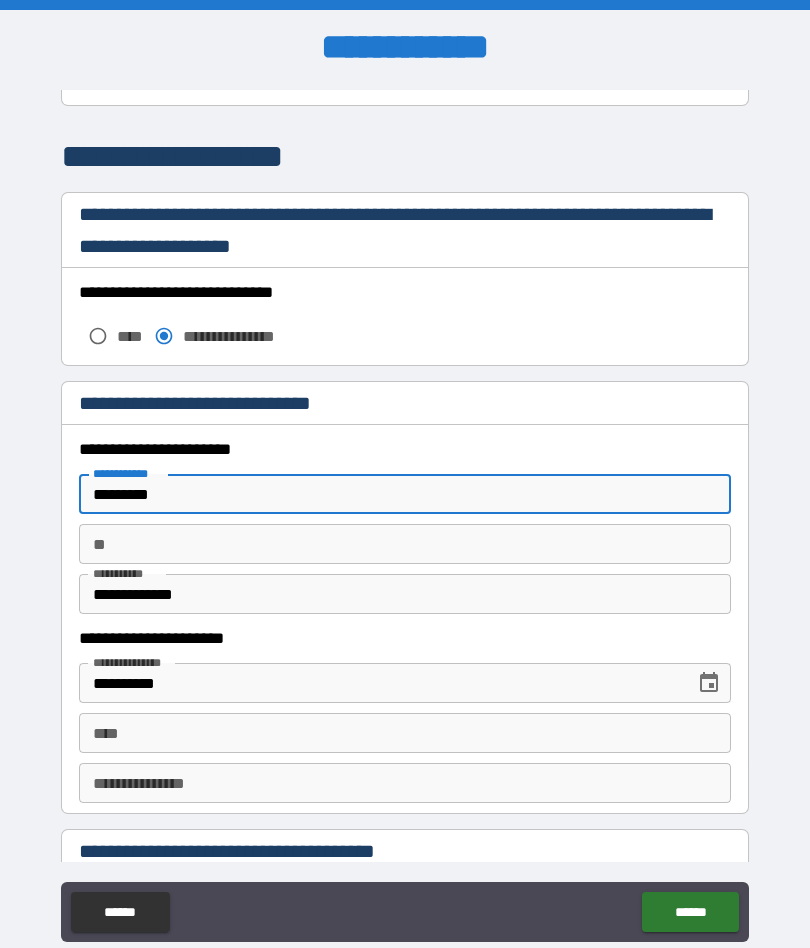 type on "********" 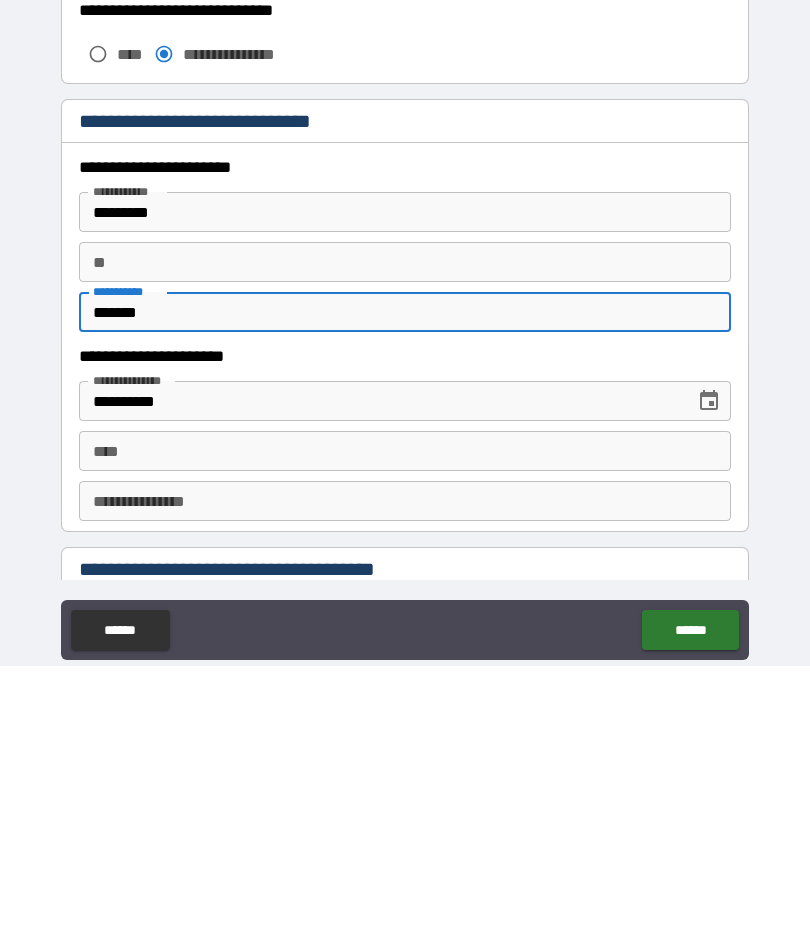 type on "*******" 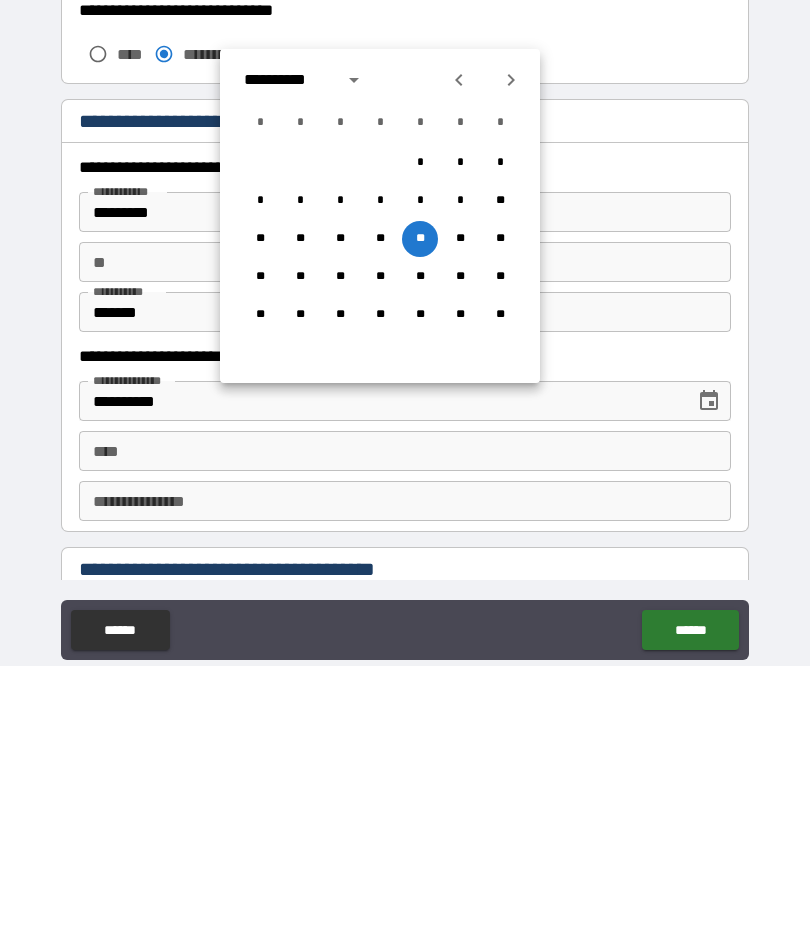 scroll, scrollTop: 78, scrollLeft: 0, axis: vertical 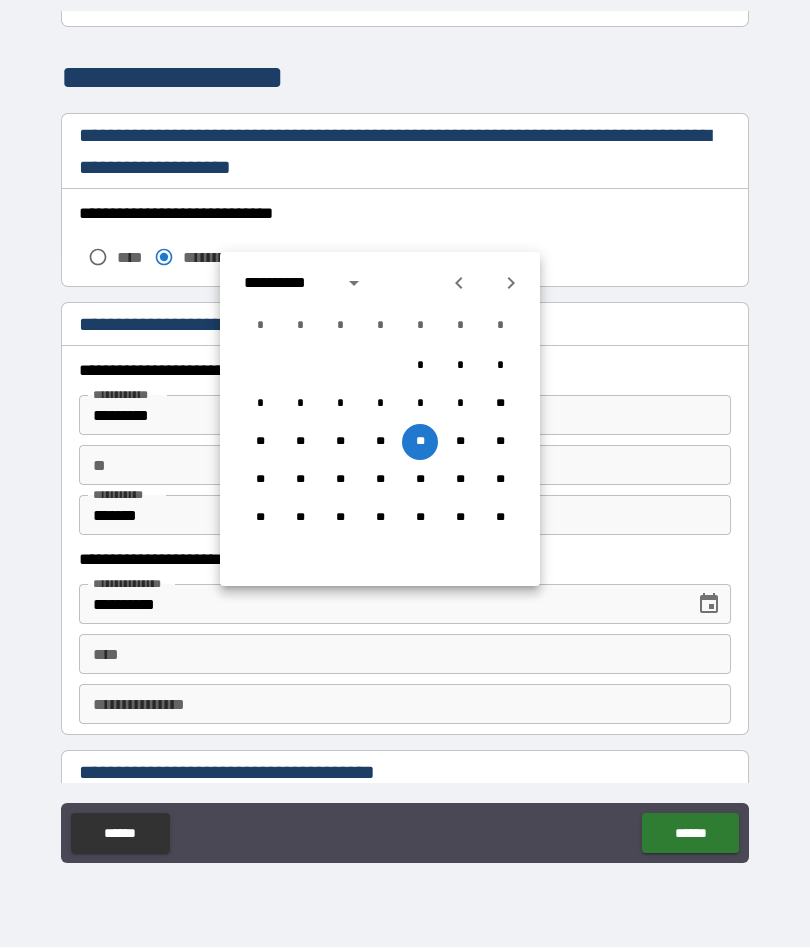click 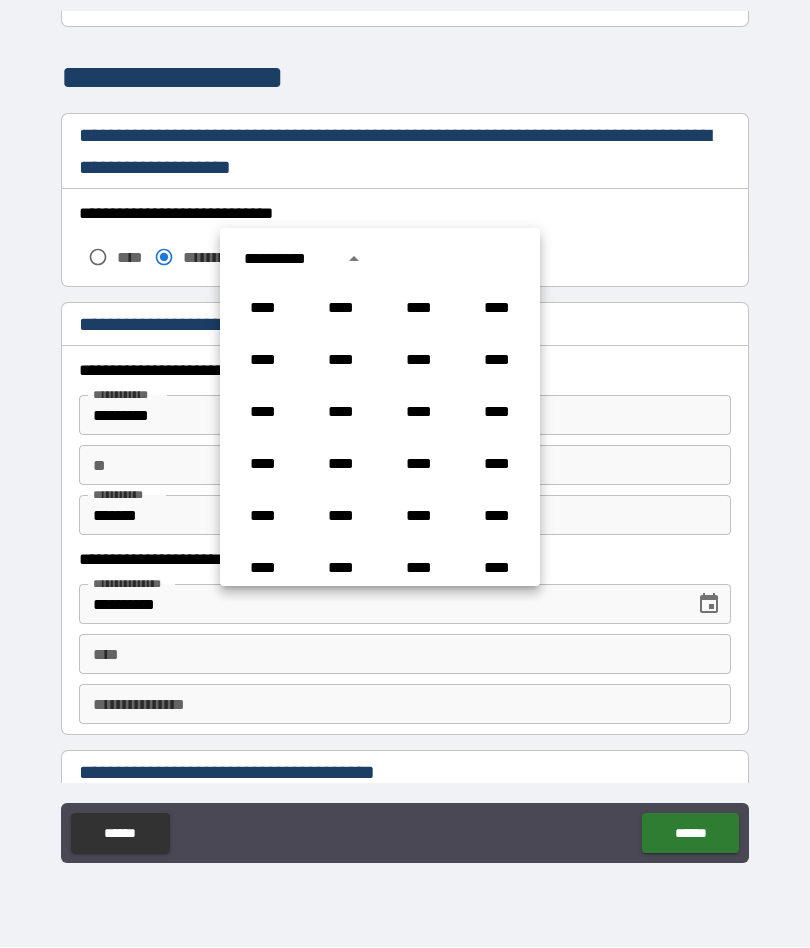 scroll, scrollTop: 1018, scrollLeft: 0, axis: vertical 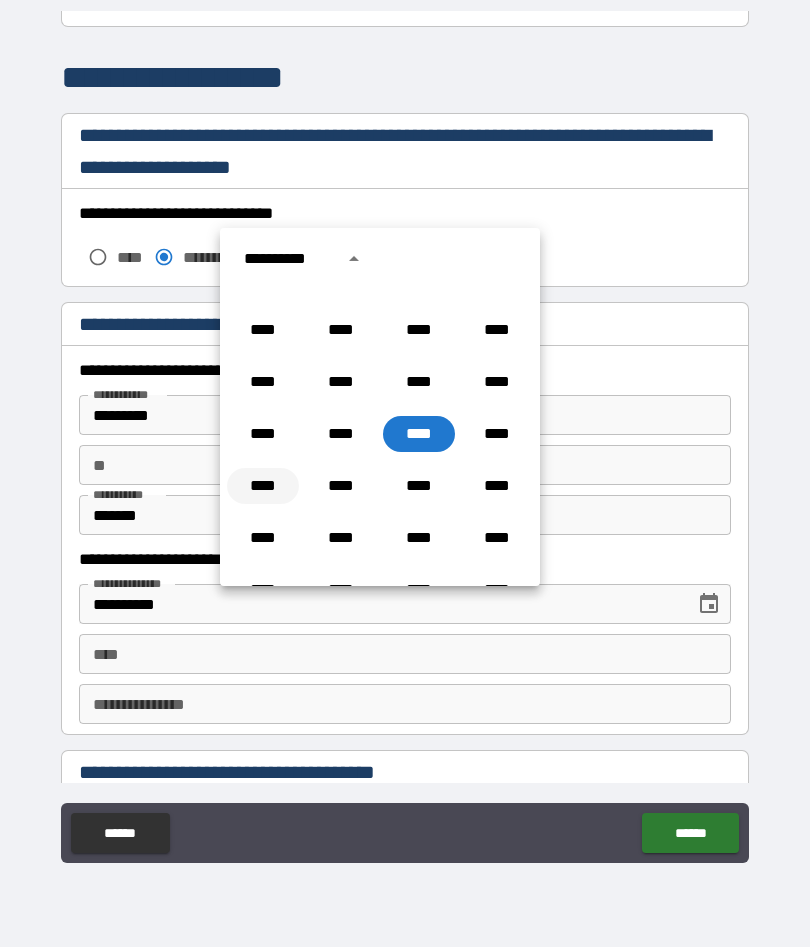 click on "****" at bounding box center (263, 487) 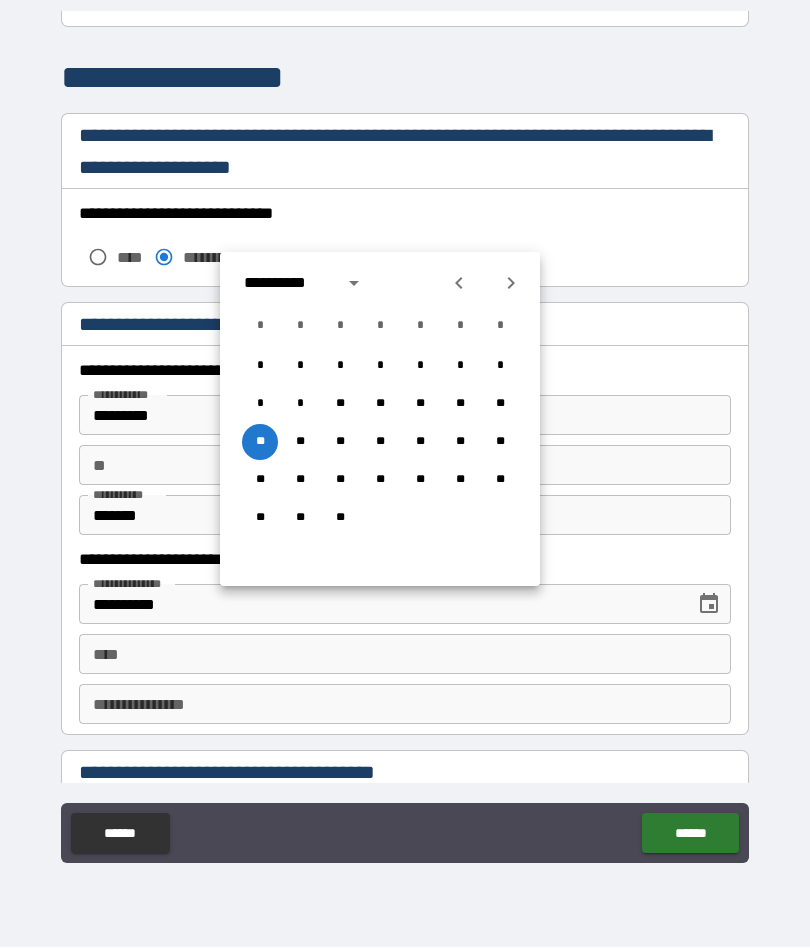 click 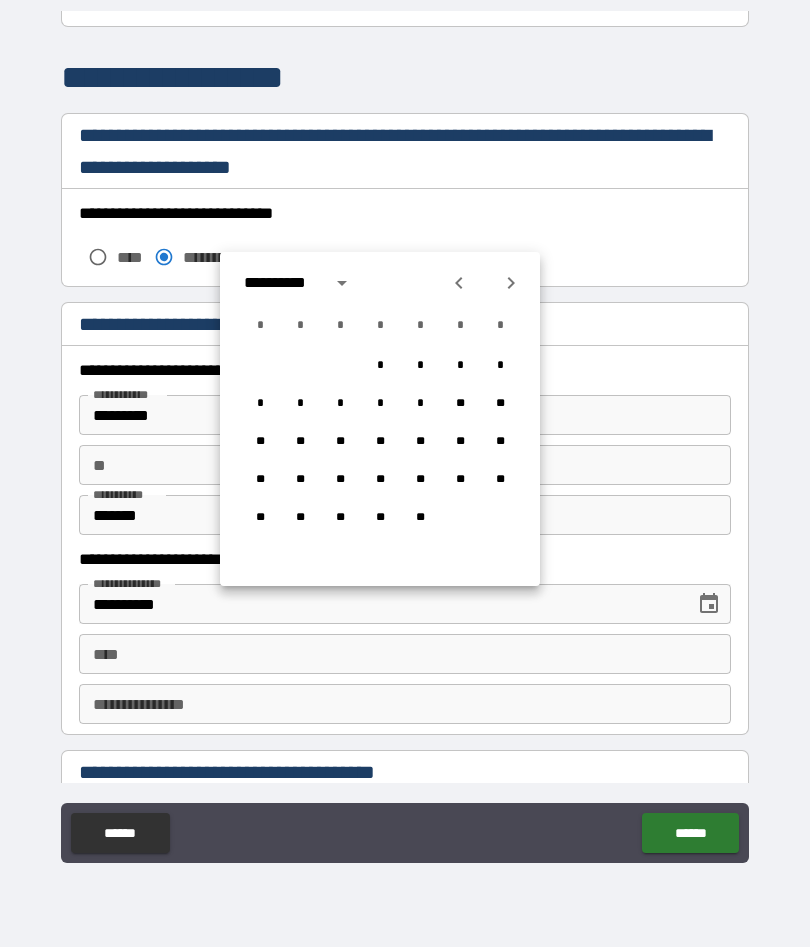 click 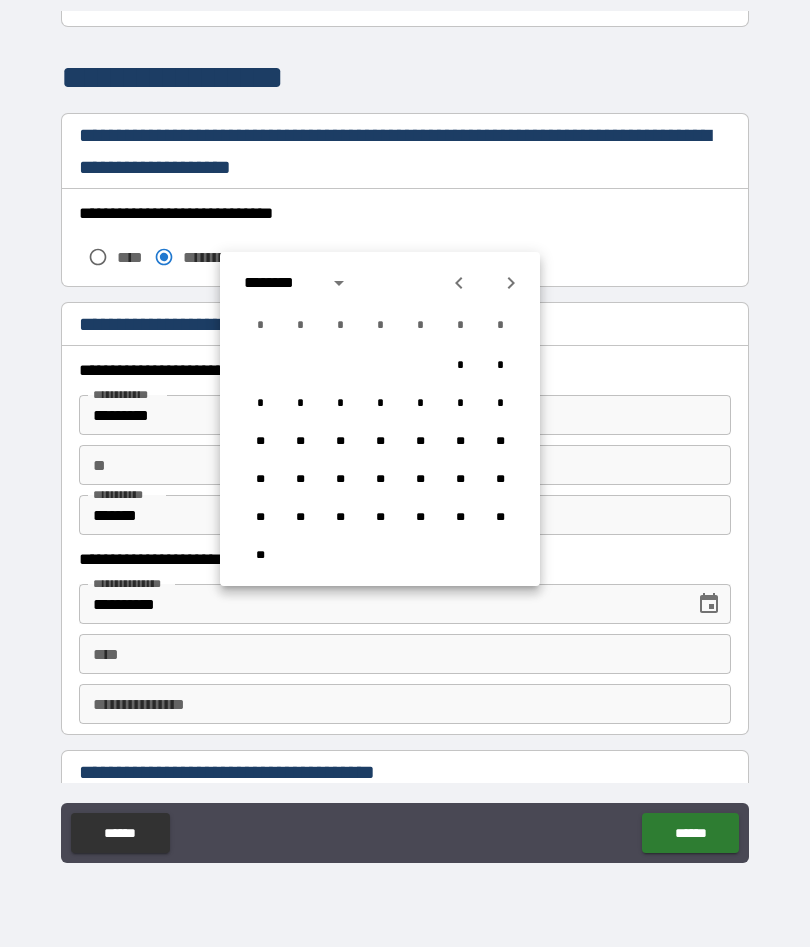 click 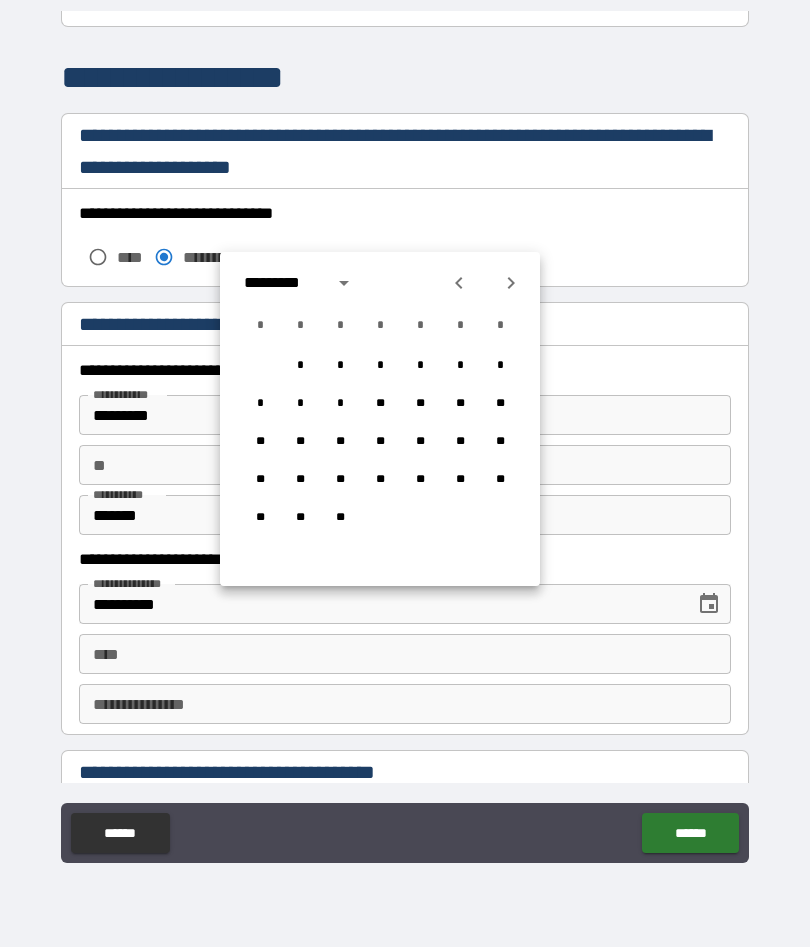 click 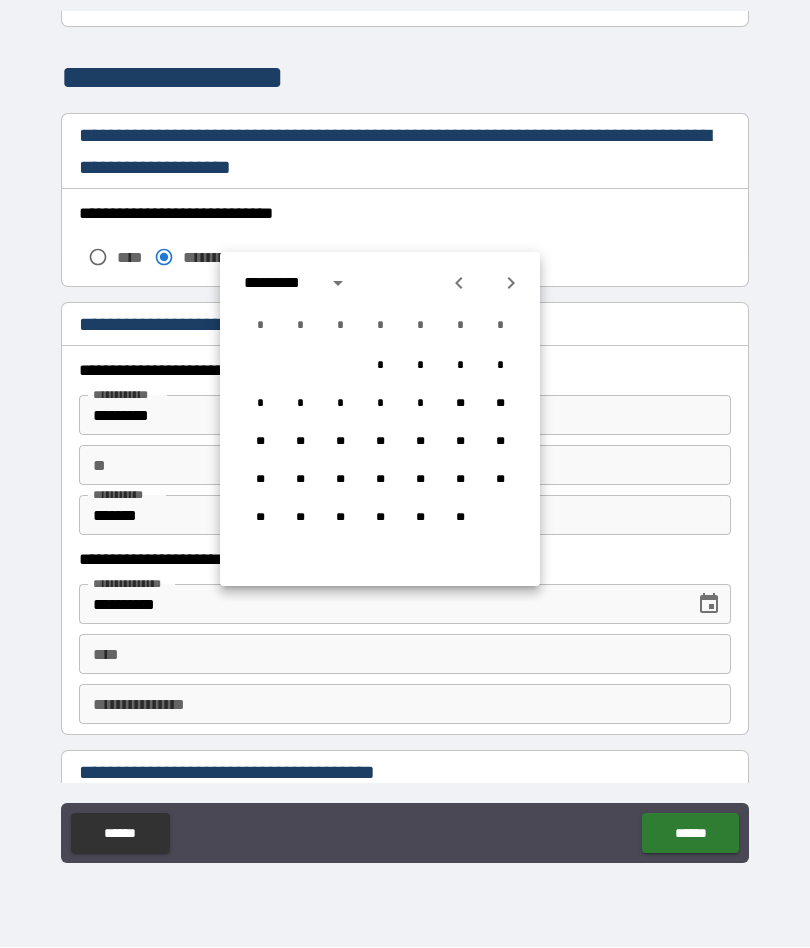 click 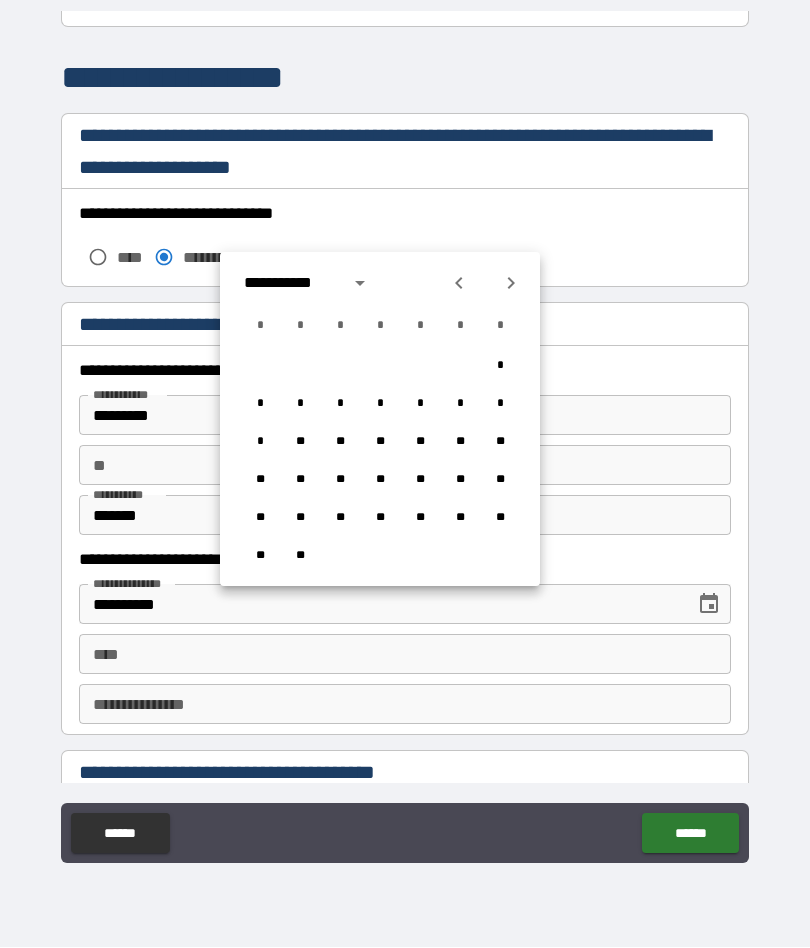 click at bounding box center [485, 284] 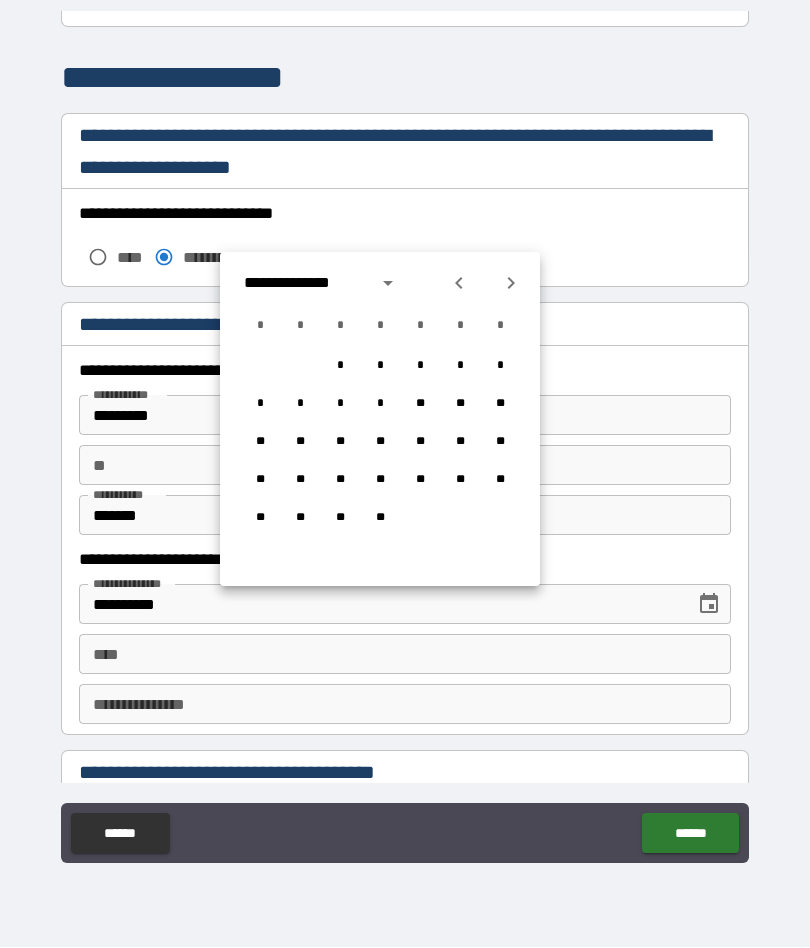click 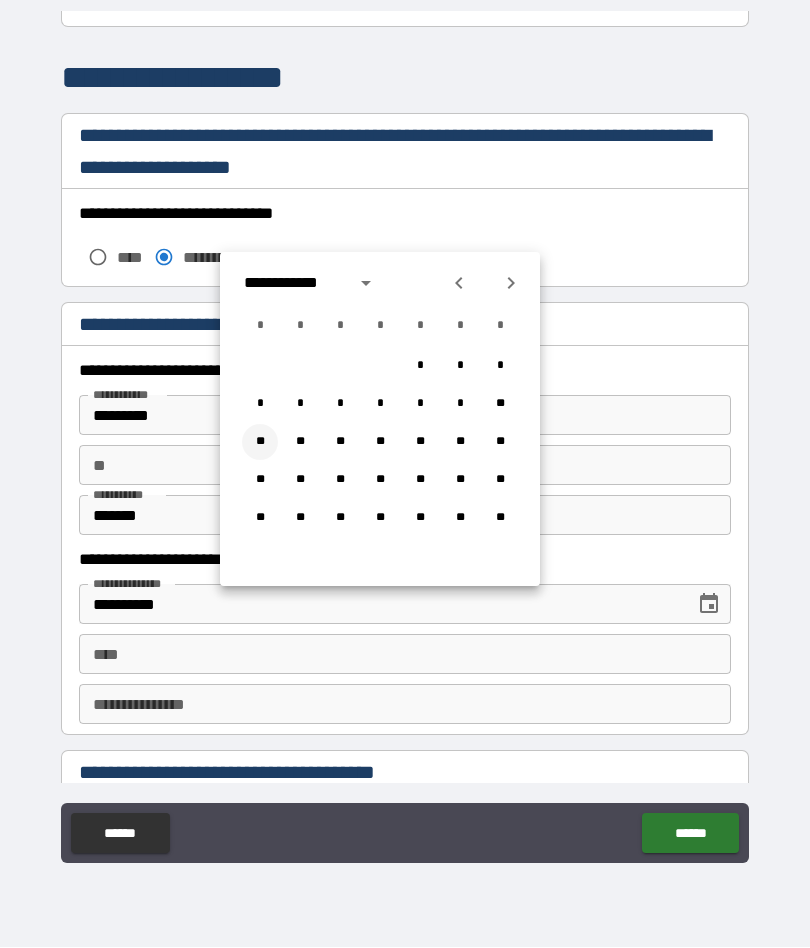 click on "**" at bounding box center (260, 443) 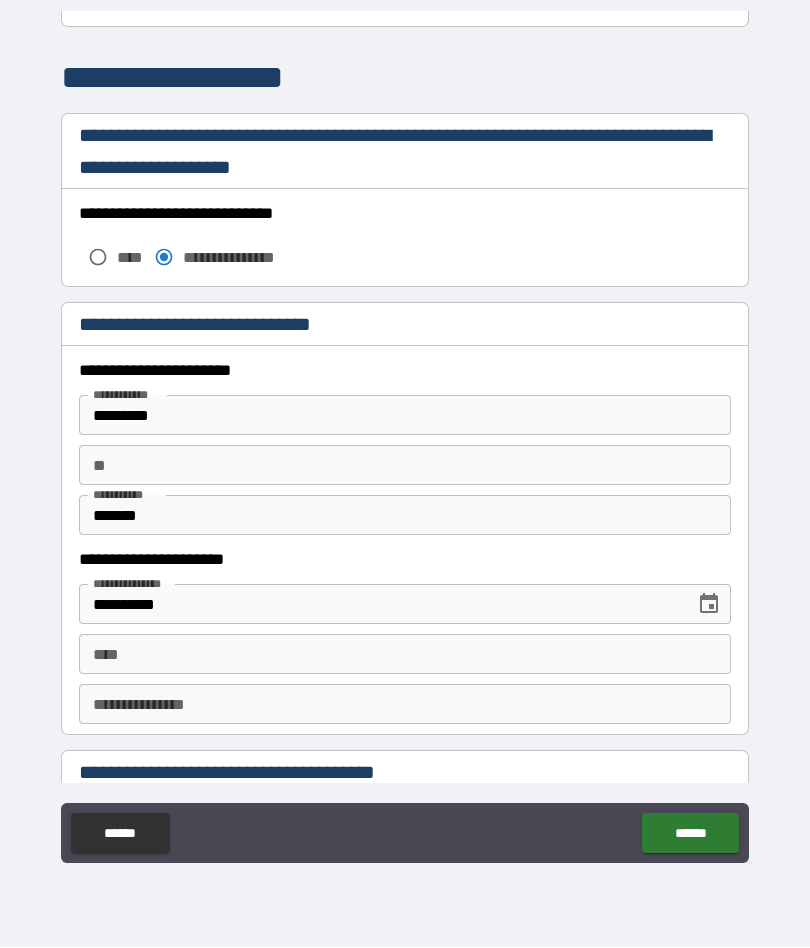 type on "**********" 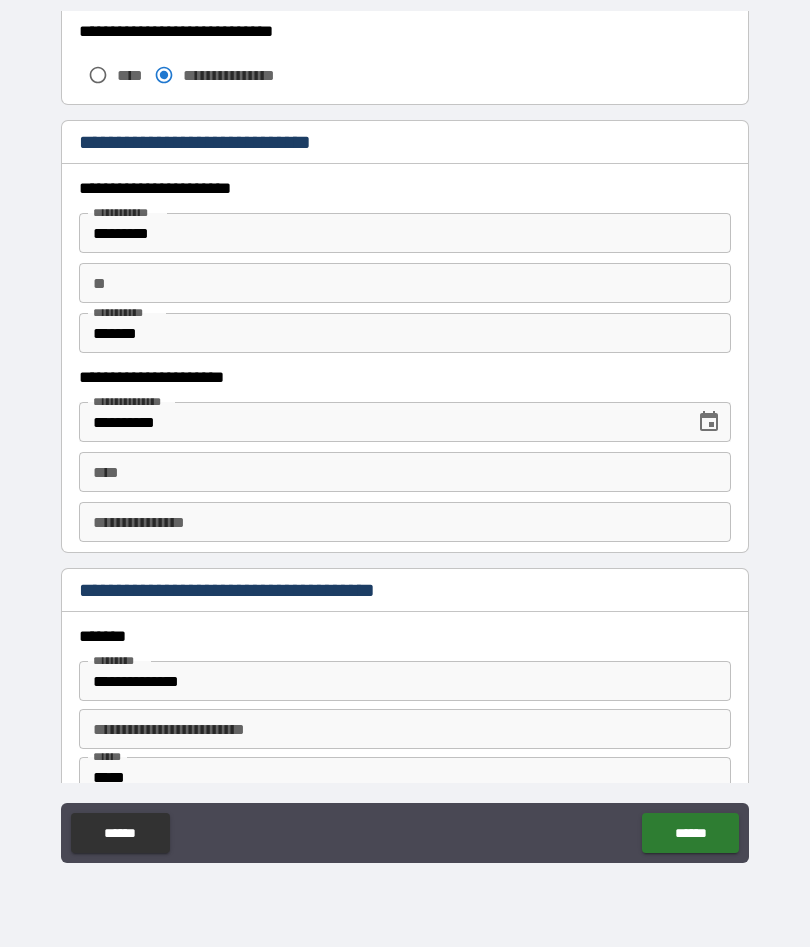 scroll, scrollTop: 1822, scrollLeft: 0, axis: vertical 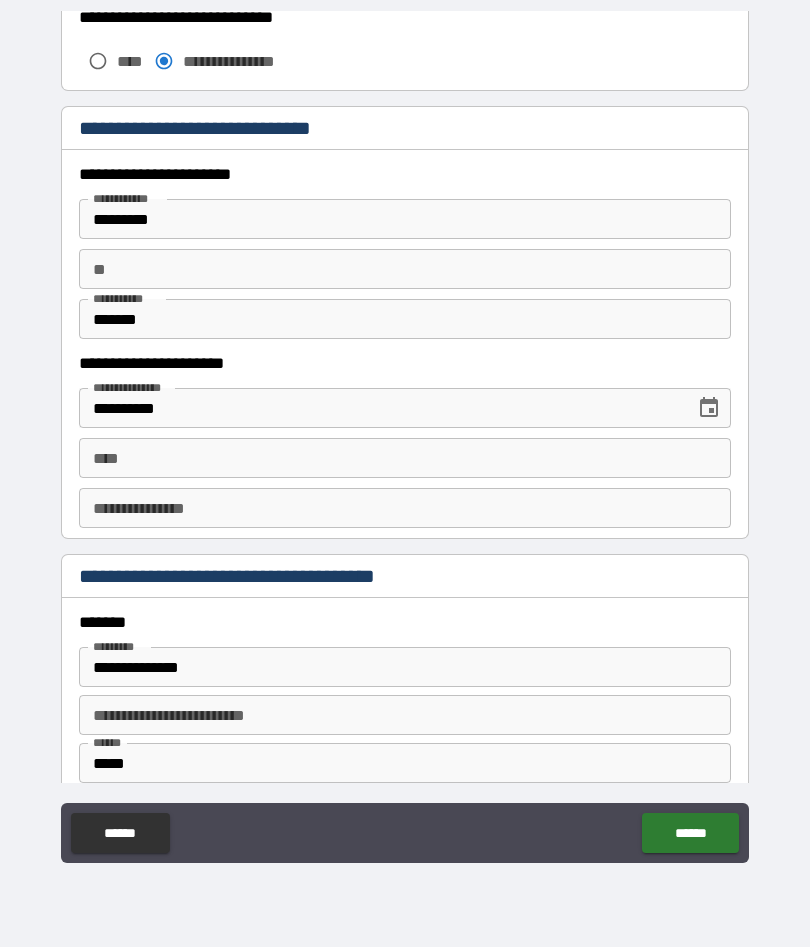 click on "****" at bounding box center [405, 459] 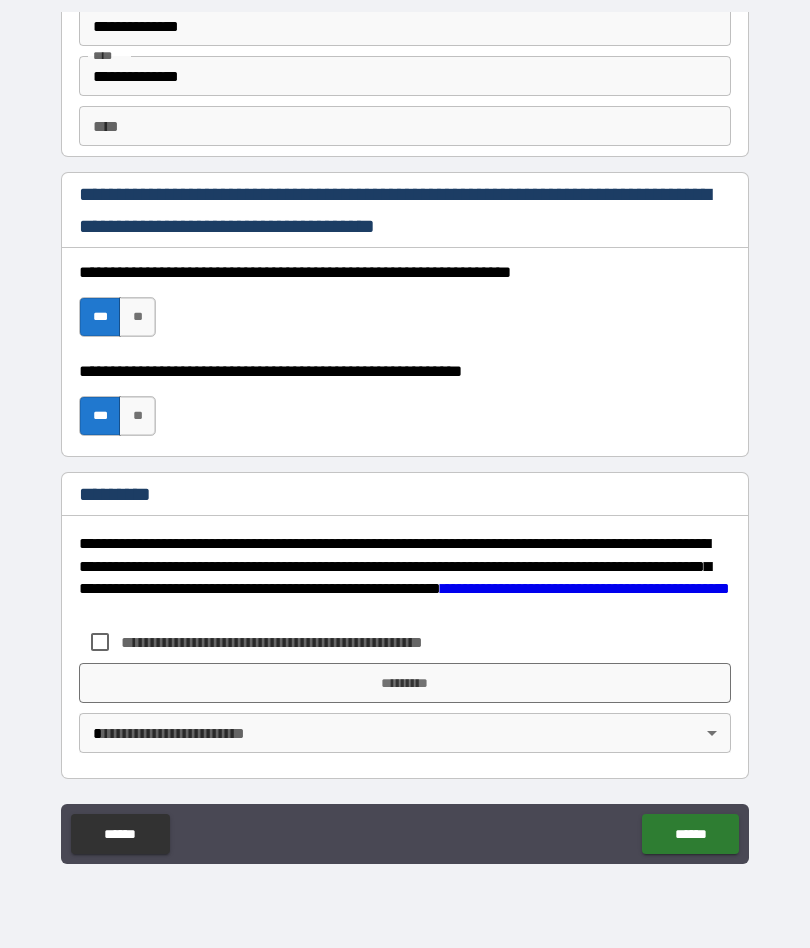 scroll, scrollTop: 2834, scrollLeft: 0, axis: vertical 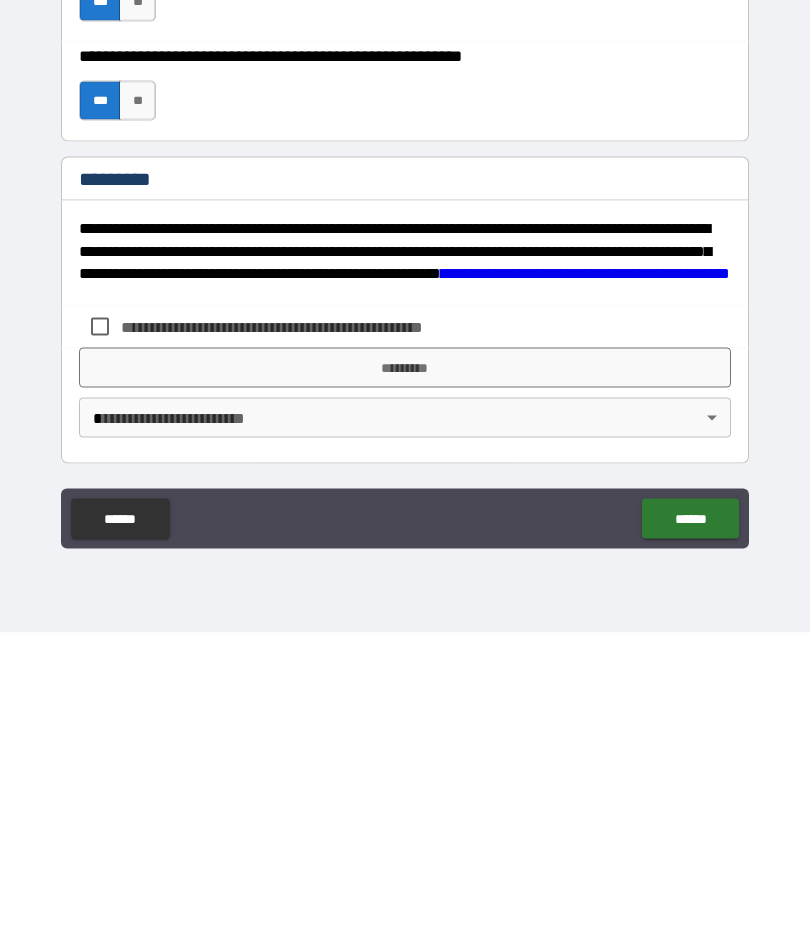 type on "**********" 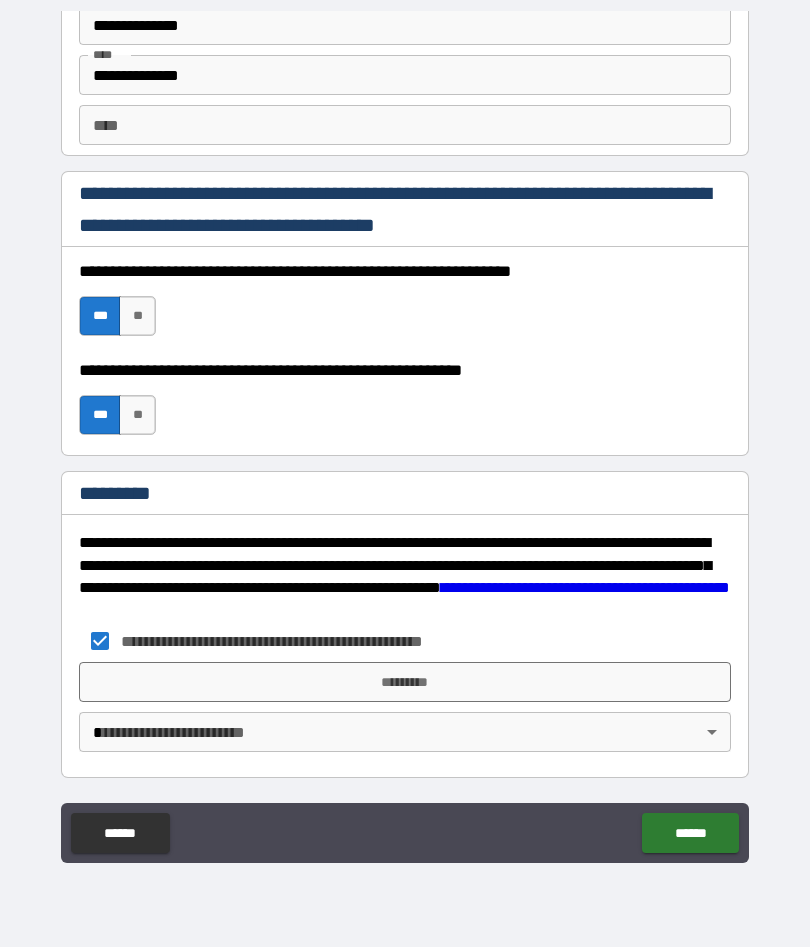 click on "*********" at bounding box center [405, 683] 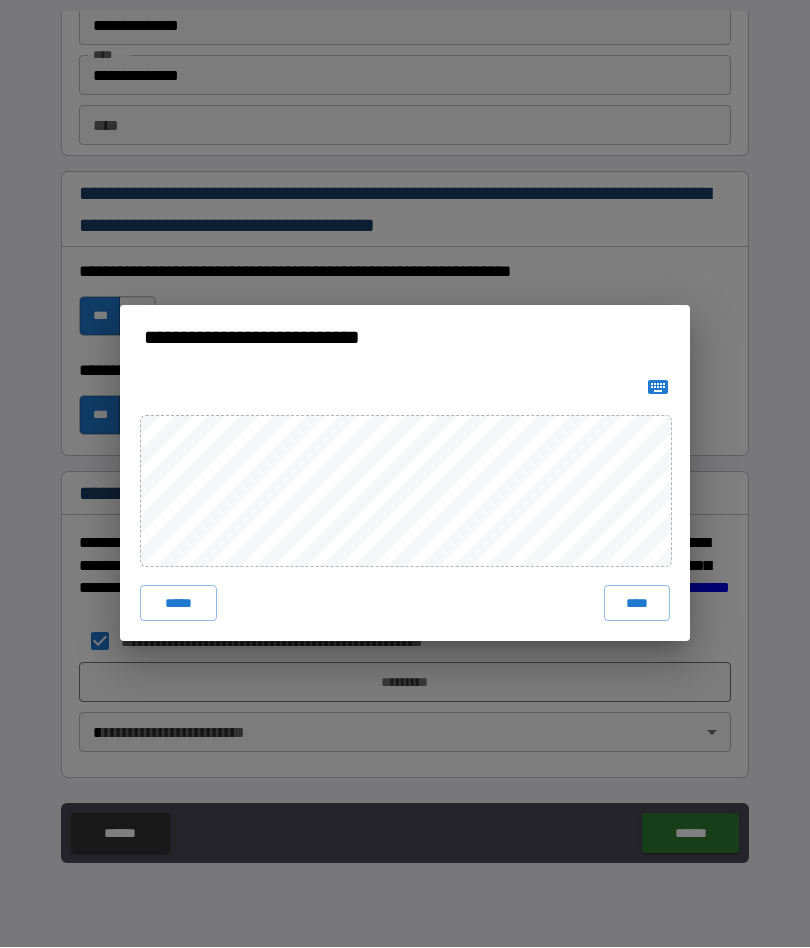 click on "****" at bounding box center (637, 604) 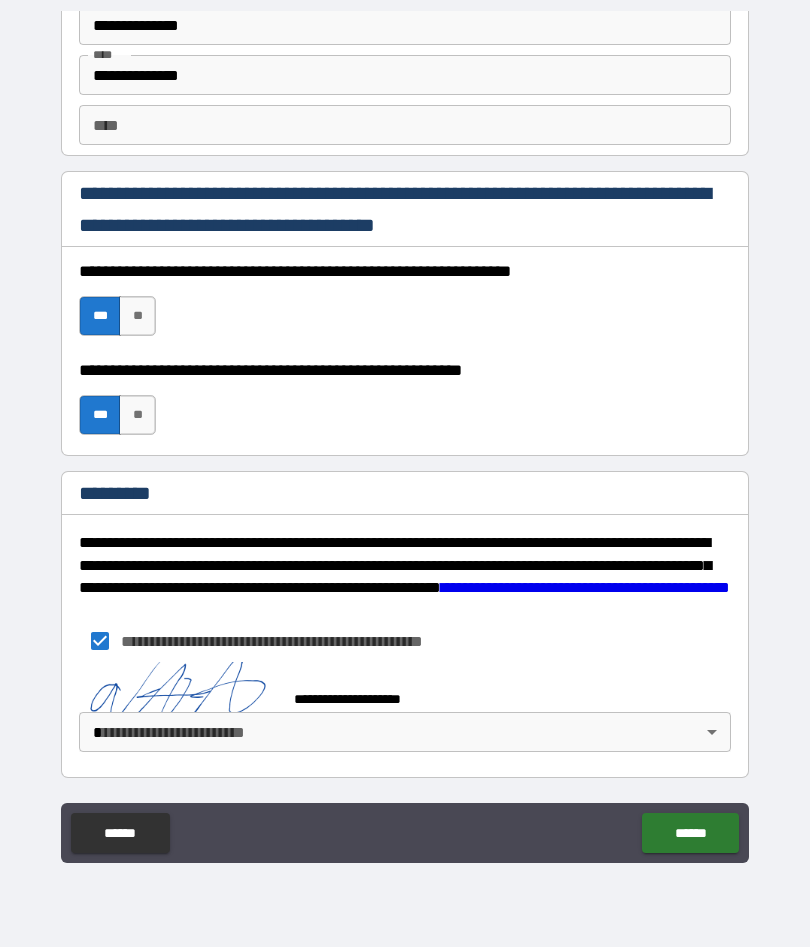 scroll, scrollTop: 2824, scrollLeft: 0, axis: vertical 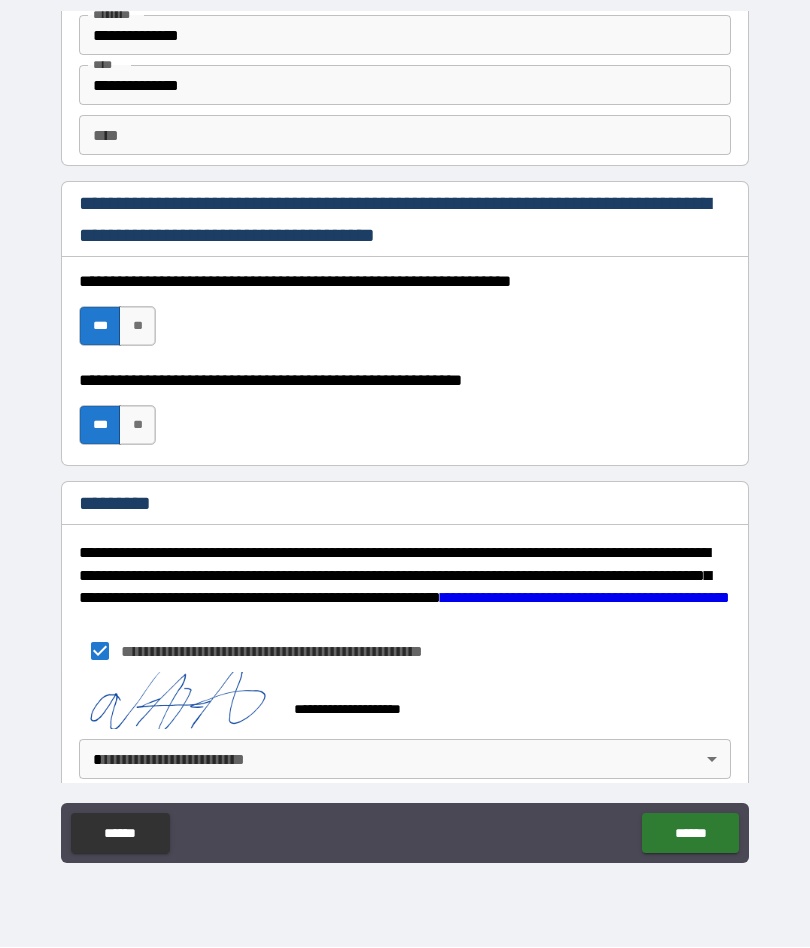 click on "**********" at bounding box center [405, 435] 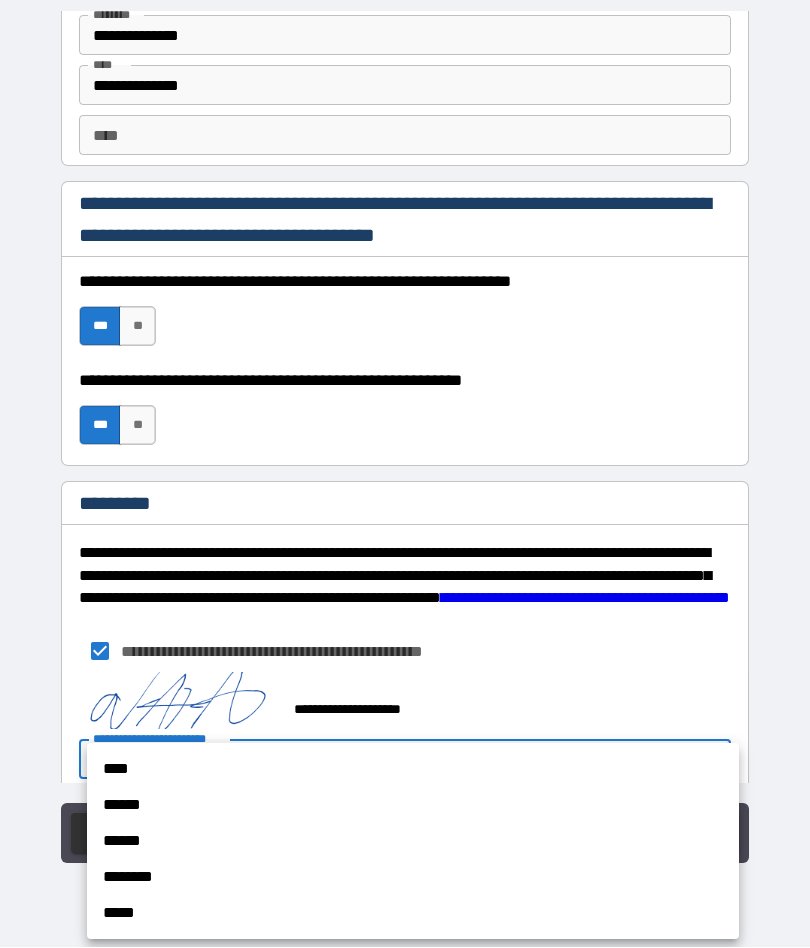 click on "******" at bounding box center [413, 806] 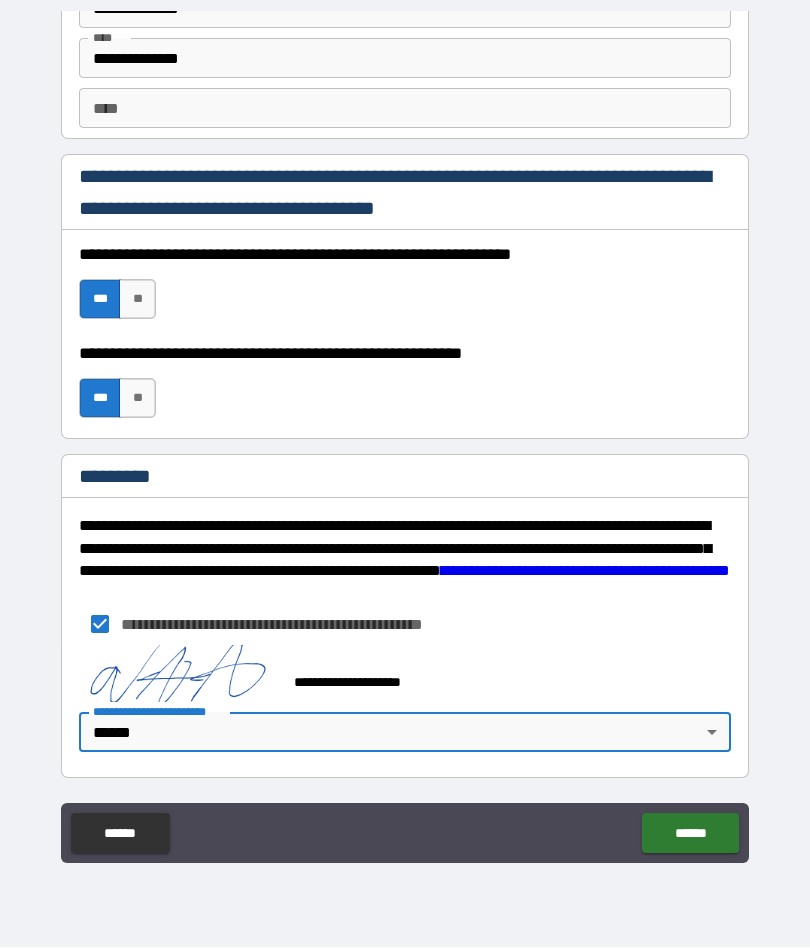 scroll, scrollTop: 2851, scrollLeft: 0, axis: vertical 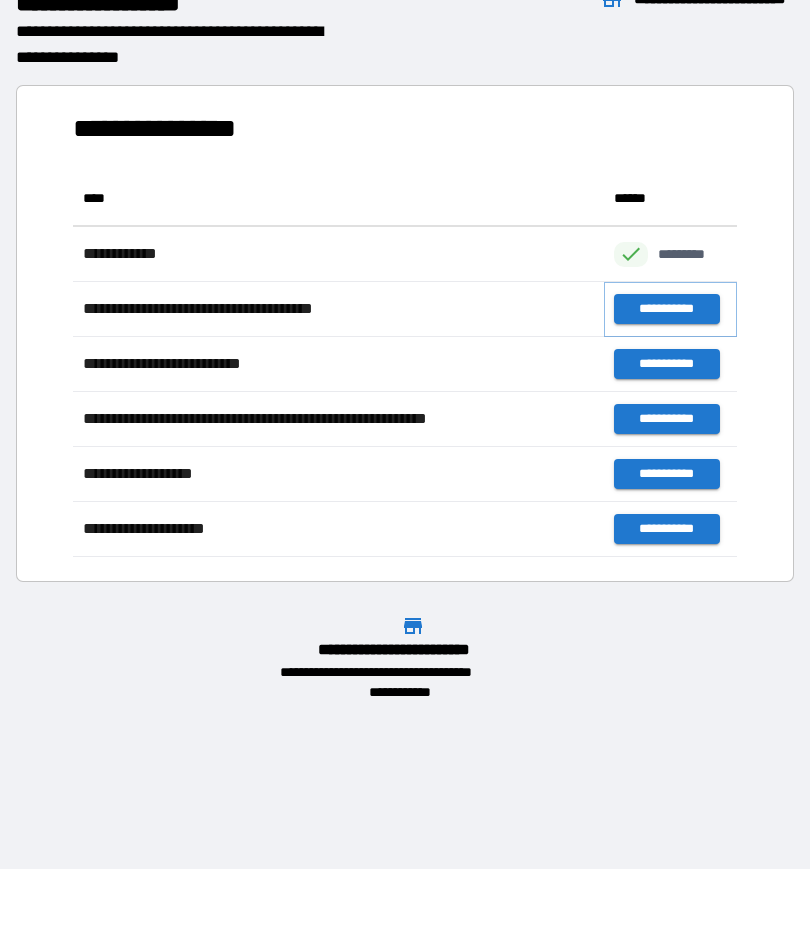 click on "**********" at bounding box center [666, 310] 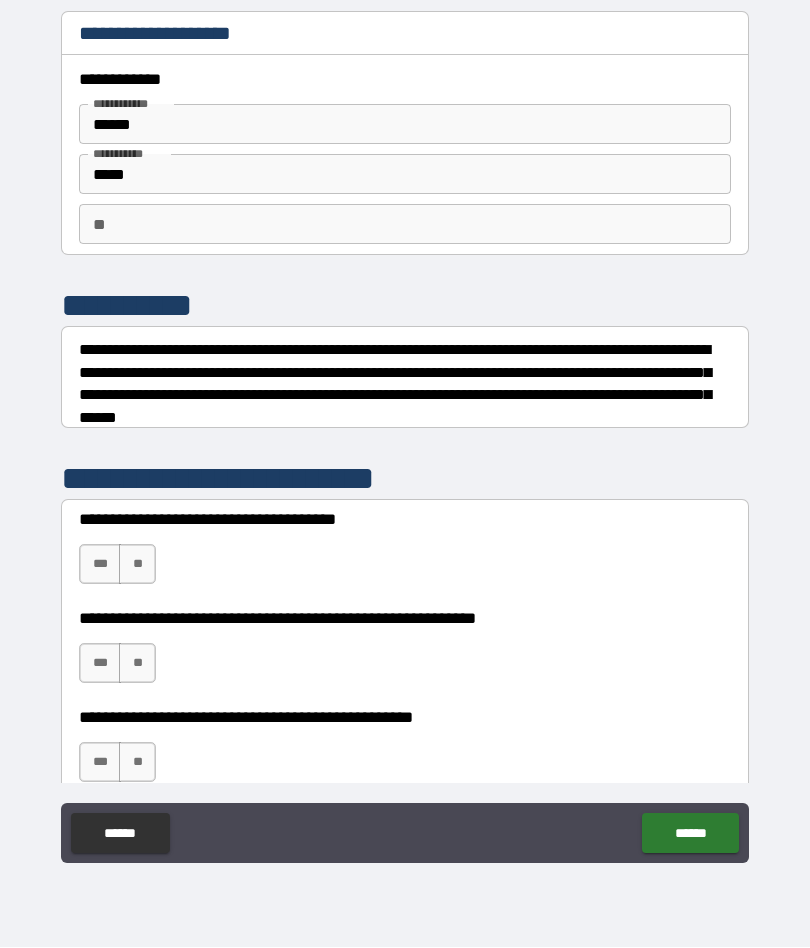 click on "***" at bounding box center (100, 565) 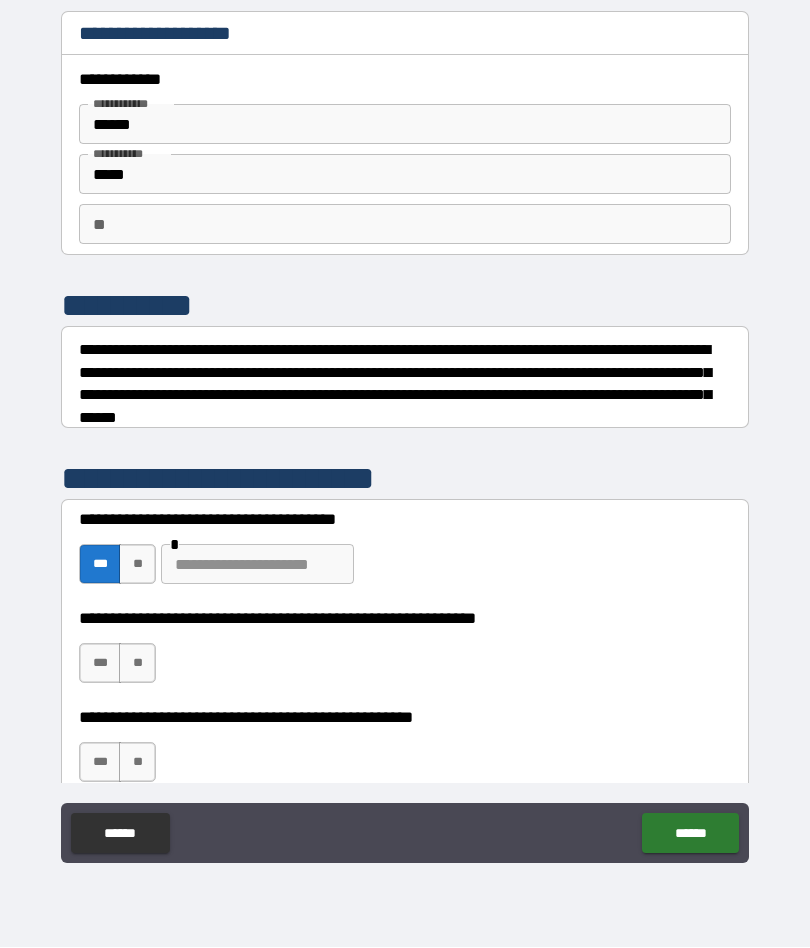 click at bounding box center (257, 565) 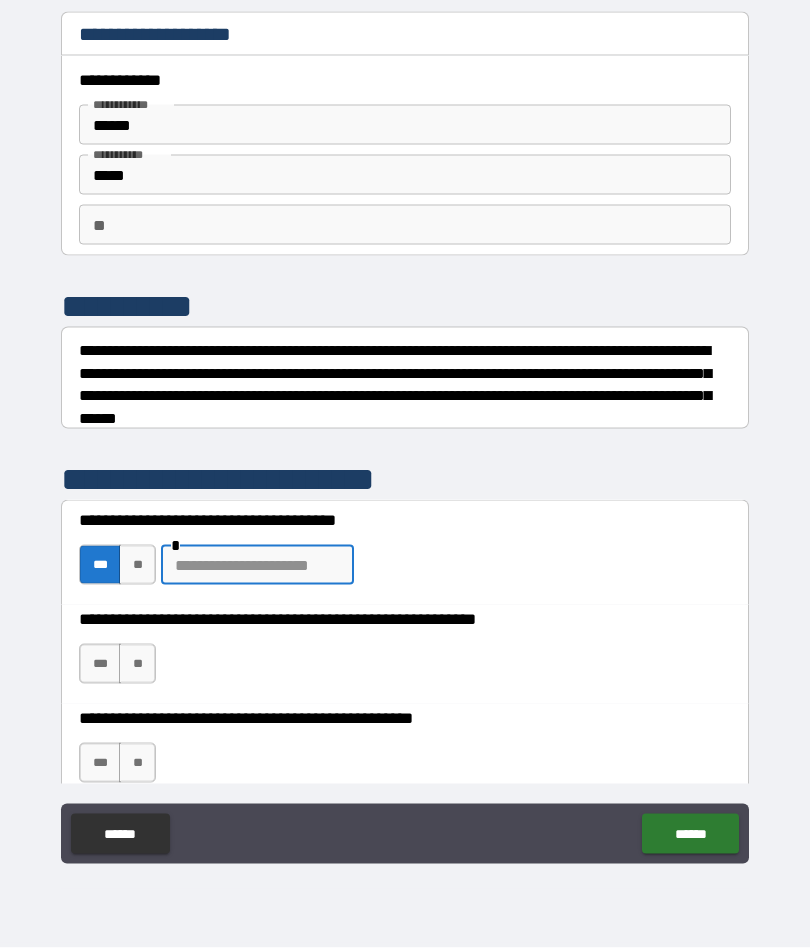 click on "**" at bounding box center (137, 565) 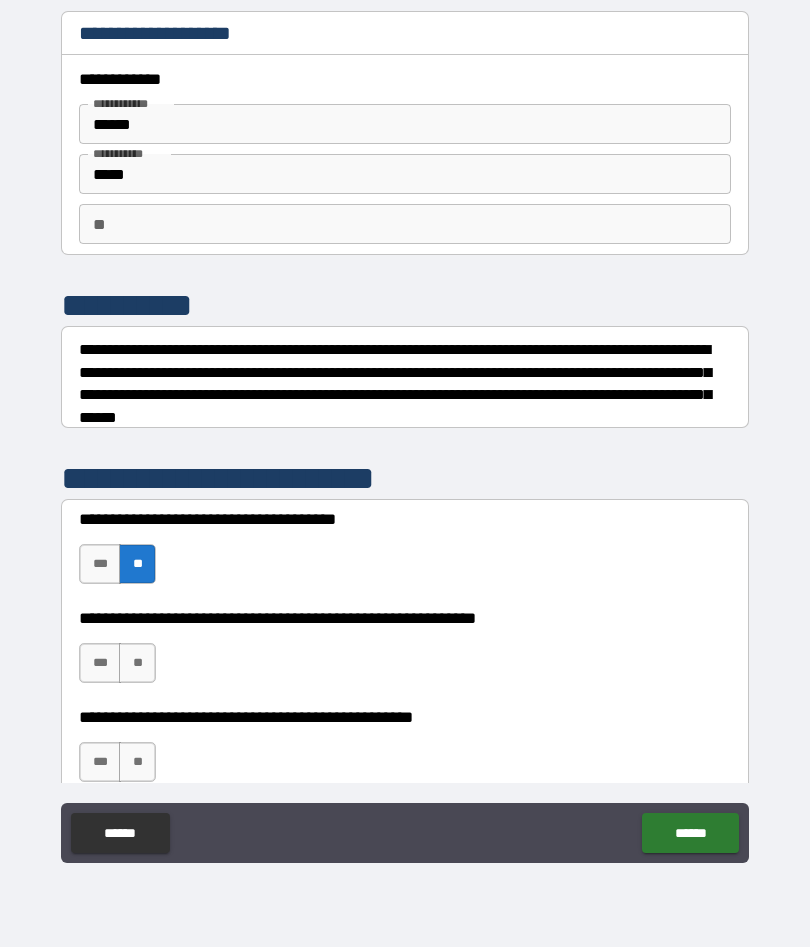 click on "**" at bounding box center (137, 664) 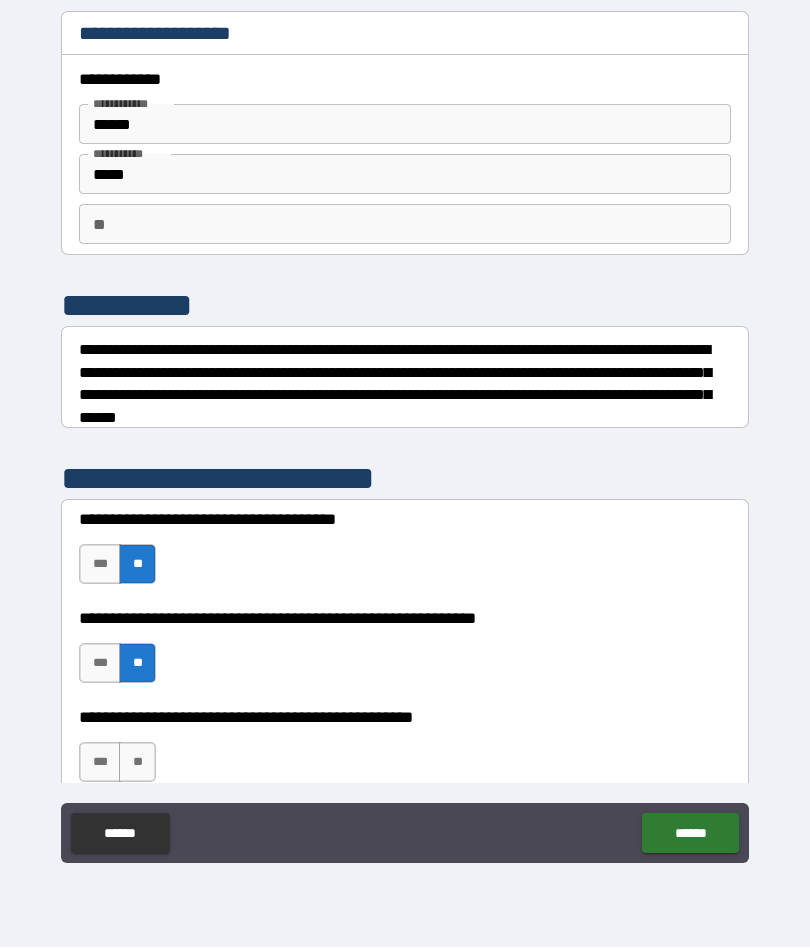 click on "**" at bounding box center [137, 763] 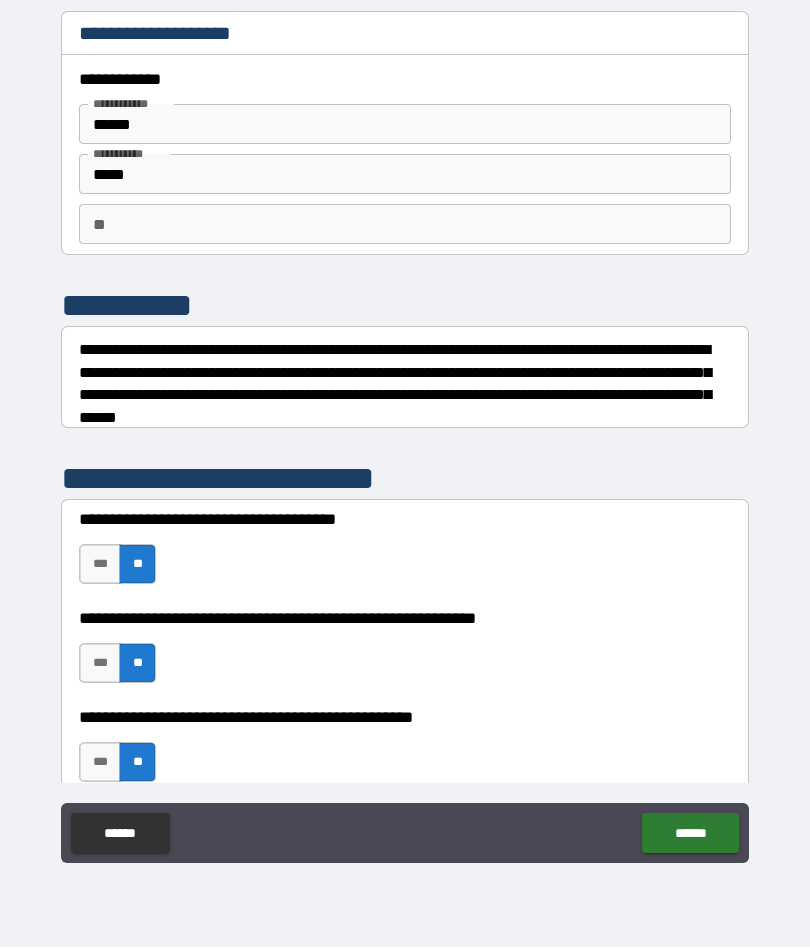 click on "***" at bounding box center [100, 565] 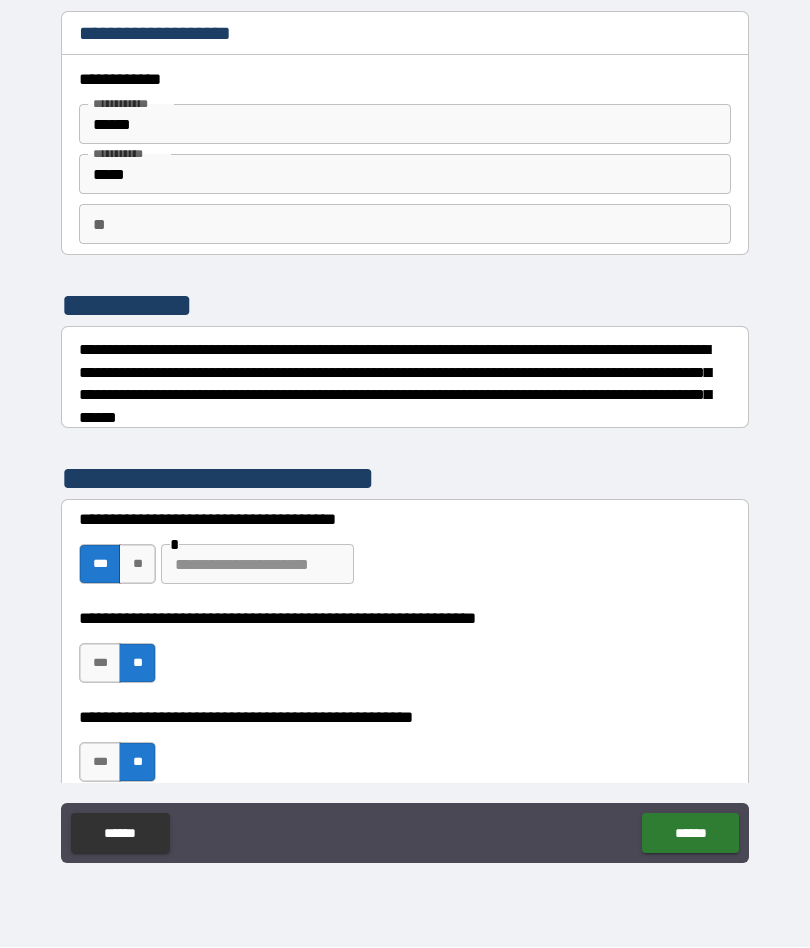 click at bounding box center (257, 565) 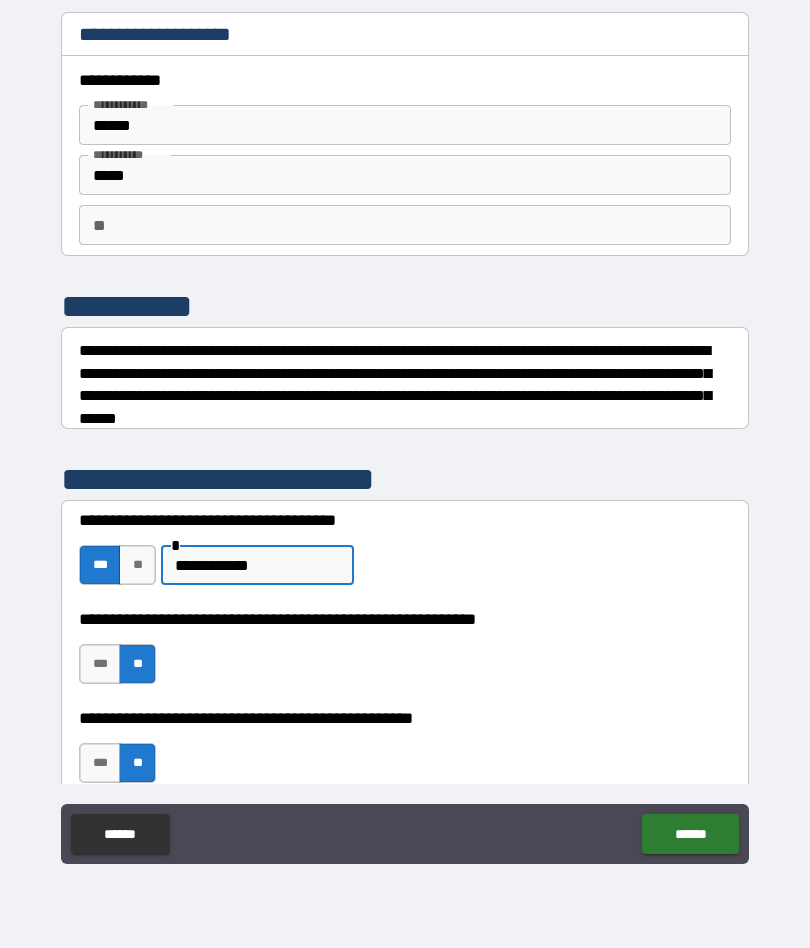 type on "**********" 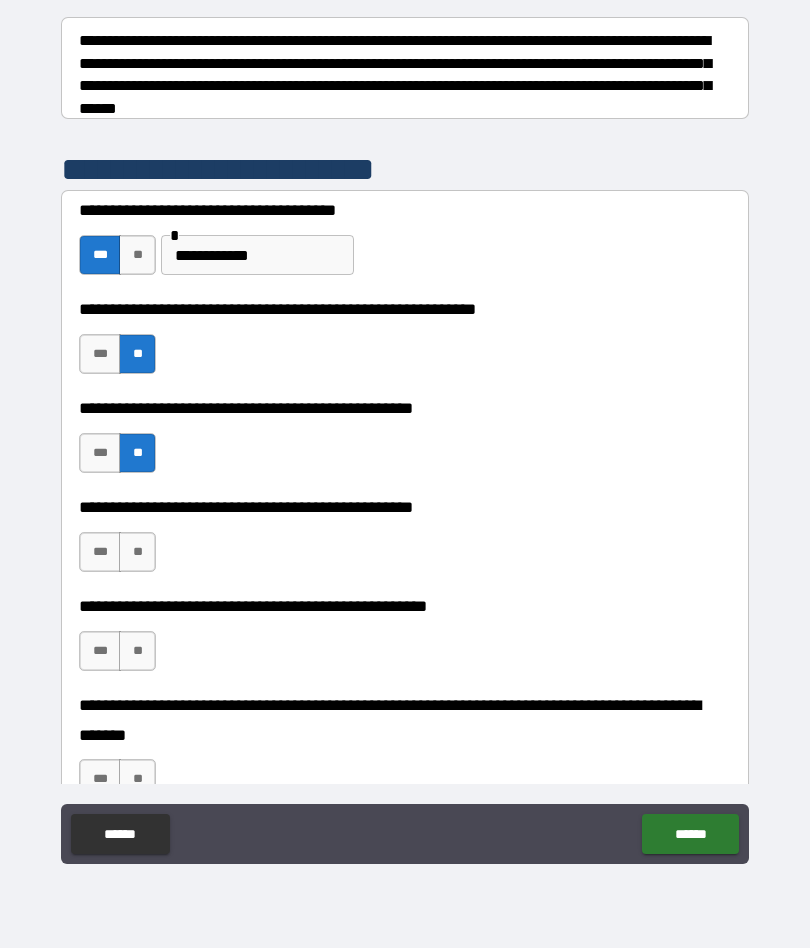 scroll, scrollTop: 311, scrollLeft: 0, axis: vertical 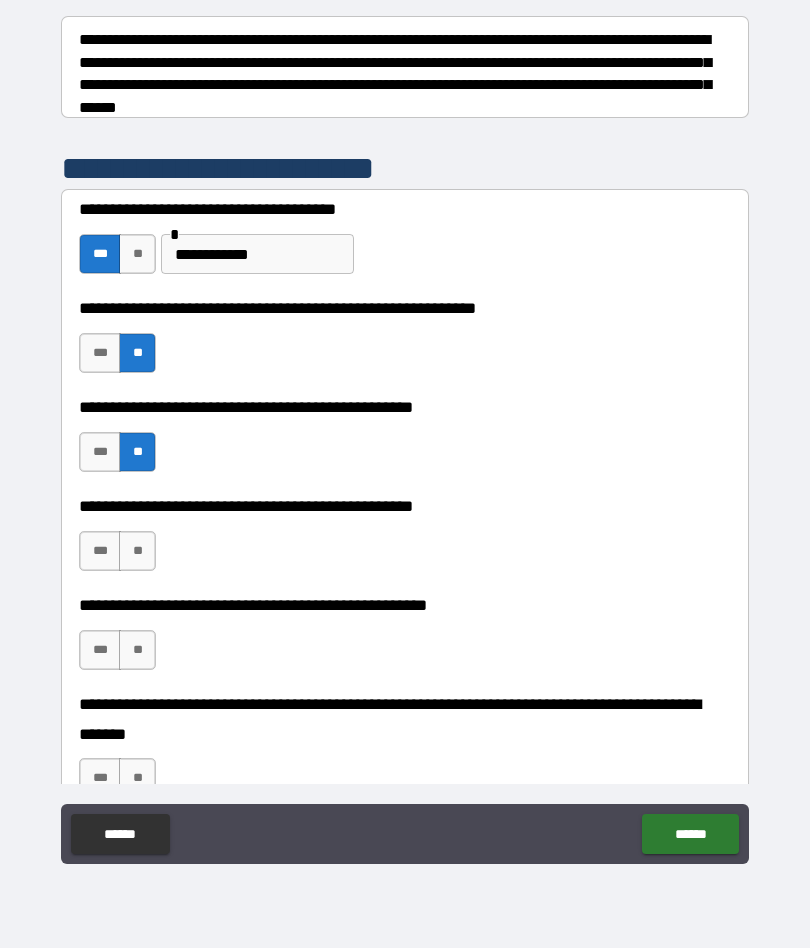 click on "***" at bounding box center (100, 551) 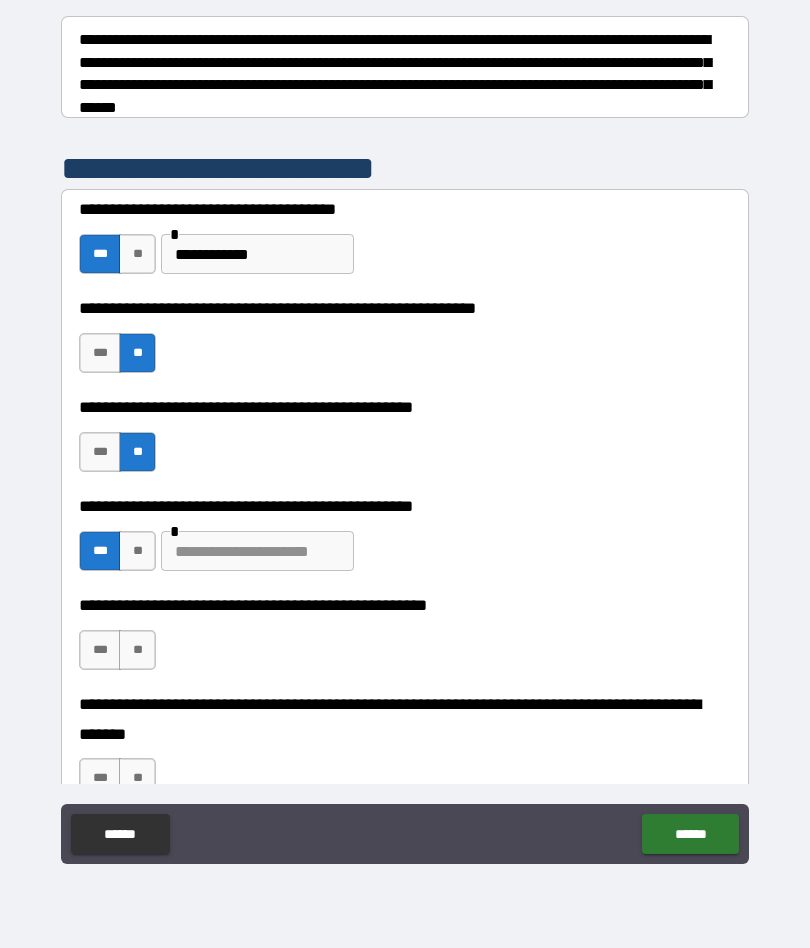 click at bounding box center [257, 551] 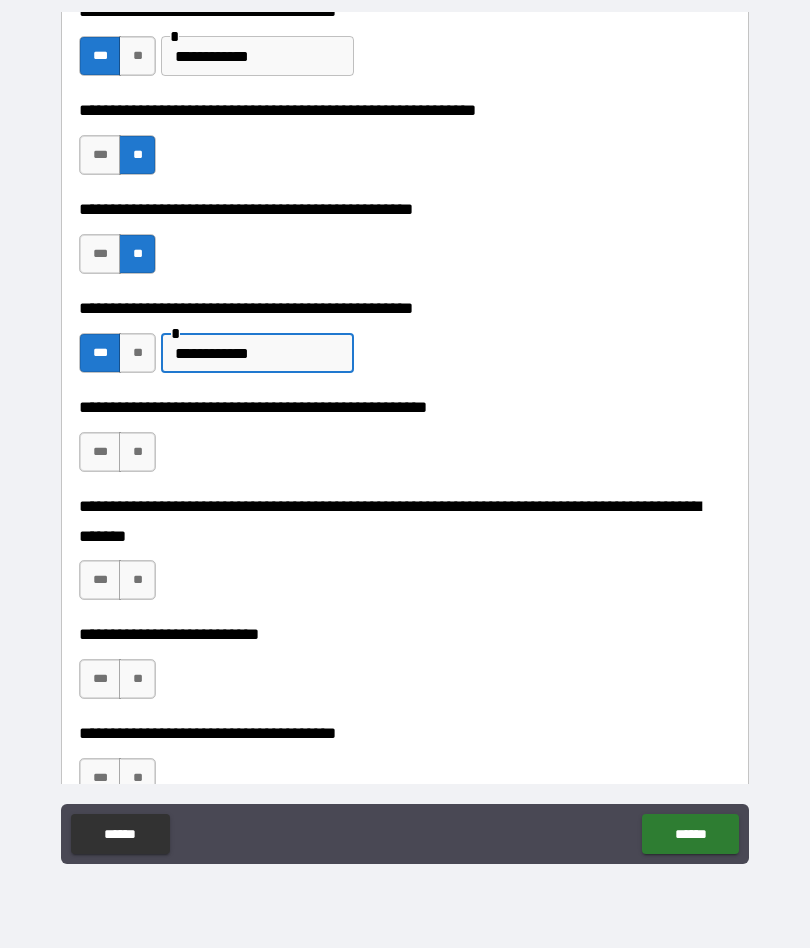 scroll, scrollTop: 524, scrollLeft: 0, axis: vertical 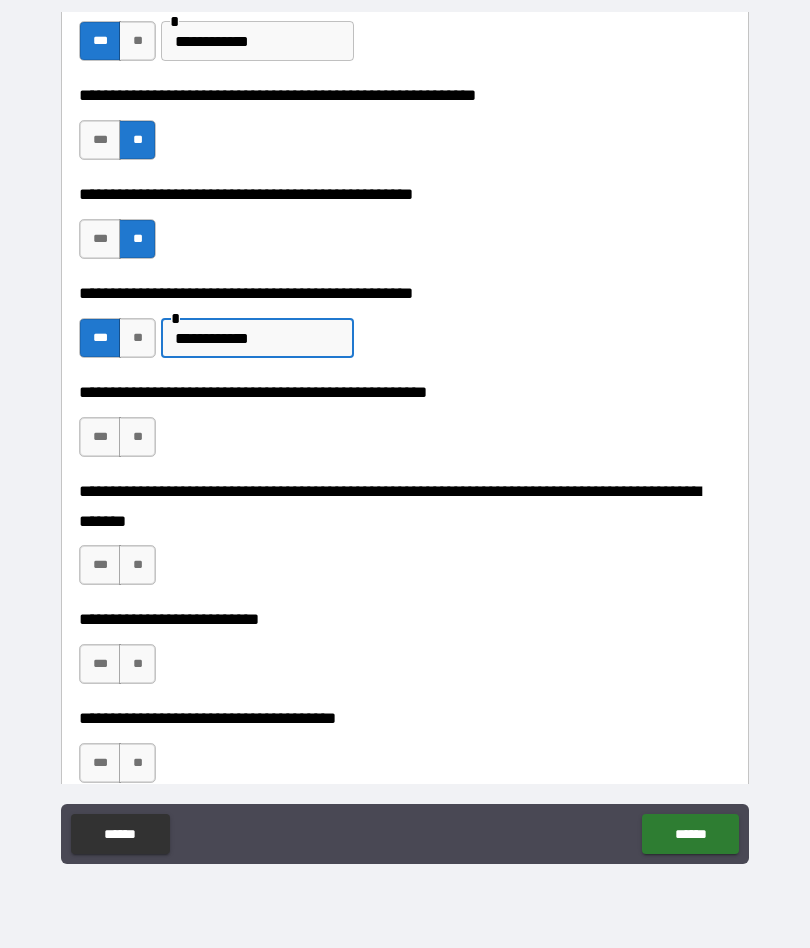 type on "**********" 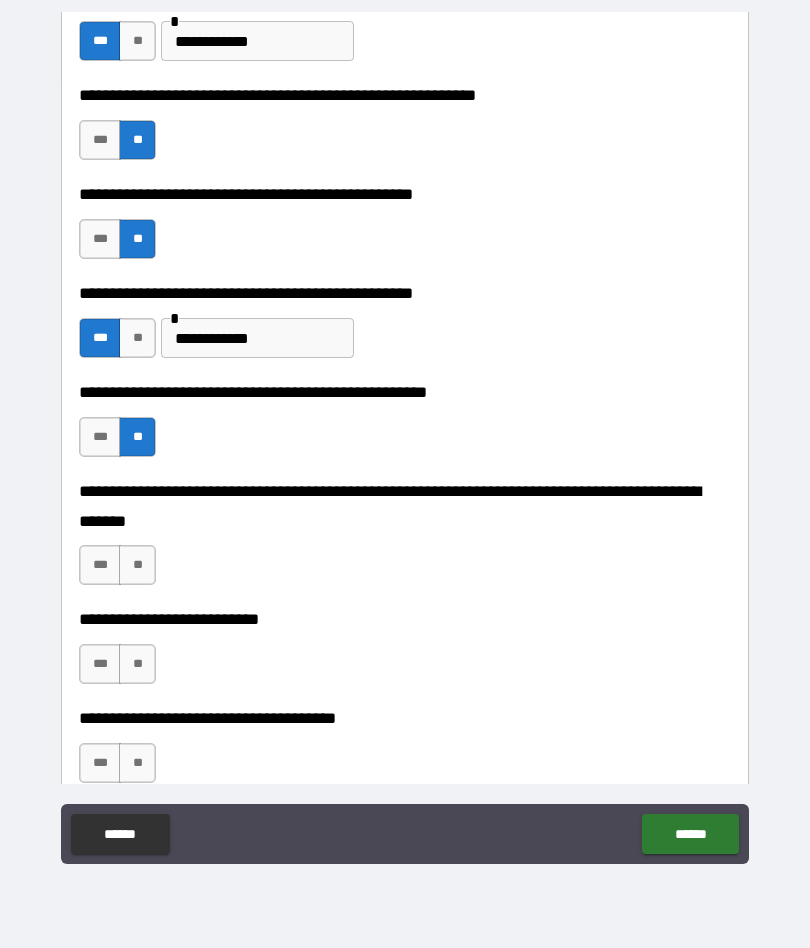 click on "**" at bounding box center [137, 565] 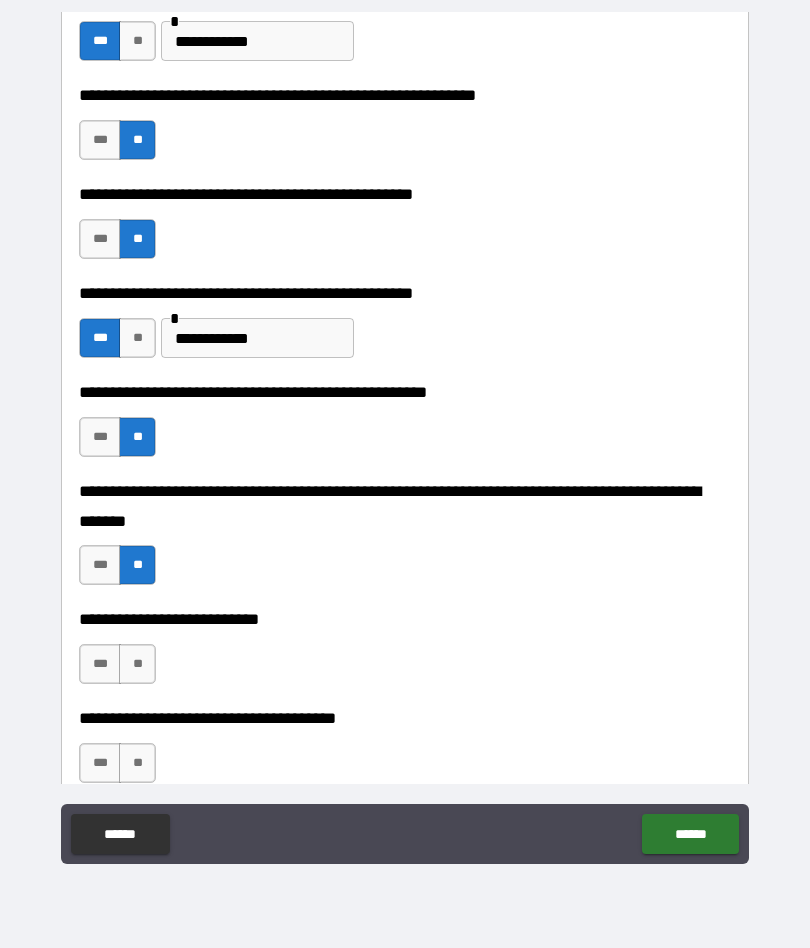 click on "**" at bounding box center (137, 664) 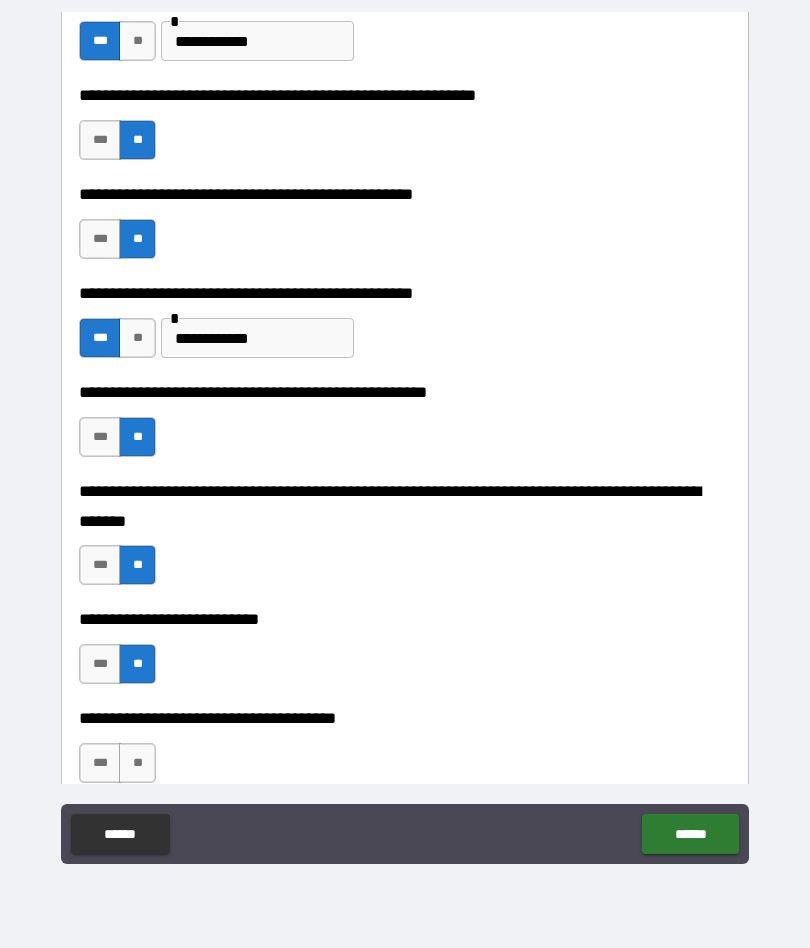 click on "**" at bounding box center (137, 763) 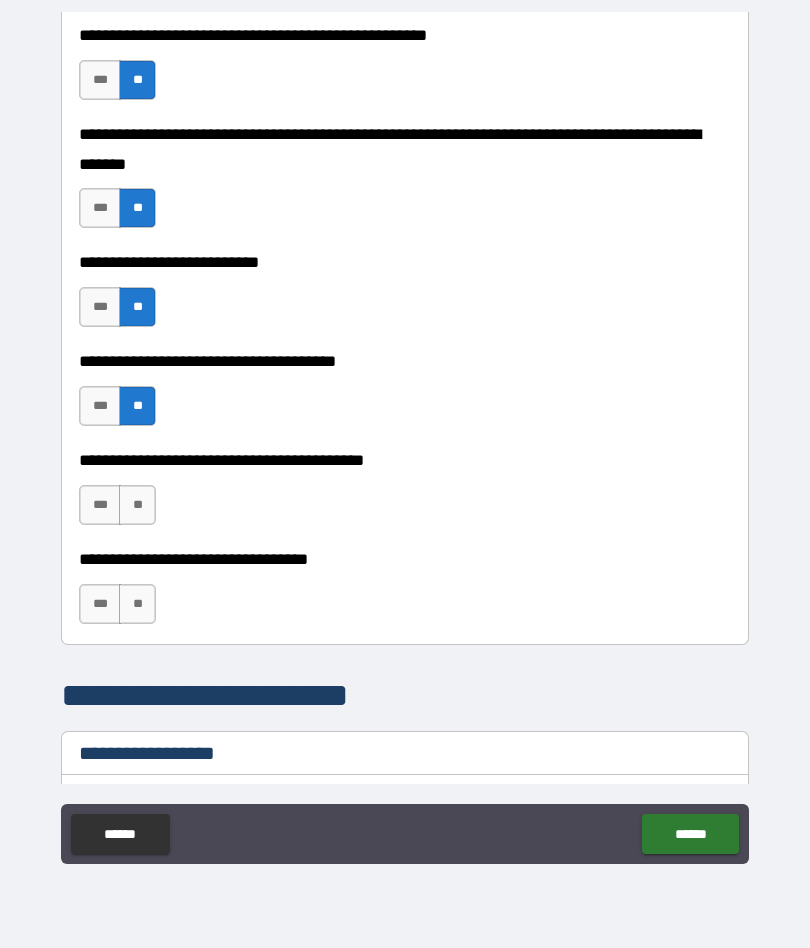 scroll, scrollTop: 883, scrollLeft: 0, axis: vertical 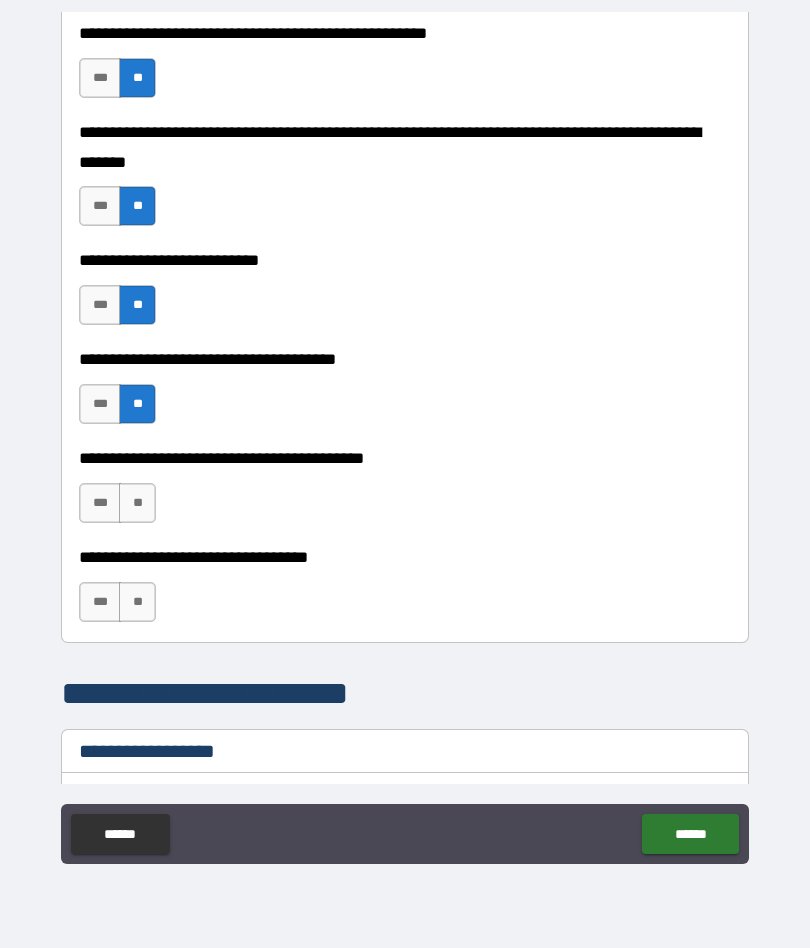 click on "**" at bounding box center [137, 503] 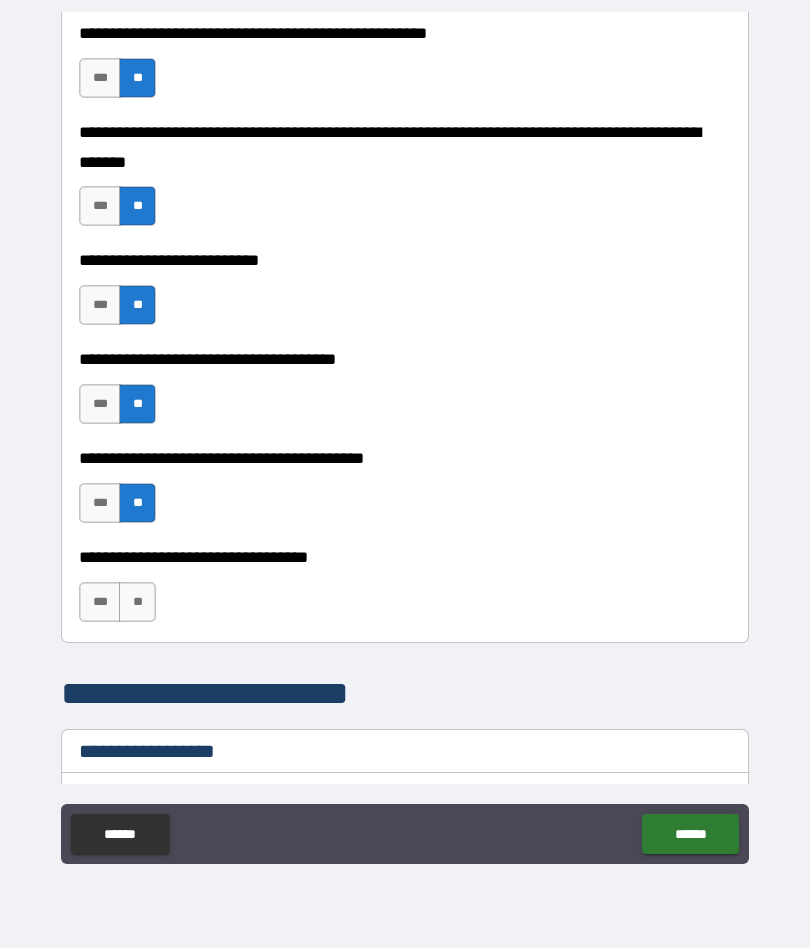 click on "**" at bounding box center [137, 602] 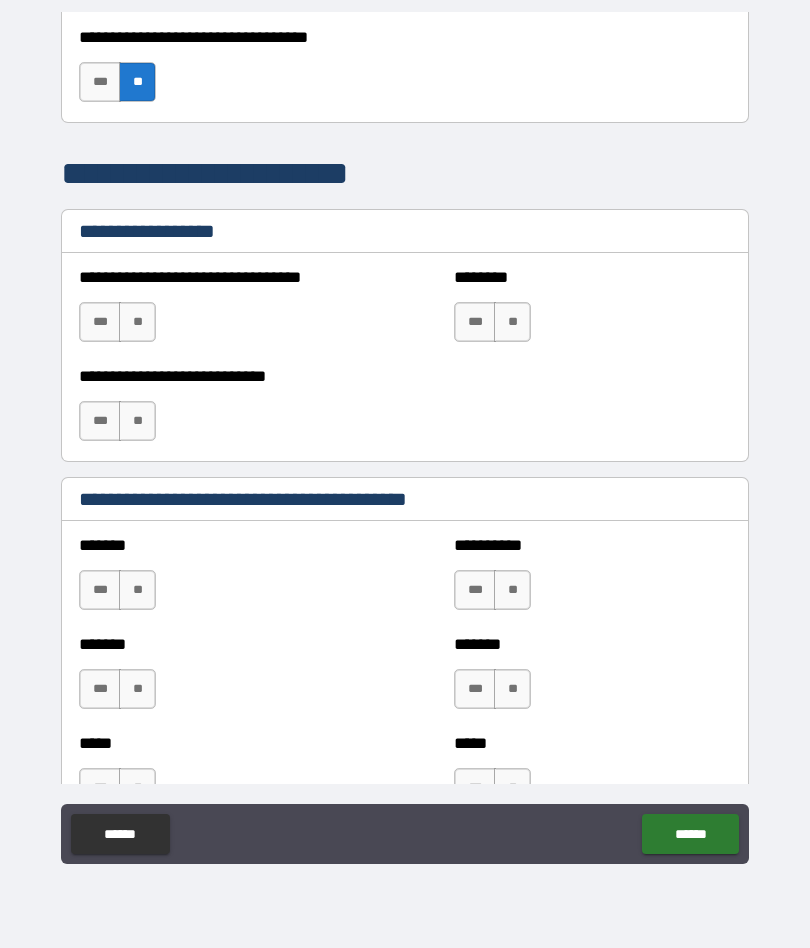 scroll, scrollTop: 1418, scrollLeft: 0, axis: vertical 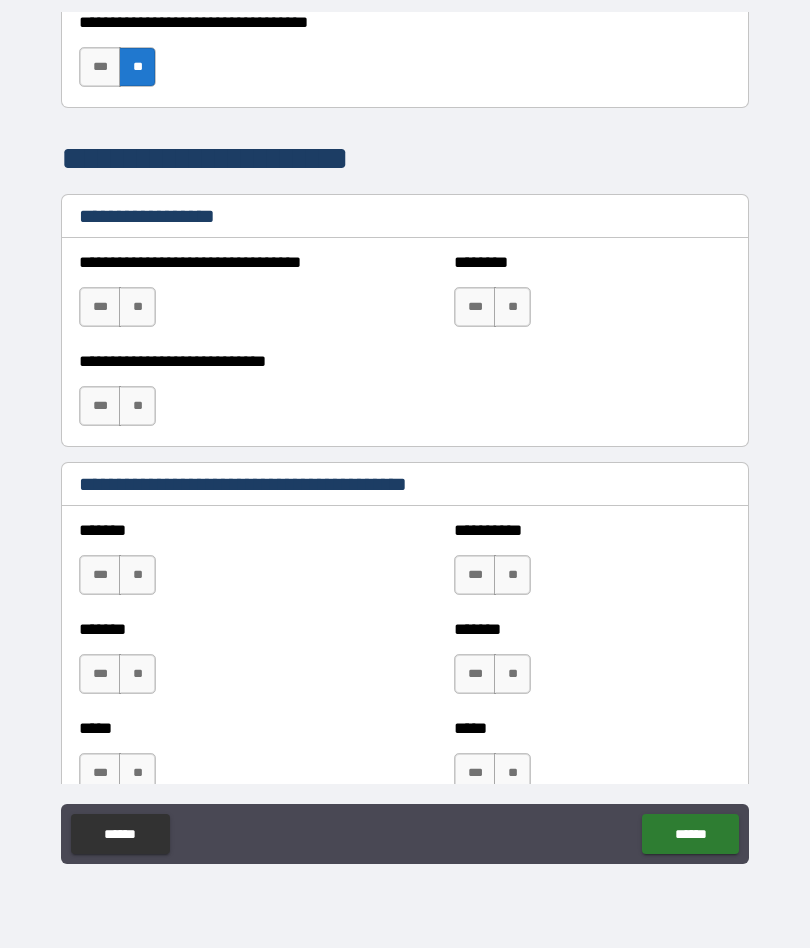 click on "**" at bounding box center [137, 307] 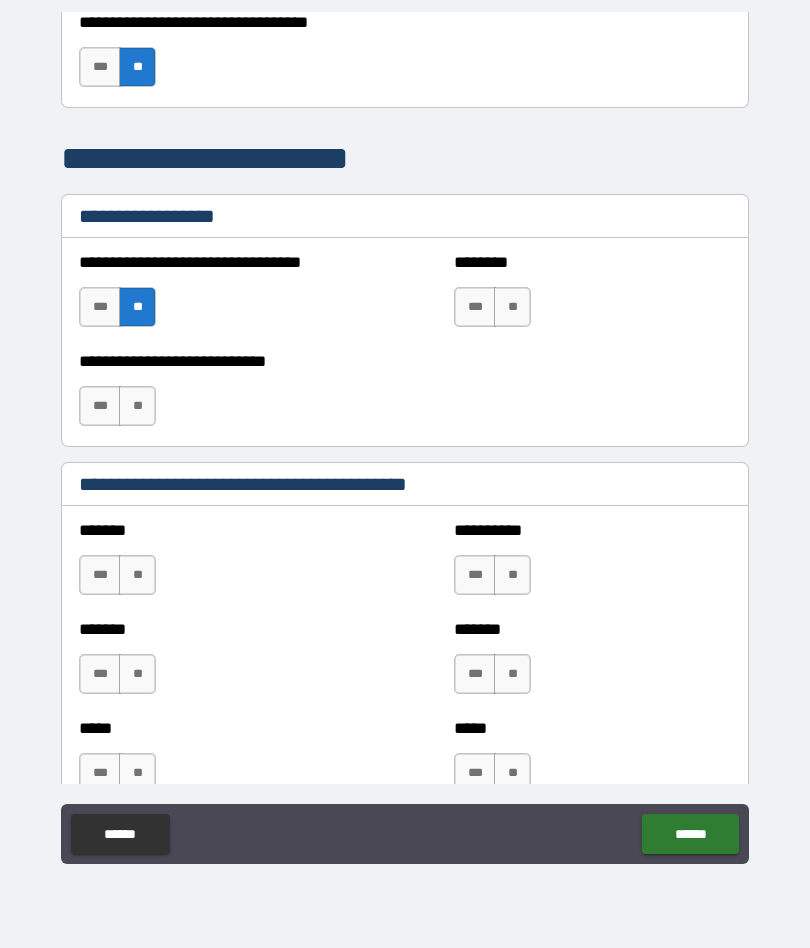 click on "**" at bounding box center [512, 307] 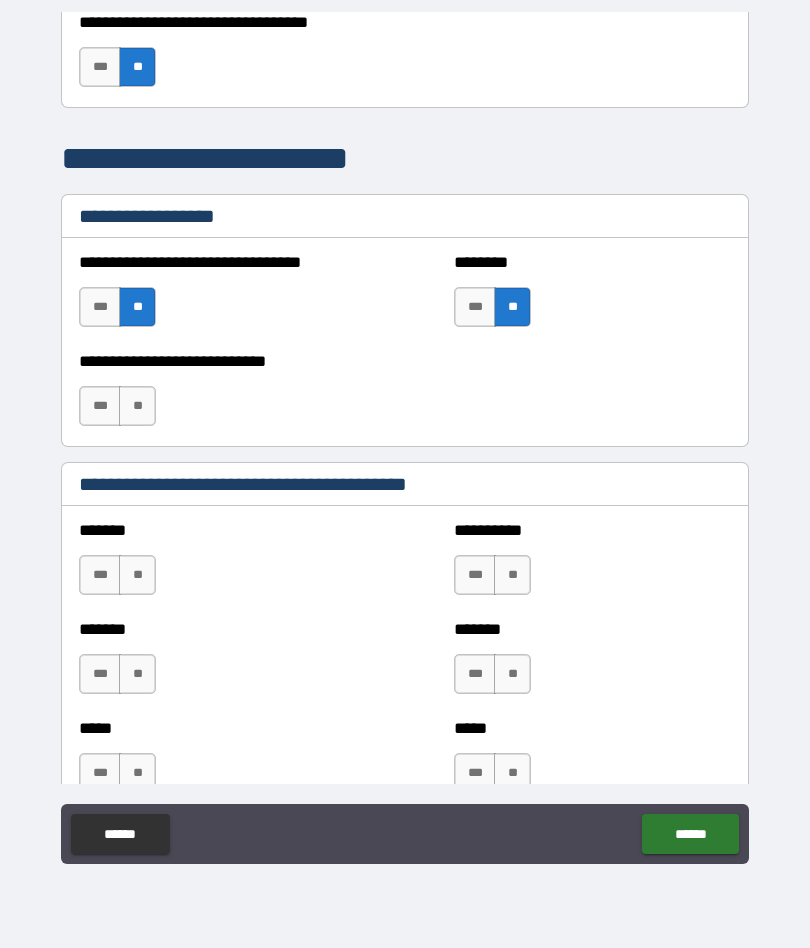 click on "**" at bounding box center [137, 307] 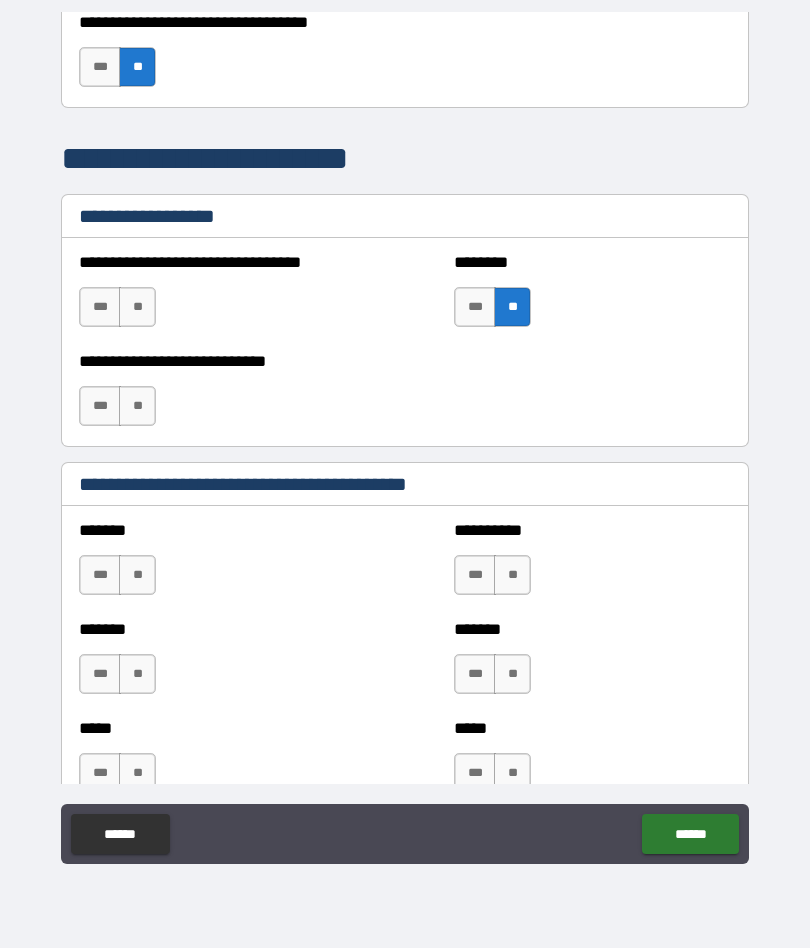 click on "**" at bounding box center (512, 307) 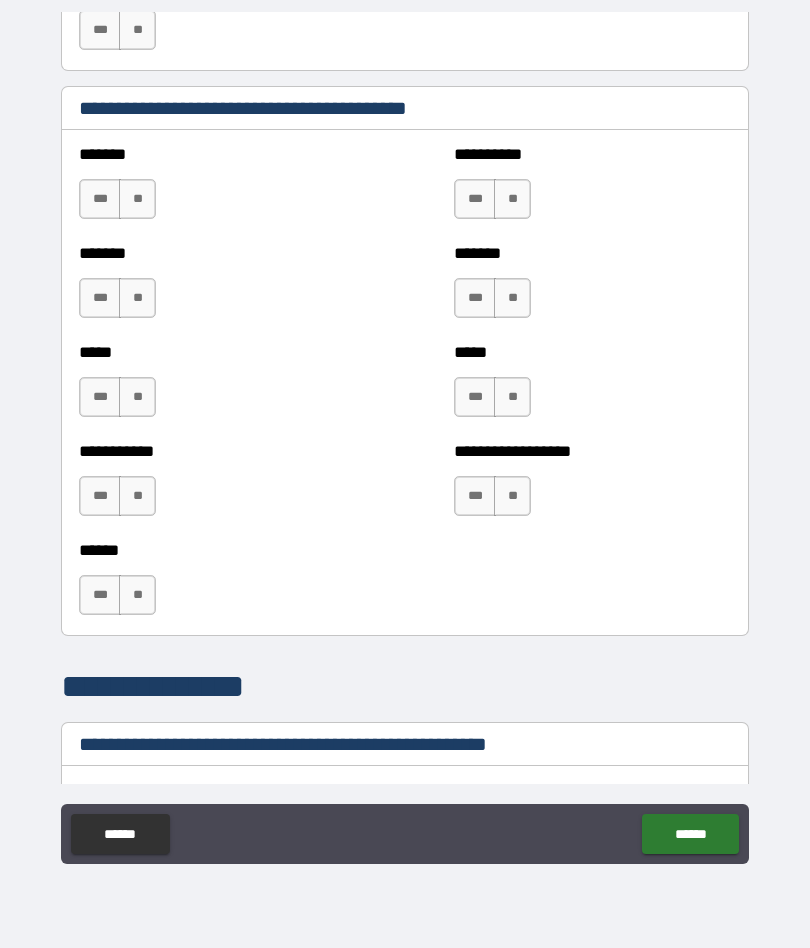 scroll, scrollTop: 1799, scrollLeft: 0, axis: vertical 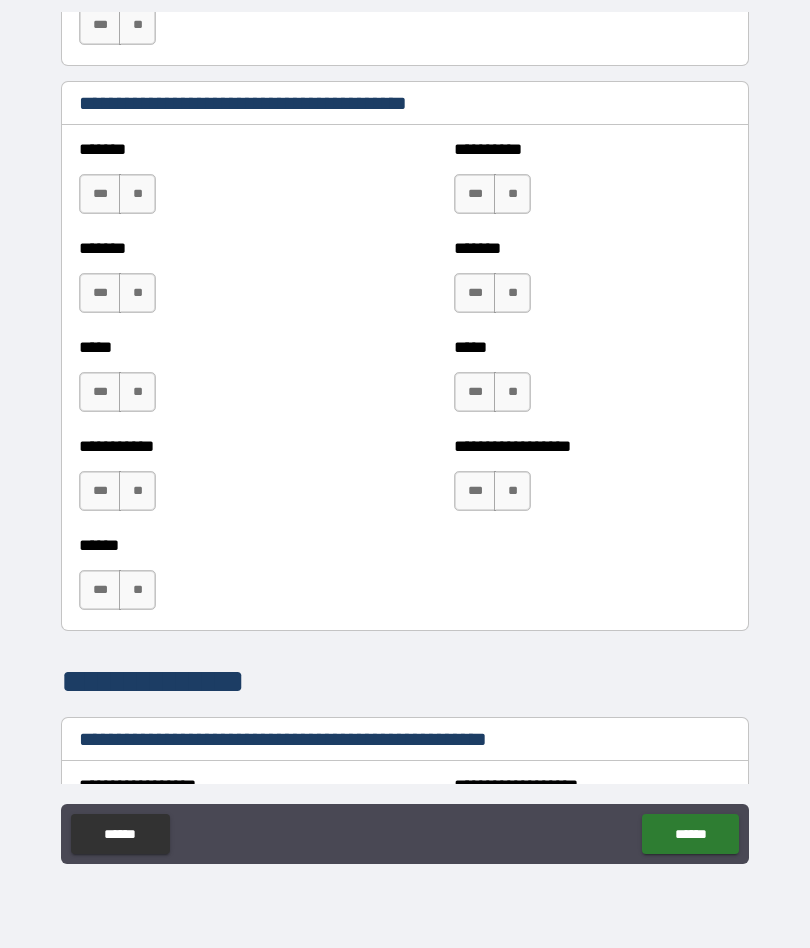 click on "**" at bounding box center [137, 194] 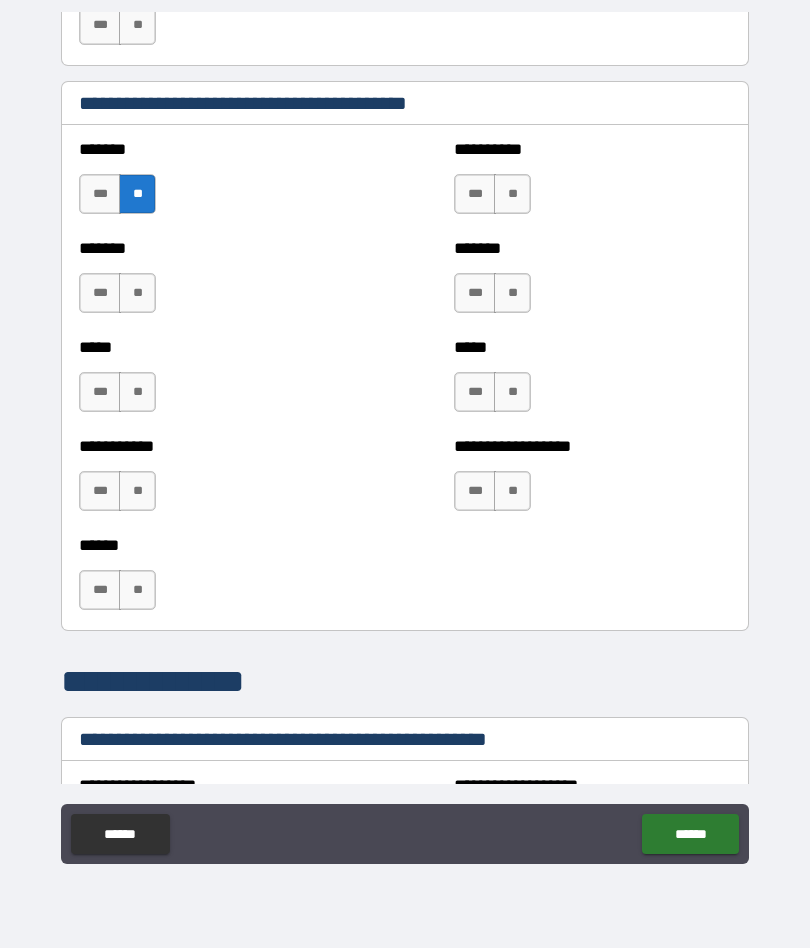 click on "**" at bounding box center [137, 293] 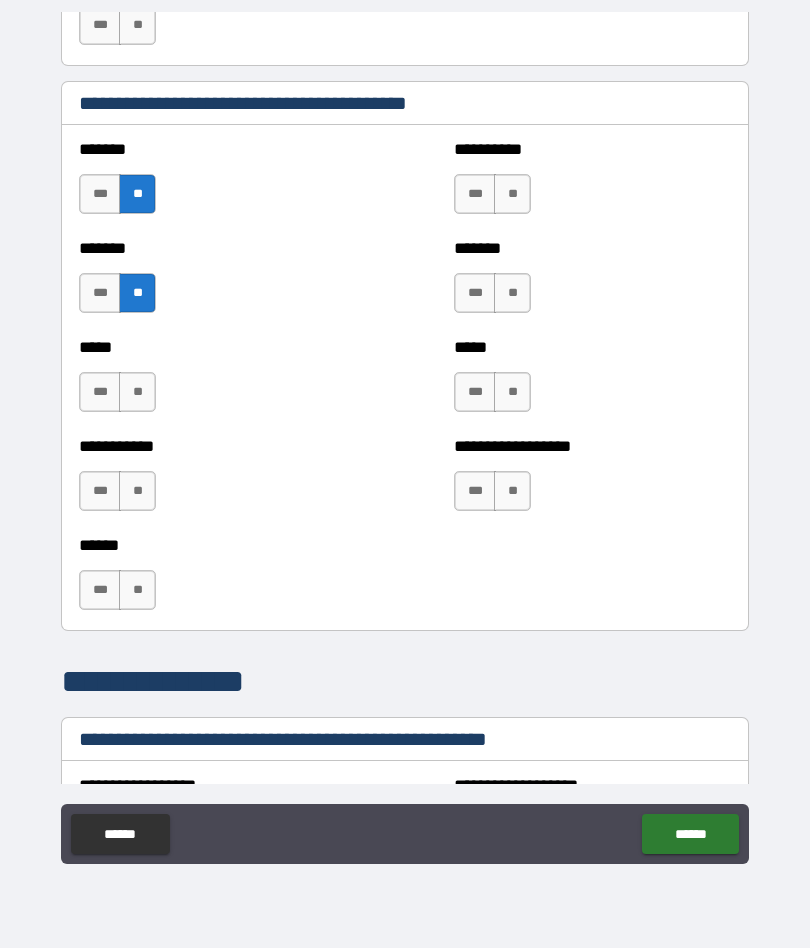 click on "**" at bounding box center [137, 392] 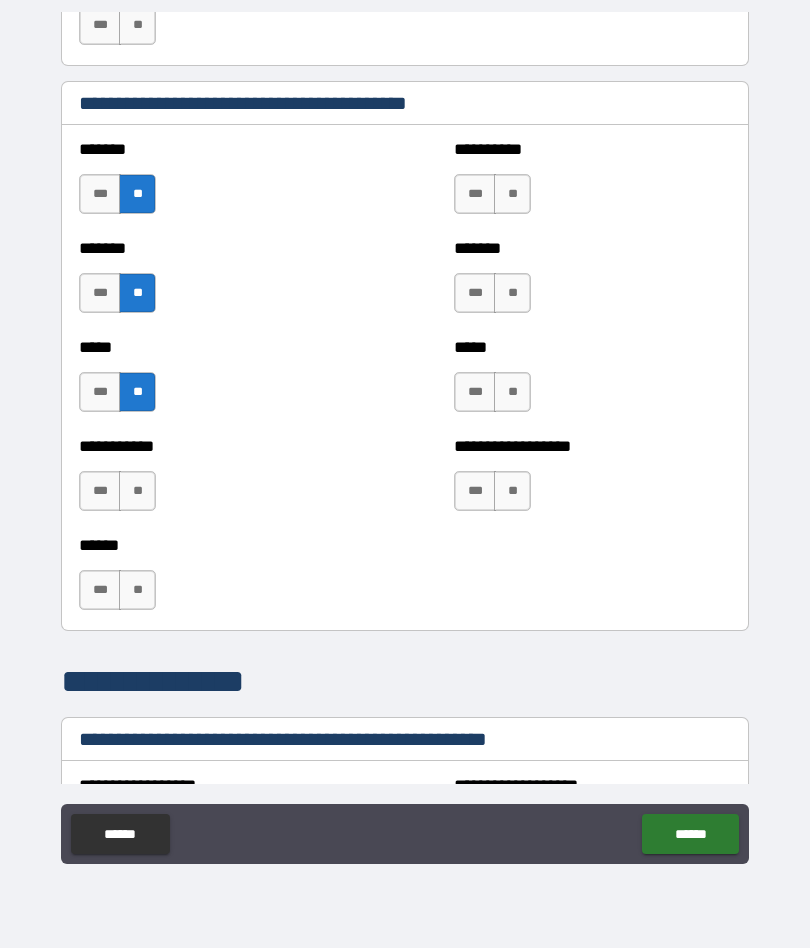 click on "**" at bounding box center [137, 491] 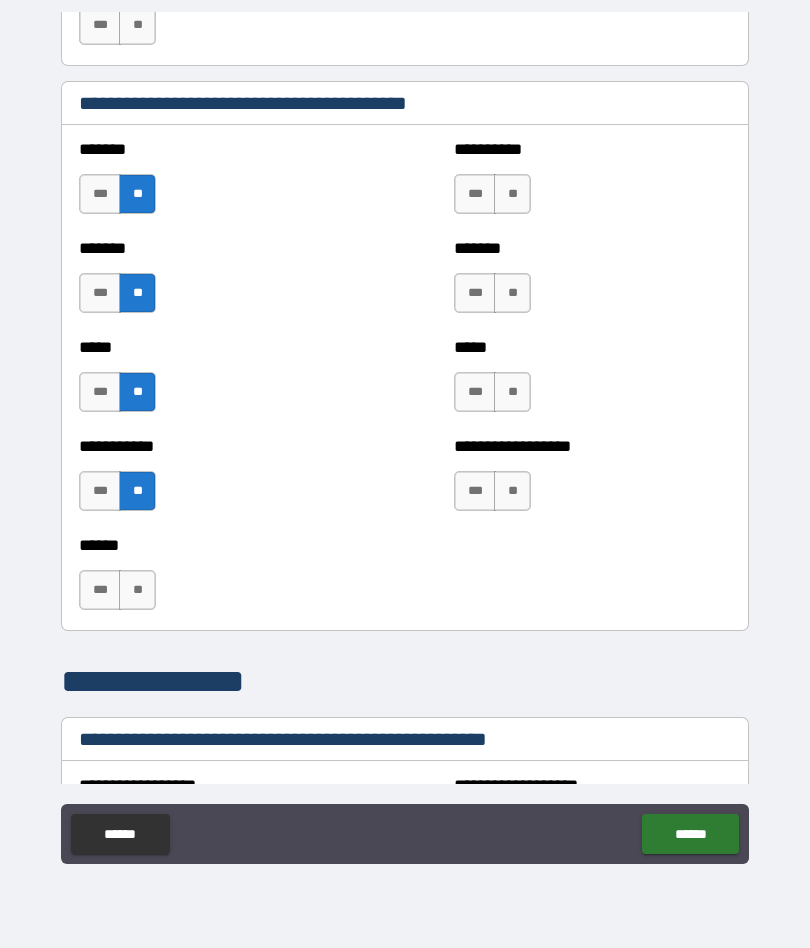click on "**" at bounding box center [137, 590] 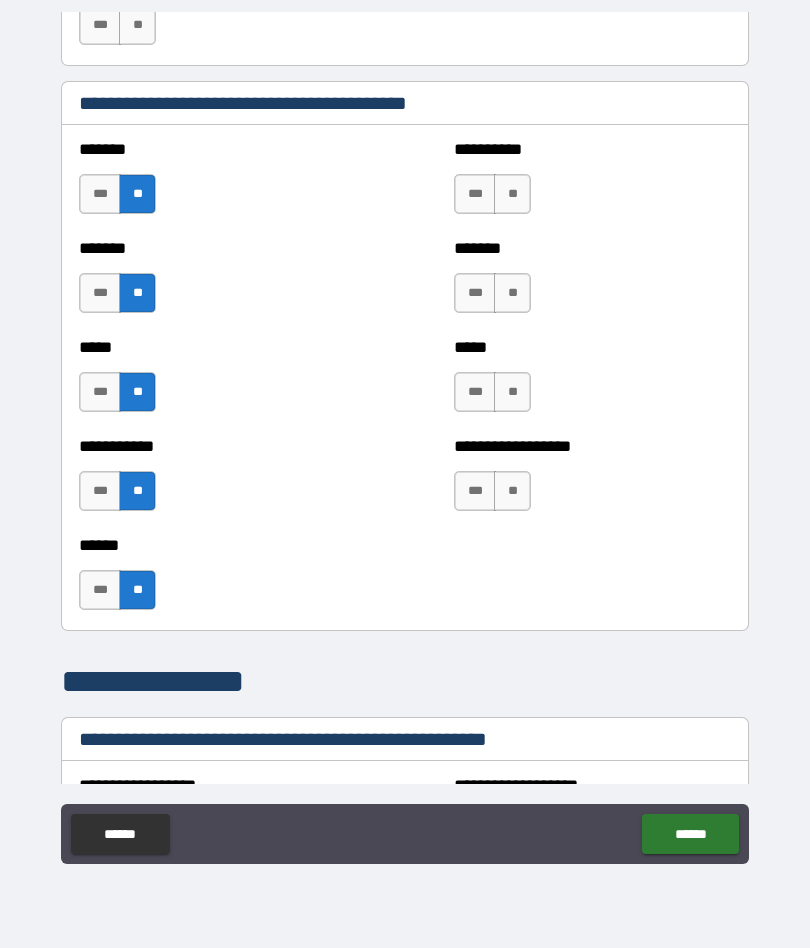 click on "**" at bounding box center [512, 194] 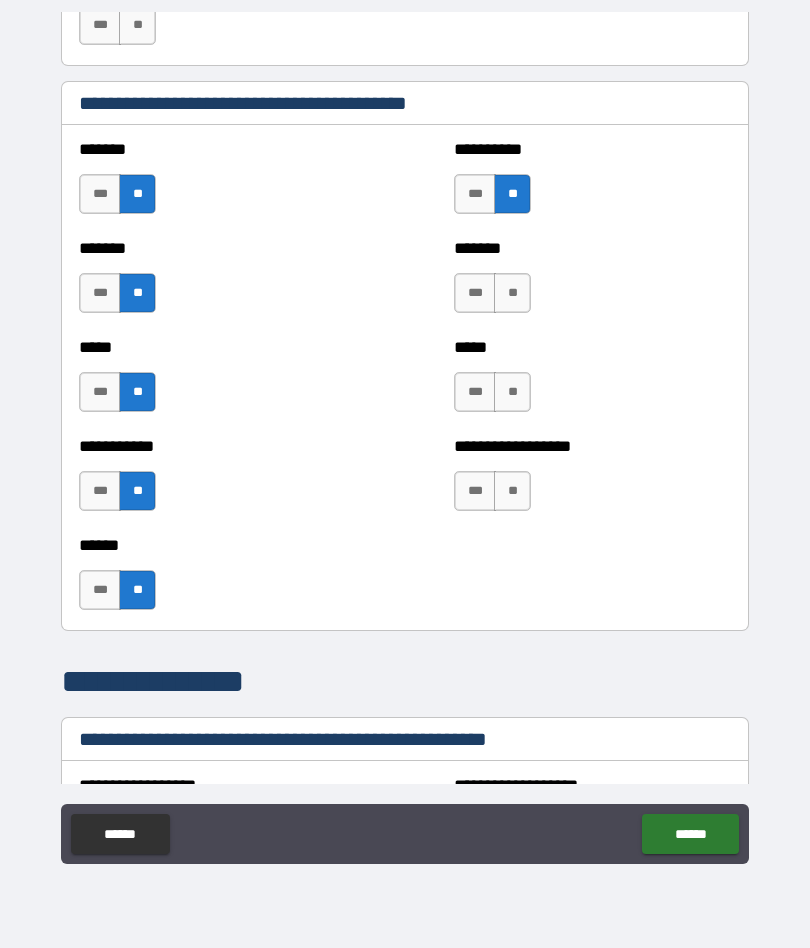click on "**" at bounding box center [512, 293] 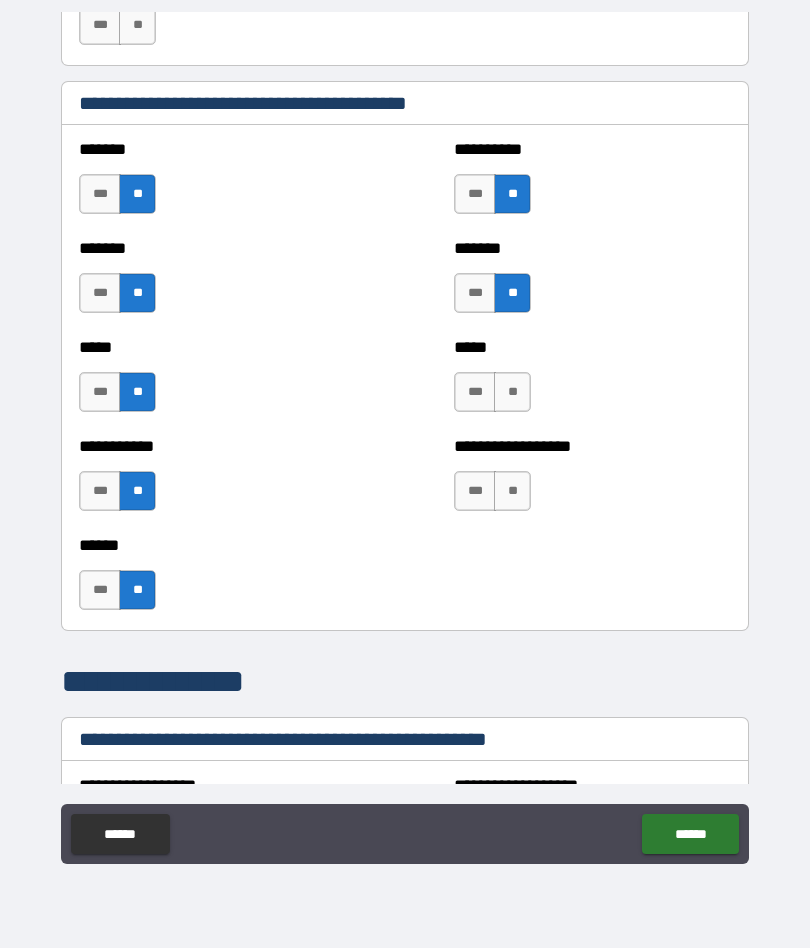 click on "**" at bounding box center (512, 392) 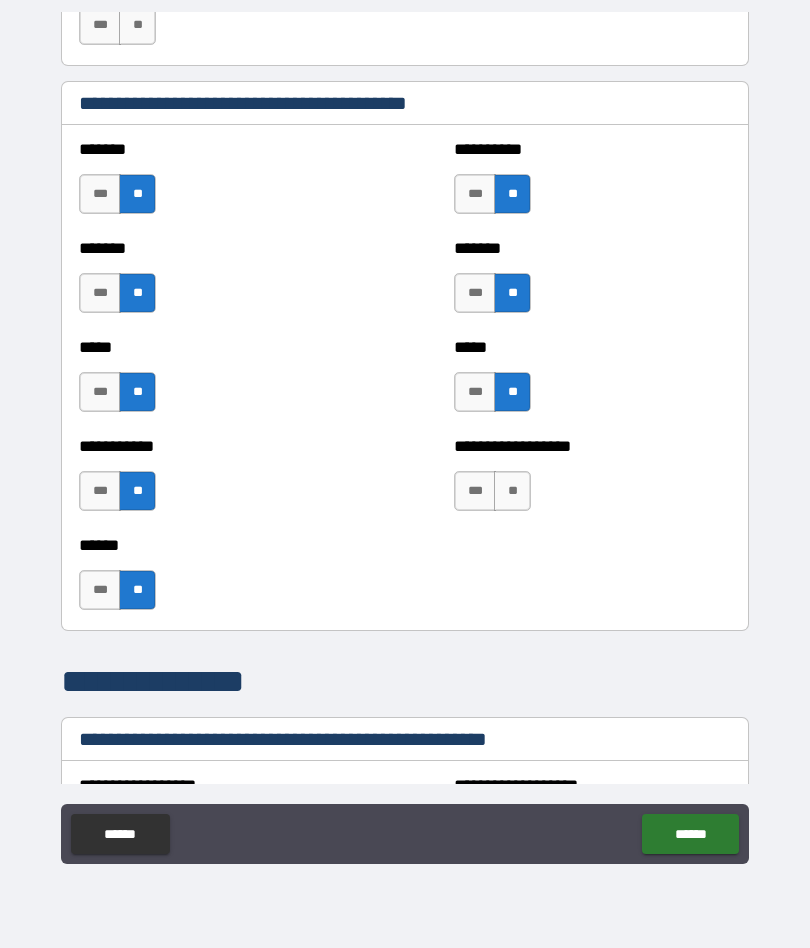 click on "**" at bounding box center [512, 491] 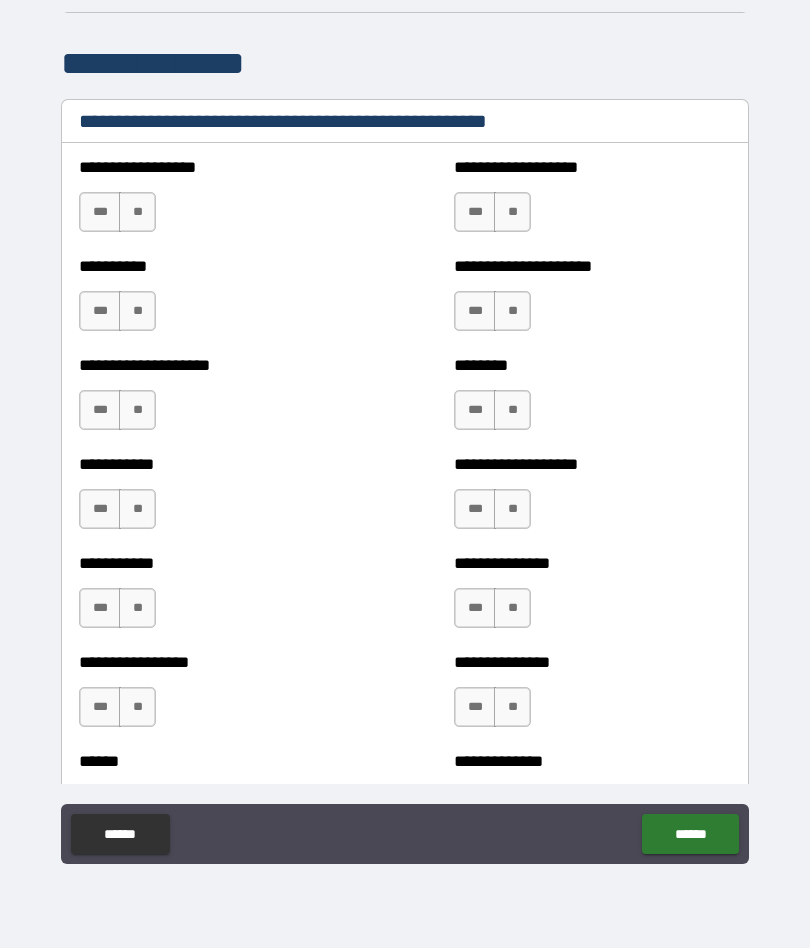 scroll, scrollTop: 2424, scrollLeft: 0, axis: vertical 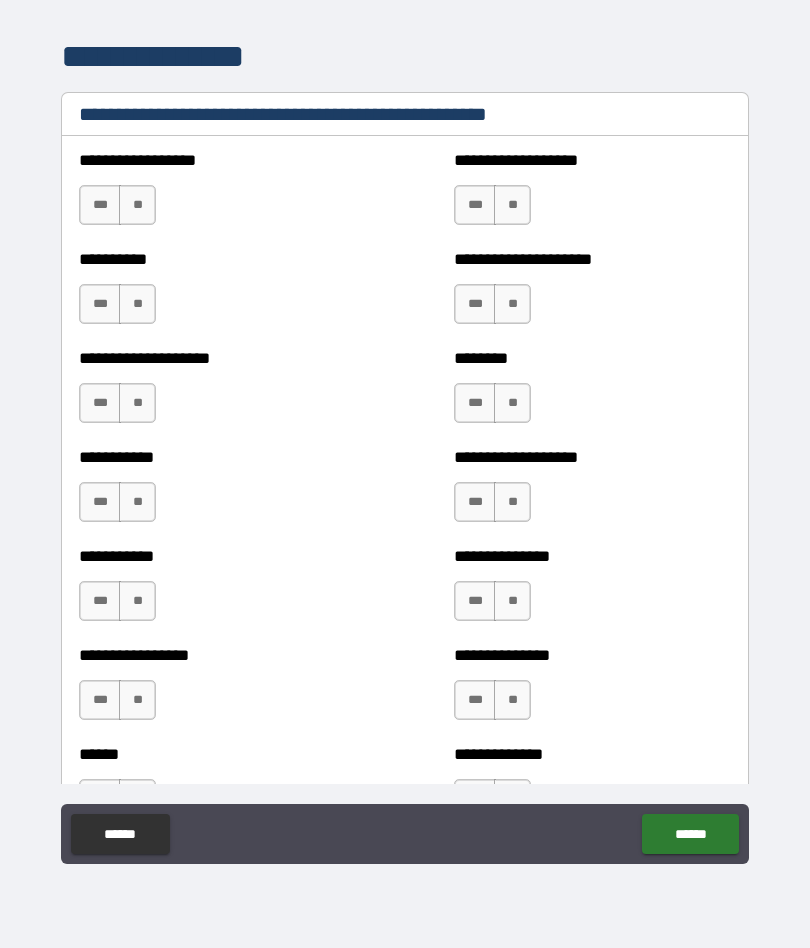 click on "**" at bounding box center [137, 205] 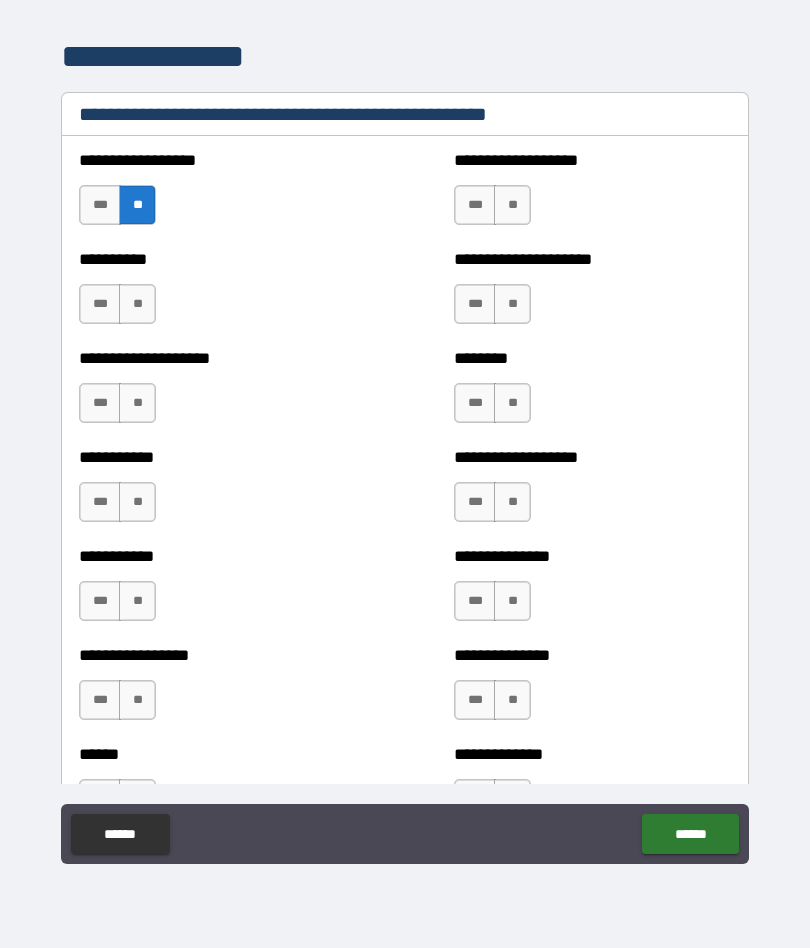 click on "**" at bounding box center (137, 304) 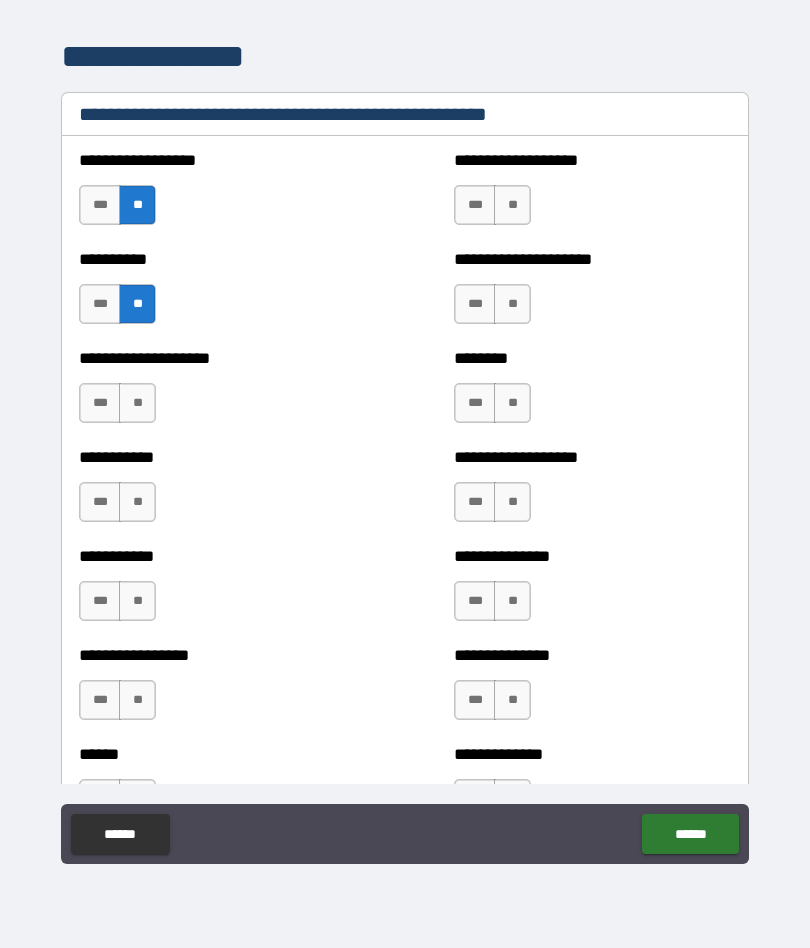 click on "**" at bounding box center (137, 403) 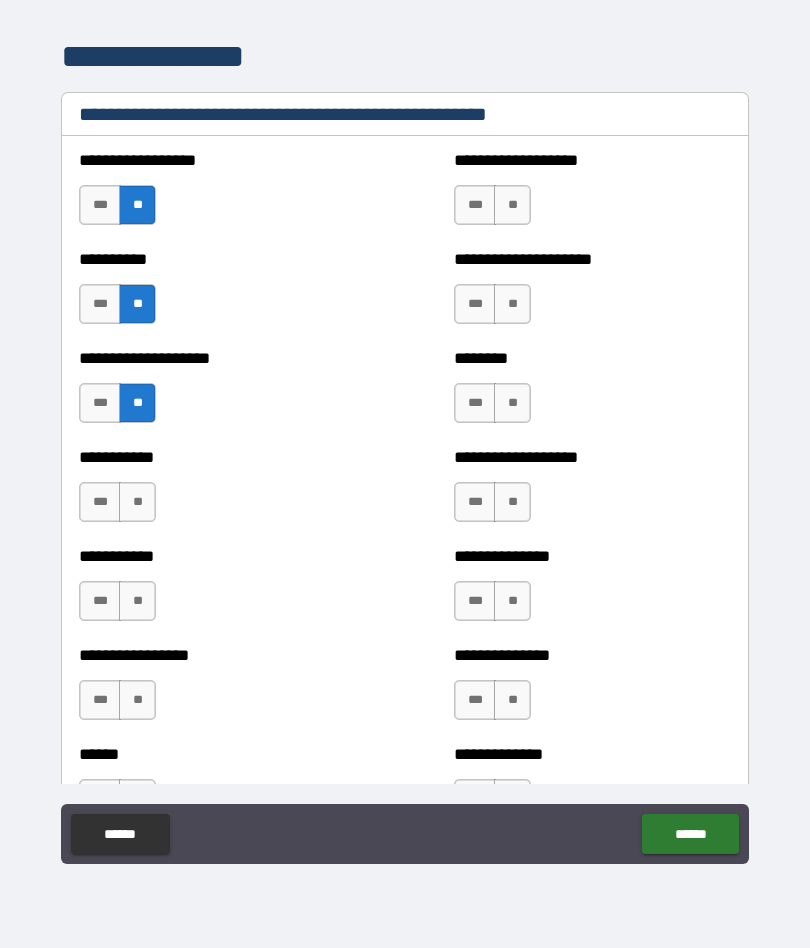 click on "**" at bounding box center (137, 502) 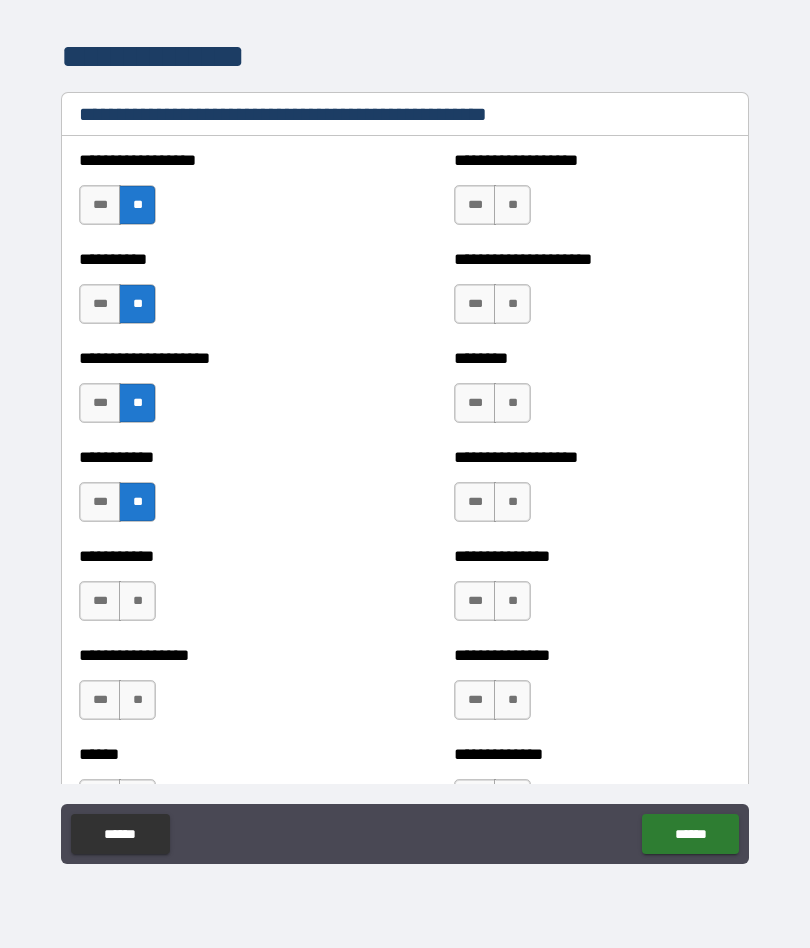 click on "**" at bounding box center (137, 601) 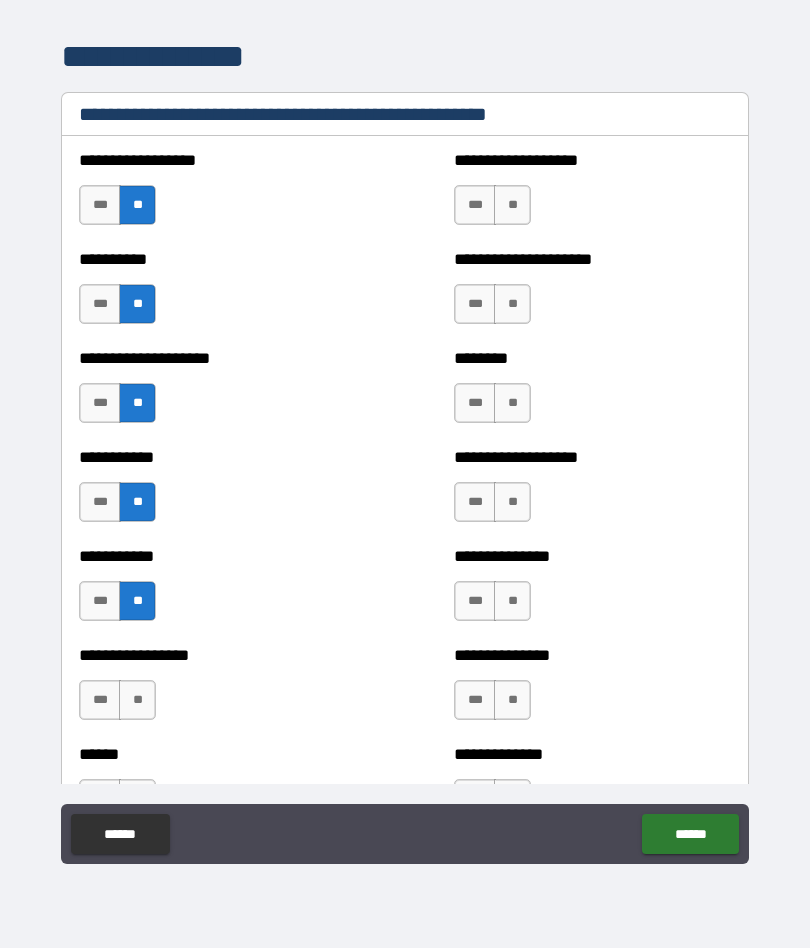 click on "**" at bounding box center [137, 700] 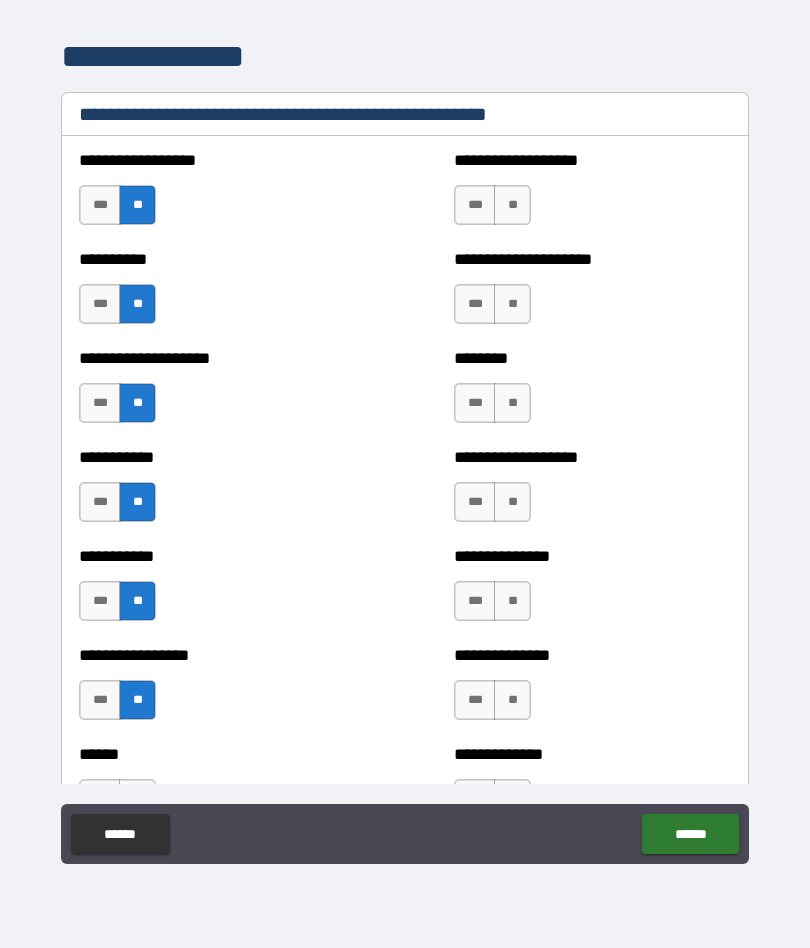 click on "**" at bounding box center [512, 205] 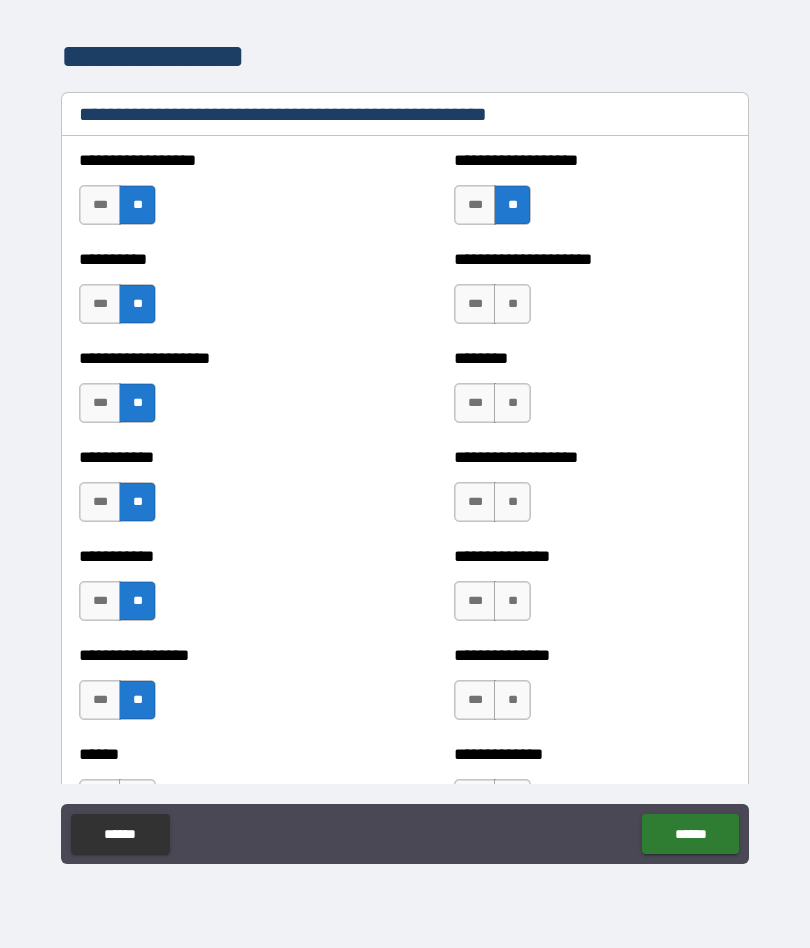 click on "**" at bounding box center (512, 304) 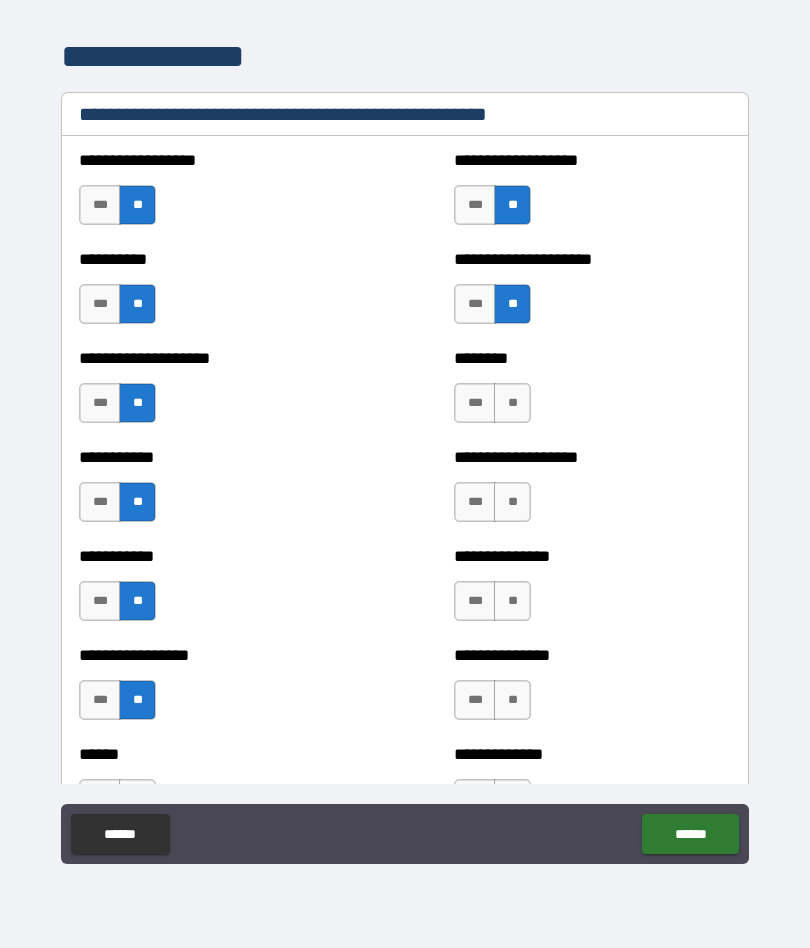 click on "**" at bounding box center (512, 403) 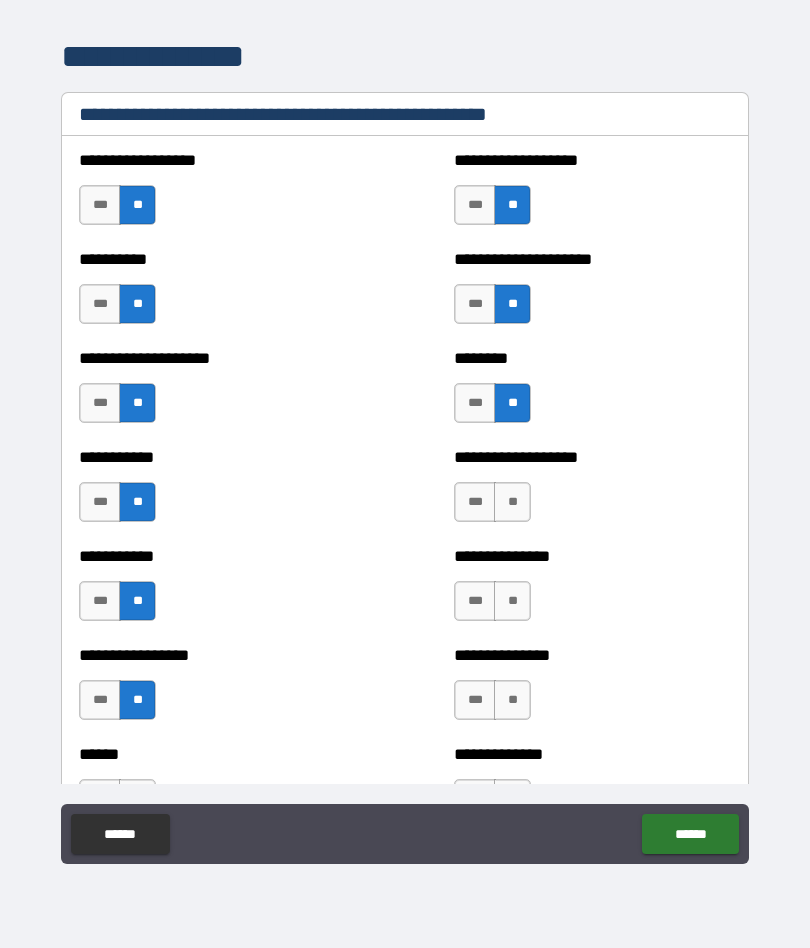 click on "**" at bounding box center [512, 502] 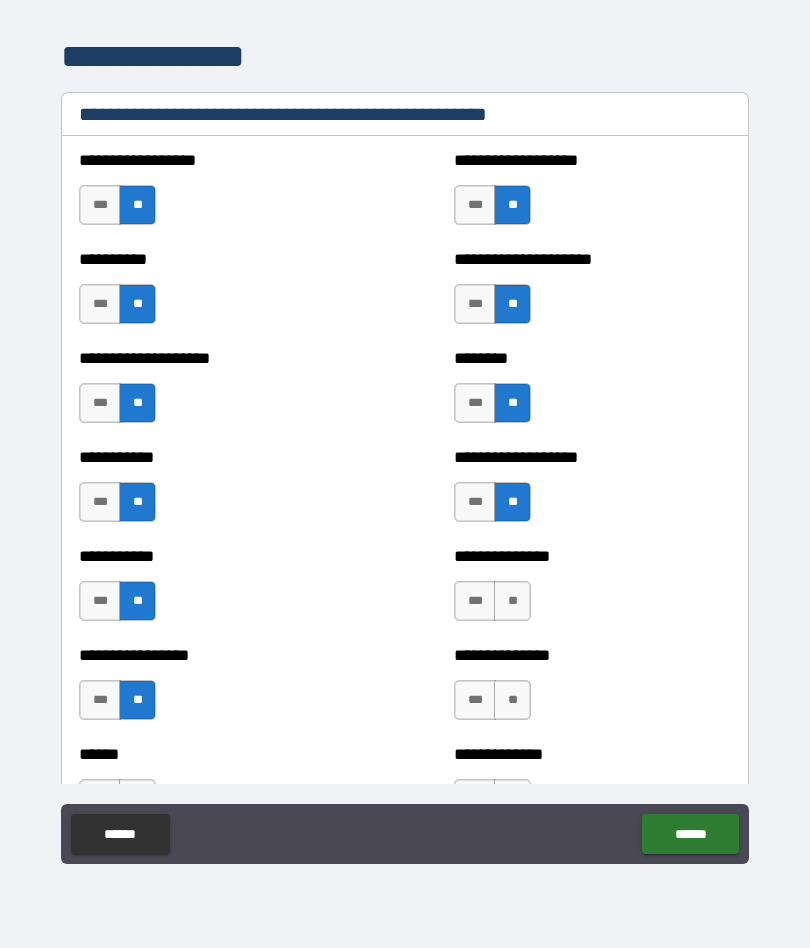 click on "**" at bounding box center (512, 601) 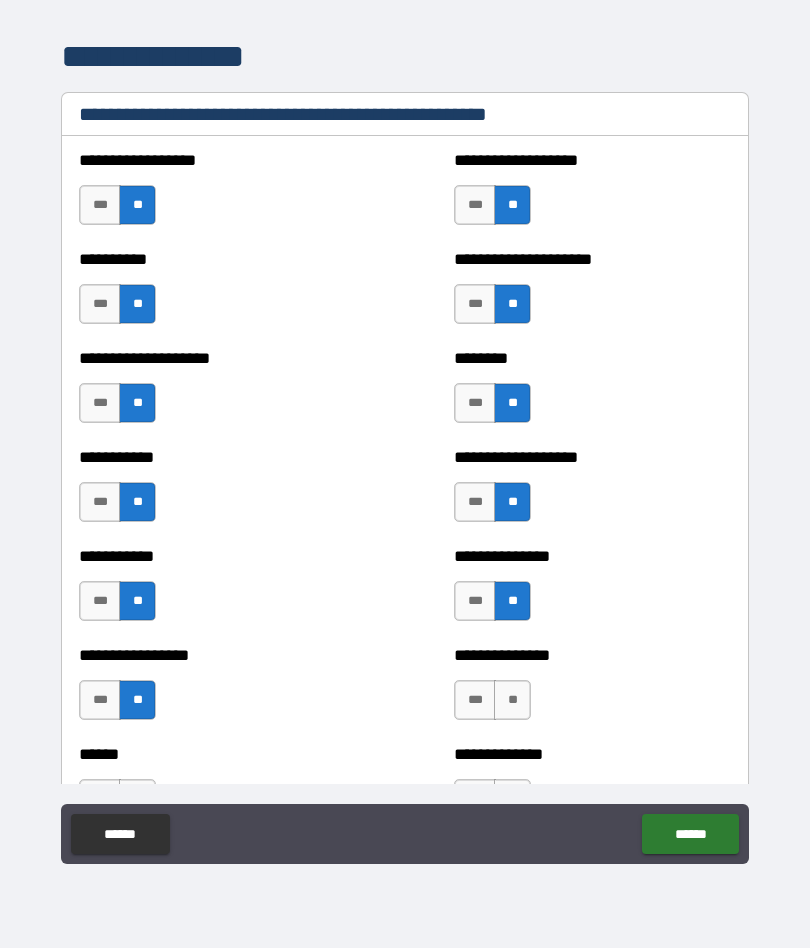 click on "**" at bounding box center [512, 700] 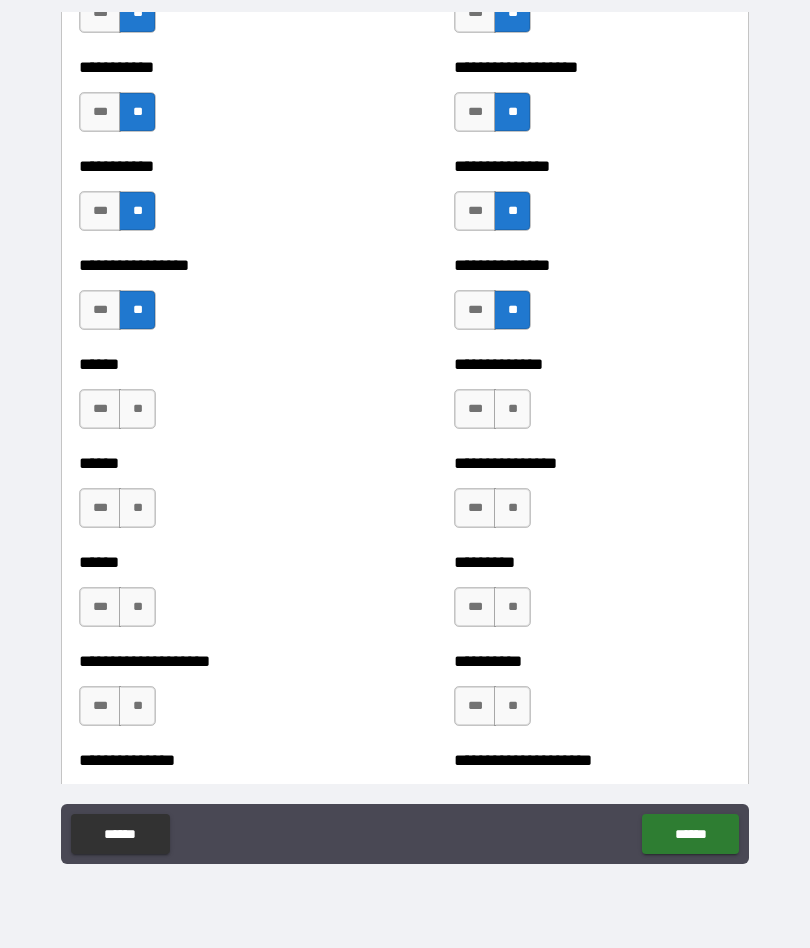 scroll, scrollTop: 2813, scrollLeft: 0, axis: vertical 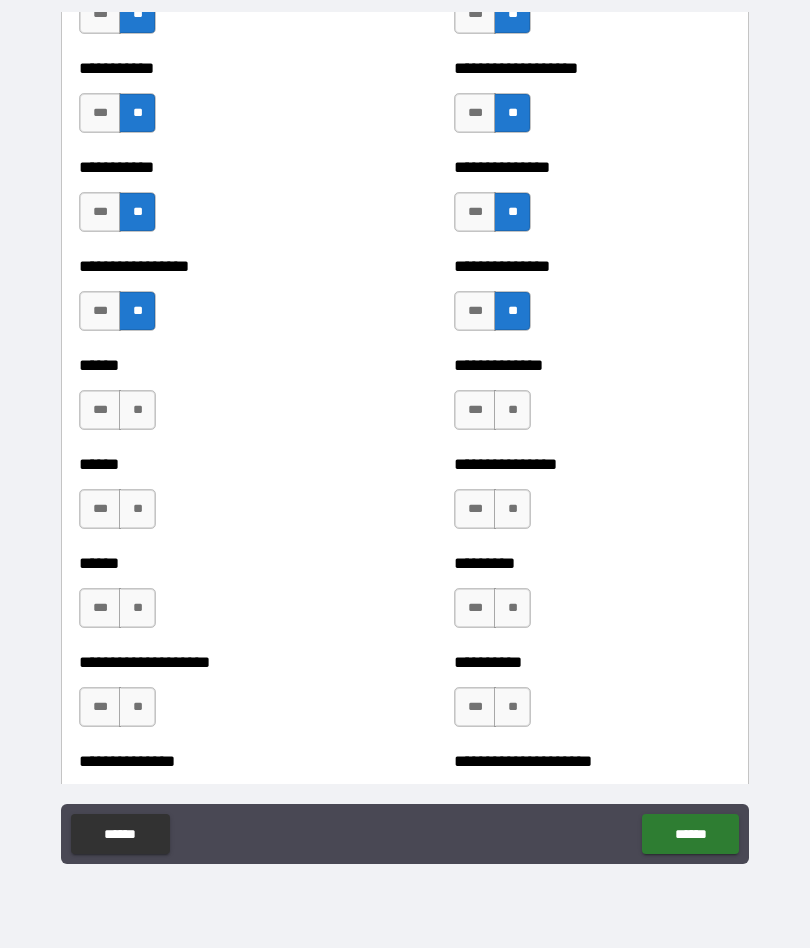 click on "**" at bounding box center [137, 410] 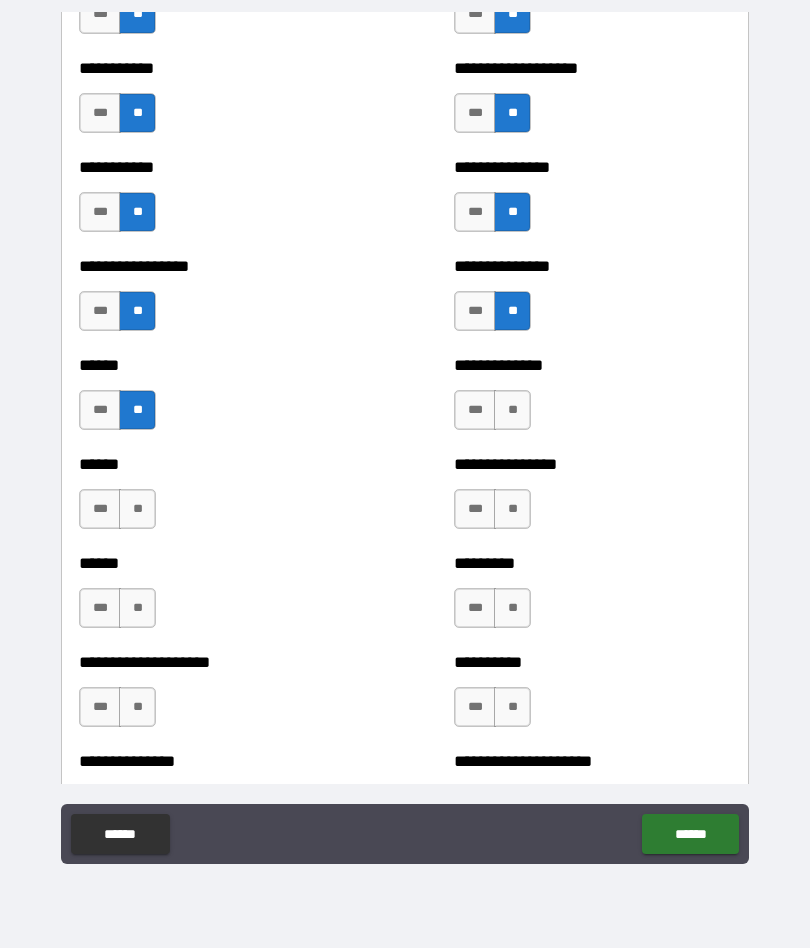 click on "**" at bounding box center (137, 509) 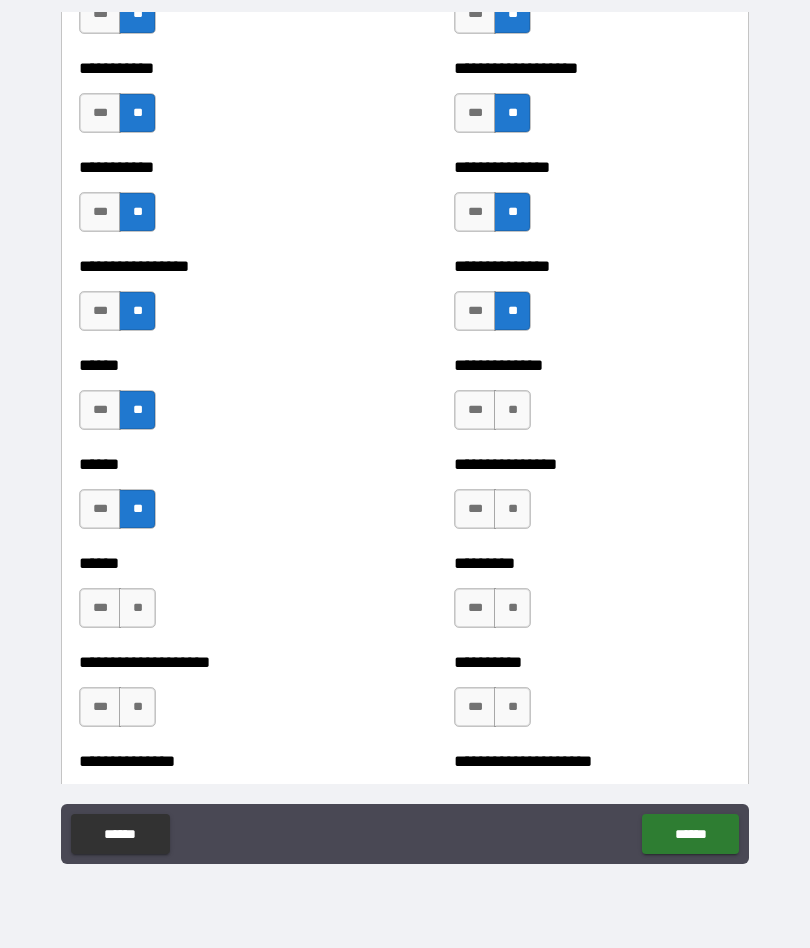 click on "**" at bounding box center [137, 608] 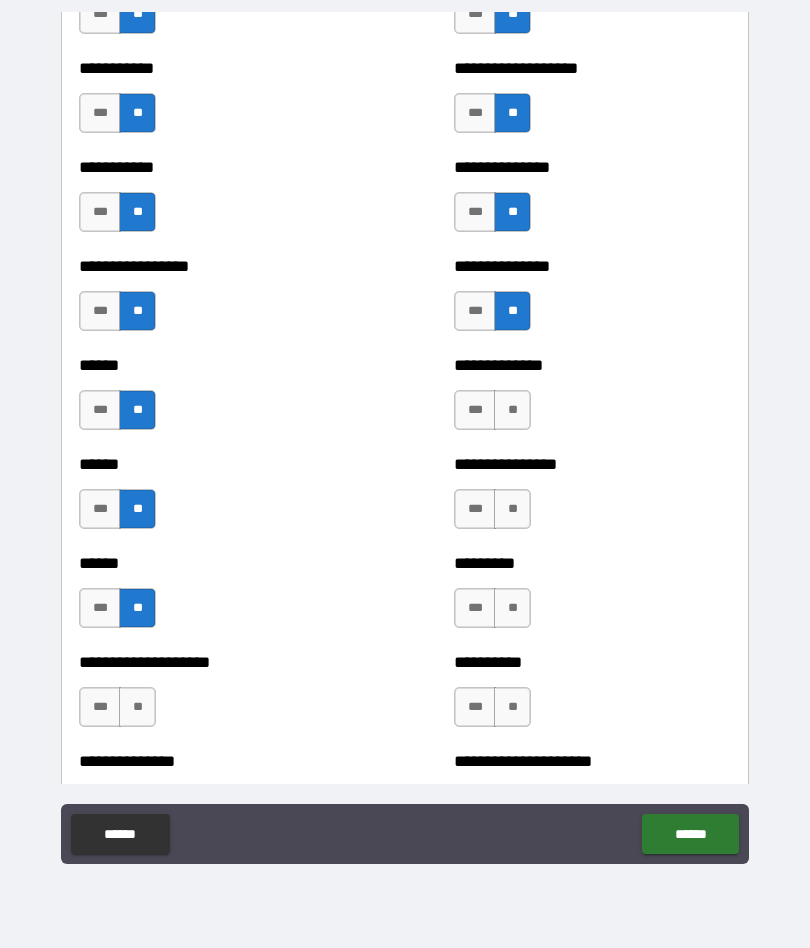 click on "**" at bounding box center (137, 707) 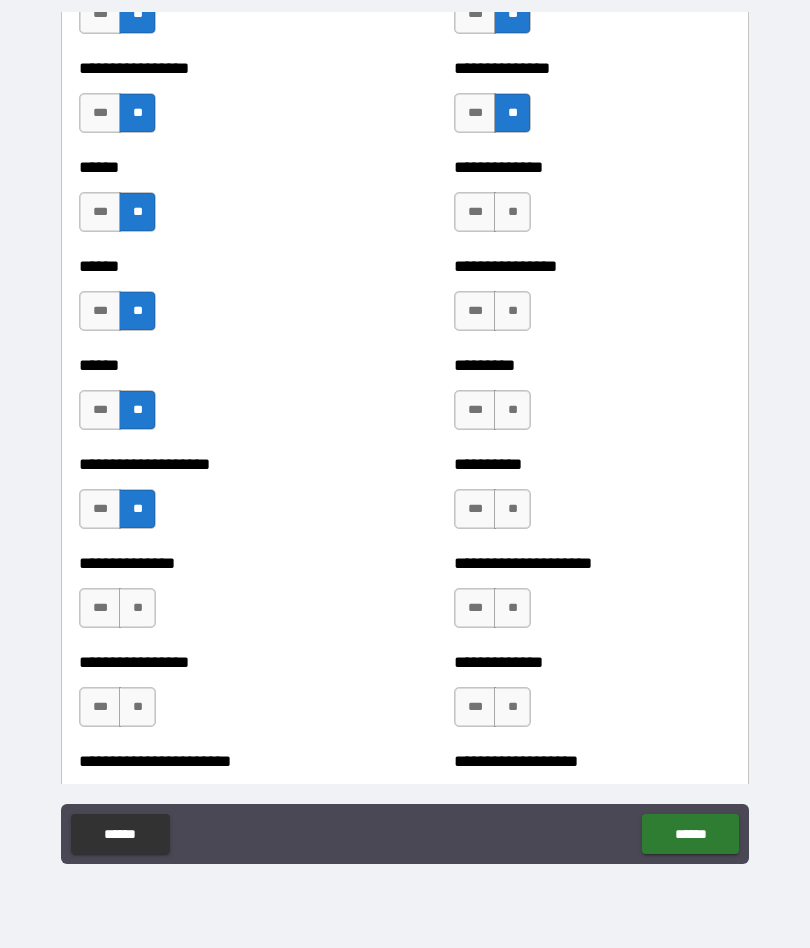scroll, scrollTop: 3025, scrollLeft: 0, axis: vertical 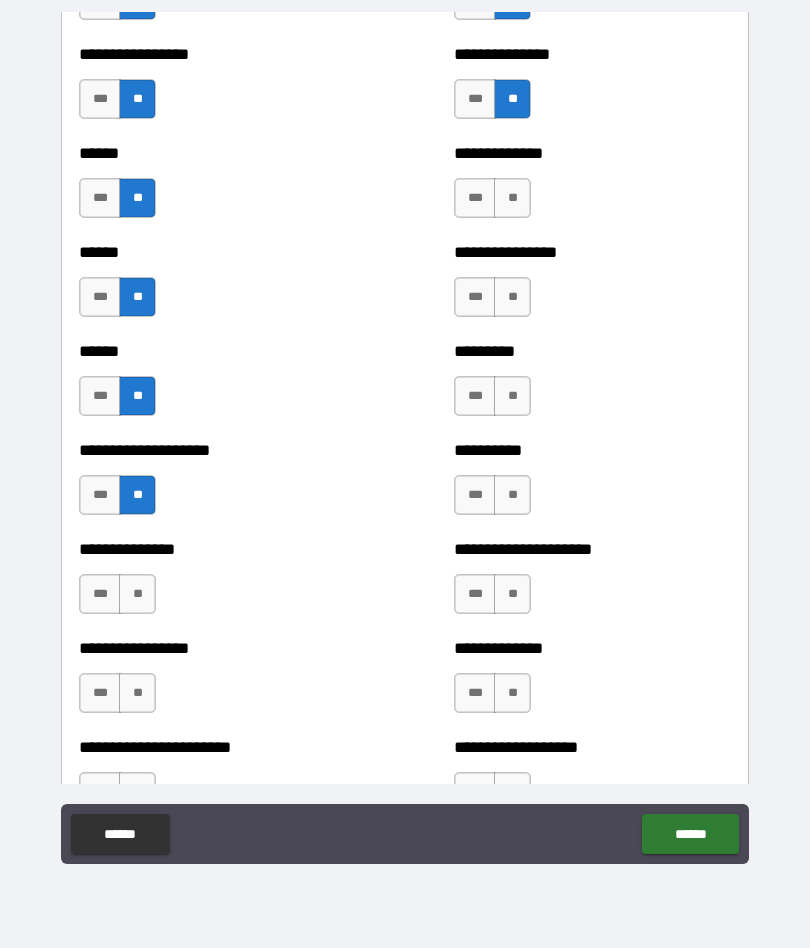 click on "**" at bounding box center (512, 198) 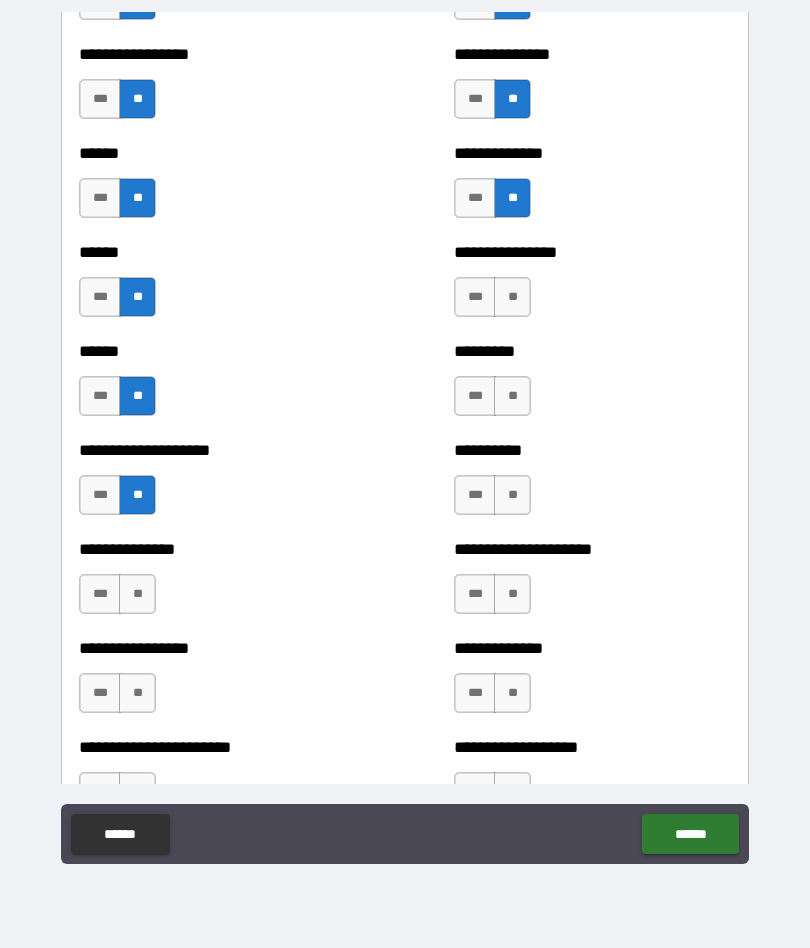 click on "**" at bounding box center (512, 297) 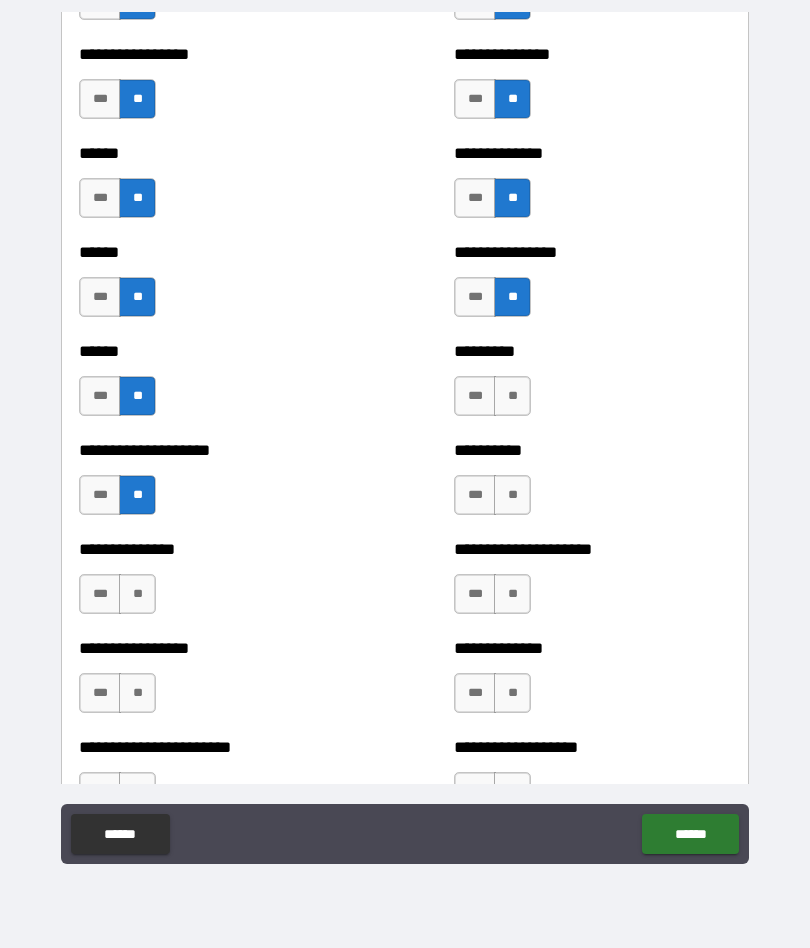 click on "**" at bounding box center (512, 396) 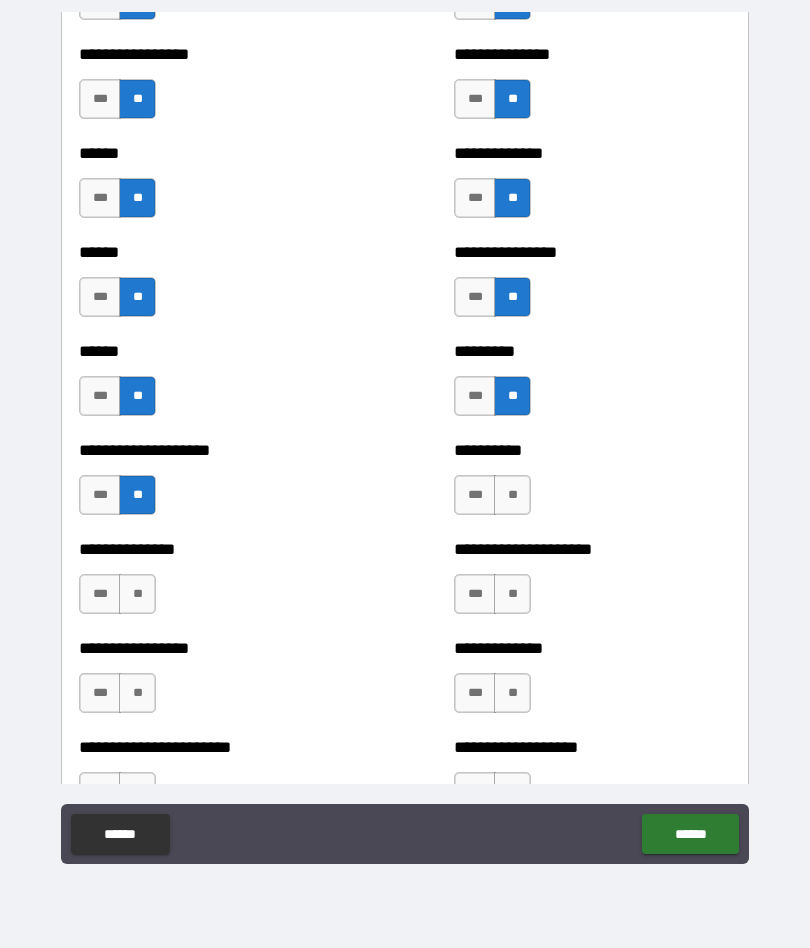 click on "**" at bounding box center [512, 495] 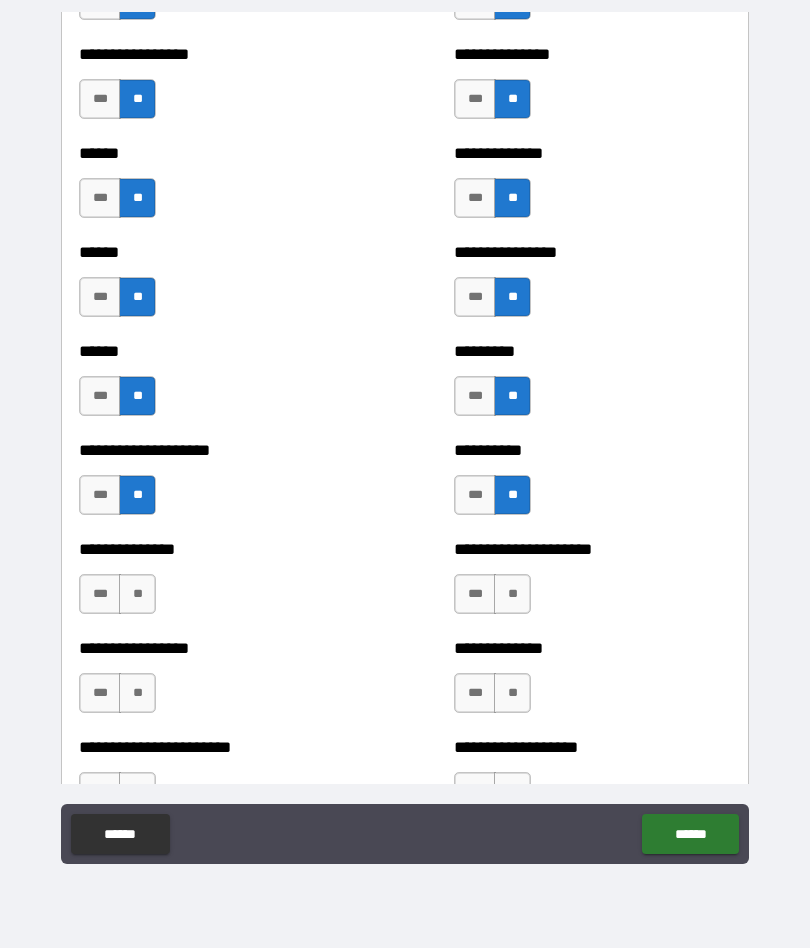 click on "**" at bounding box center [137, 594] 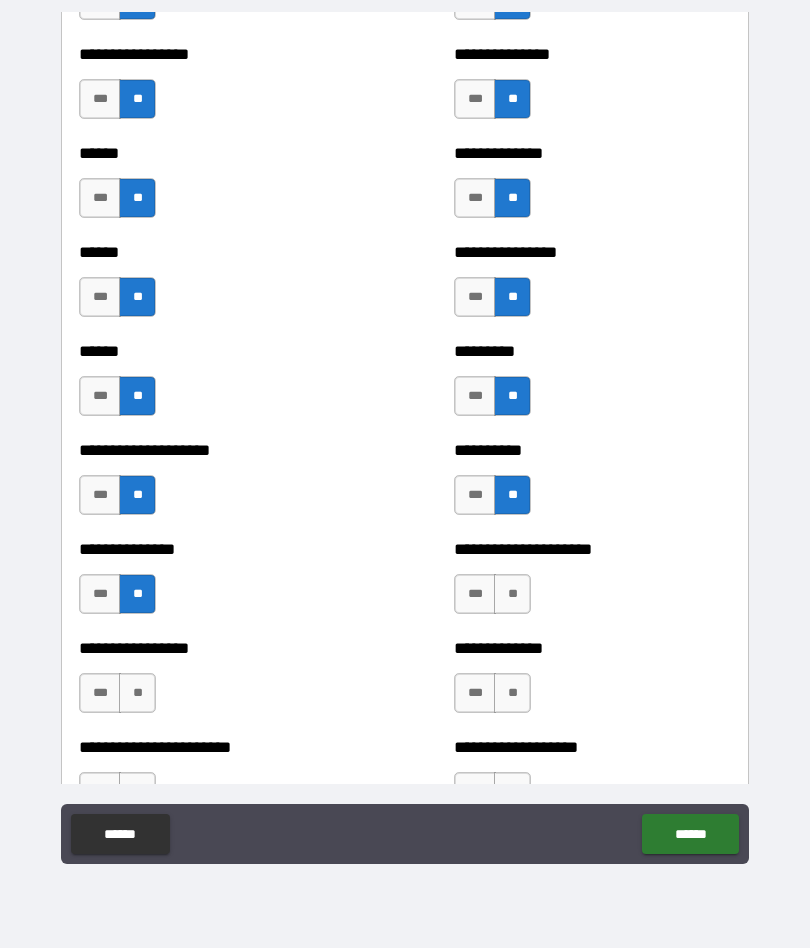 click on "**" at bounding box center (137, 693) 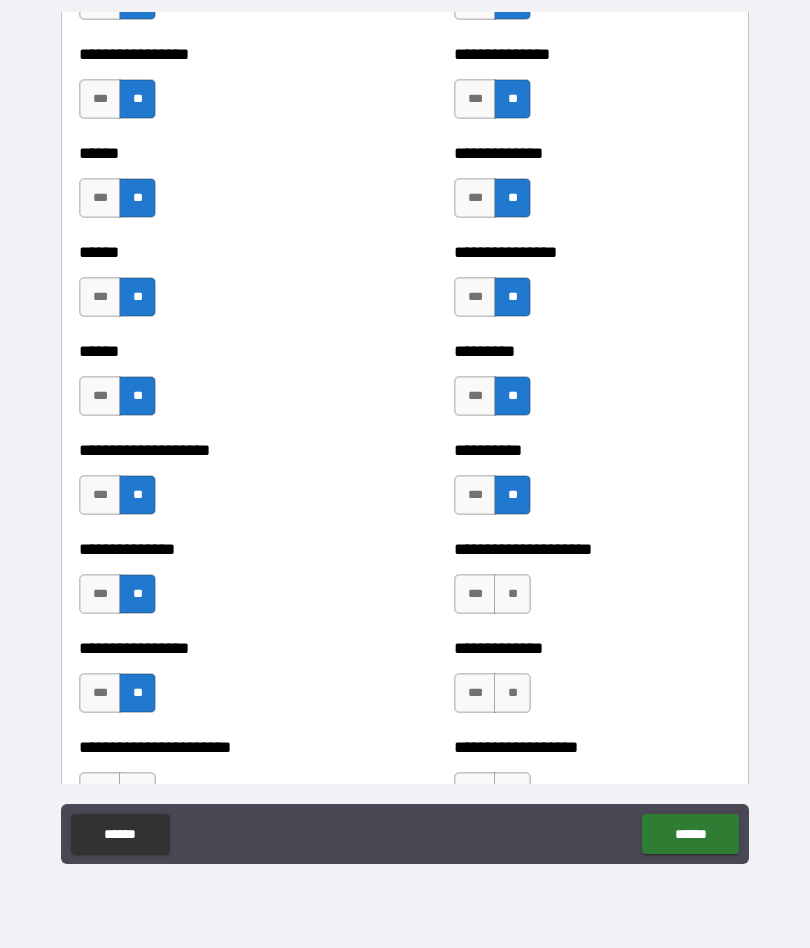 click on "**" at bounding box center (512, 594) 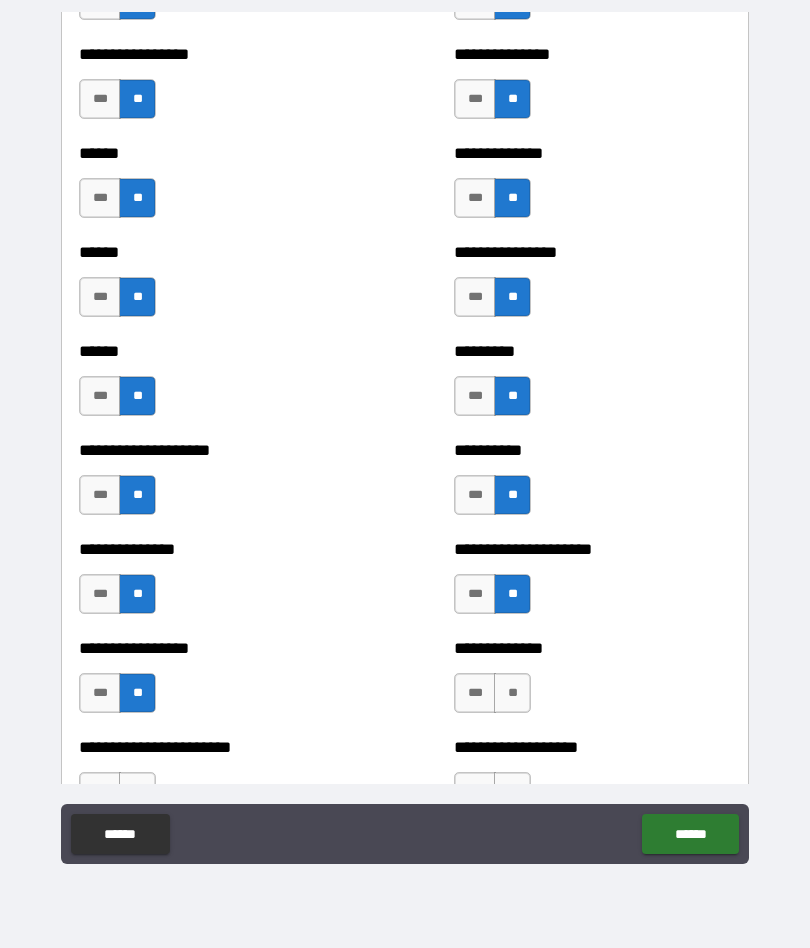 click on "**" at bounding box center (512, 693) 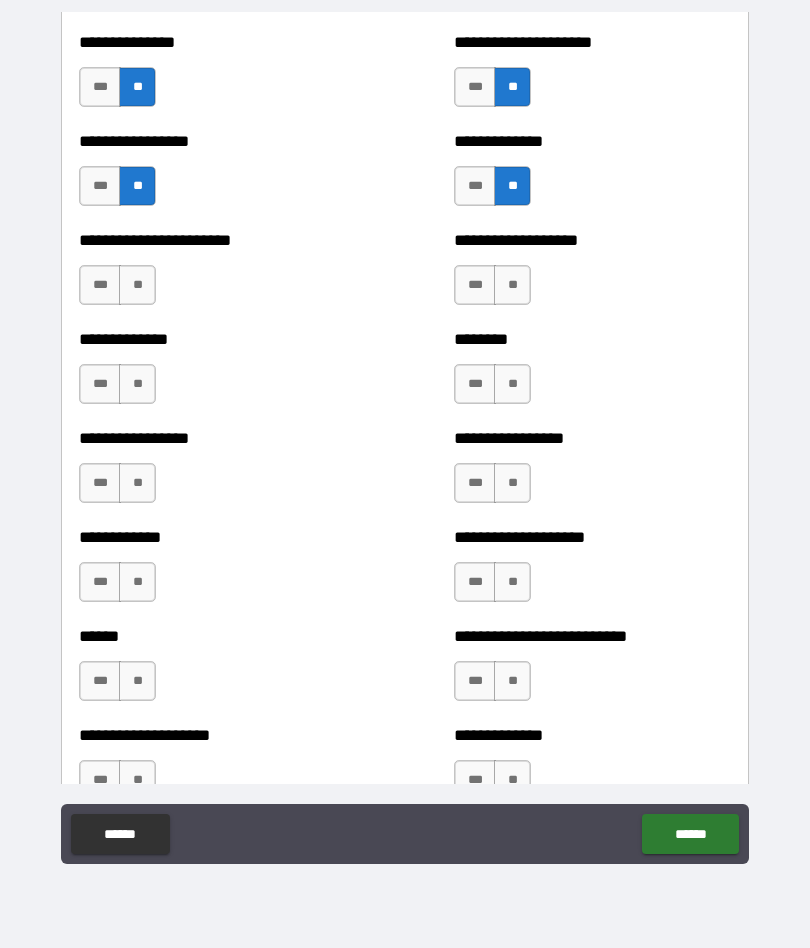 scroll, scrollTop: 3542, scrollLeft: 0, axis: vertical 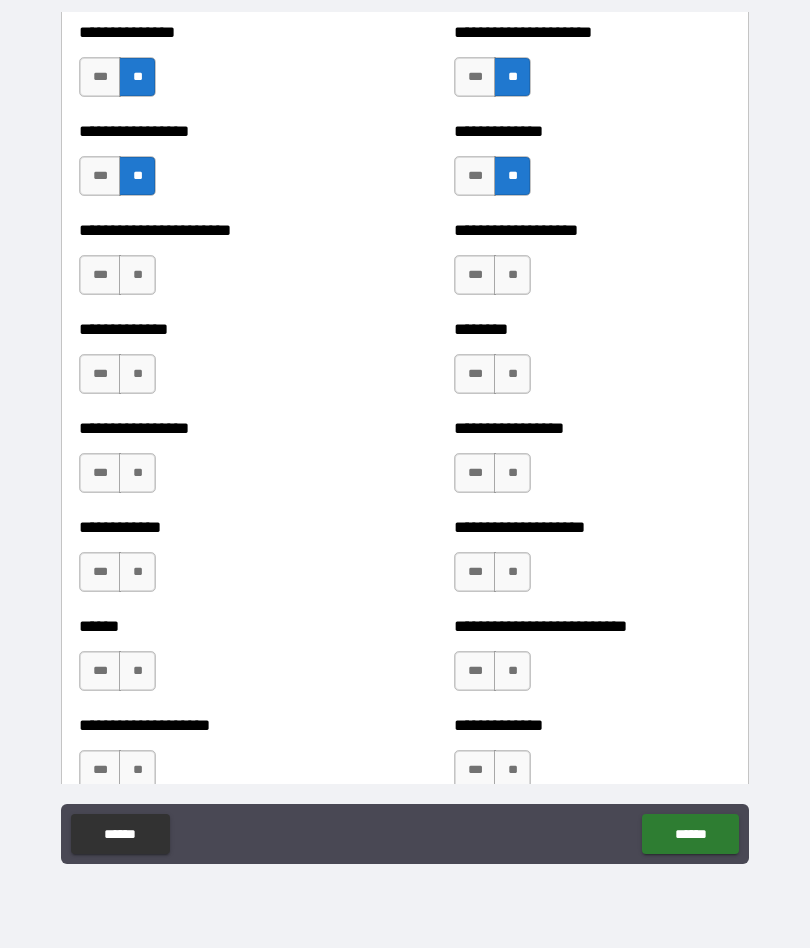 click on "**" at bounding box center (137, 275) 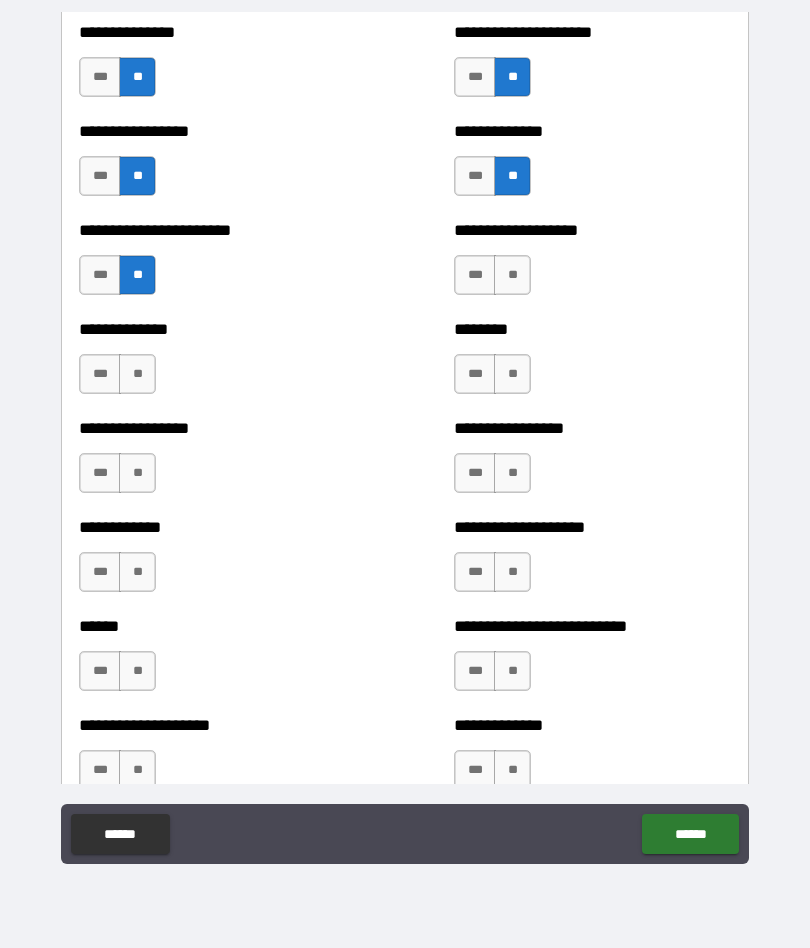 click on "**" at bounding box center [137, 374] 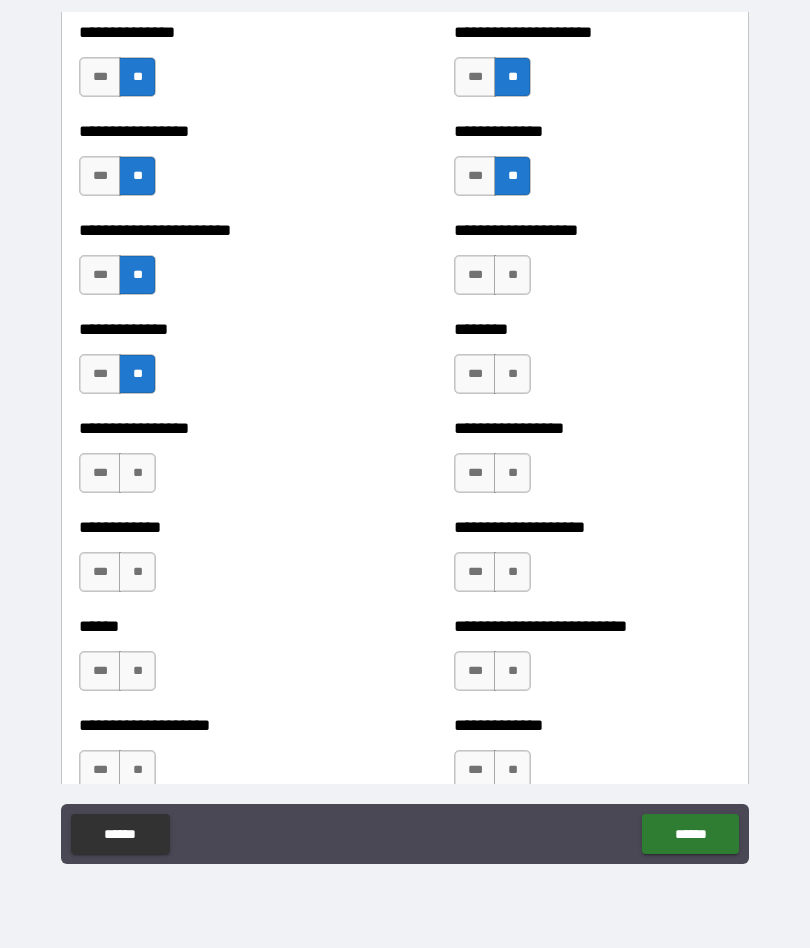click on "**" at bounding box center [137, 473] 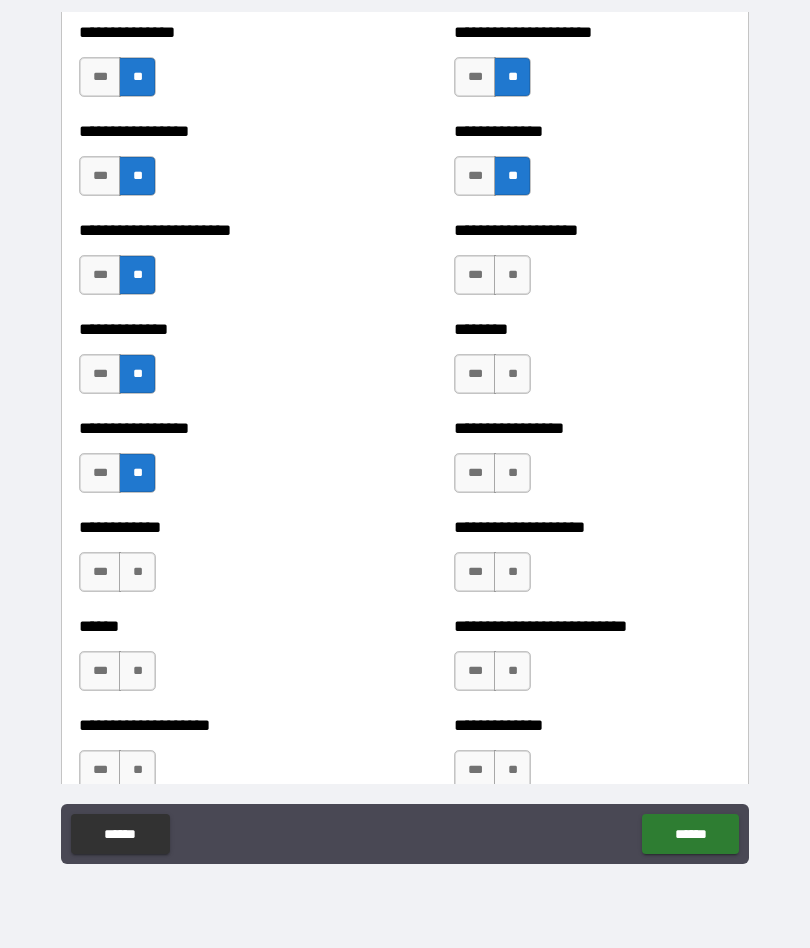 click on "**" at bounding box center (137, 572) 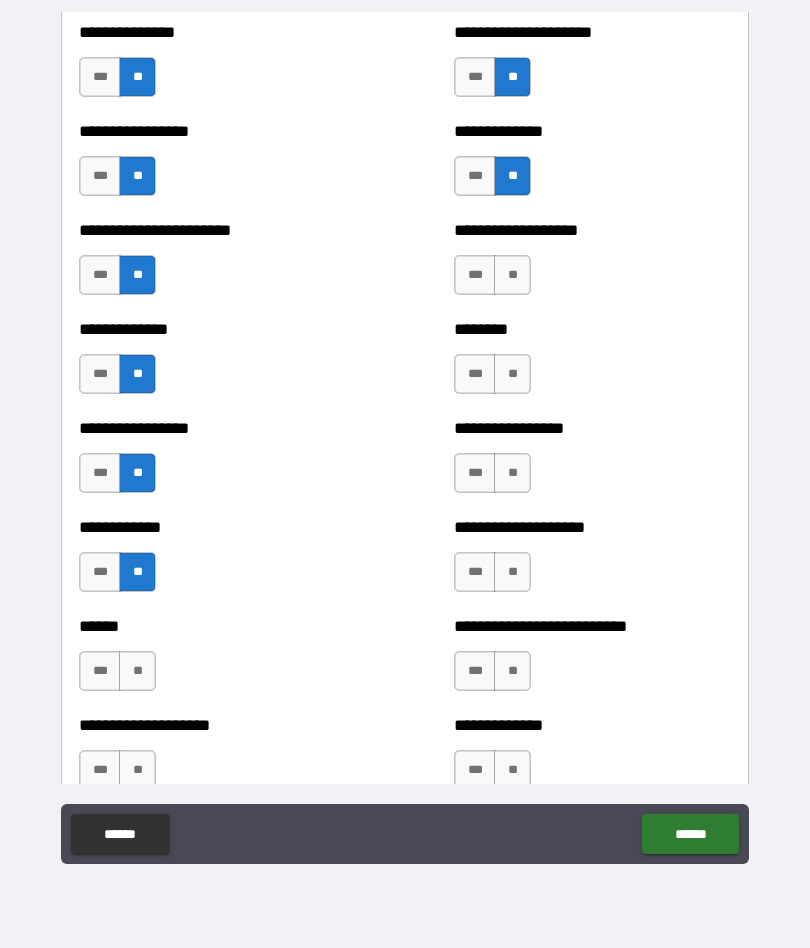 click on "**" at bounding box center [137, 671] 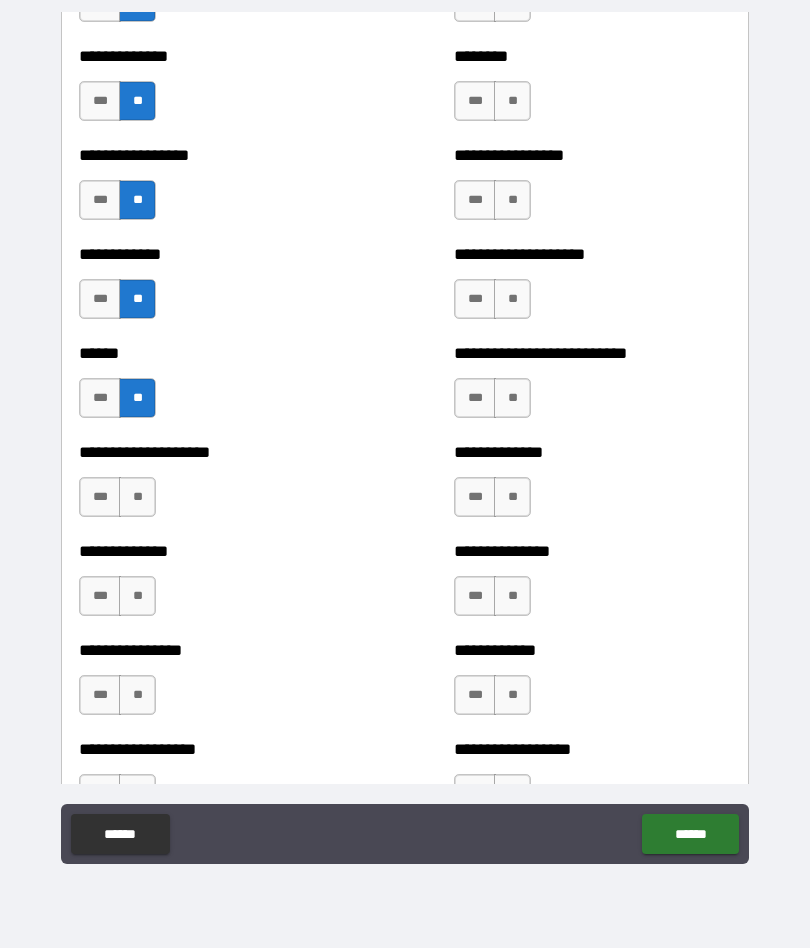 scroll, scrollTop: 3814, scrollLeft: 0, axis: vertical 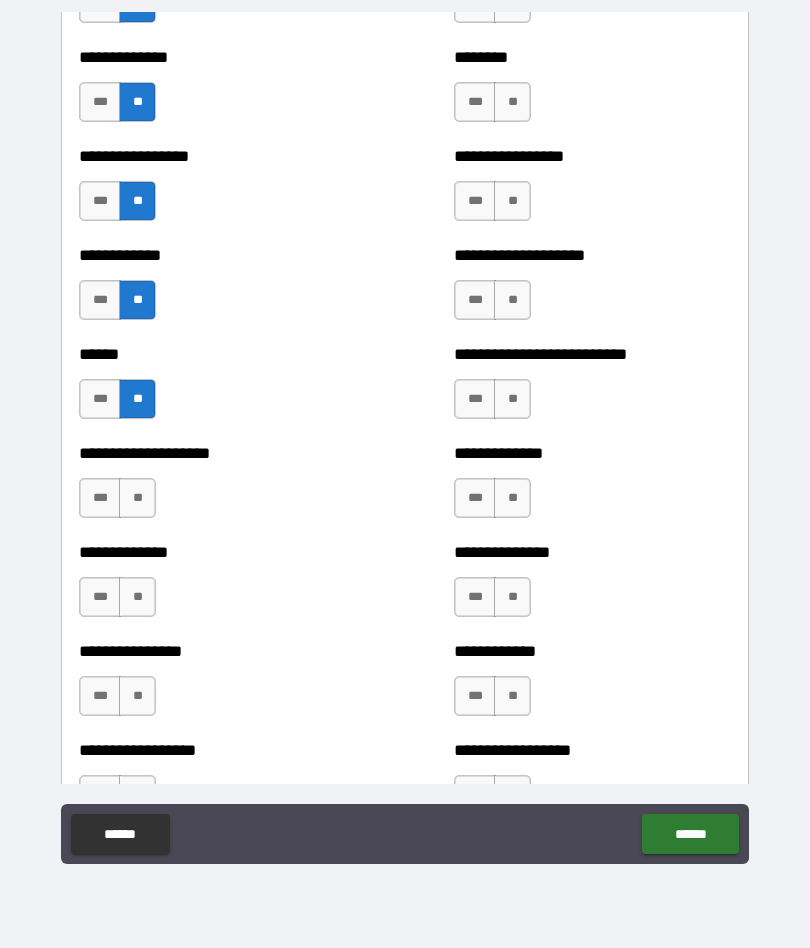 click on "**" at bounding box center (137, 498) 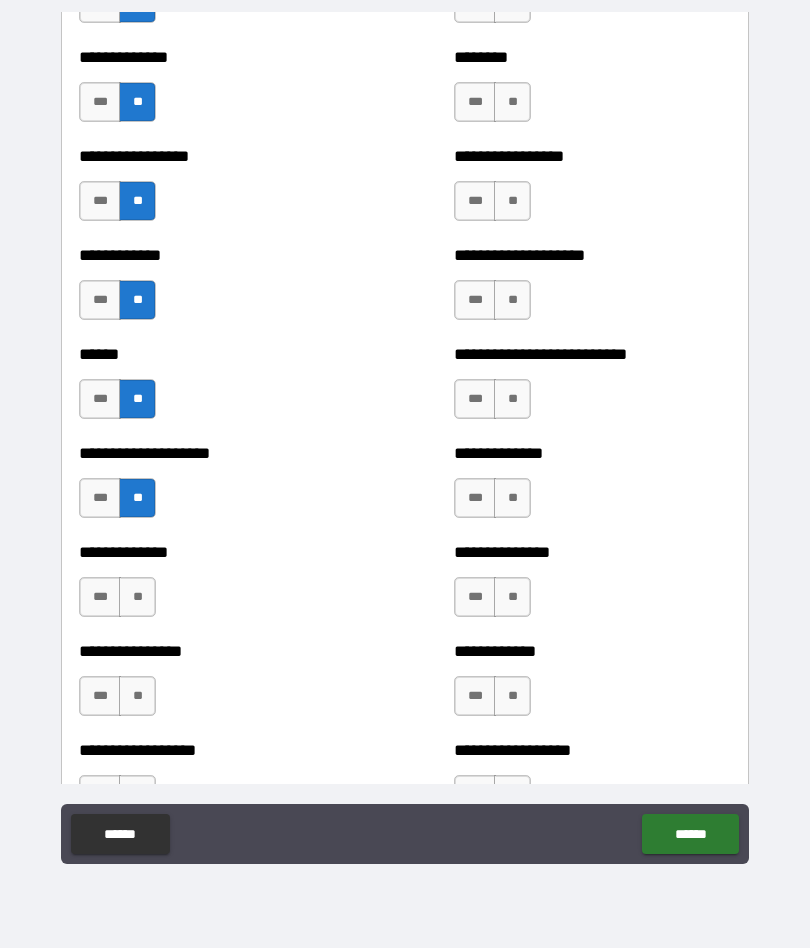 click on "**" at bounding box center (137, 597) 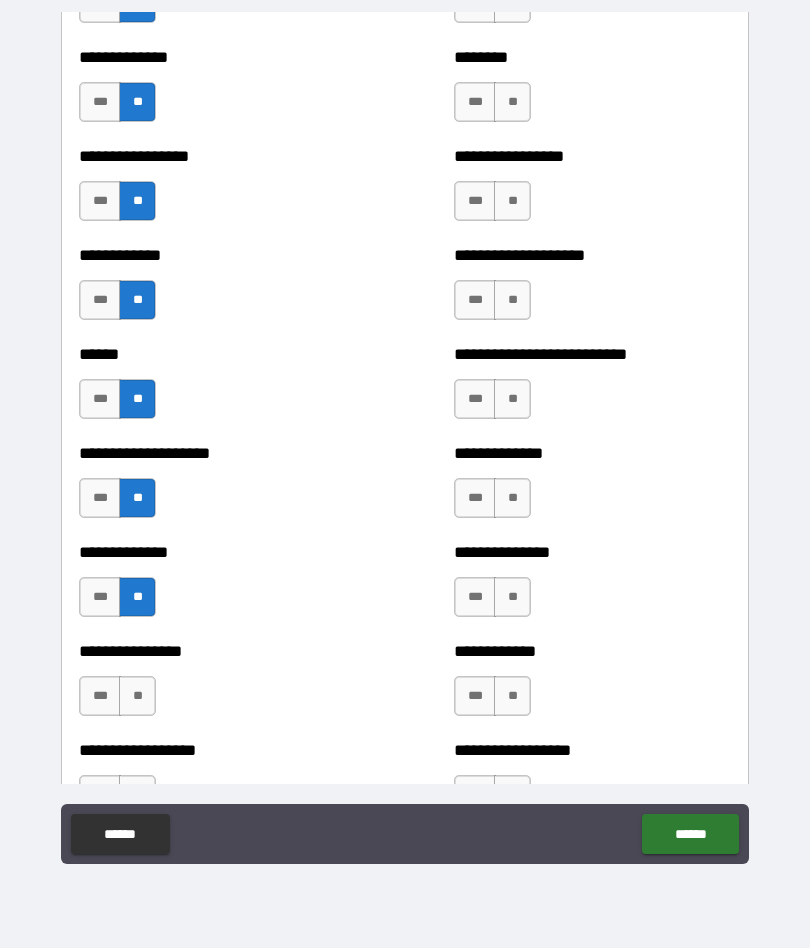 click on "**" at bounding box center [137, 696] 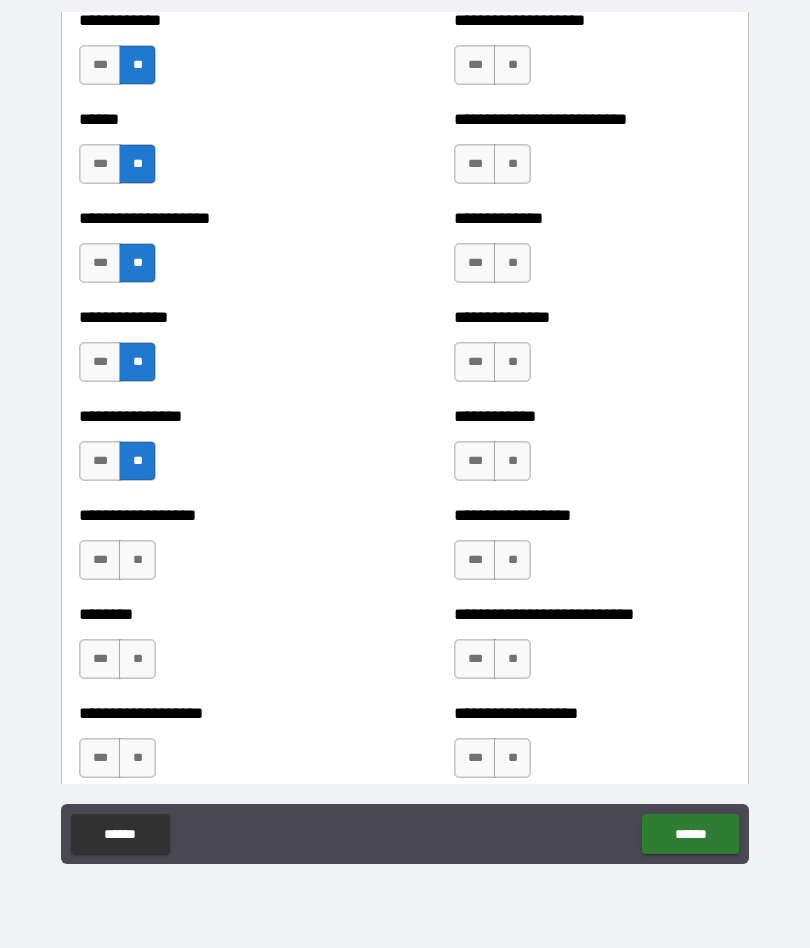 scroll, scrollTop: 4082, scrollLeft: 0, axis: vertical 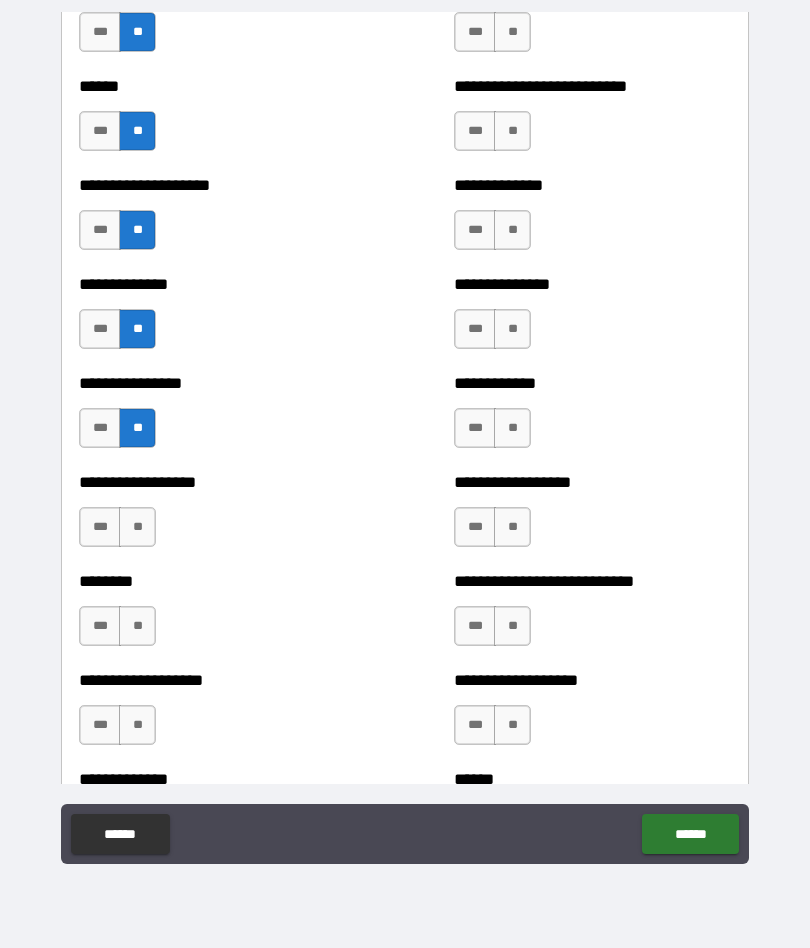 click on "**" at bounding box center (137, 527) 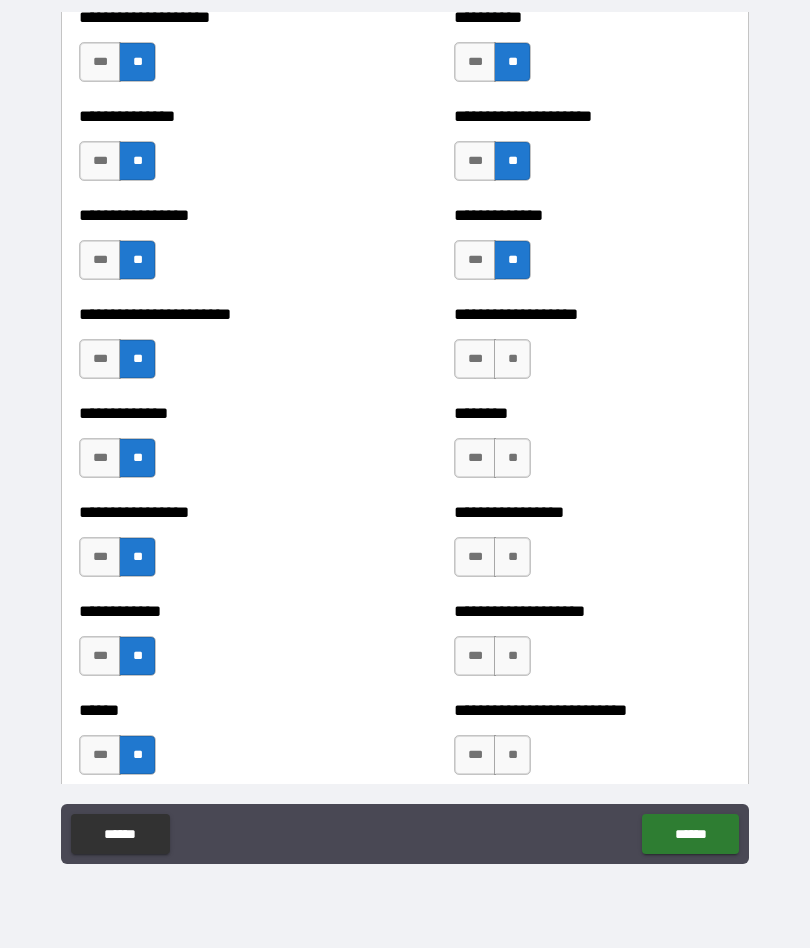 scroll, scrollTop: 3453, scrollLeft: 0, axis: vertical 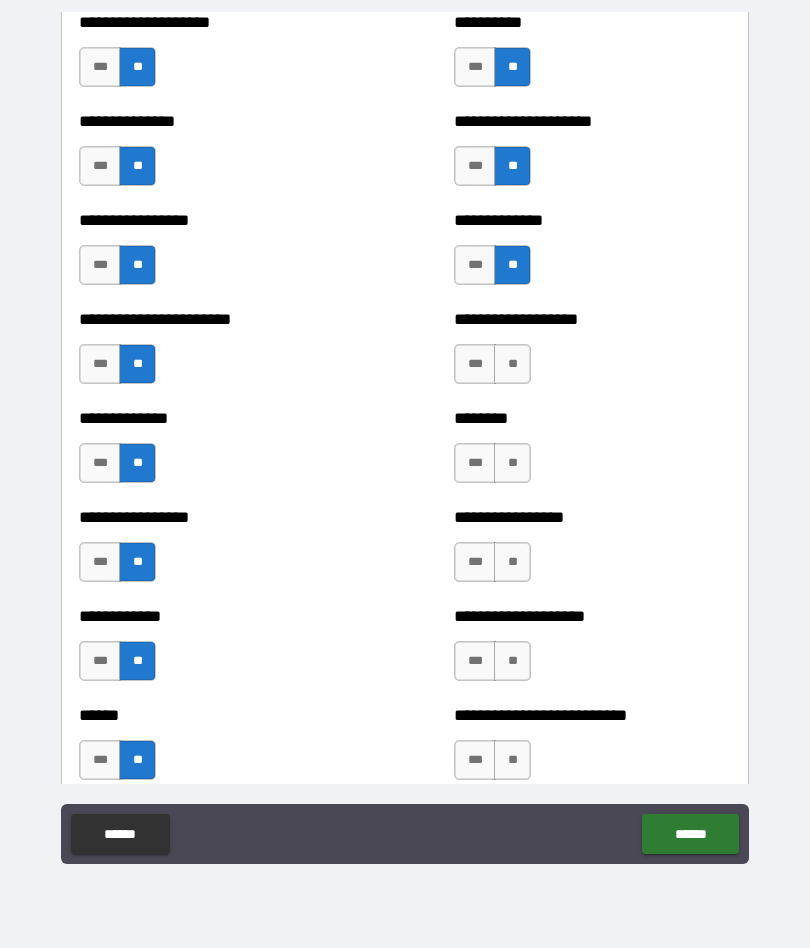 click on "**" at bounding box center [512, 364] 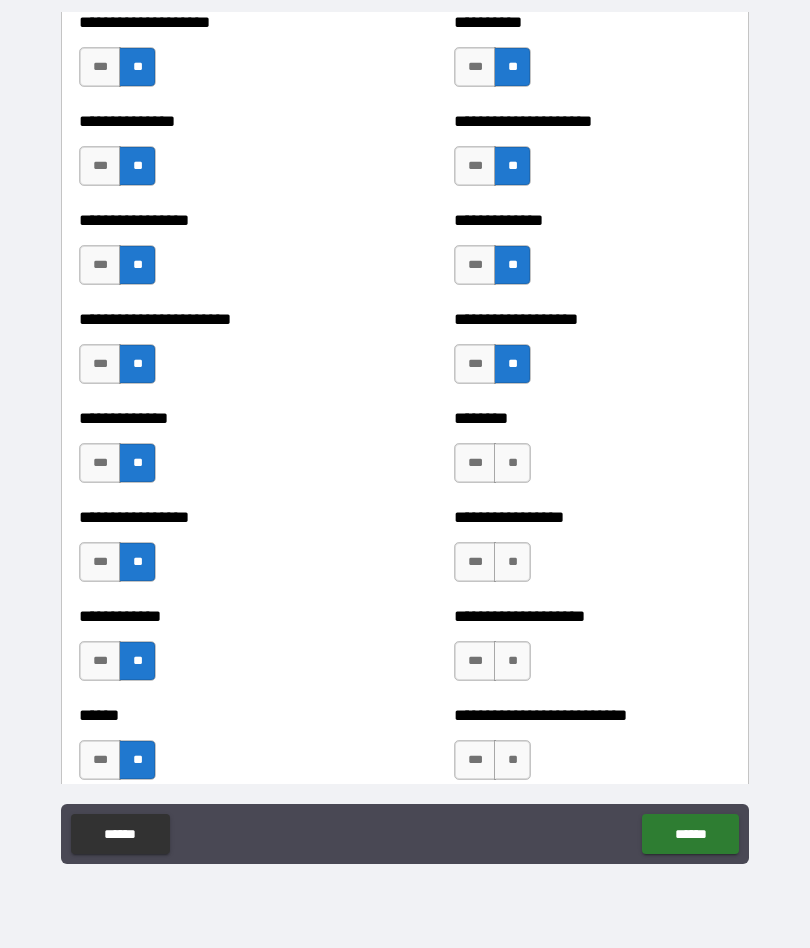 click on "**" at bounding box center [512, 463] 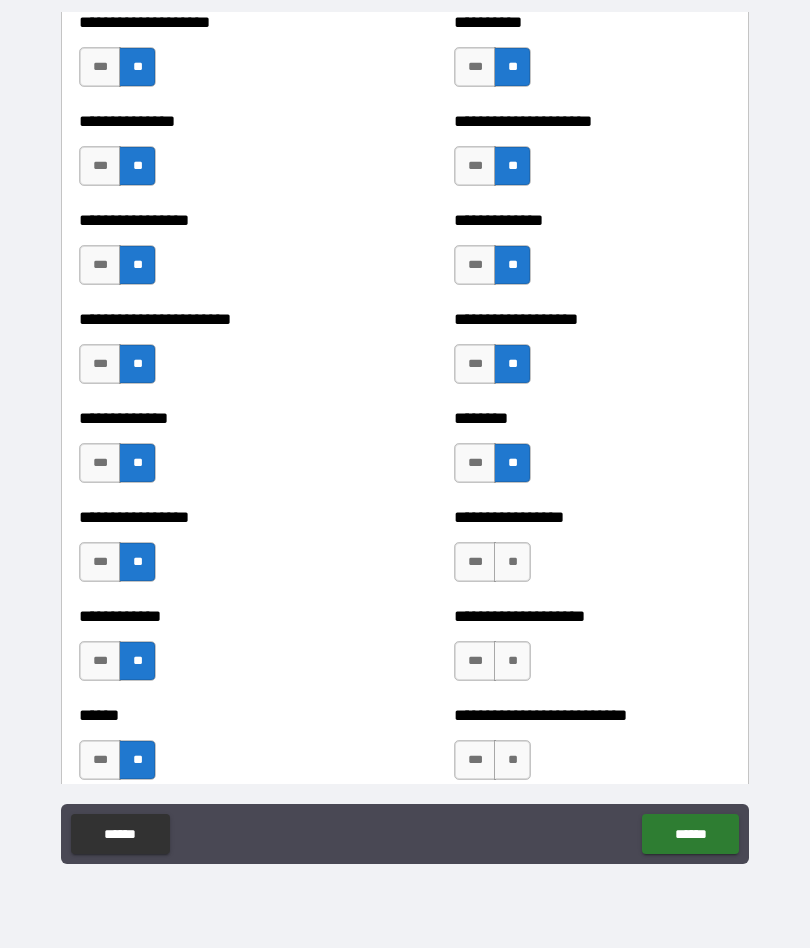 click on "**" at bounding box center [512, 562] 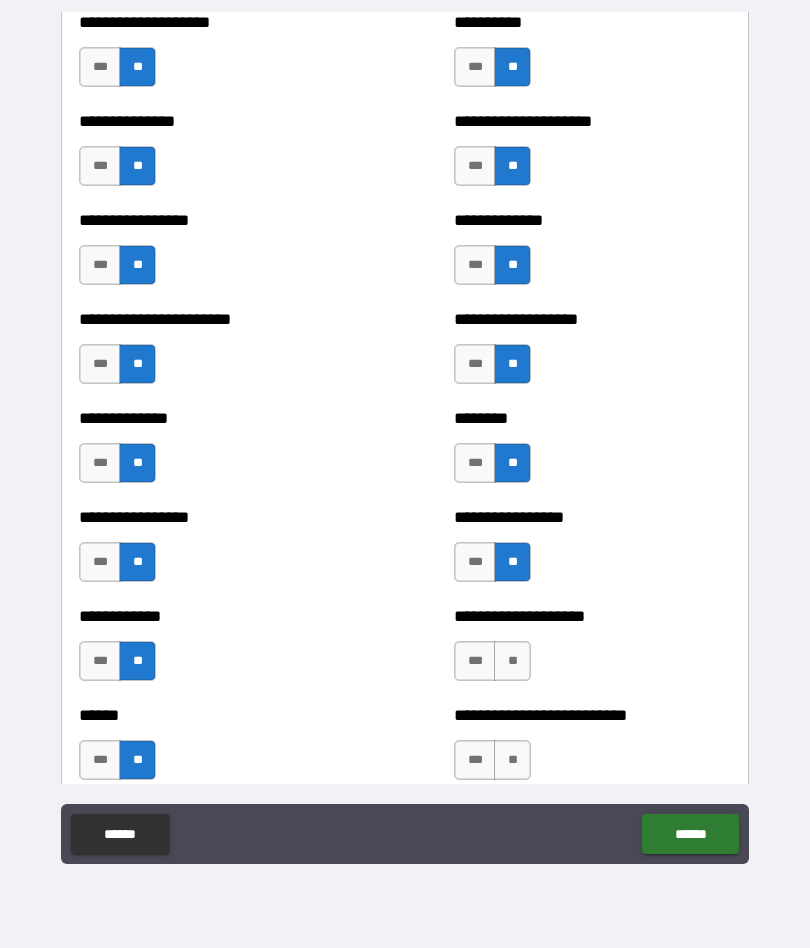 click on "**" at bounding box center (512, 661) 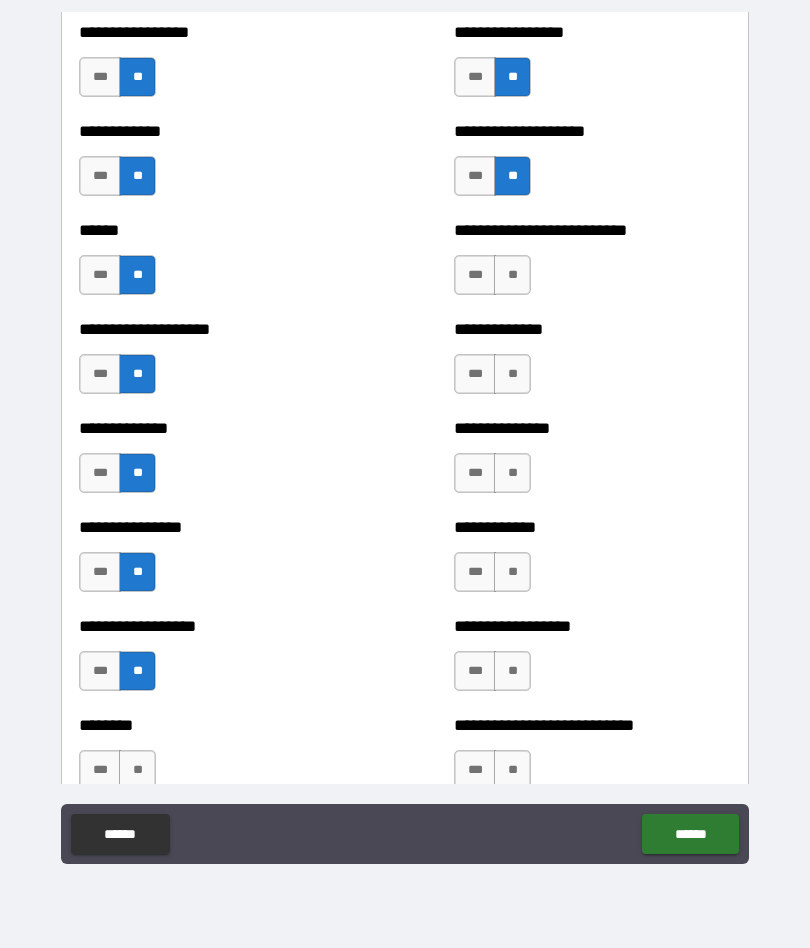 scroll, scrollTop: 3952, scrollLeft: 0, axis: vertical 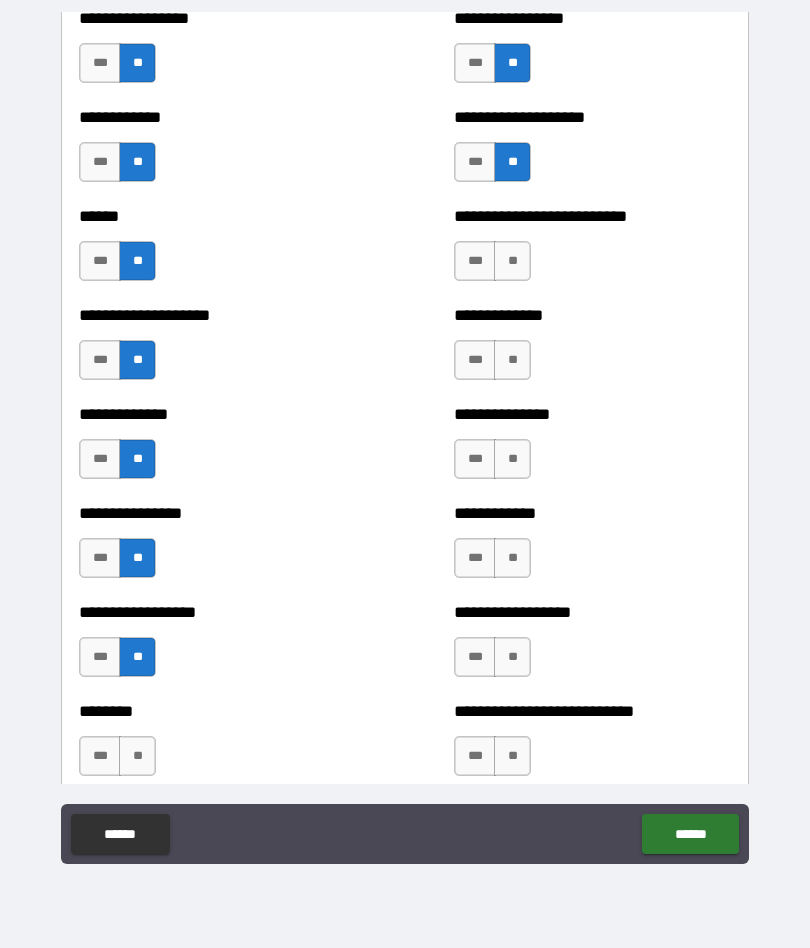 click on "**" at bounding box center (512, 261) 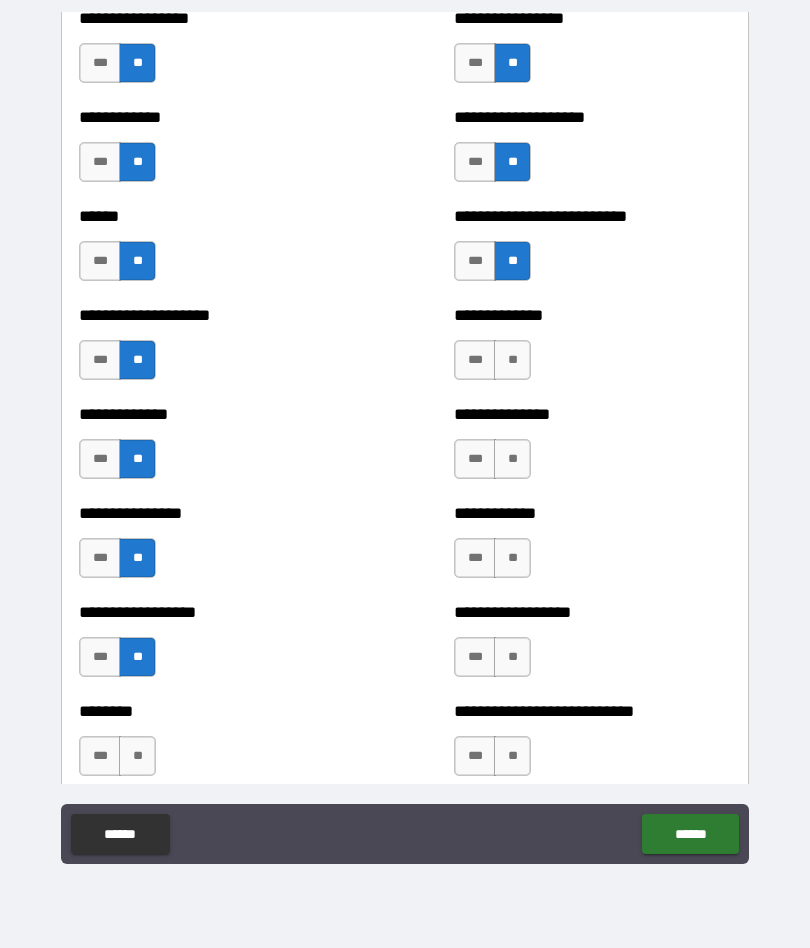 click on "**" at bounding box center [512, 360] 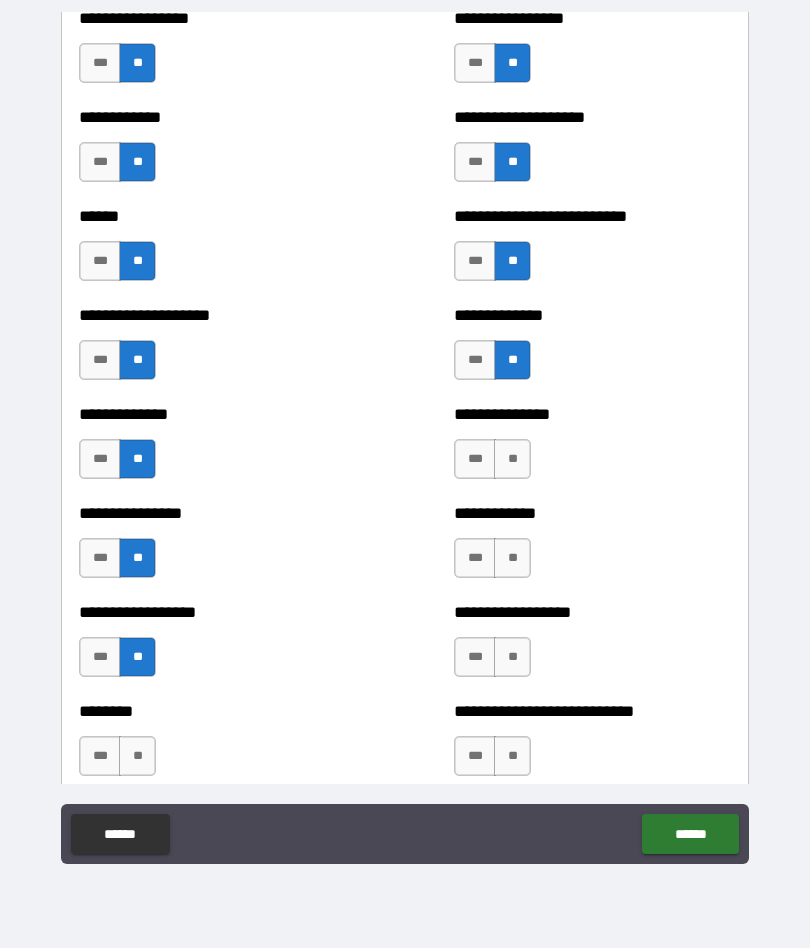 click on "**" at bounding box center [512, 459] 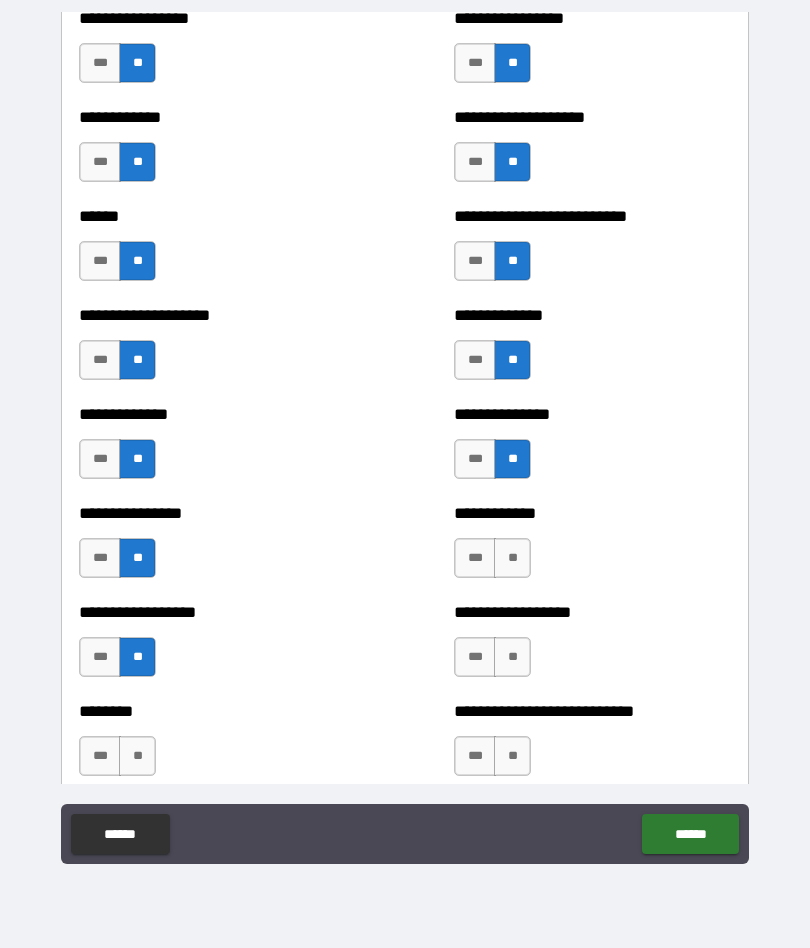 click on "**" at bounding box center [512, 558] 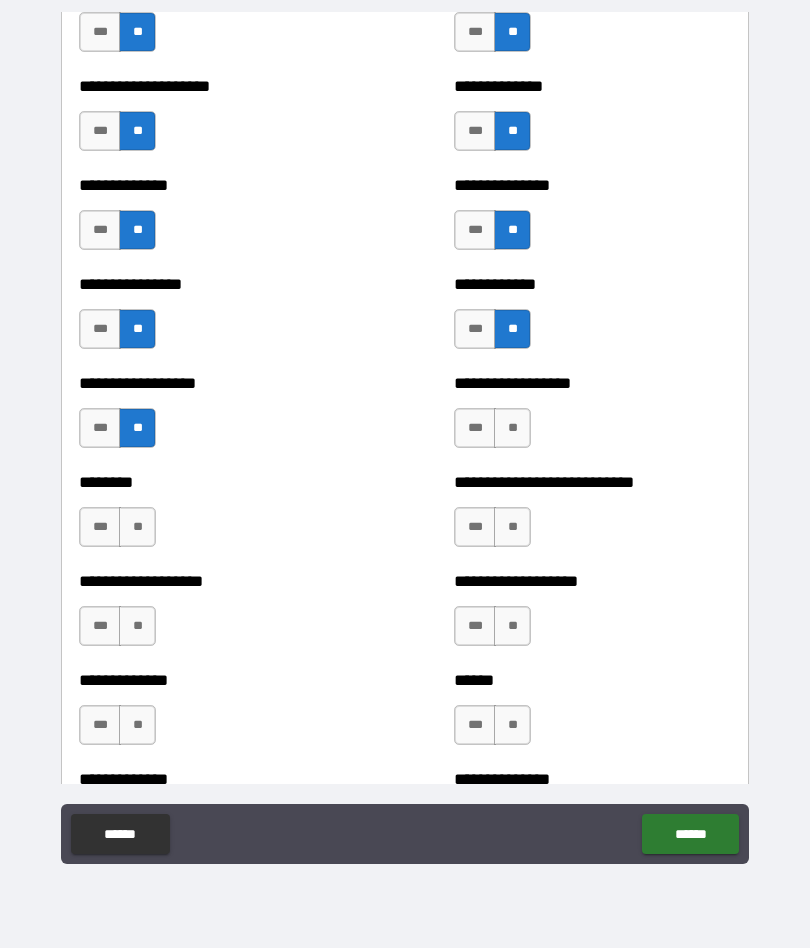 scroll, scrollTop: 4221, scrollLeft: 0, axis: vertical 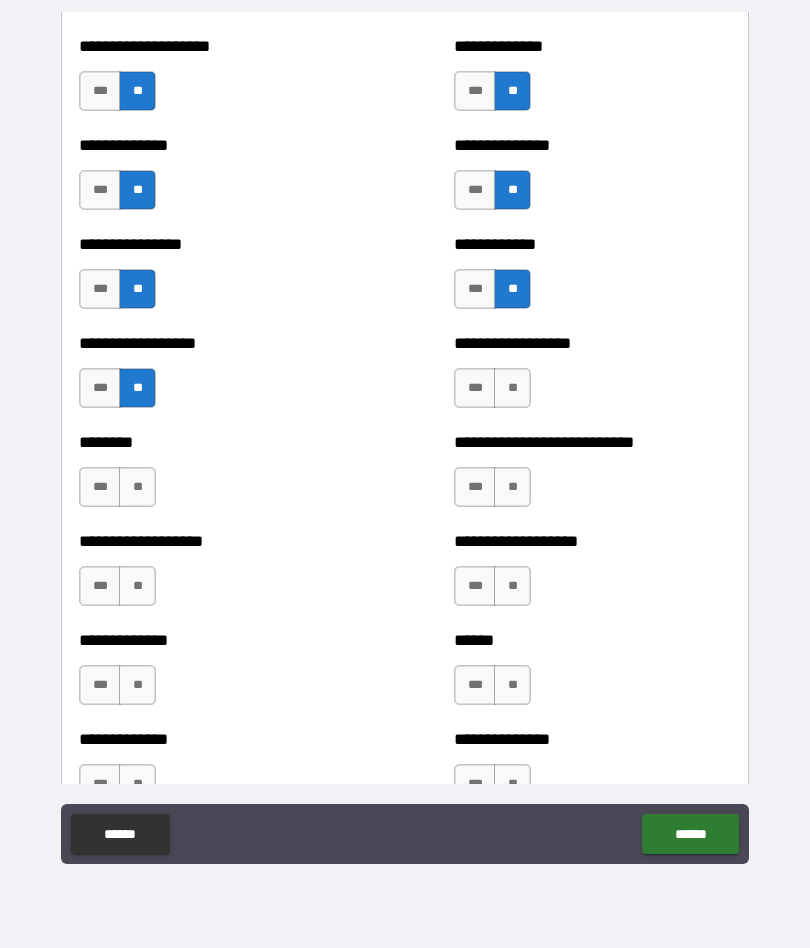 click on "**" at bounding box center (512, 388) 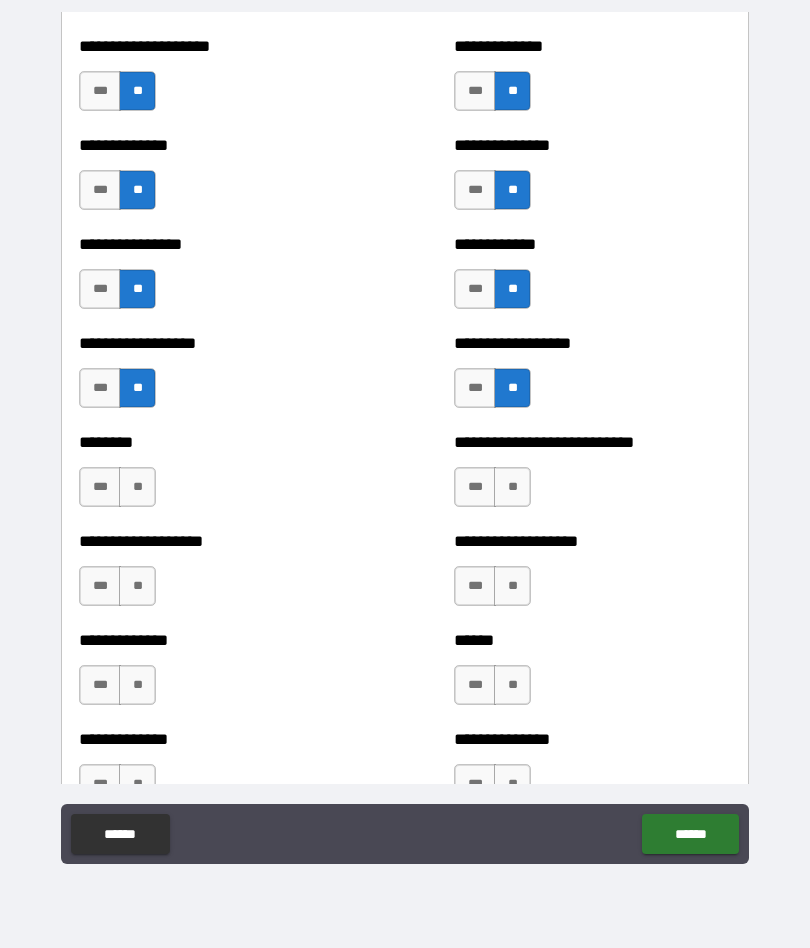 click on "**" at bounding box center [512, 487] 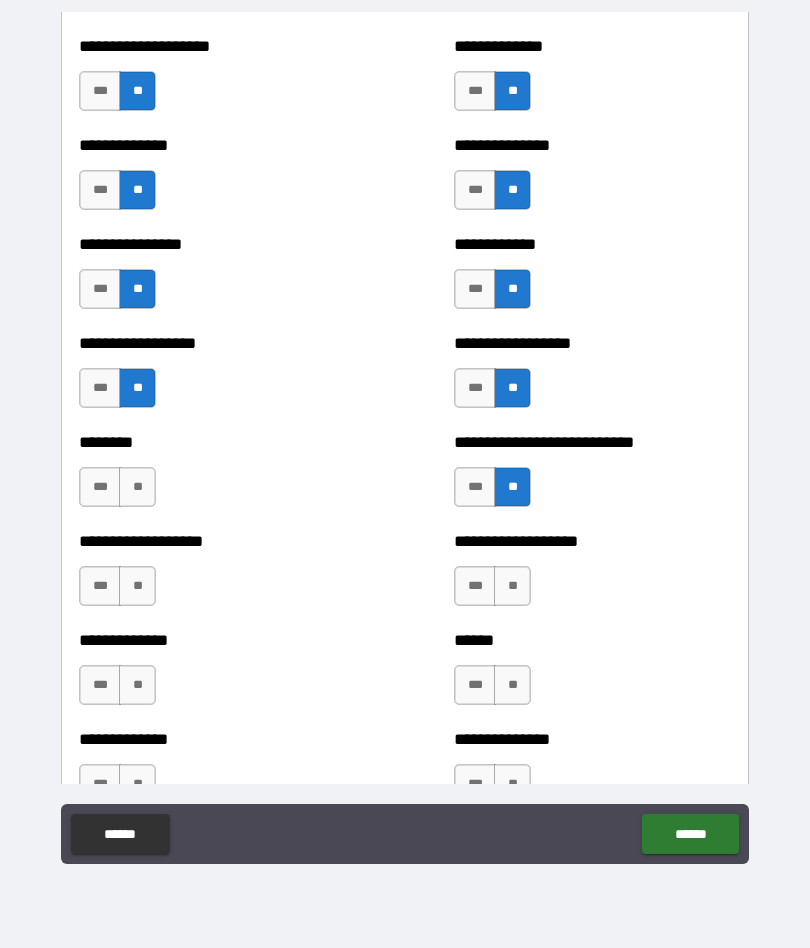 click on "**" at bounding box center (512, 586) 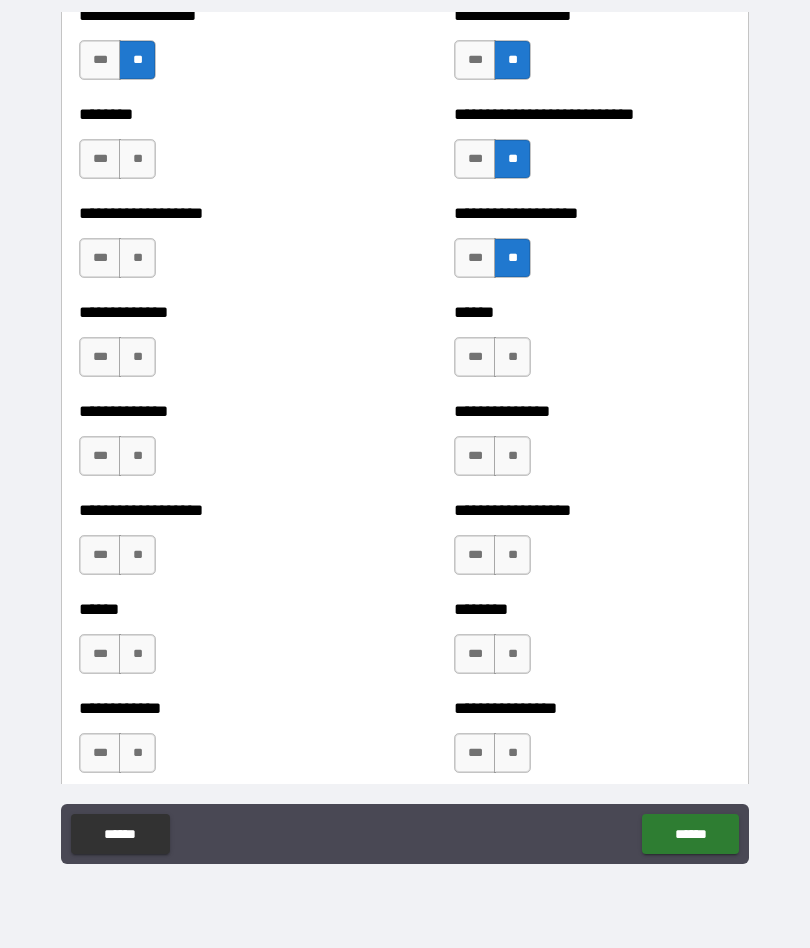 scroll, scrollTop: 4551, scrollLeft: 0, axis: vertical 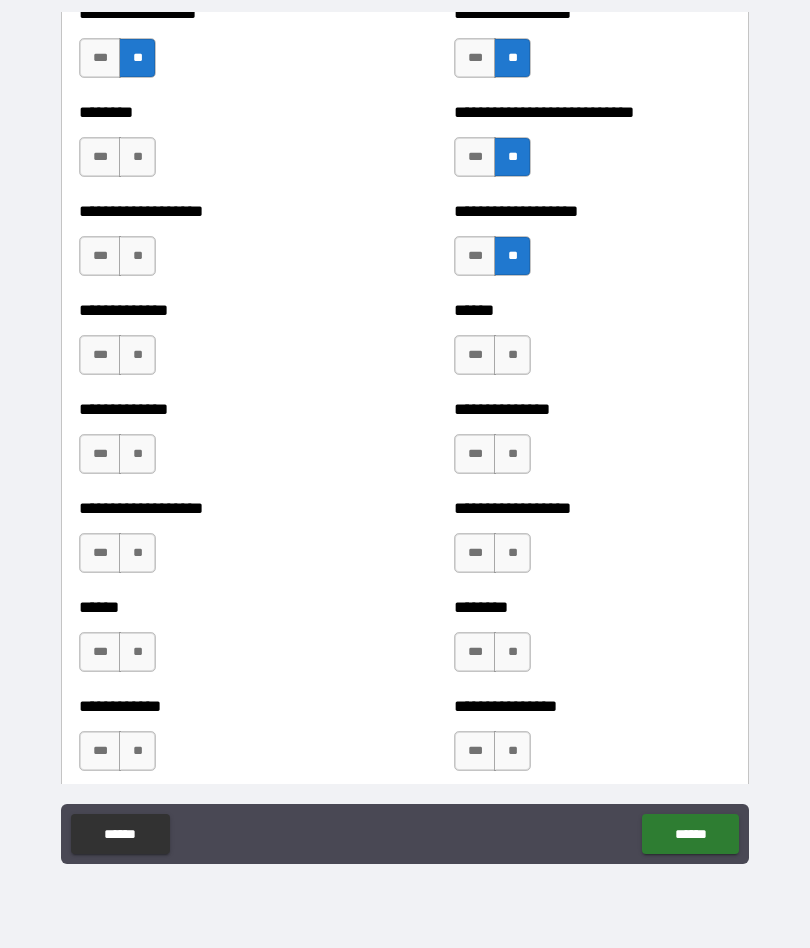 click on "**" at bounding box center [512, 355] 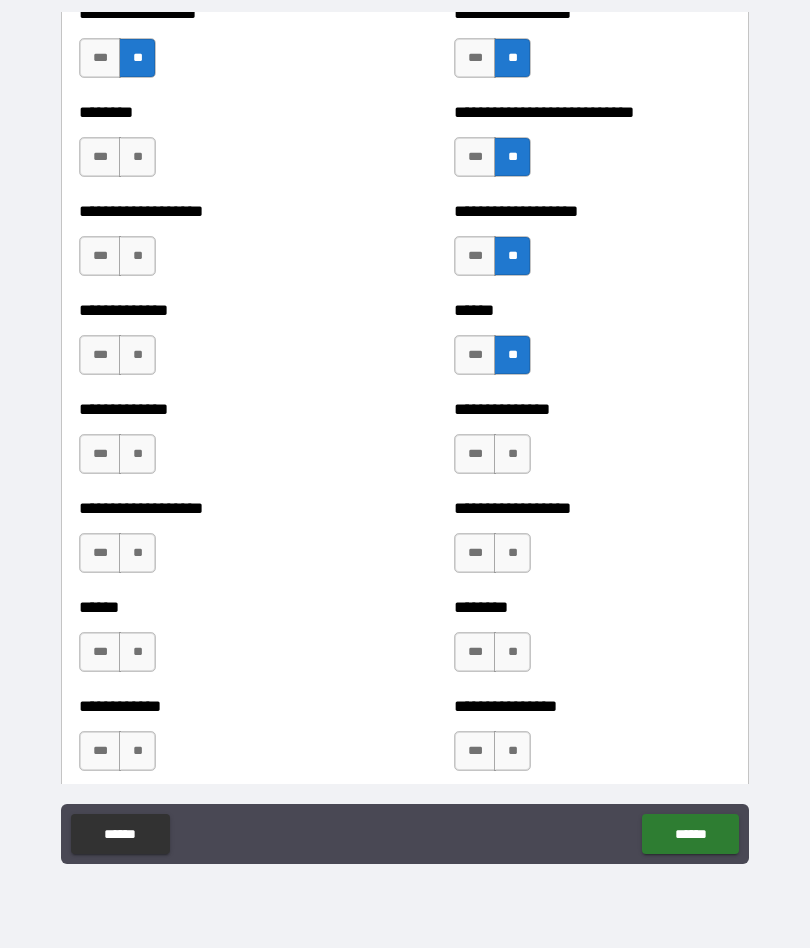 click on "**" at bounding box center (137, 157) 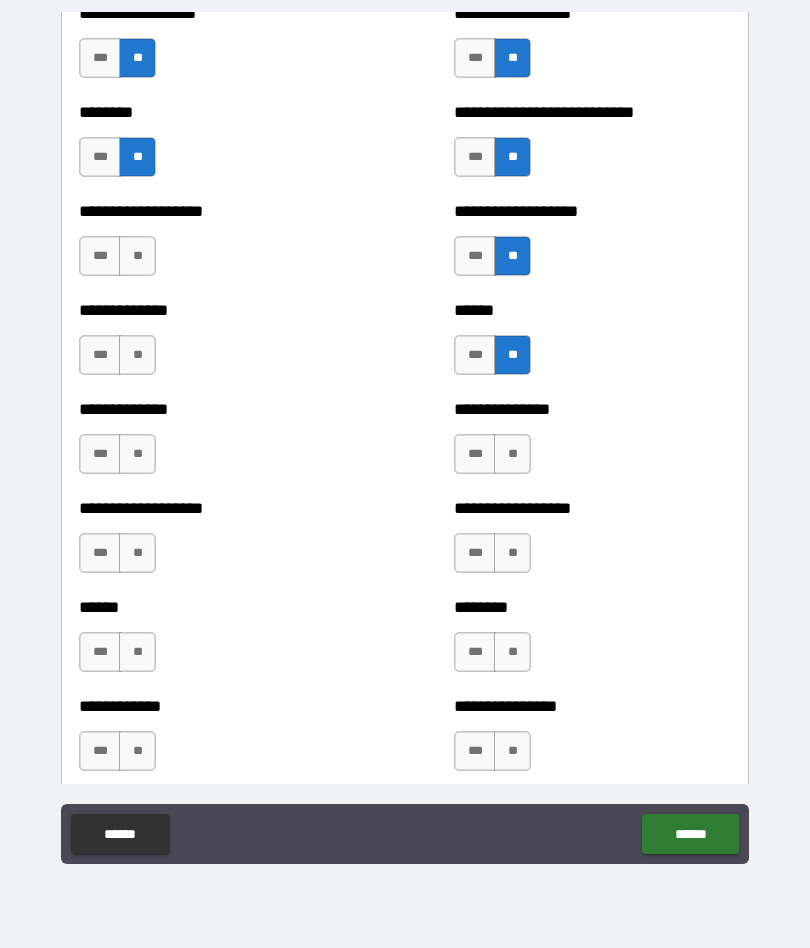 click on "**" at bounding box center [137, 256] 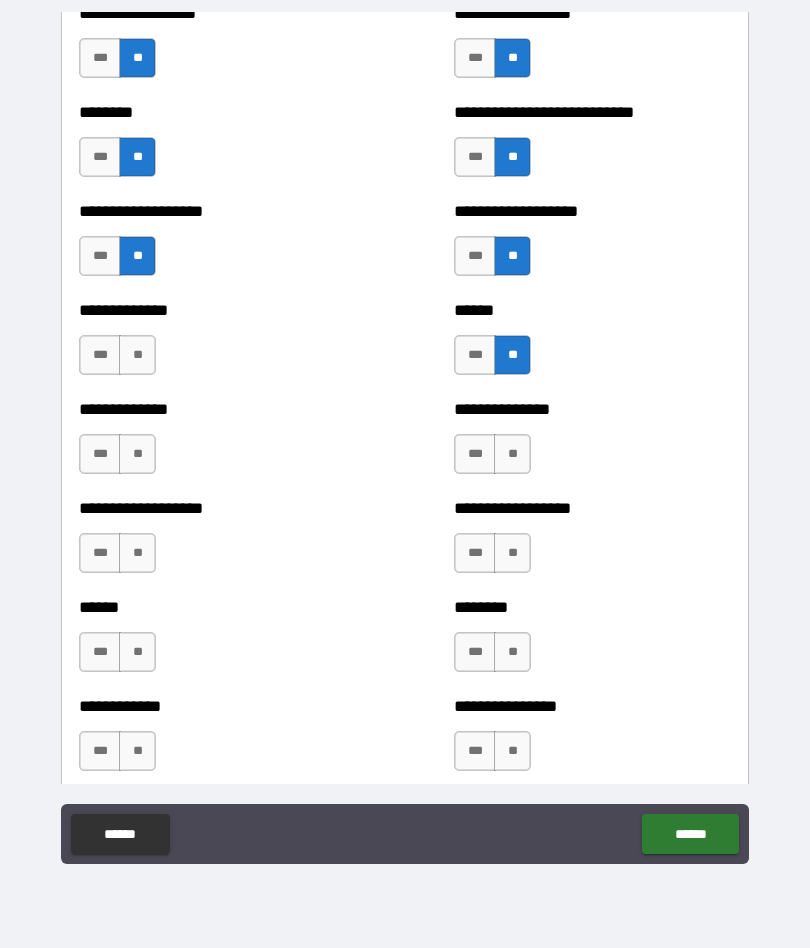 click on "**" at bounding box center [137, 355] 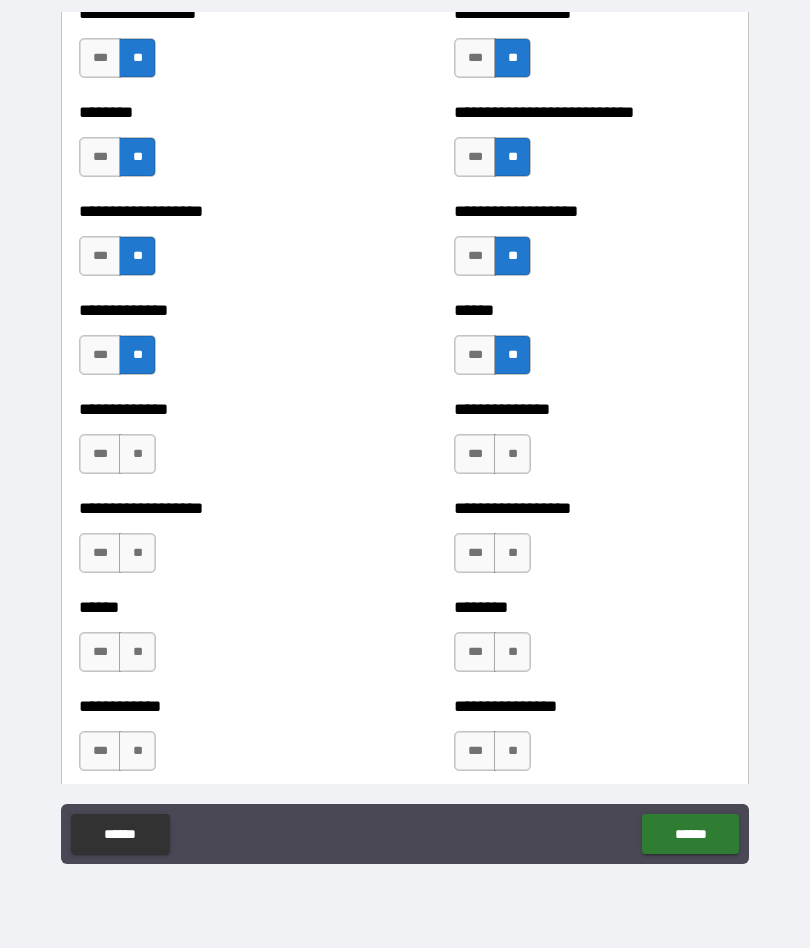 click on "**" at bounding box center (137, 454) 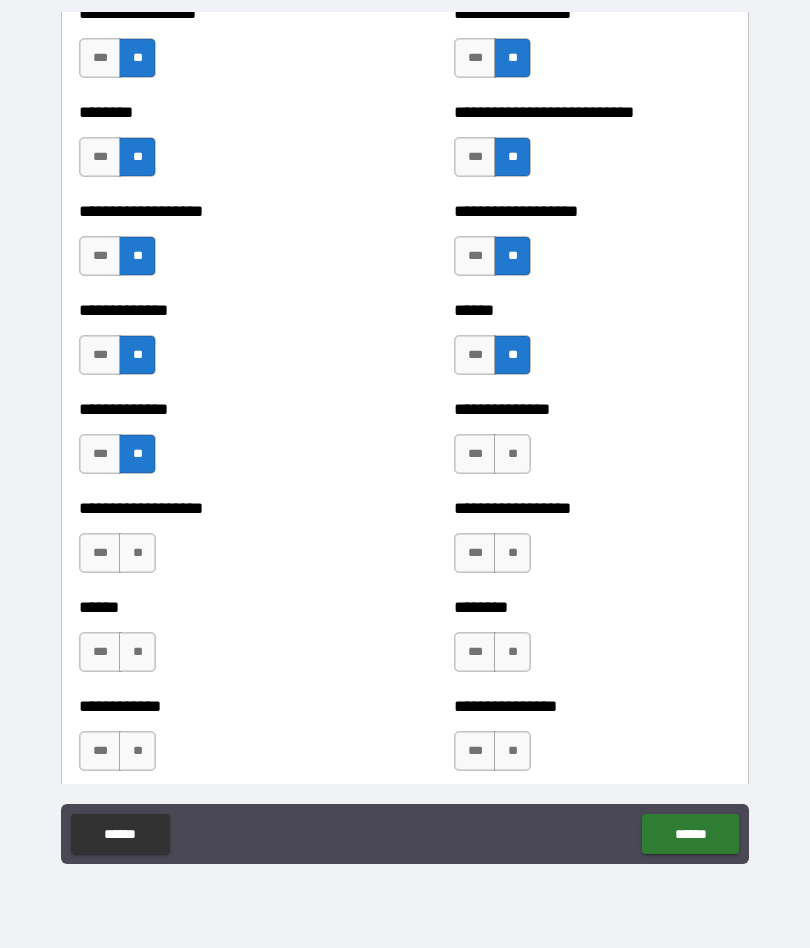 click on "**" at bounding box center (137, 553) 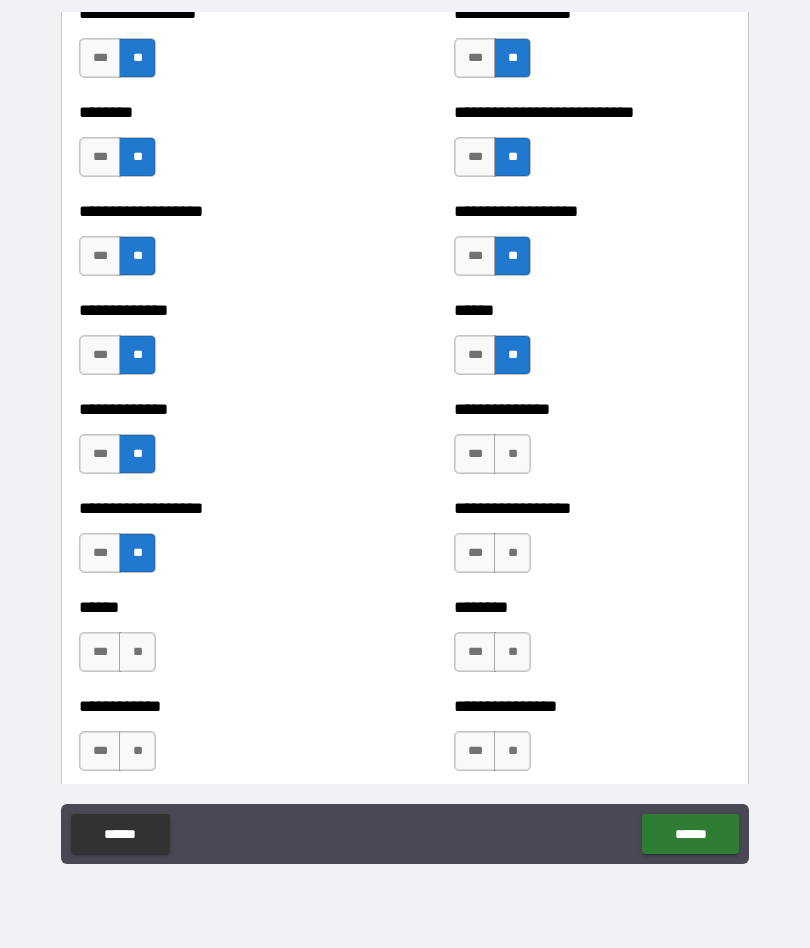 click on "**" at bounding box center [137, 652] 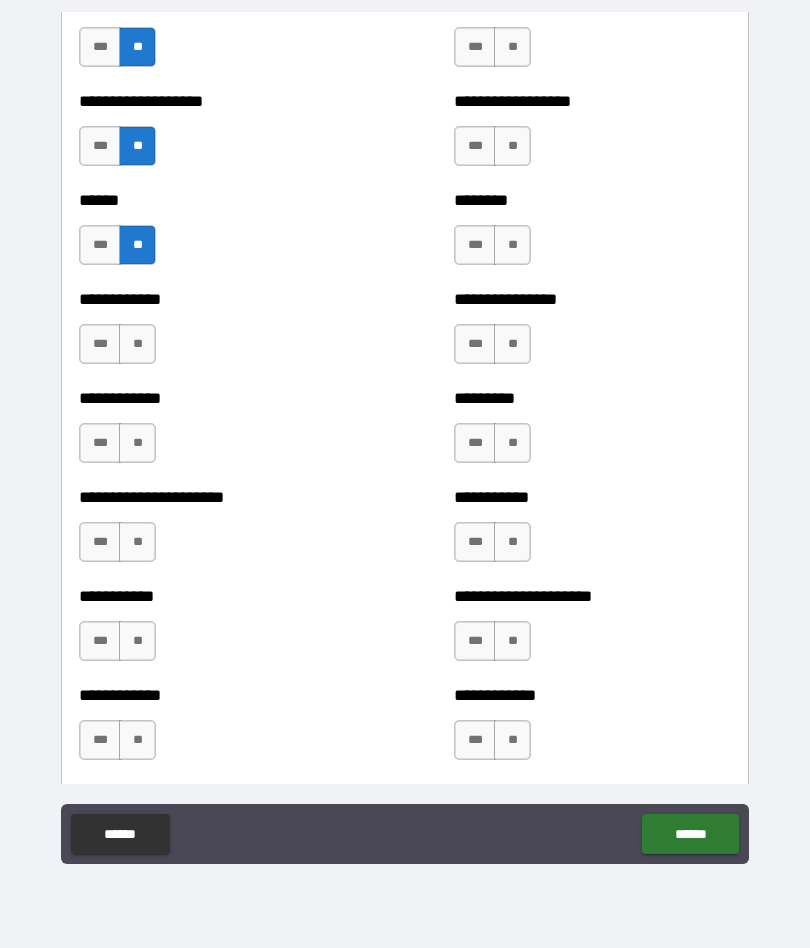 scroll, scrollTop: 4957, scrollLeft: 0, axis: vertical 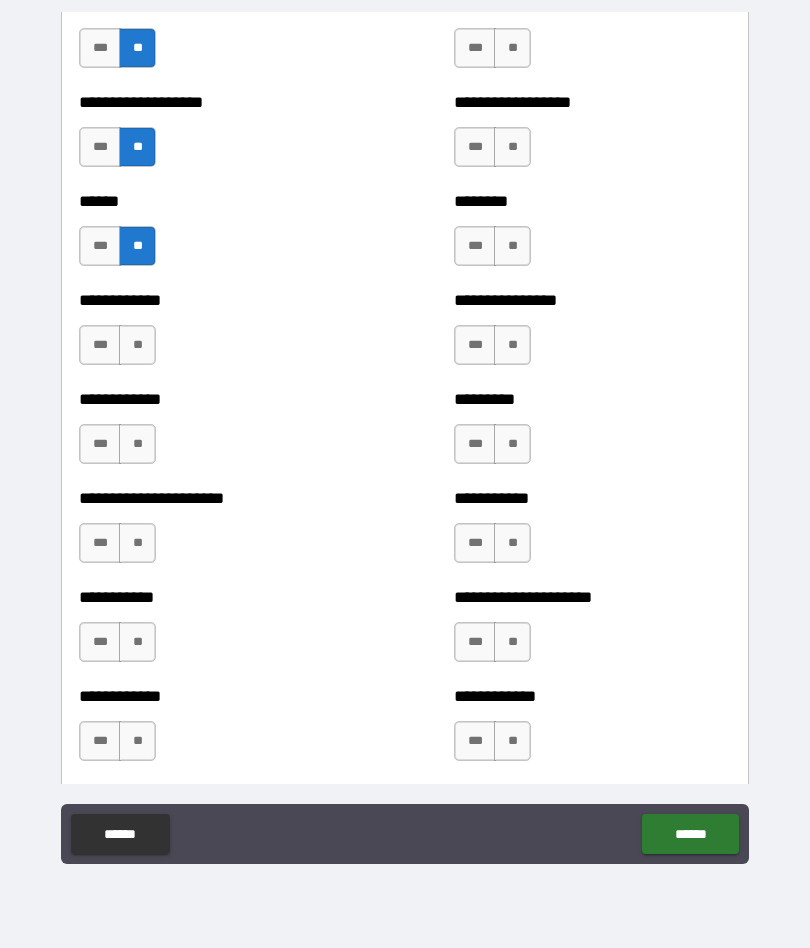click on "**" at bounding box center [137, 345] 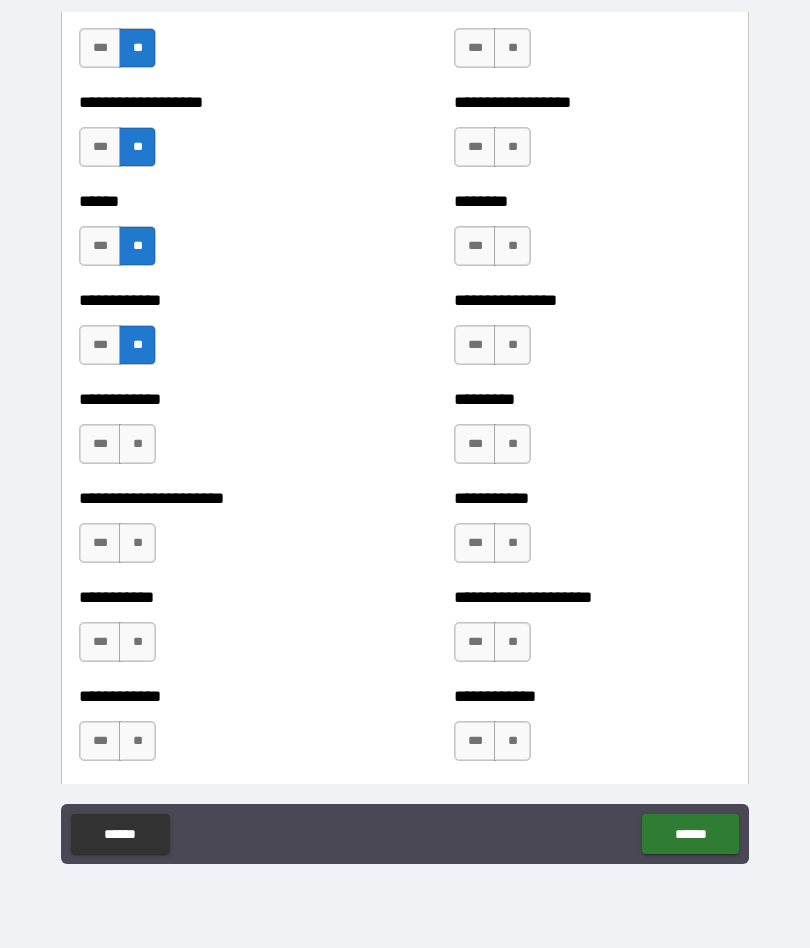 click on "**" at bounding box center [137, 444] 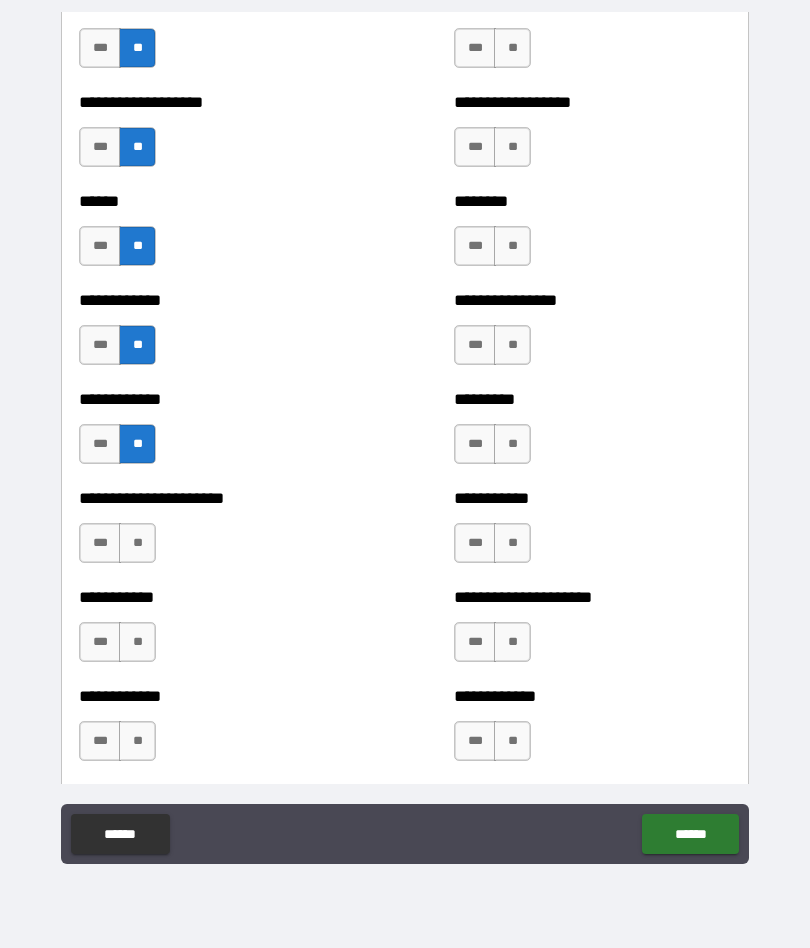 click on "**" at bounding box center (137, 543) 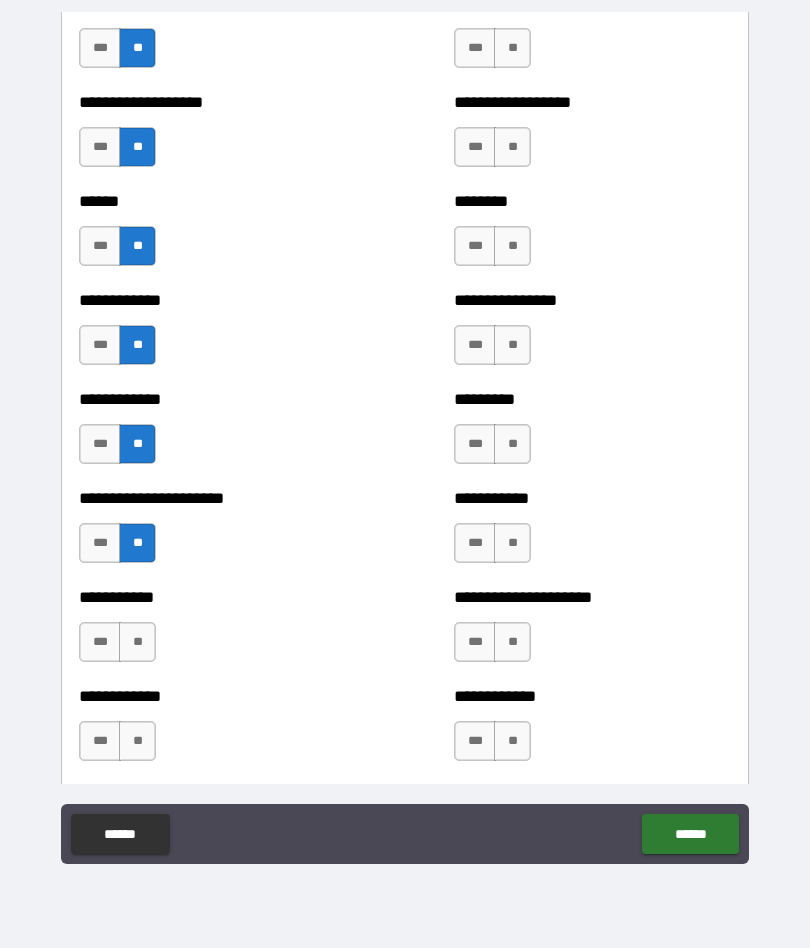 click on "**" at bounding box center (137, 642) 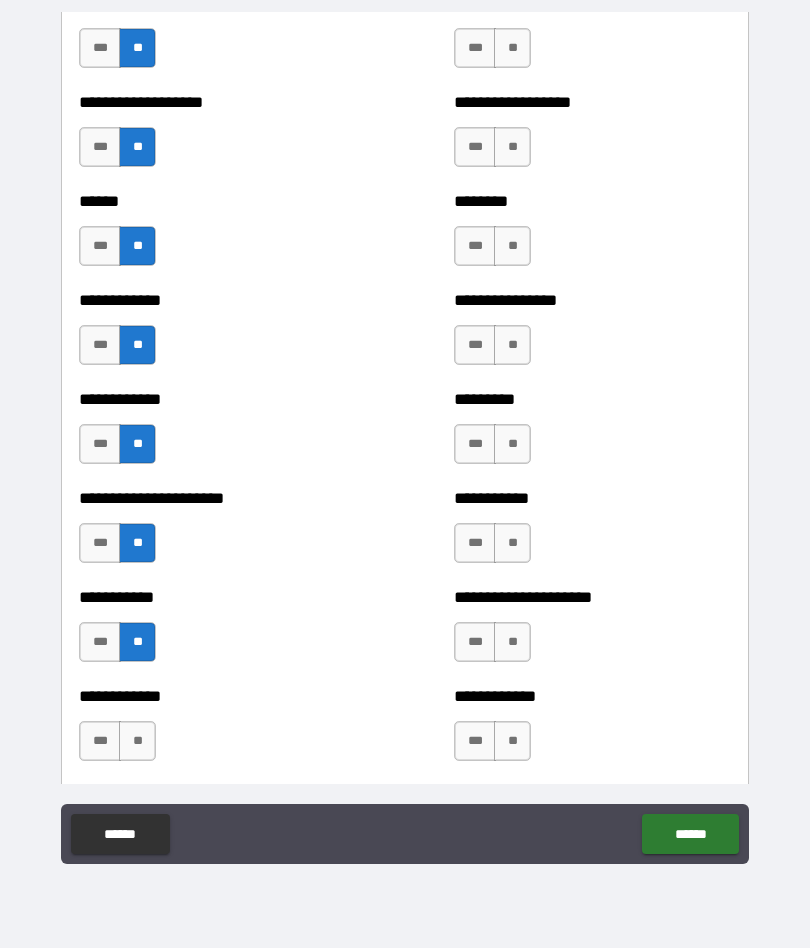 click on "**" at bounding box center [137, 741] 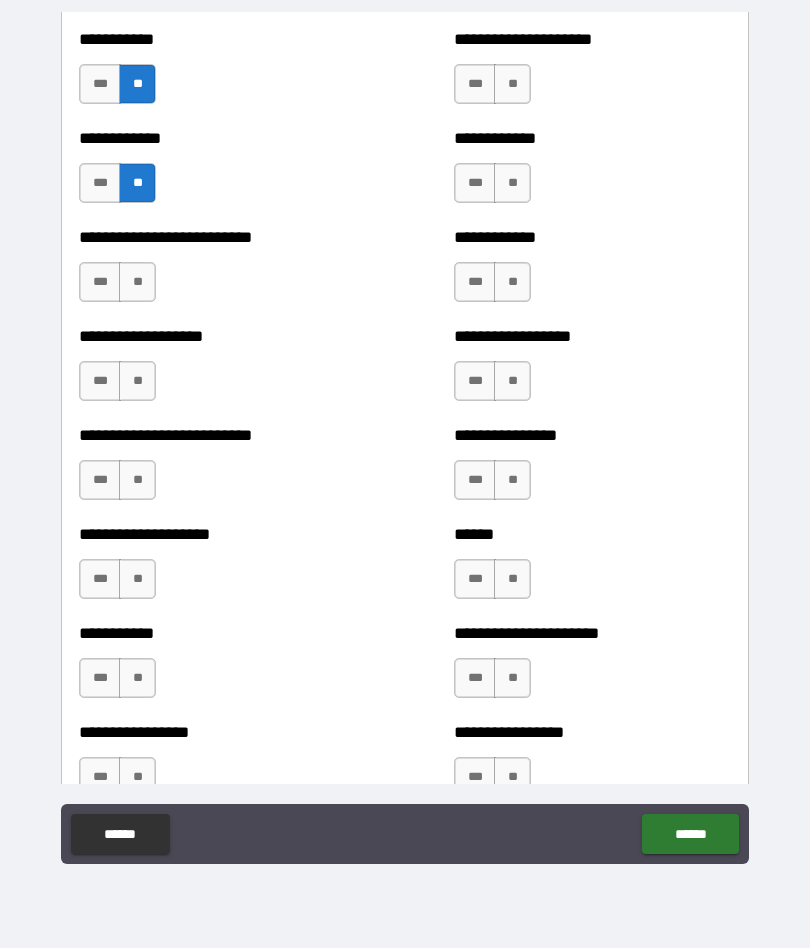 scroll, scrollTop: 5517, scrollLeft: 0, axis: vertical 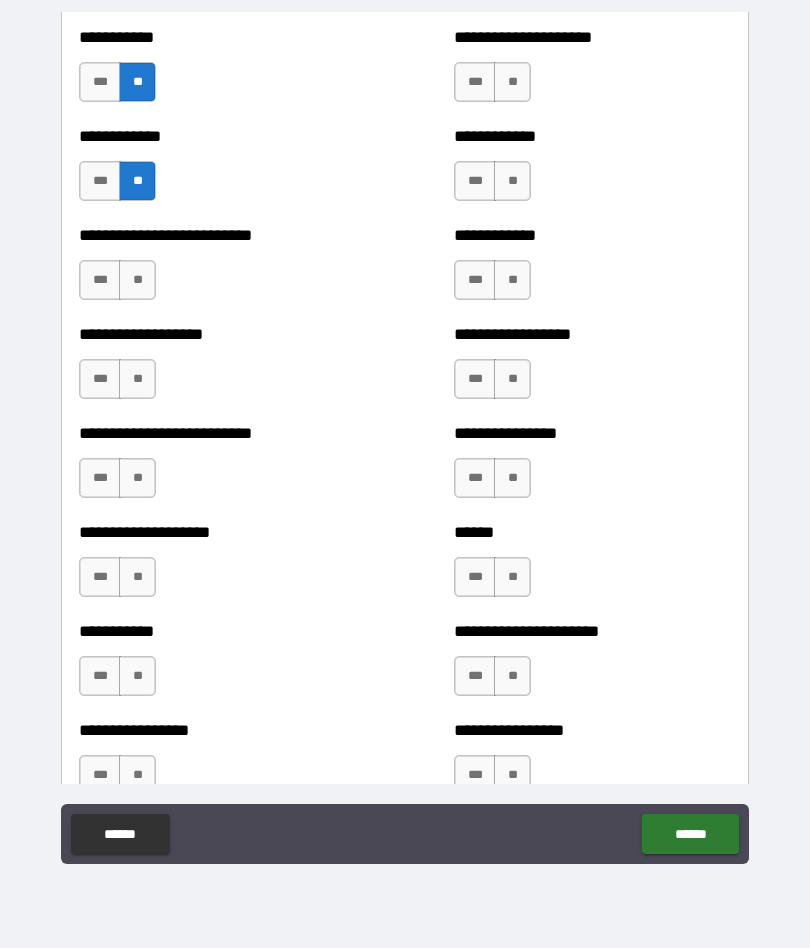 click on "**" at bounding box center [137, 280] 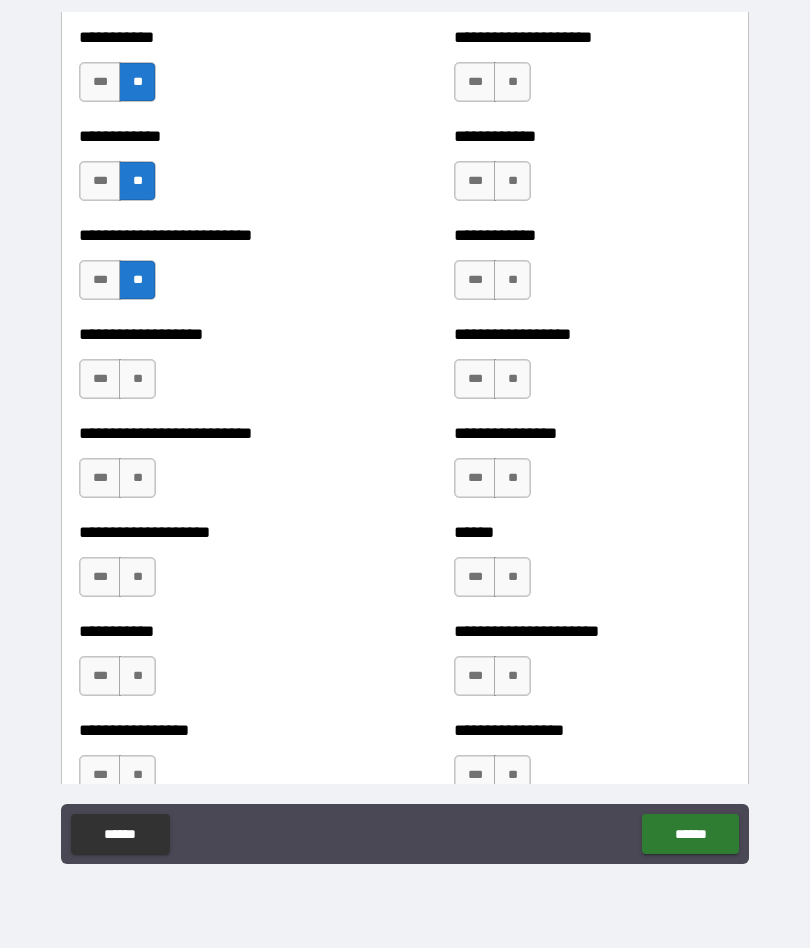click on "**" at bounding box center [137, 379] 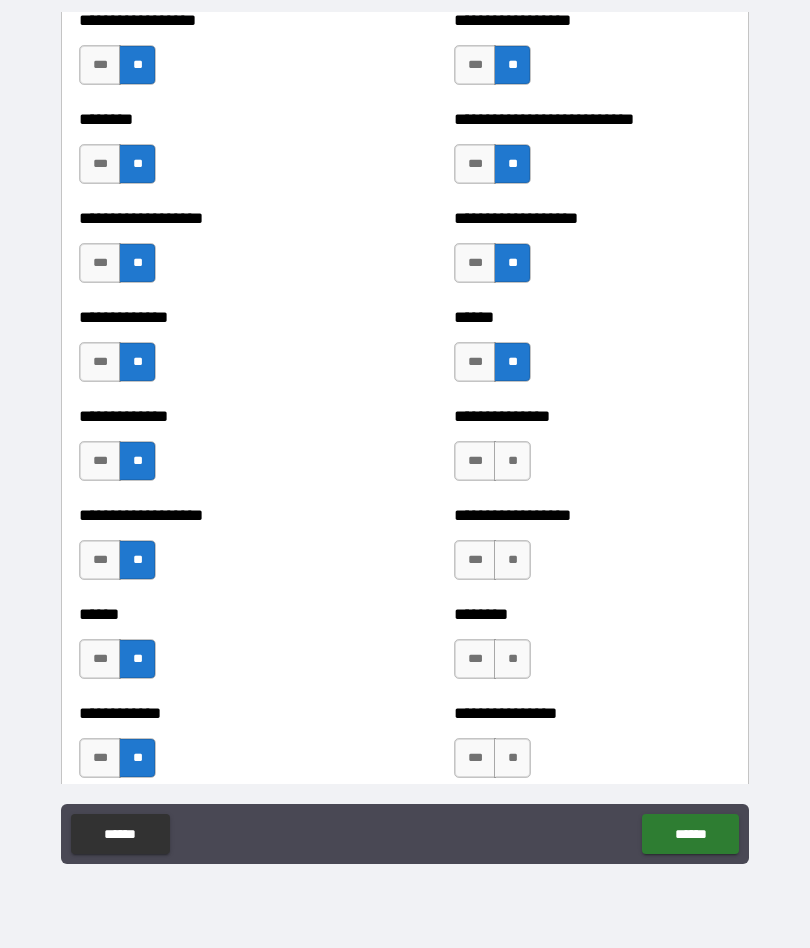 scroll, scrollTop: 4535, scrollLeft: 0, axis: vertical 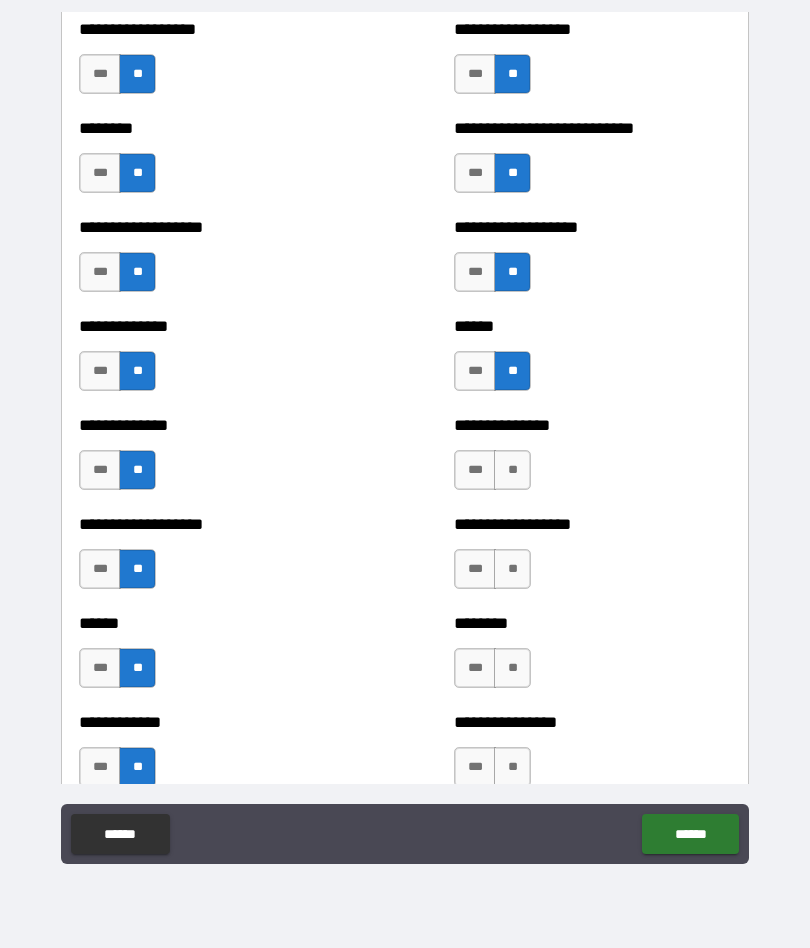 click on "**" at bounding box center (512, 470) 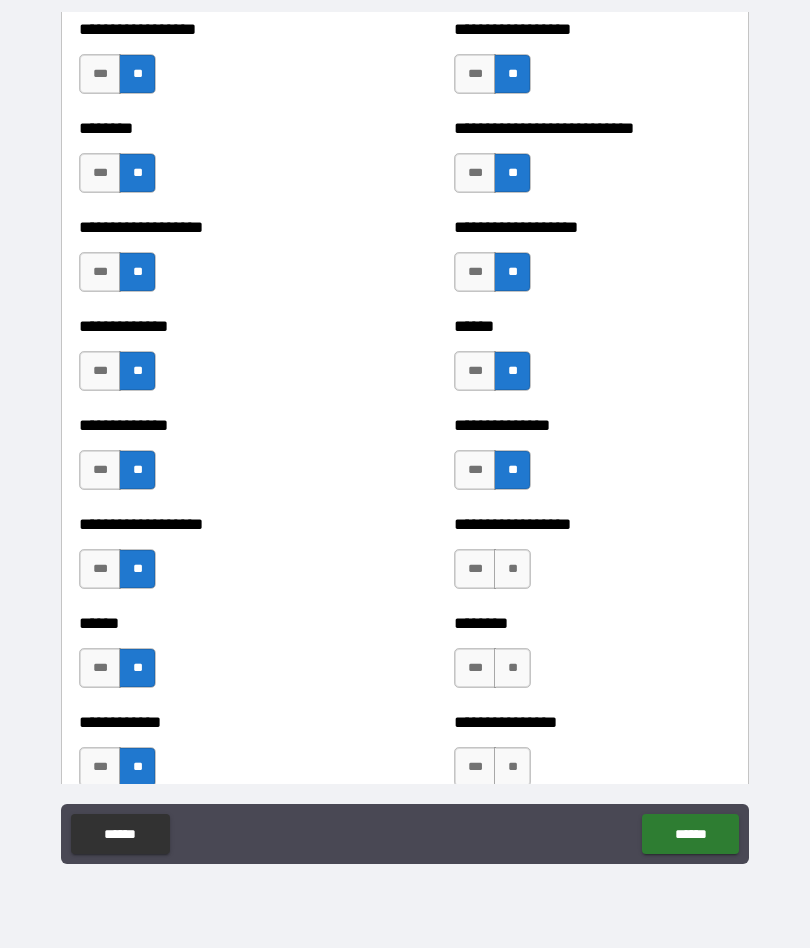 click on "**" at bounding box center (512, 569) 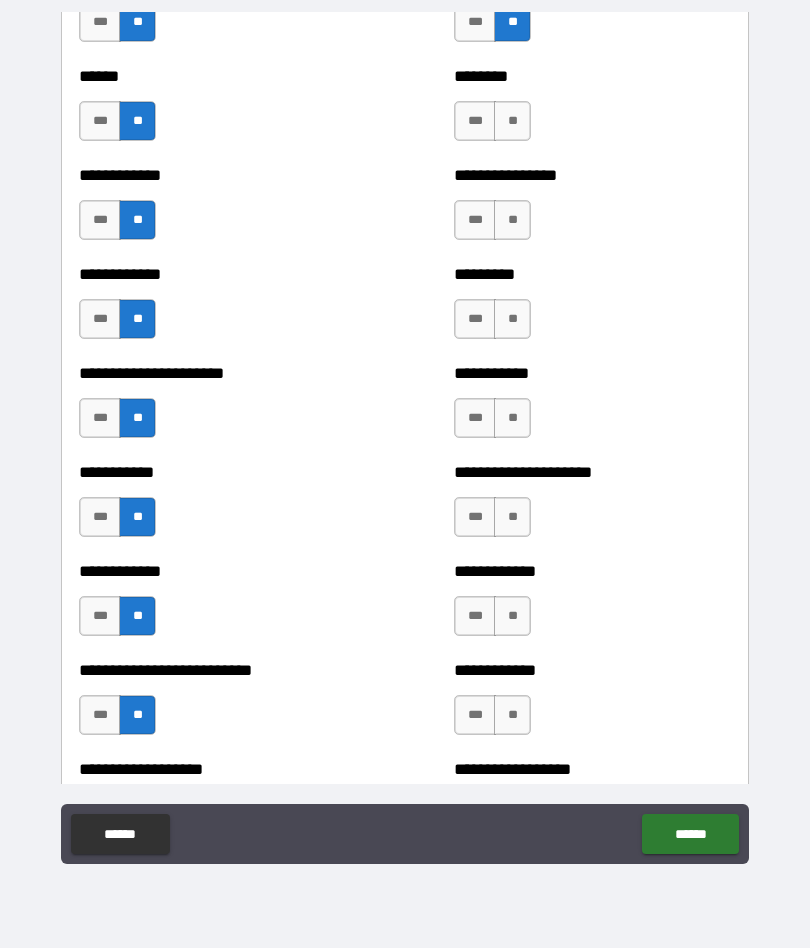 scroll, scrollTop: 5083, scrollLeft: 0, axis: vertical 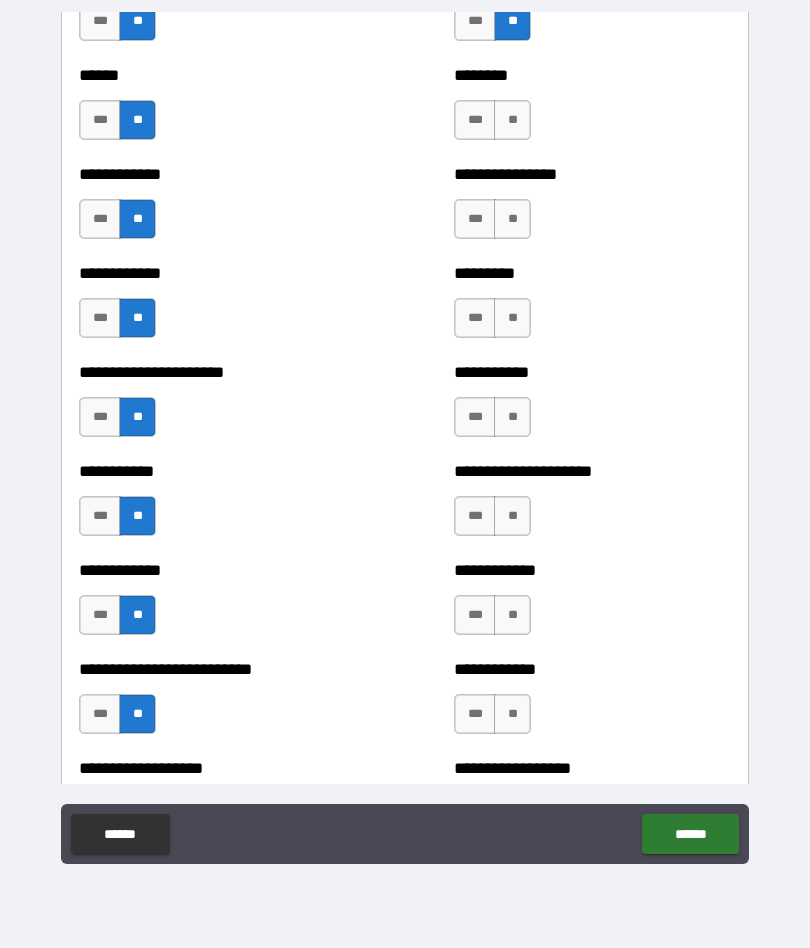 click on "**" at bounding box center [512, 120] 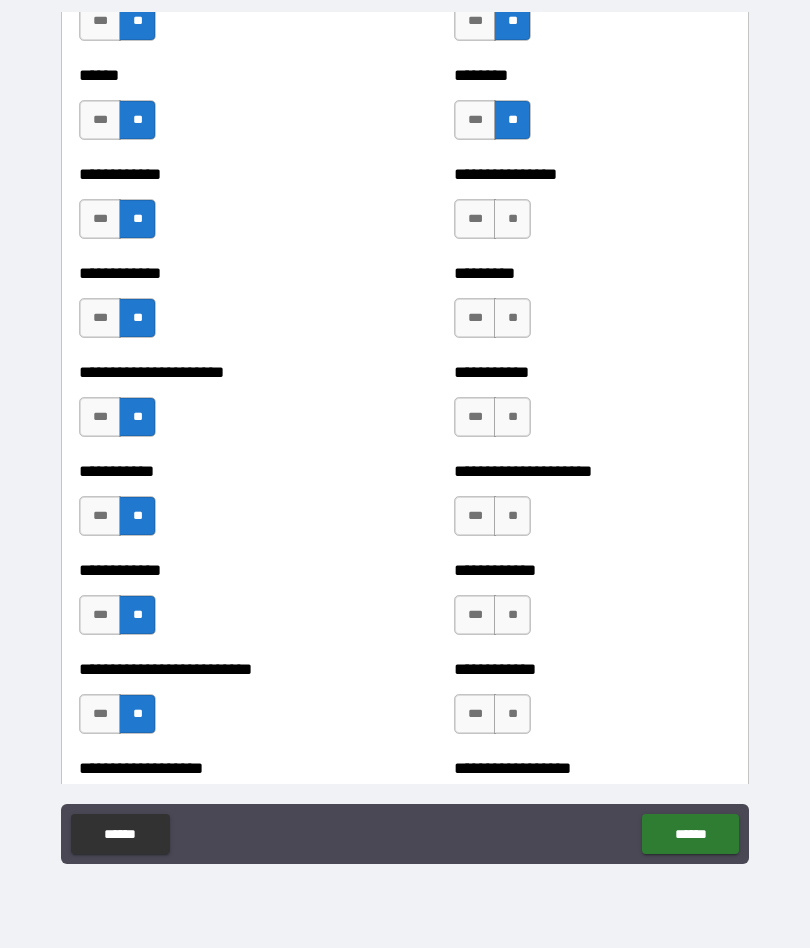 click on "**" at bounding box center (512, 219) 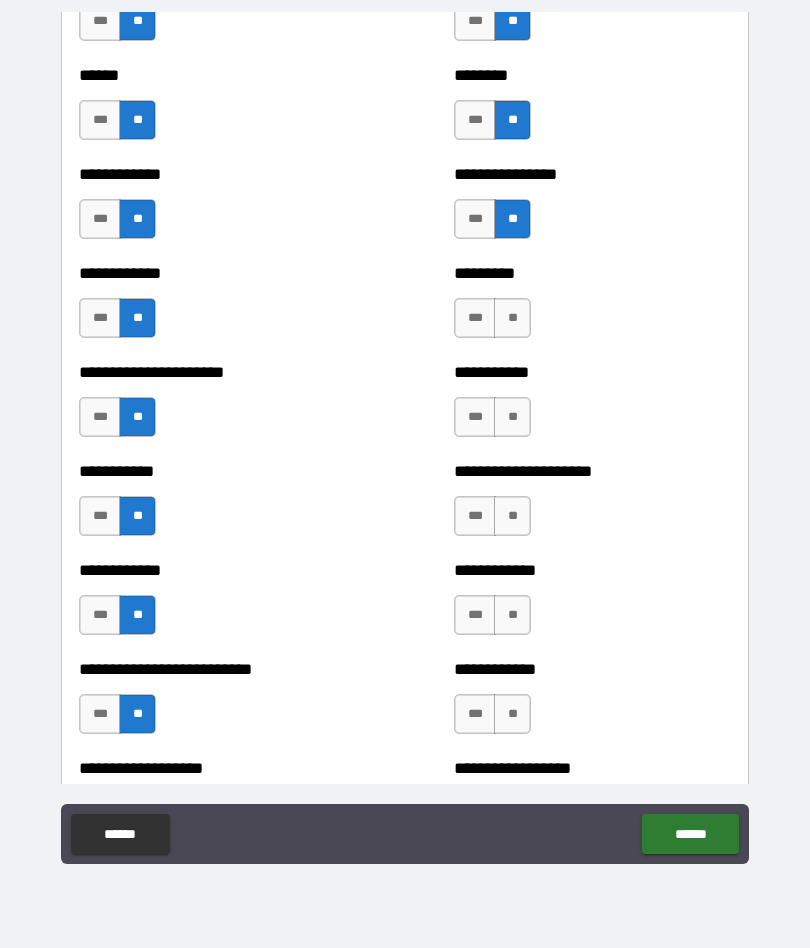 click on "**" at bounding box center (512, 318) 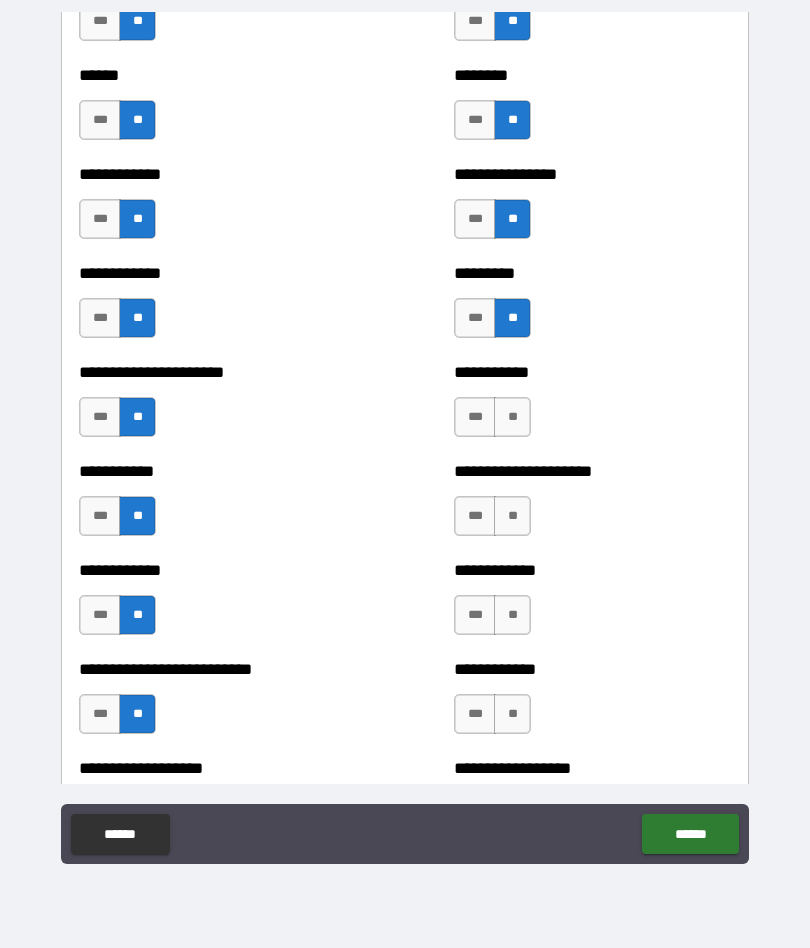 click on "**" at bounding box center [512, 417] 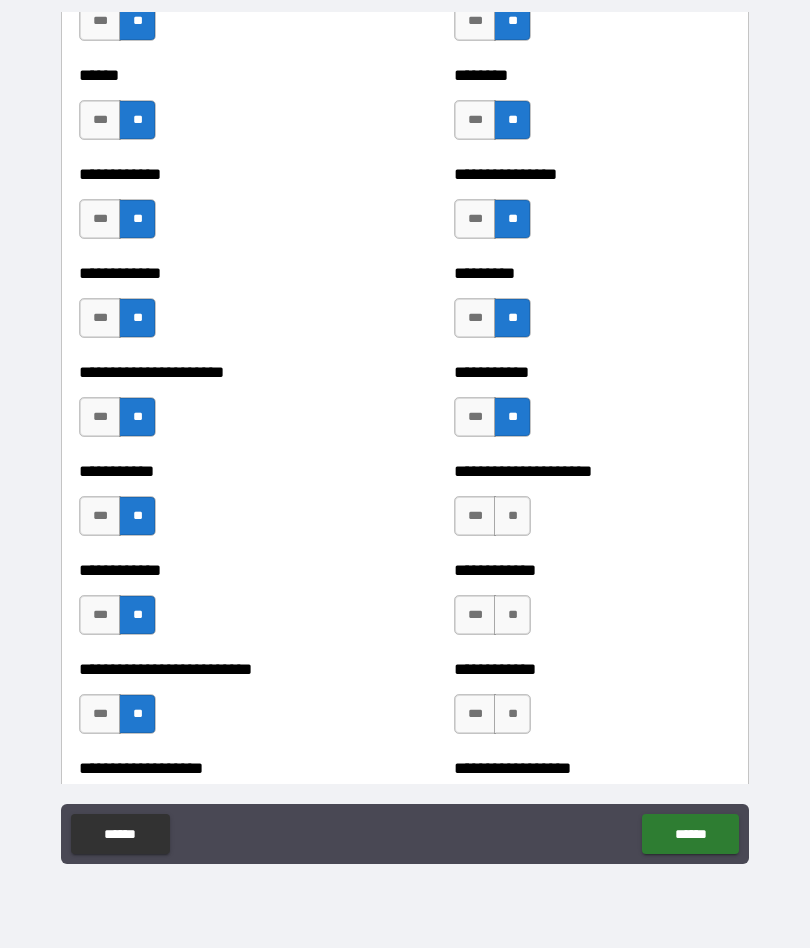click on "**********" at bounding box center [592, 506] 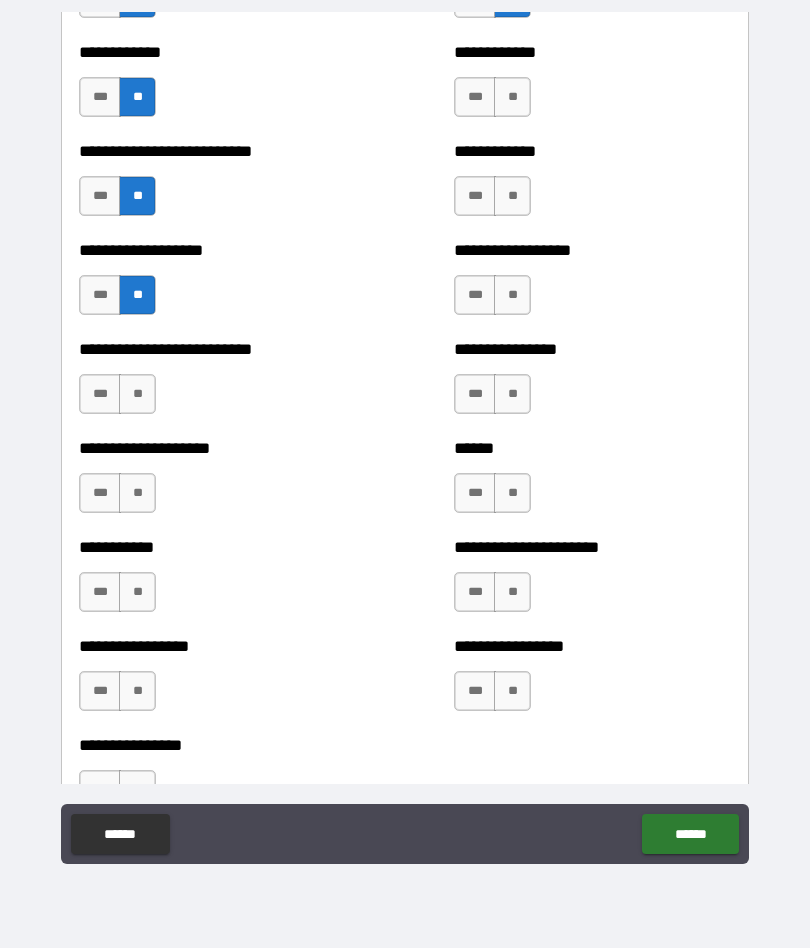 scroll, scrollTop: 5611, scrollLeft: 0, axis: vertical 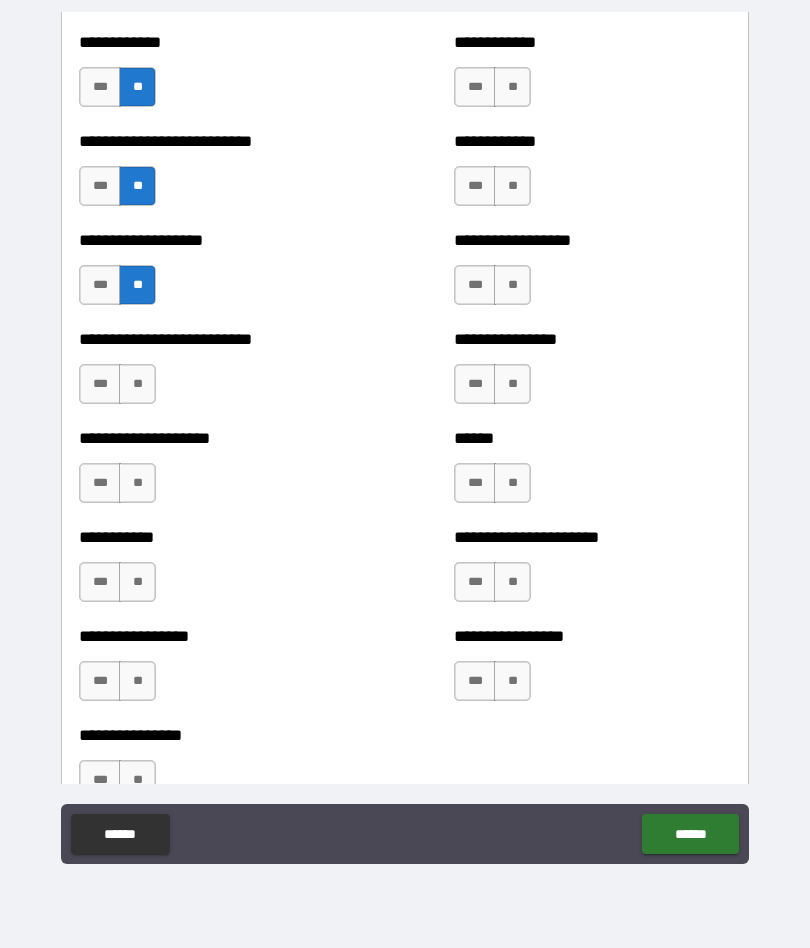 click on "**" at bounding box center (512, 87) 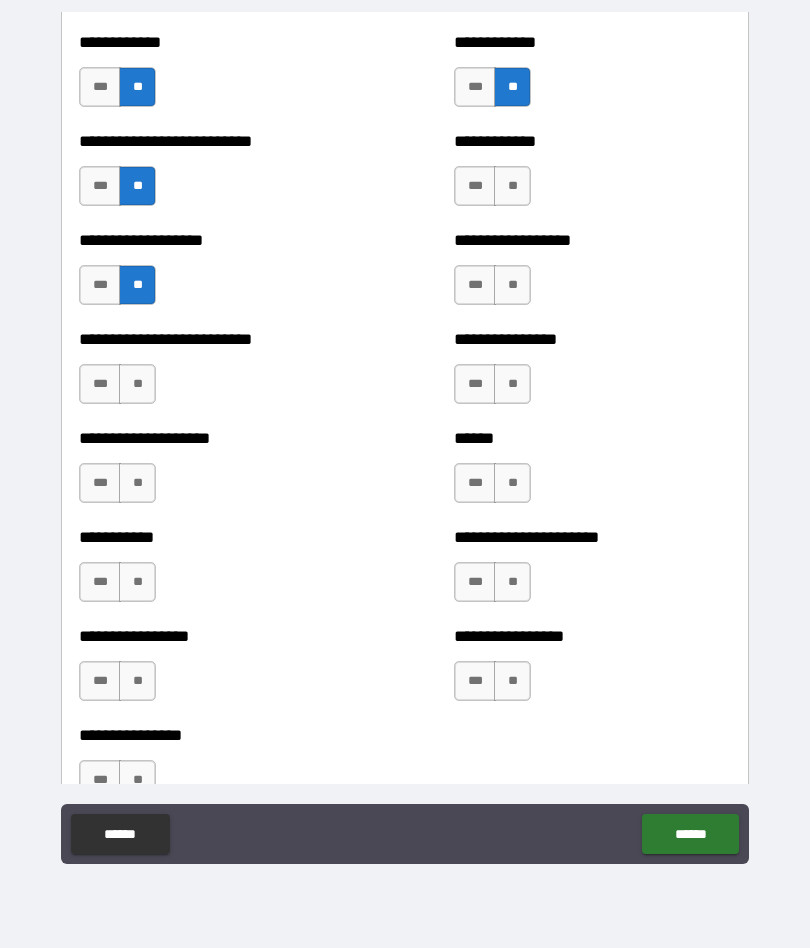click on "**" at bounding box center (512, 186) 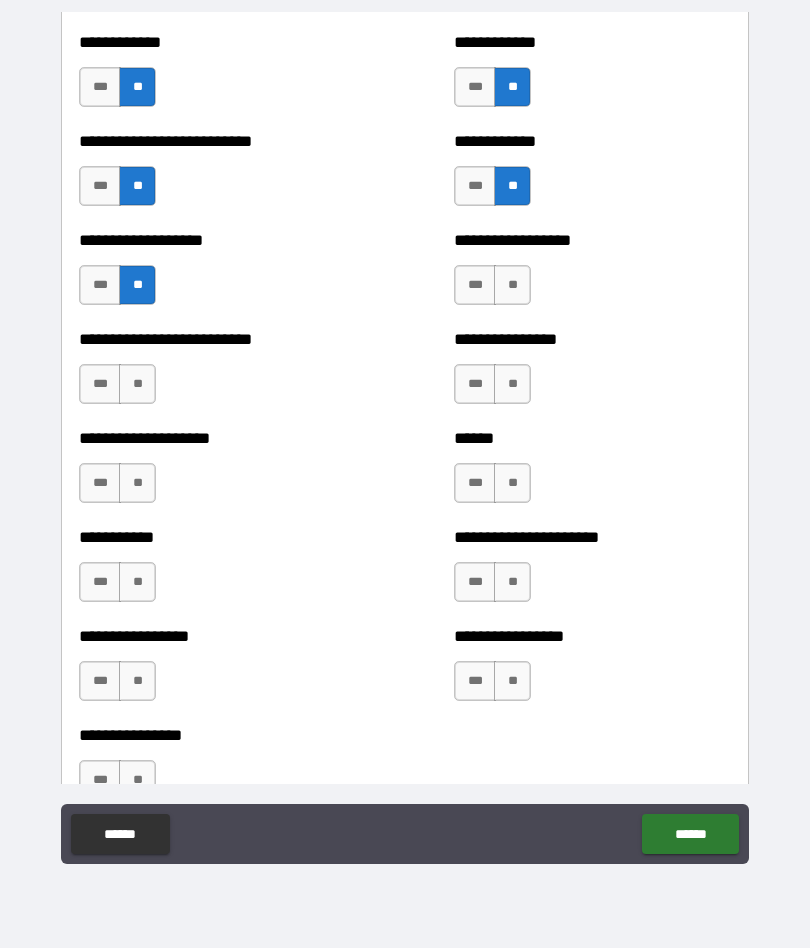 click on "**" at bounding box center [512, 285] 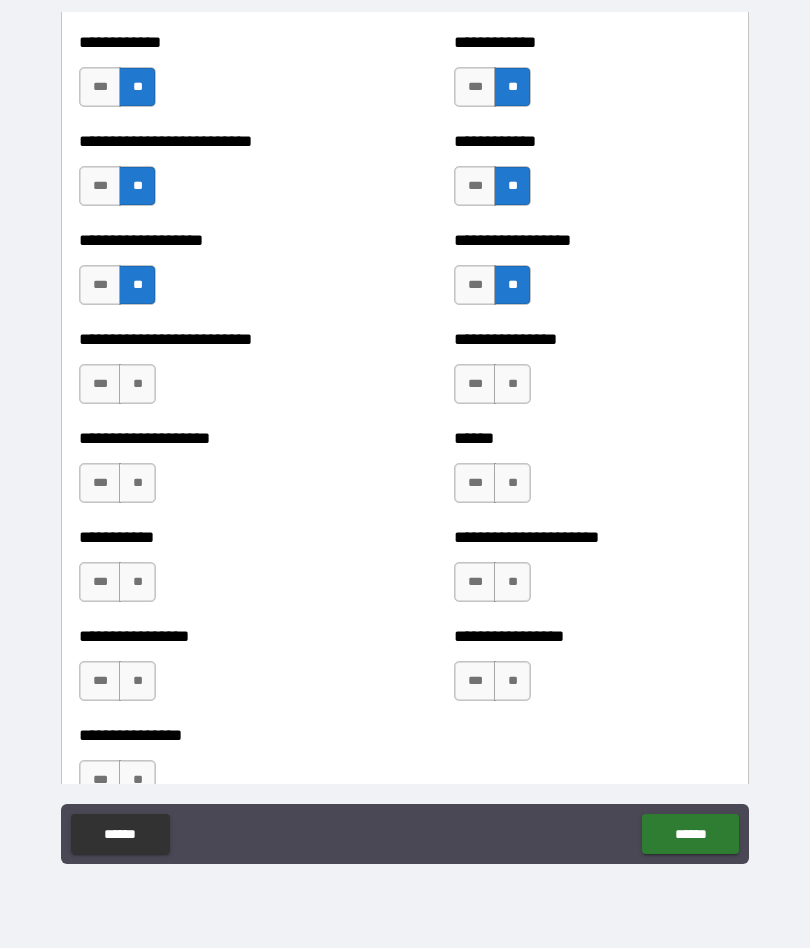 click on "**" at bounding box center (512, 384) 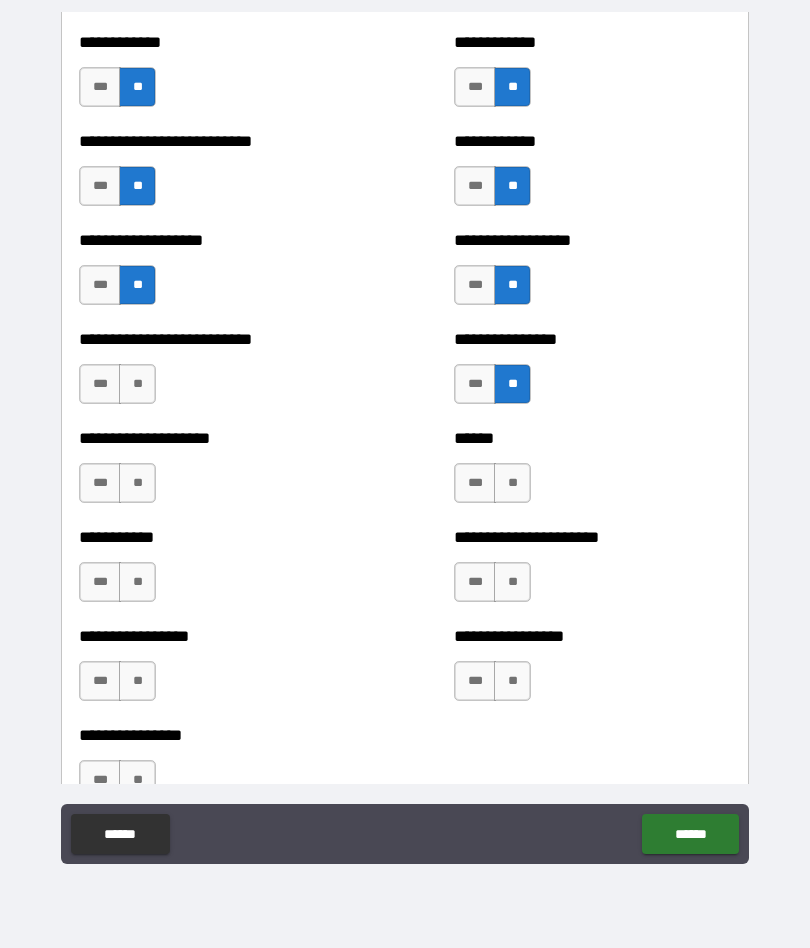 click on "**" at bounding box center (137, 384) 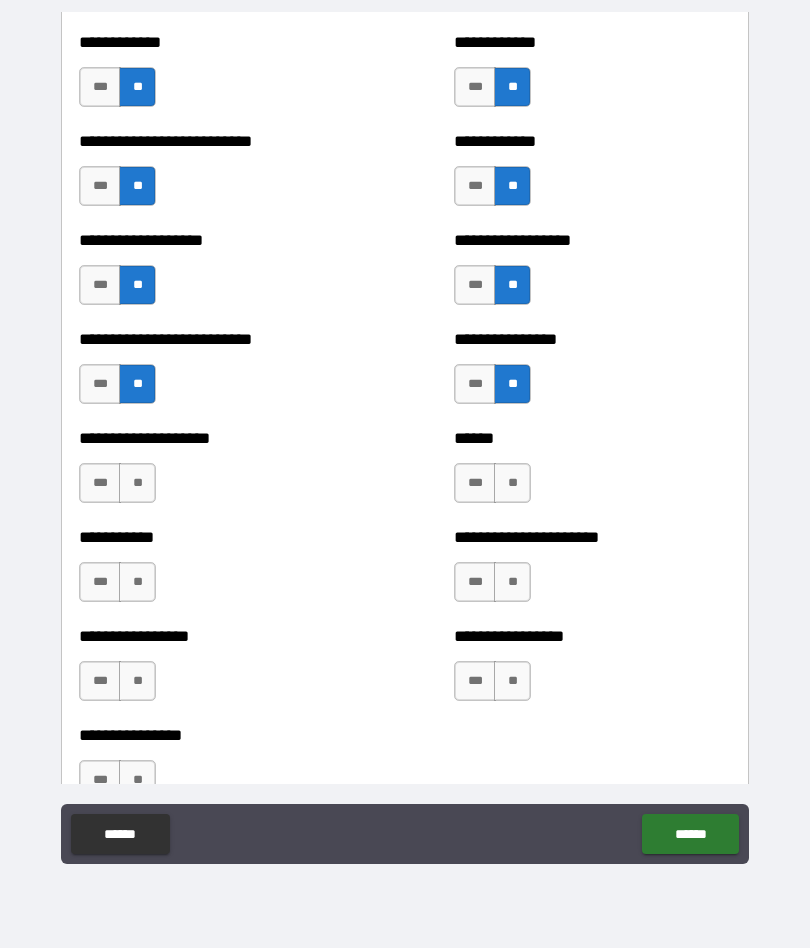 click on "**" at bounding box center [137, 483] 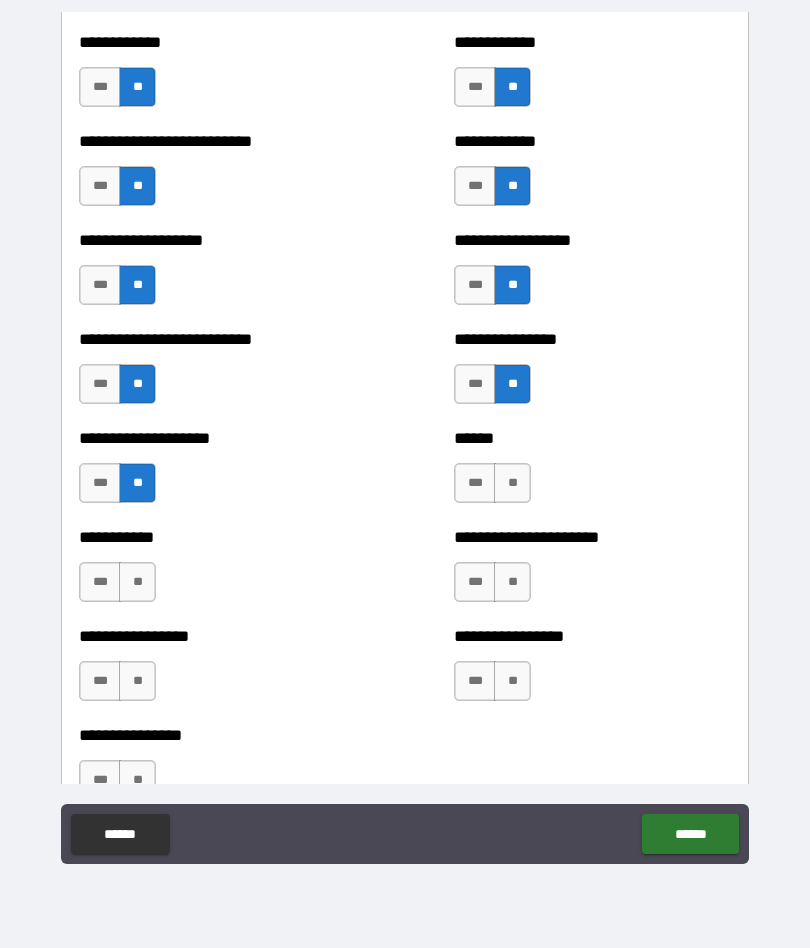 click on "**" at bounding box center (512, 483) 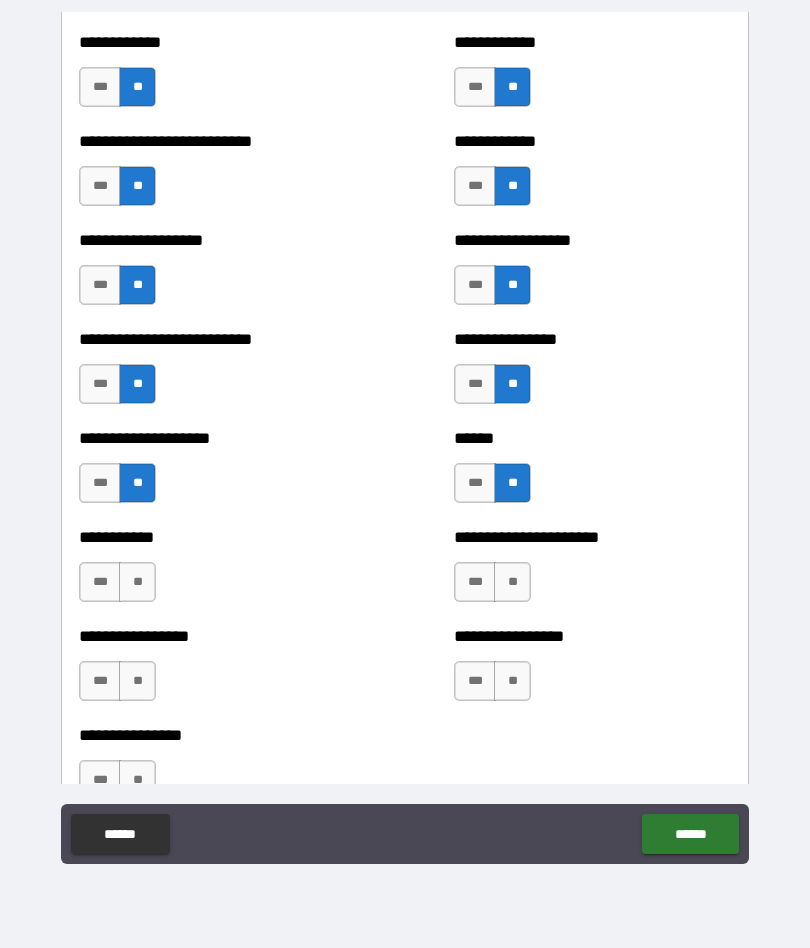 click on "**" at bounding box center (512, 582) 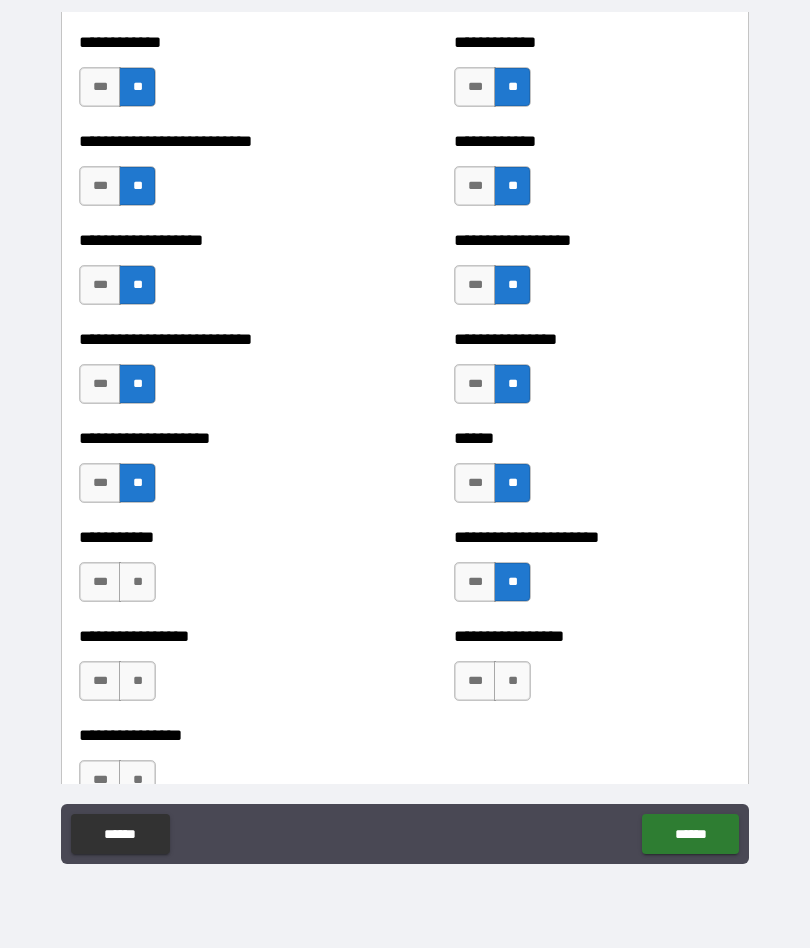click on "**" at bounding box center [137, 582] 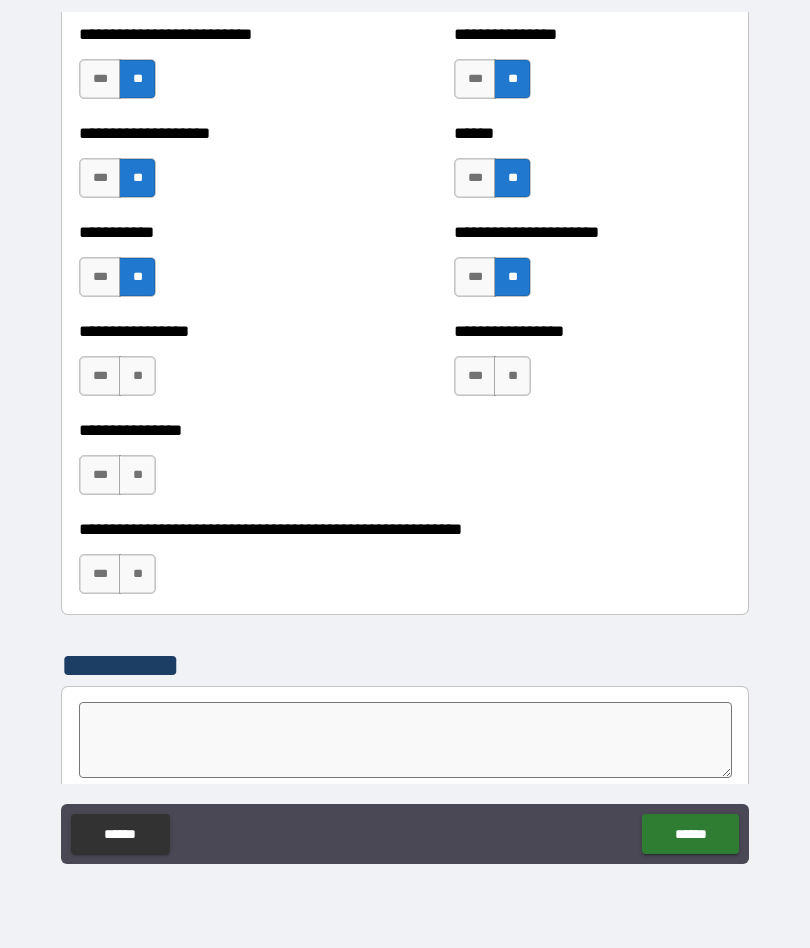 scroll, scrollTop: 5917, scrollLeft: 0, axis: vertical 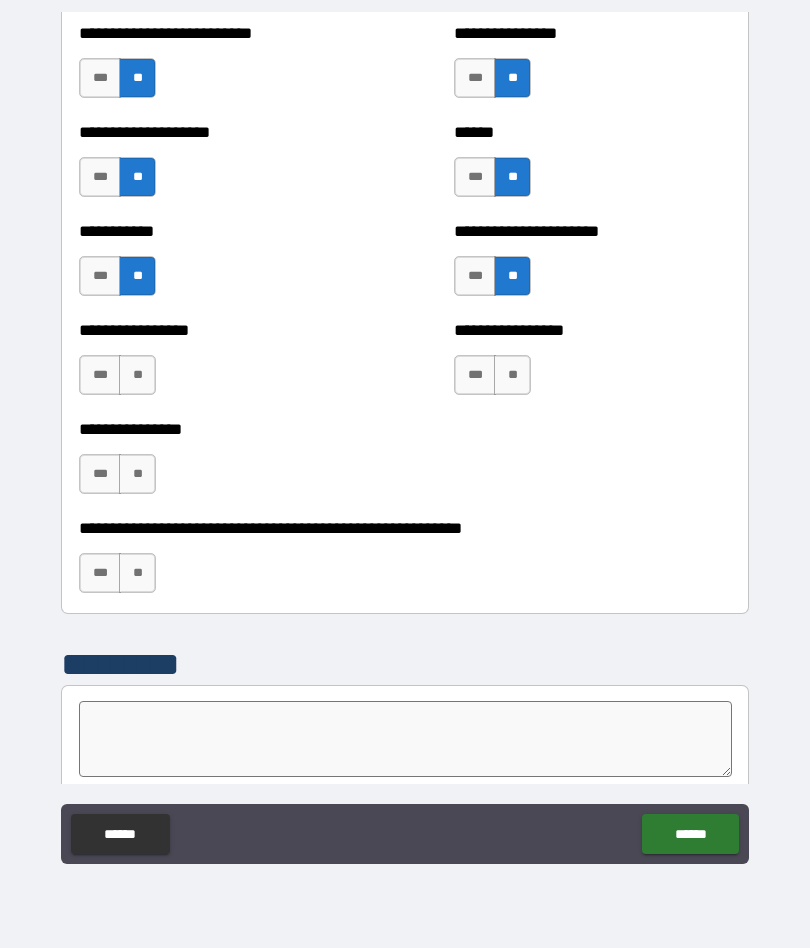 click on "**" at bounding box center (137, 375) 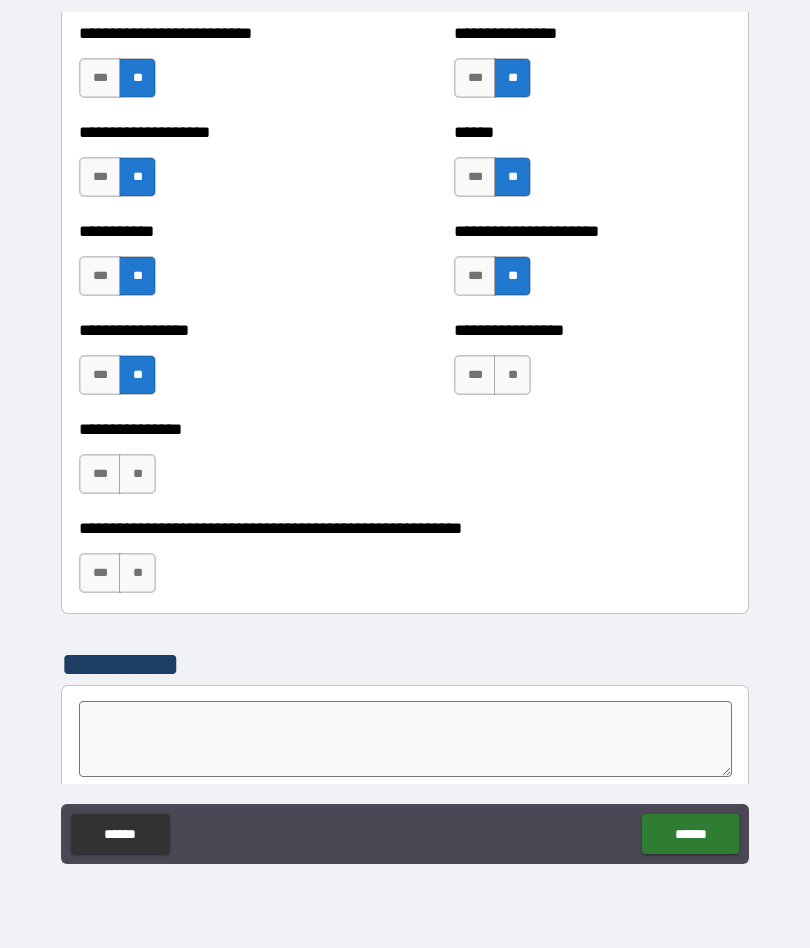 click on "**" at bounding box center [512, 375] 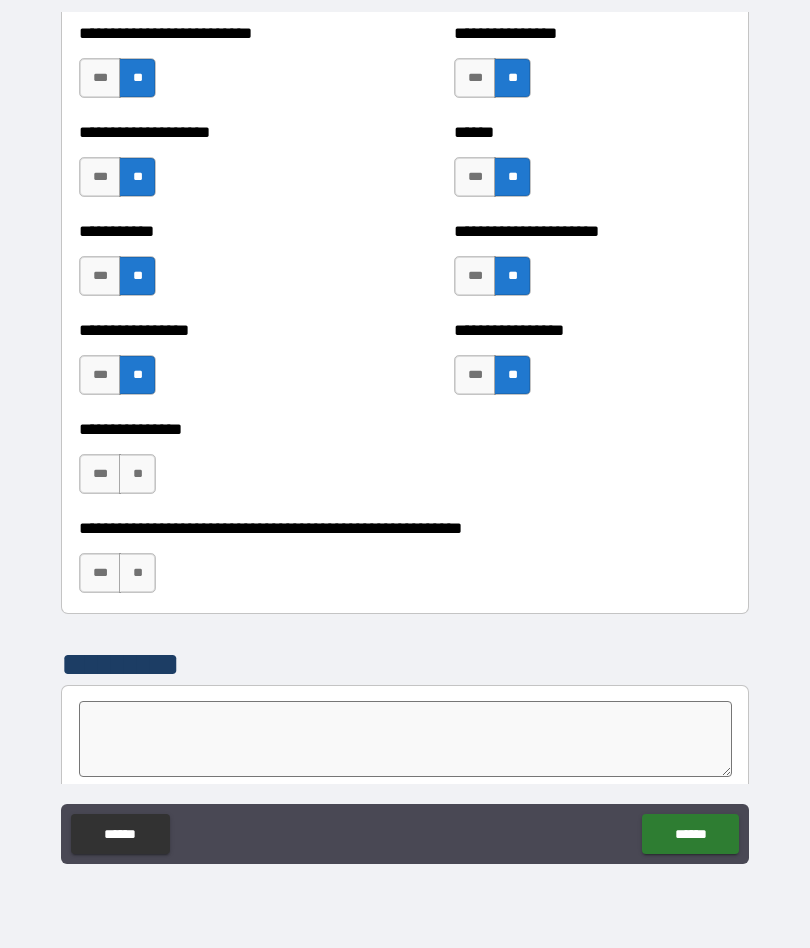 click on "**" at bounding box center [137, 474] 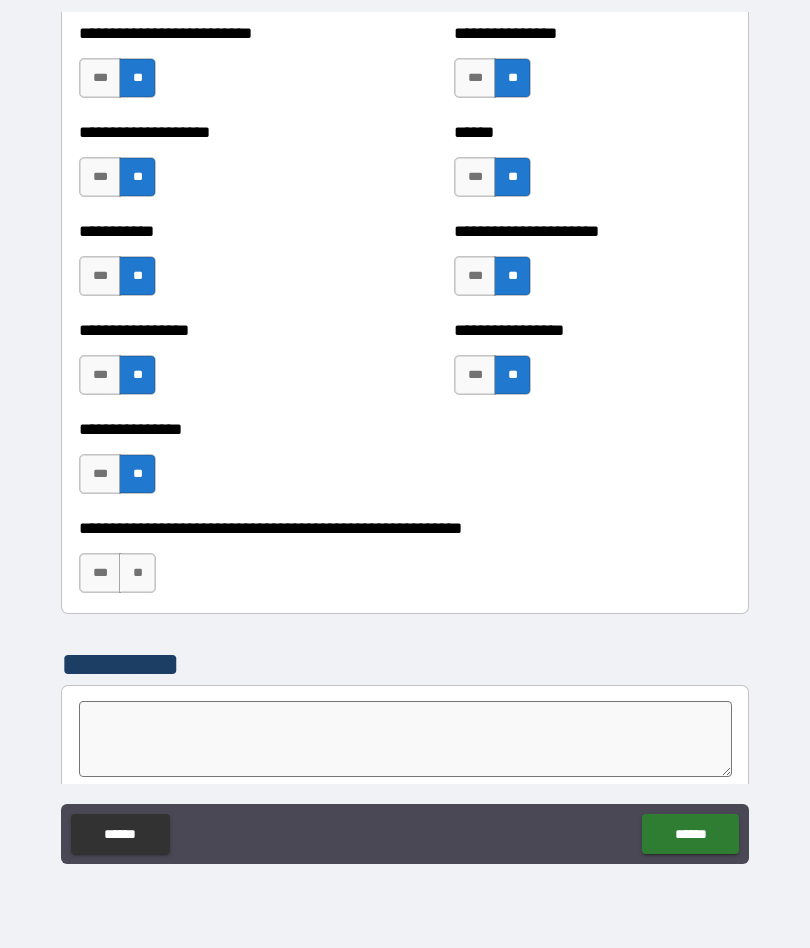click on "**" at bounding box center (137, 573) 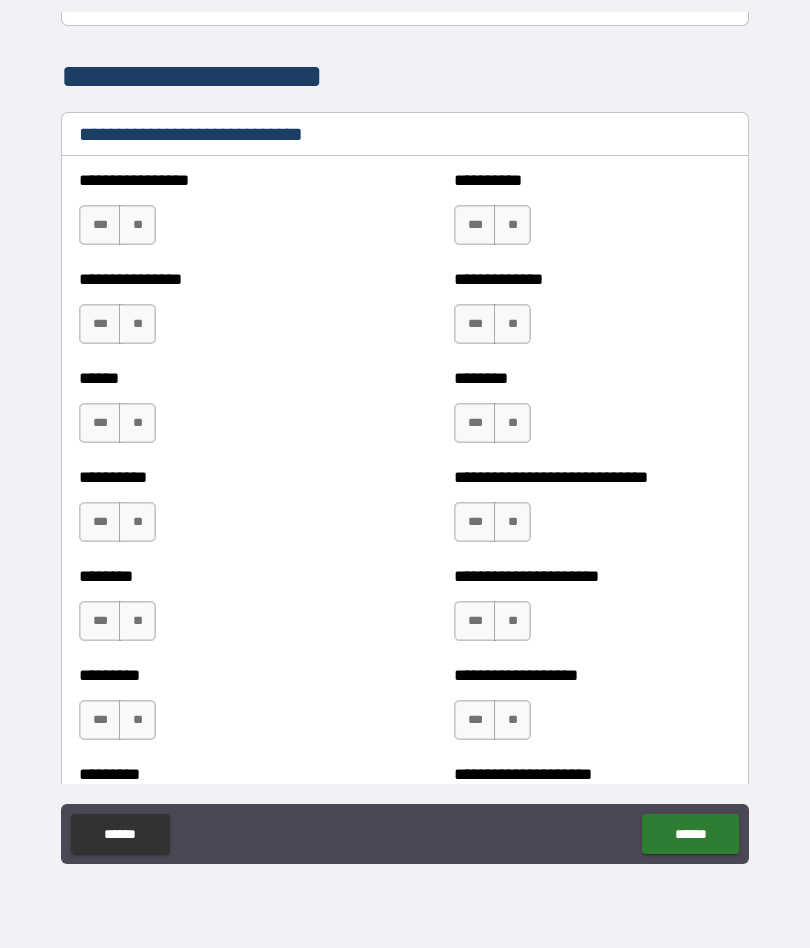 scroll, scrollTop: 6685, scrollLeft: 0, axis: vertical 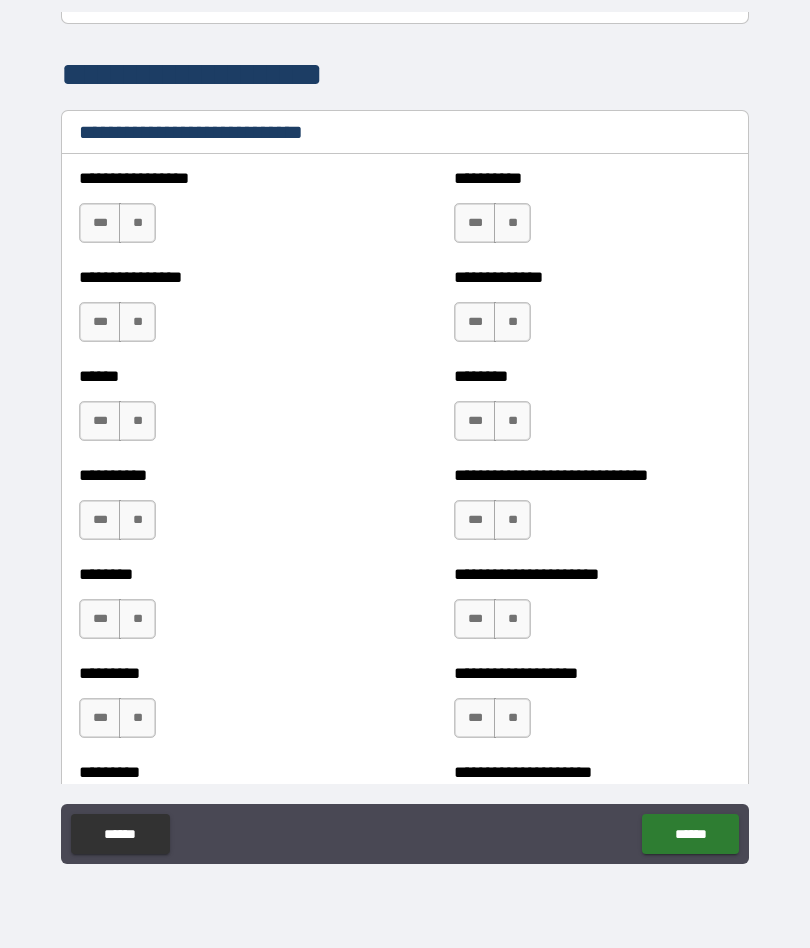 click on "**" at bounding box center (137, 223) 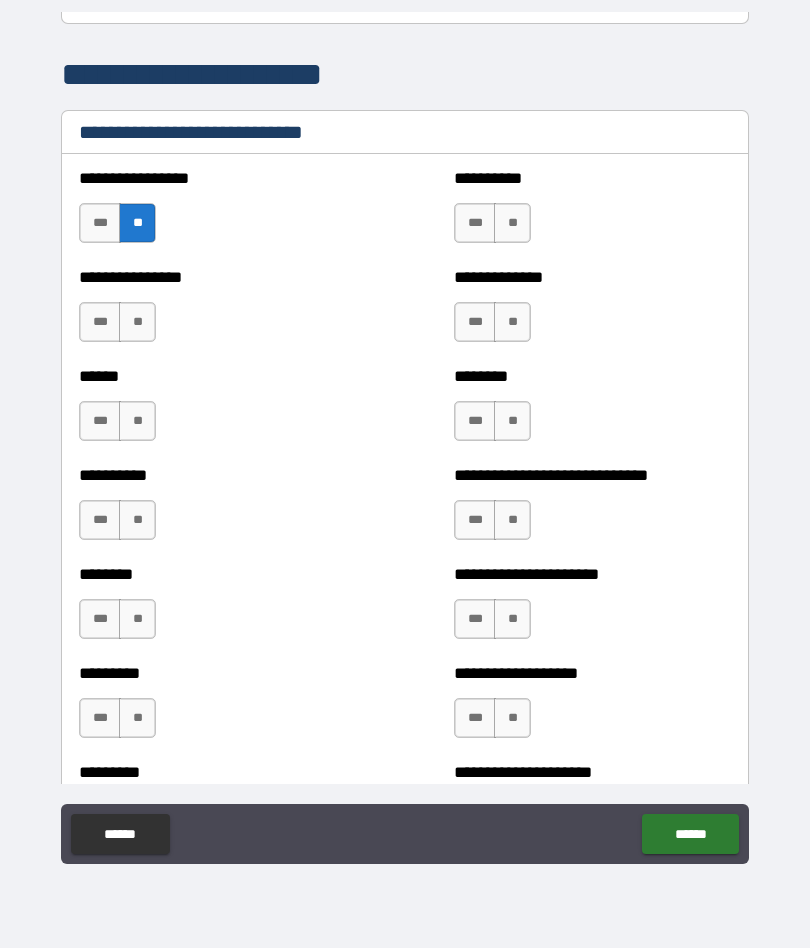 click on "**" at bounding box center (137, 322) 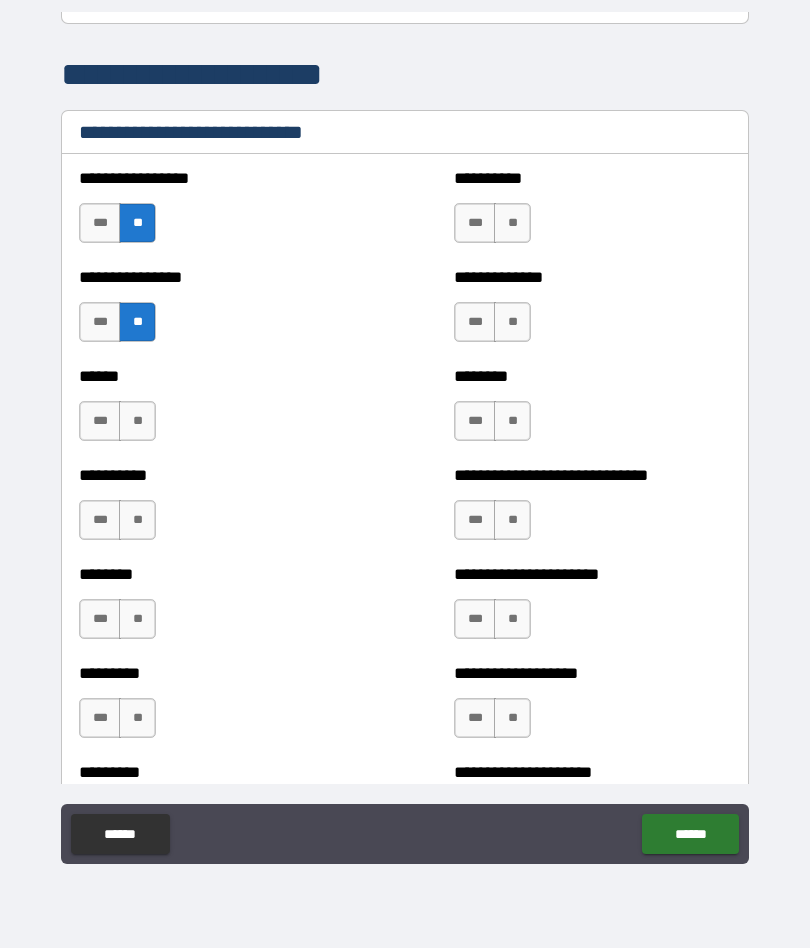 click on "**" at bounding box center [137, 421] 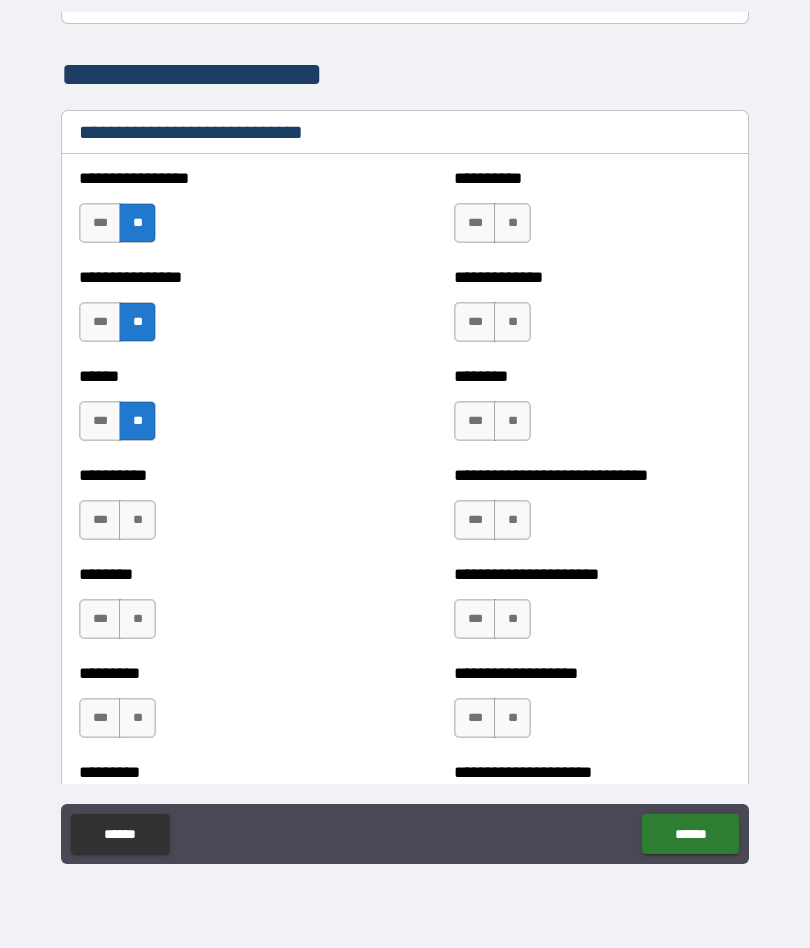 click on "**" at bounding box center [137, 520] 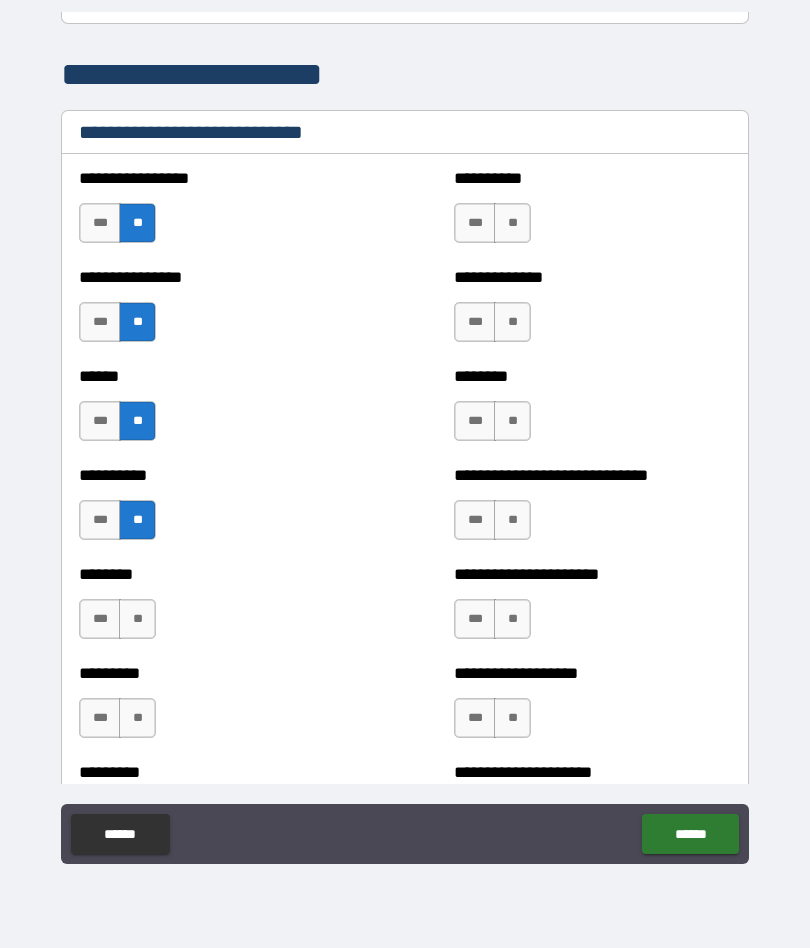 click on "**" at bounding box center [137, 619] 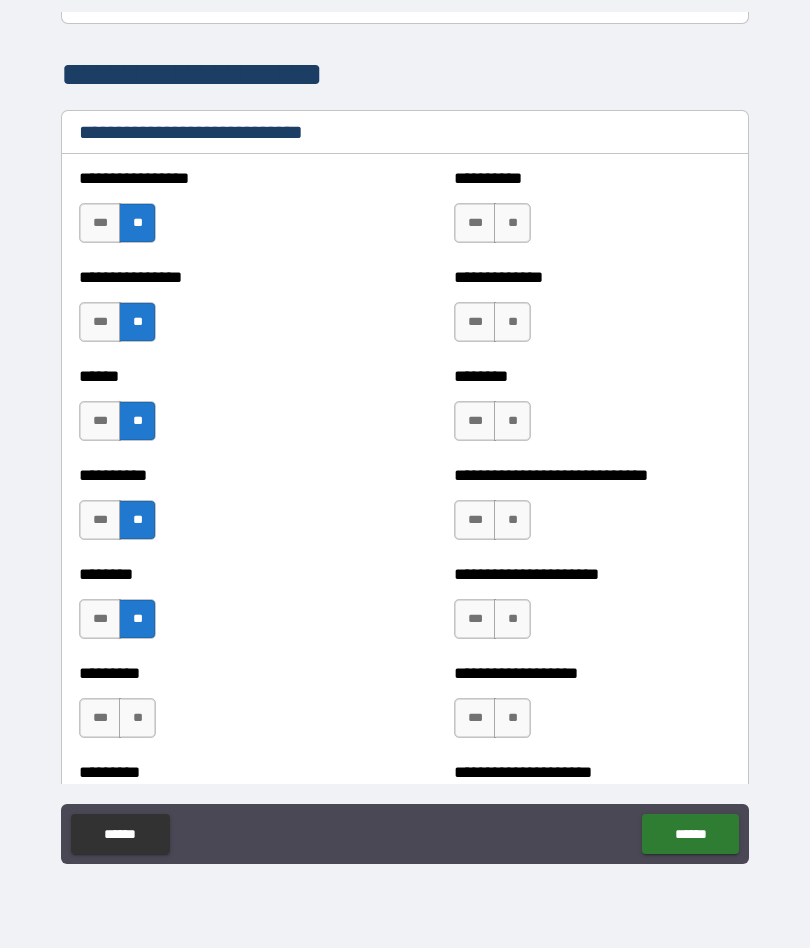 click on "**" at bounding box center (137, 718) 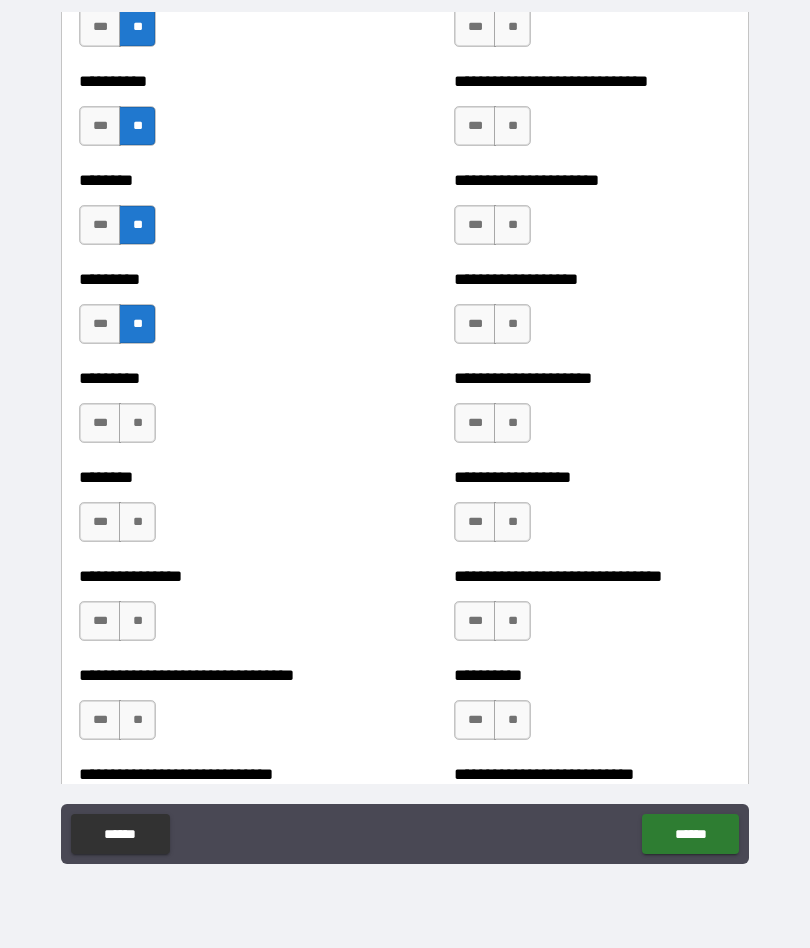 scroll, scrollTop: 7078, scrollLeft: 0, axis: vertical 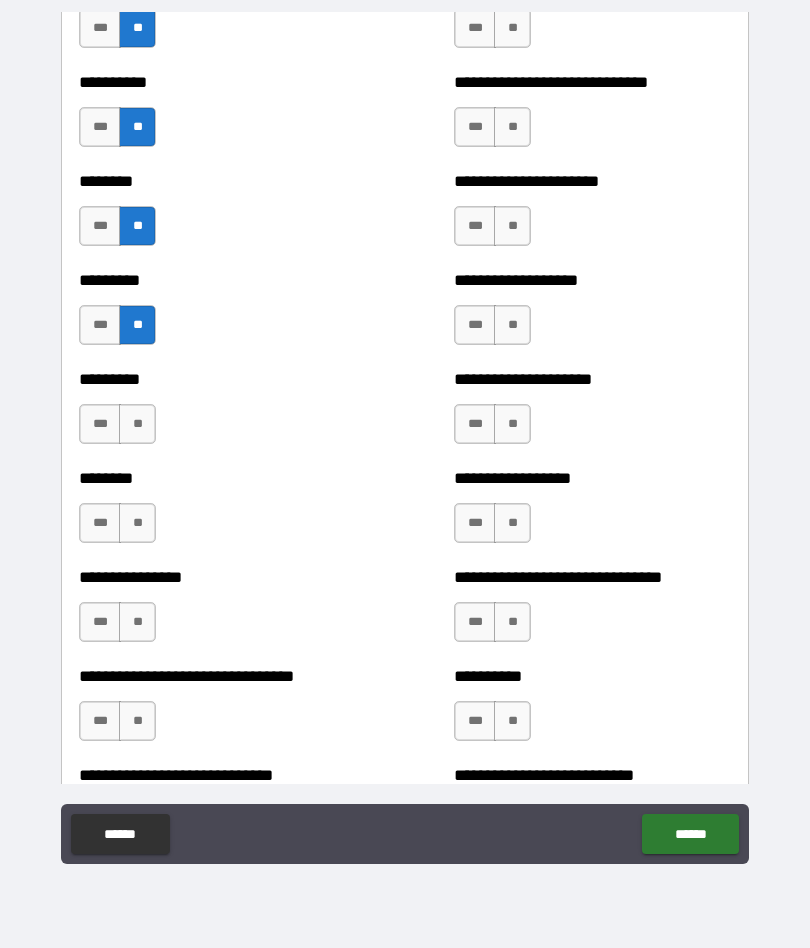 click on "**" at bounding box center [137, 424] 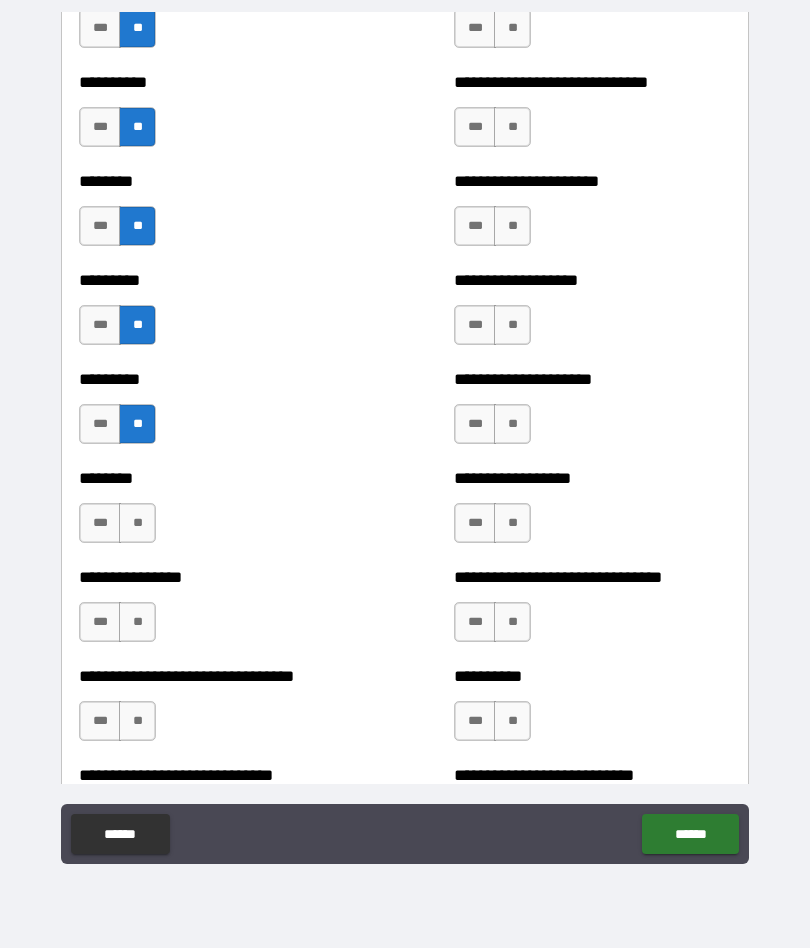 click on "**" at bounding box center (137, 523) 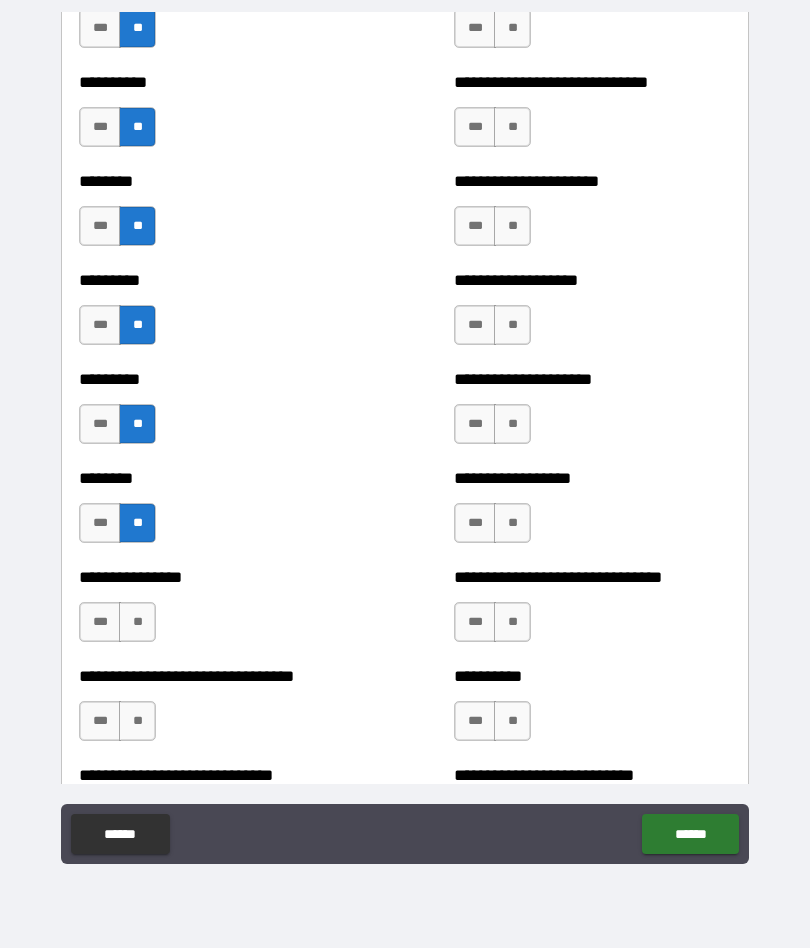 click on "**" at bounding box center [137, 622] 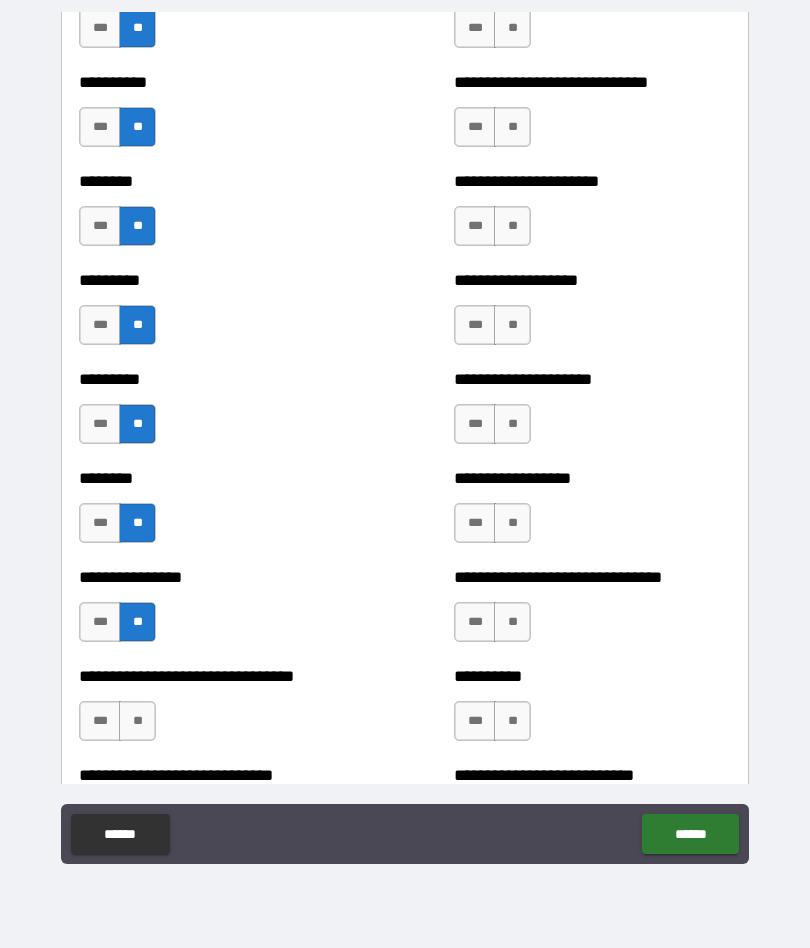 click on "**" at bounding box center [137, 721] 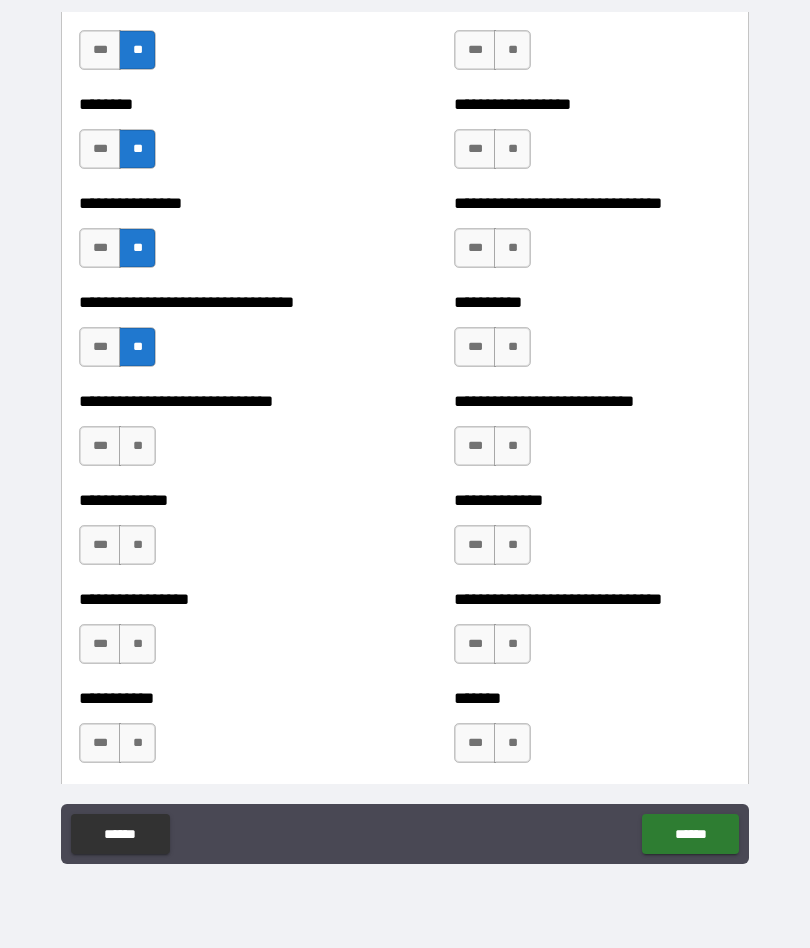 scroll, scrollTop: 7458, scrollLeft: 0, axis: vertical 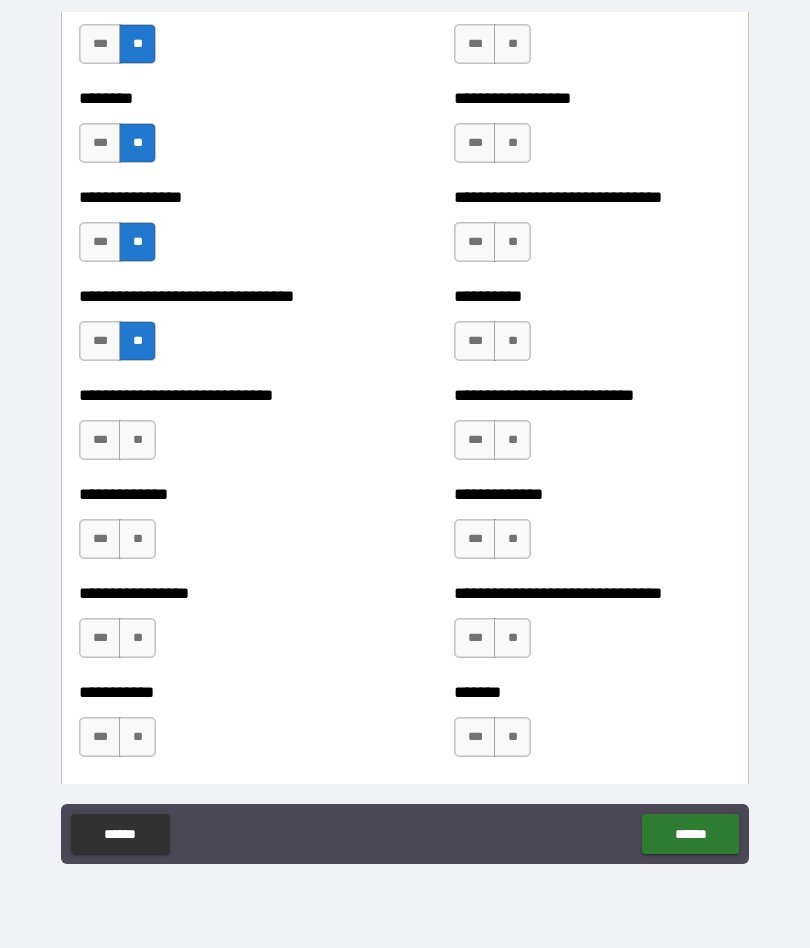 click on "**" at bounding box center [137, 440] 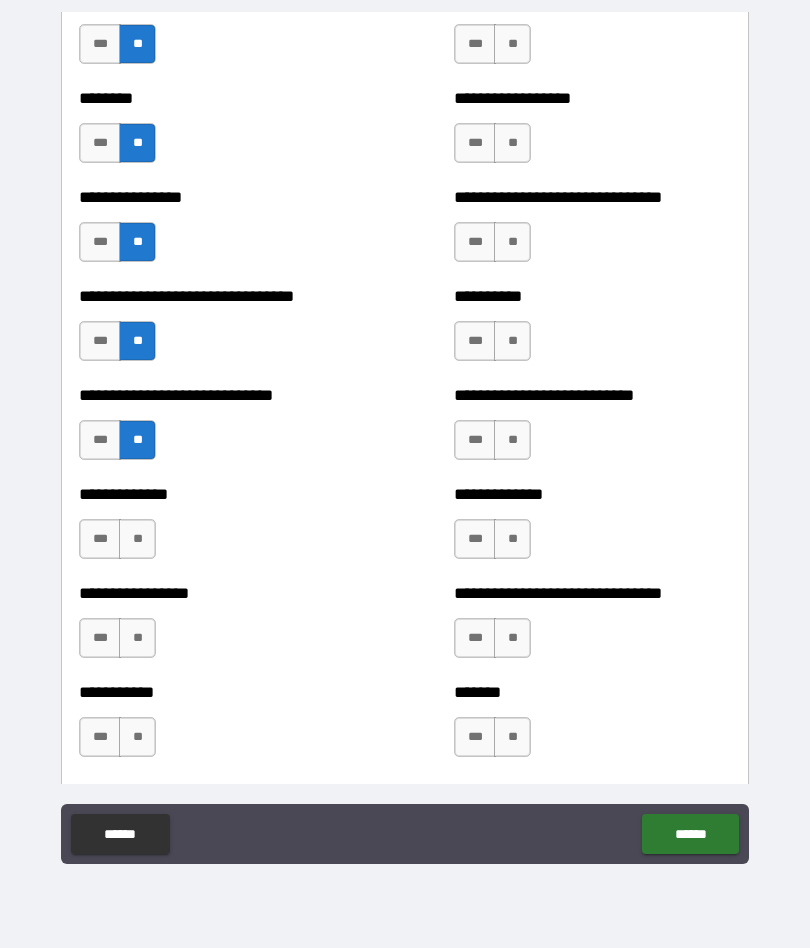 click on "**" at bounding box center (137, 539) 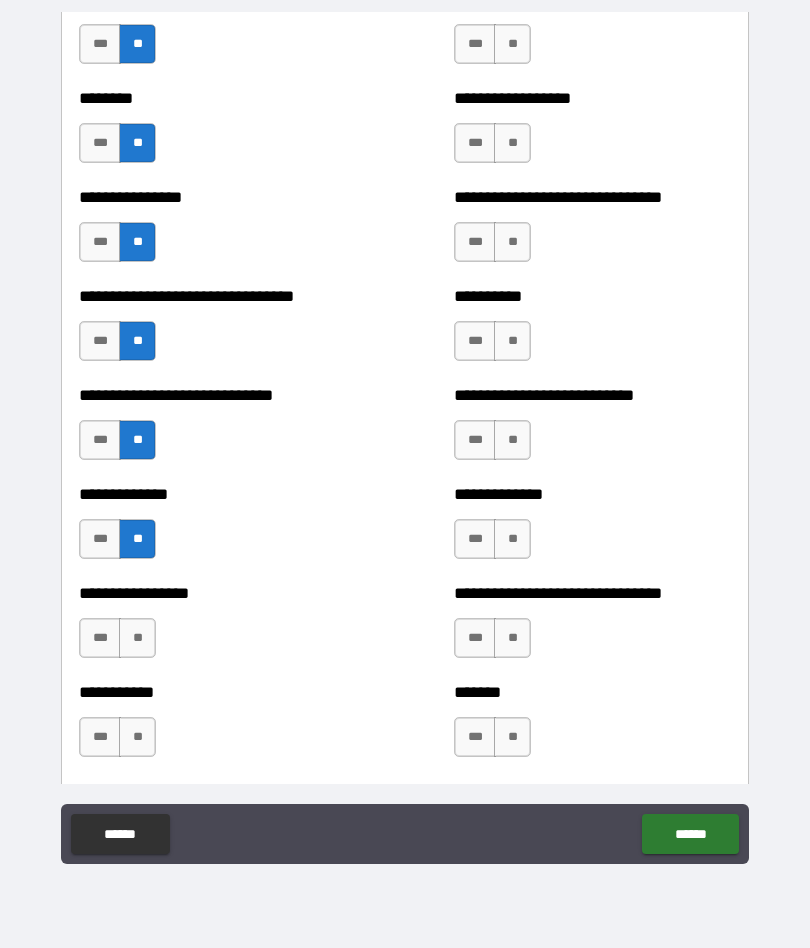 click on "**" at bounding box center (137, 638) 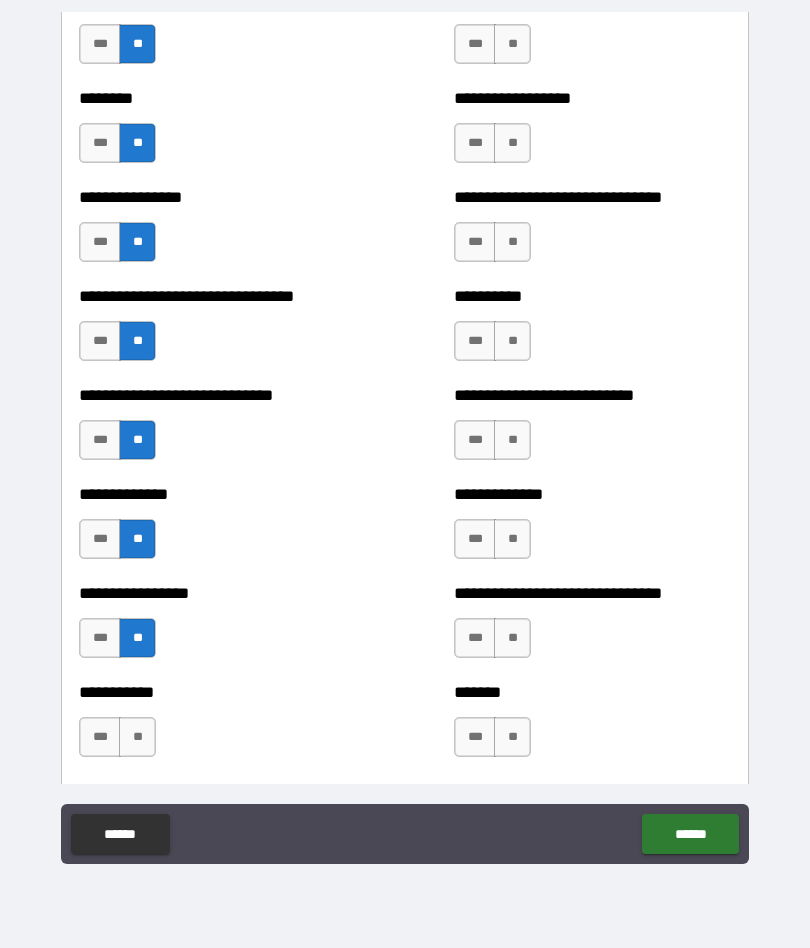 click on "**" at bounding box center (137, 737) 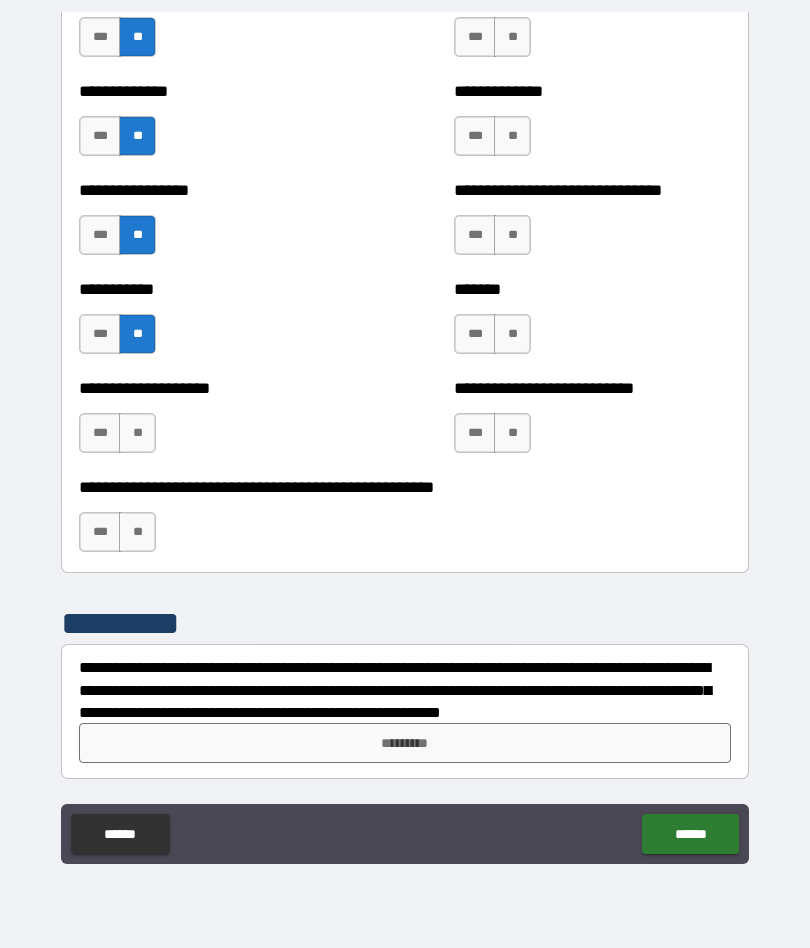 scroll, scrollTop: 7861, scrollLeft: 0, axis: vertical 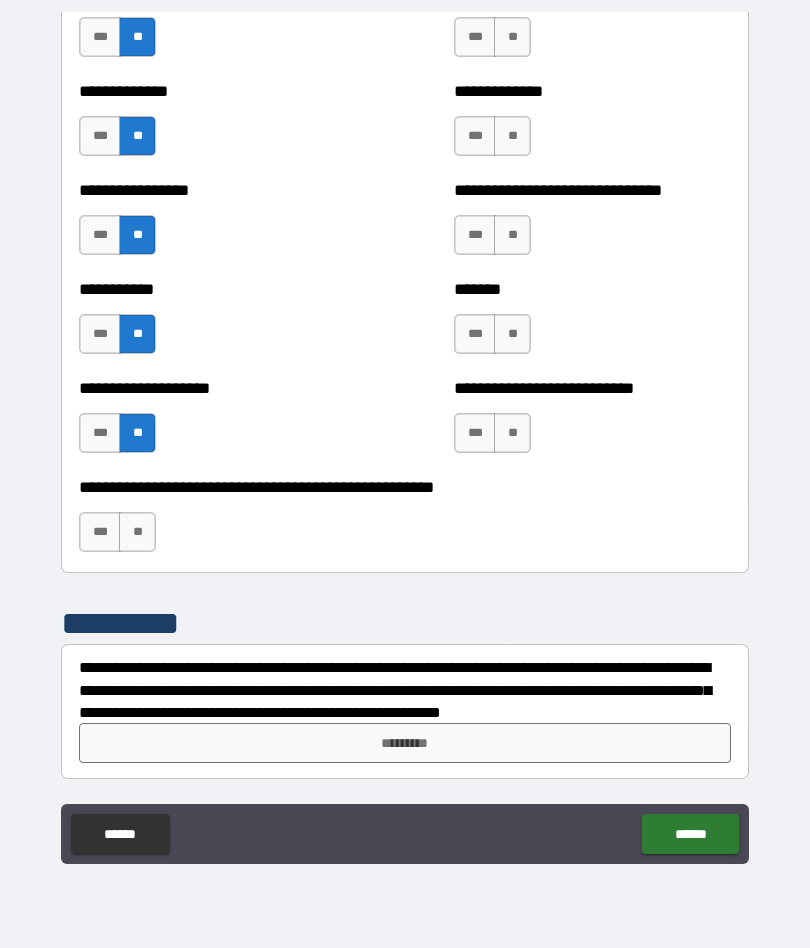 click on "**" at bounding box center (137, 532) 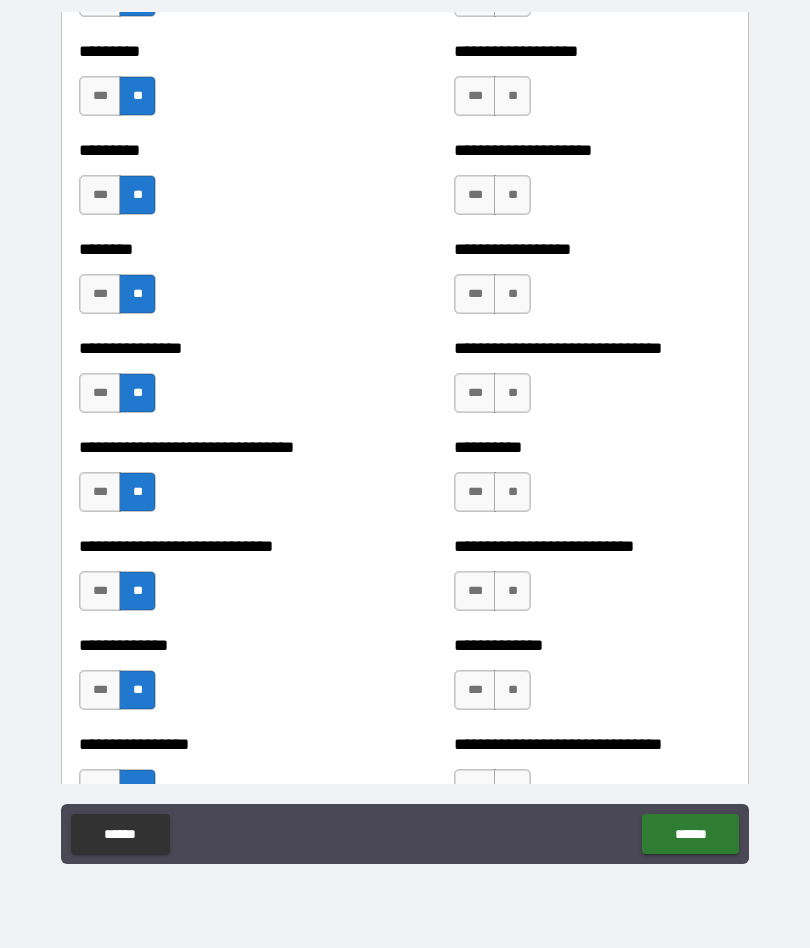 scroll, scrollTop: 7295, scrollLeft: 0, axis: vertical 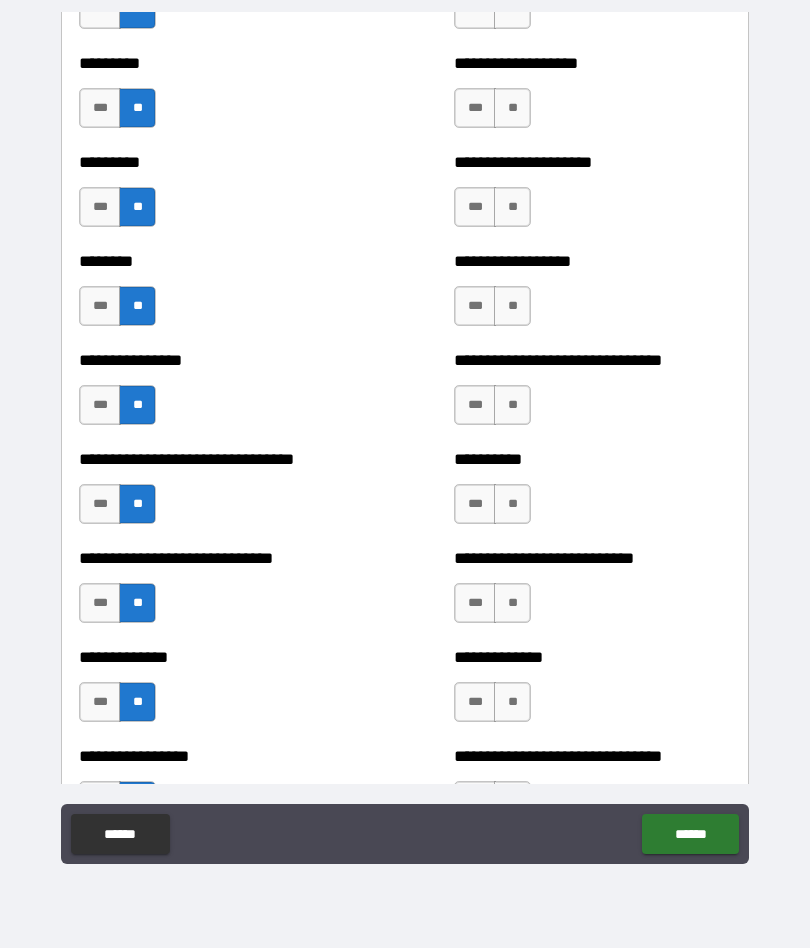 click on "***" at bounding box center [100, 603] 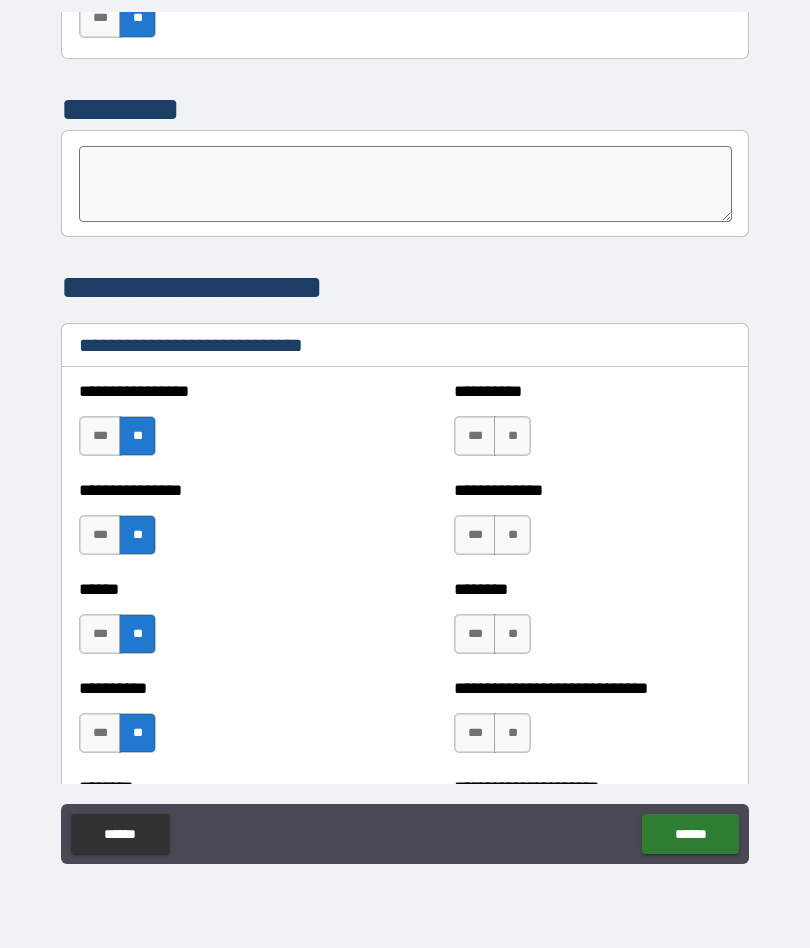 scroll, scrollTop: 6484, scrollLeft: 0, axis: vertical 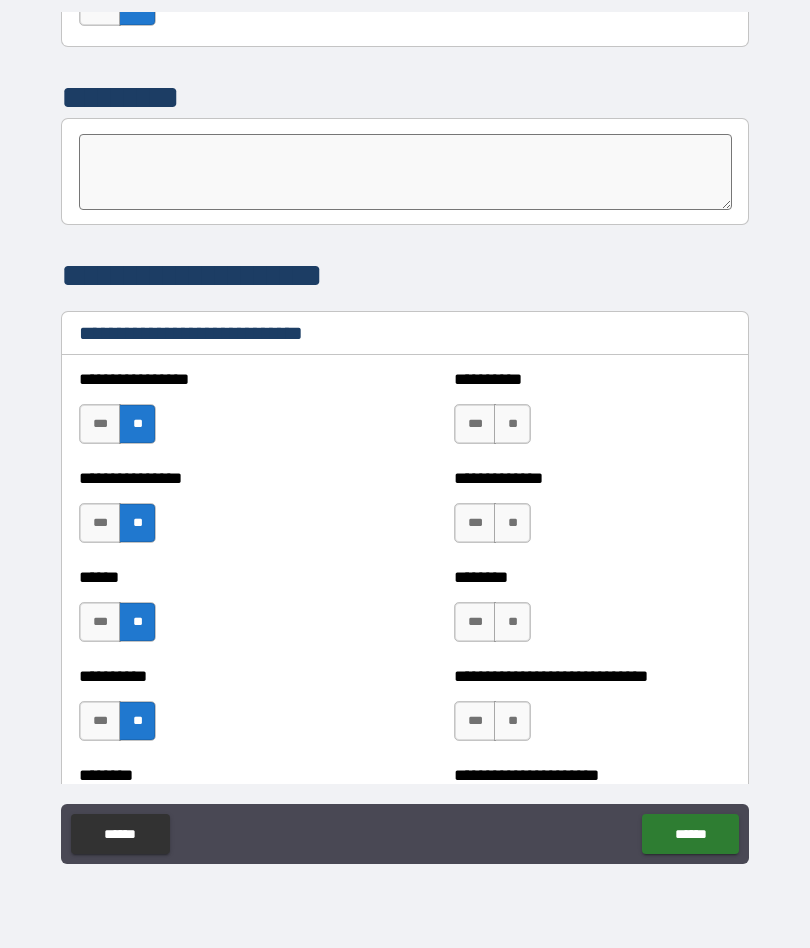 click on "**" at bounding box center [512, 424] 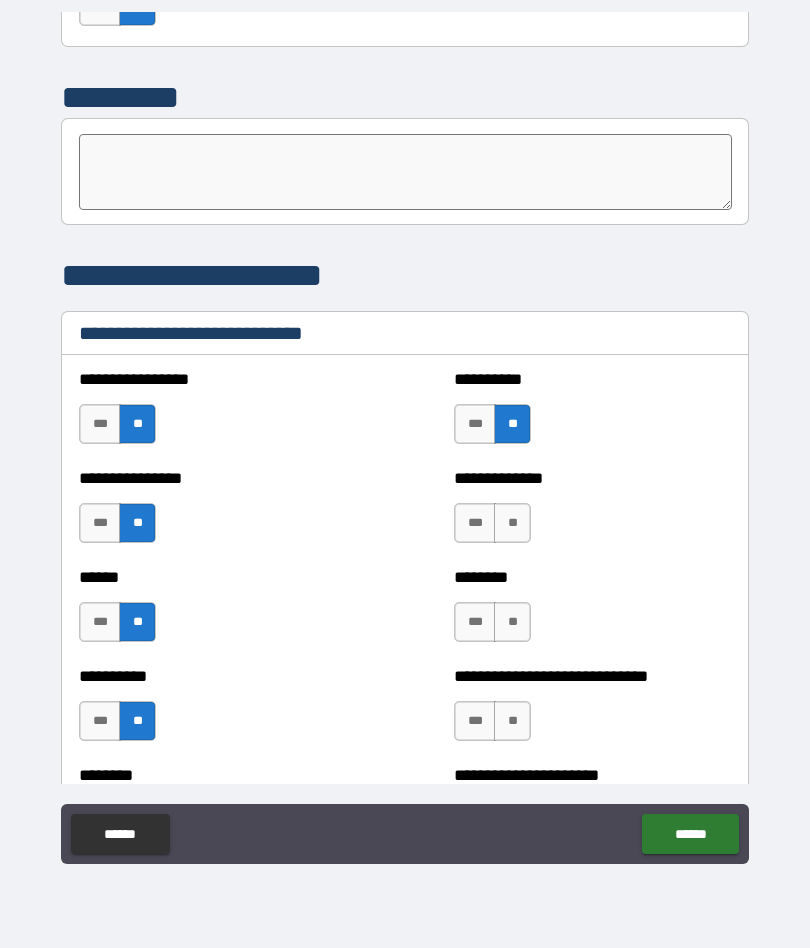 click on "**" at bounding box center [512, 523] 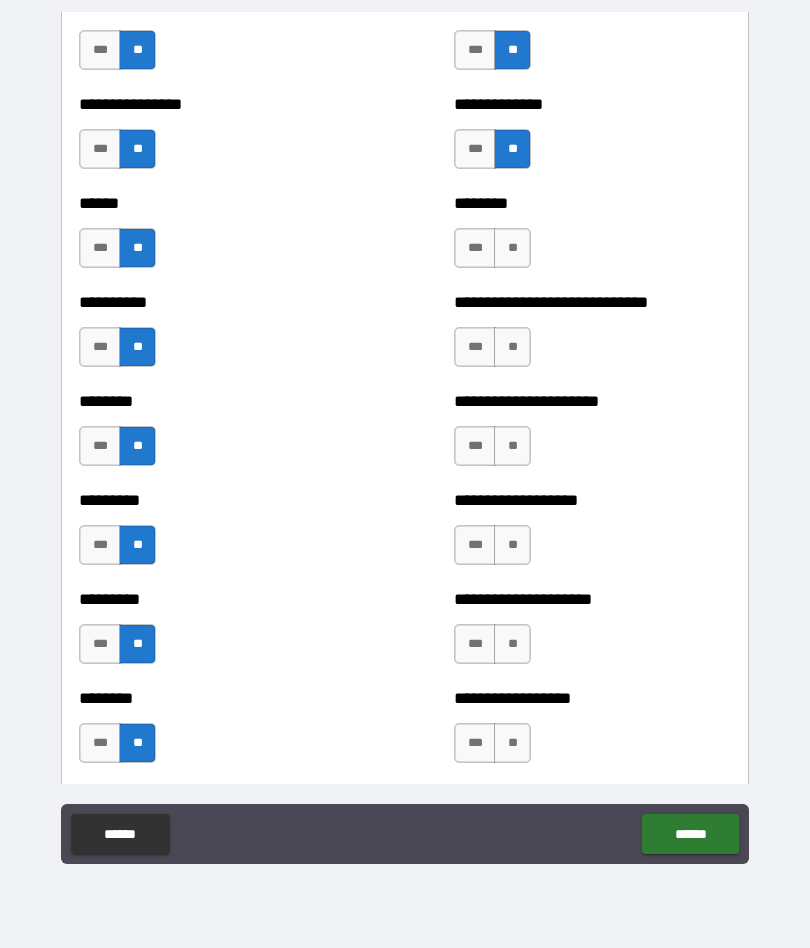 scroll, scrollTop: 6860, scrollLeft: 0, axis: vertical 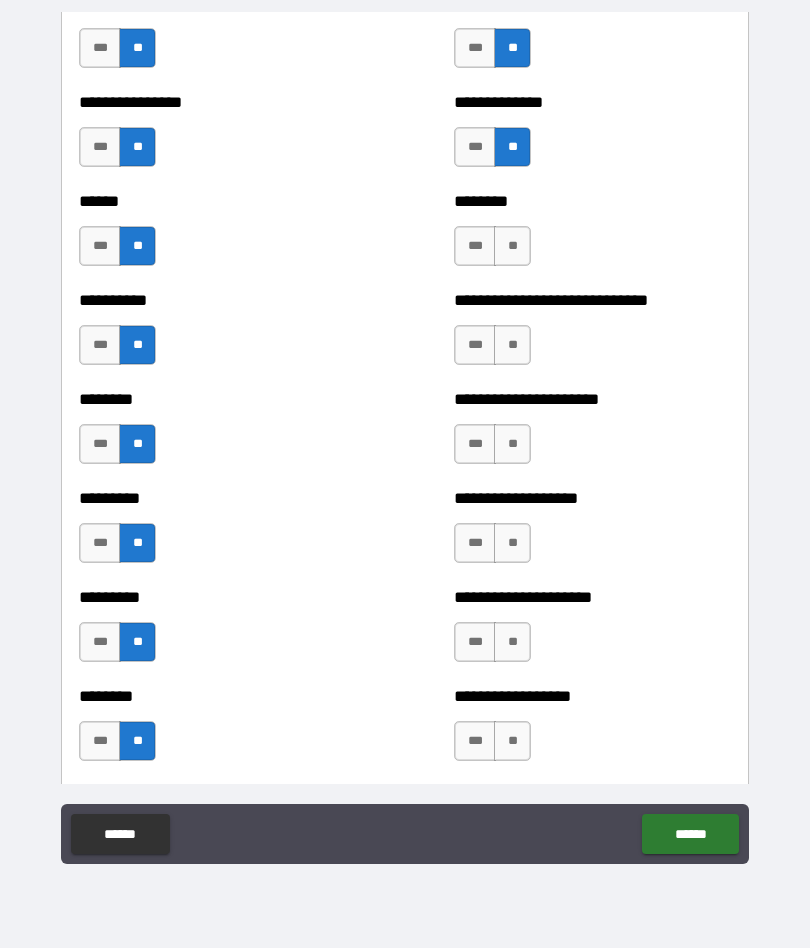 click on "**" at bounding box center [512, 246] 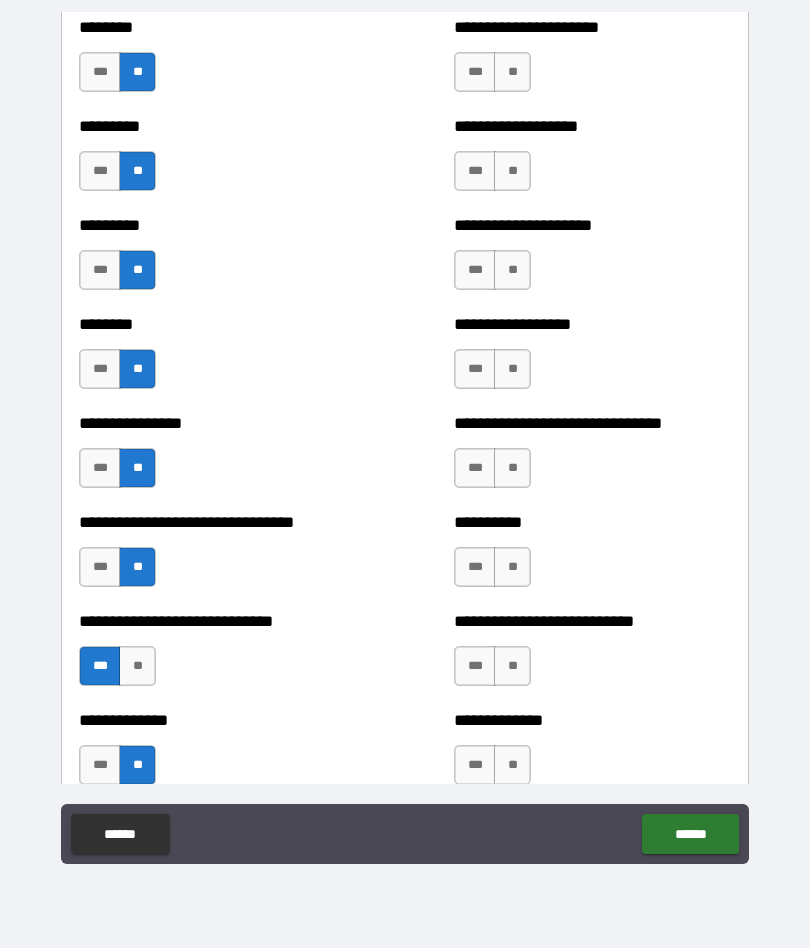 scroll, scrollTop: 7308, scrollLeft: 0, axis: vertical 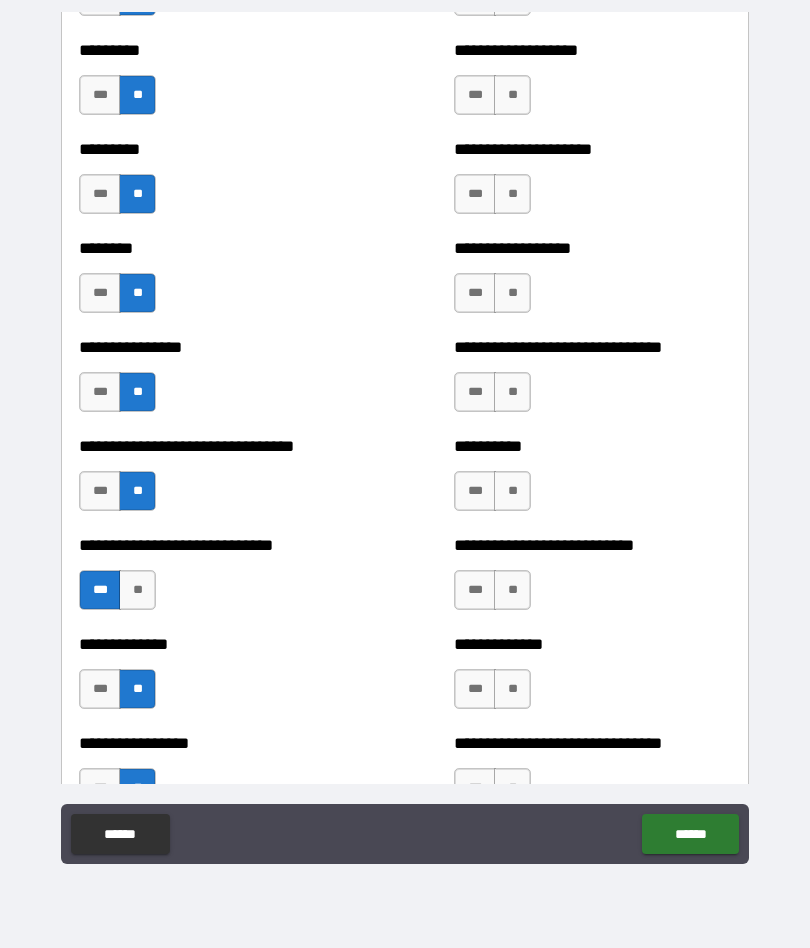 click on "**" at bounding box center (137, 590) 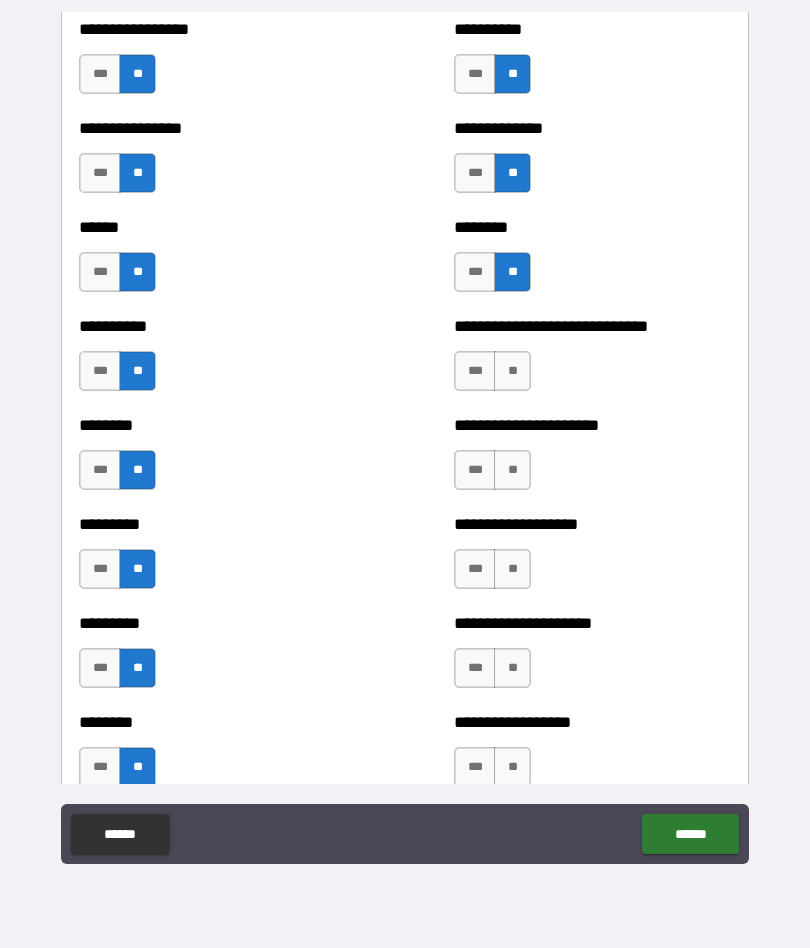 scroll, scrollTop: 6819, scrollLeft: 0, axis: vertical 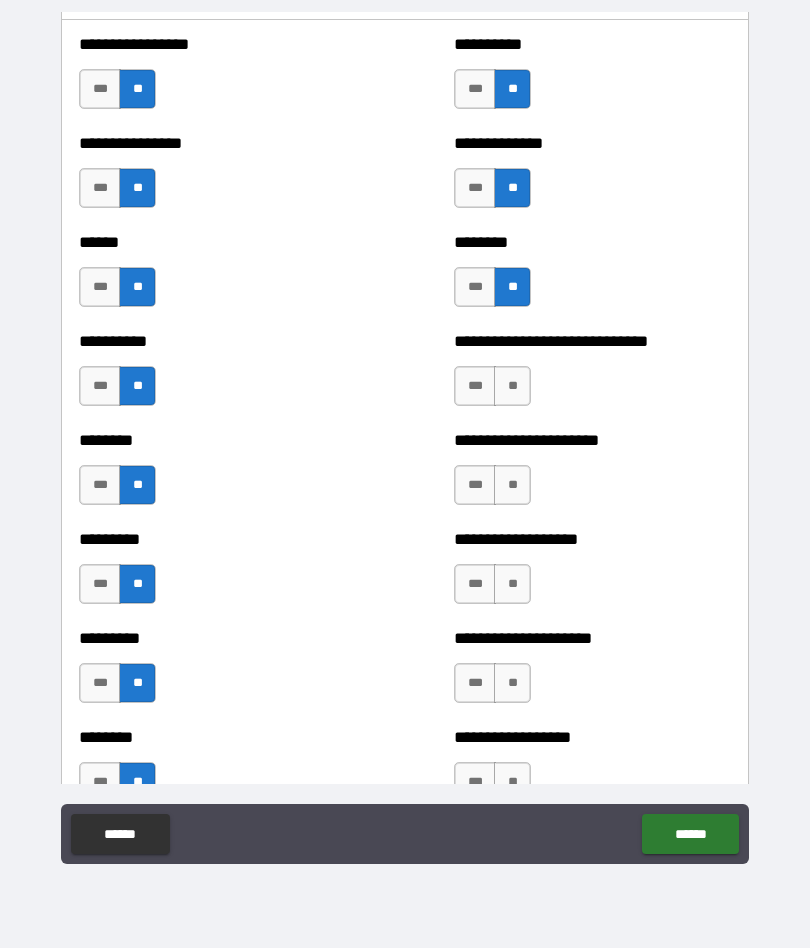 click on "**" at bounding box center [512, 386] 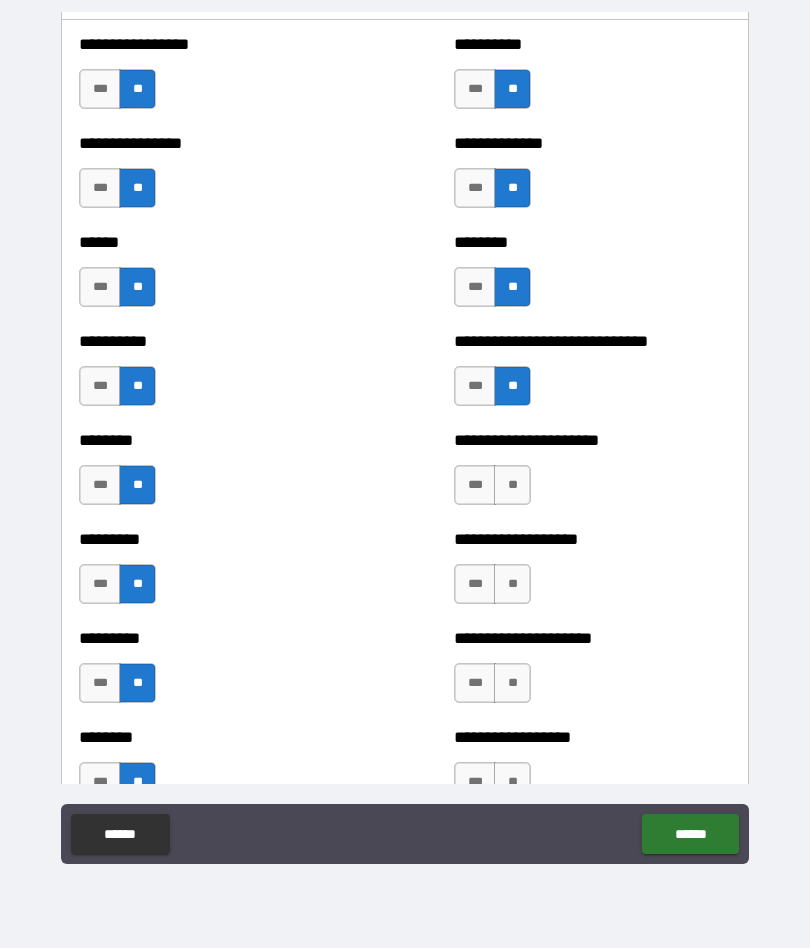 click on "**" at bounding box center (512, 485) 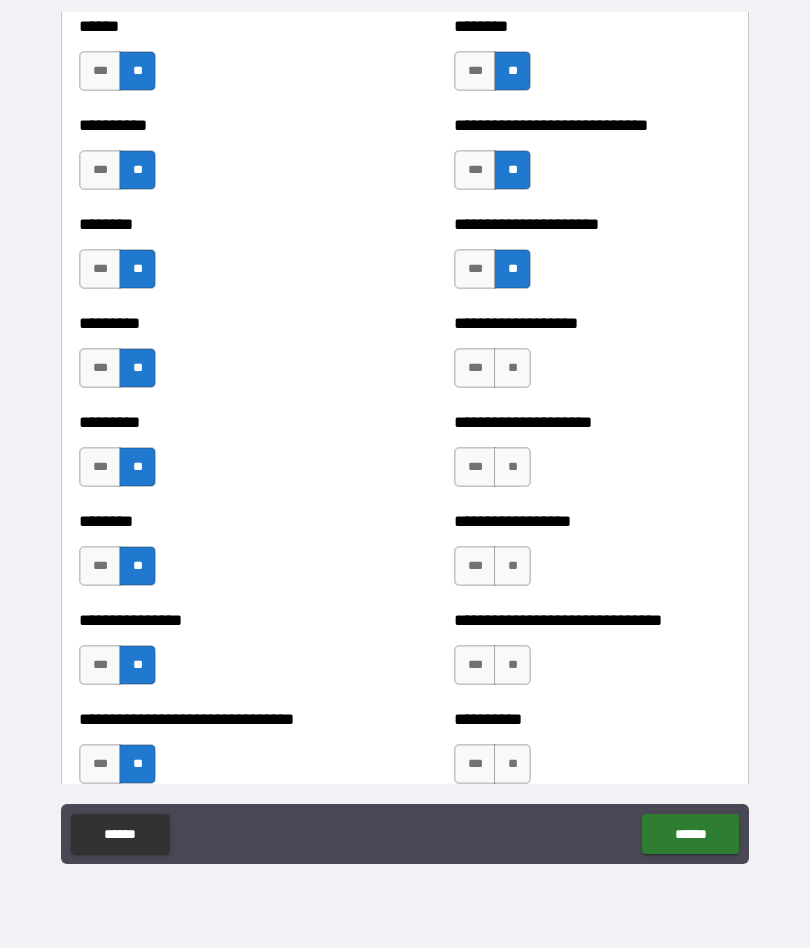 scroll, scrollTop: 7036, scrollLeft: 0, axis: vertical 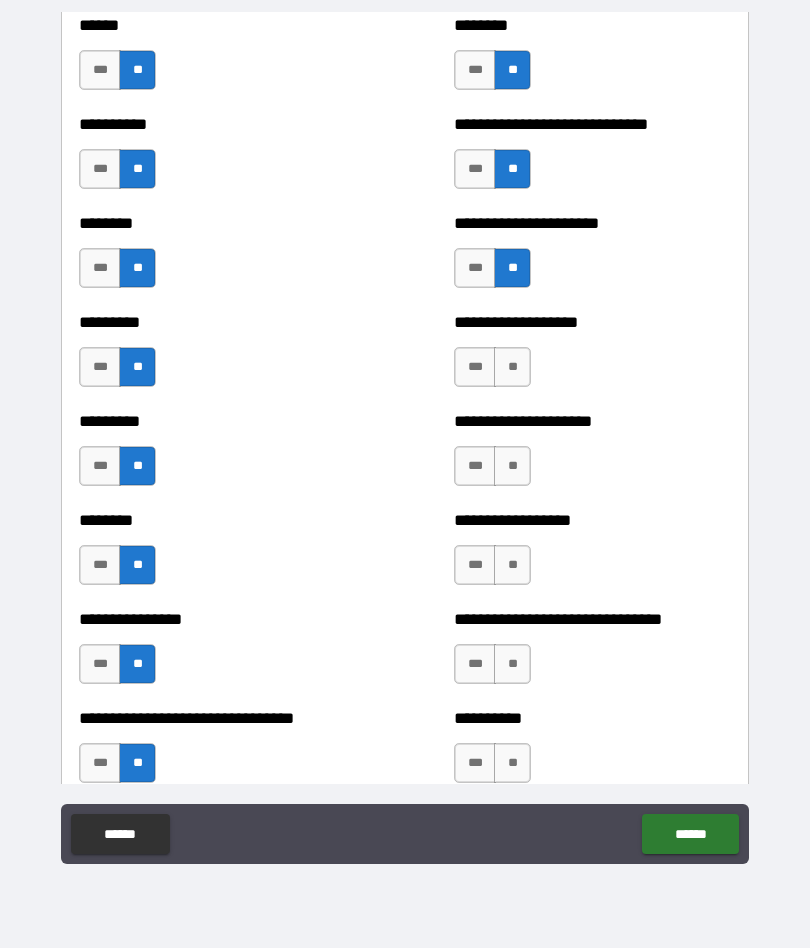 click on "**" at bounding box center [512, 367] 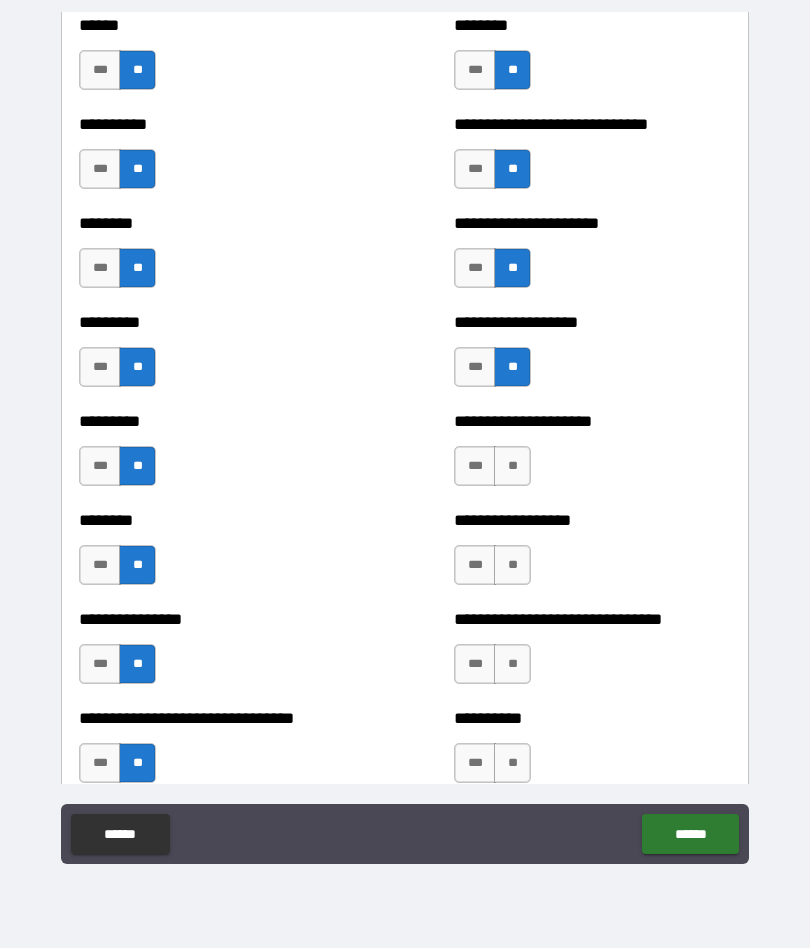click on "**" at bounding box center [512, 466] 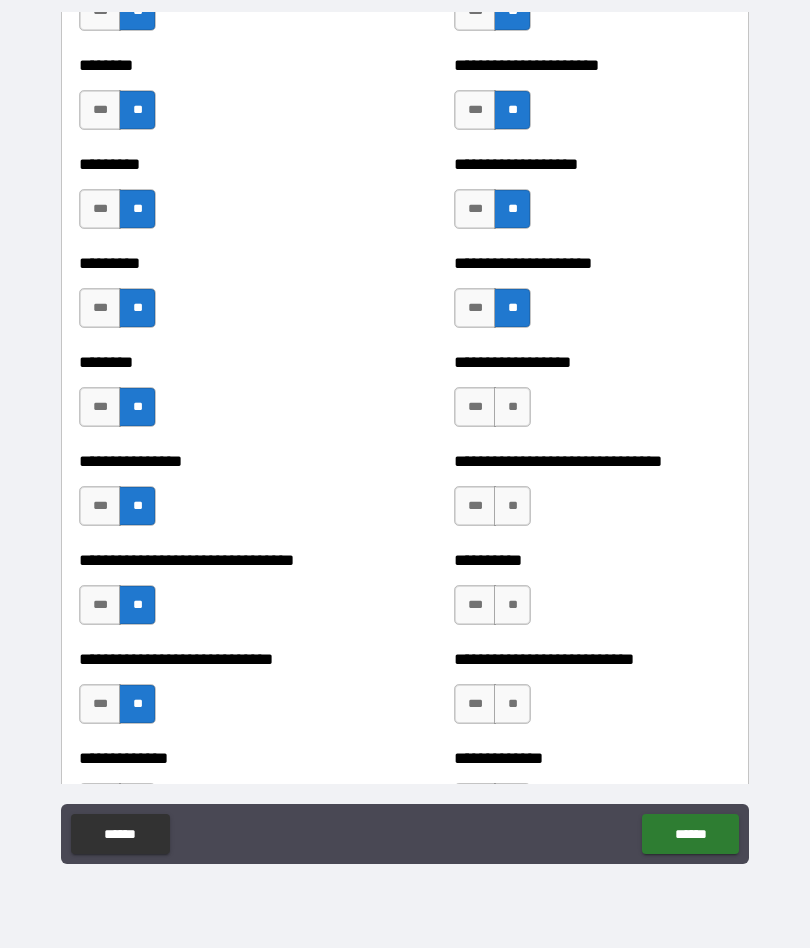 scroll, scrollTop: 7206, scrollLeft: 0, axis: vertical 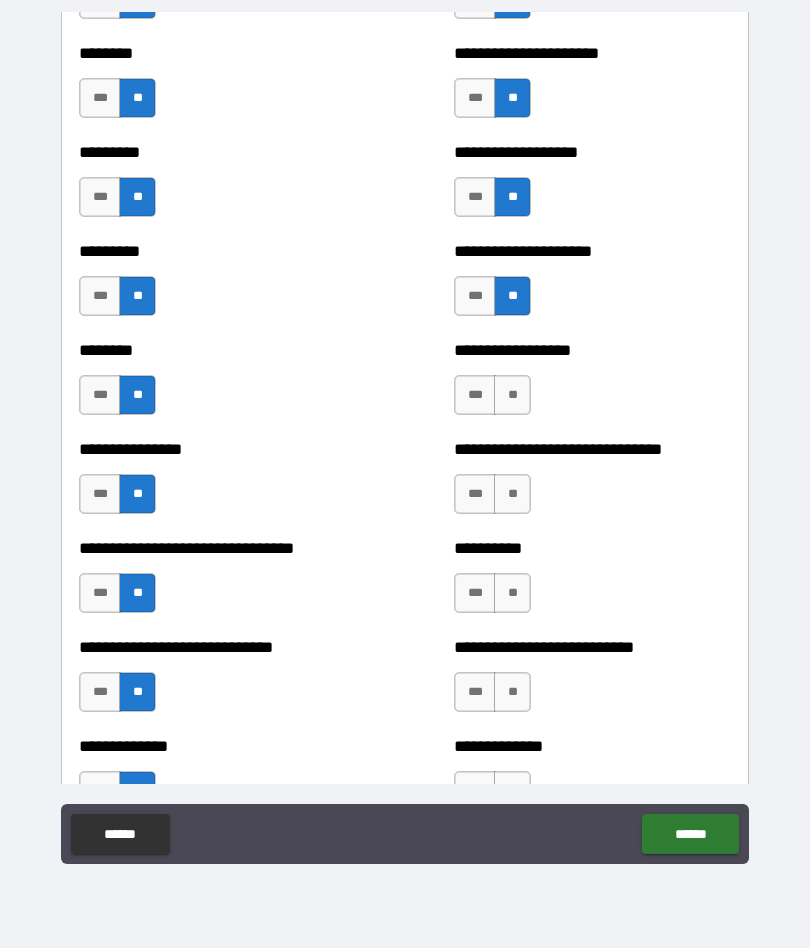 click on "**" at bounding box center (512, 395) 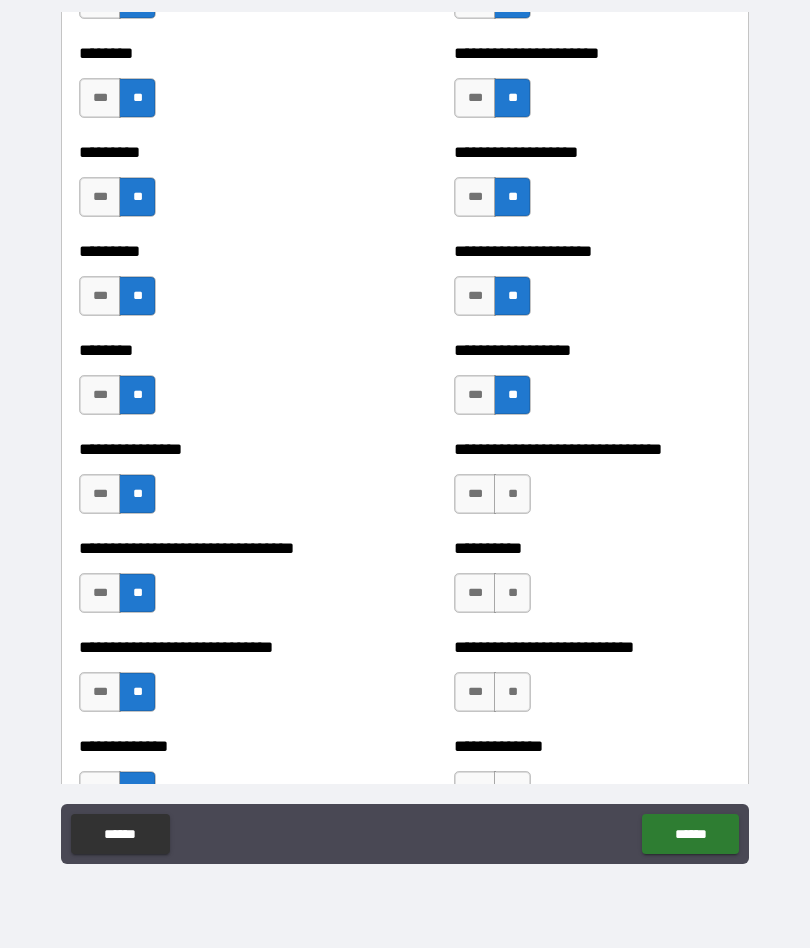 click on "**" at bounding box center (512, 494) 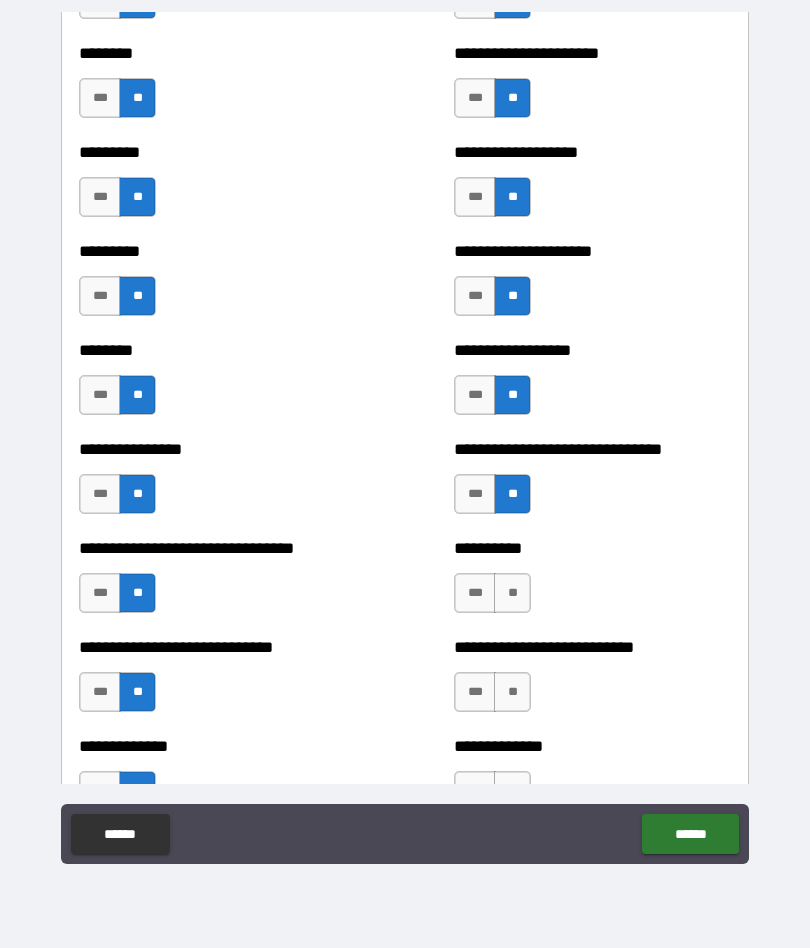 click on "**" at bounding box center [512, 593] 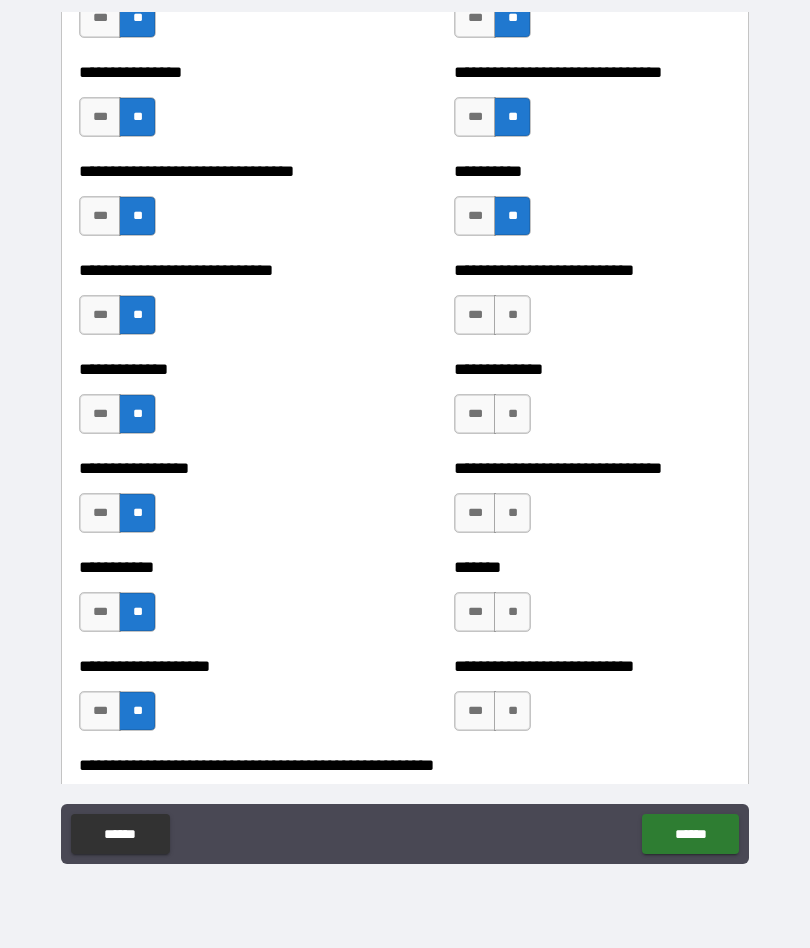 scroll, scrollTop: 7595, scrollLeft: 0, axis: vertical 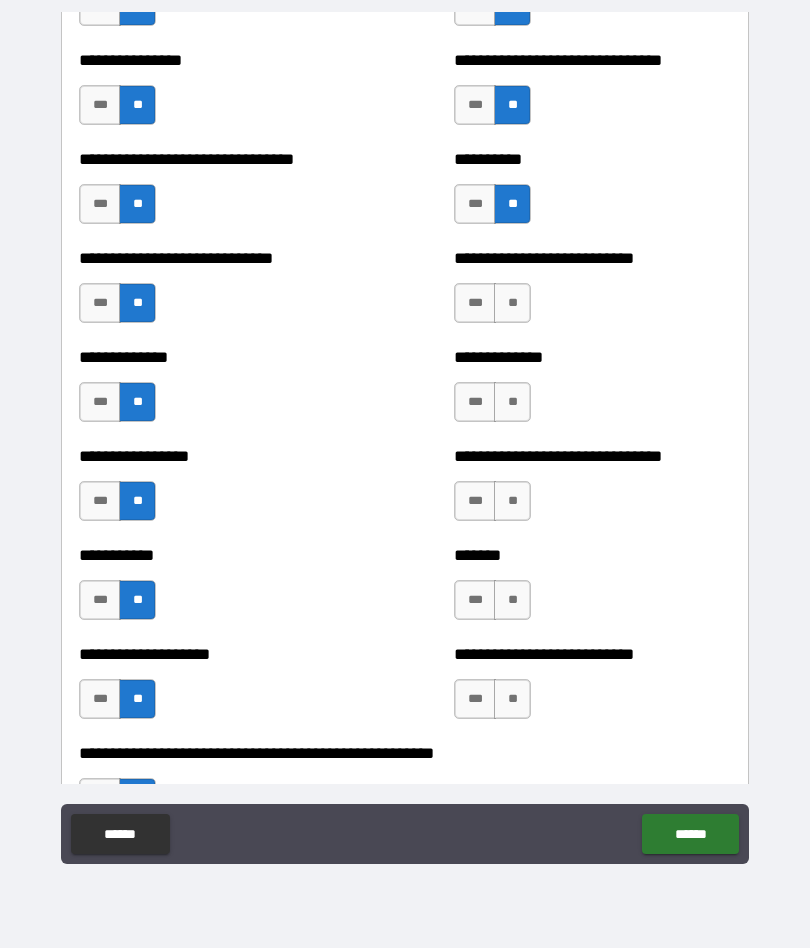 click on "**" at bounding box center (512, 303) 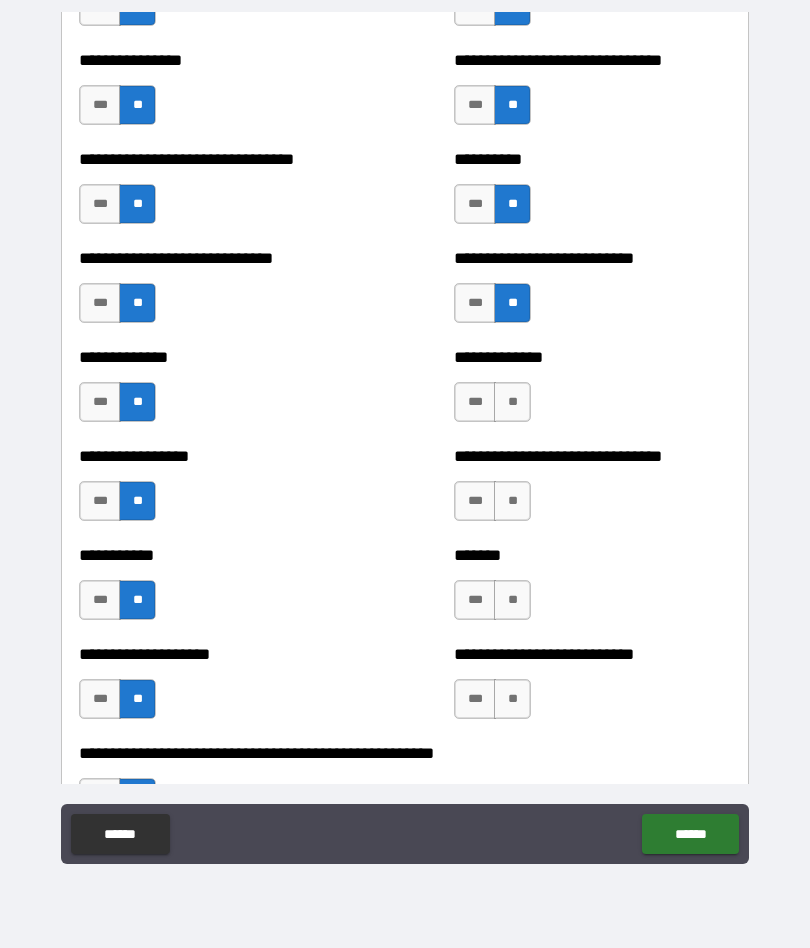 click on "**" at bounding box center [512, 402] 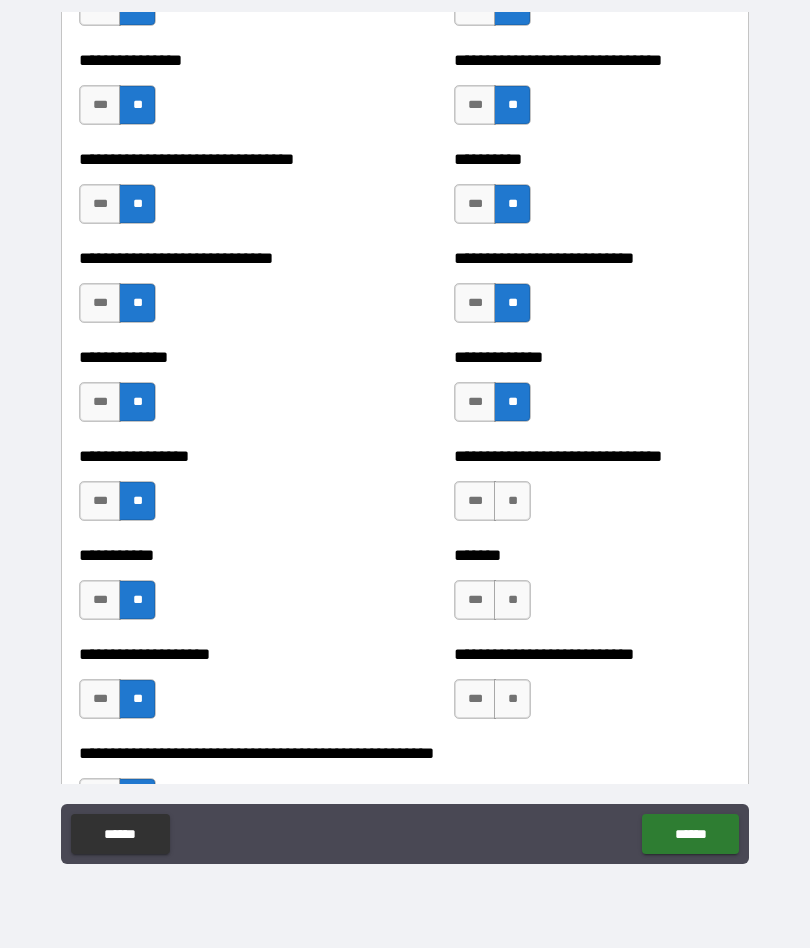 click on "**" at bounding box center [512, 501] 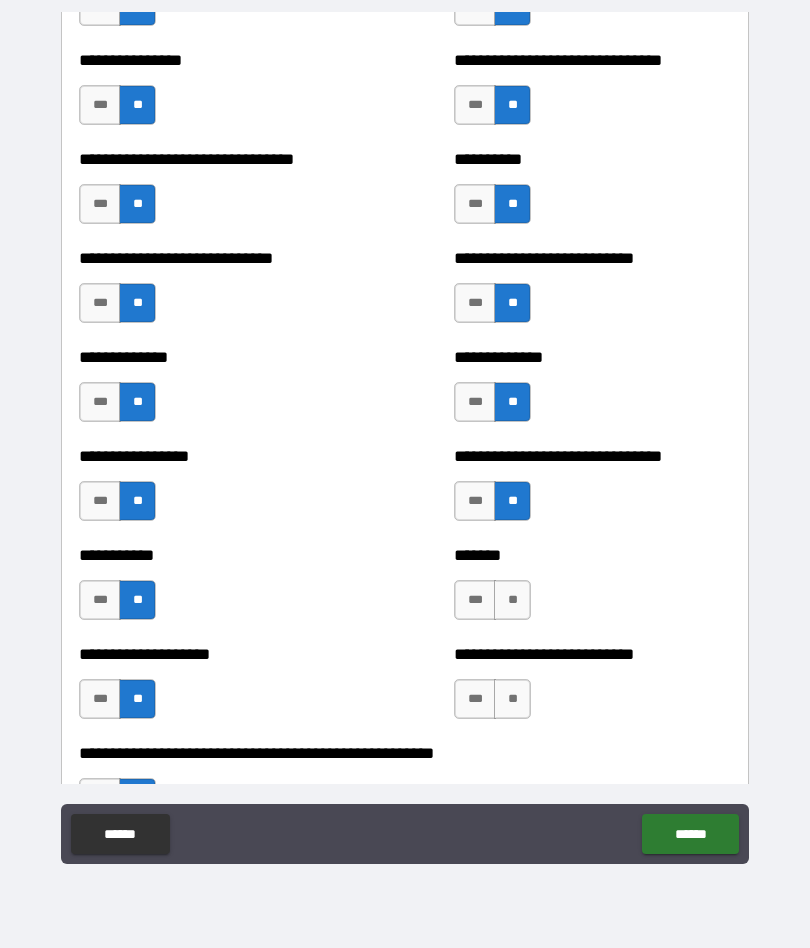 click on "**" at bounding box center [512, 600] 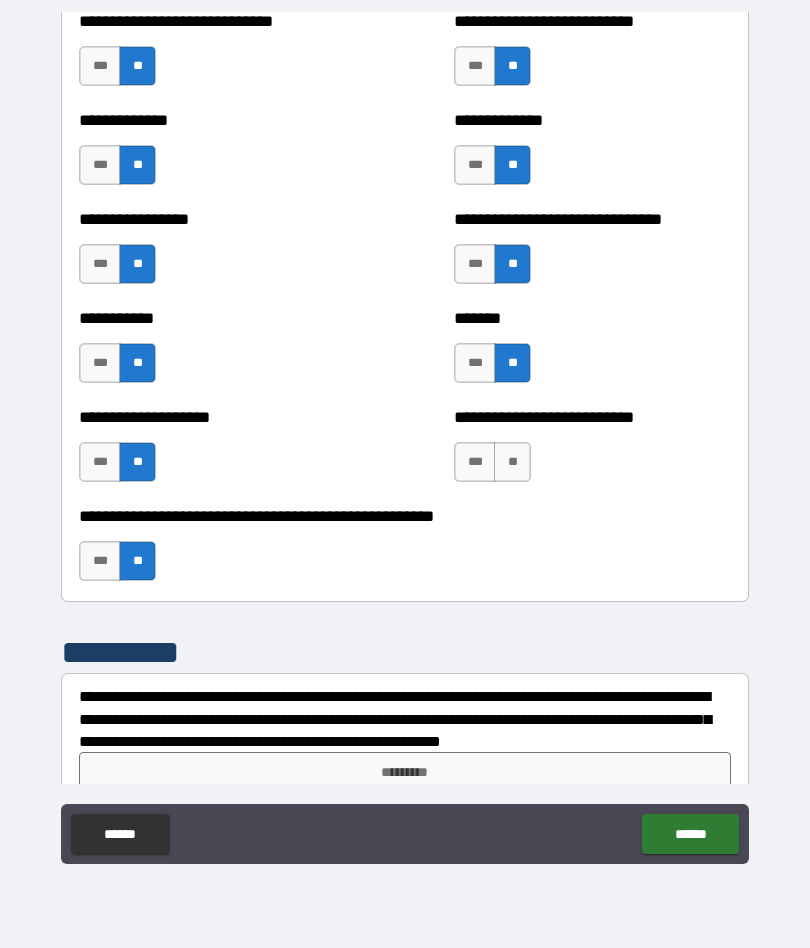 scroll, scrollTop: 7833, scrollLeft: 0, axis: vertical 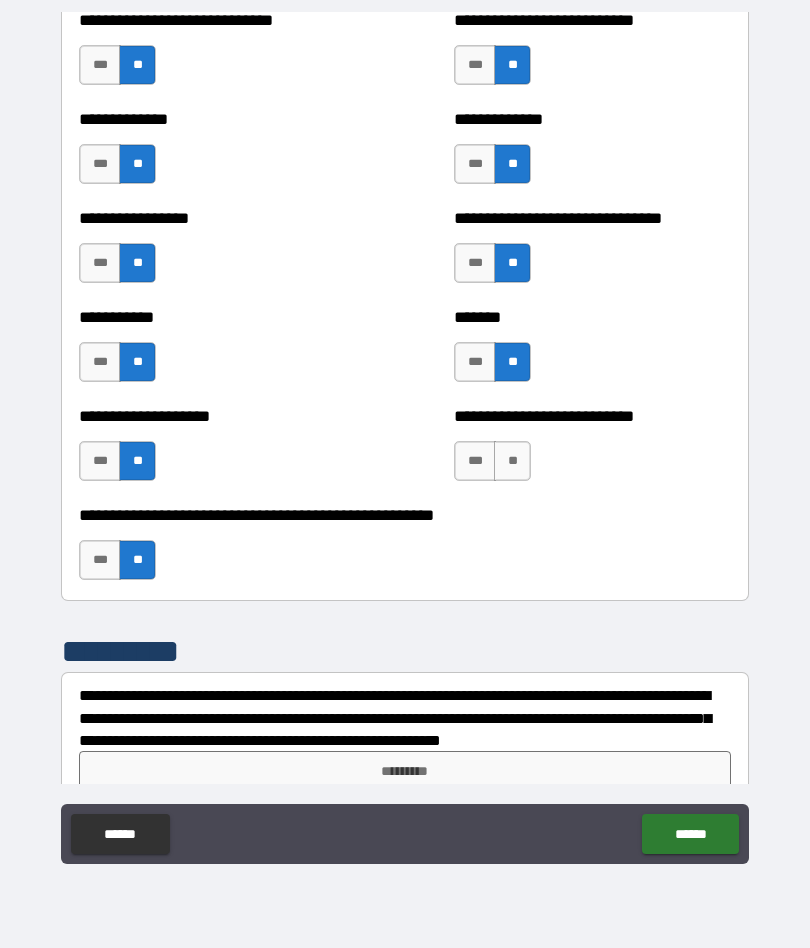 click on "**" at bounding box center (512, 461) 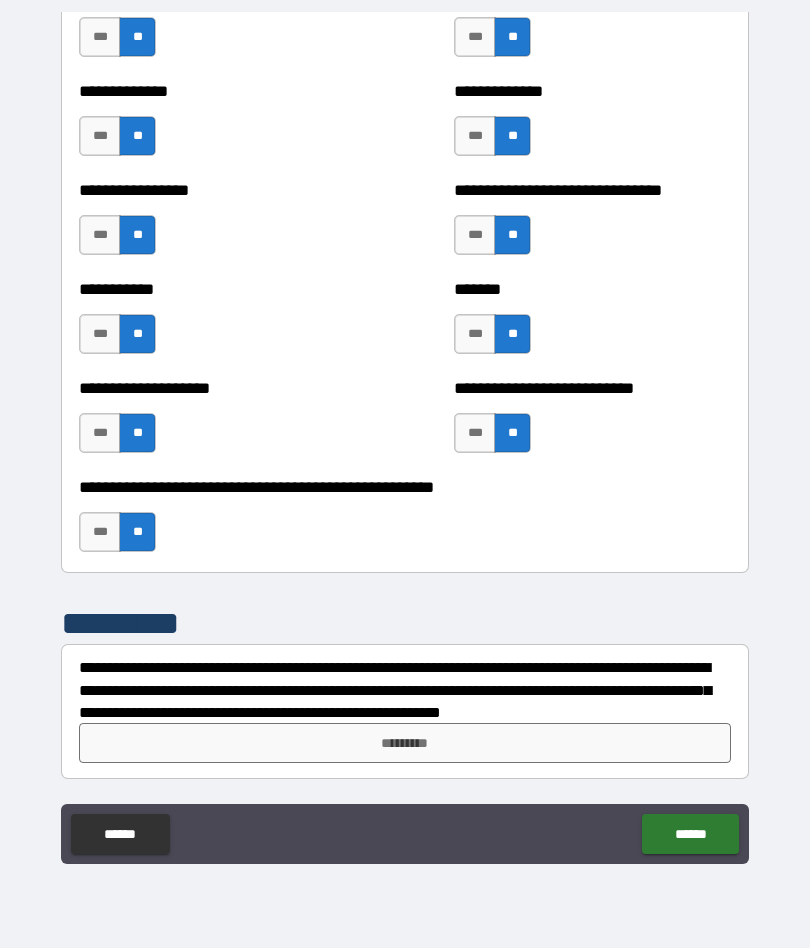 scroll, scrollTop: 7861, scrollLeft: 0, axis: vertical 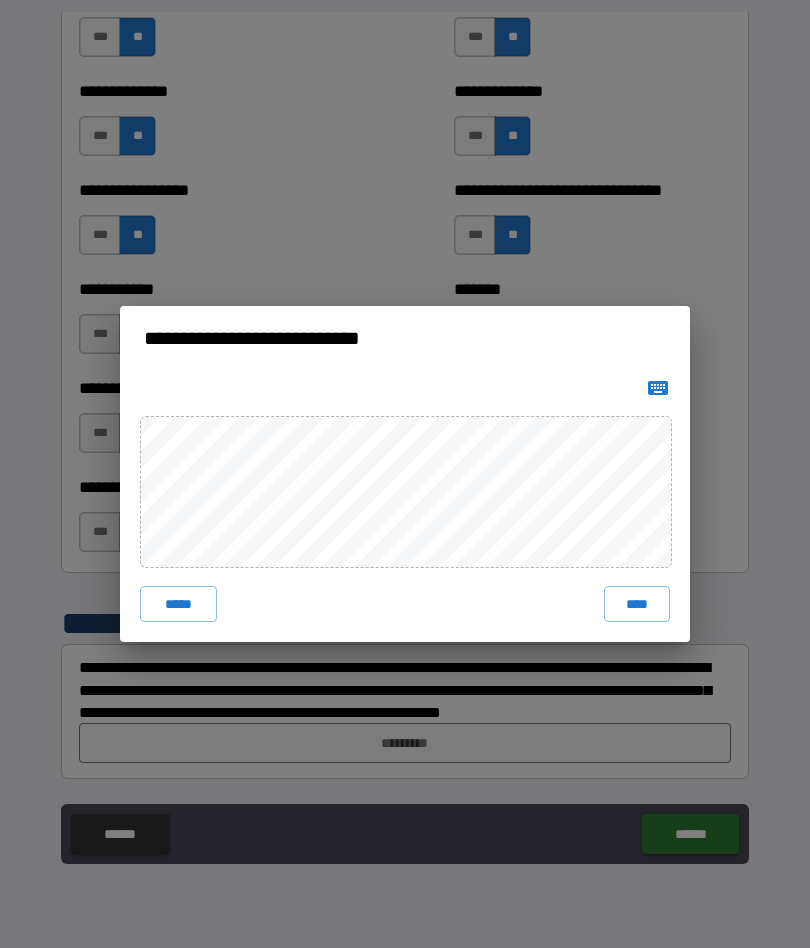 click on "****" at bounding box center (637, 604) 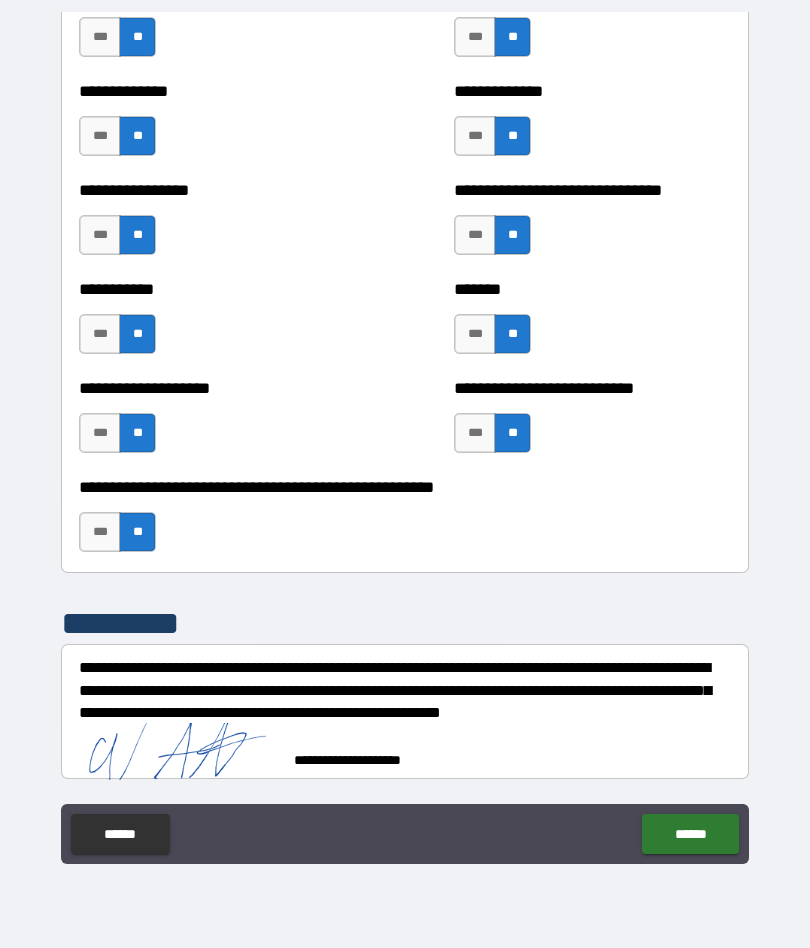 scroll, scrollTop: 7851, scrollLeft: 0, axis: vertical 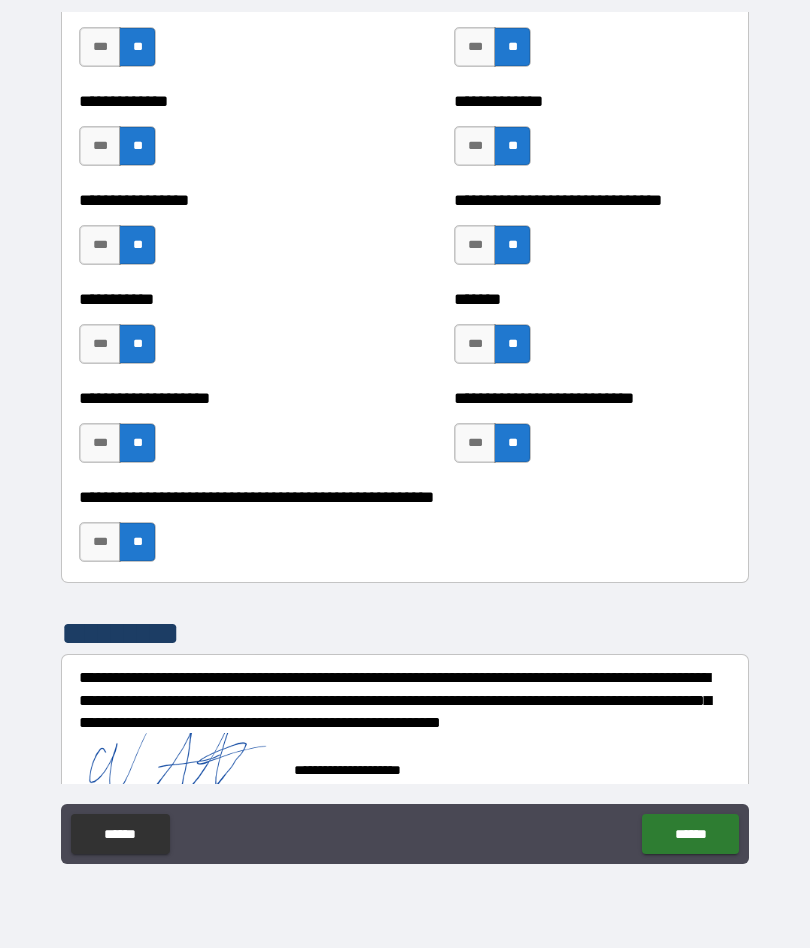 click on "******" at bounding box center [690, 834] 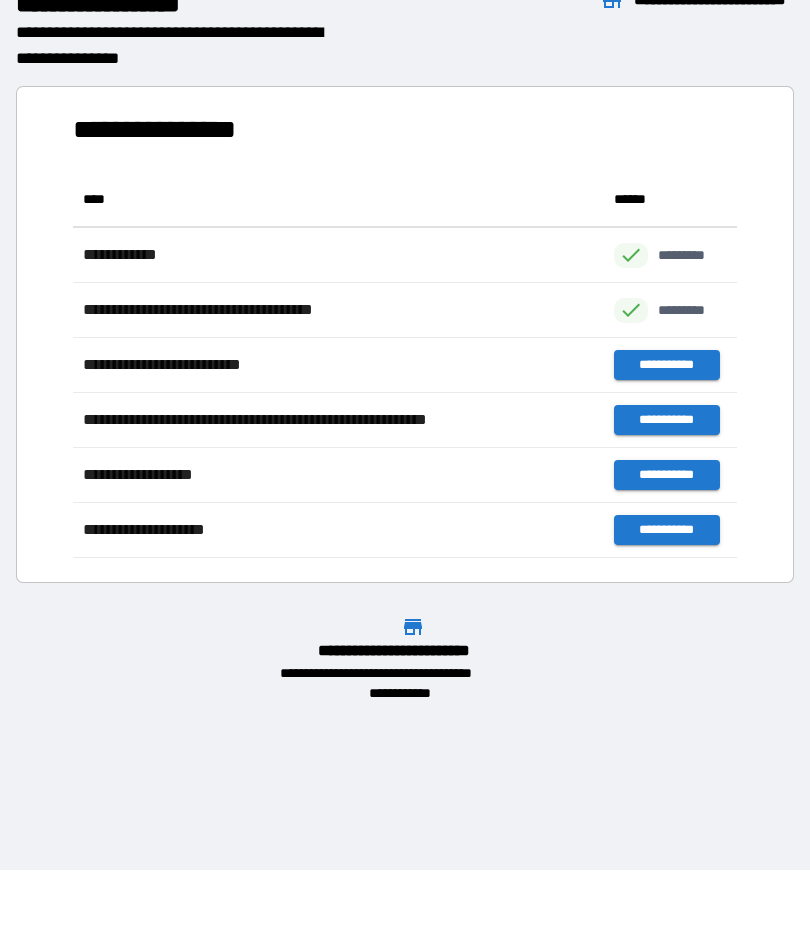 scroll, scrollTop: 386, scrollLeft: 664, axis: both 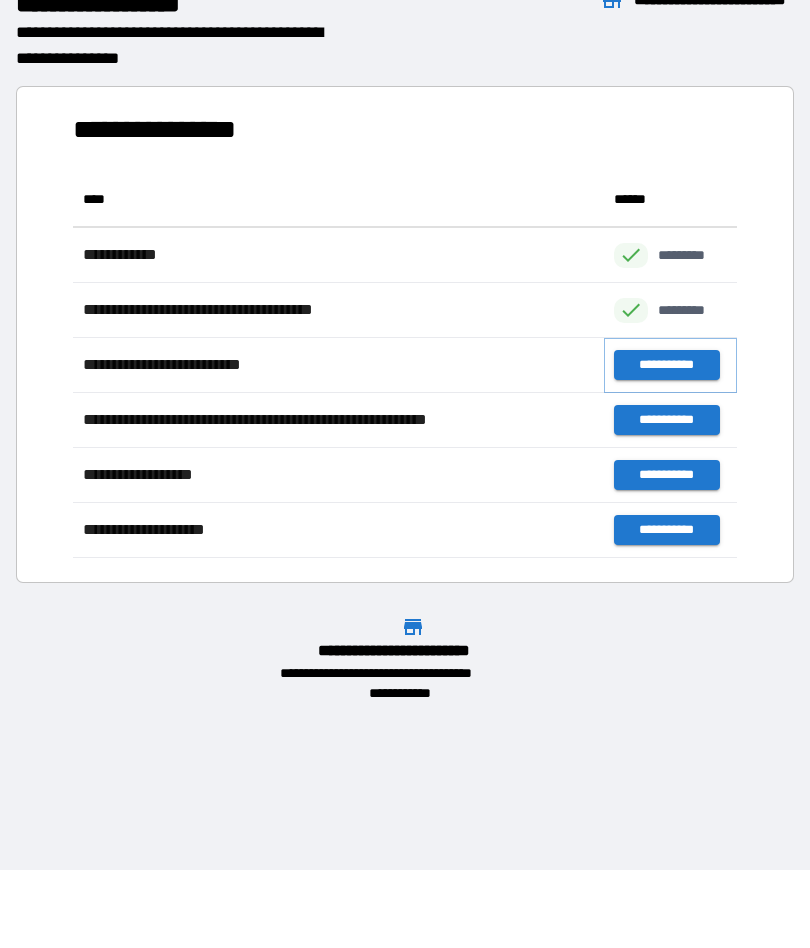 click on "**********" at bounding box center (666, 365) 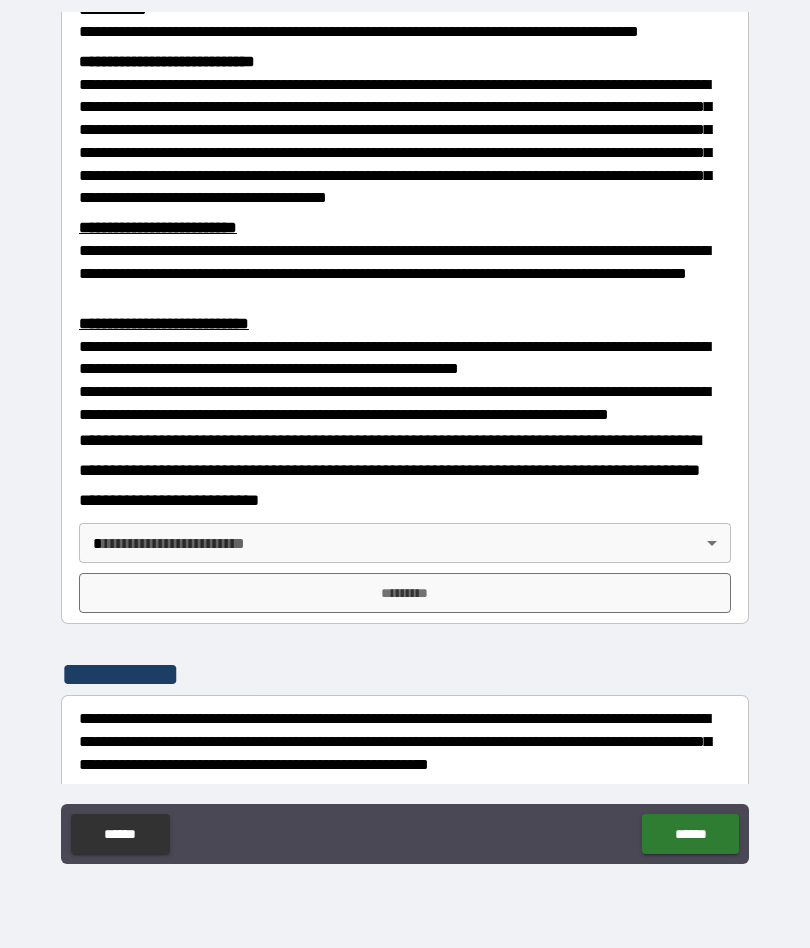 scroll, scrollTop: 449, scrollLeft: 0, axis: vertical 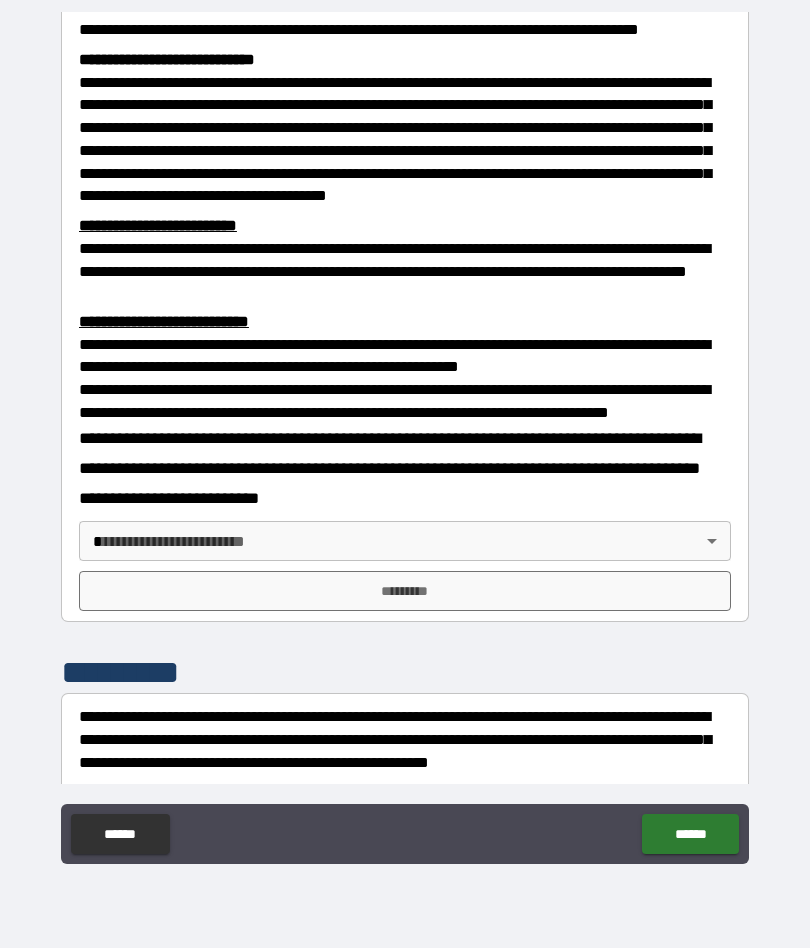 click on "**********" at bounding box center (405, 435) 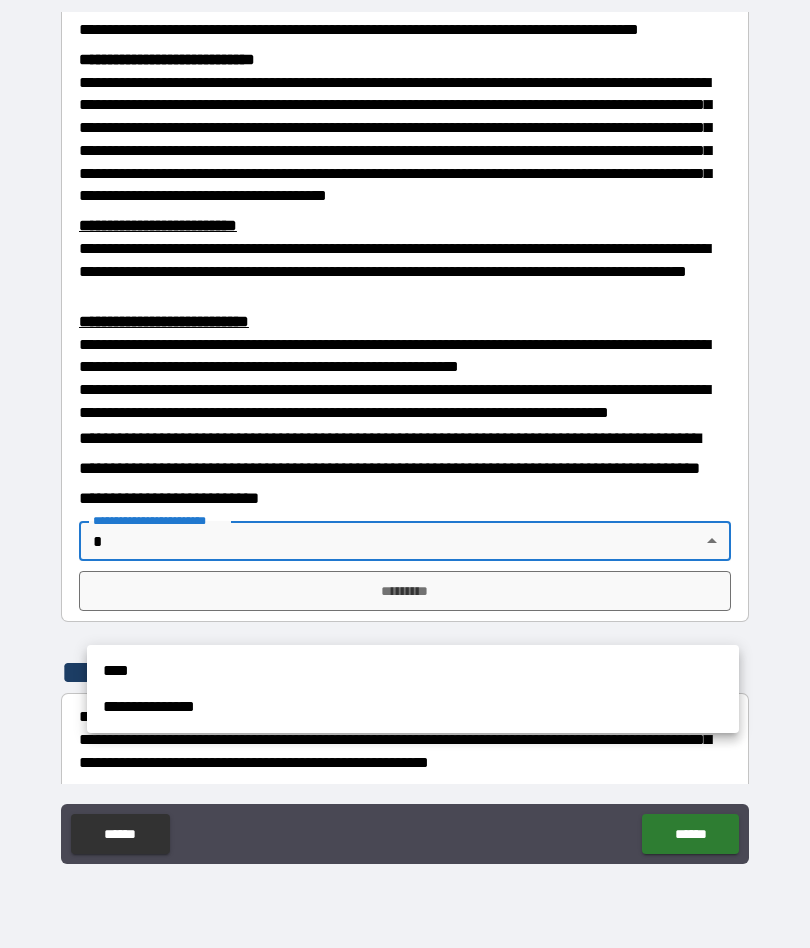 click on "**********" at bounding box center (413, 707) 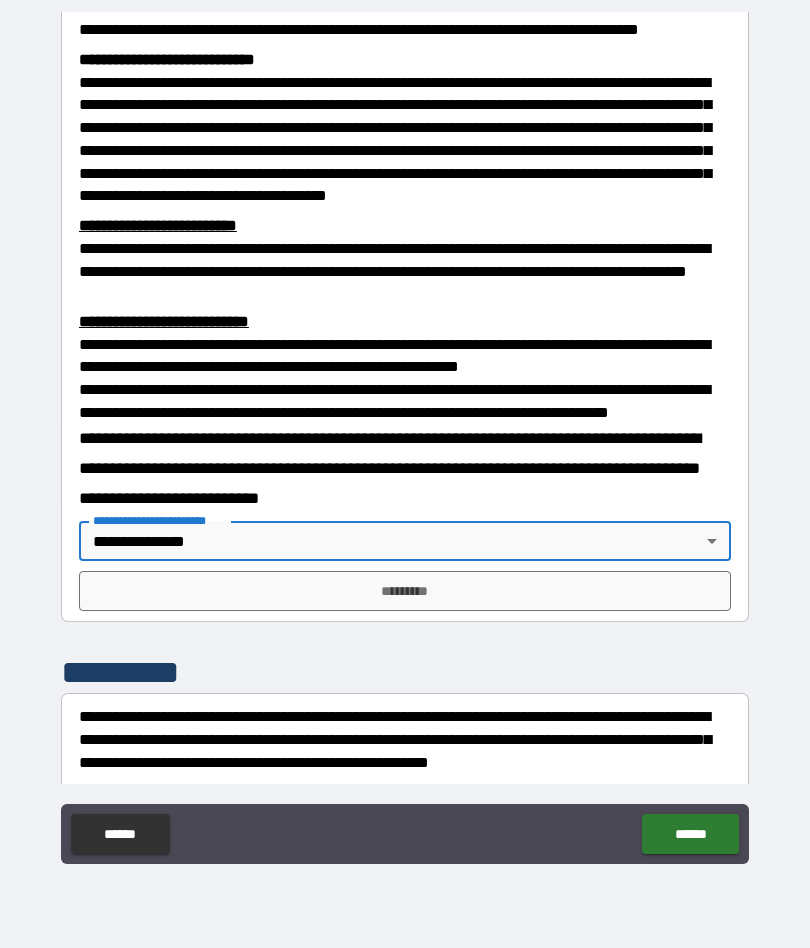 click on "*********" at bounding box center (405, 591) 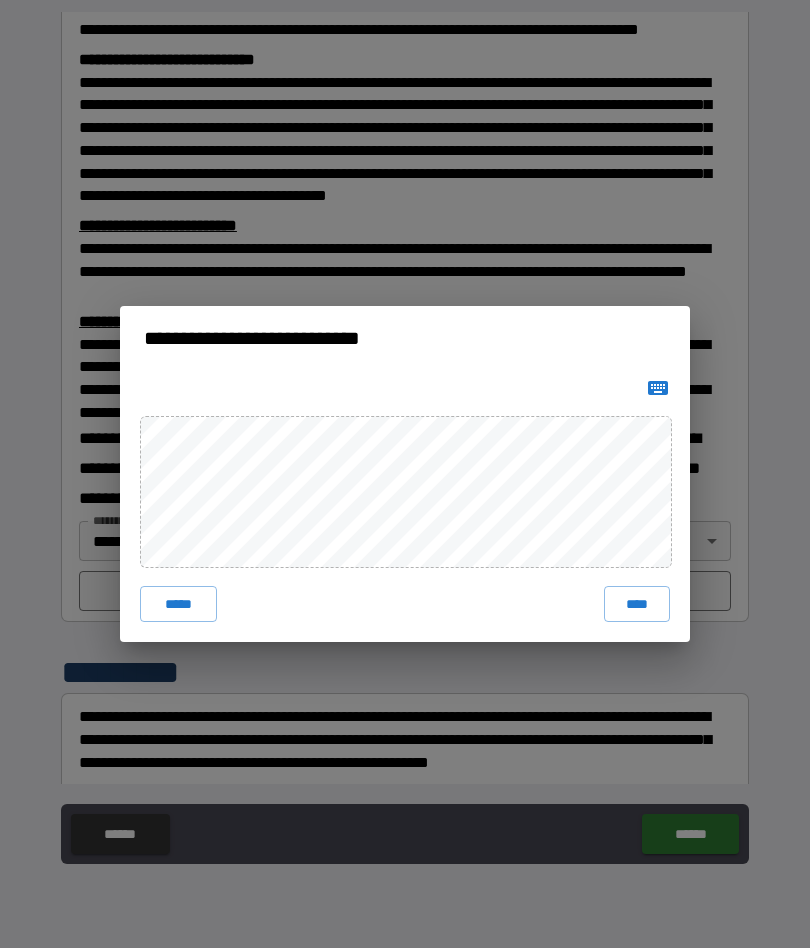 click on "****" at bounding box center [637, 604] 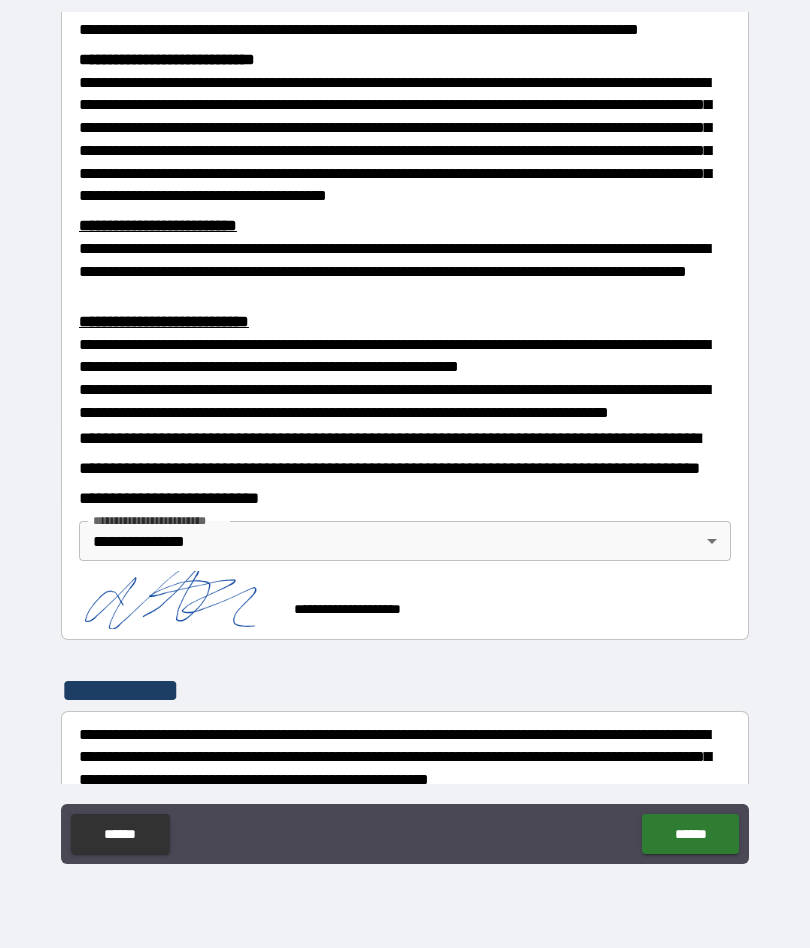 click on "******" at bounding box center [690, 834] 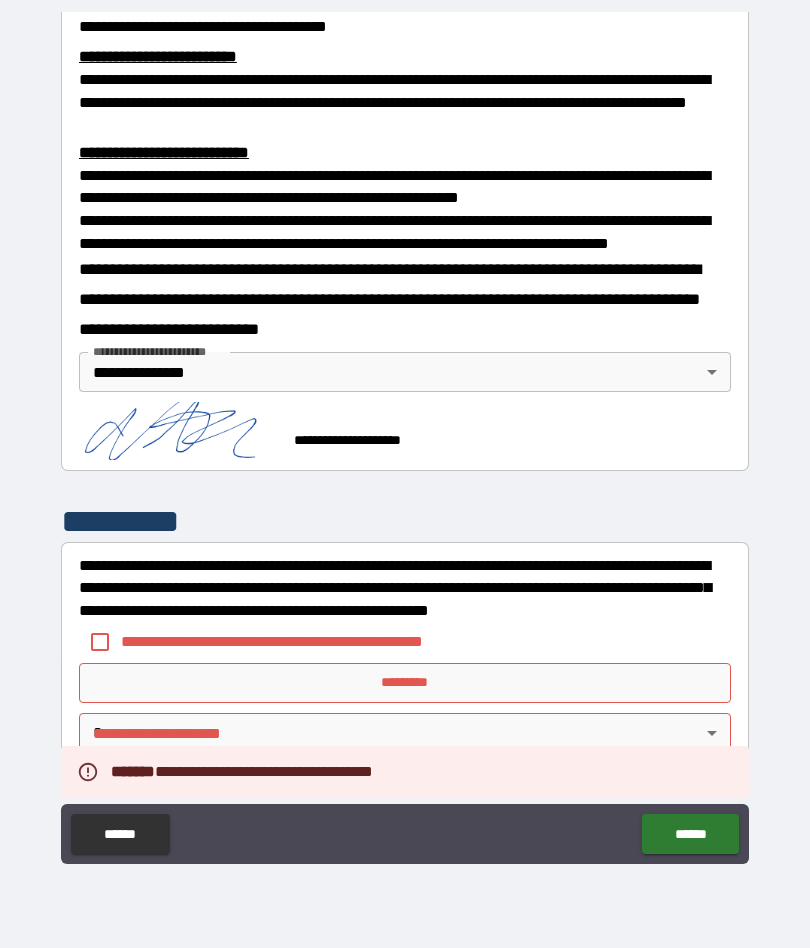 scroll, scrollTop: 691, scrollLeft: 0, axis: vertical 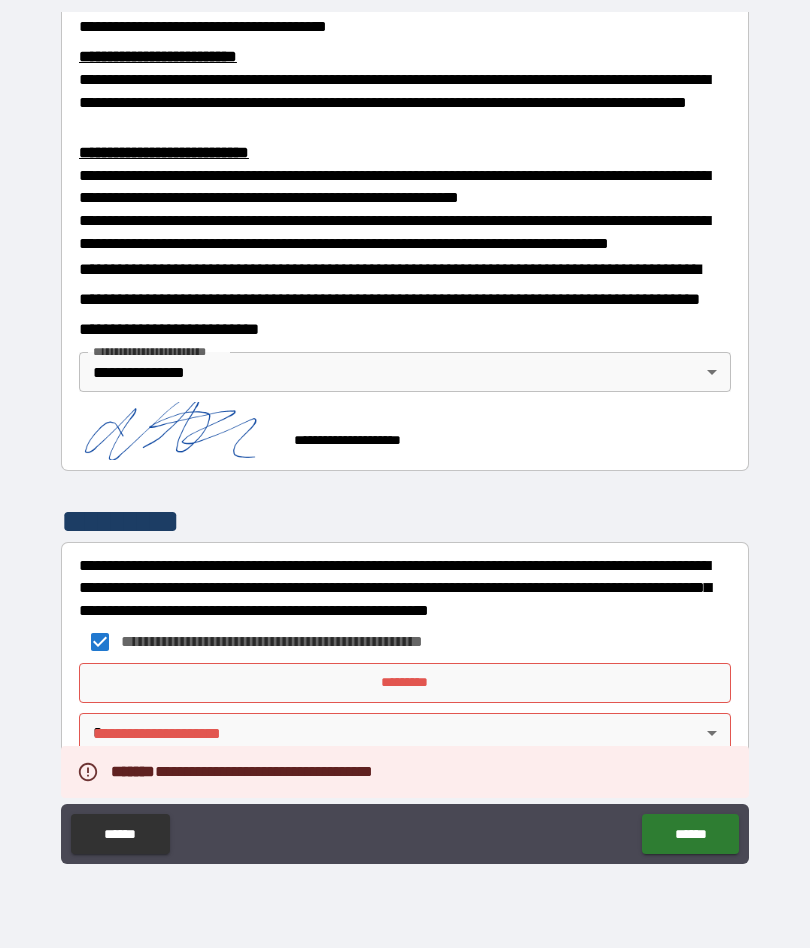 click on "*********" at bounding box center (405, 683) 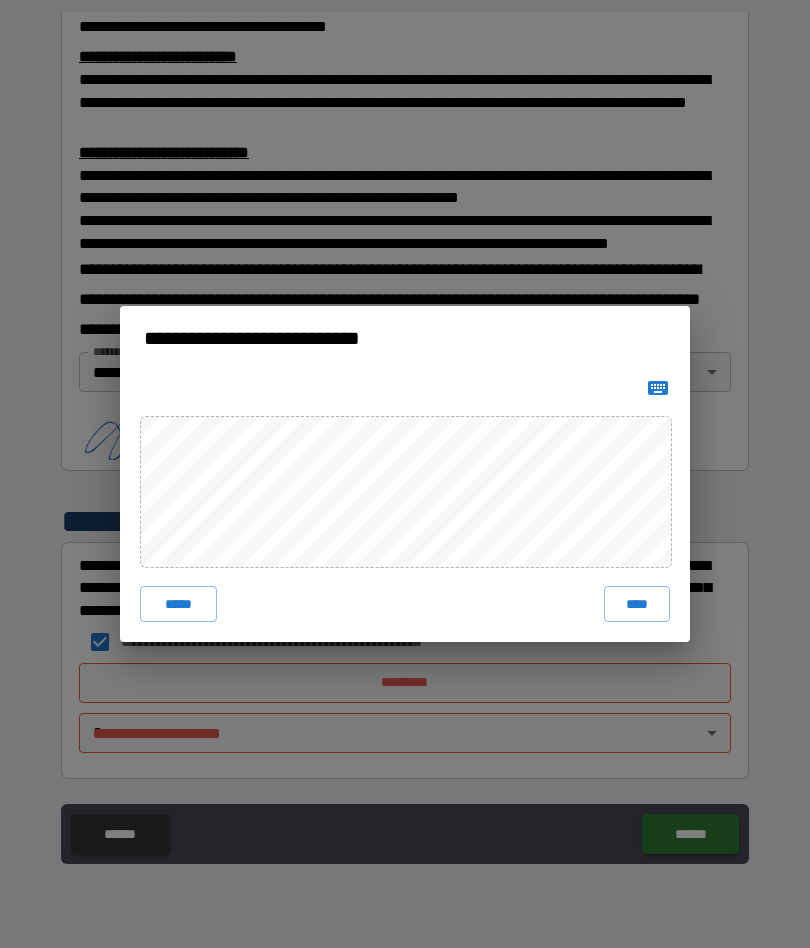 click on "****" at bounding box center (637, 604) 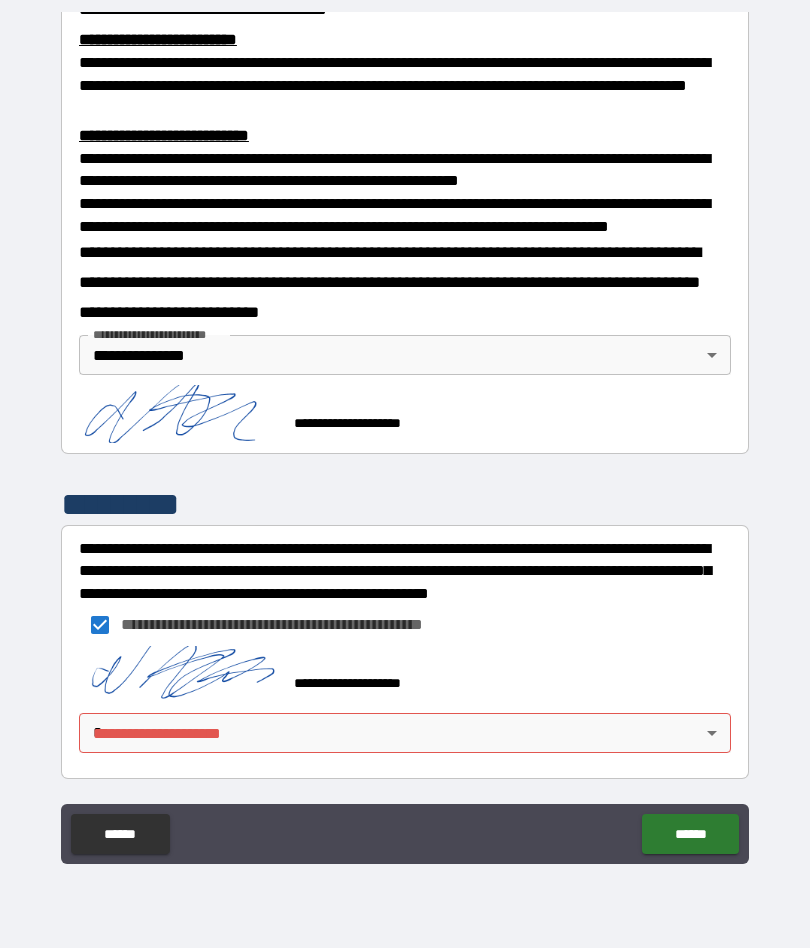 scroll, scrollTop: 708, scrollLeft: 0, axis: vertical 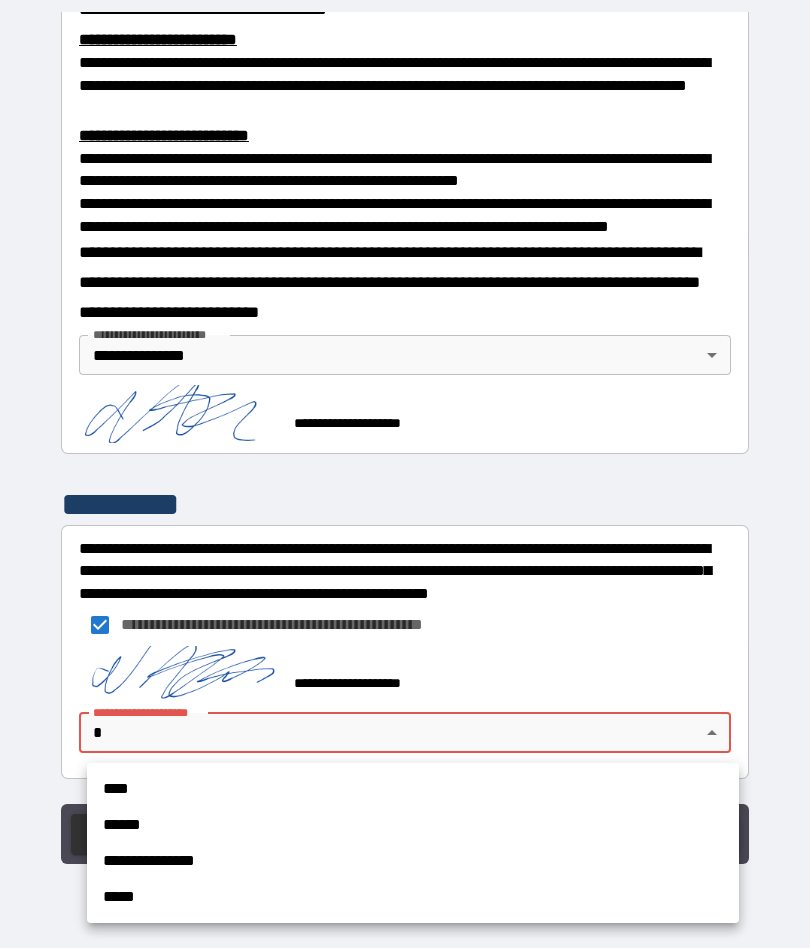 click on "**********" at bounding box center [413, 861] 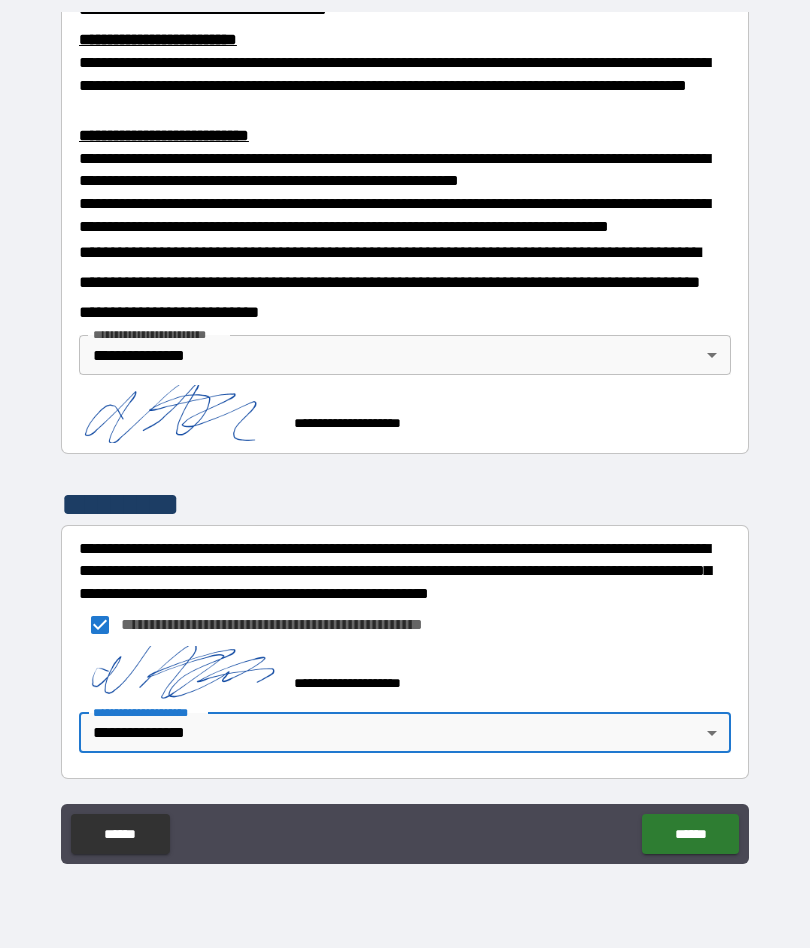 click on "******" at bounding box center [690, 834] 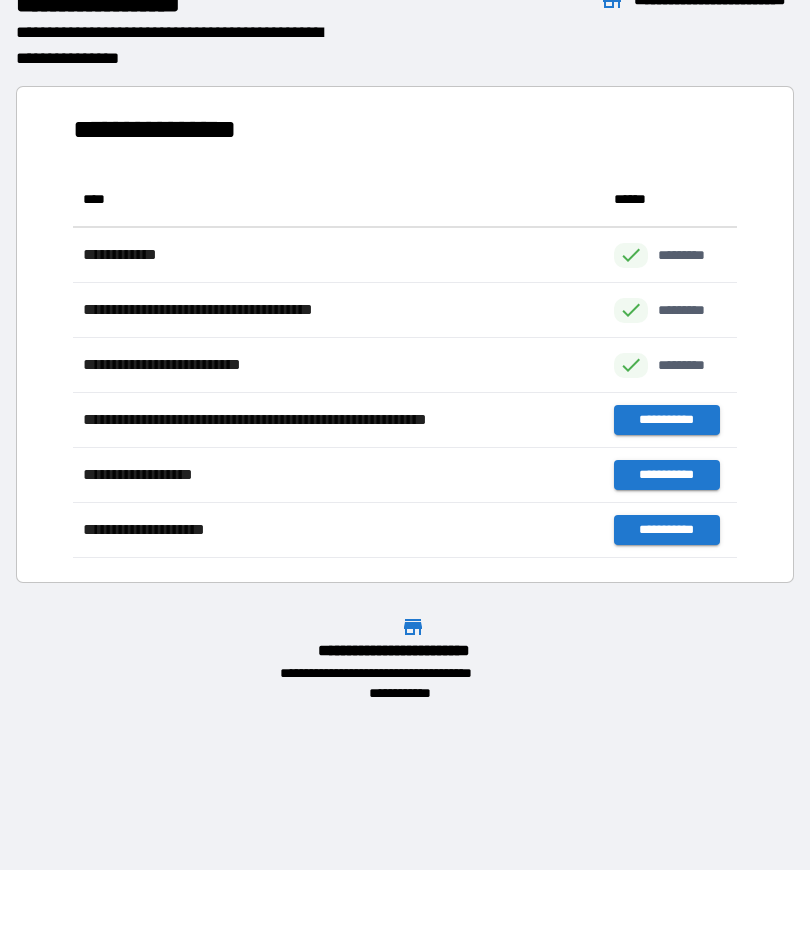 scroll, scrollTop: 1, scrollLeft: 1, axis: both 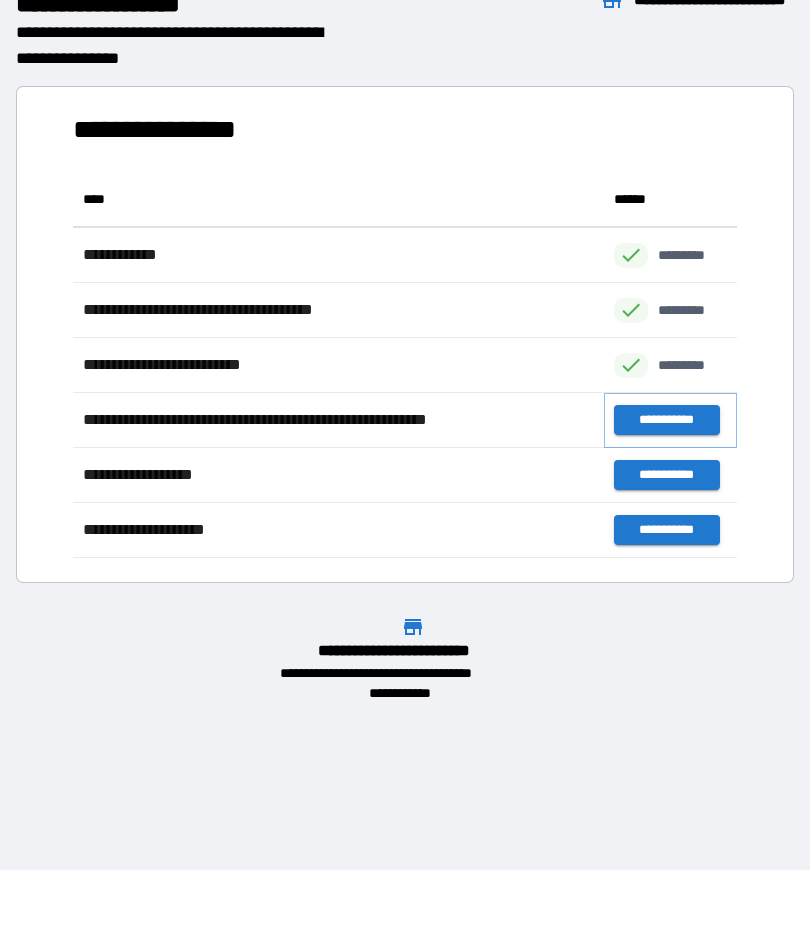 click on "**********" at bounding box center (666, 420) 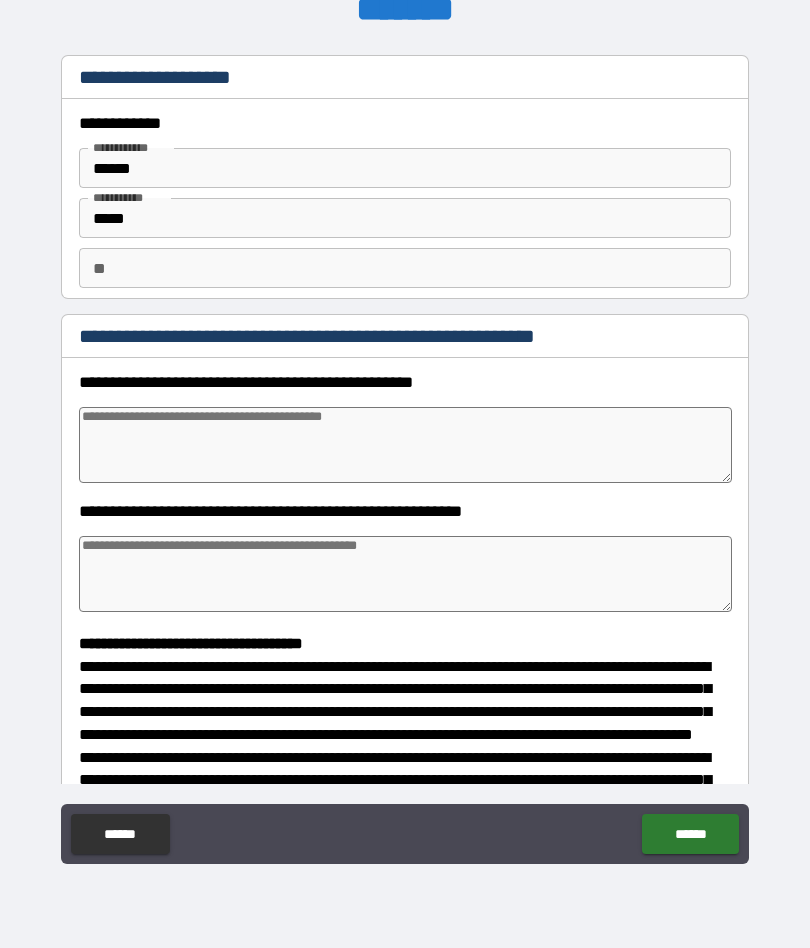 type on "*" 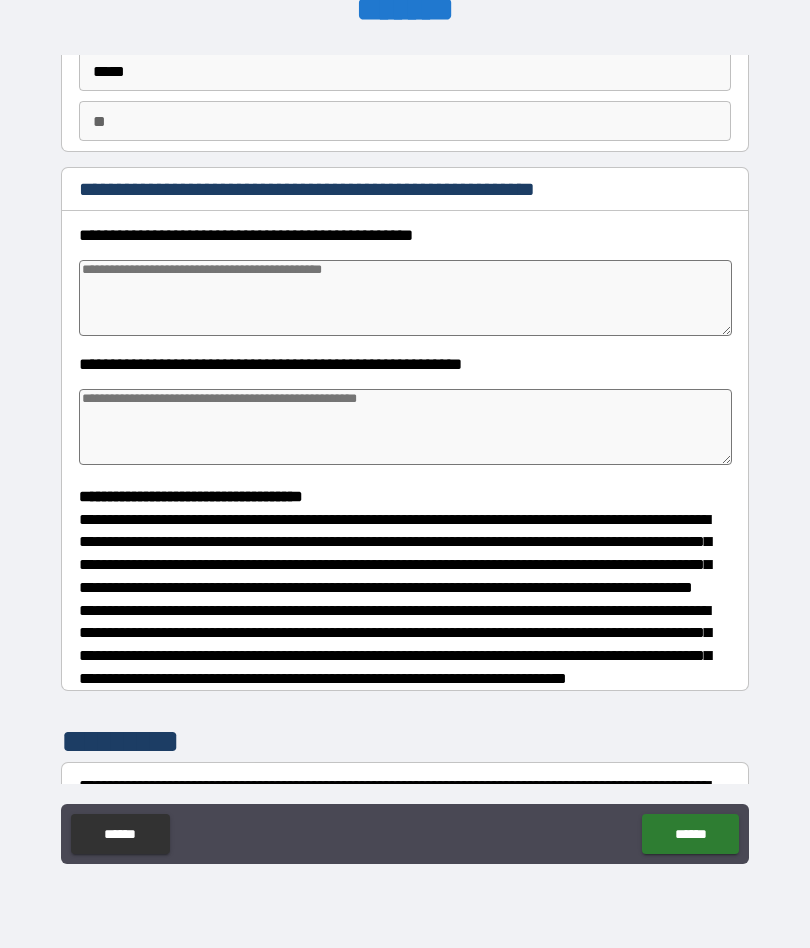 scroll, scrollTop: 148, scrollLeft: 0, axis: vertical 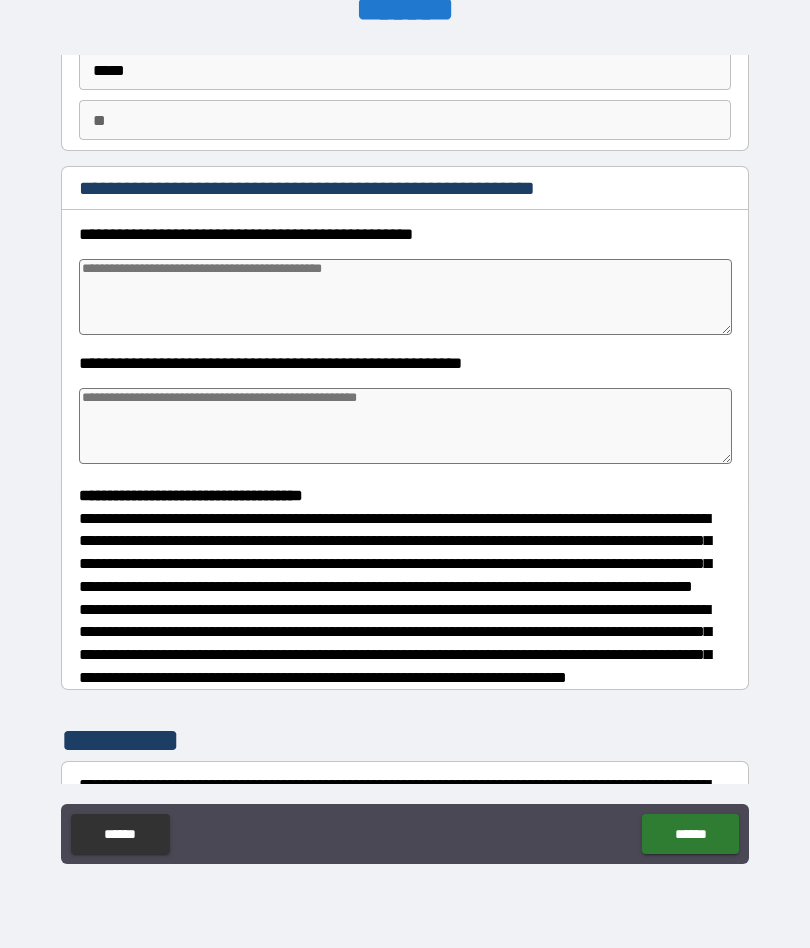 click at bounding box center (405, 297) 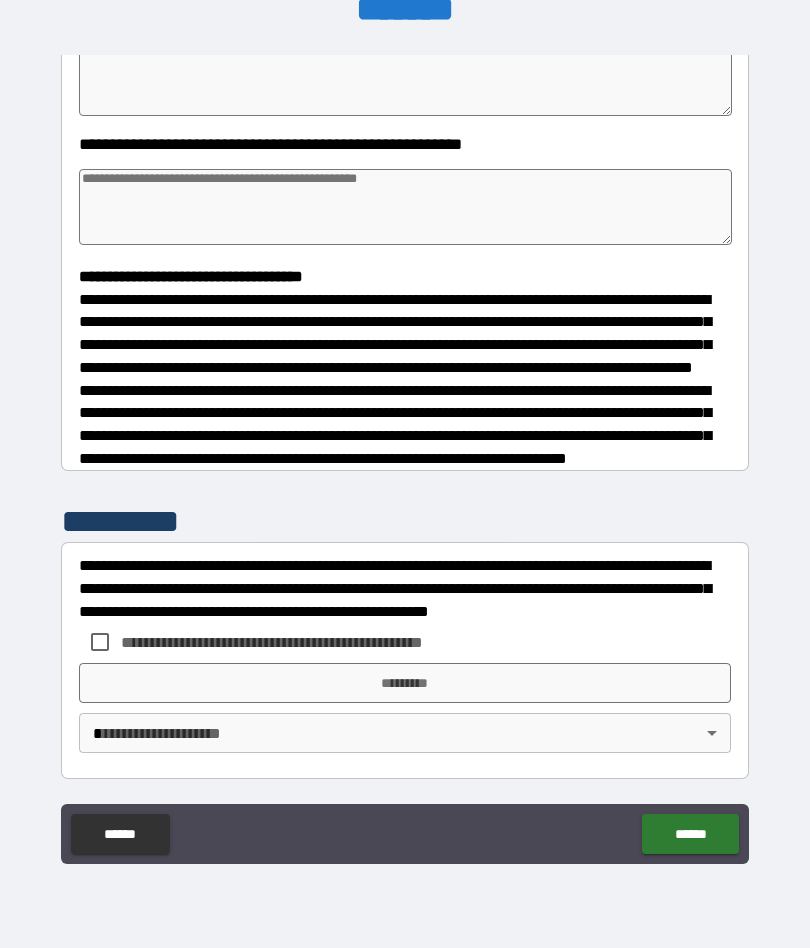 scroll, scrollTop: 405, scrollLeft: 0, axis: vertical 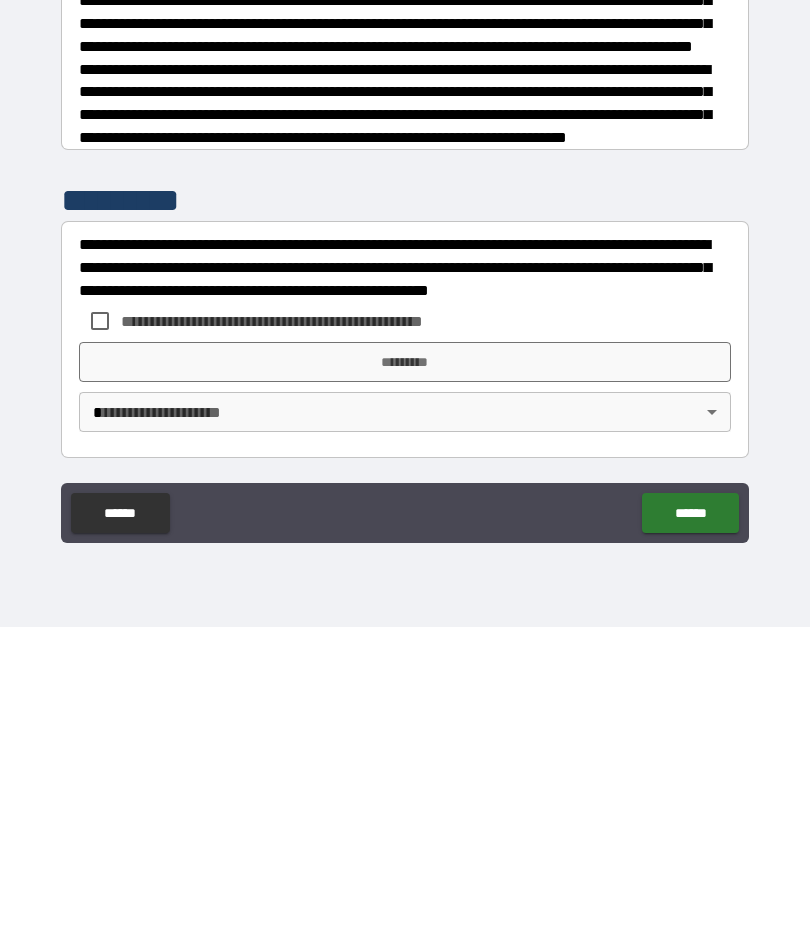 type on "*" 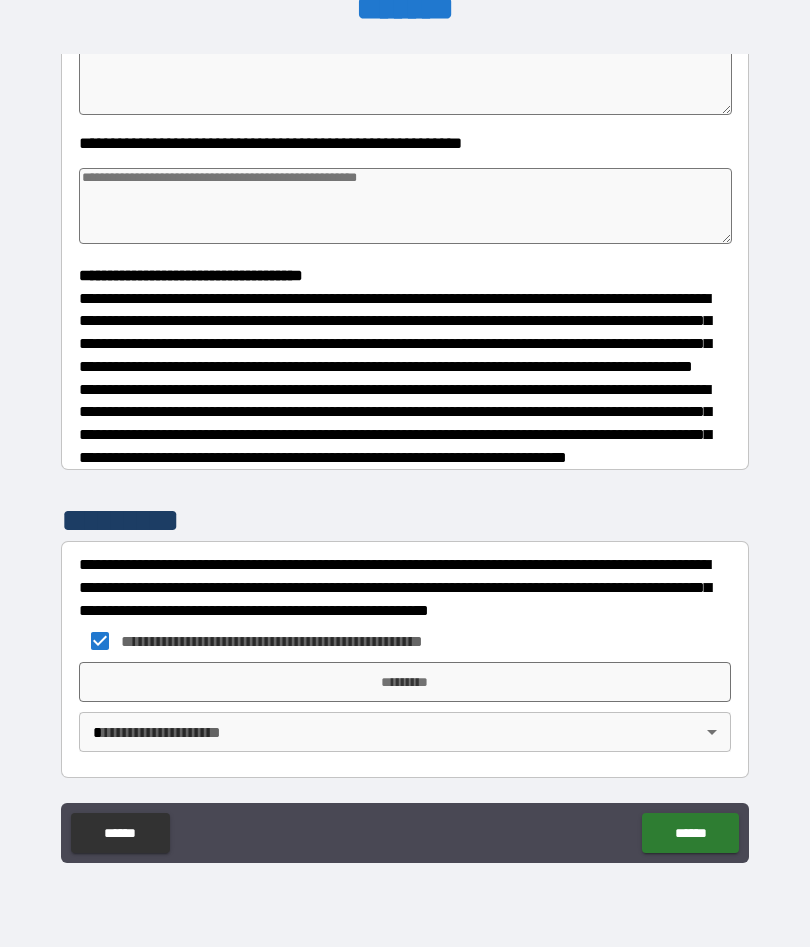 type on "*" 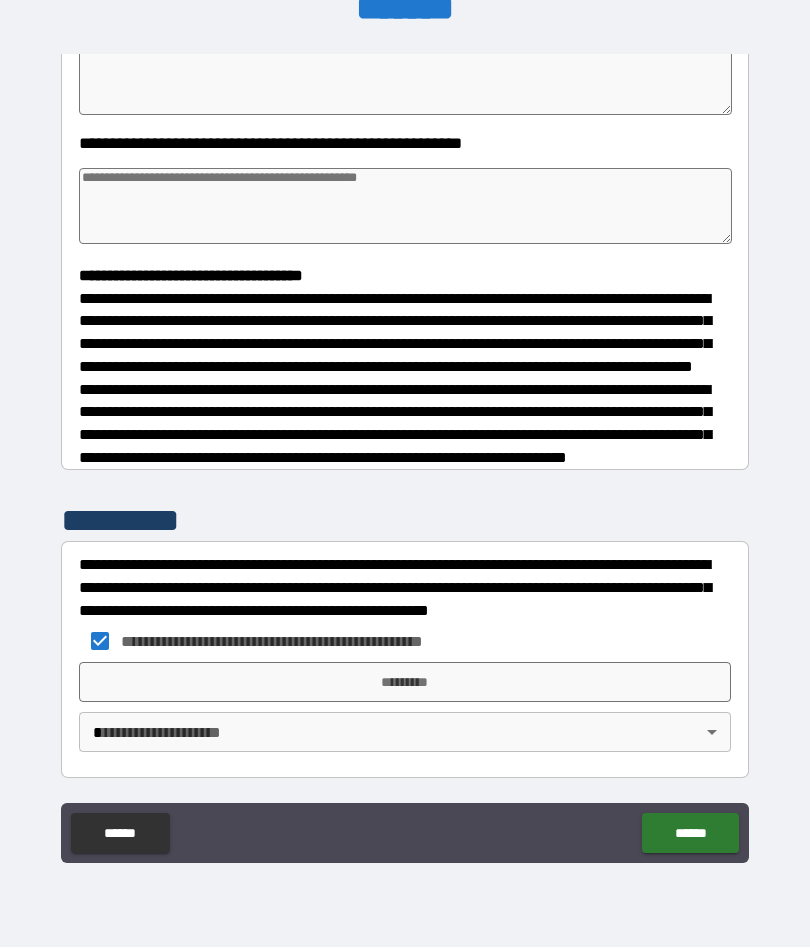 type on "*" 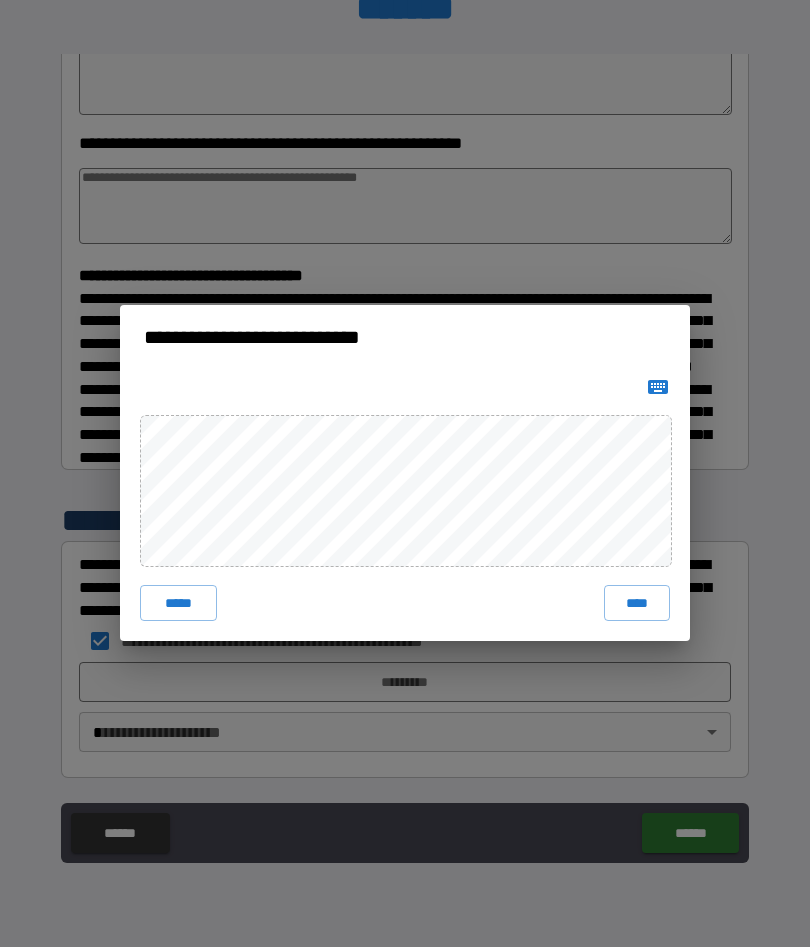 click on "****" at bounding box center [637, 604] 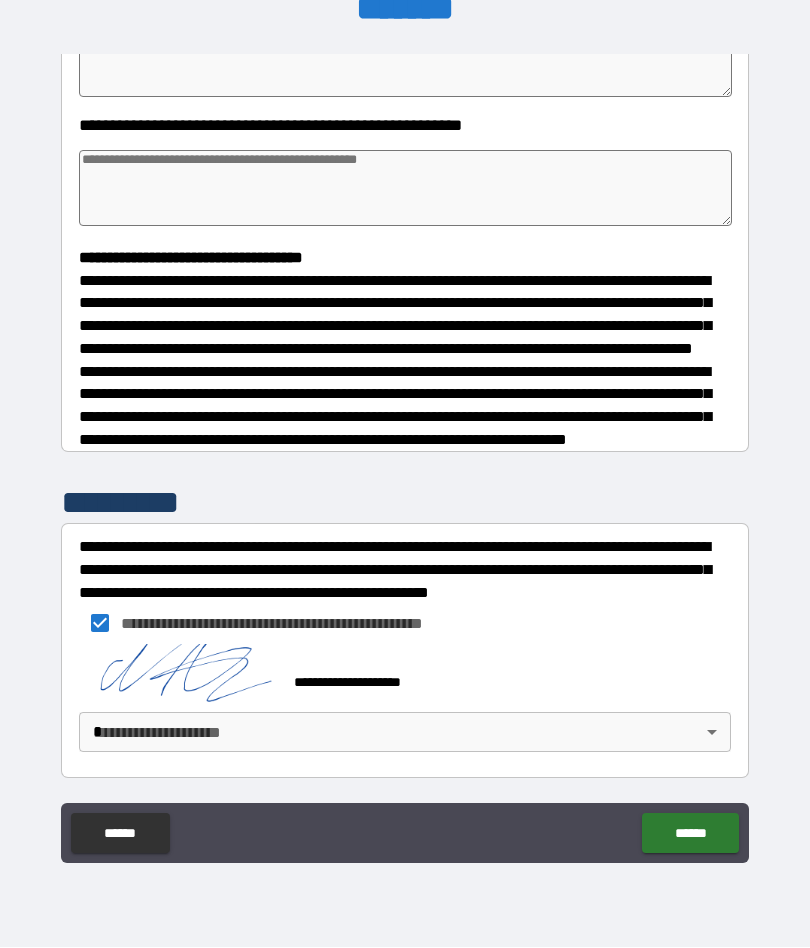 scroll, scrollTop: 422, scrollLeft: 0, axis: vertical 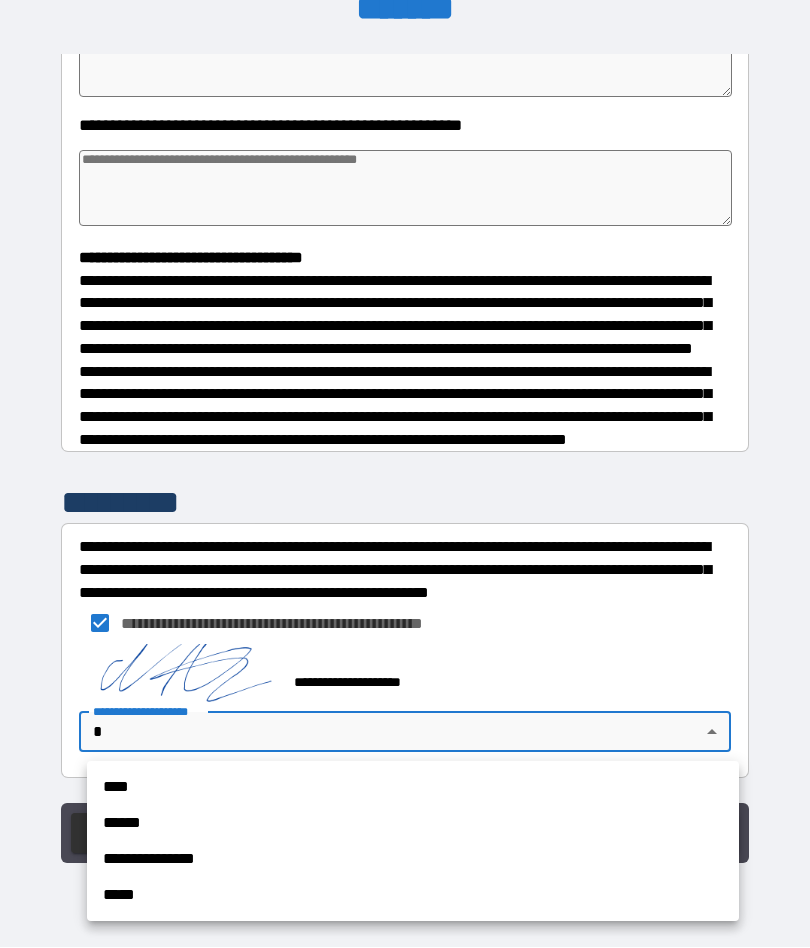 click on "**********" at bounding box center [413, 860] 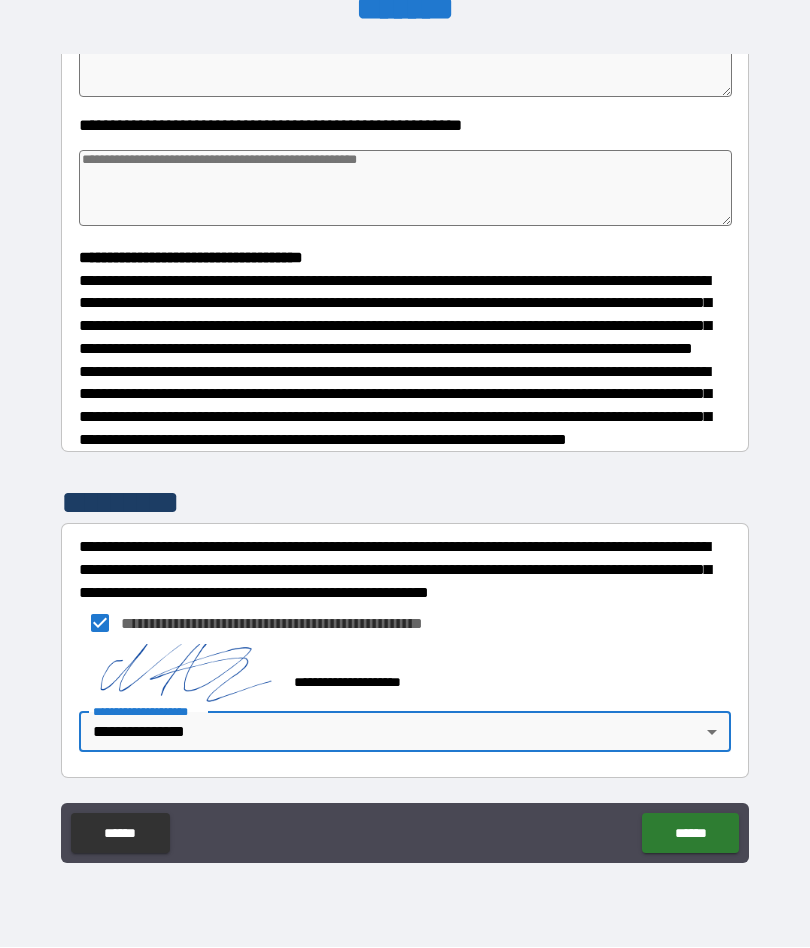 type on "*" 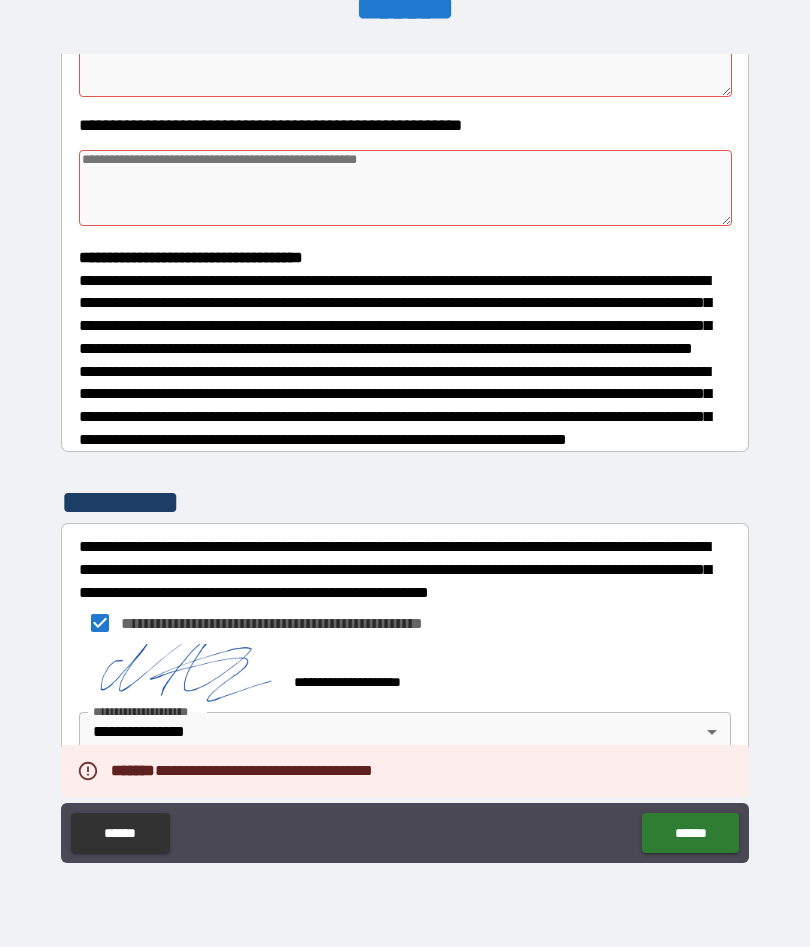 type on "*" 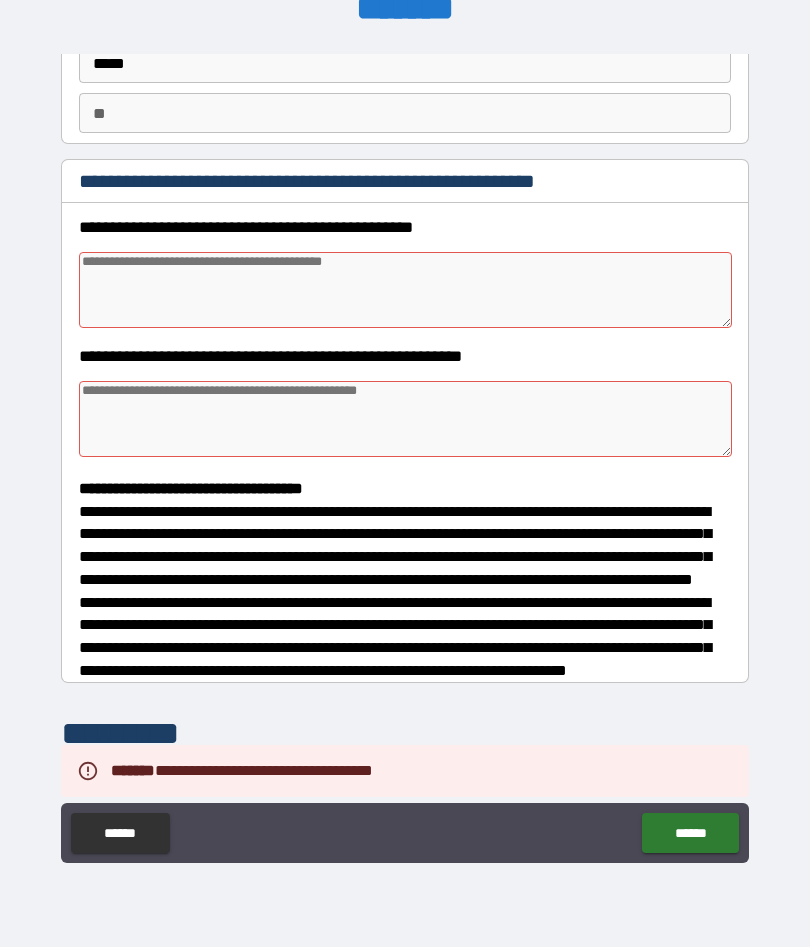 scroll, scrollTop: 152, scrollLeft: 0, axis: vertical 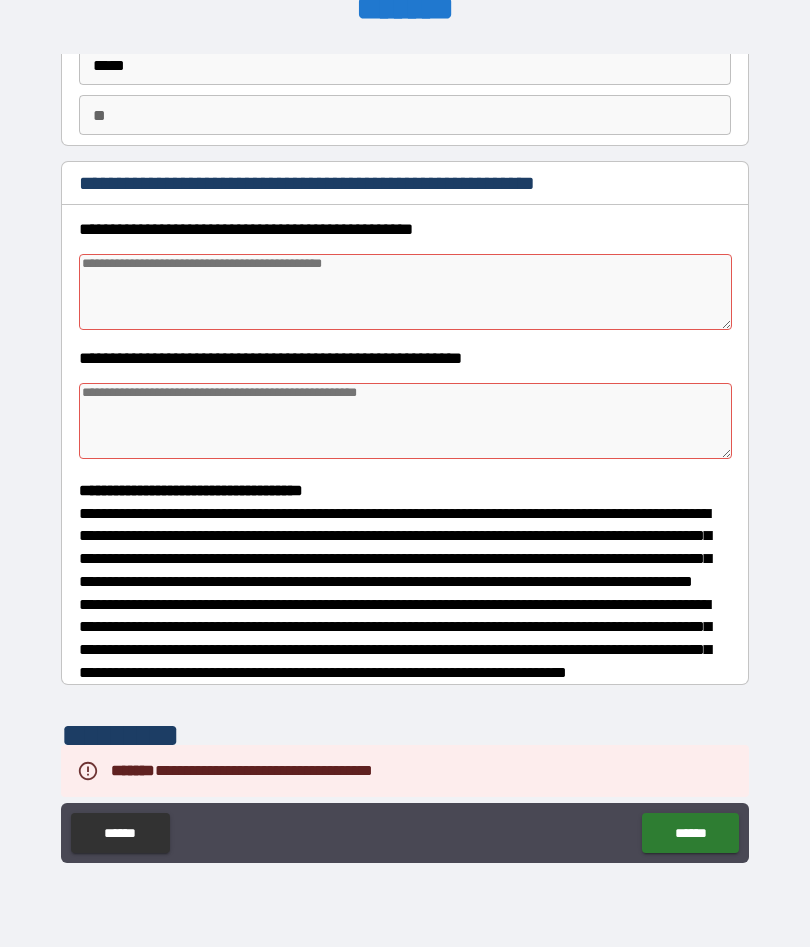 click at bounding box center [405, 293] 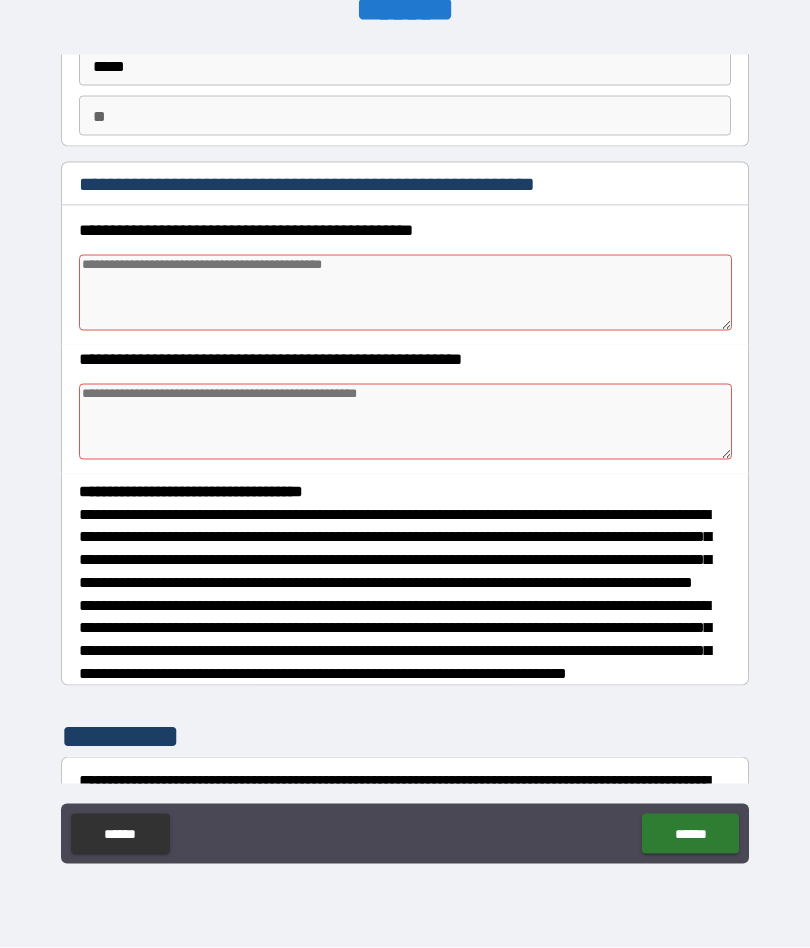 type on "*" 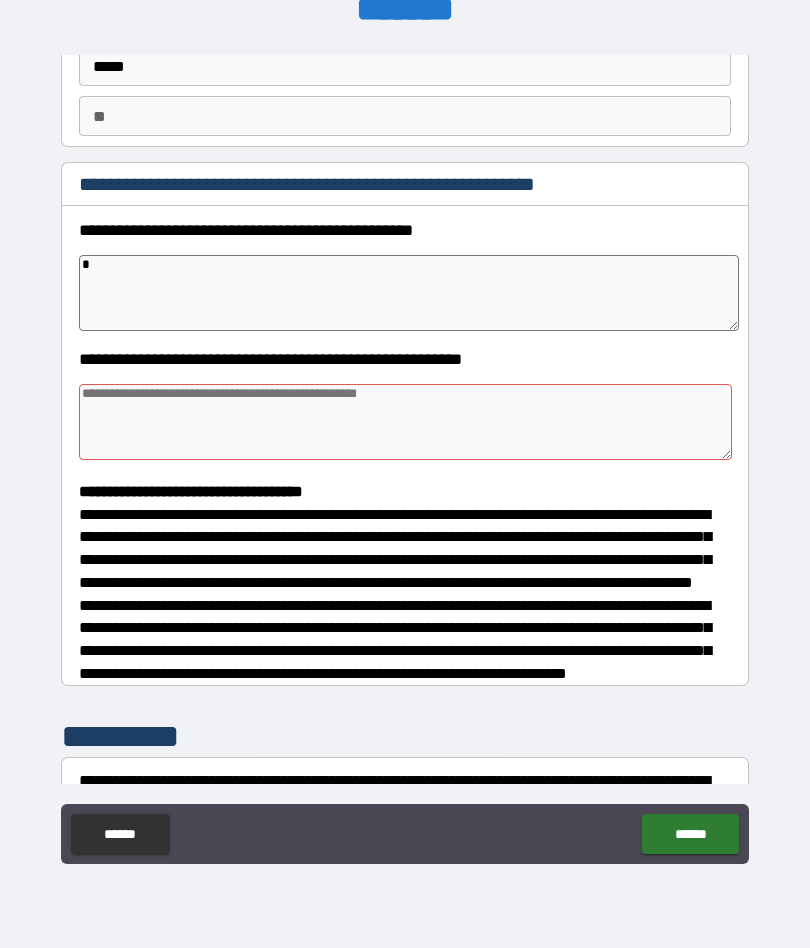 type on "*" 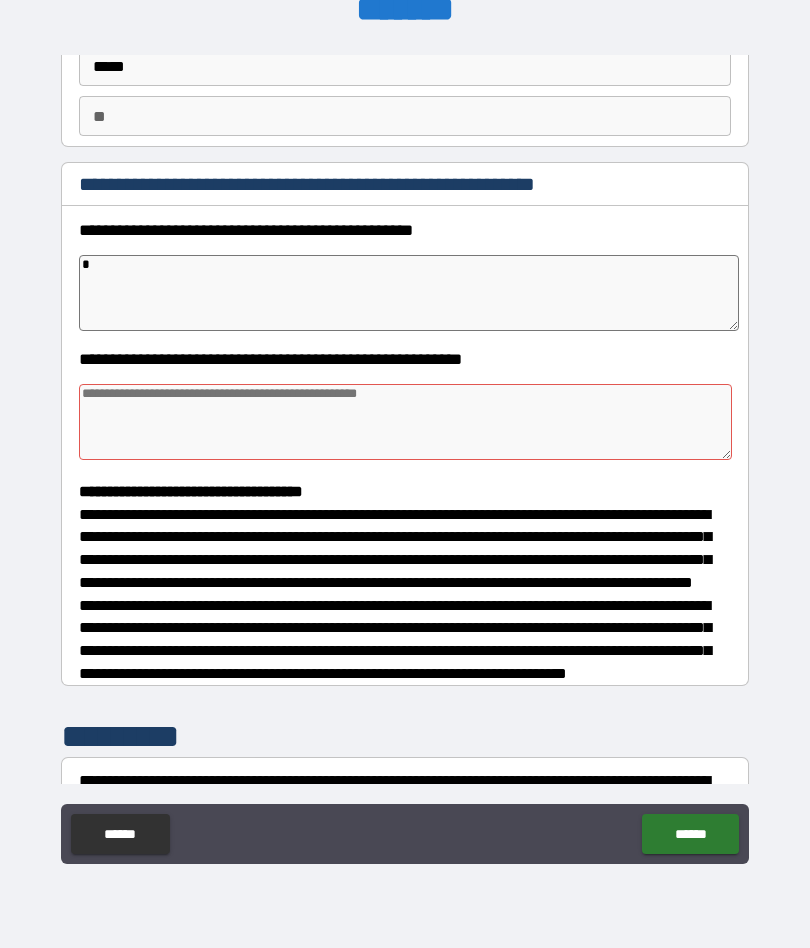 type on "*" 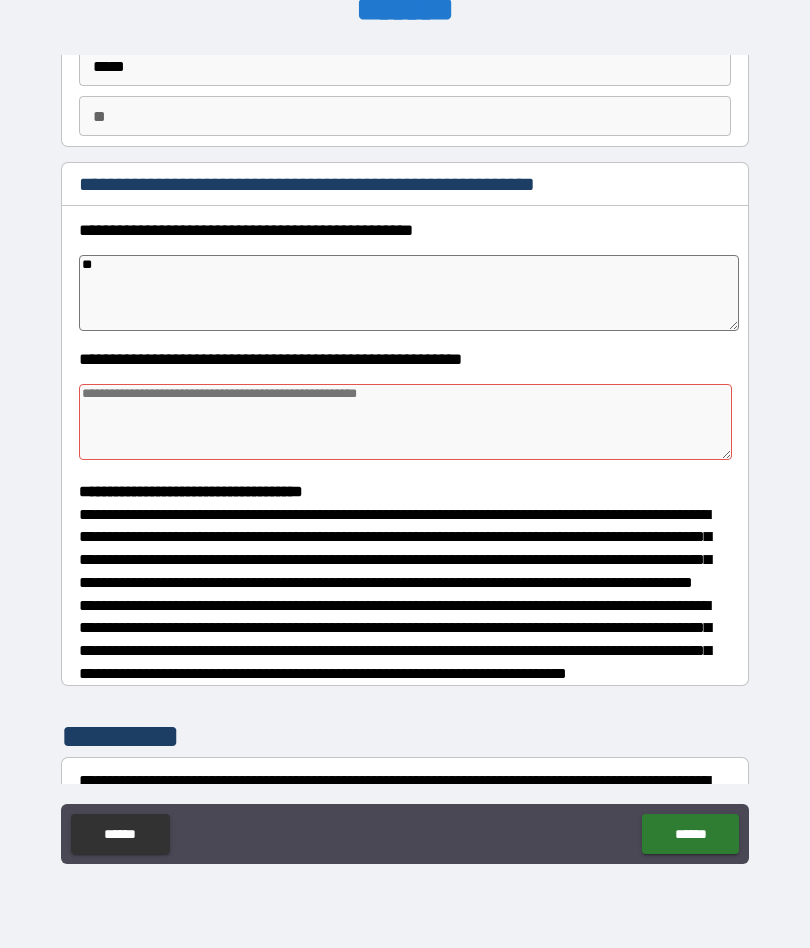 type on "*" 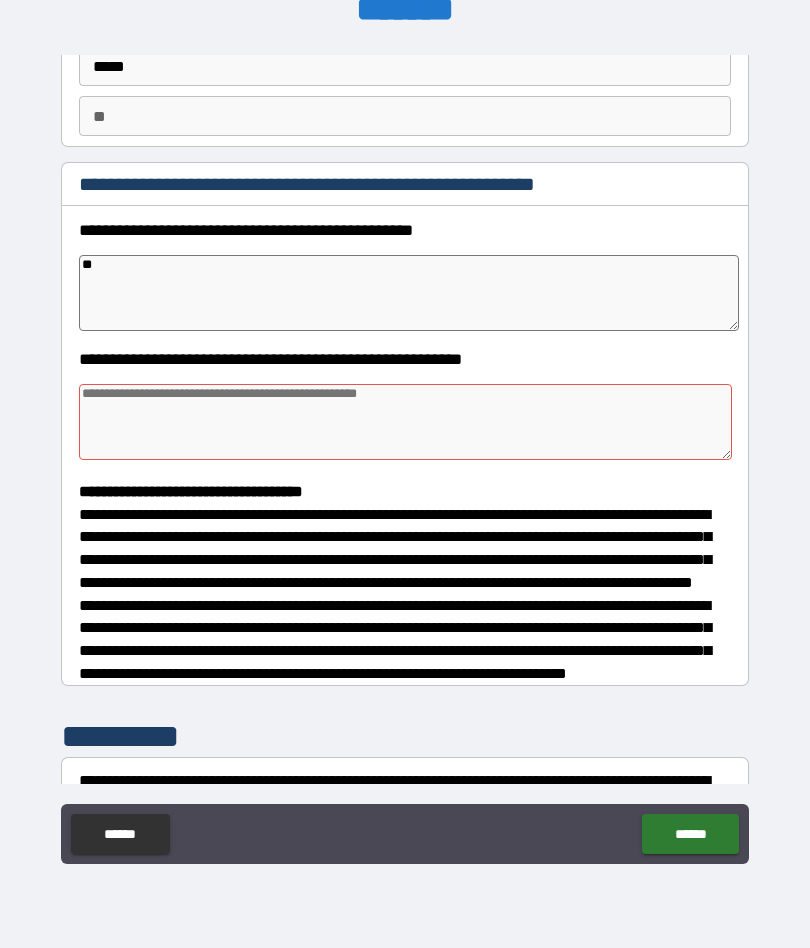 type on "***" 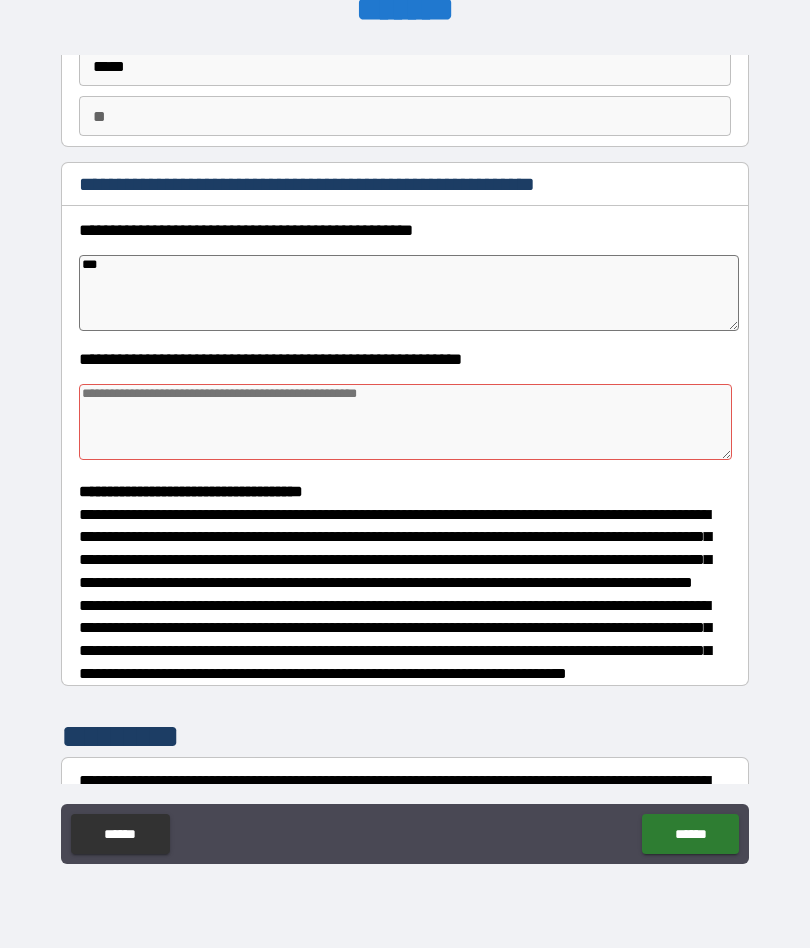 type on "*" 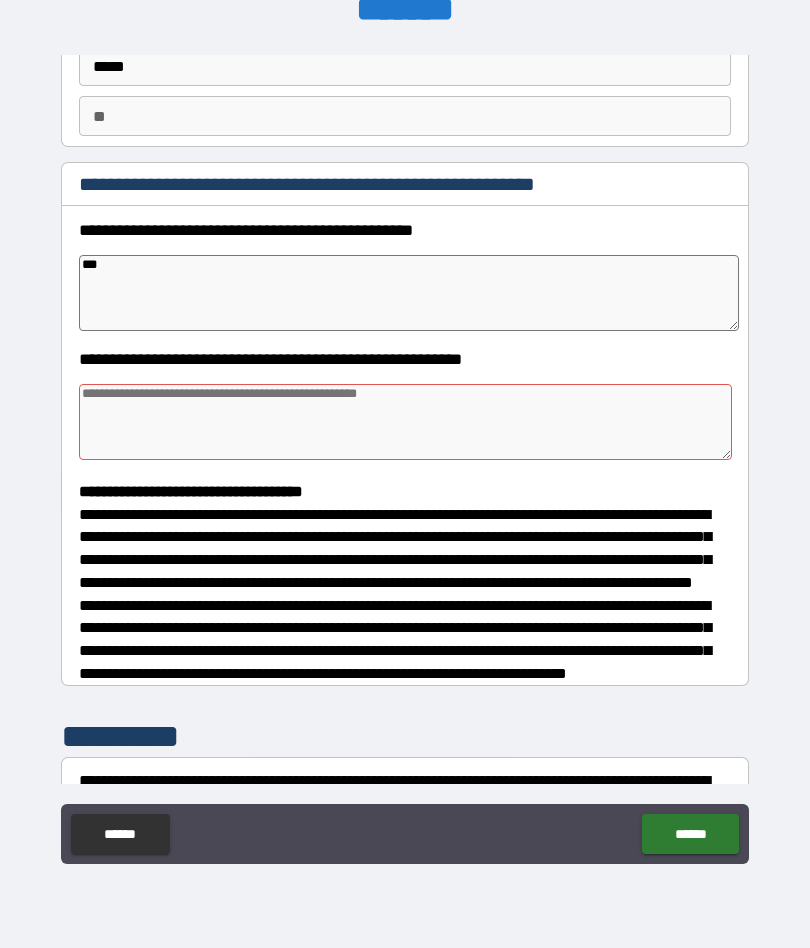 type on "*" 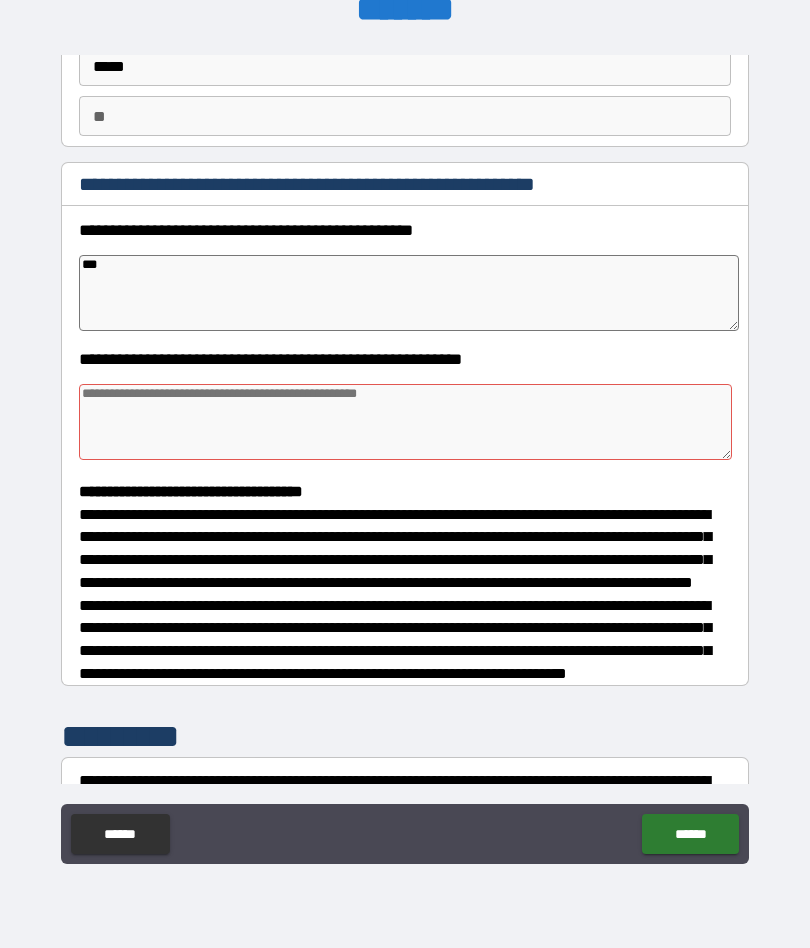 type on "*" 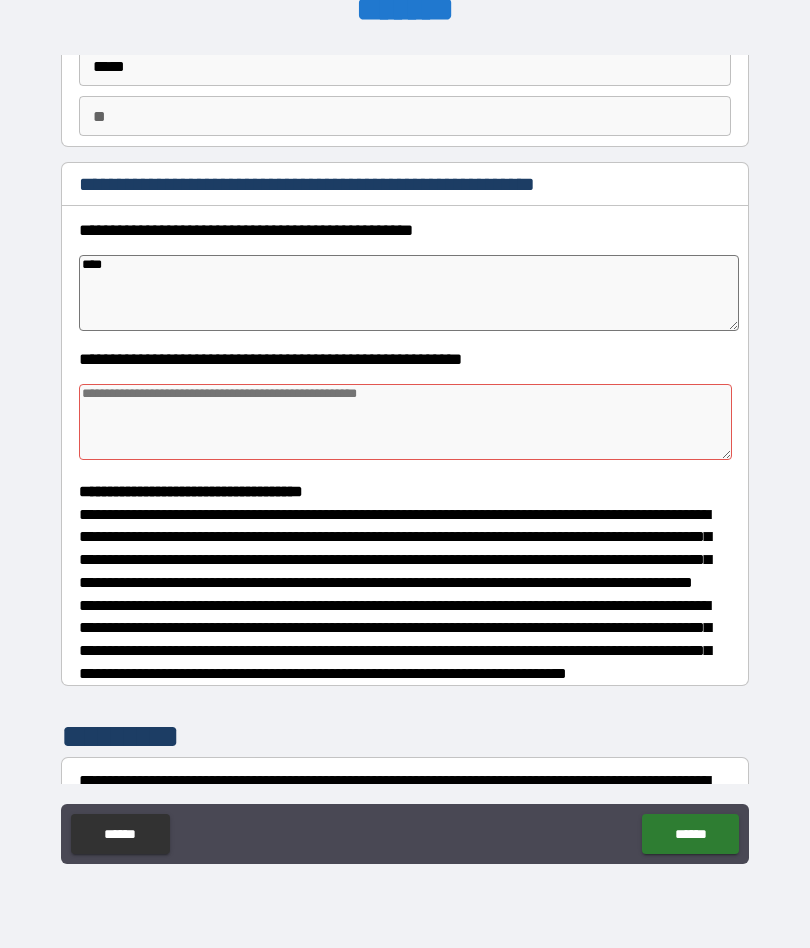 type on "*" 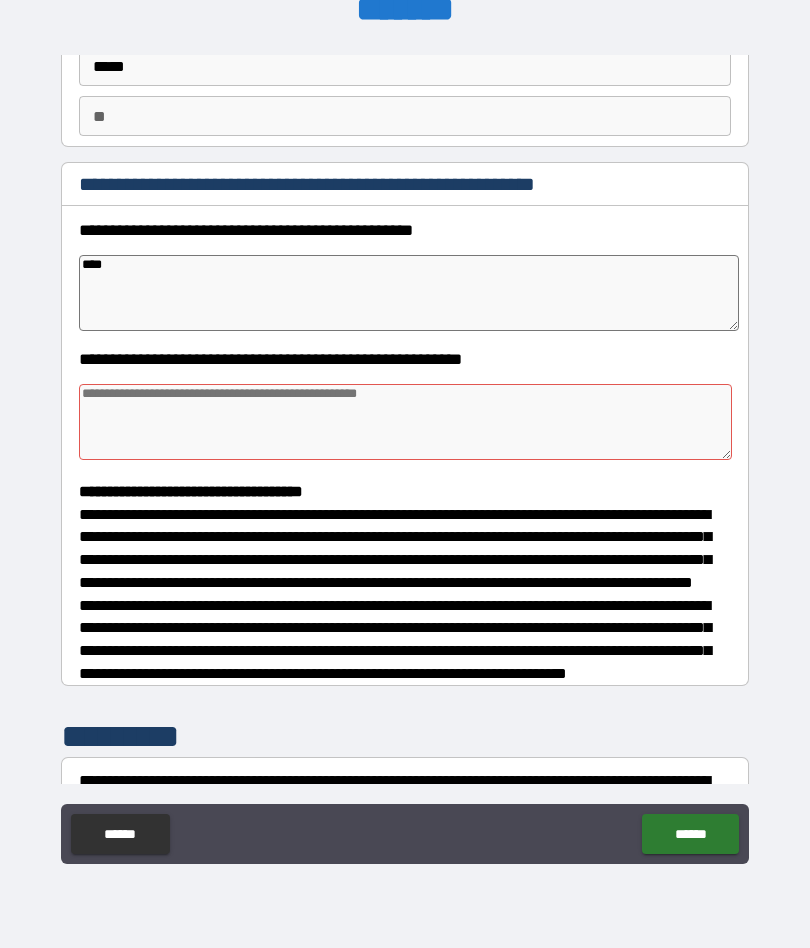 type on "*" 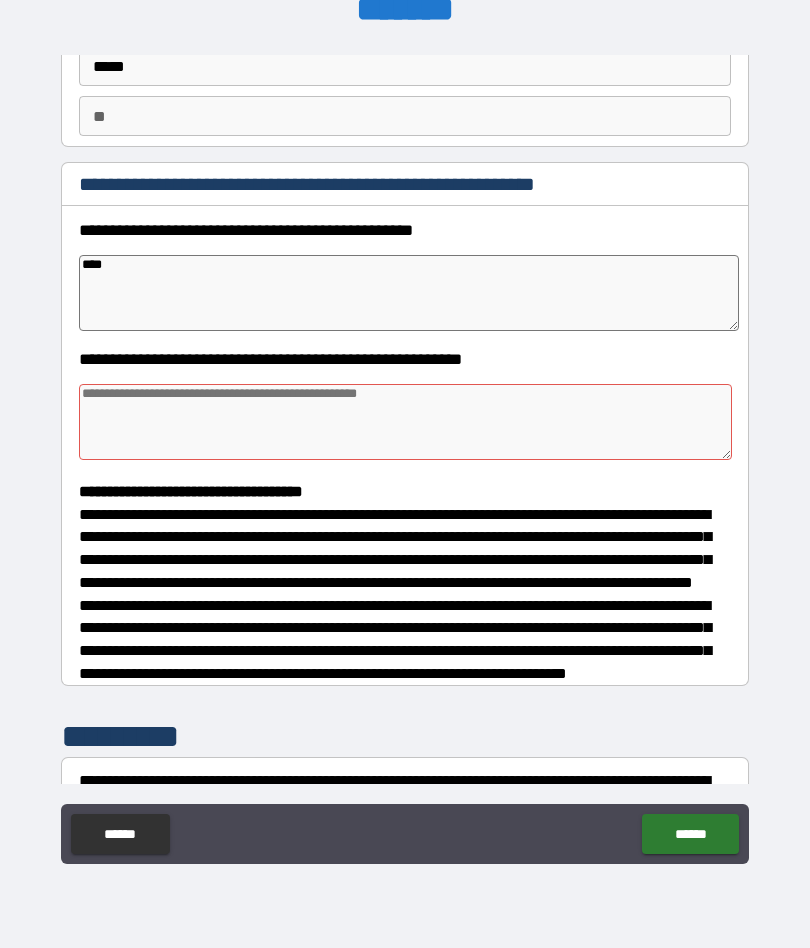 type on "*" 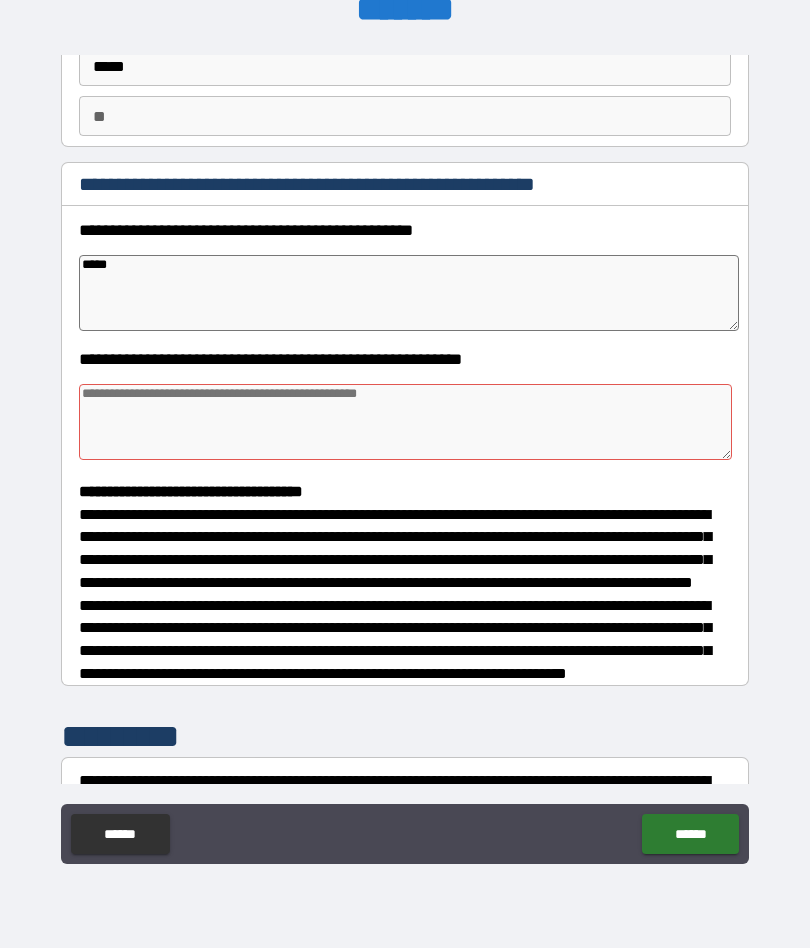type on "*" 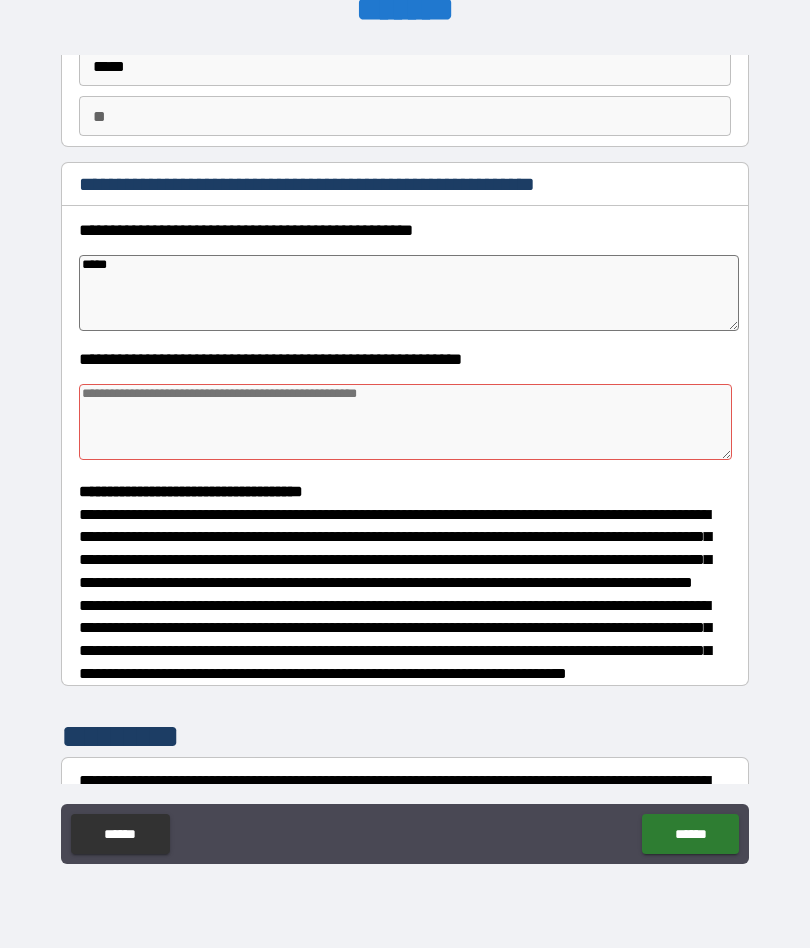 type on "*" 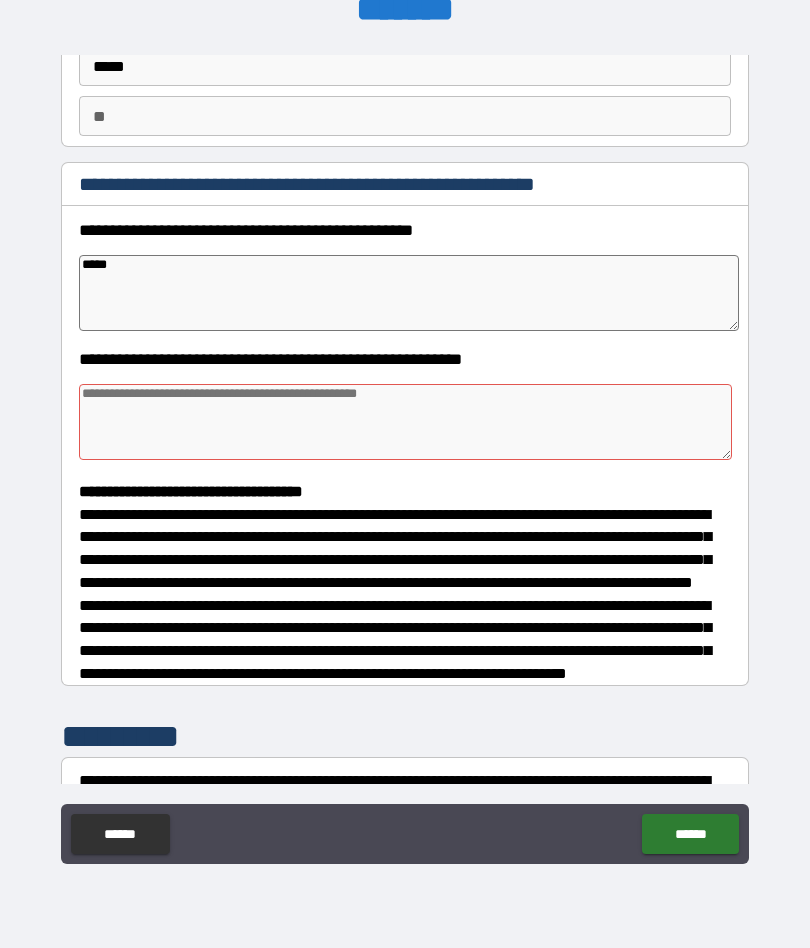 type on "*" 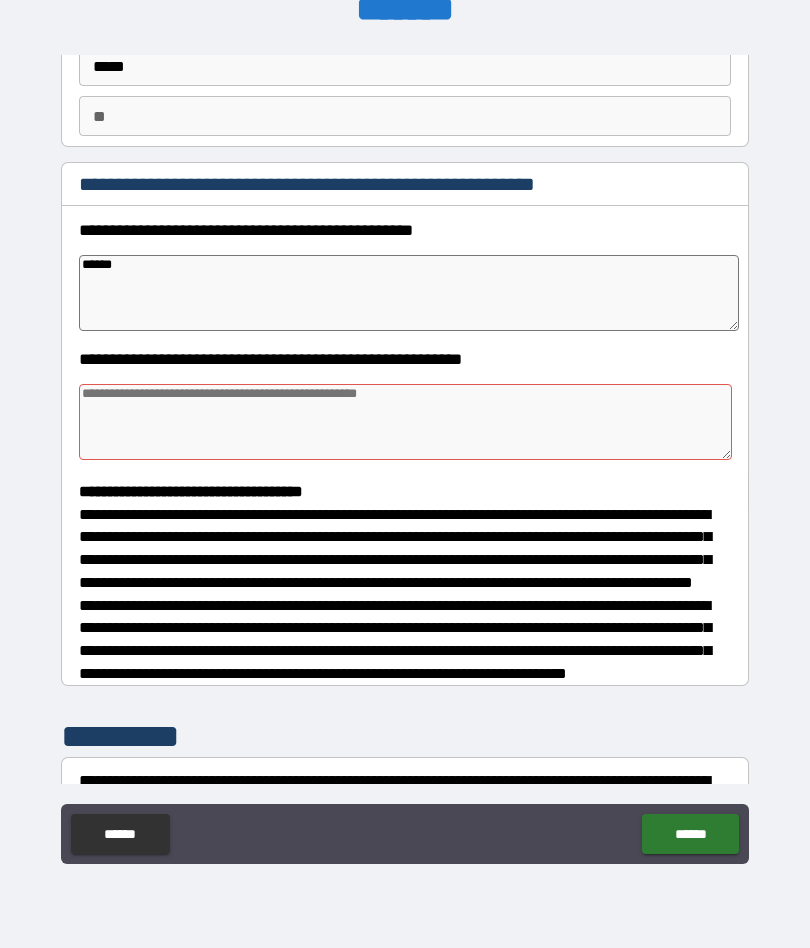 type on "*" 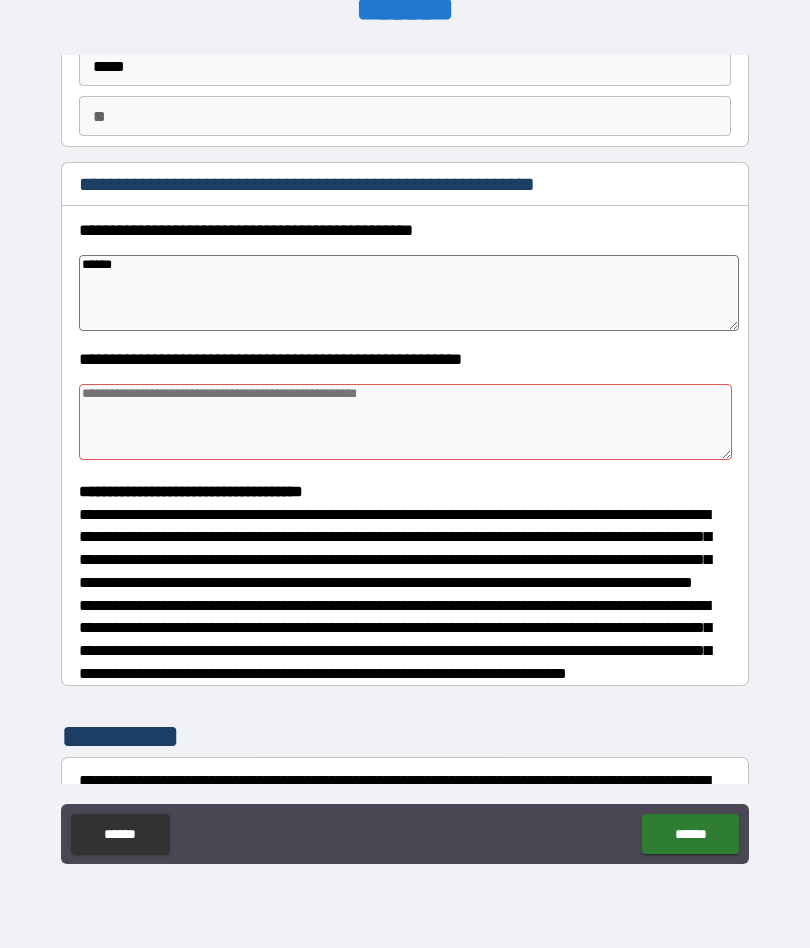 type on "*" 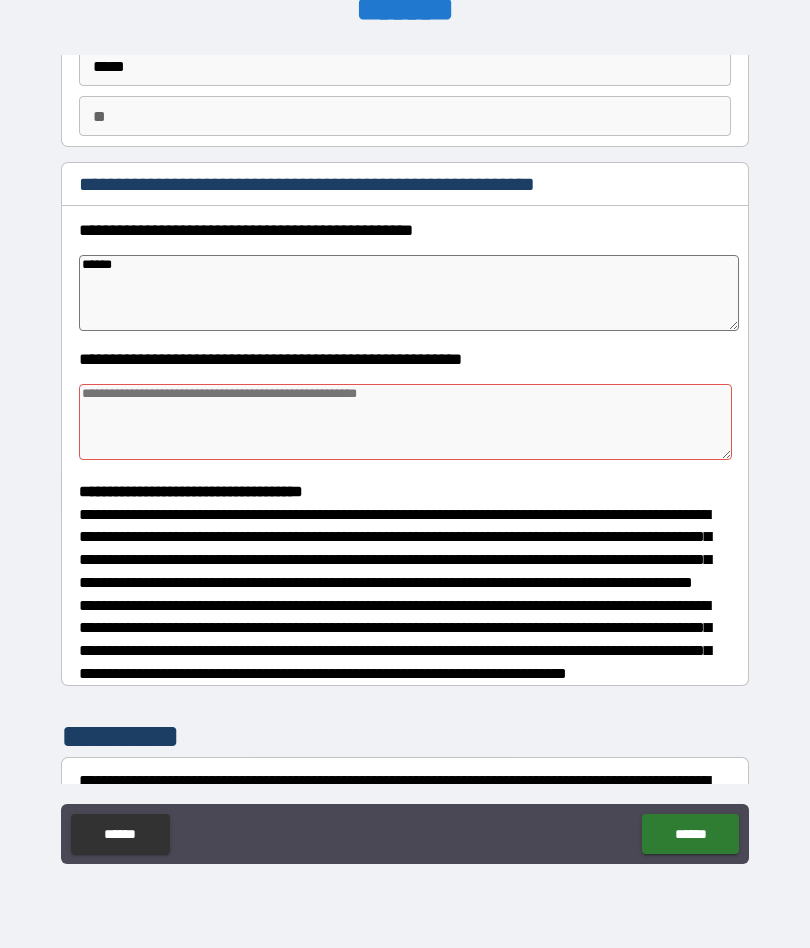 type on "*" 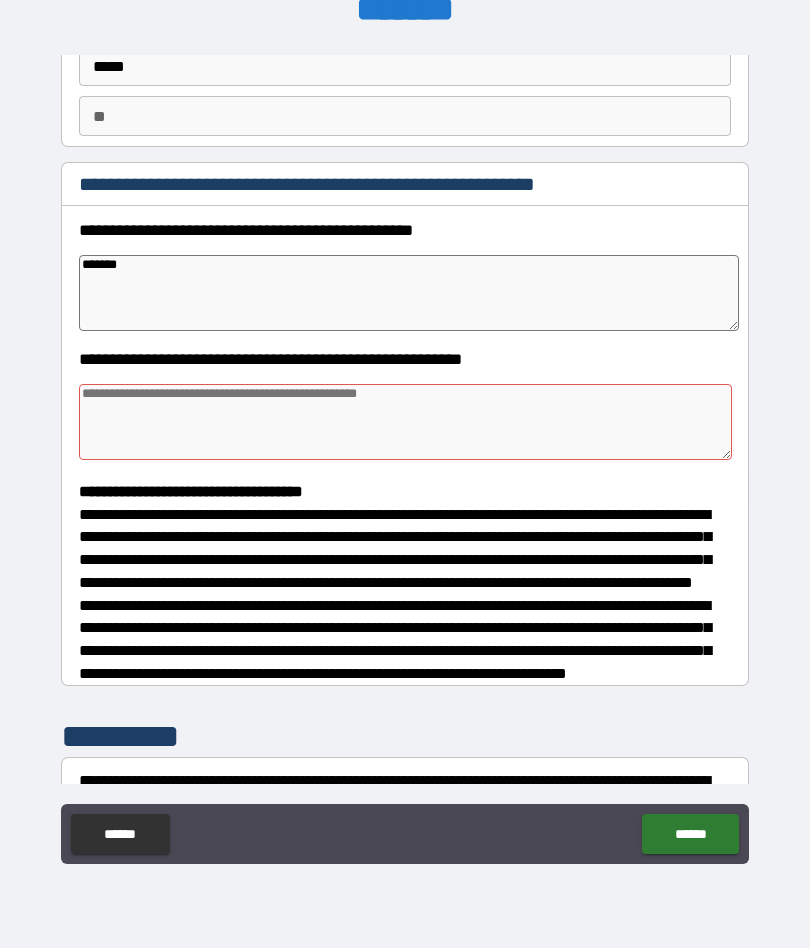 type on "*" 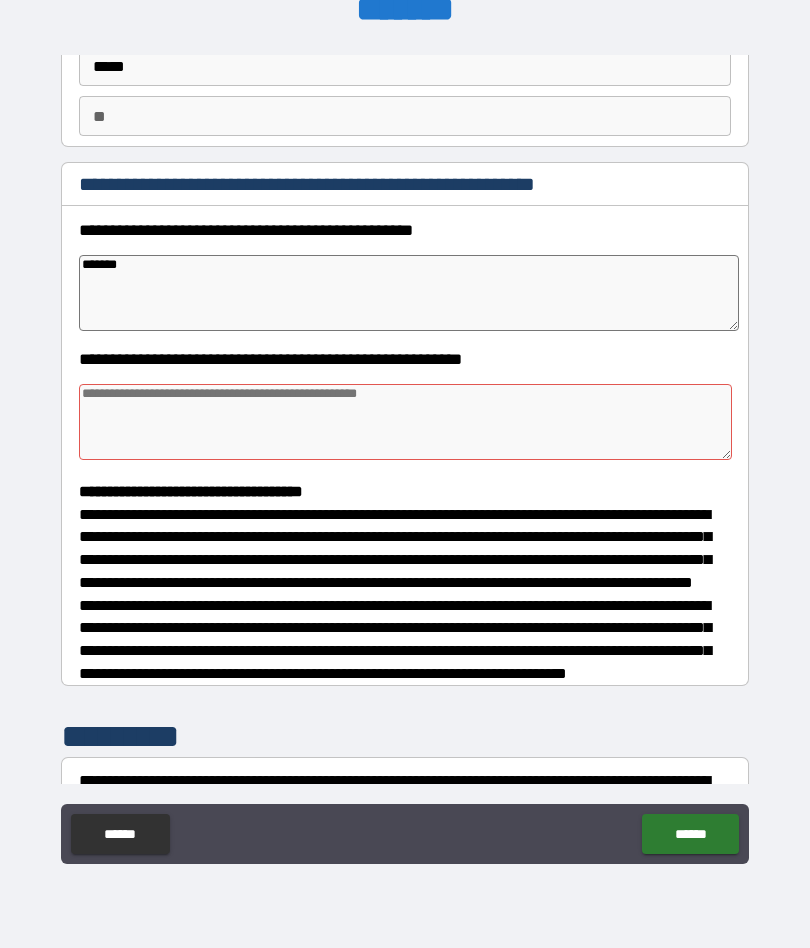 type on "*" 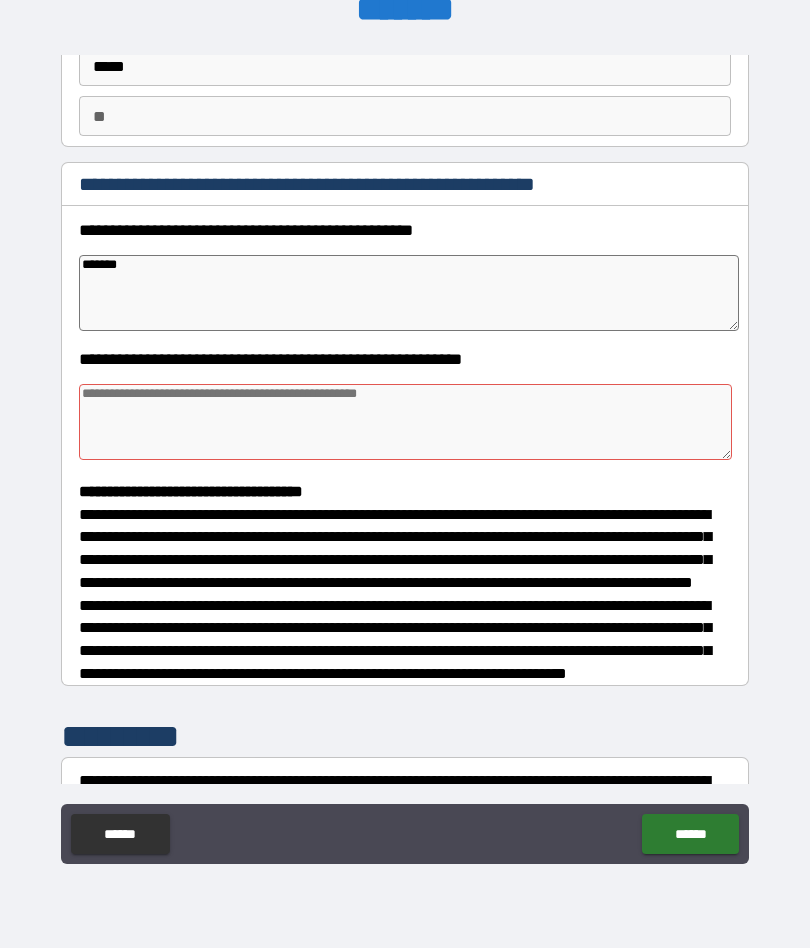type on "*" 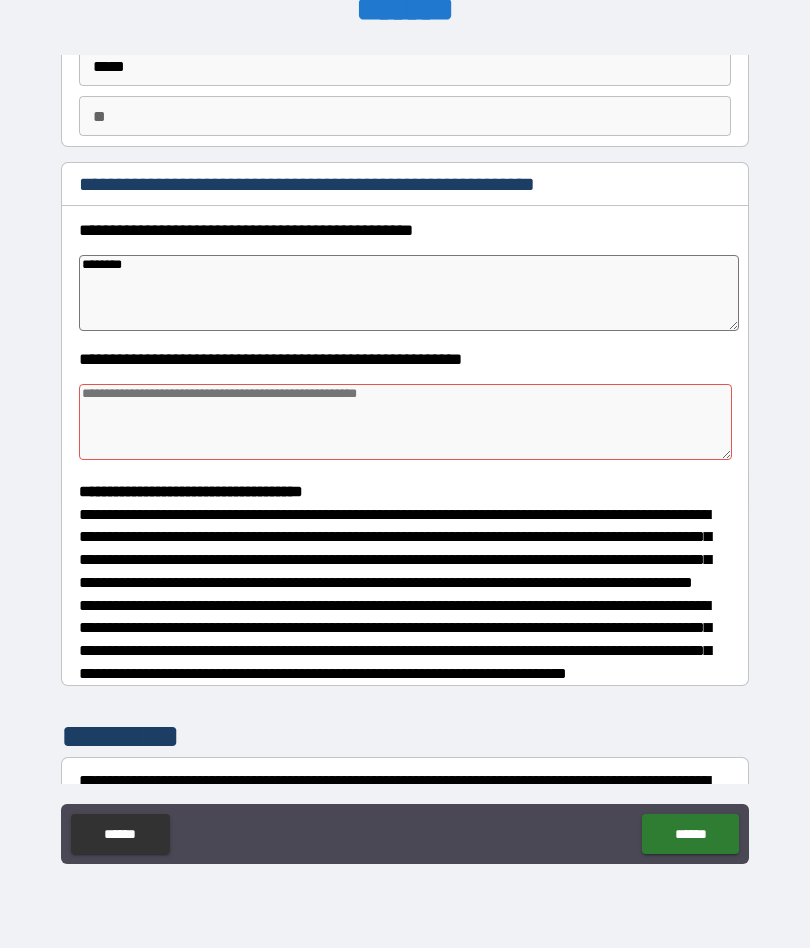 type on "*" 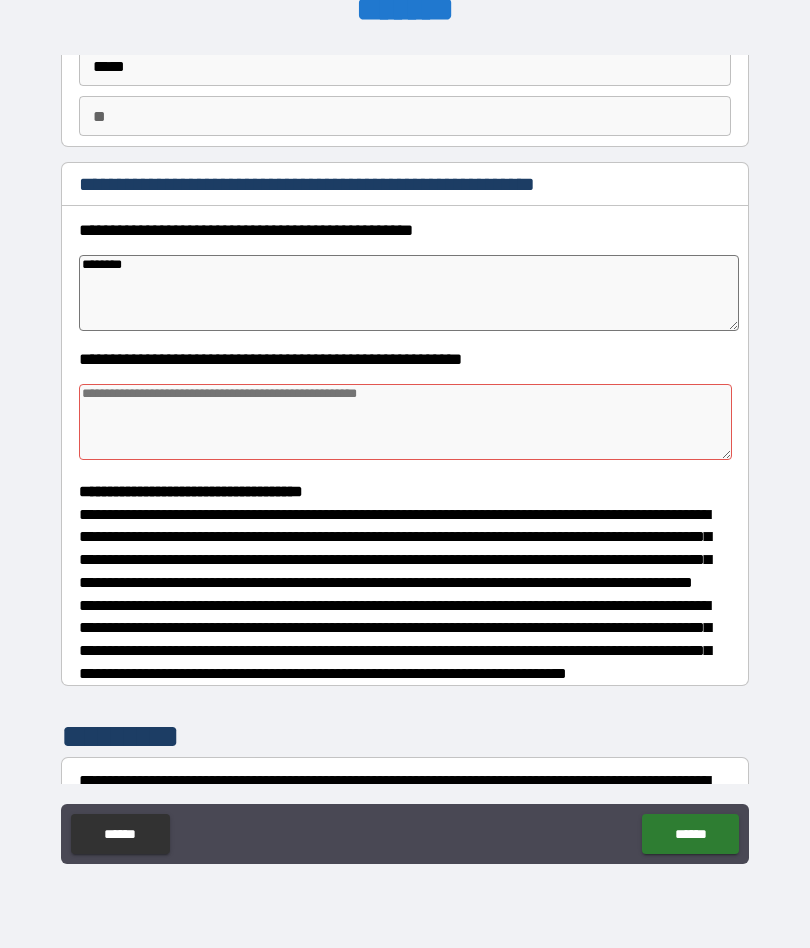 type on "********" 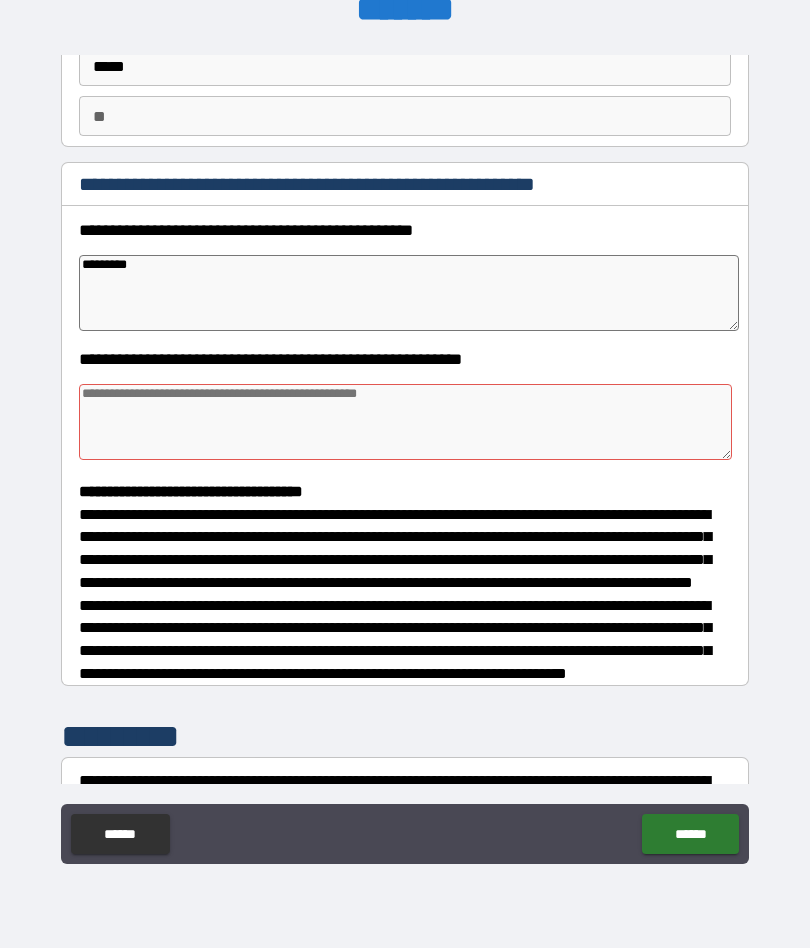 type on "*" 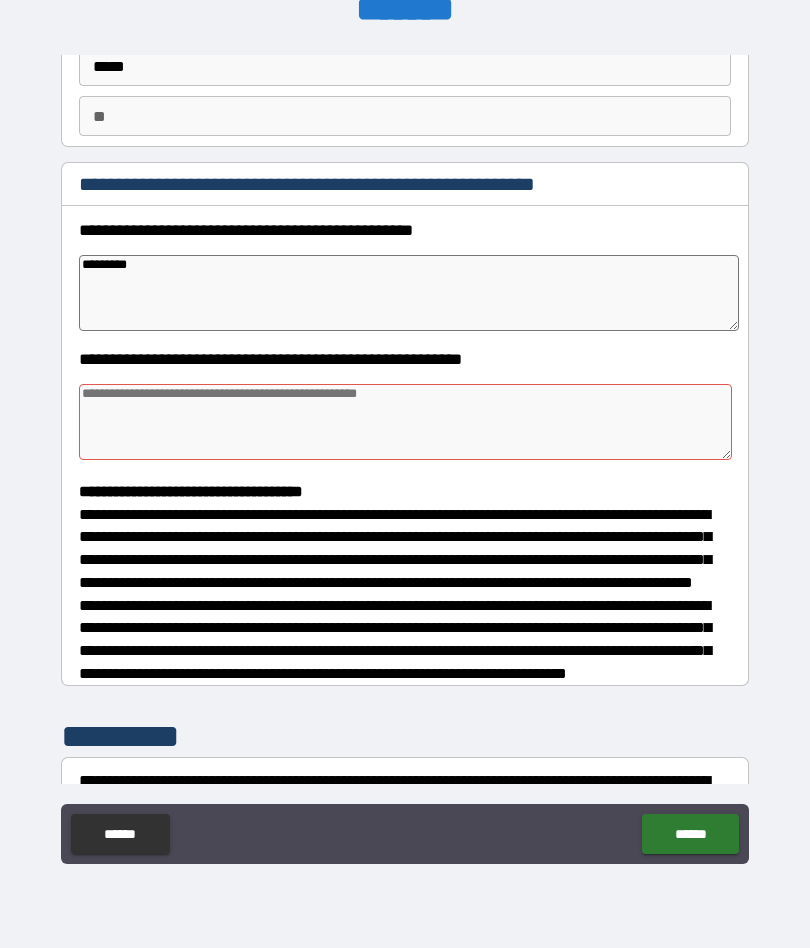type on "*" 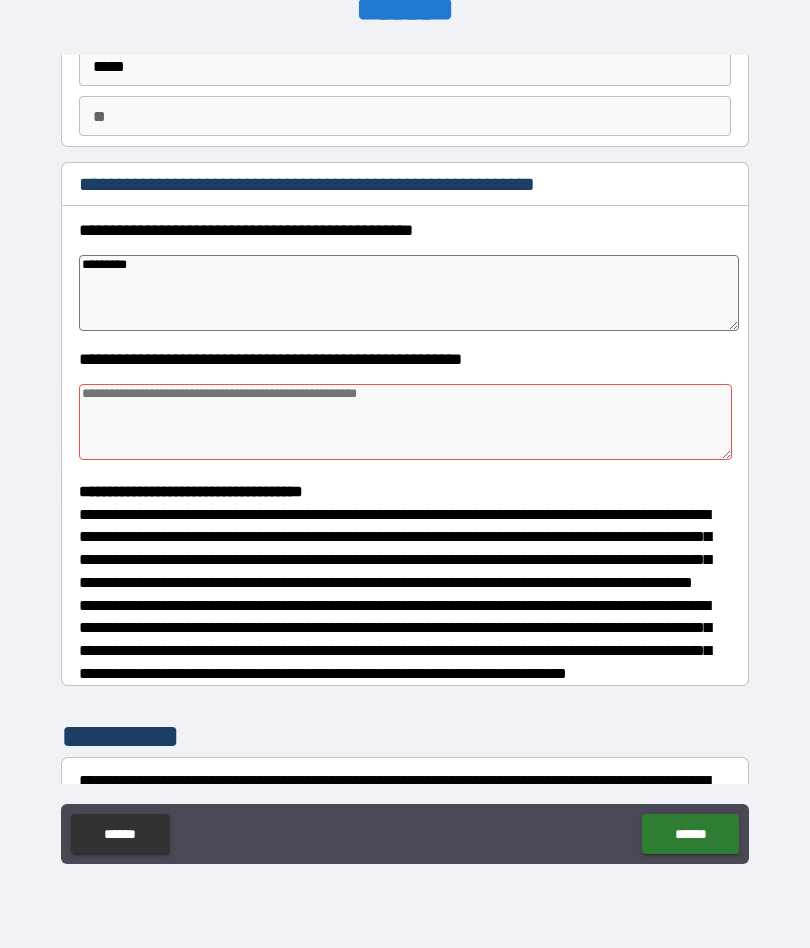 type on "*" 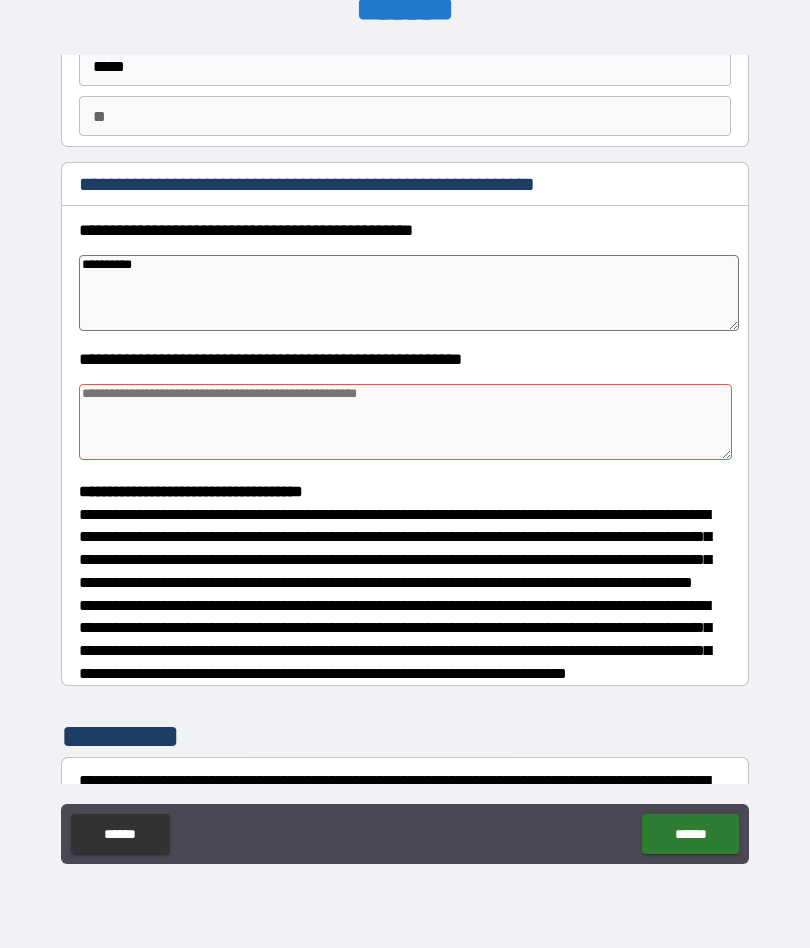 type on "*" 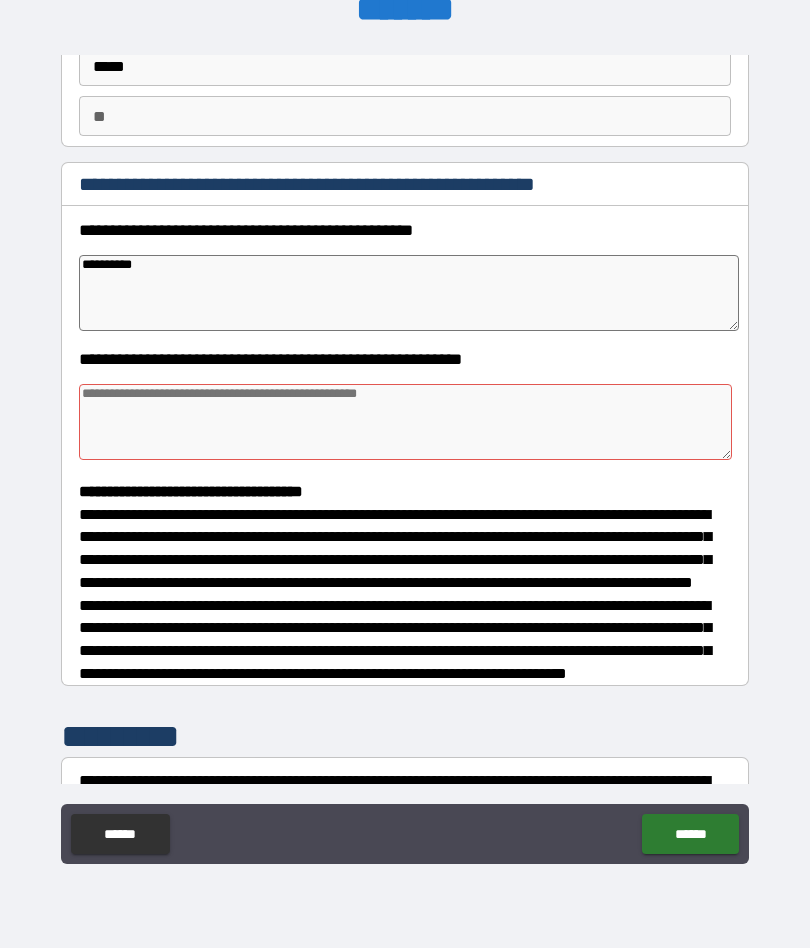 type on "*" 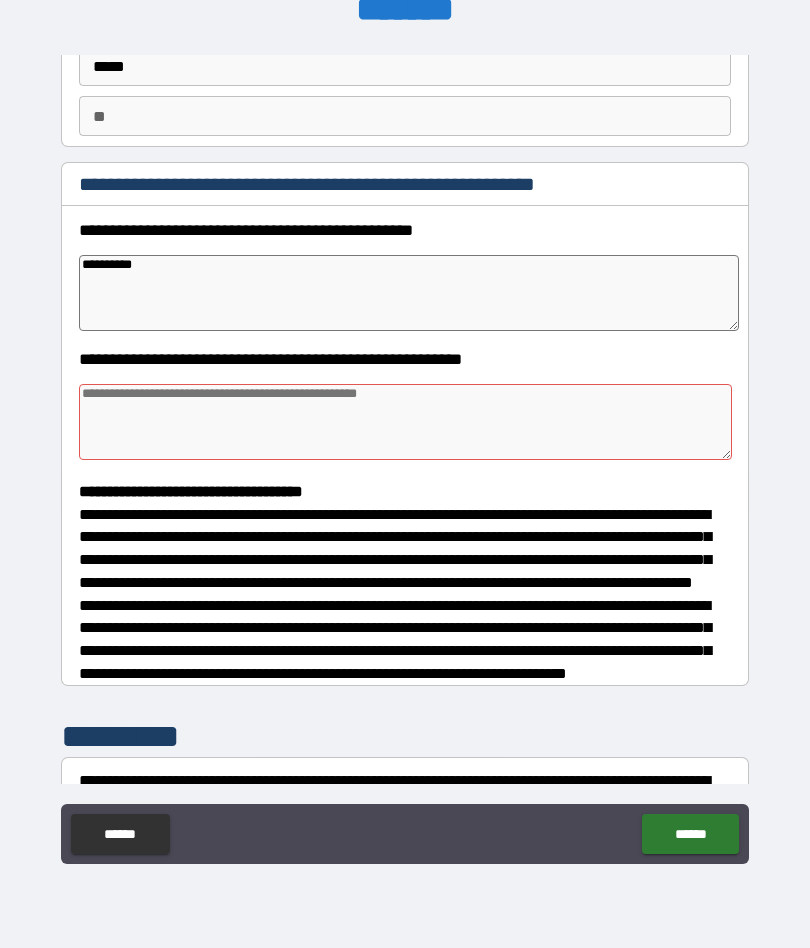 type on "*" 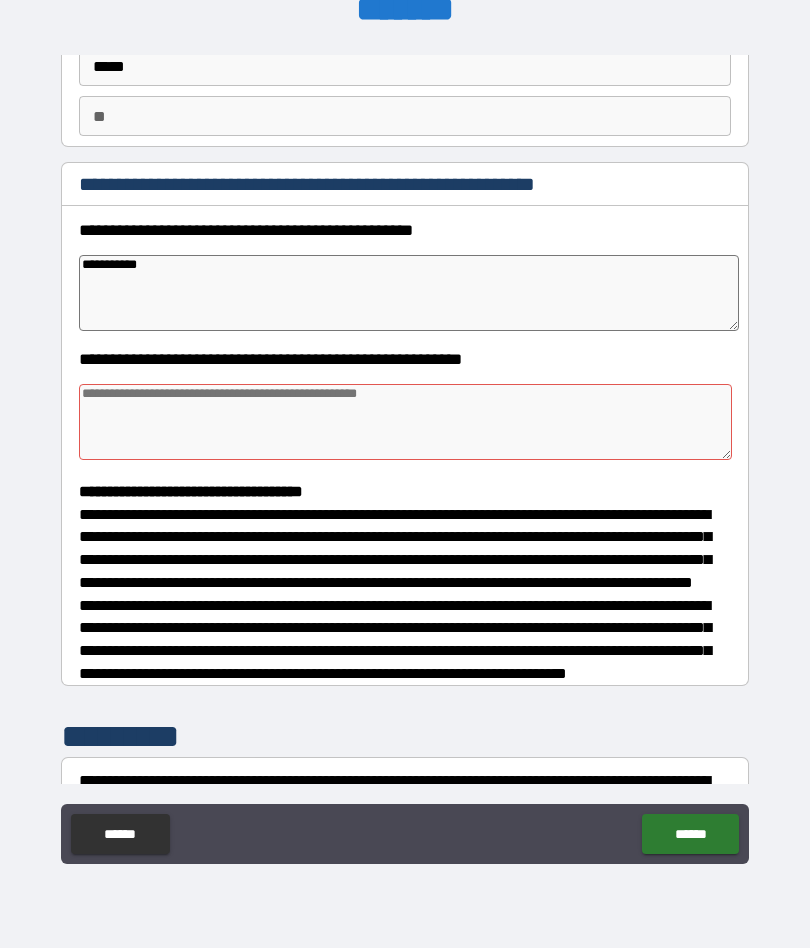 type on "*" 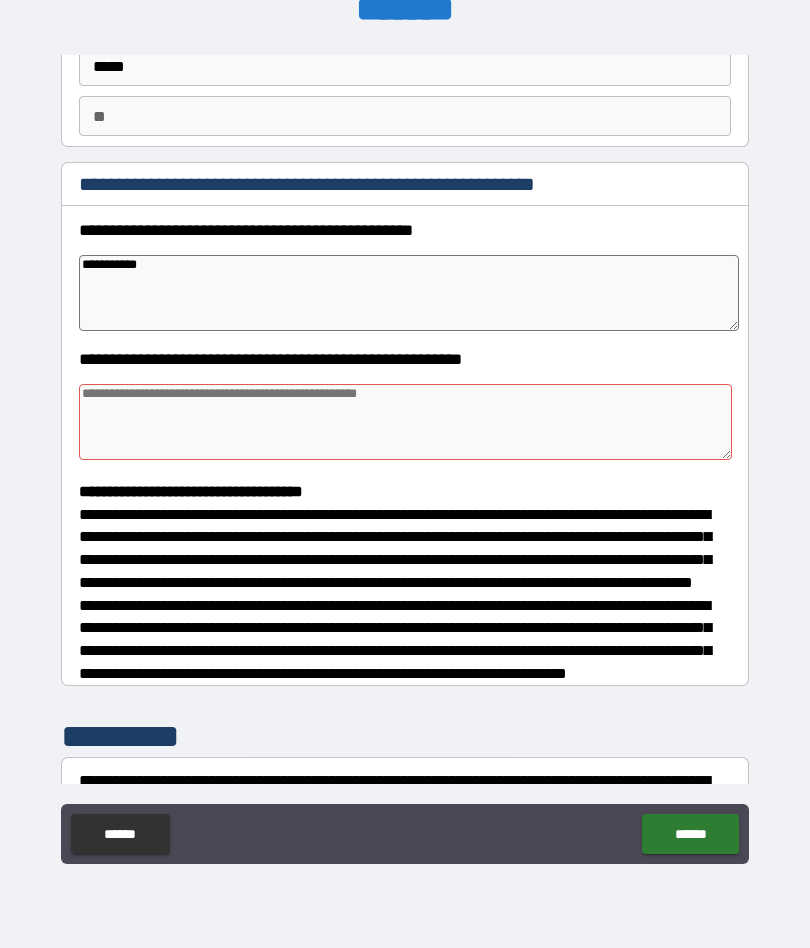 type on "*" 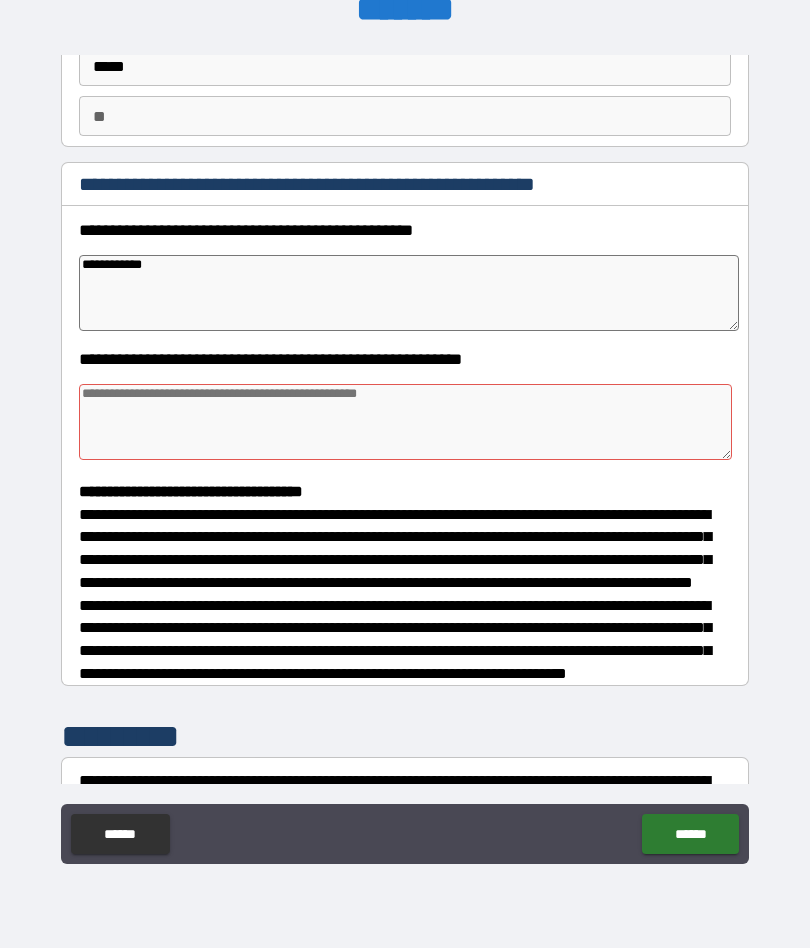 type on "*" 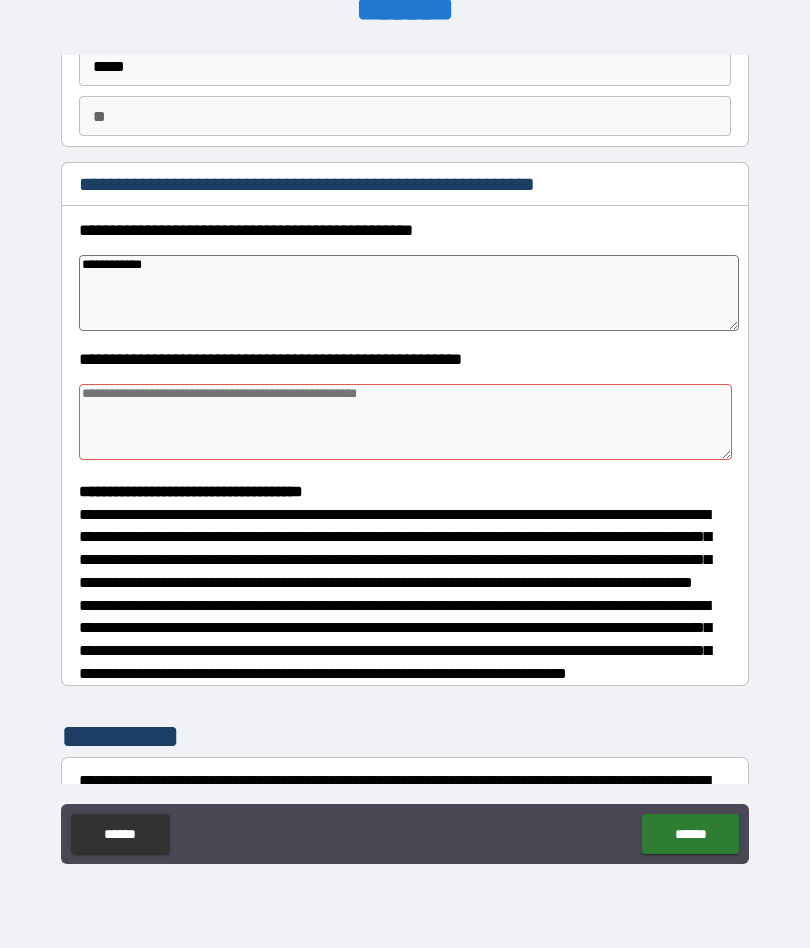 type on "*" 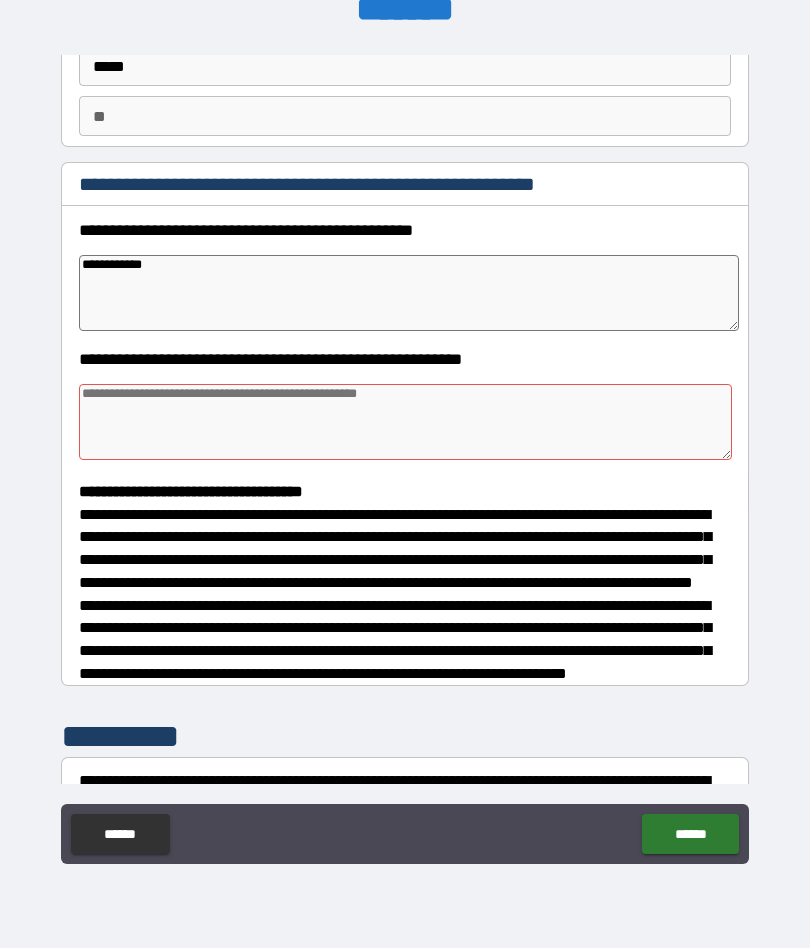 type on "*" 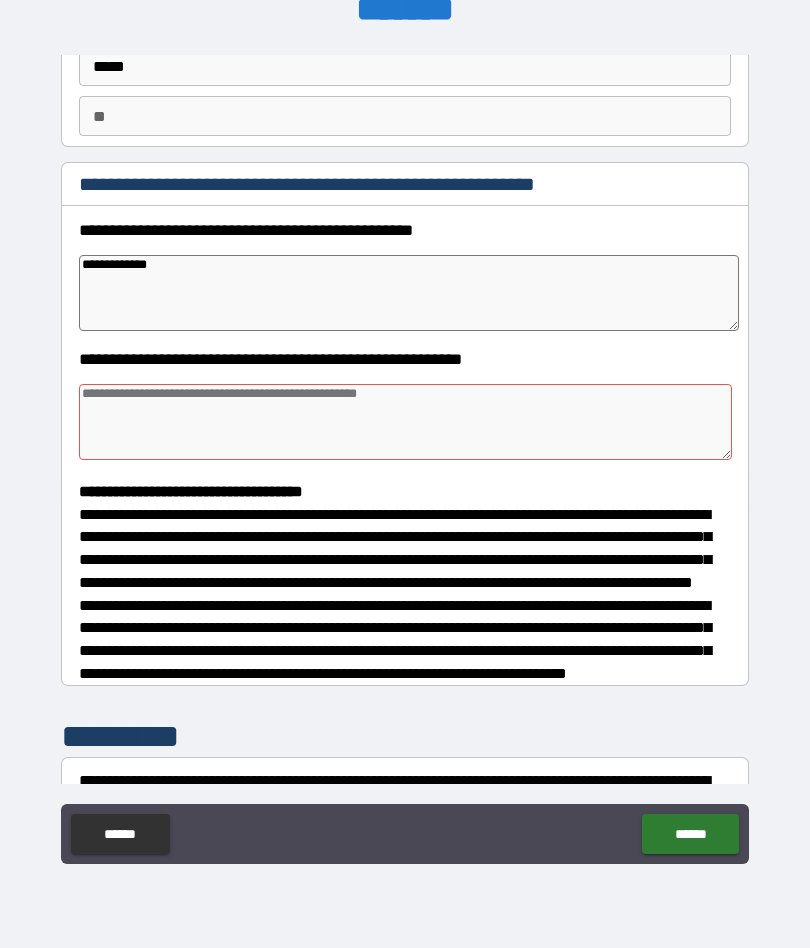 type on "*" 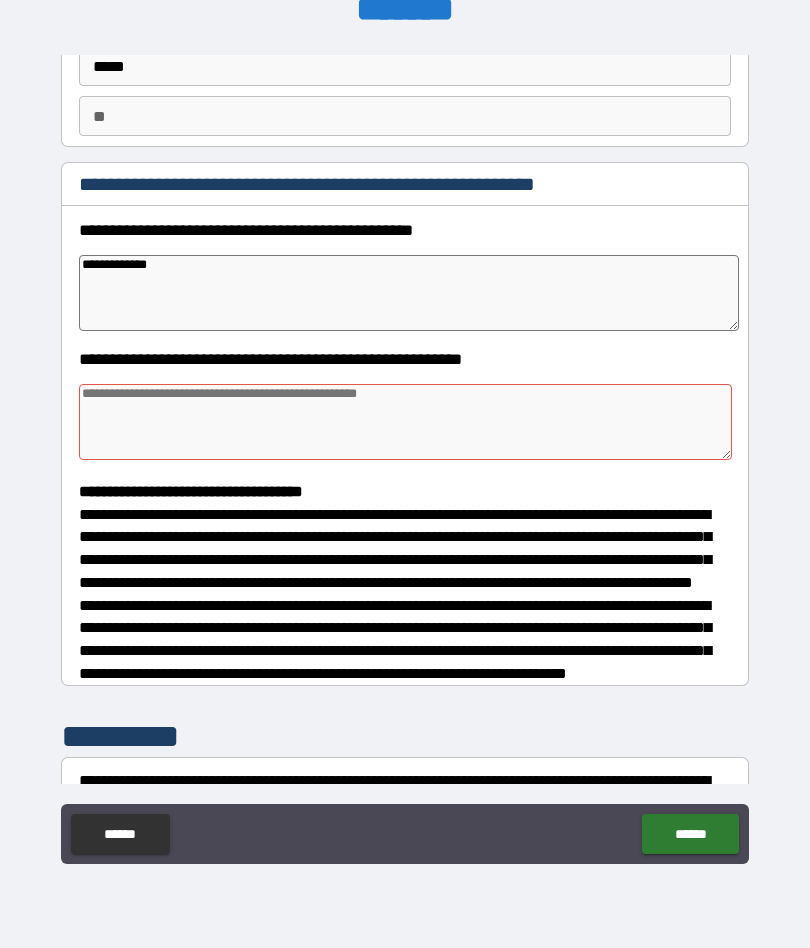 type on "**********" 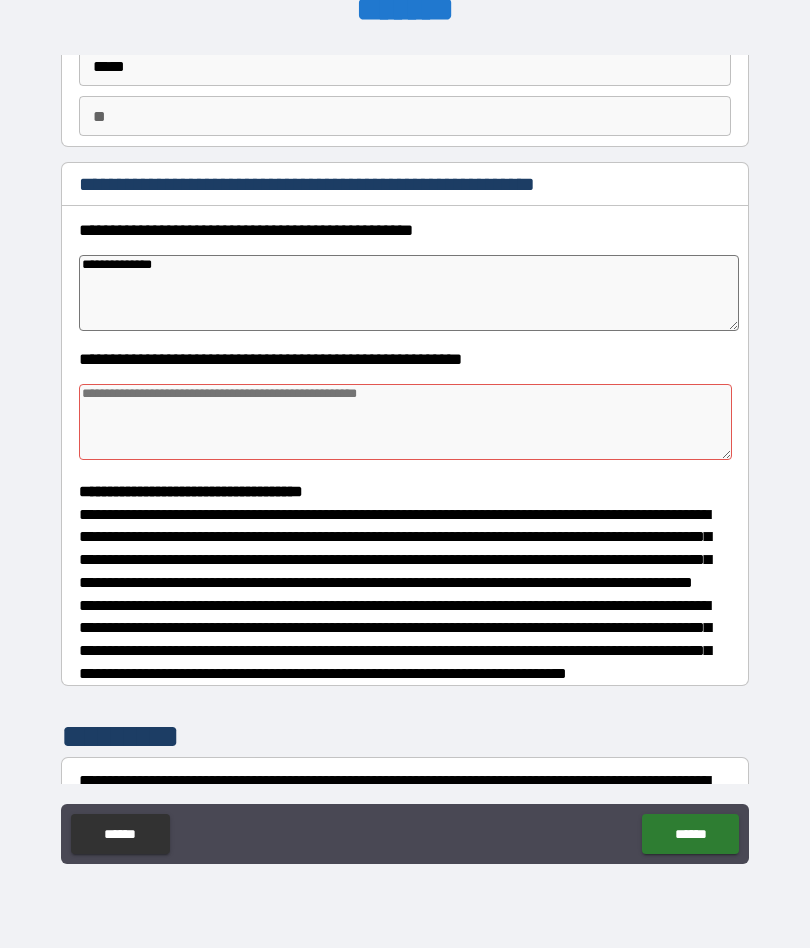 type on "*" 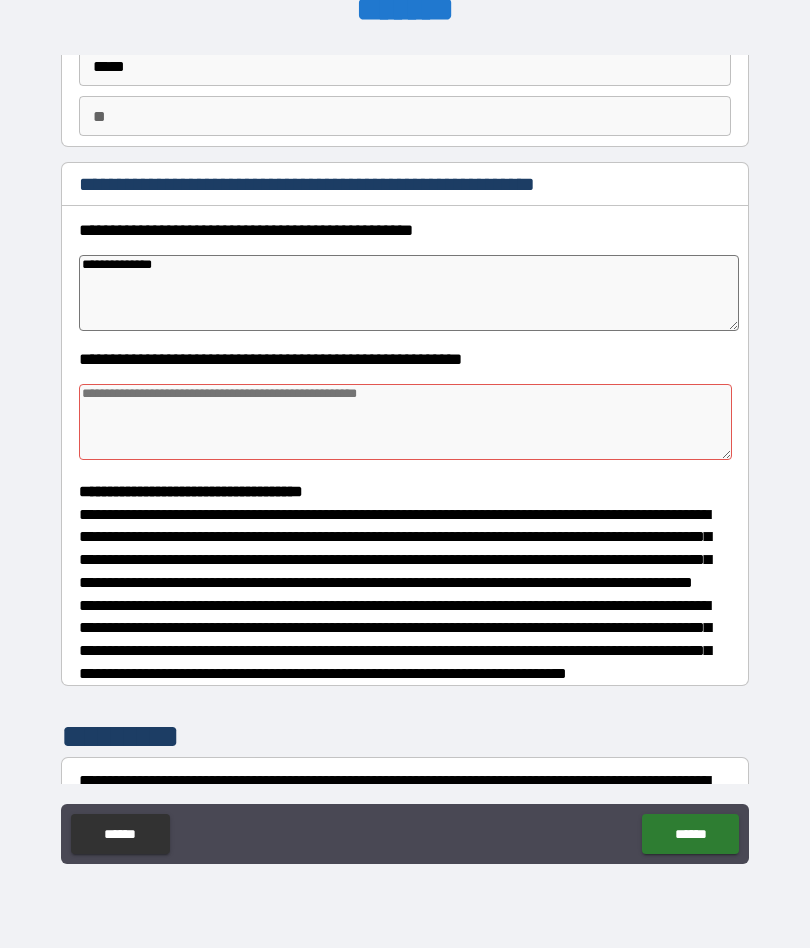 type on "*" 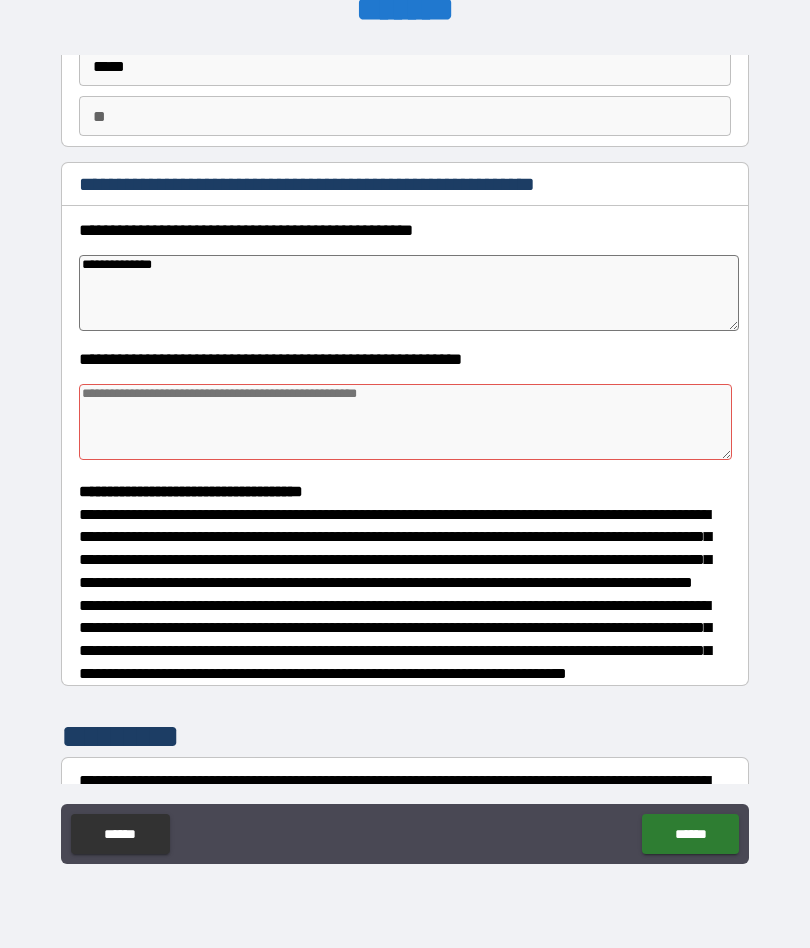 type on "*" 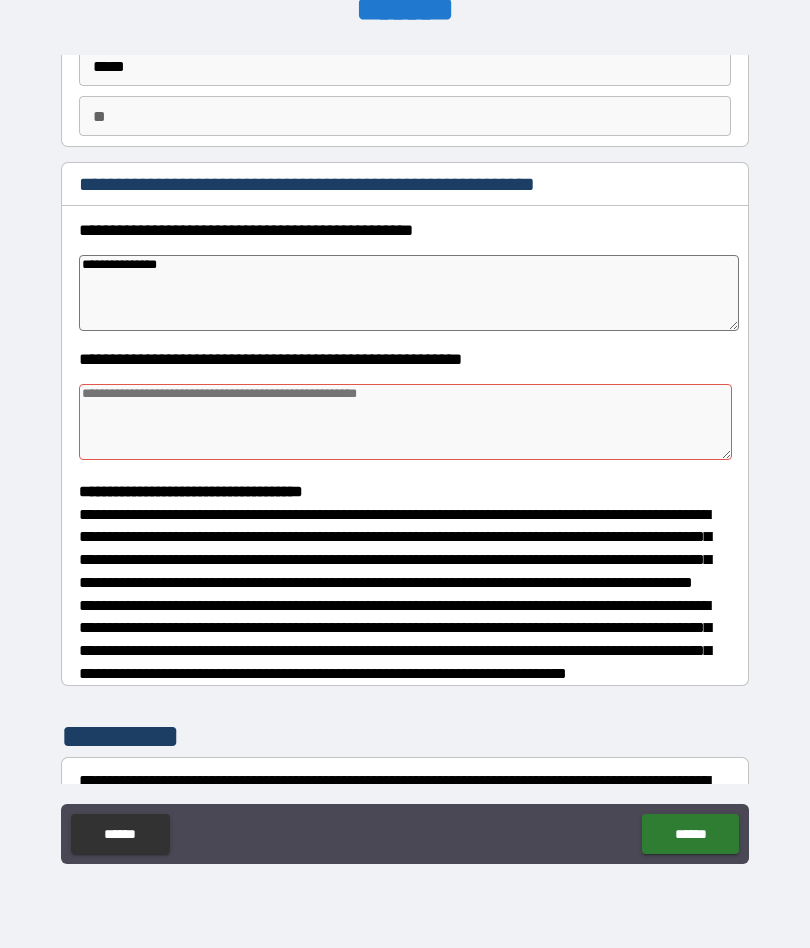 type on "*" 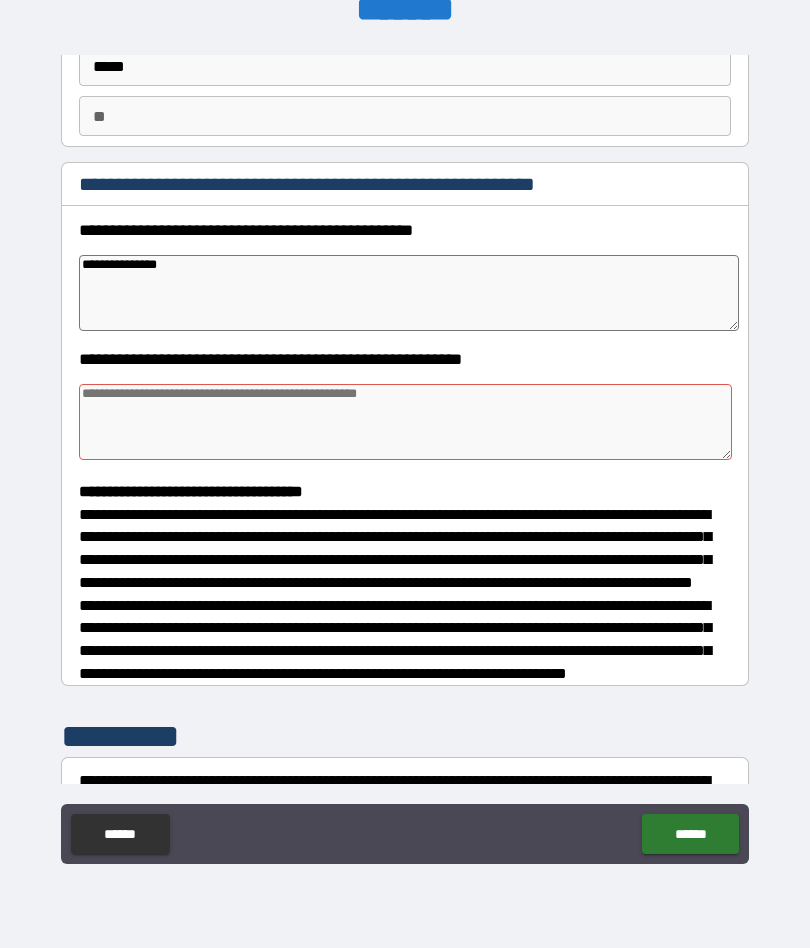 type on "*" 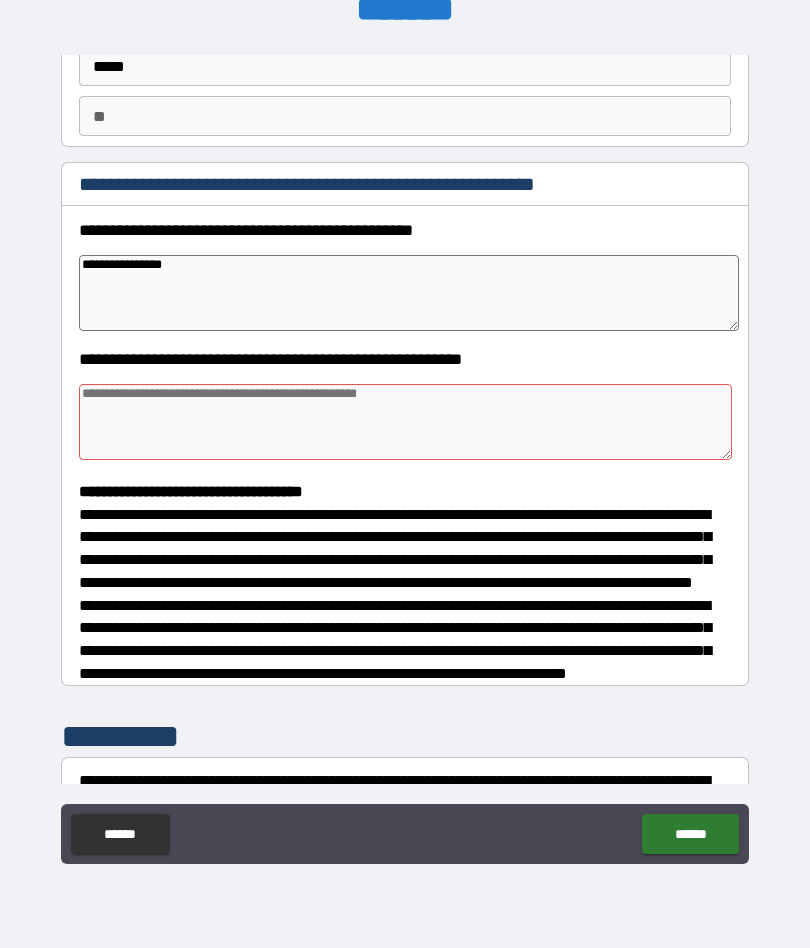 type on "*" 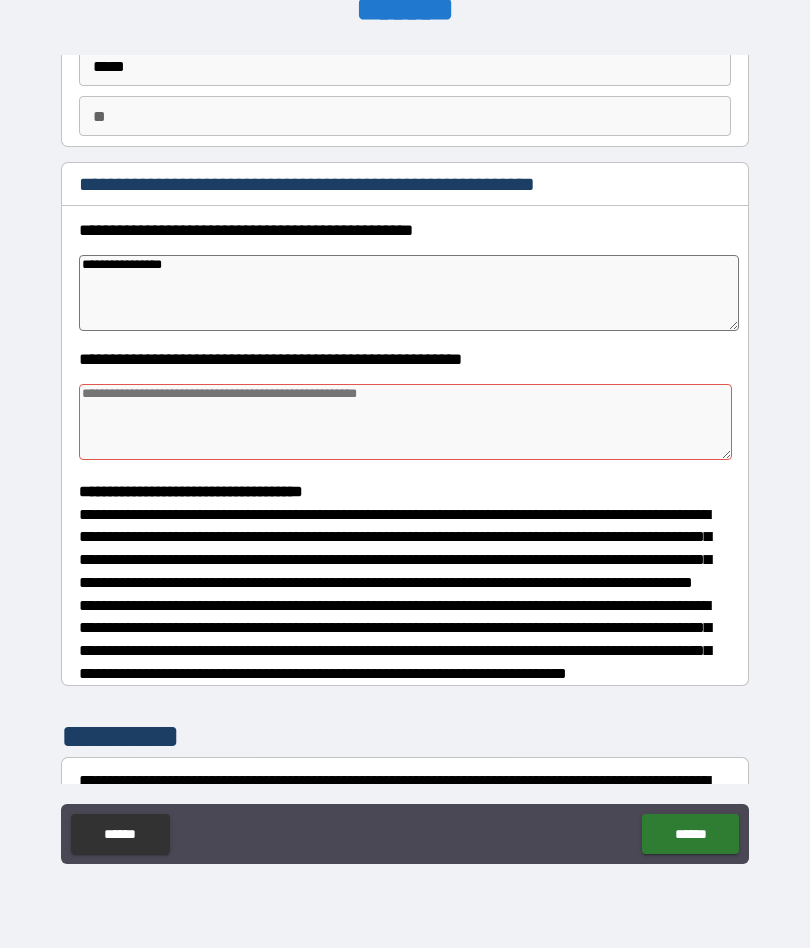 type on "*" 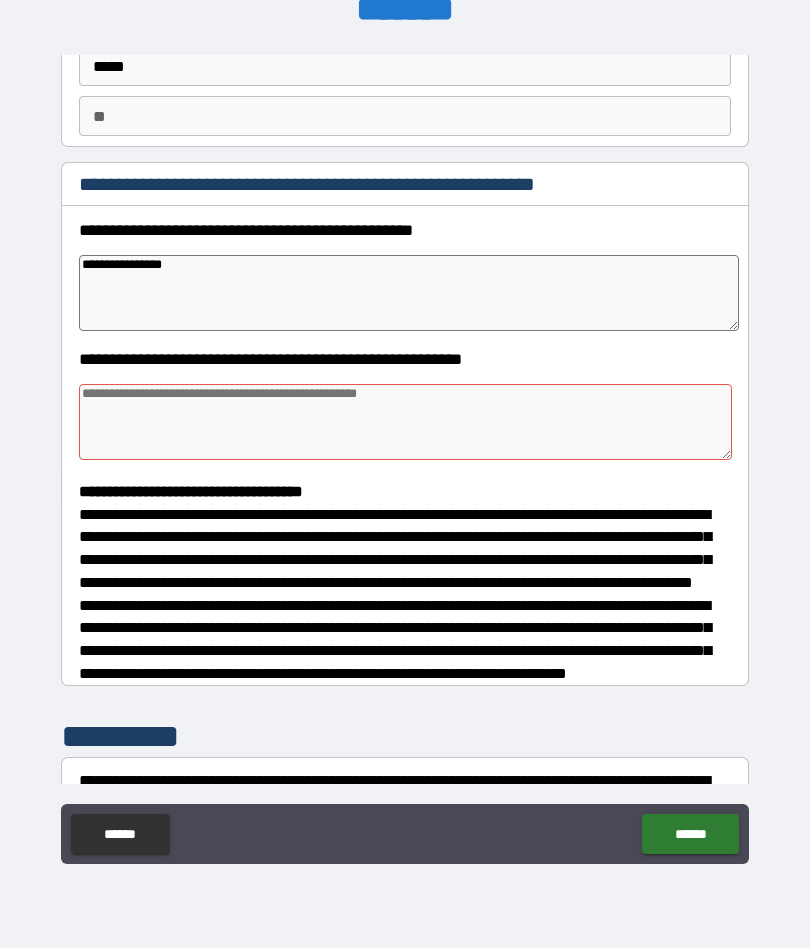 type on "*" 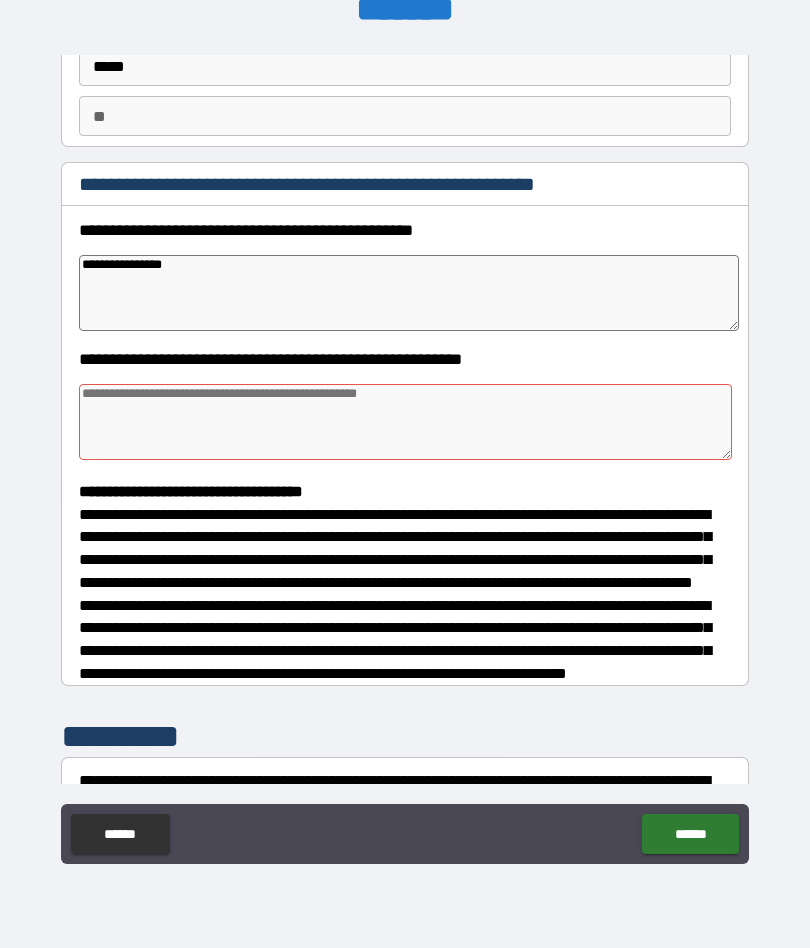 type on "**********" 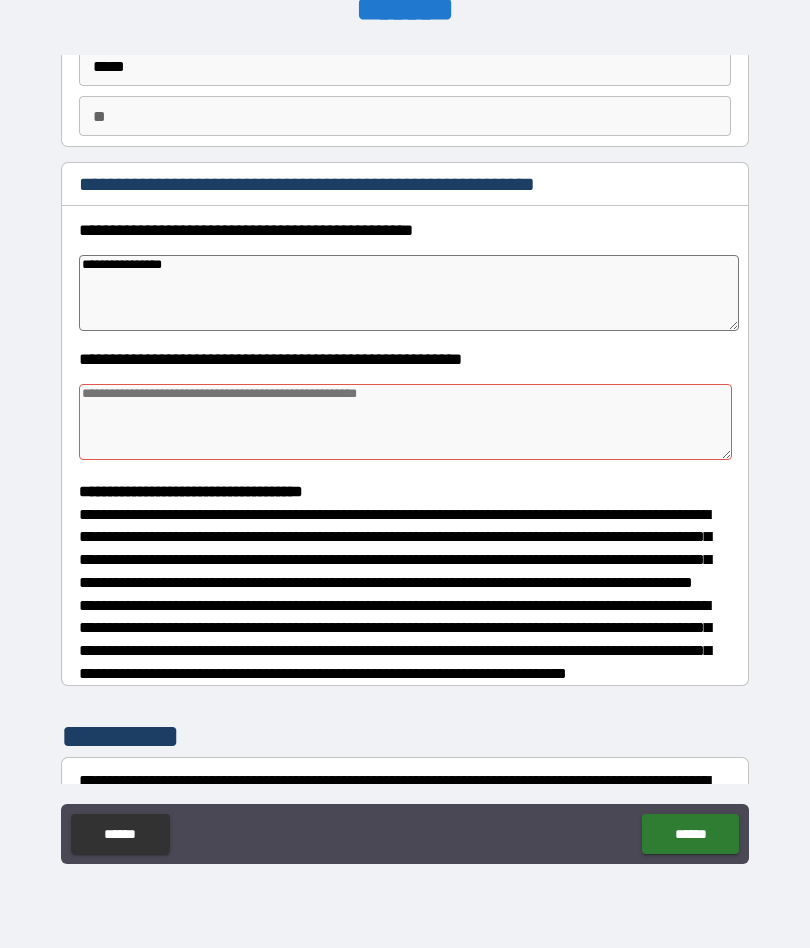 type on "*" 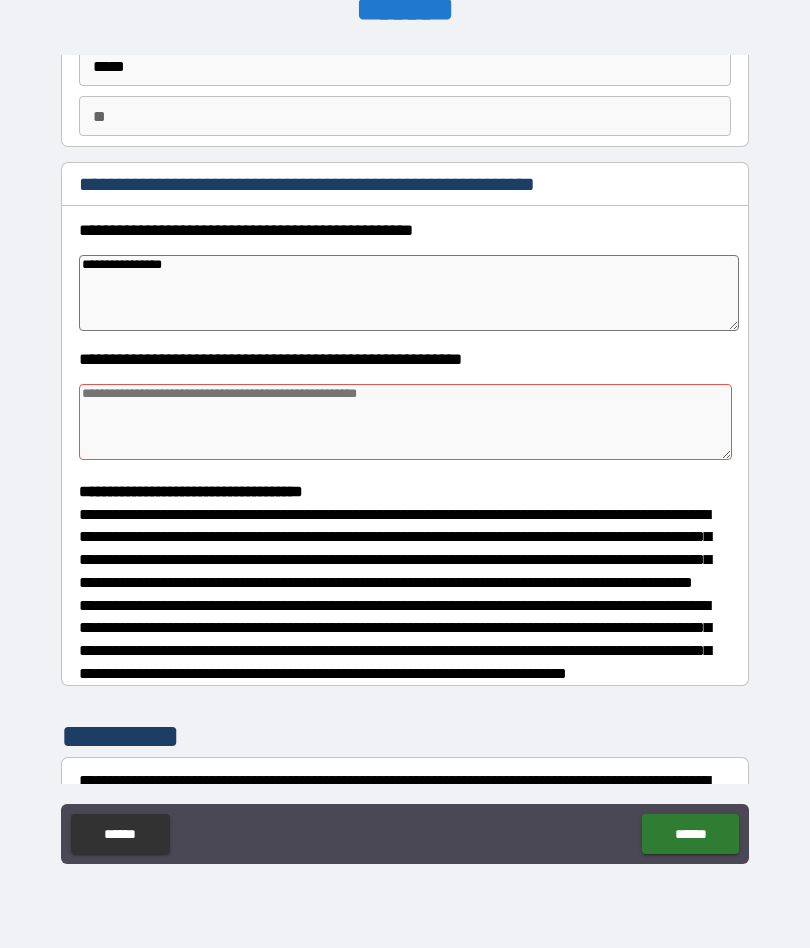 type on "**********" 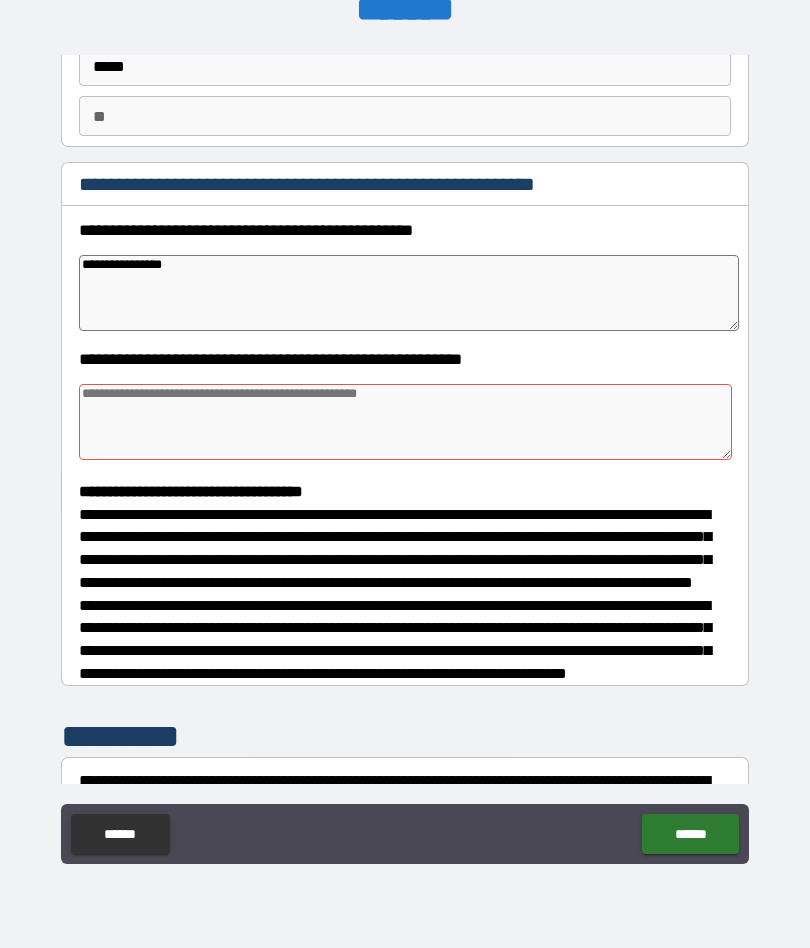 type on "*" 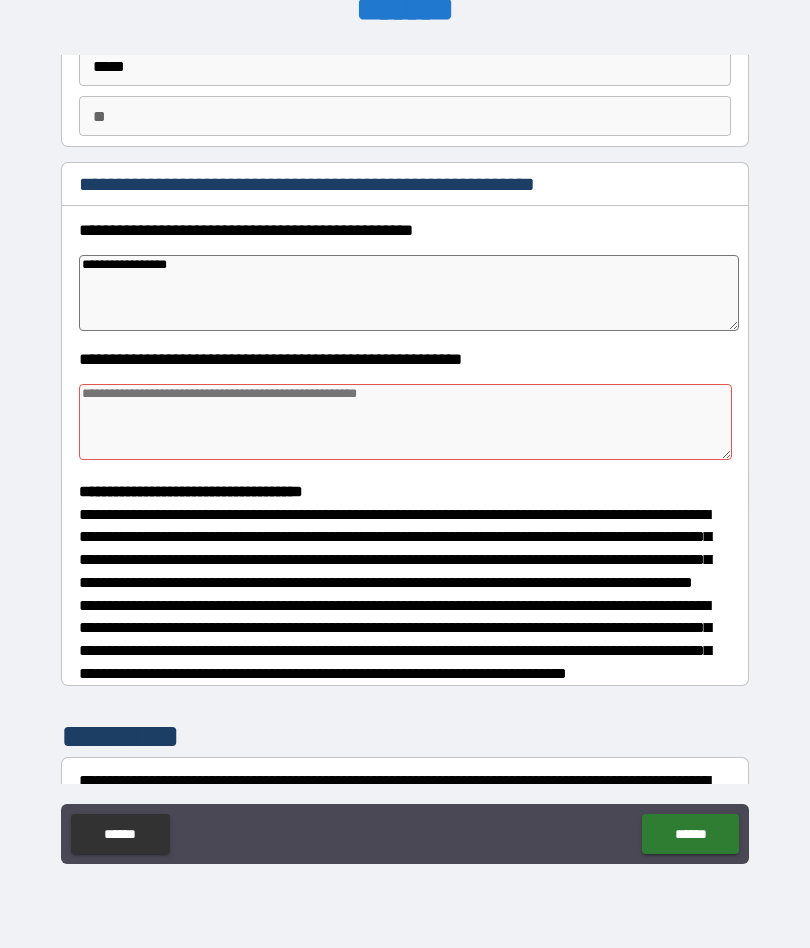 type on "*" 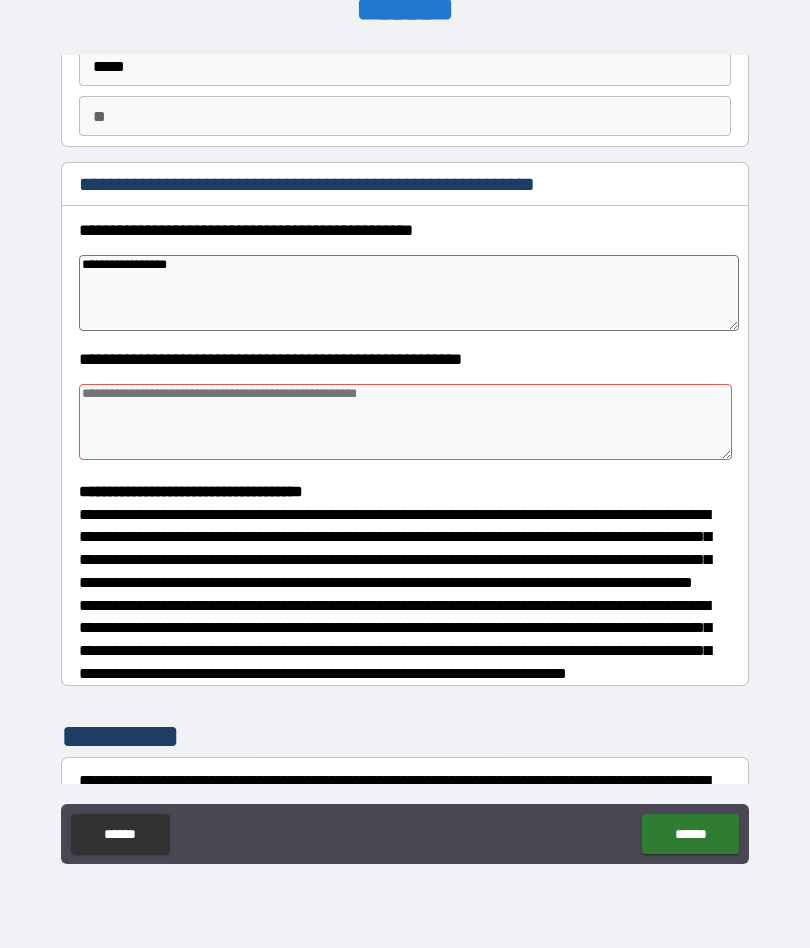 type on "**********" 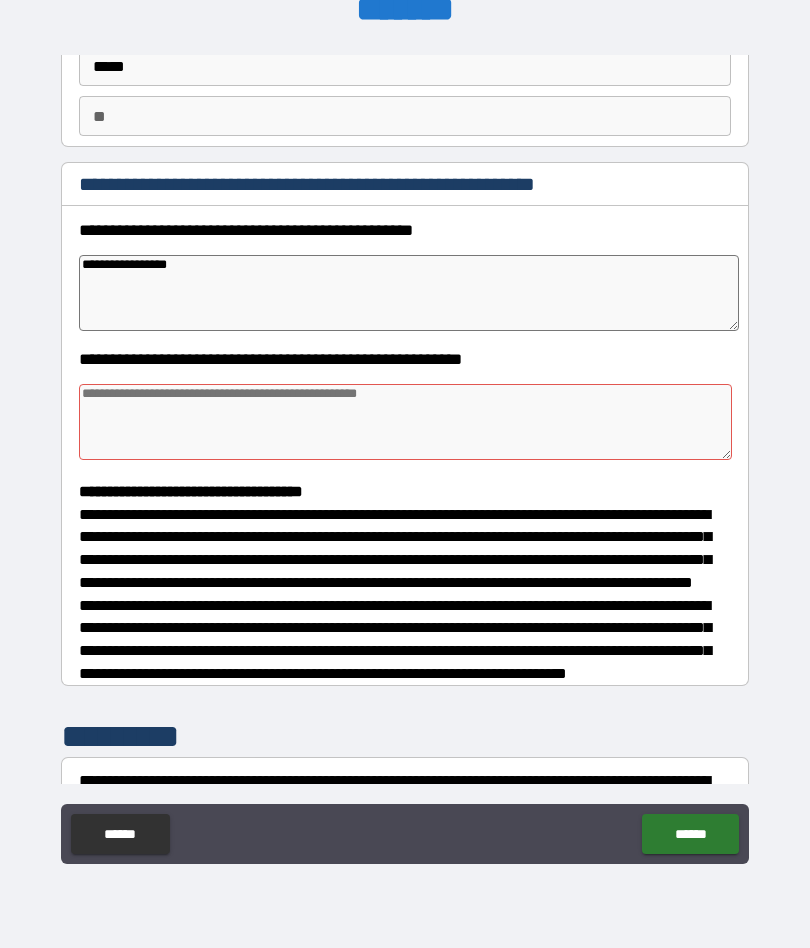 type on "*" 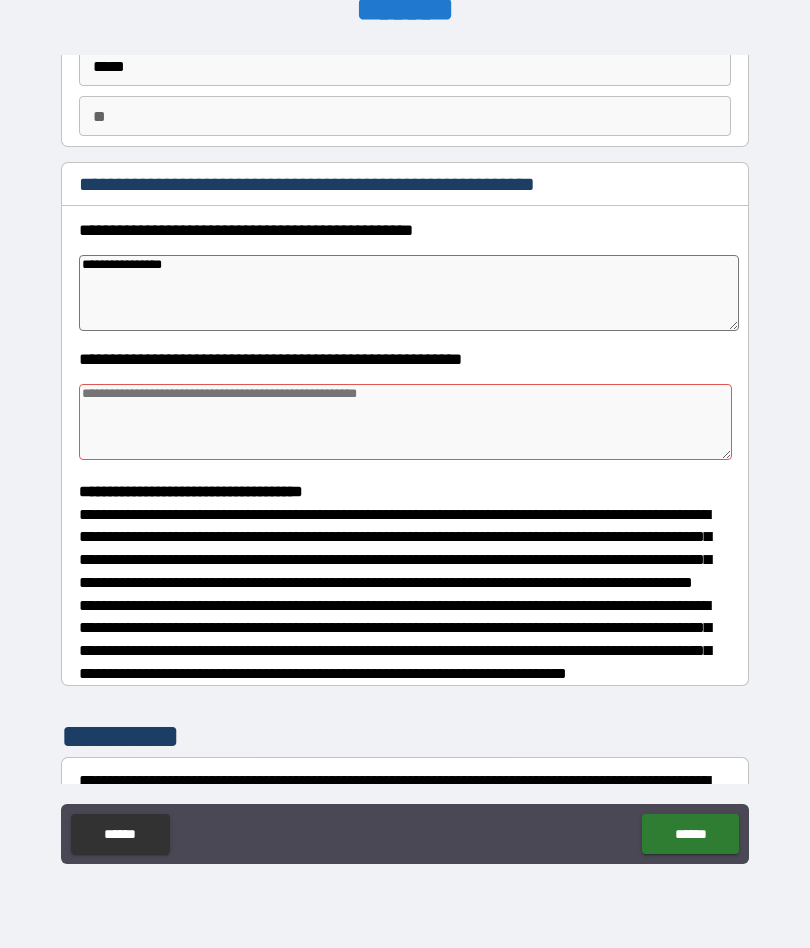 type on "*" 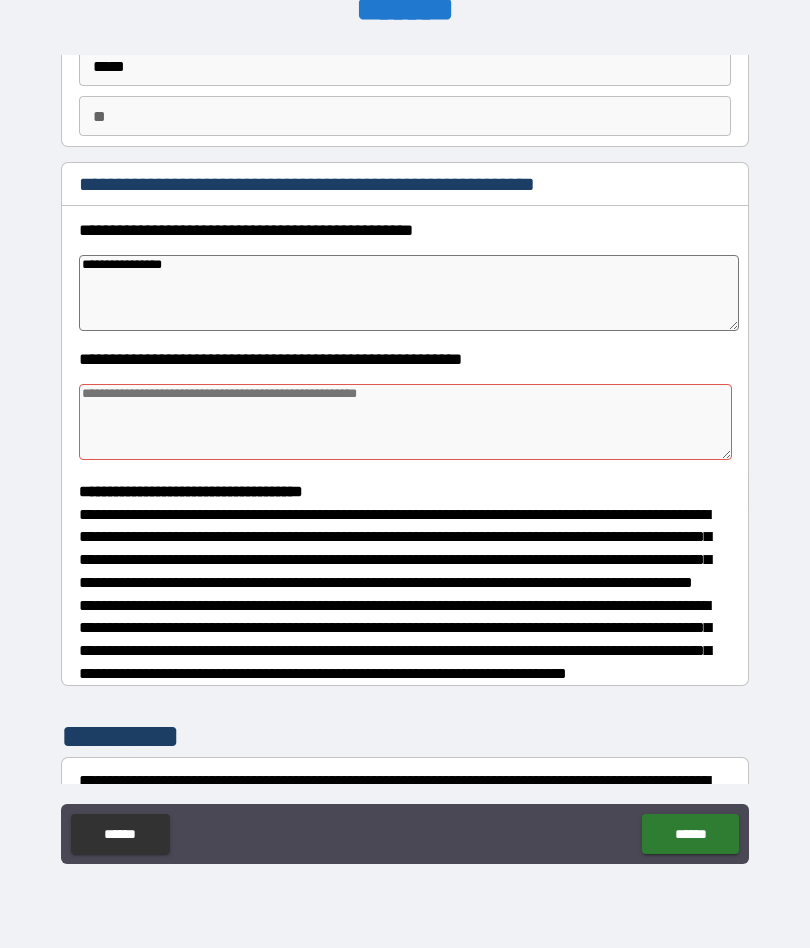 type on "**********" 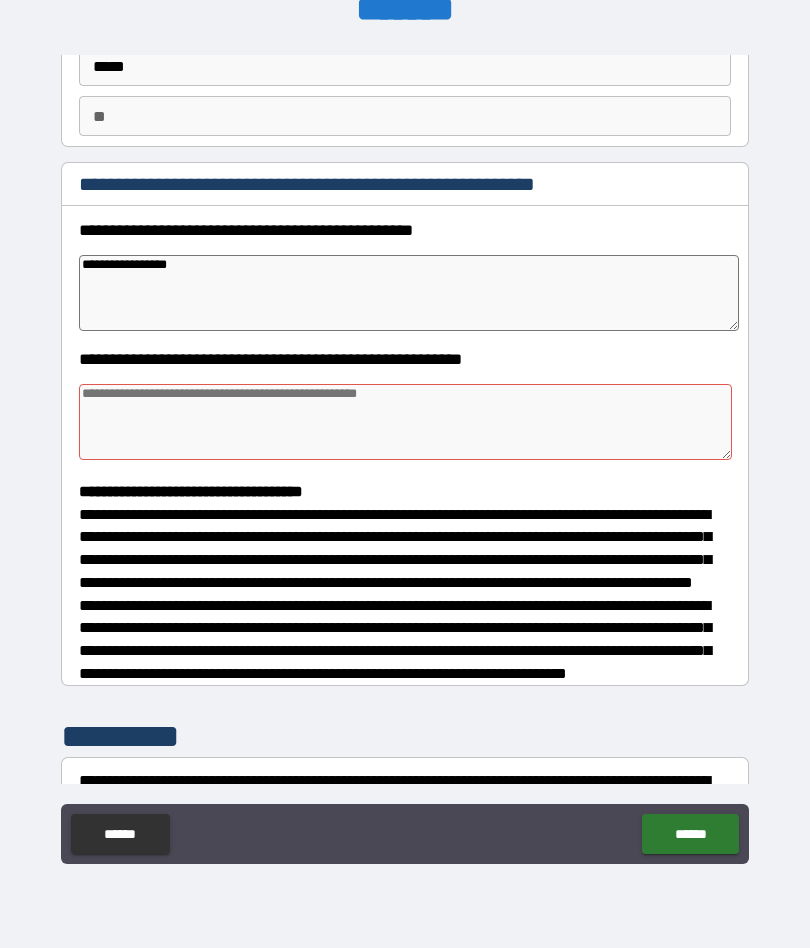 type on "*" 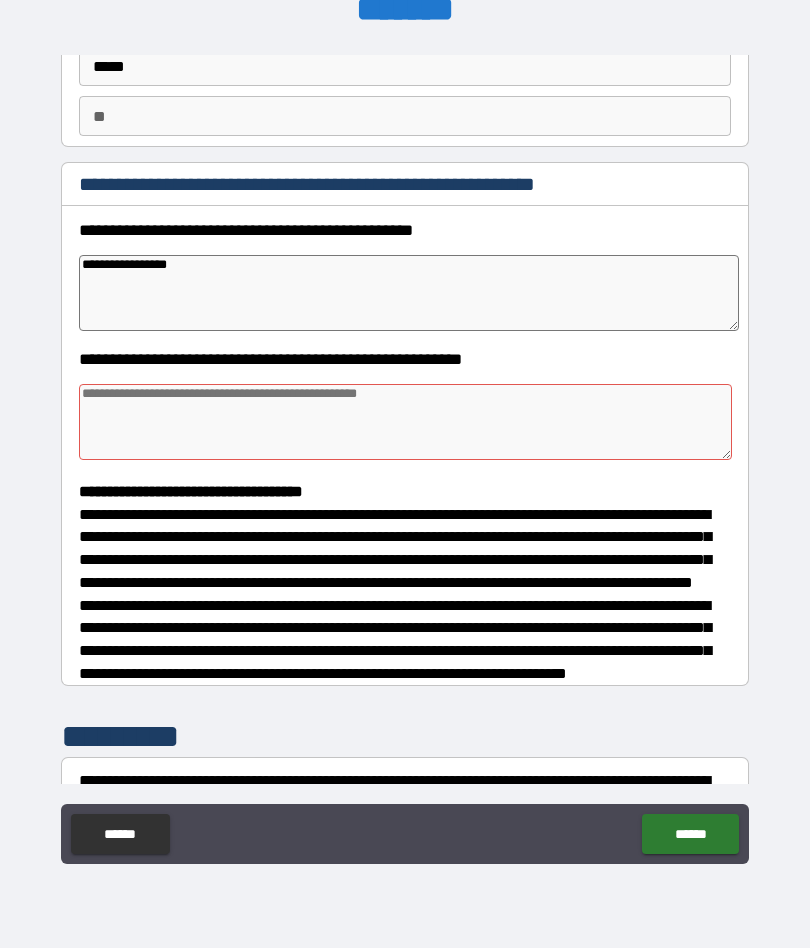 type on "*" 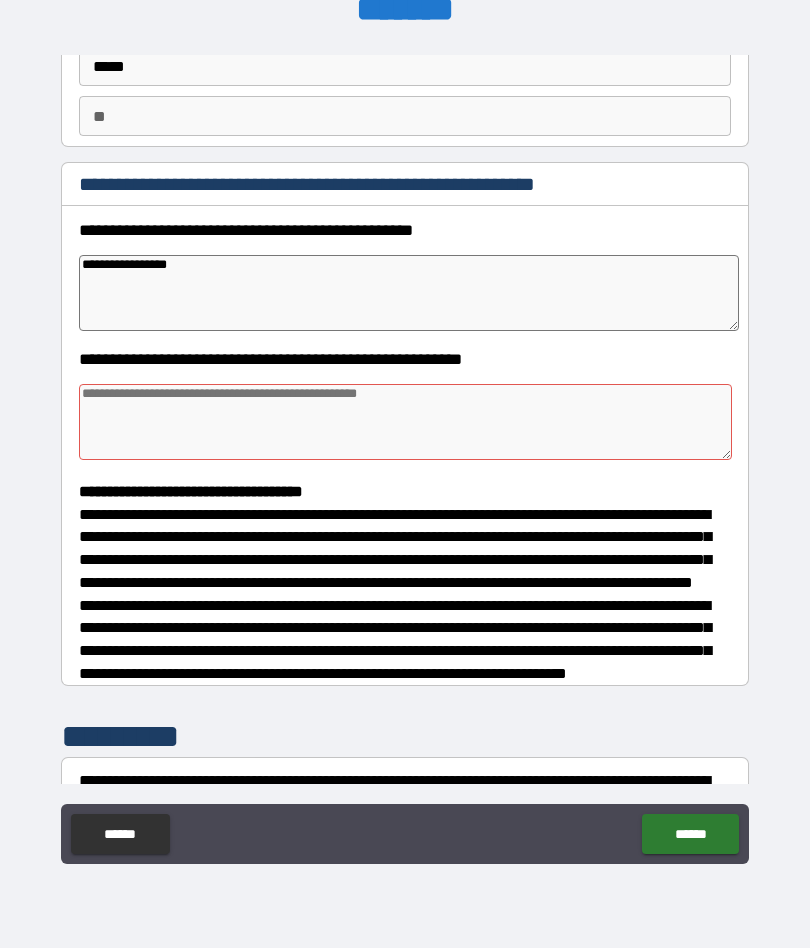 type on "*" 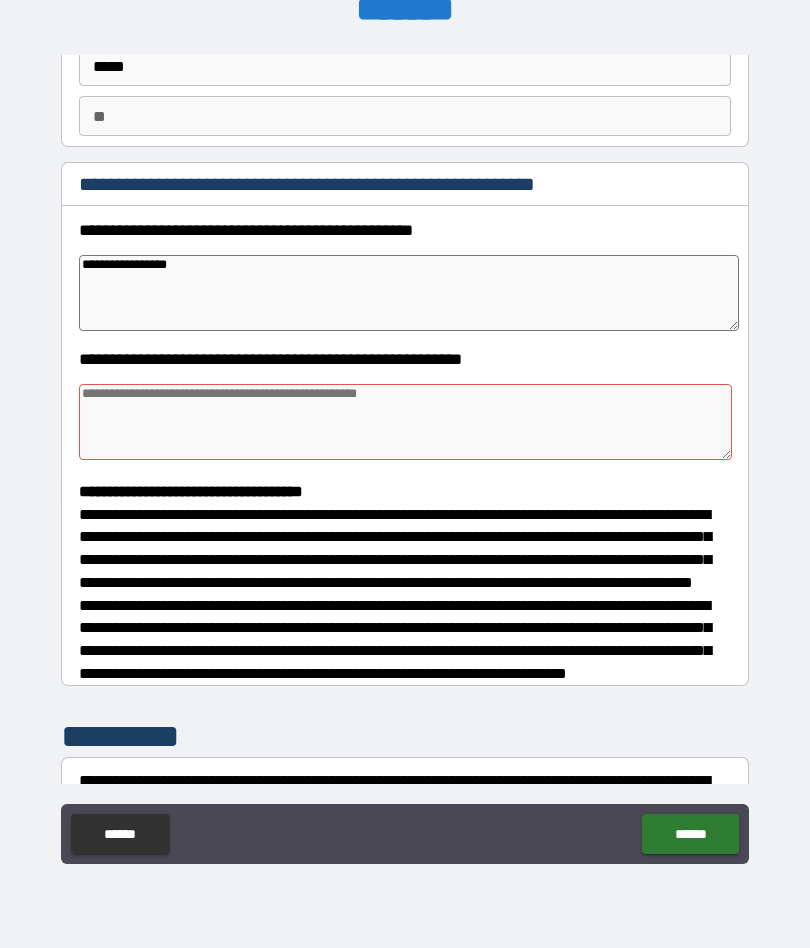 type on "**********" 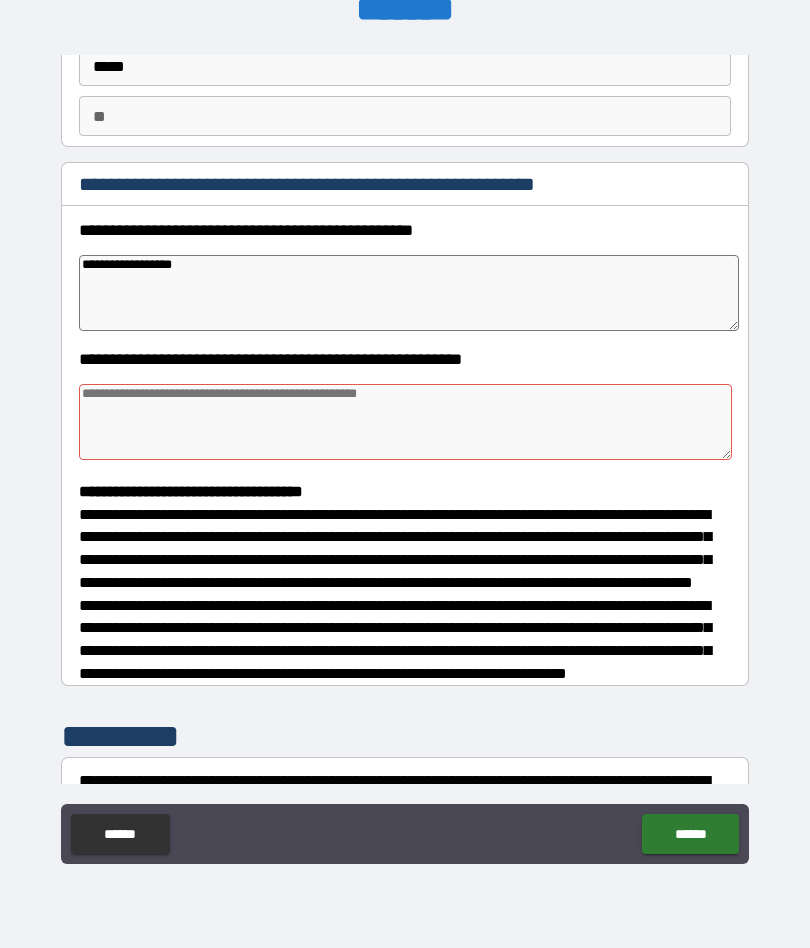 type on "*" 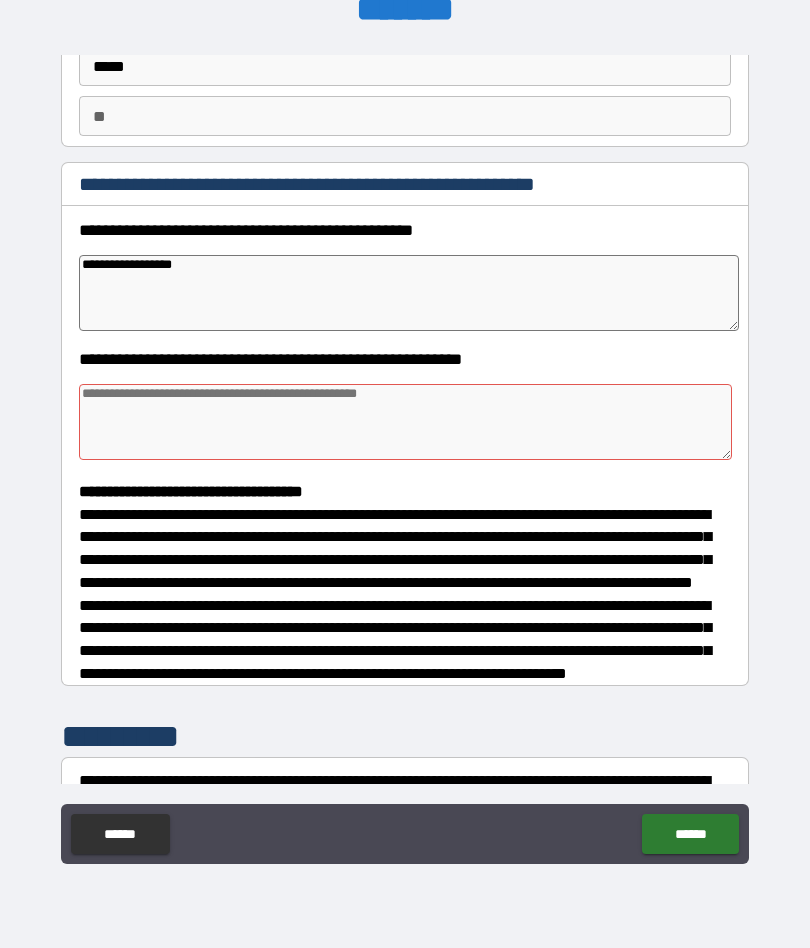 type on "*" 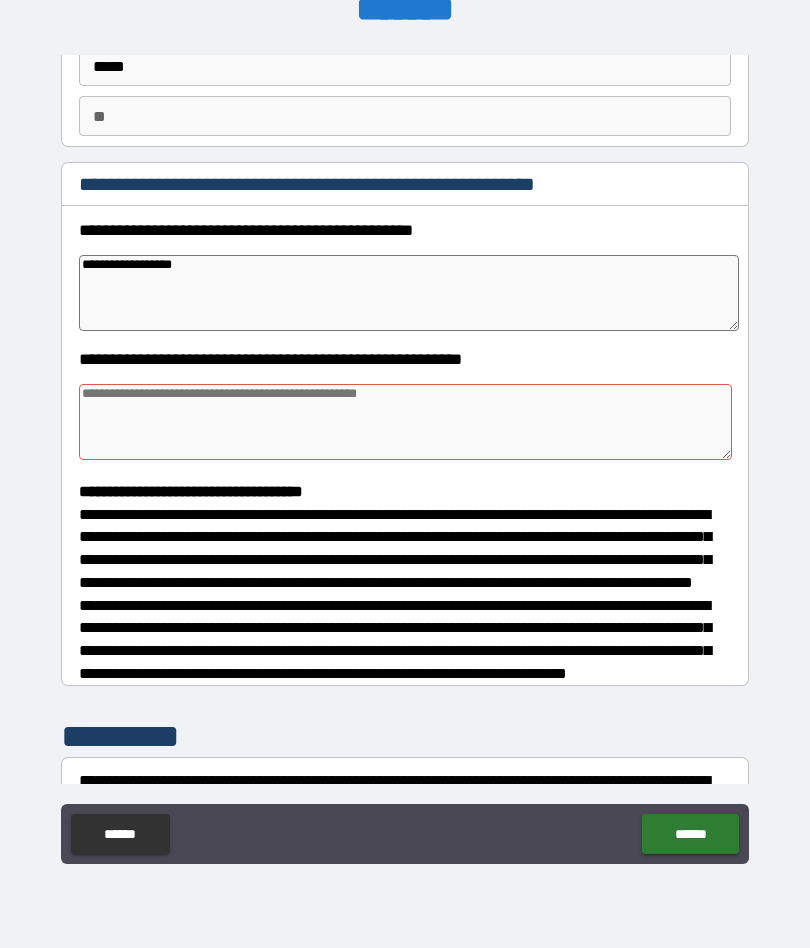 type on "*" 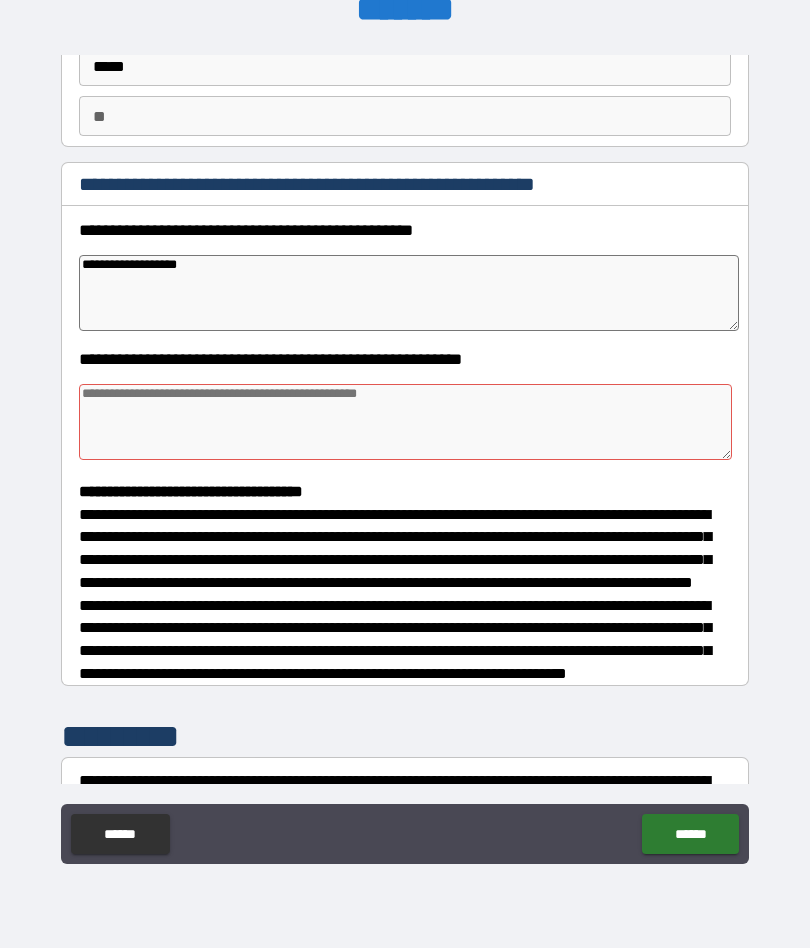 type on "*" 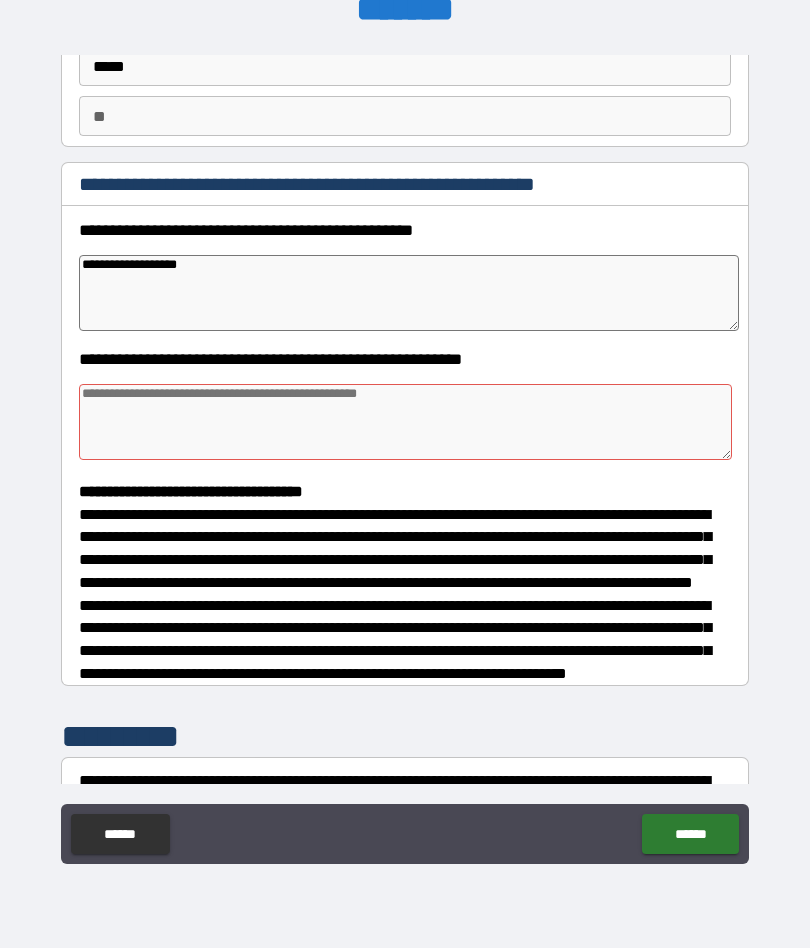 type on "*" 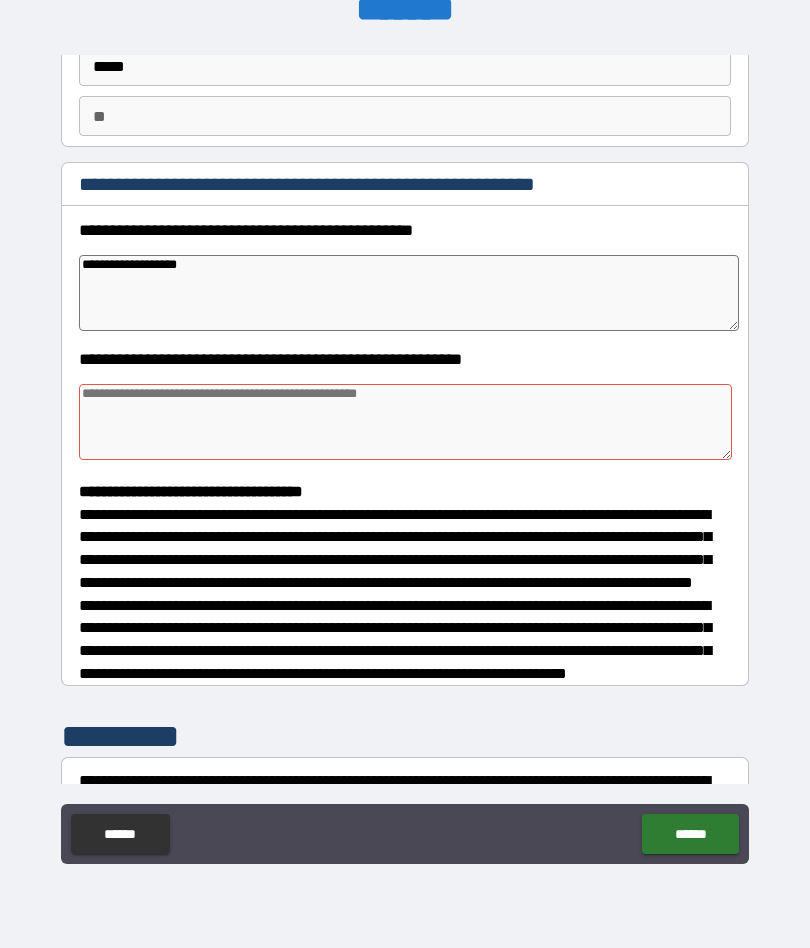 type on "*" 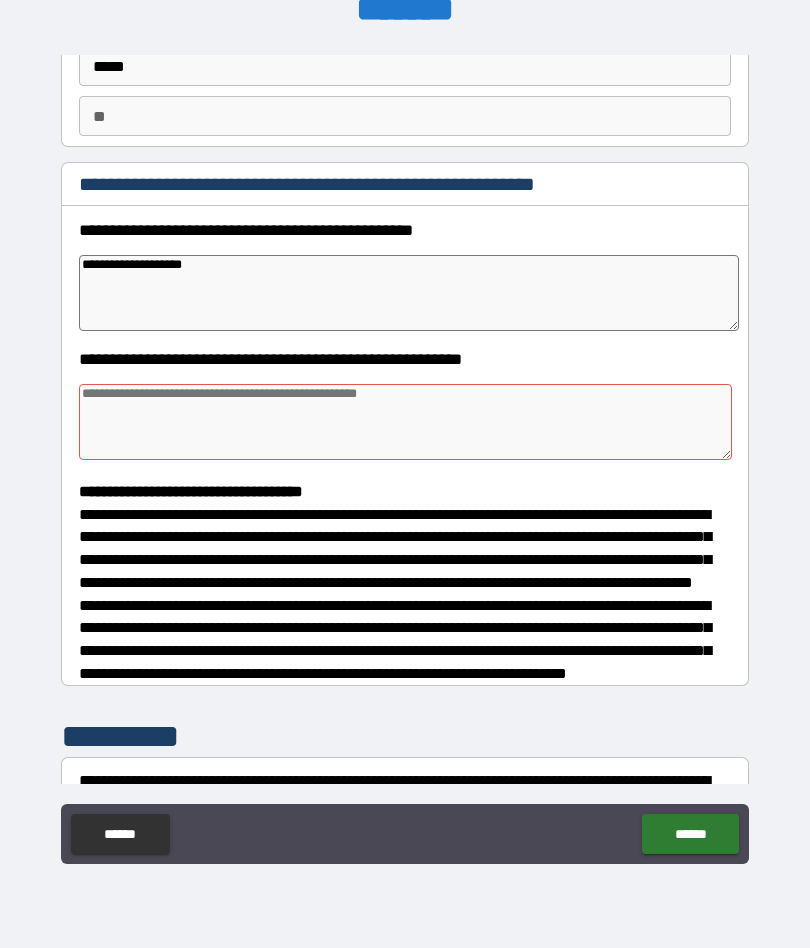 type on "*" 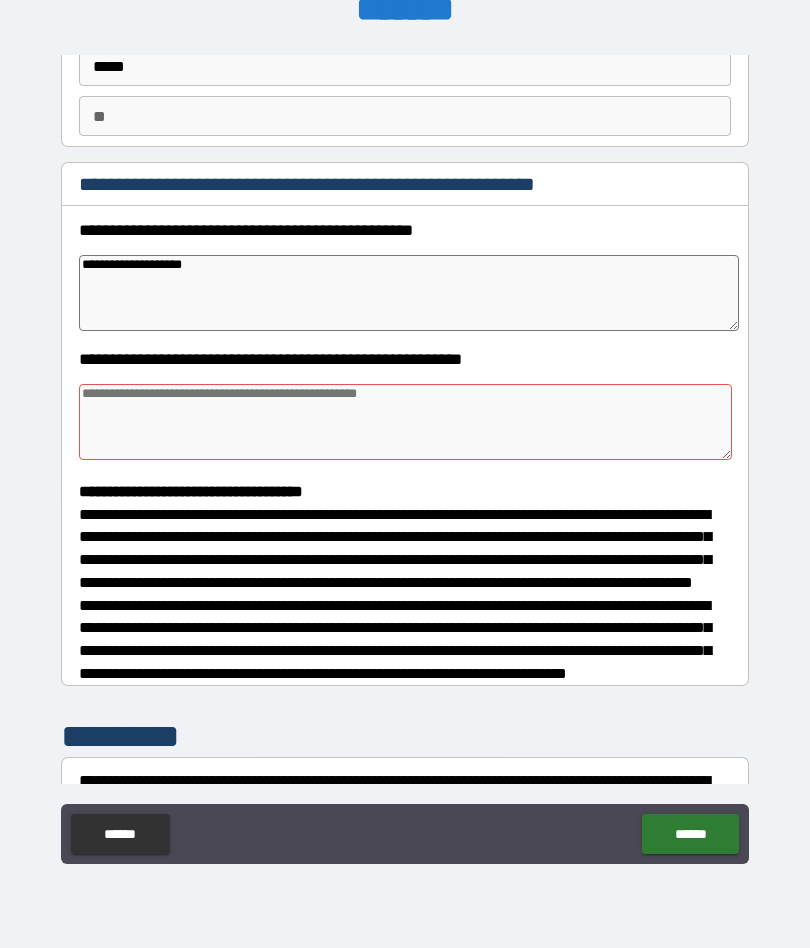 type on "*" 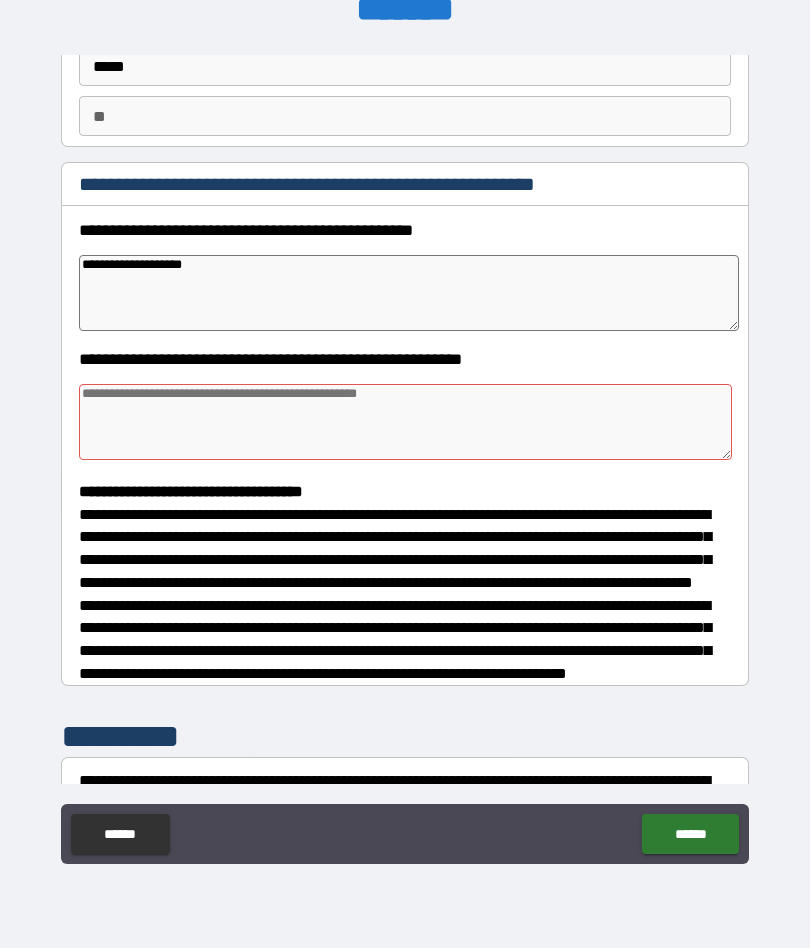 type on "*" 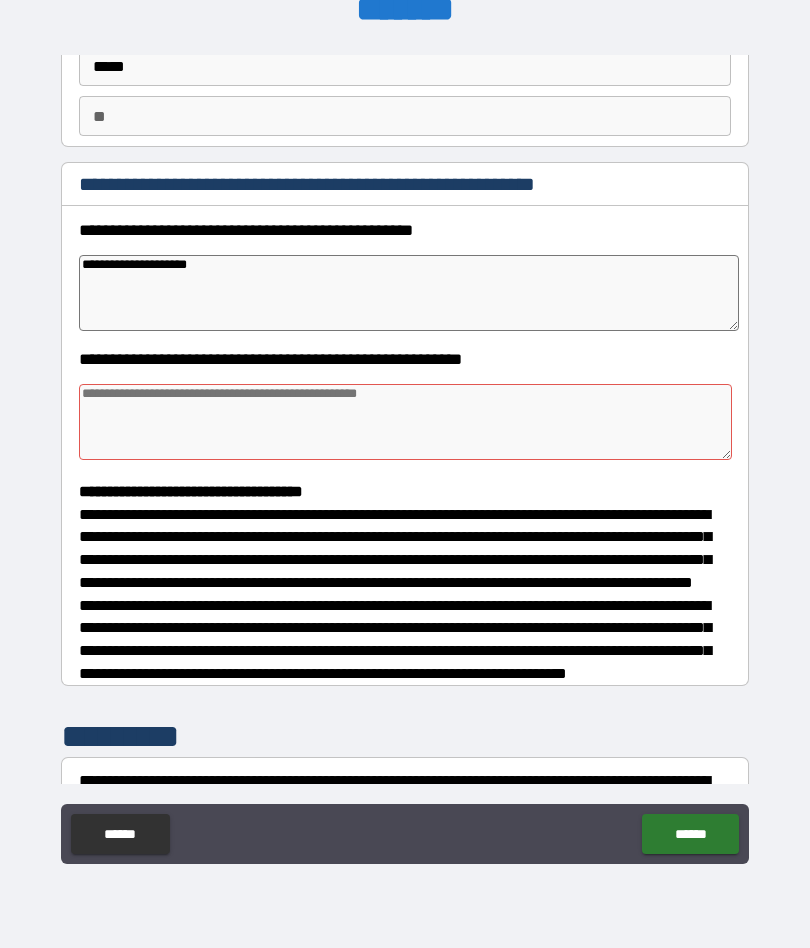 type on "*" 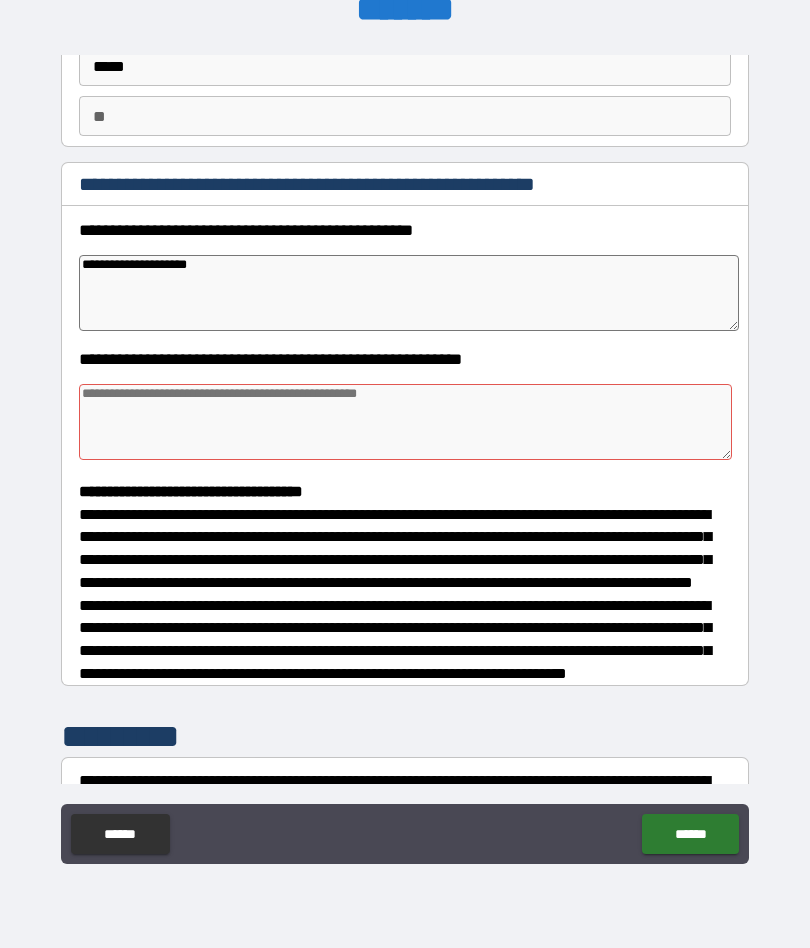 type on "*" 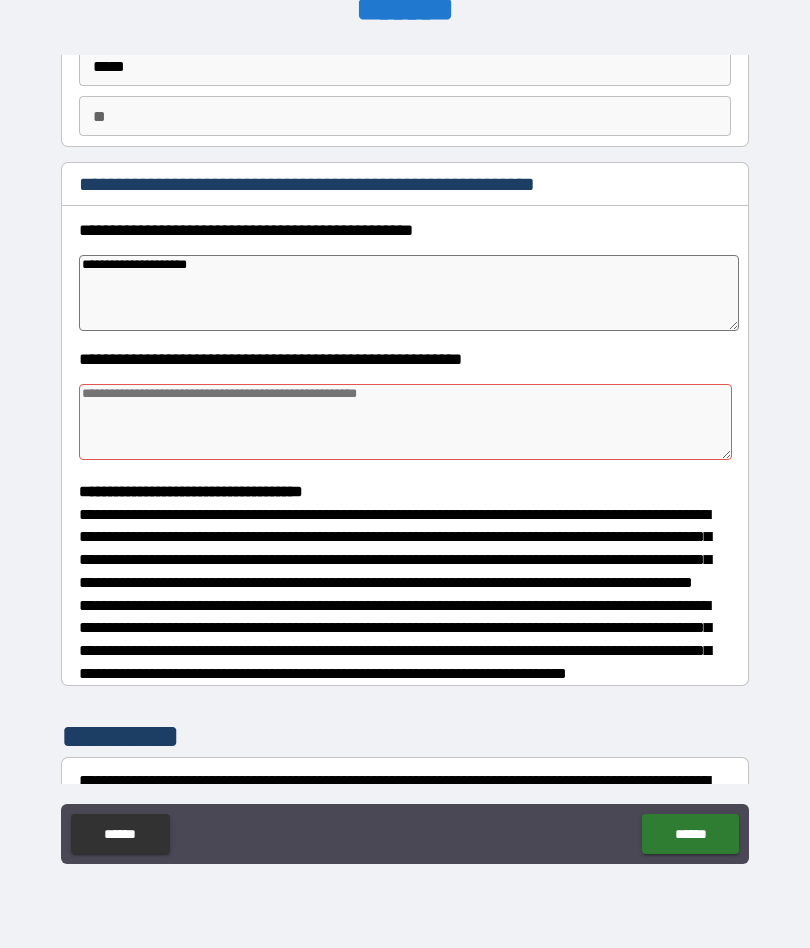 type on "*" 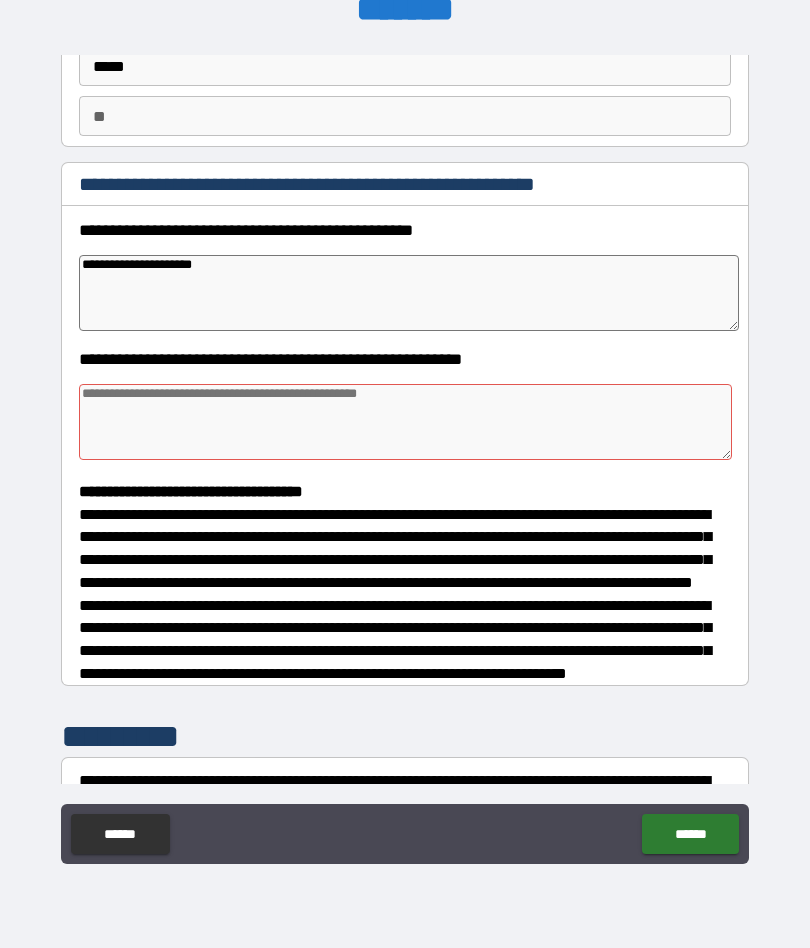 type on "*" 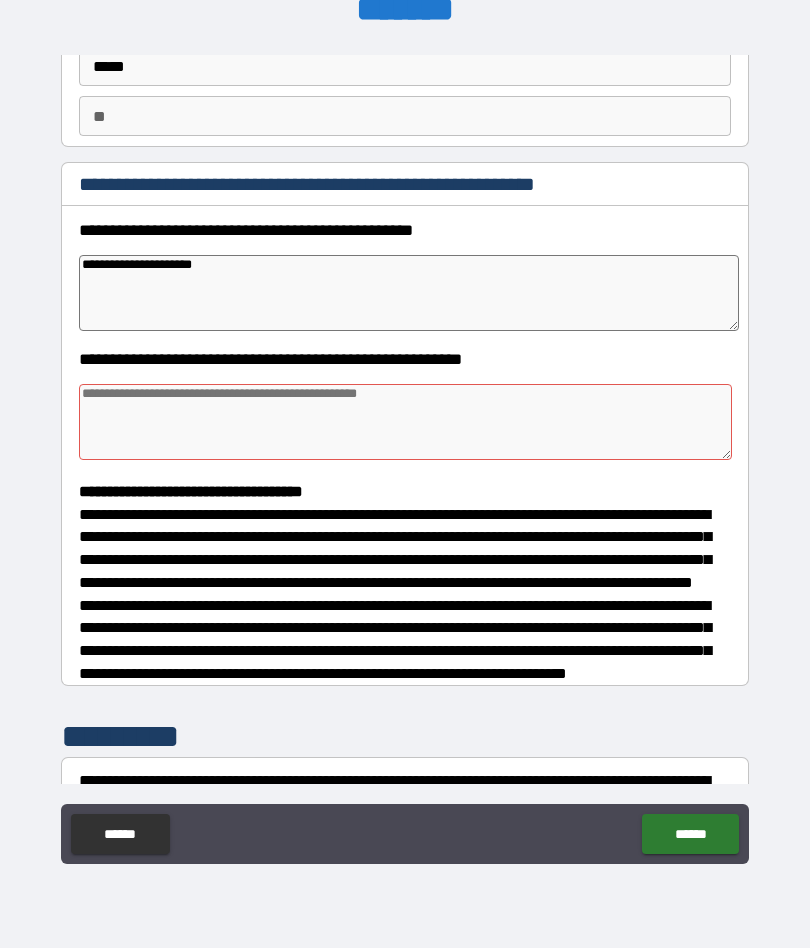 type on "*" 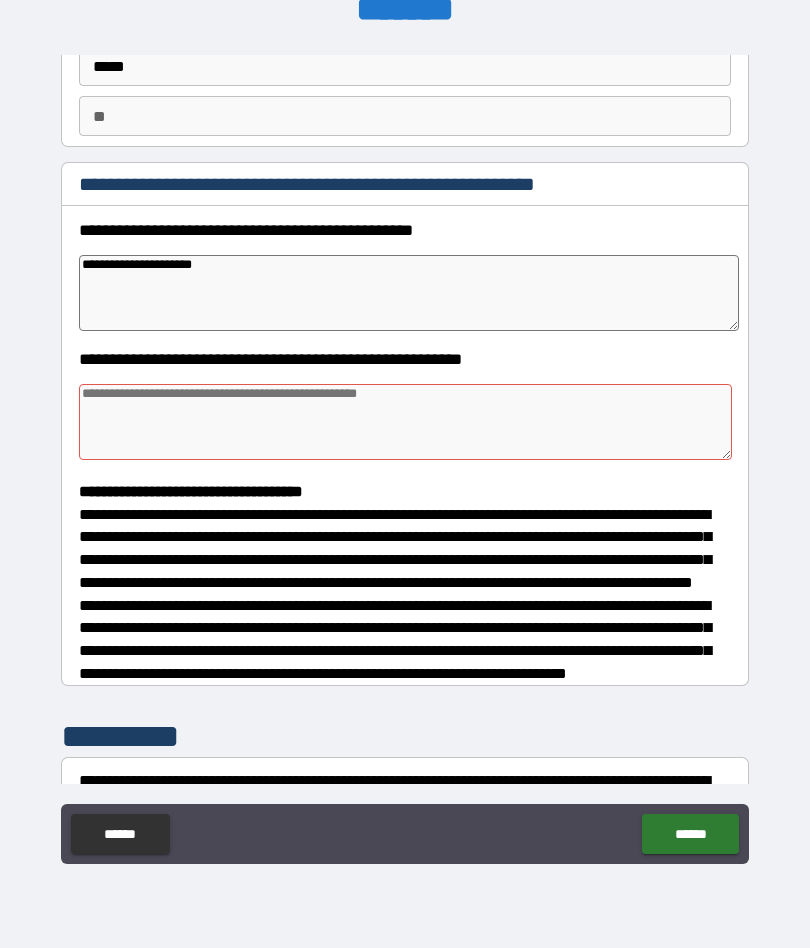 type on "*" 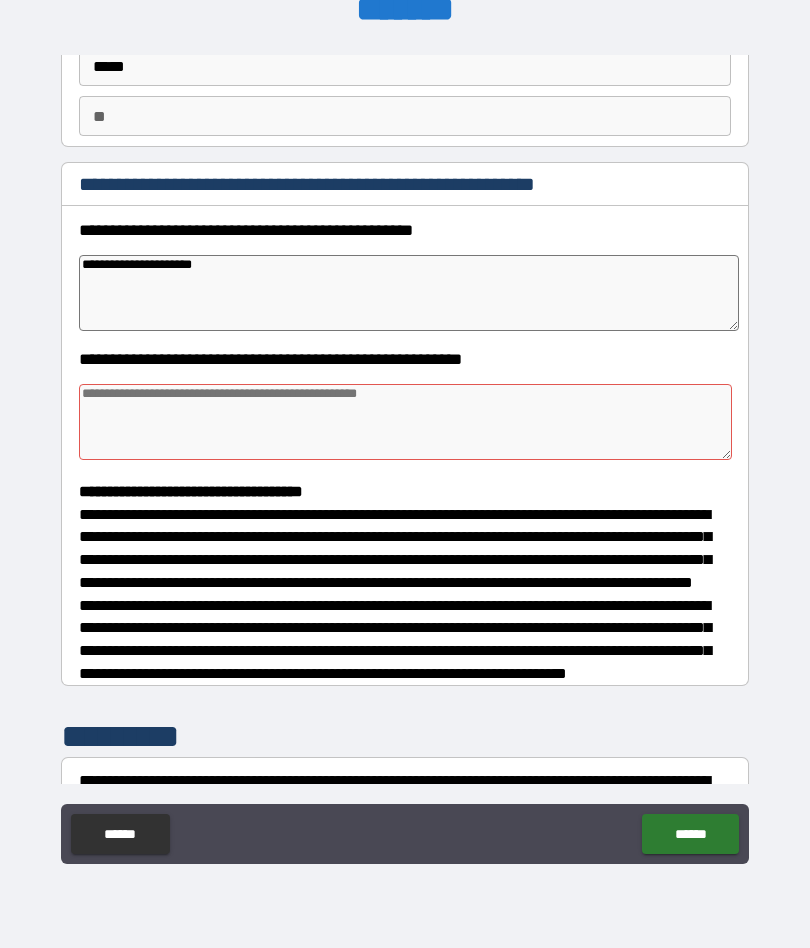type on "**********" 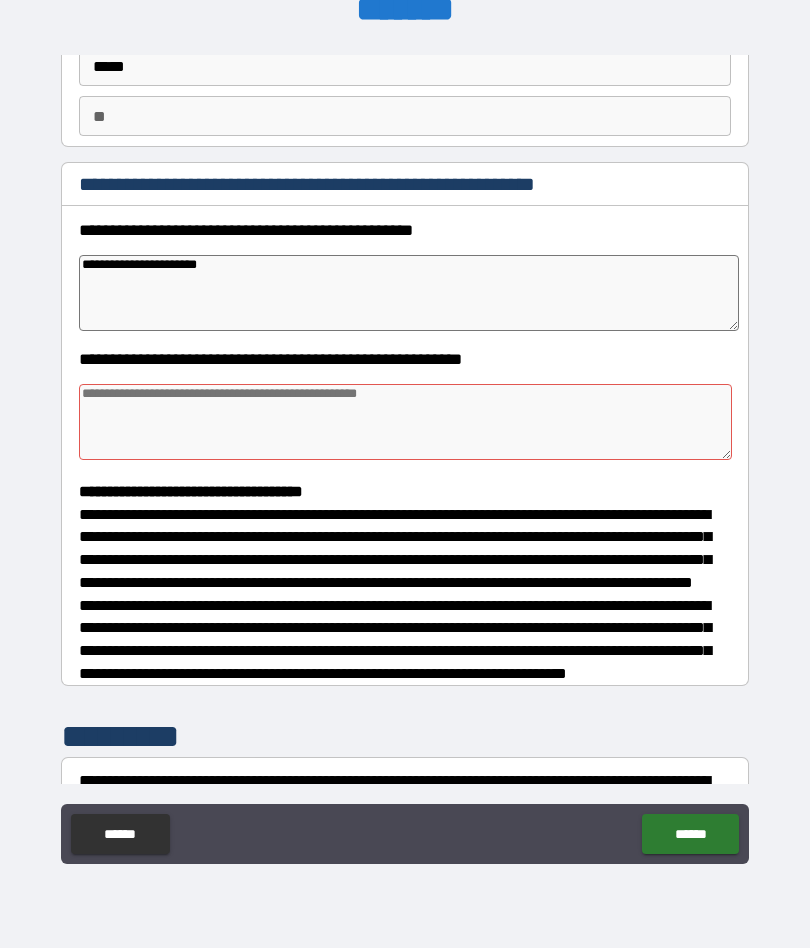 type on "*" 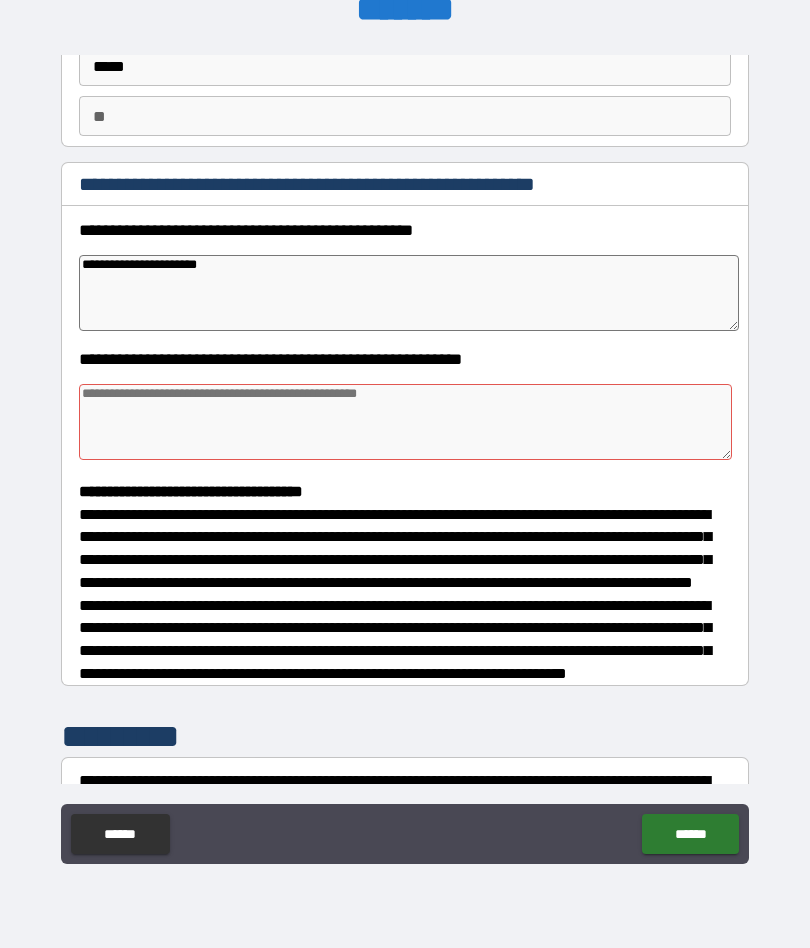 type on "*" 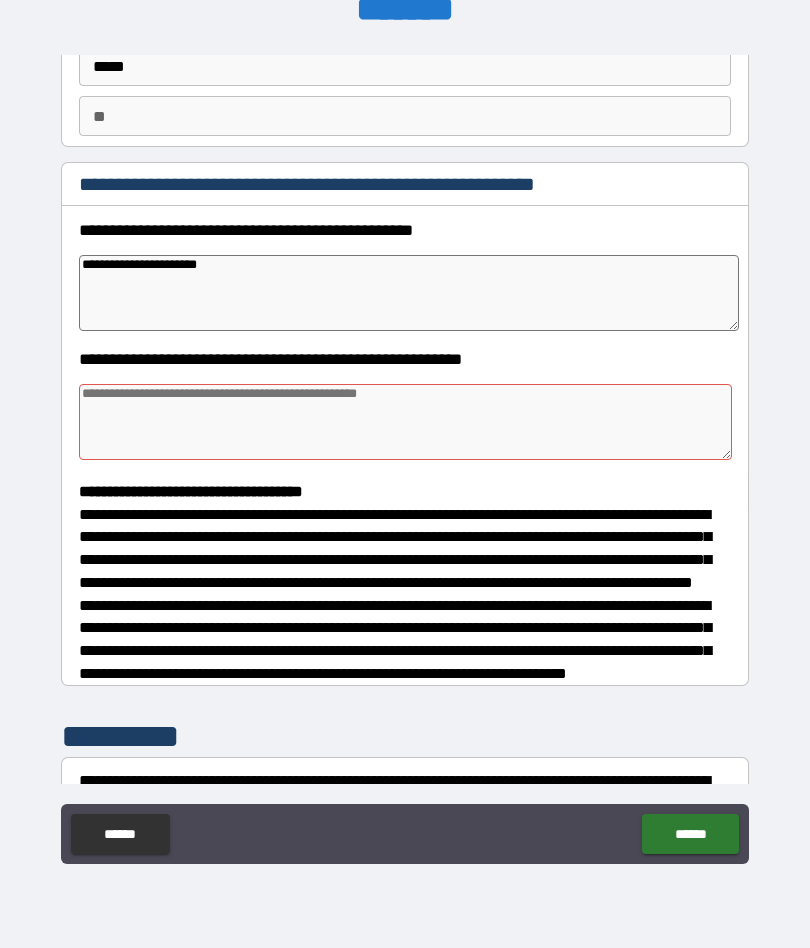 type on "*" 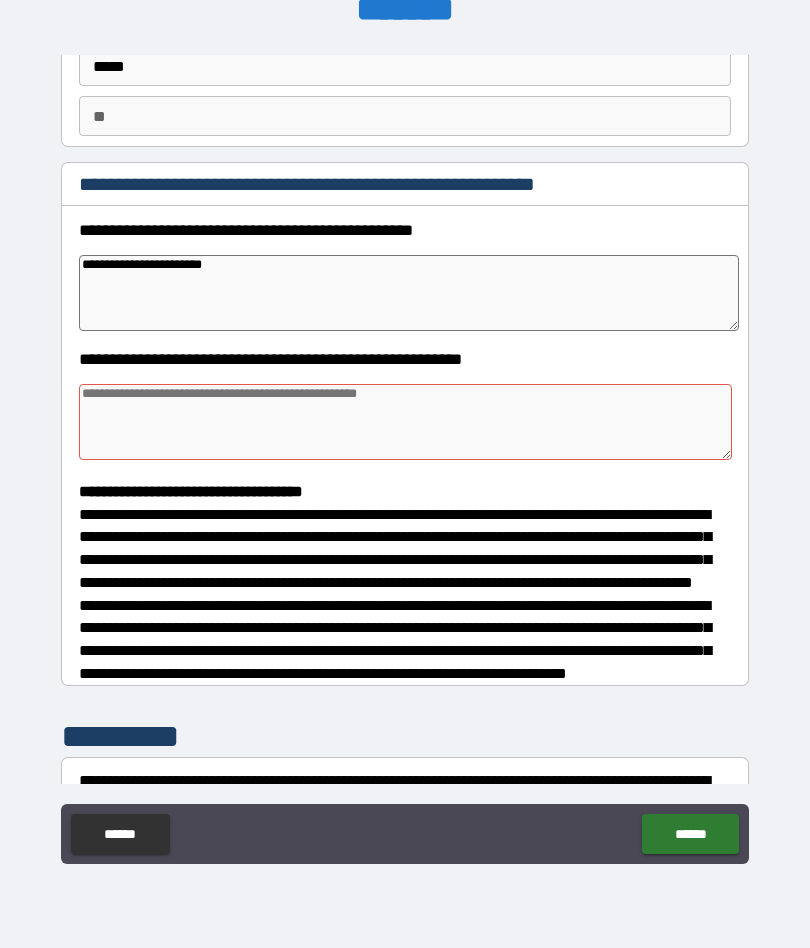 type on "*" 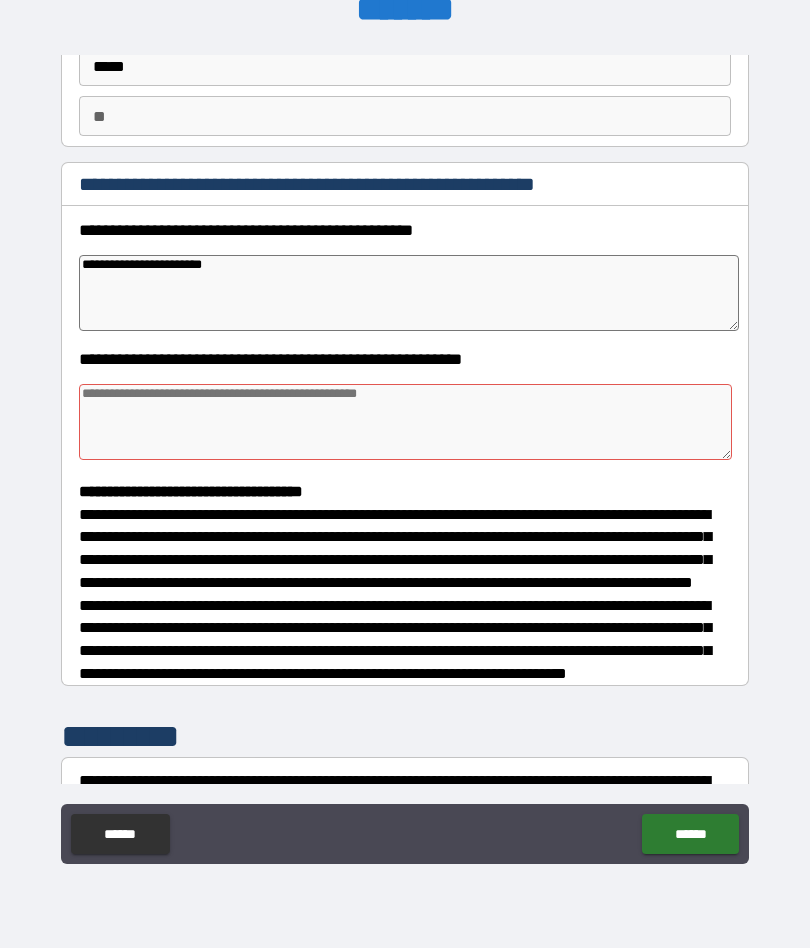 type on "**********" 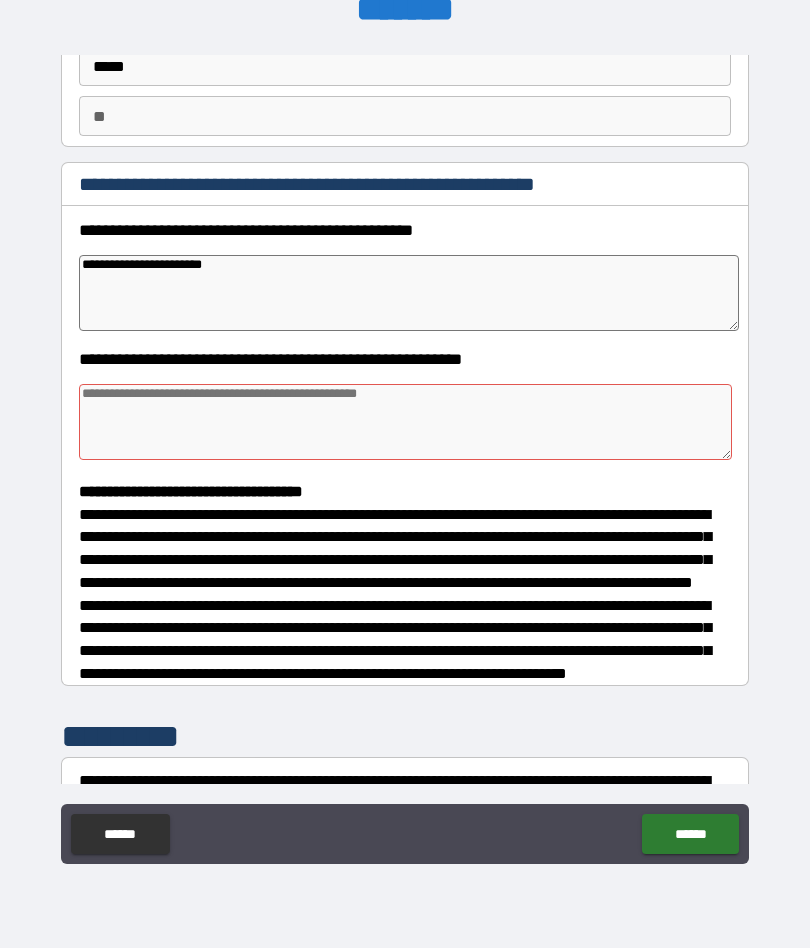 type on "*" 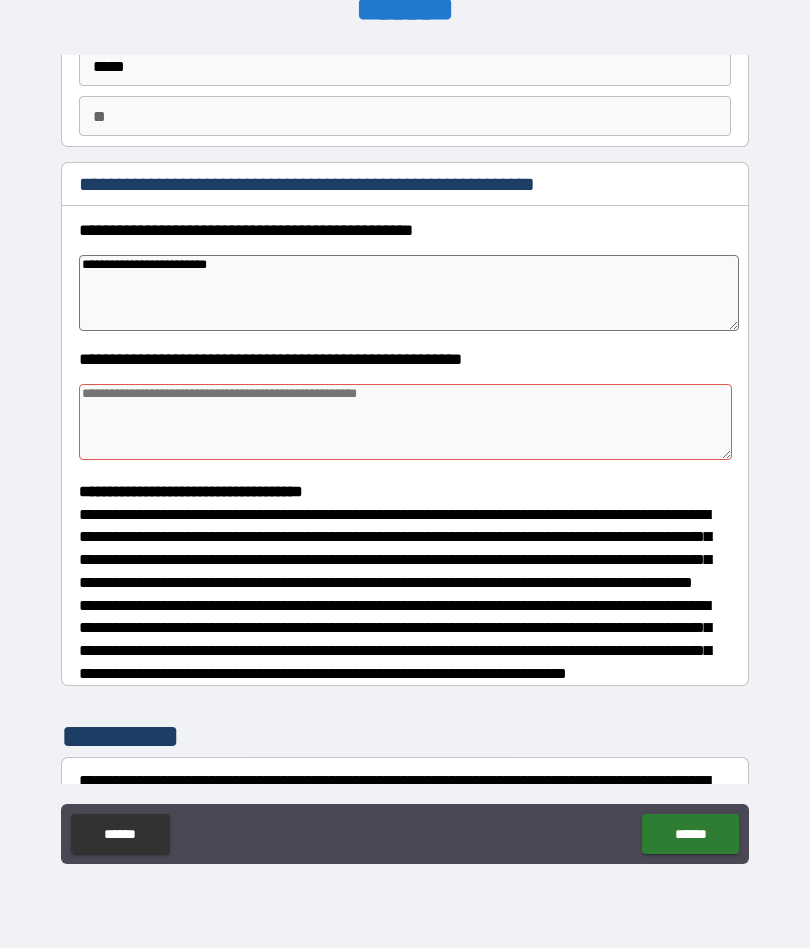 type on "*" 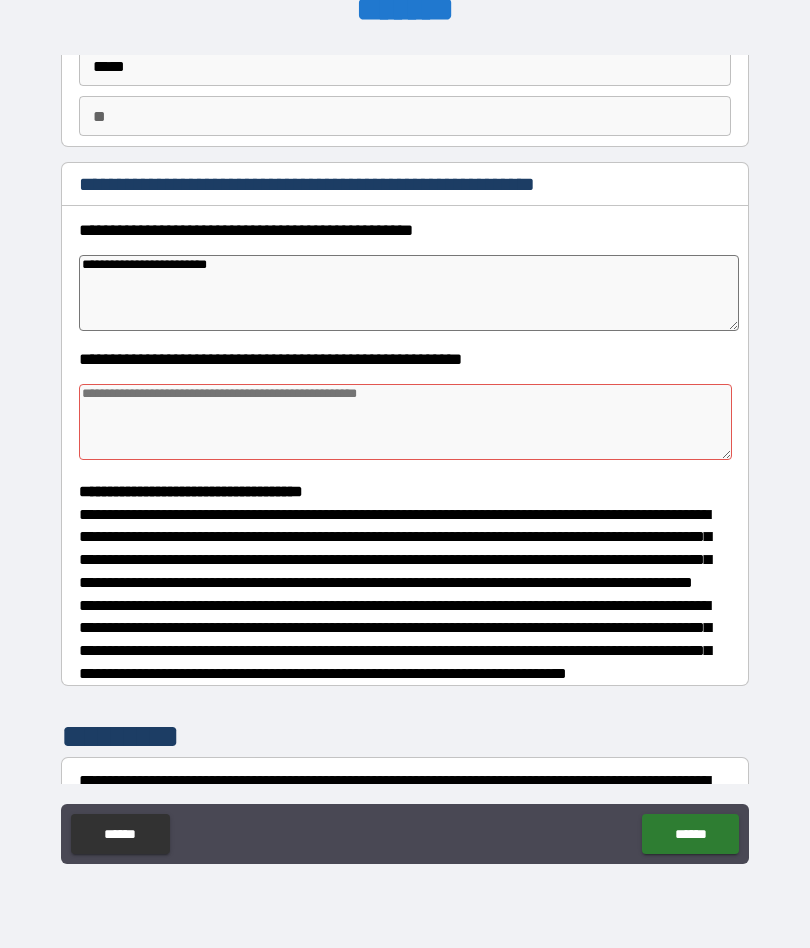 type on "**********" 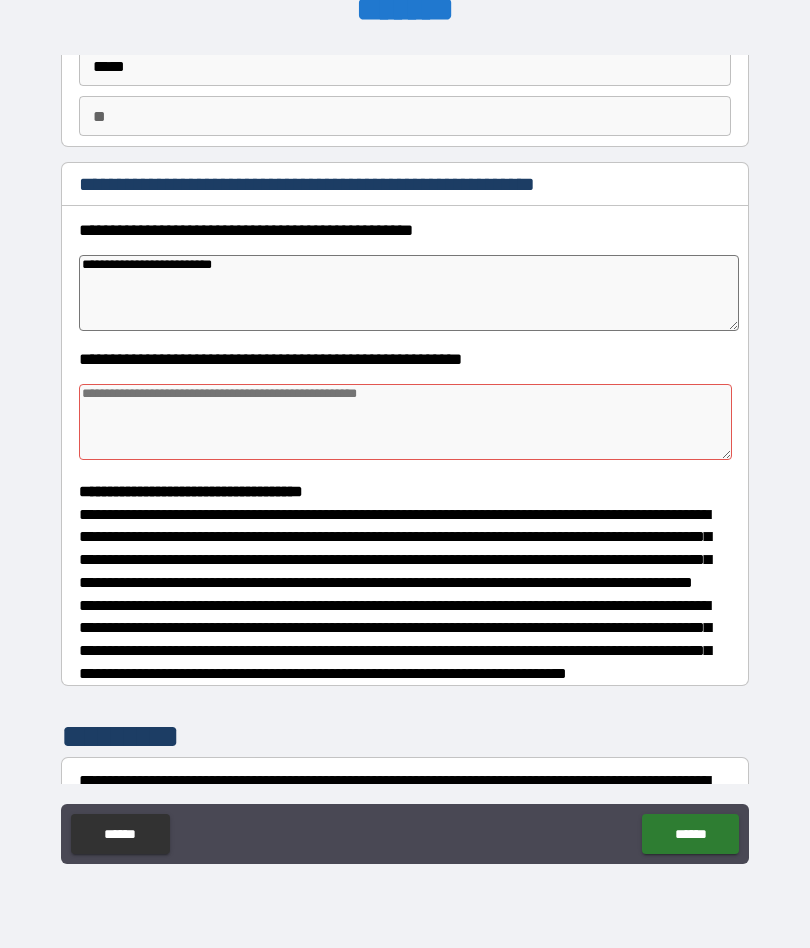type on "*" 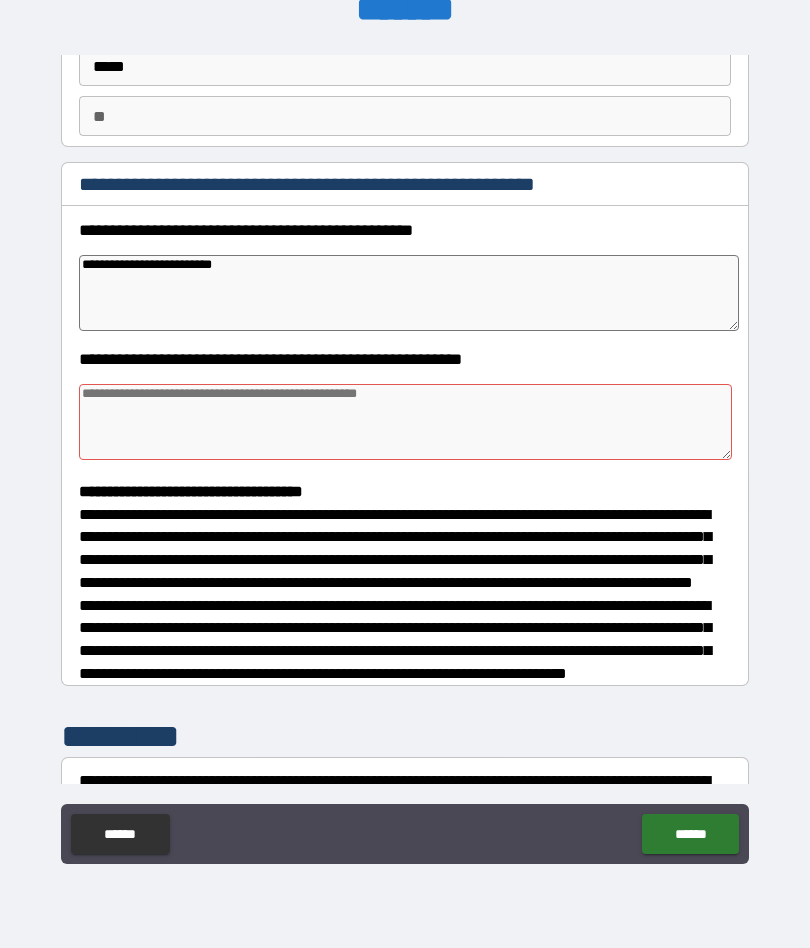 type on "*" 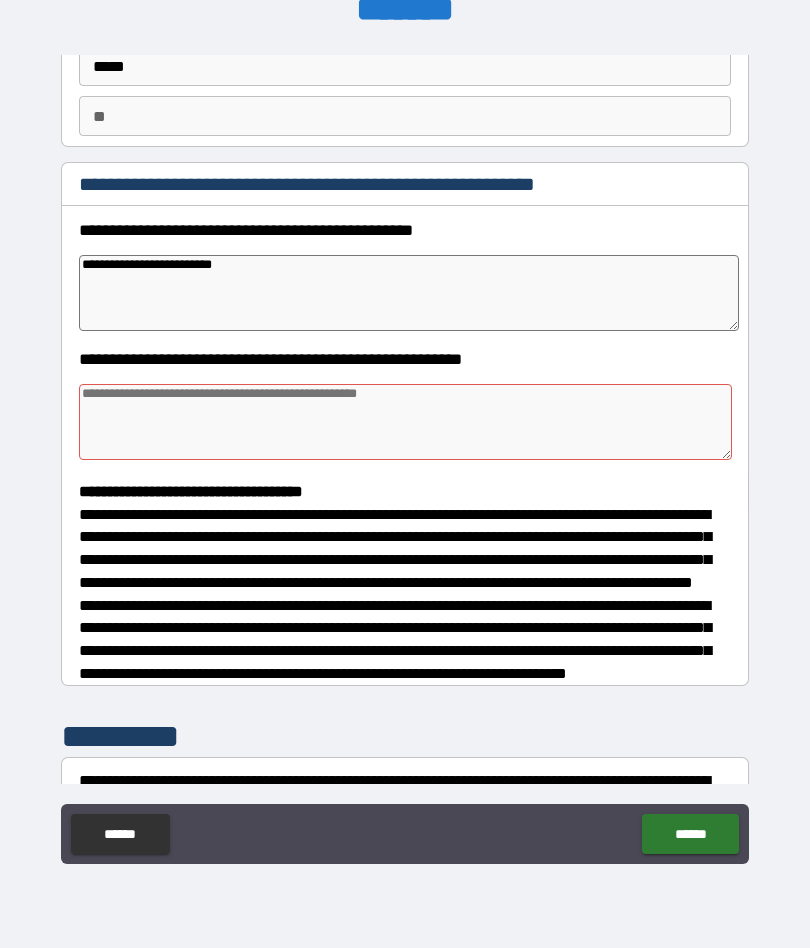 type on "*" 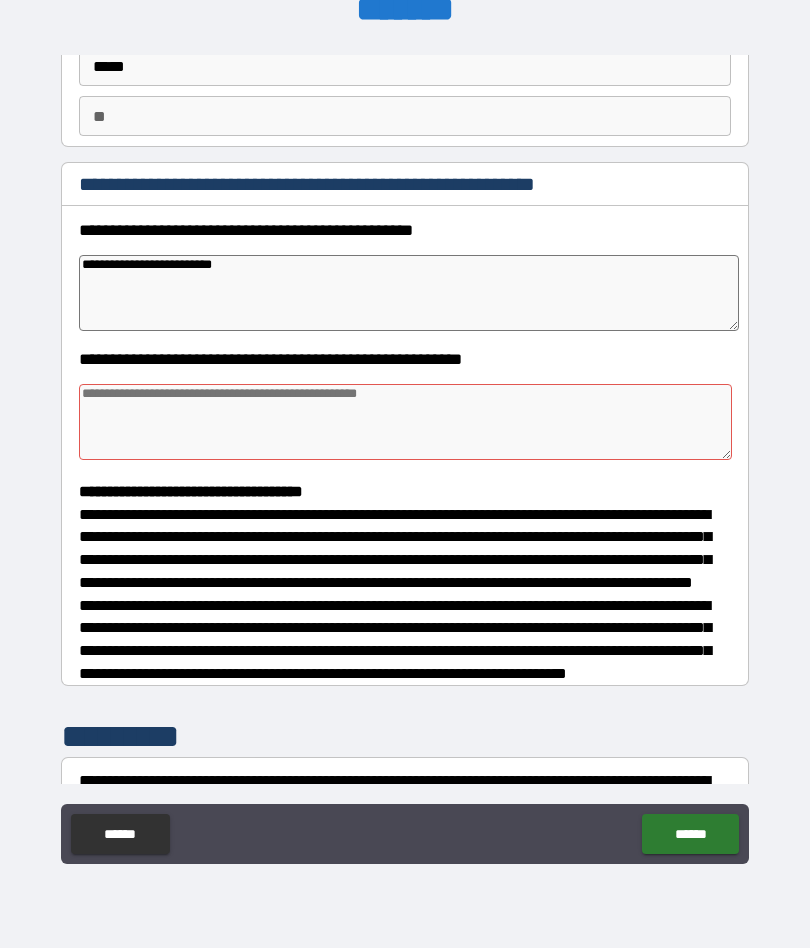 type on "*" 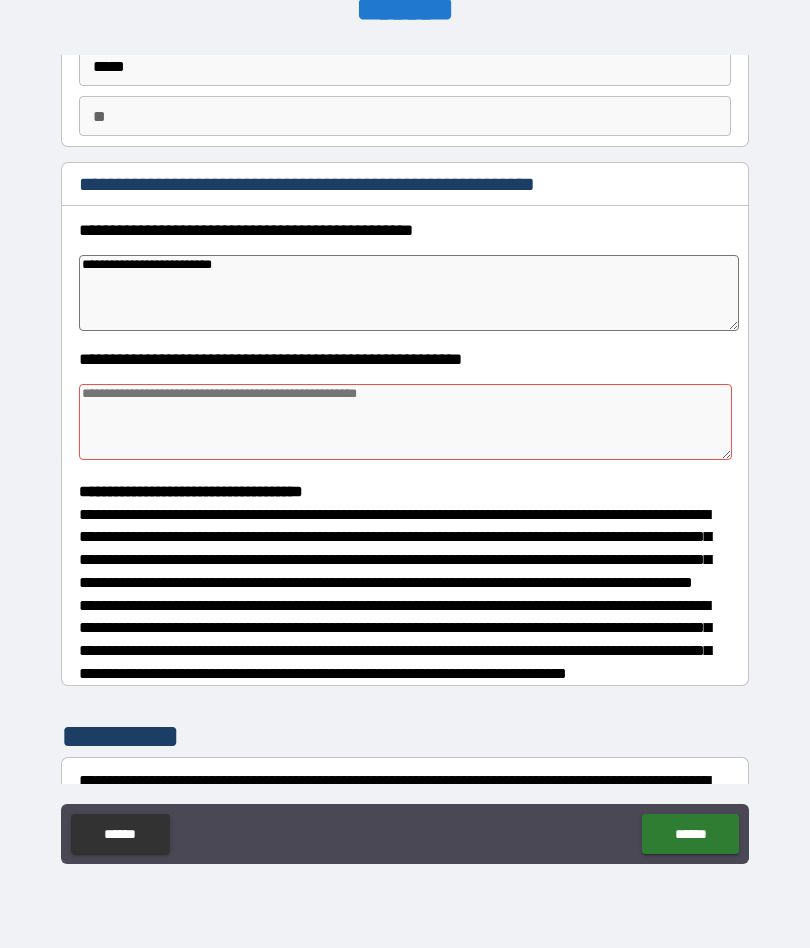 type on "*" 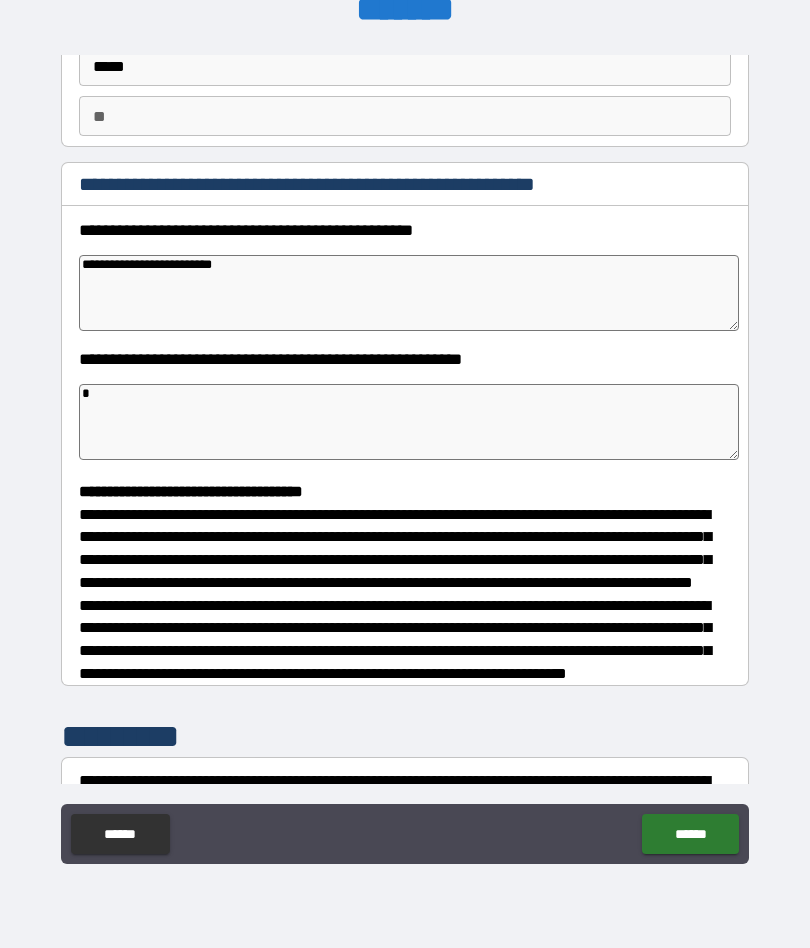 type on "*" 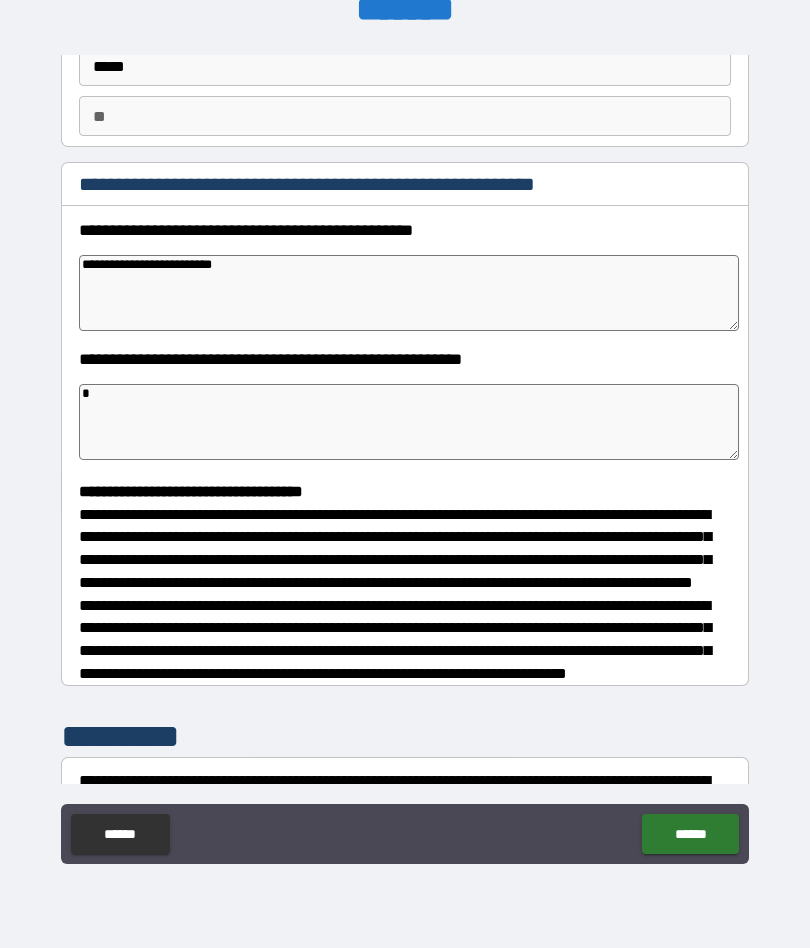 type on "*" 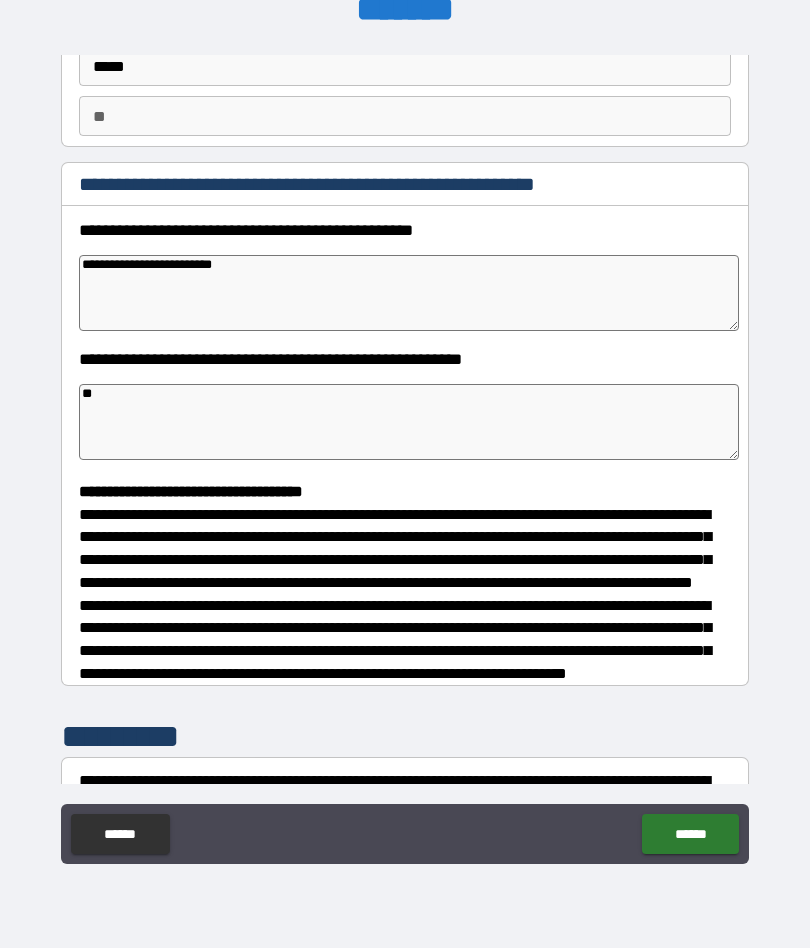 type on "***" 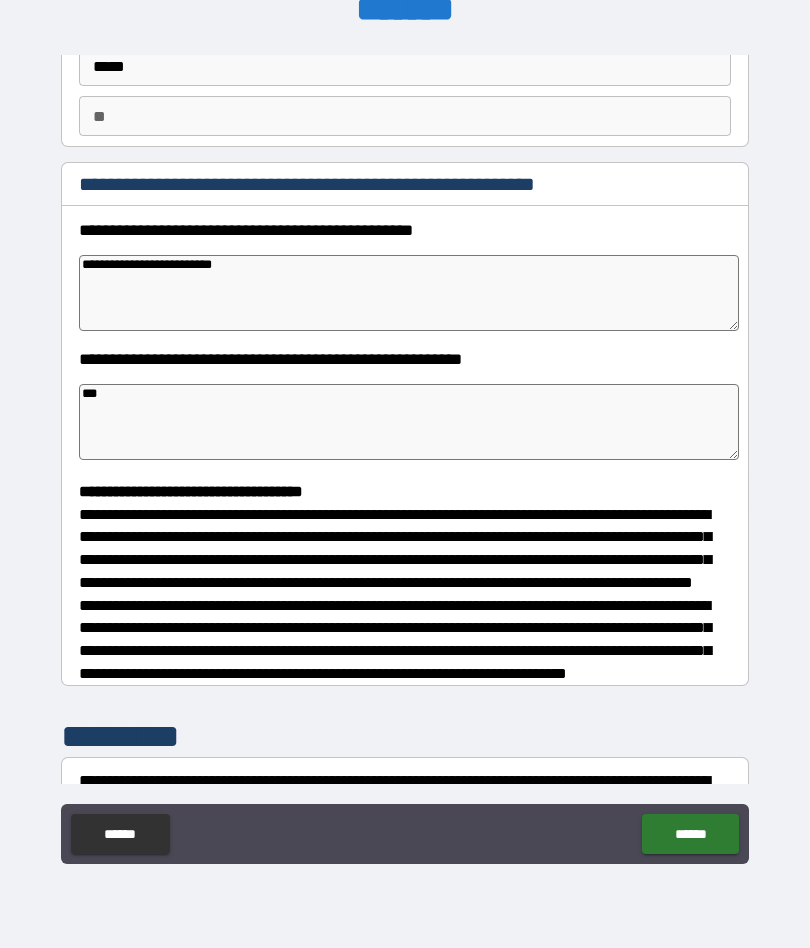 type on "*" 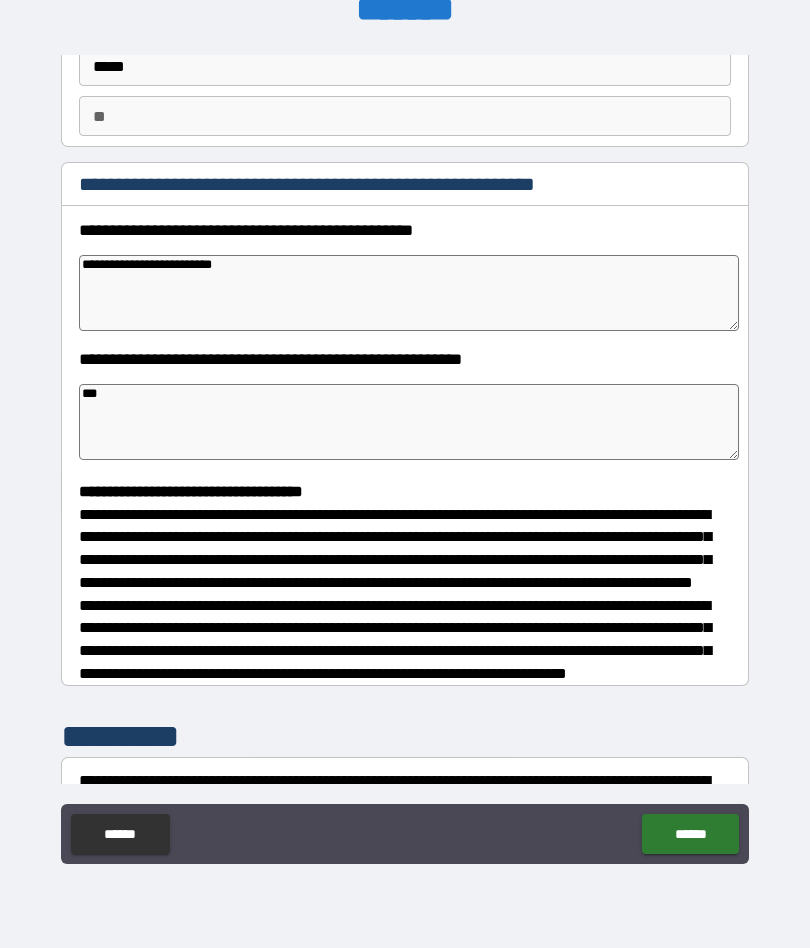type on "*" 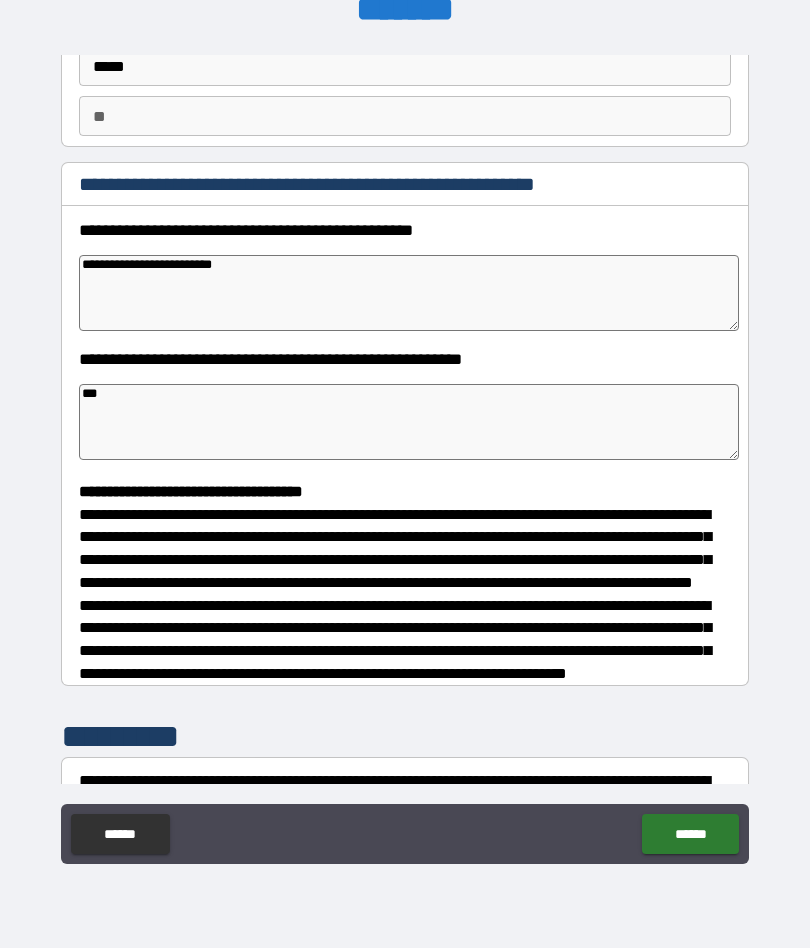 type on "*" 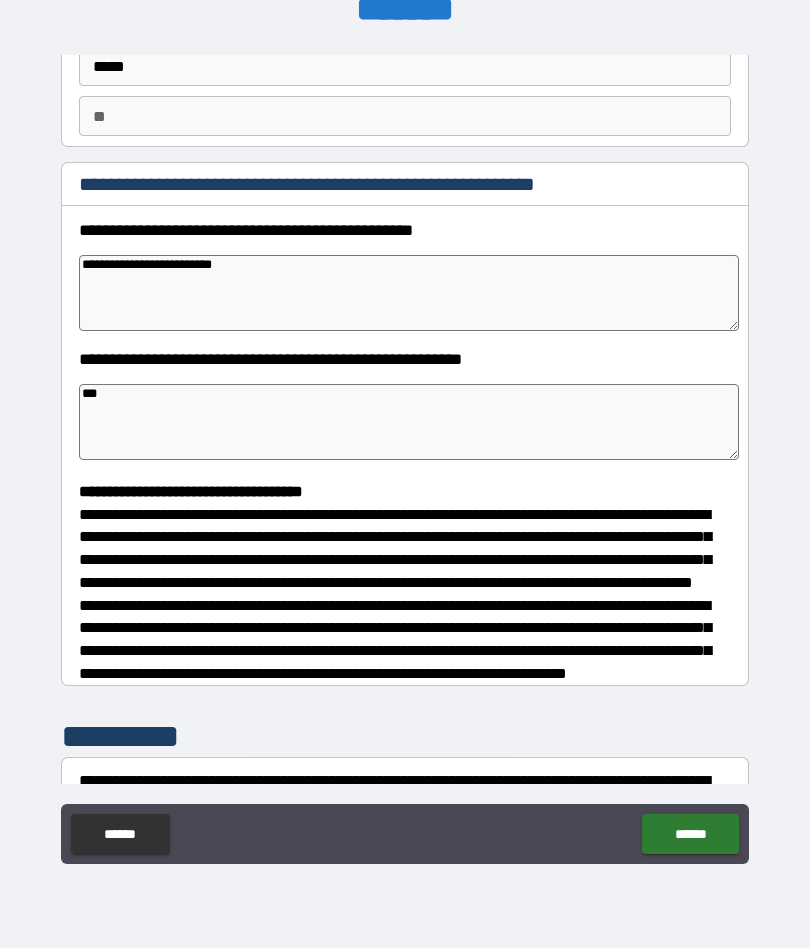 type on "*" 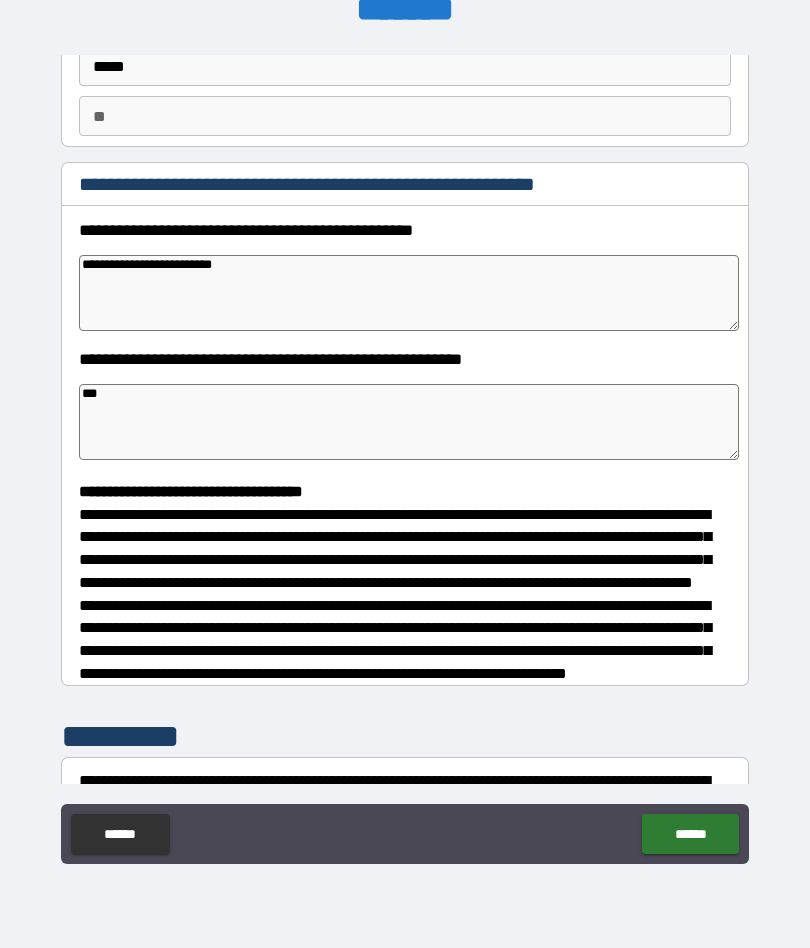 type on "***" 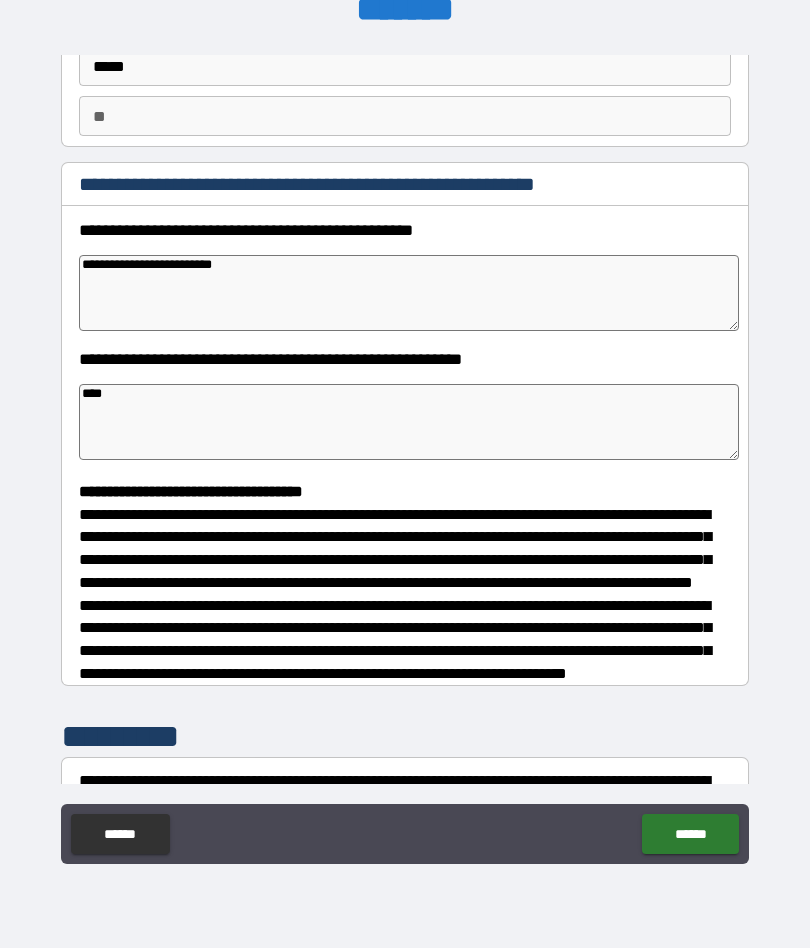 type on "*" 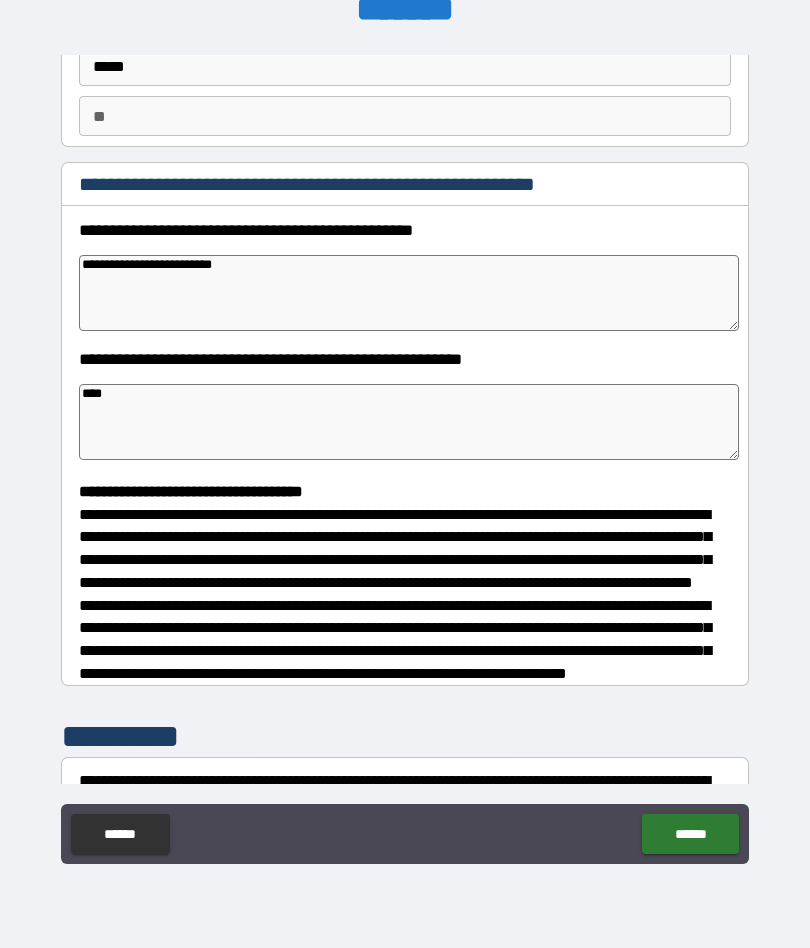 type on "*" 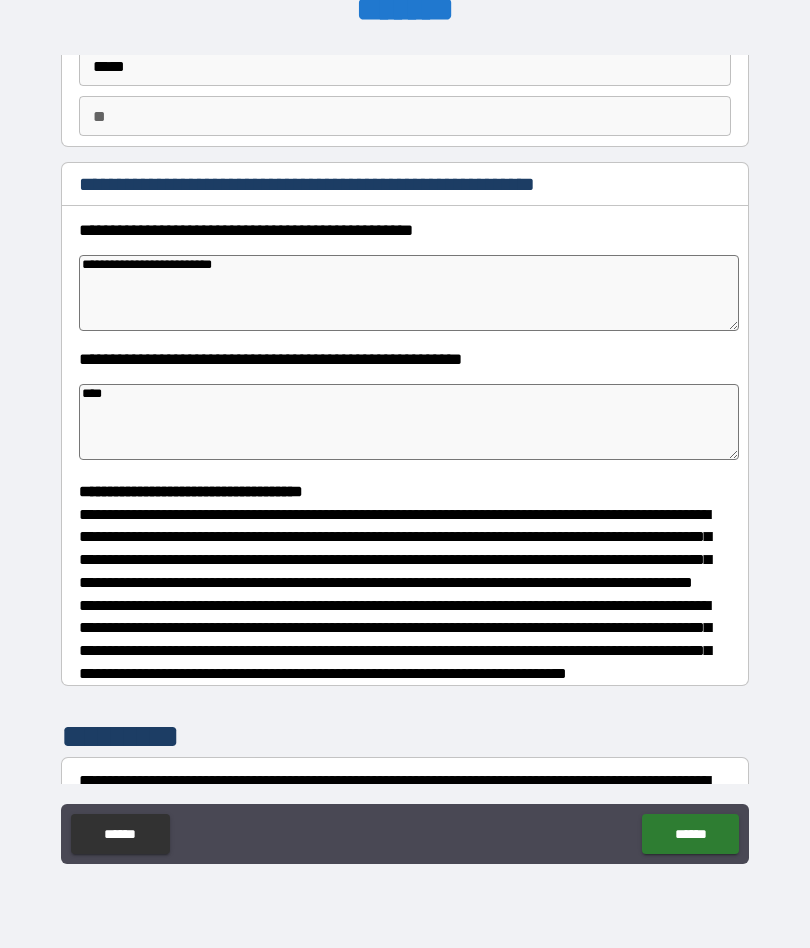 type on "*" 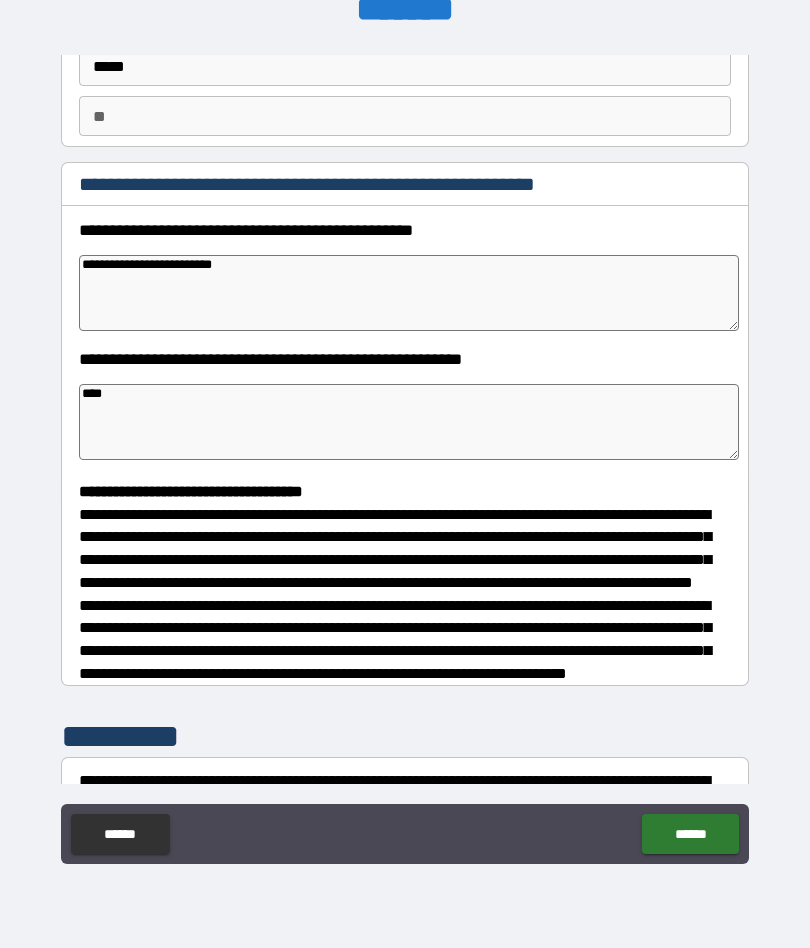 type on "***" 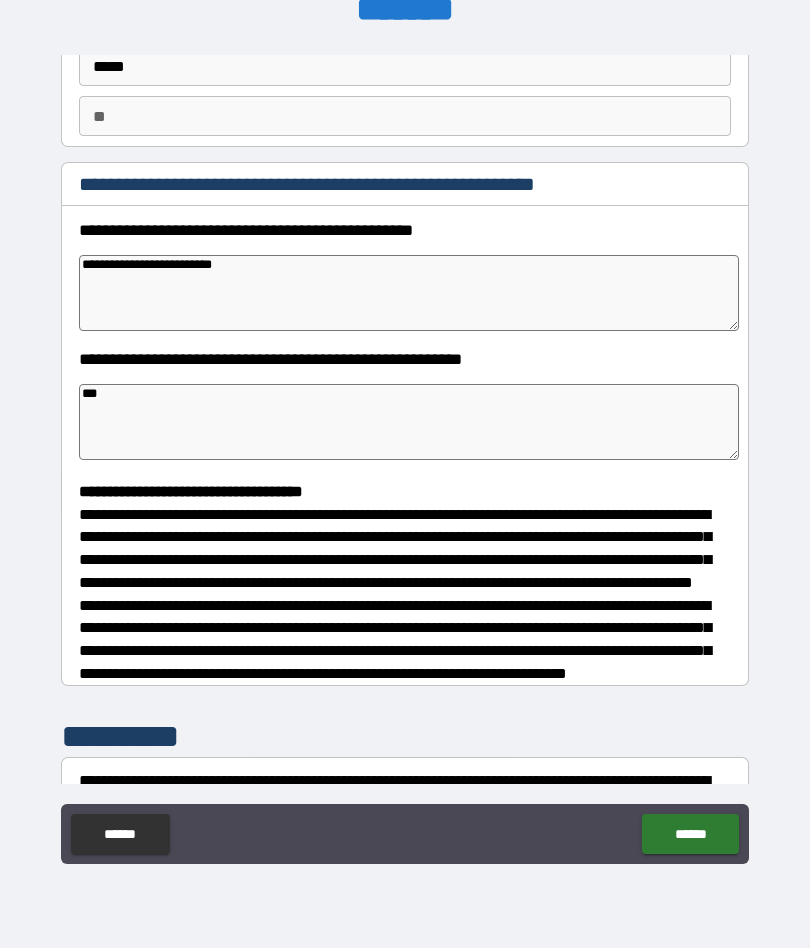 type on "*" 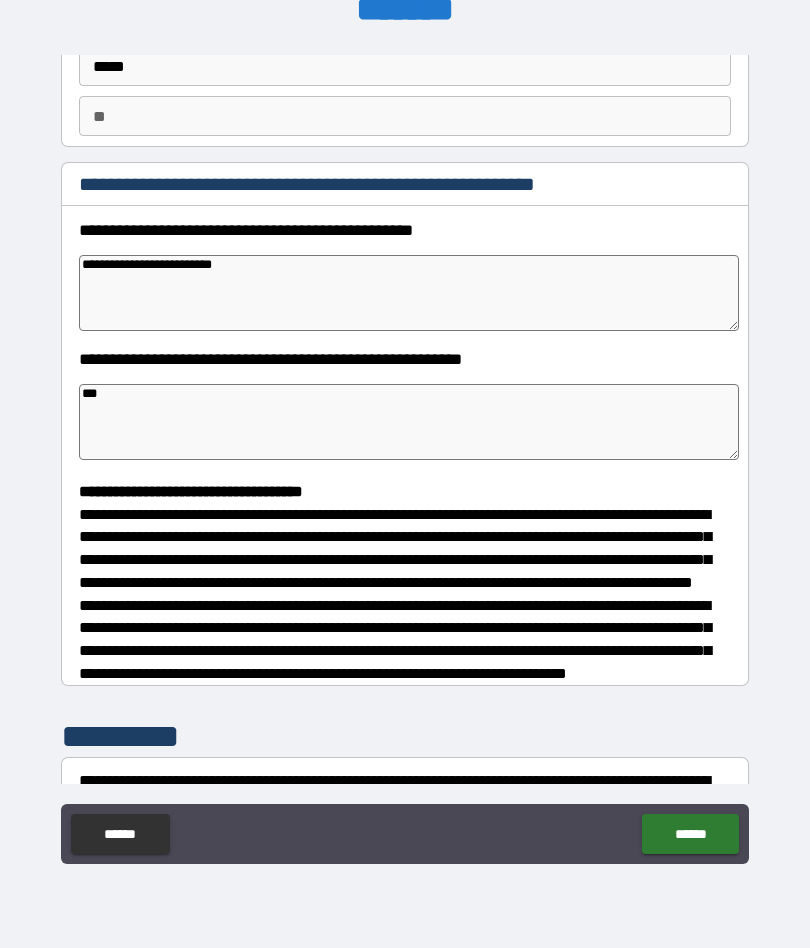 type on "*" 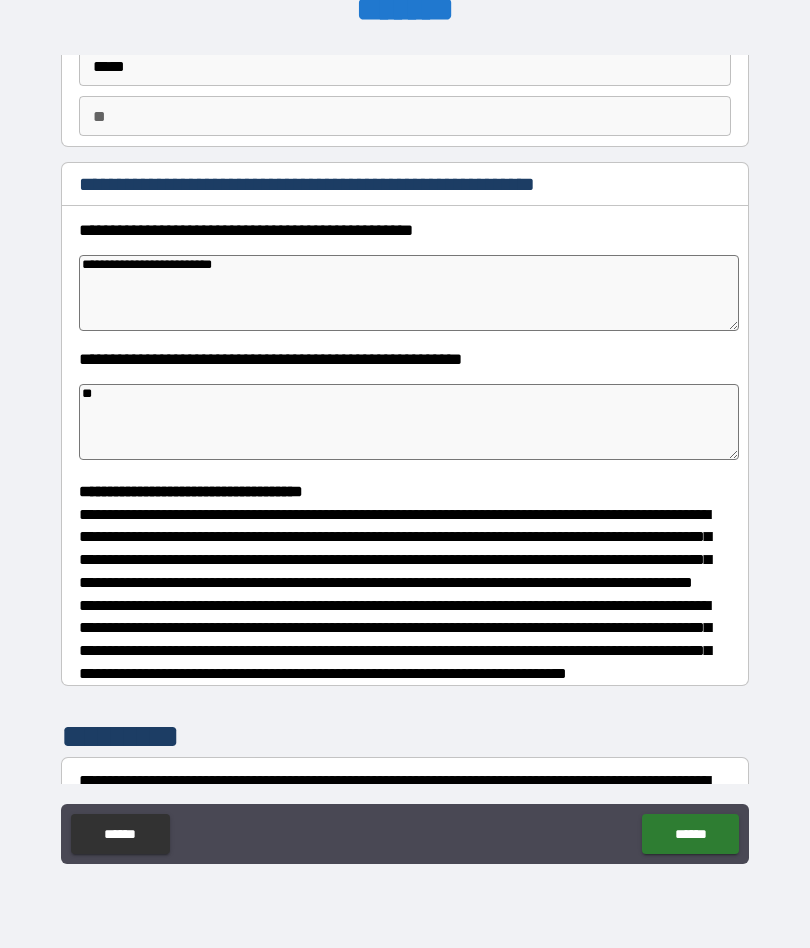 type 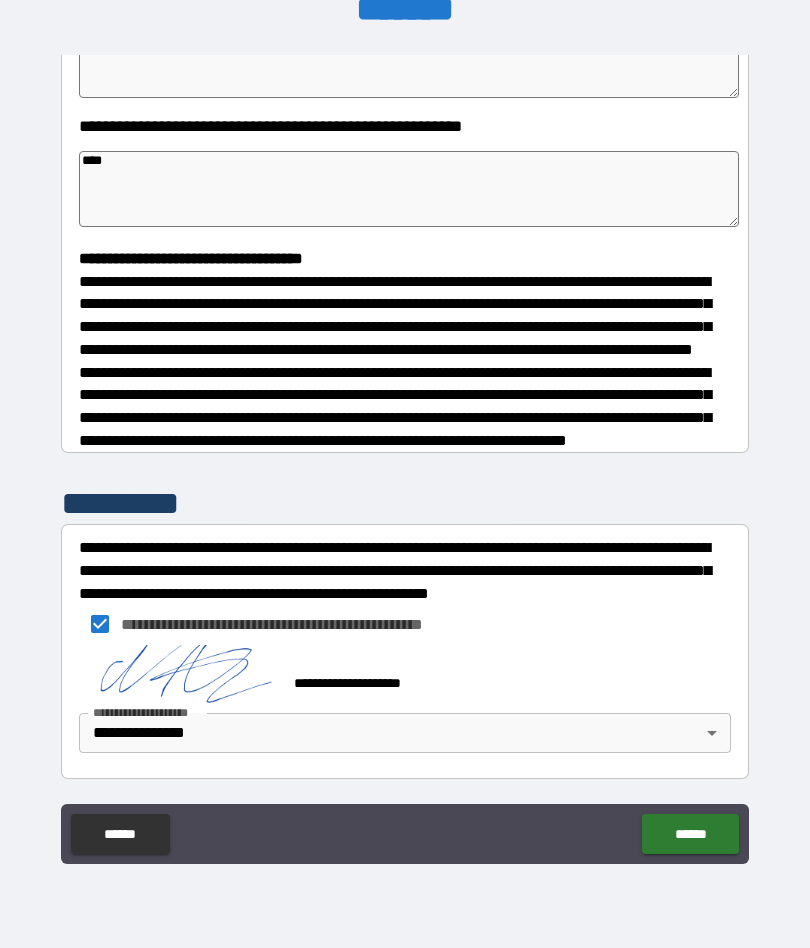 scroll, scrollTop: 422, scrollLeft: 0, axis: vertical 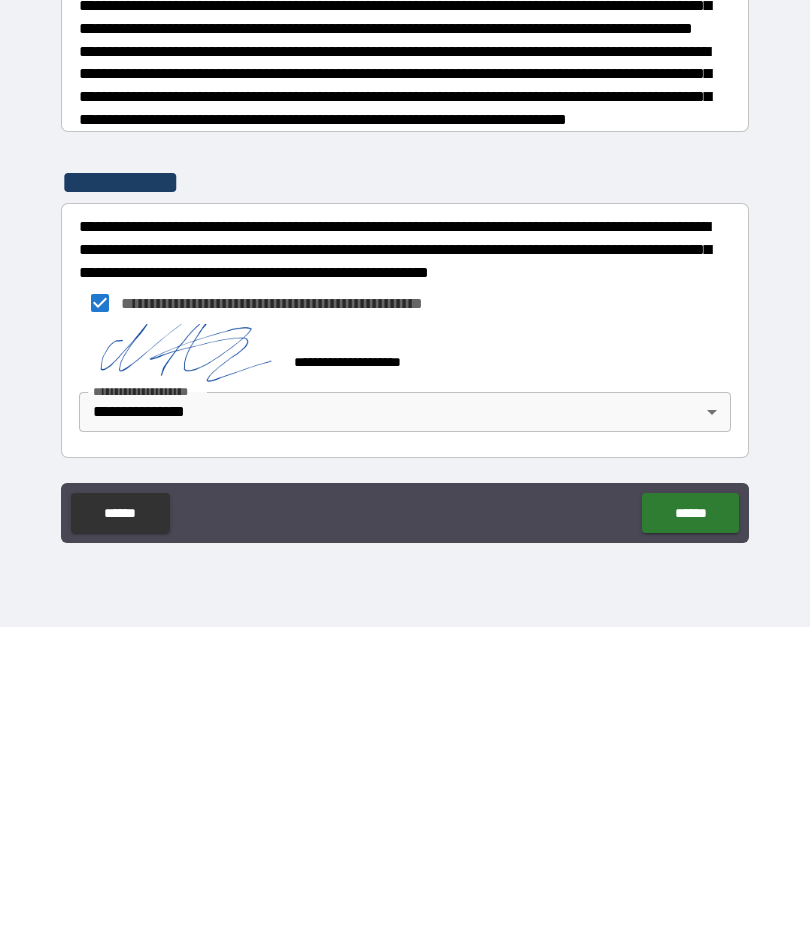 click on "******" at bounding box center [690, 834] 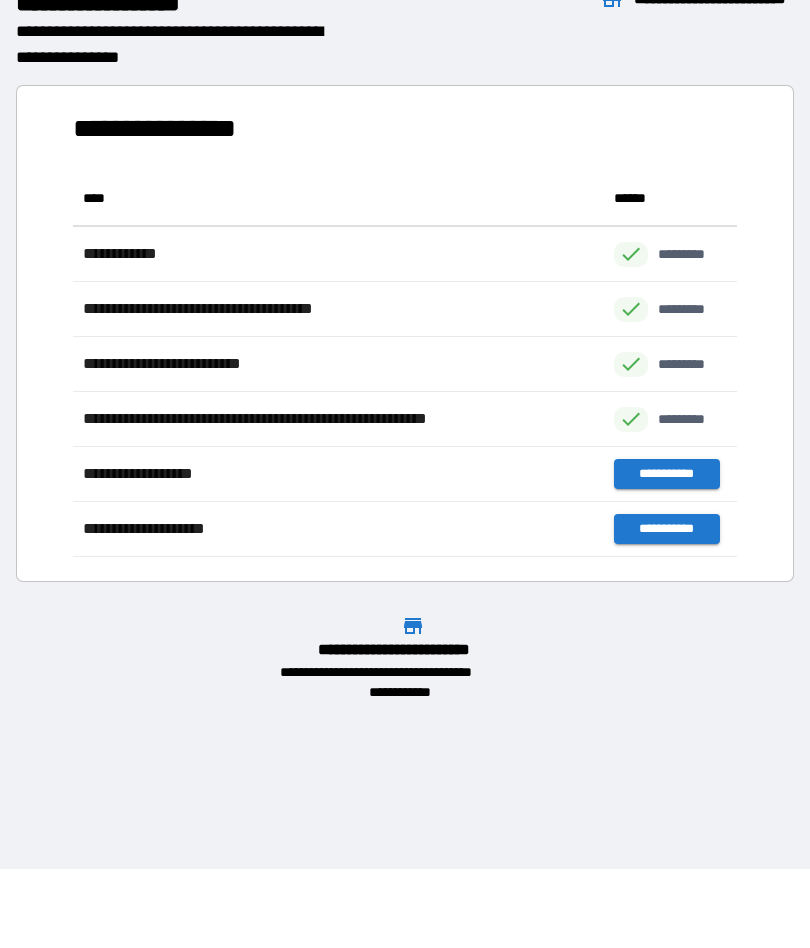 scroll, scrollTop: 1, scrollLeft: 1, axis: both 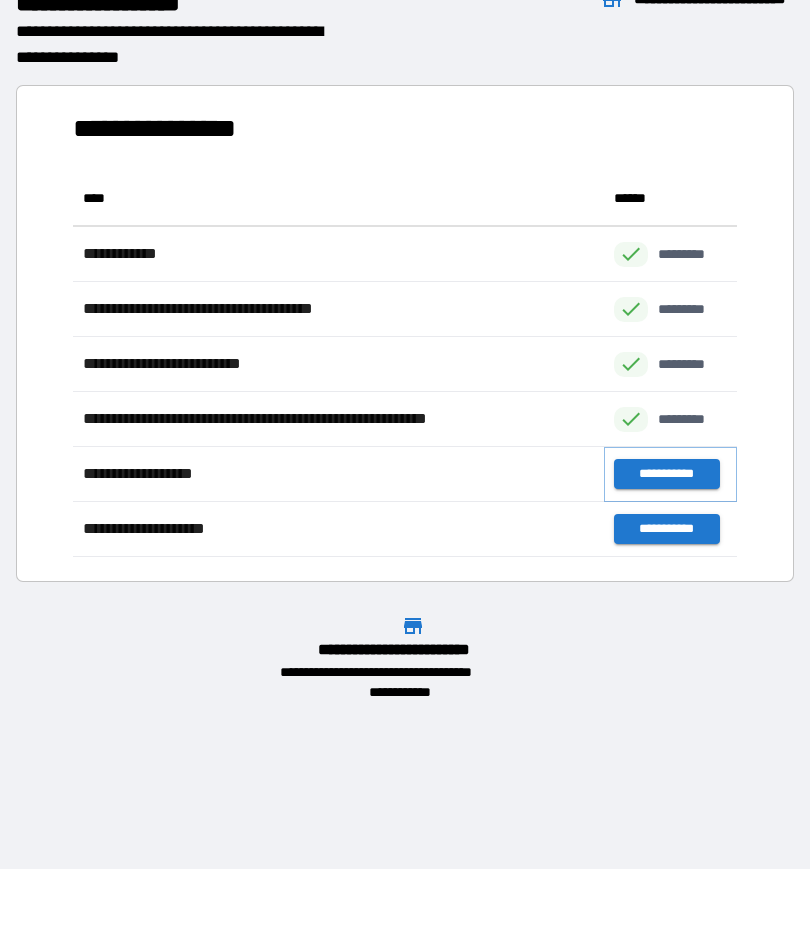 click on "**********" at bounding box center (666, 475) 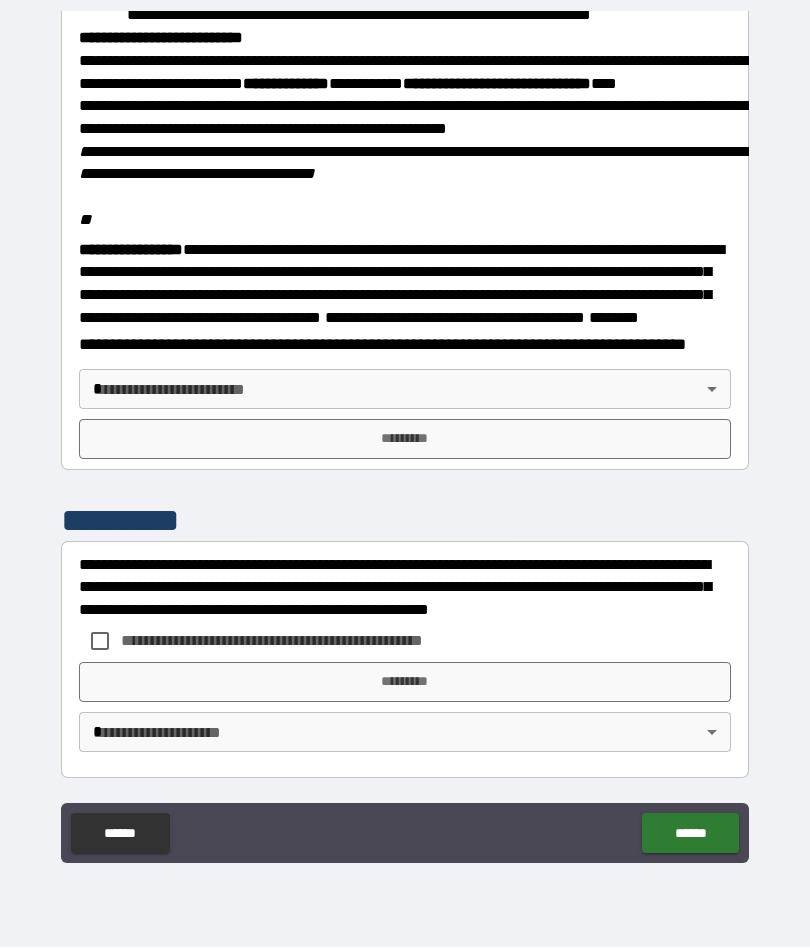 scroll, scrollTop: 2359, scrollLeft: 0, axis: vertical 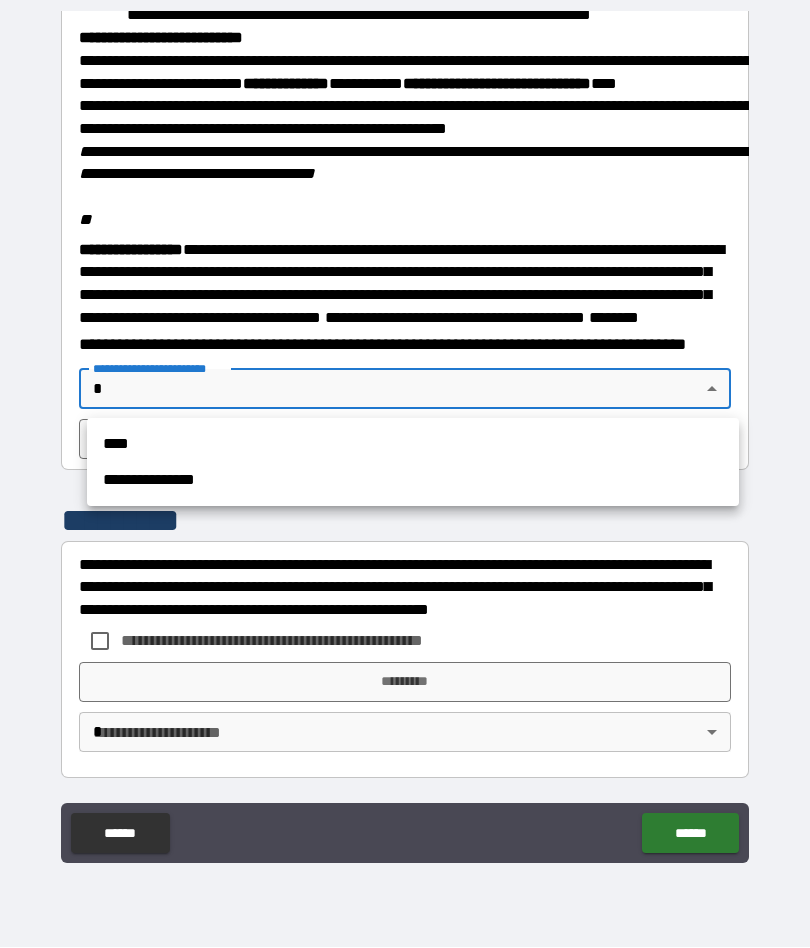 click on "**********" at bounding box center (413, 481) 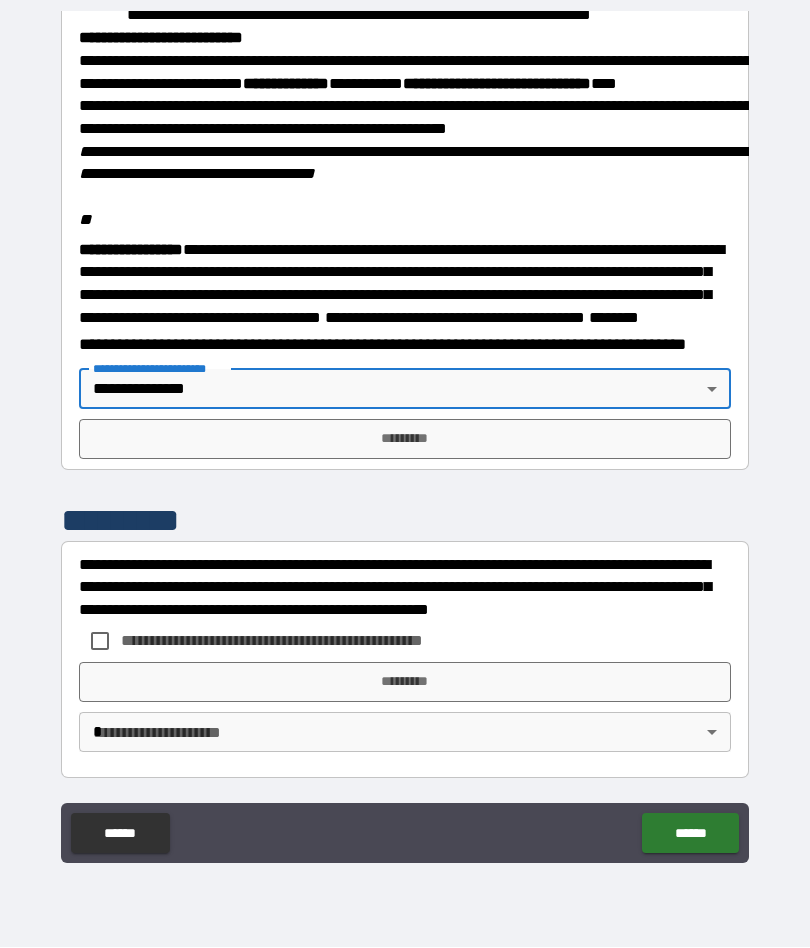 click on "*********" at bounding box center (405, 440) 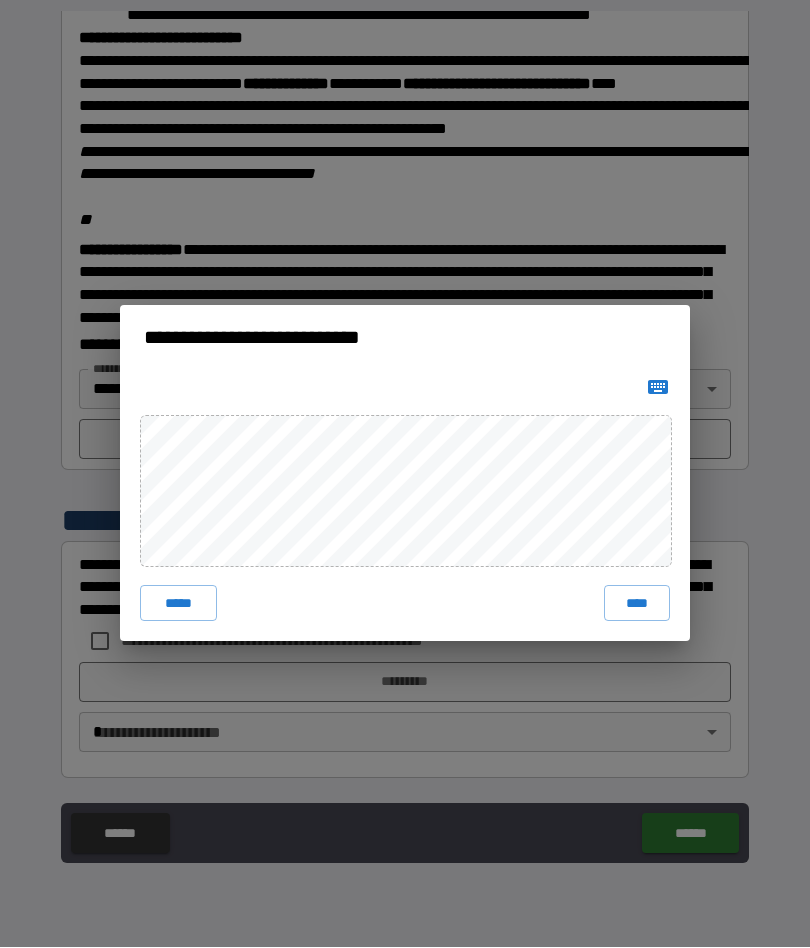 click on "****" at bounding box center [637, 604] 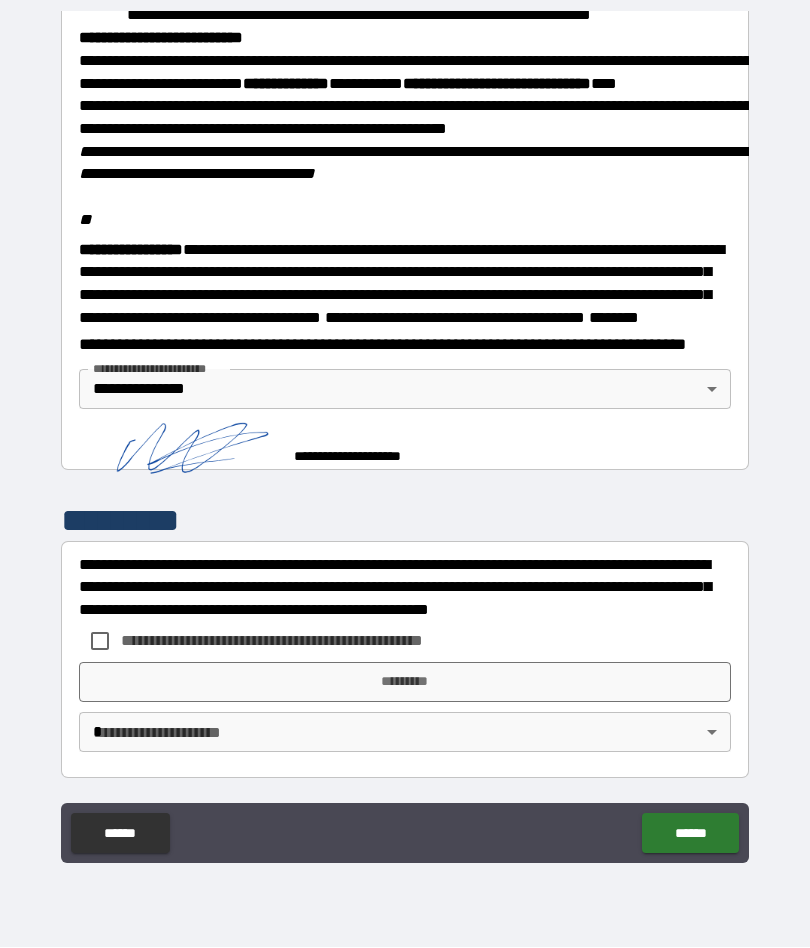 scroll, scrollTop: 2349, scrollLeft: 0, axis: vertical 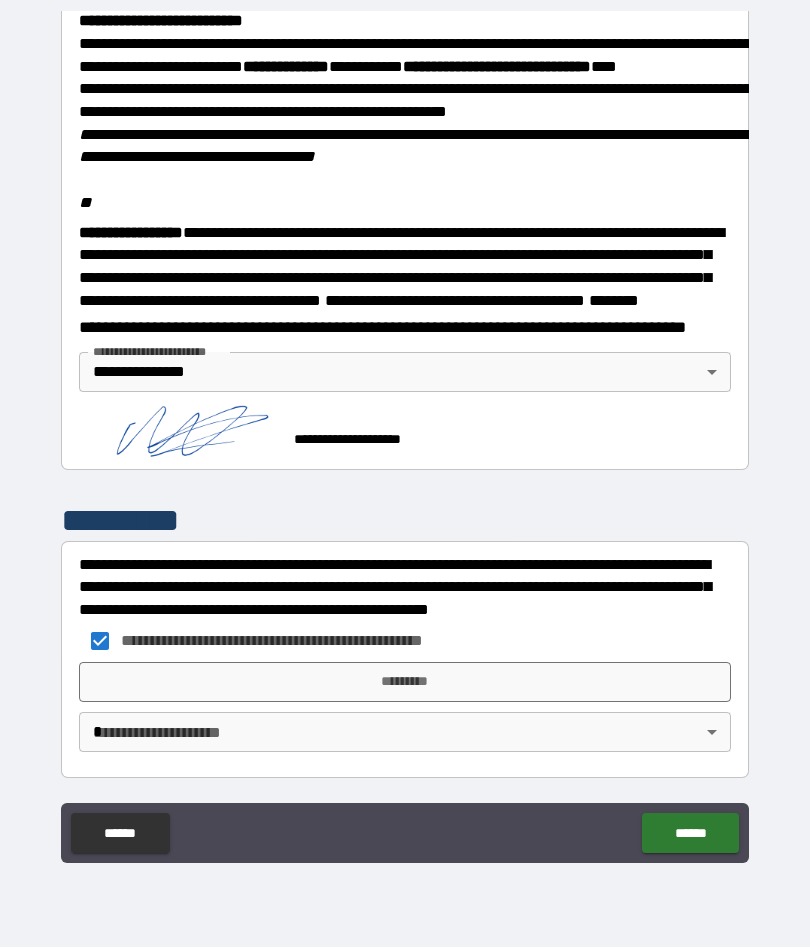 click on "*********" at bounding box center [405, 683] 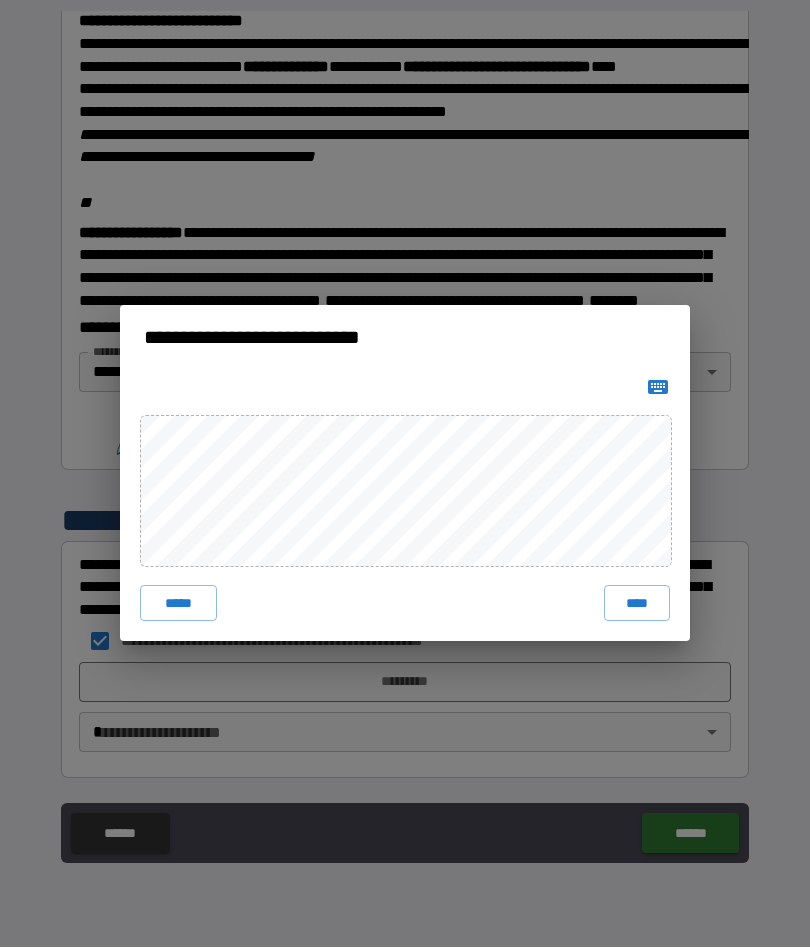 click on "****" at bounding box center (637, 604) 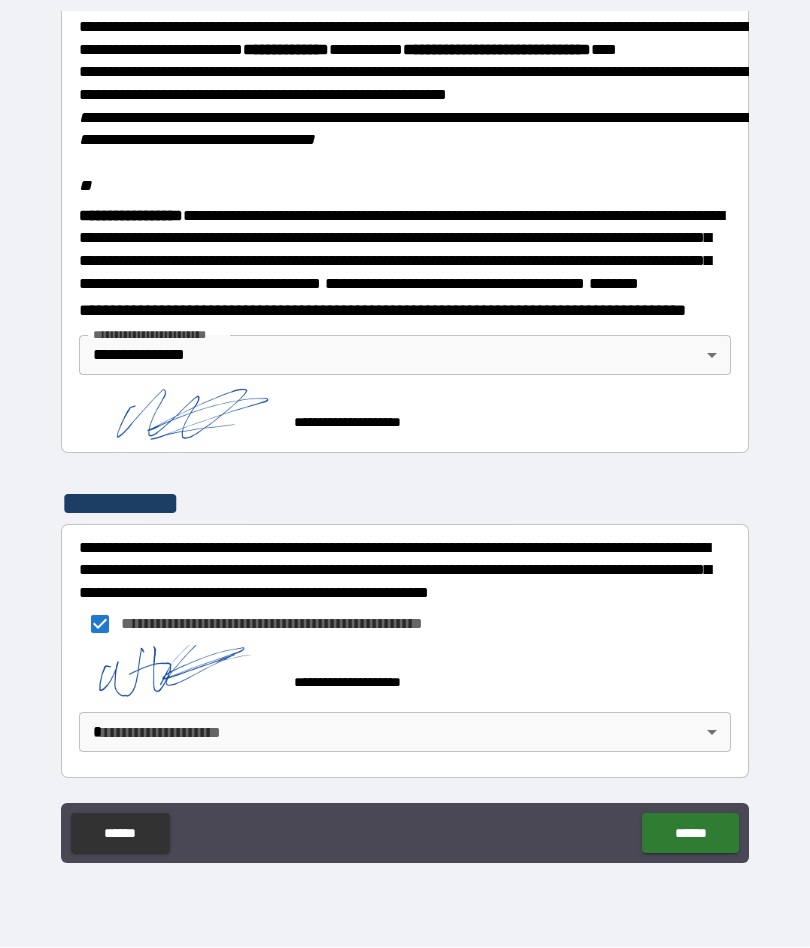 click on "**********" at bounding box center (405, 435) 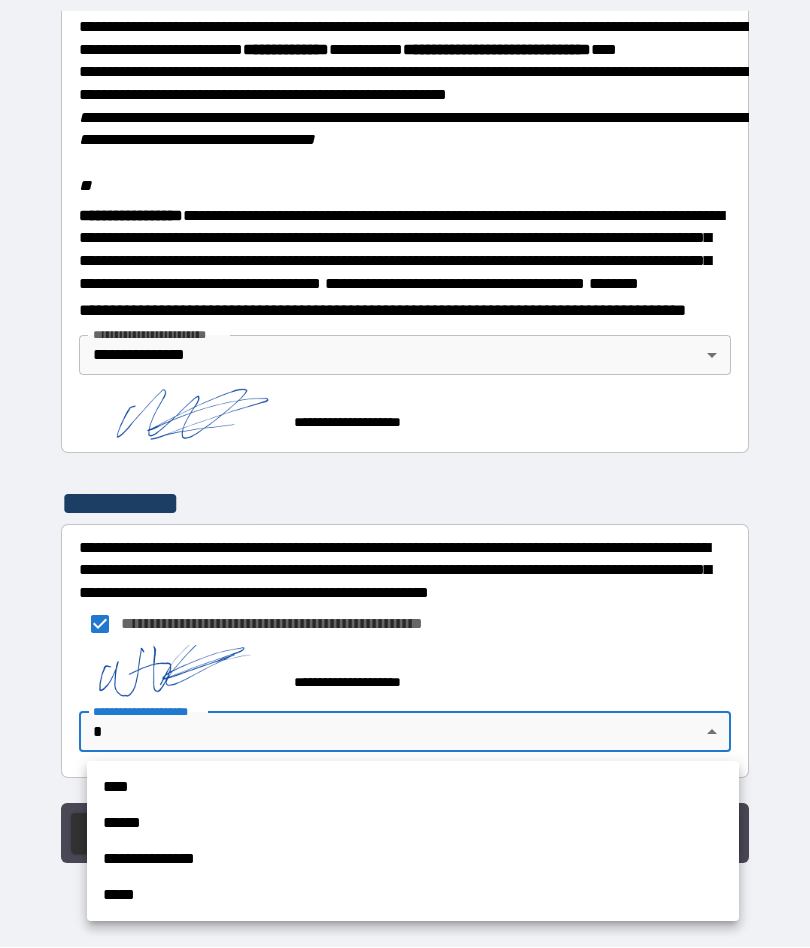 click on "**********" at bounding box center (413, 860) 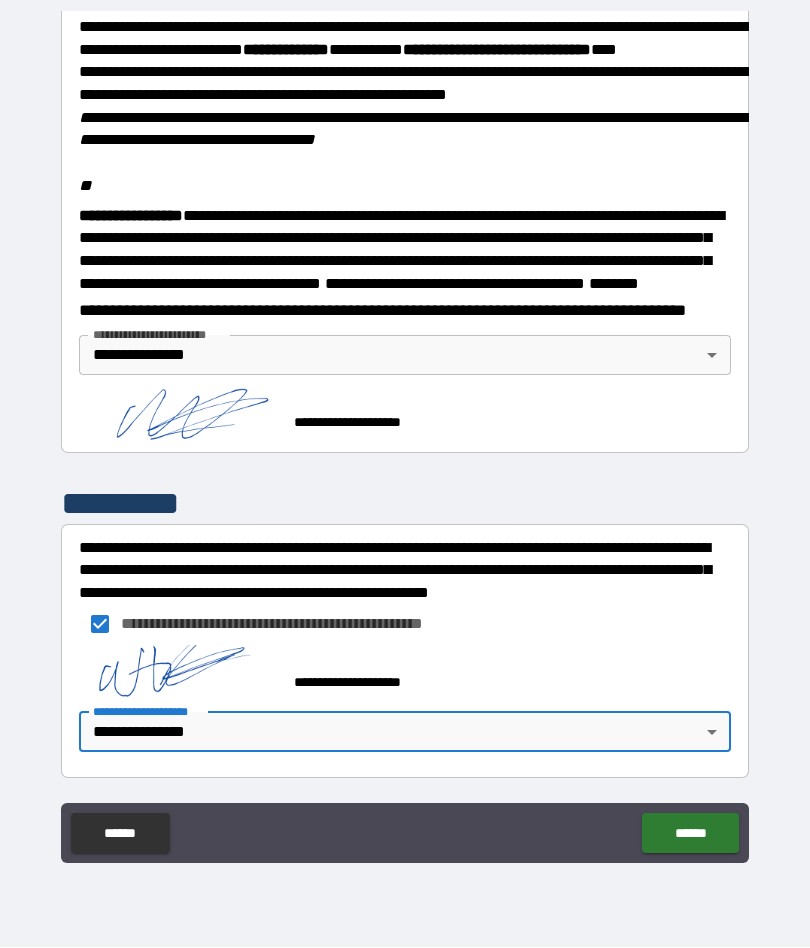 click on "******" at bounding box center [690, 834] 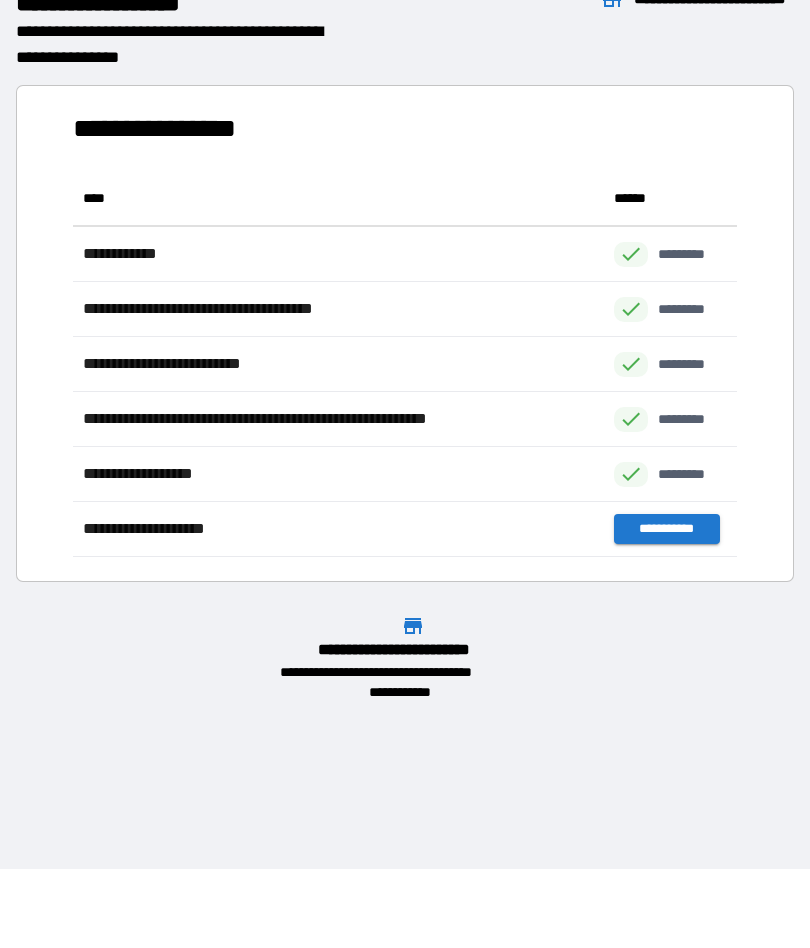 scroll, scrollTop: 1, scrollLeft: 1, axis: both 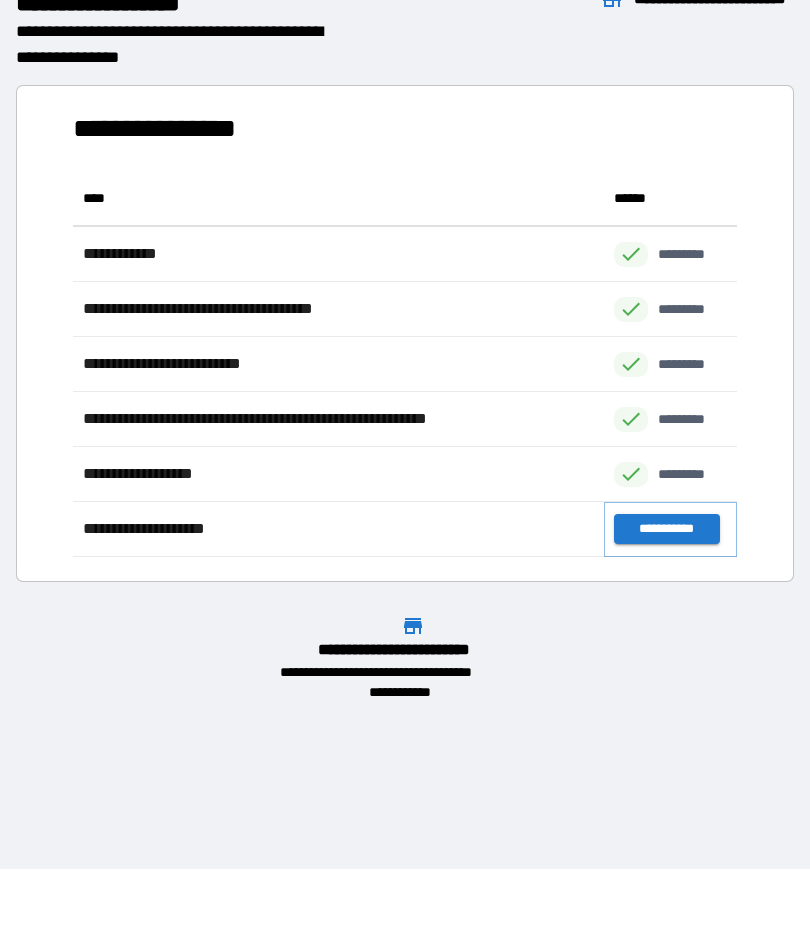 click on "**********" at bounding box center (666, 530) 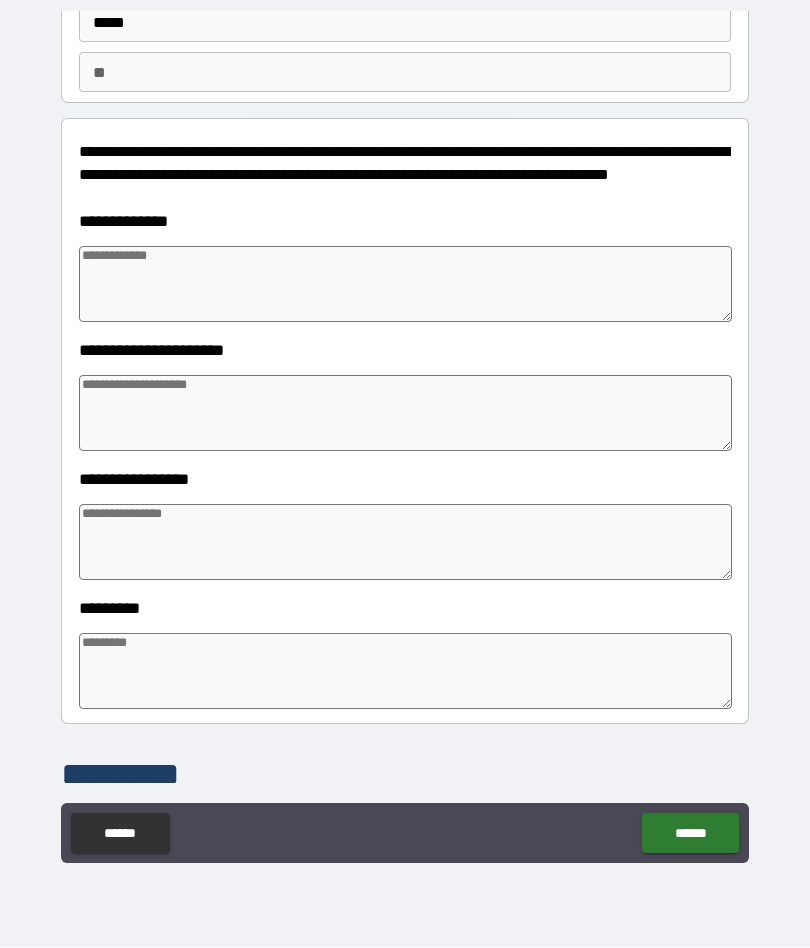 scroll, scrollTop: 154, scrollLeft: 0, axis: vertical 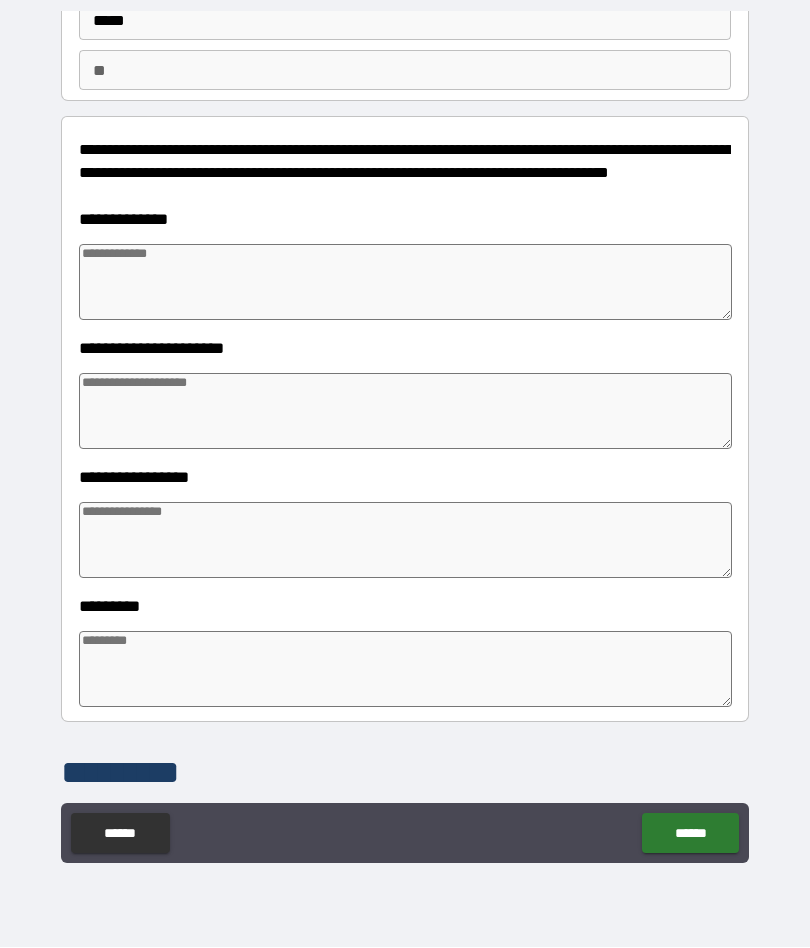 click at bounding box center (405, 283) 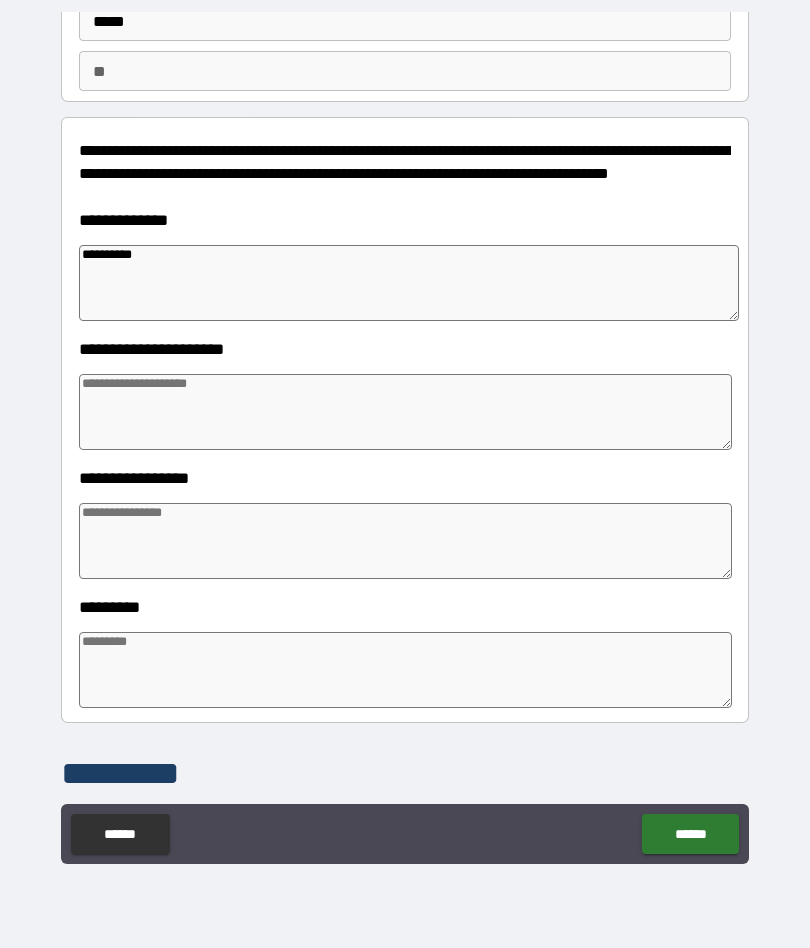 click at bounding box center [405, 412] 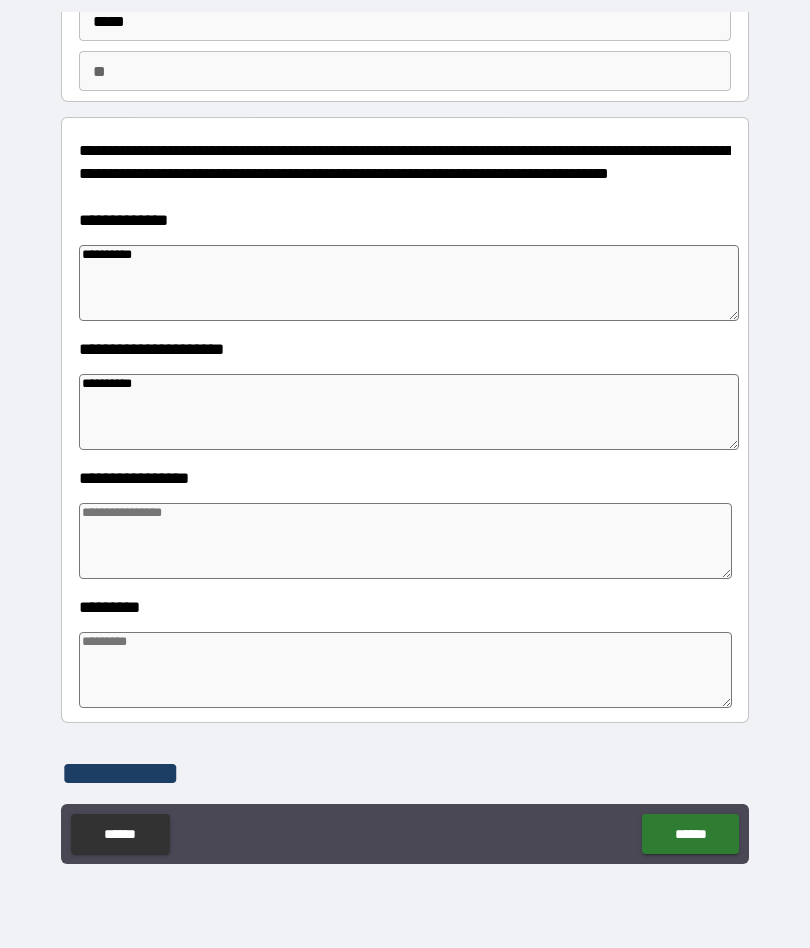 click at bounding box center (405, 541) 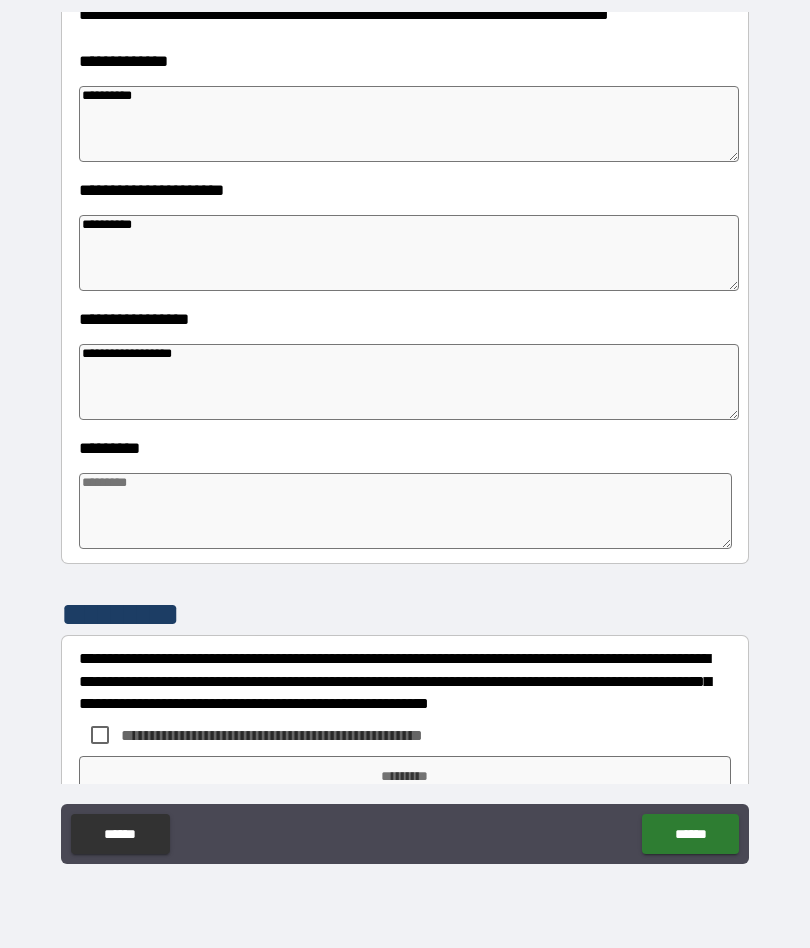 scroll, scrollTop: 353, scrollLeft: 0, axis: vertical 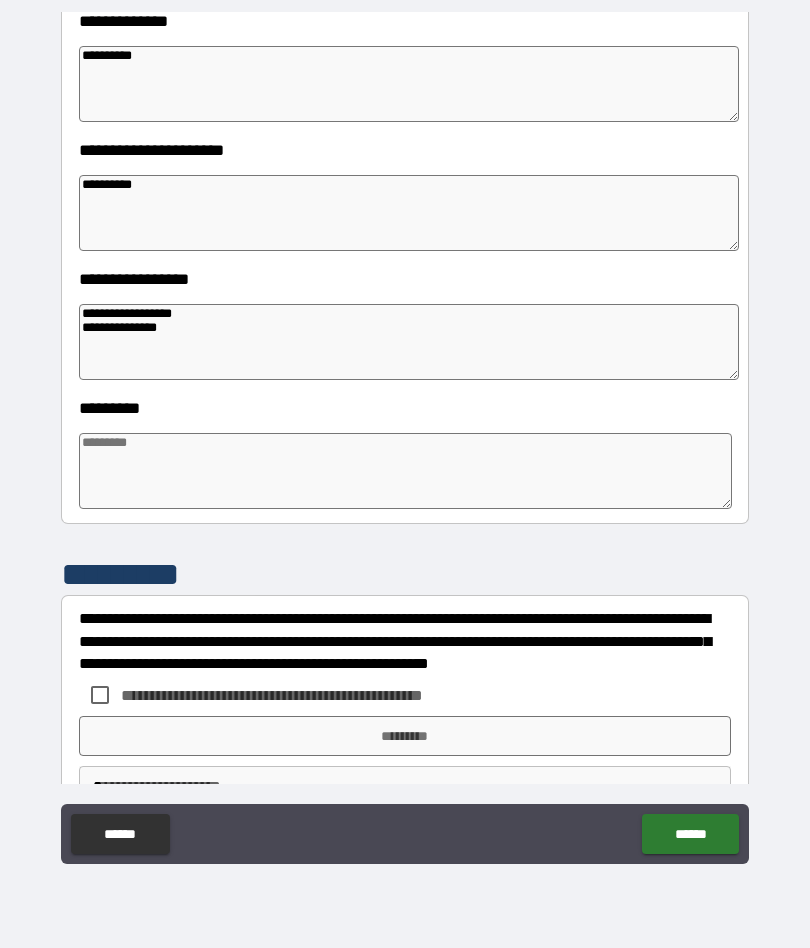 click at bounding box center (405, 471) 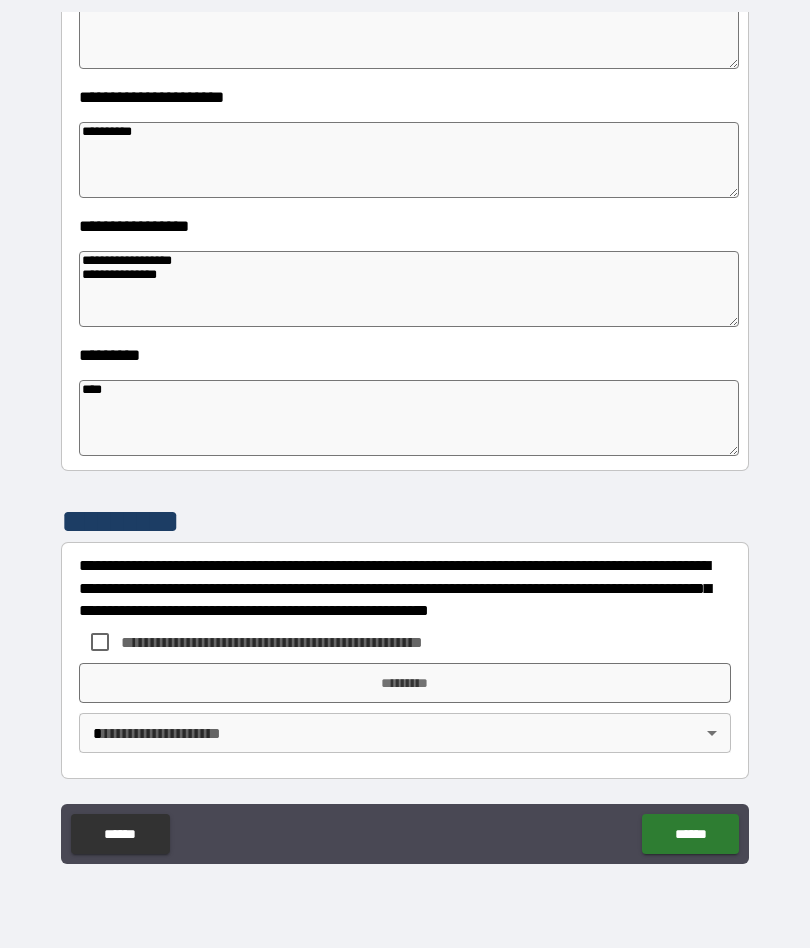 scroll, scrollTop: 406, scrollLeft: 0, axis: vertical 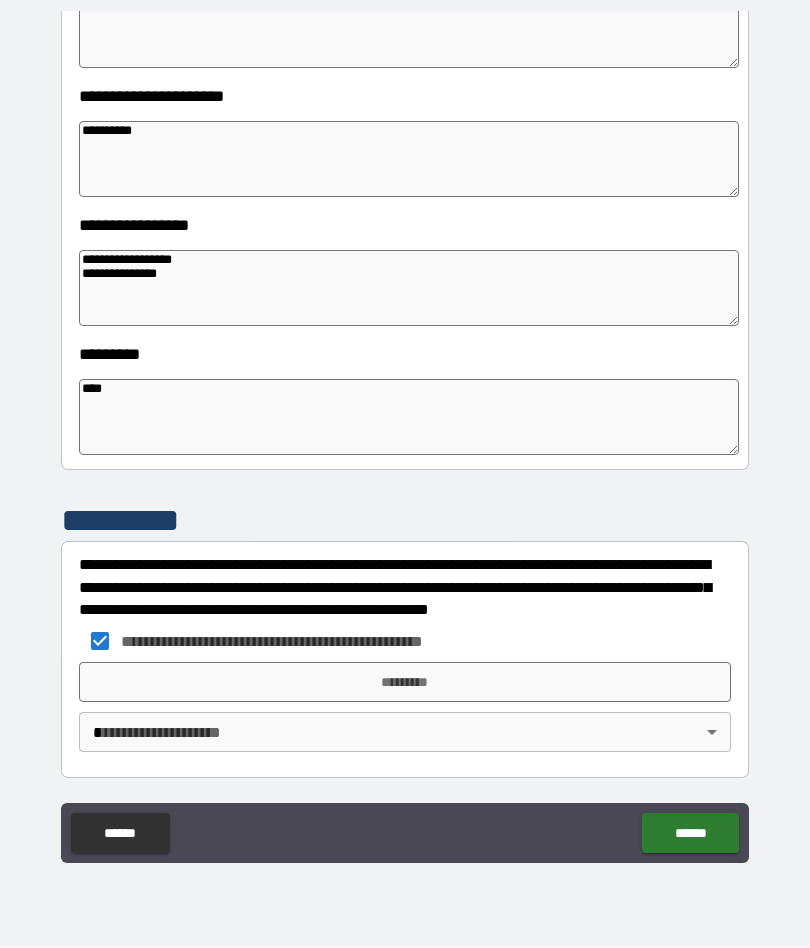 click on "*********" at bounding box center (405, 683) 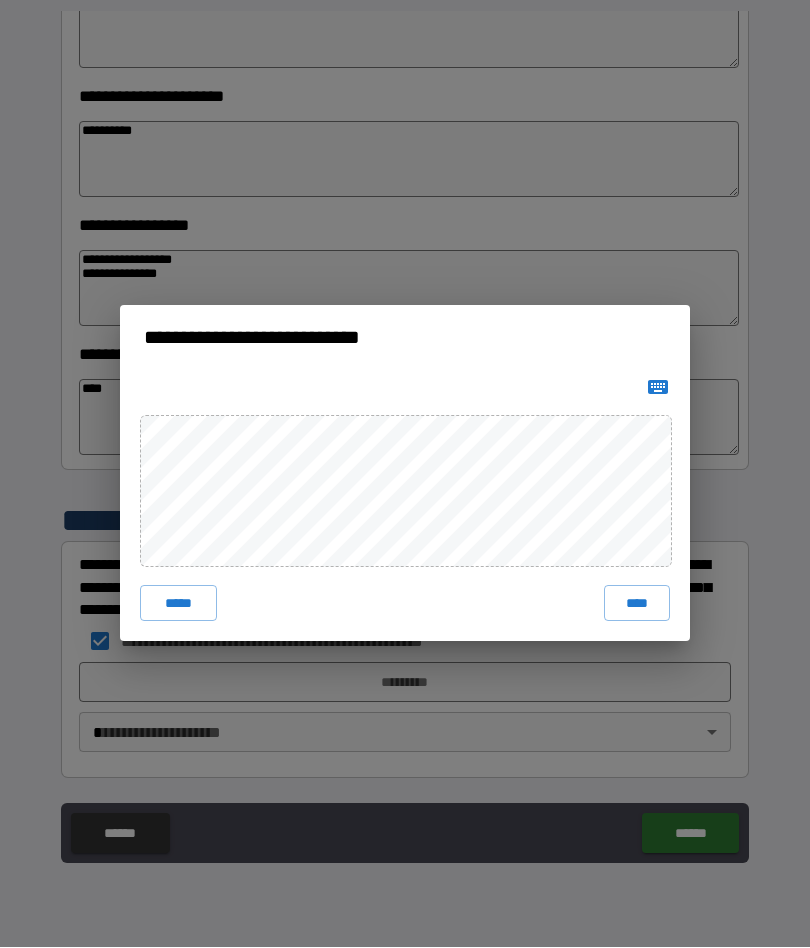click on "****" at bounding box center (637, 604) 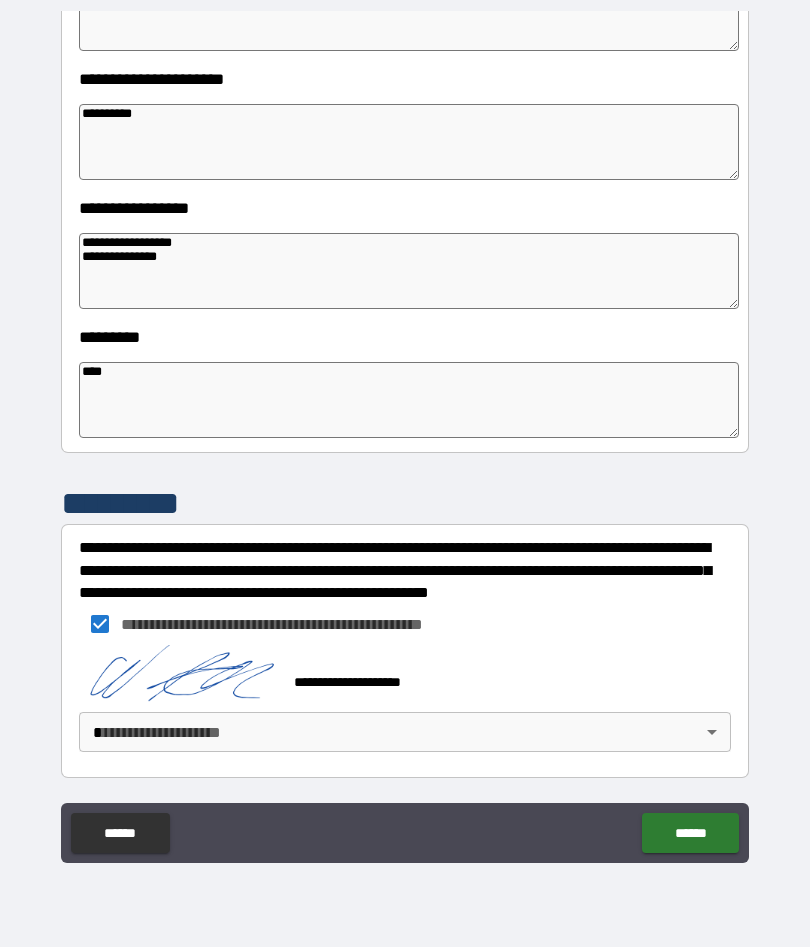scroll, scrollTop: 423, scrollLeft: 0, axis: vertical 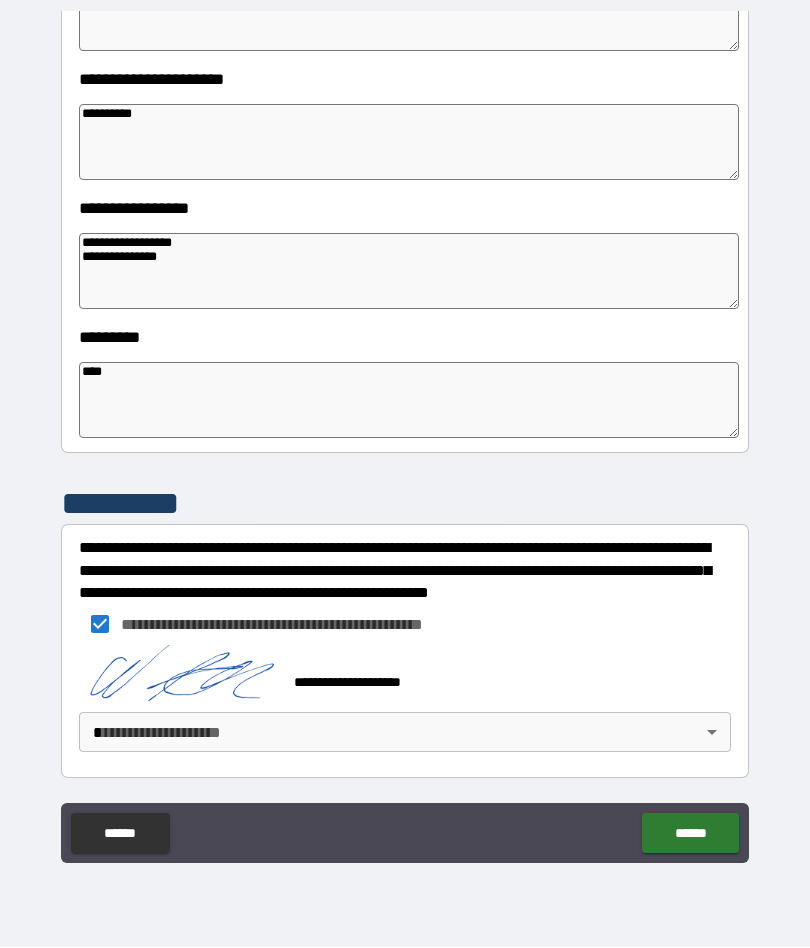 click on "**********" at bounding box center (405, 435) 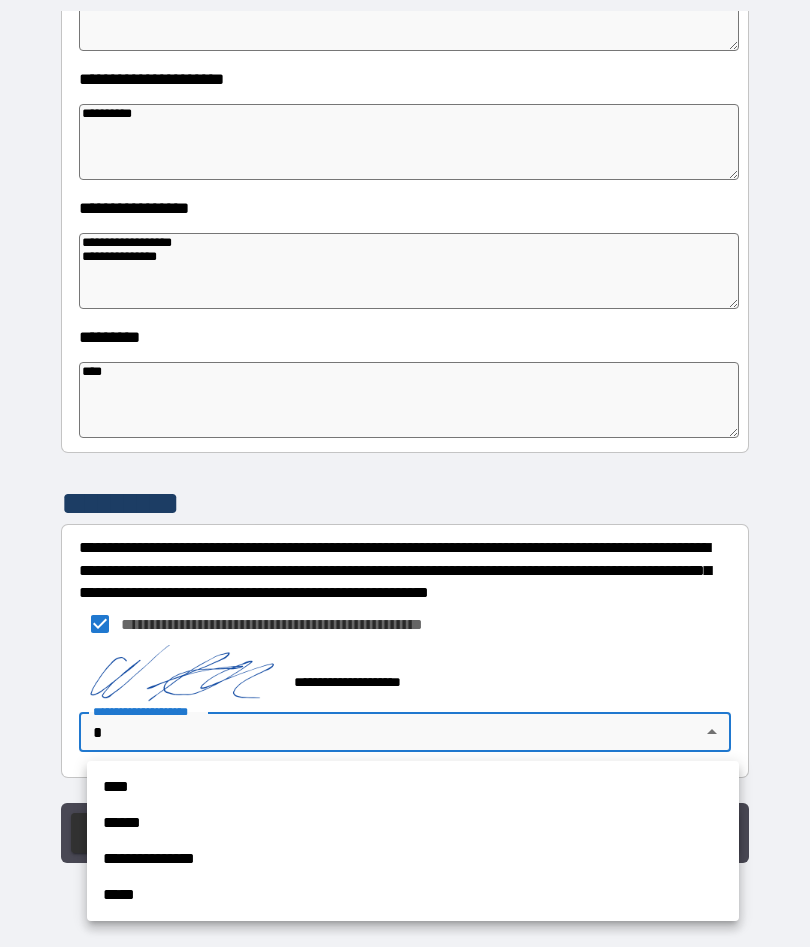 click on "**********" at bounding box center (413, 860) 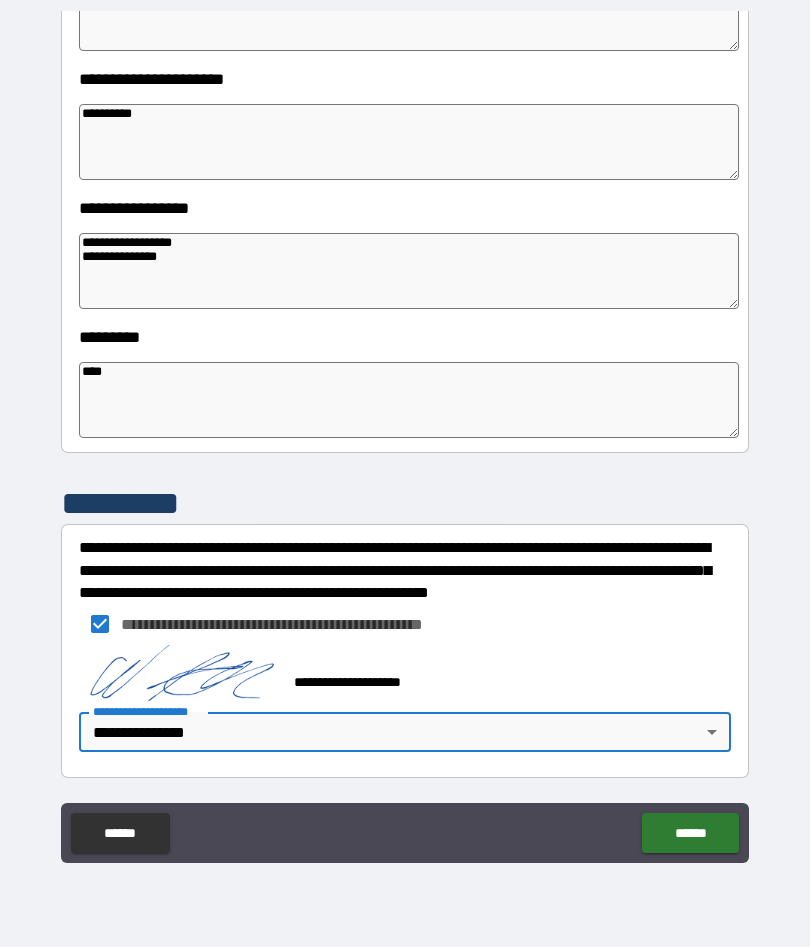 click on "******" at bounding box center [690, 834] 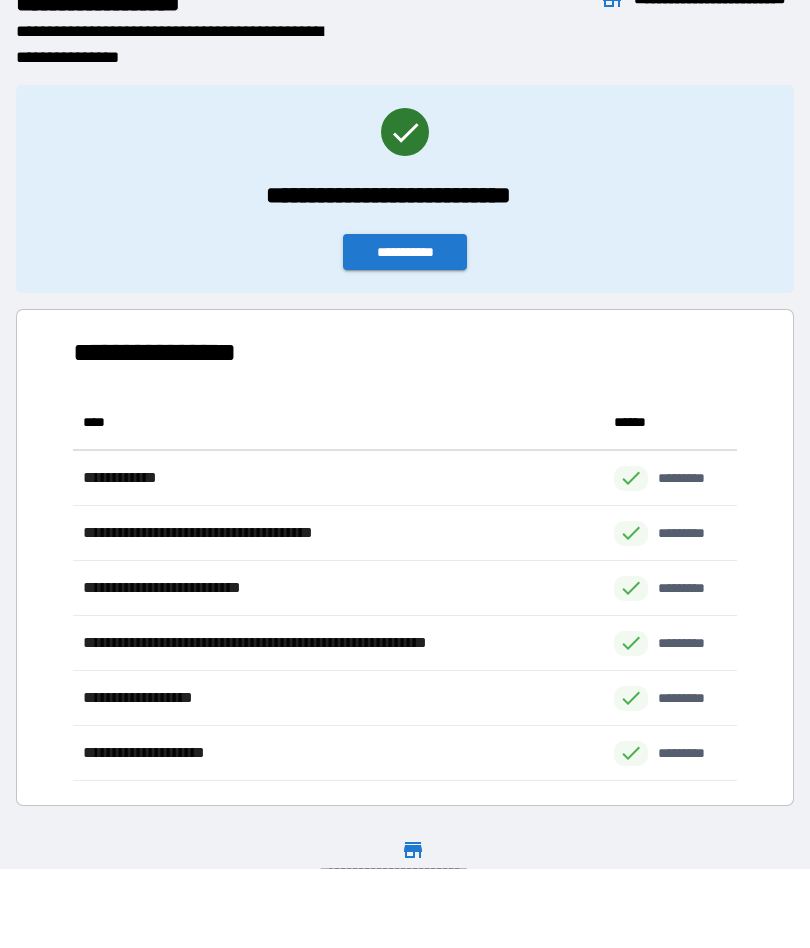 scroll, scrollTop: 1, scrollLeft: 1, axis: both 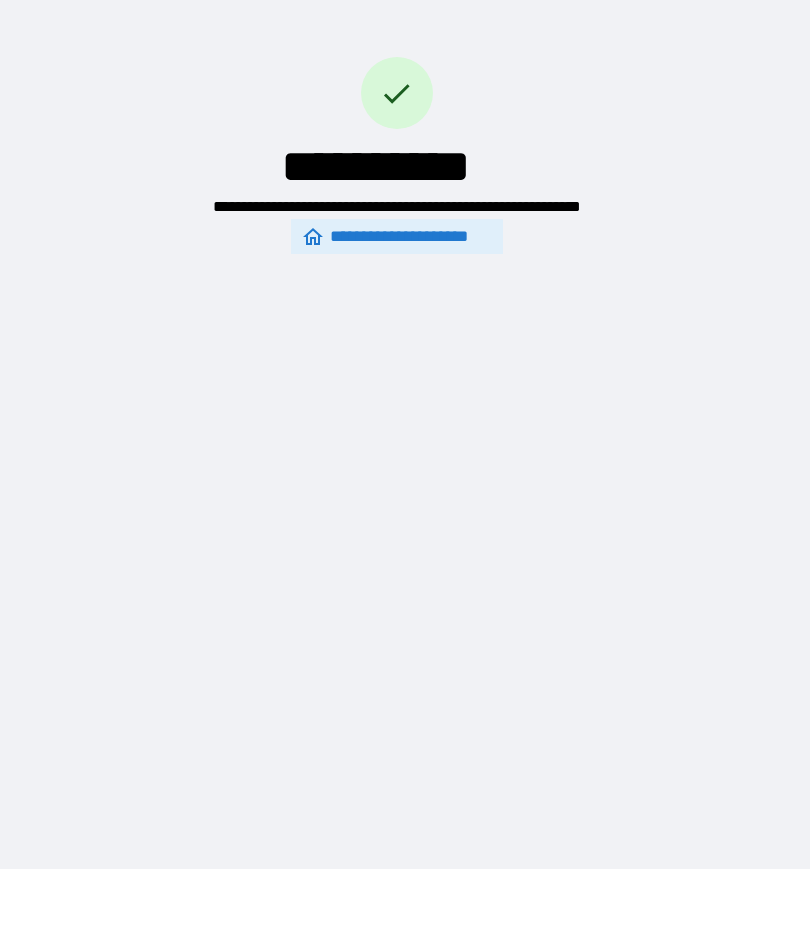 click on "**********" at bounding box center [405, 396] 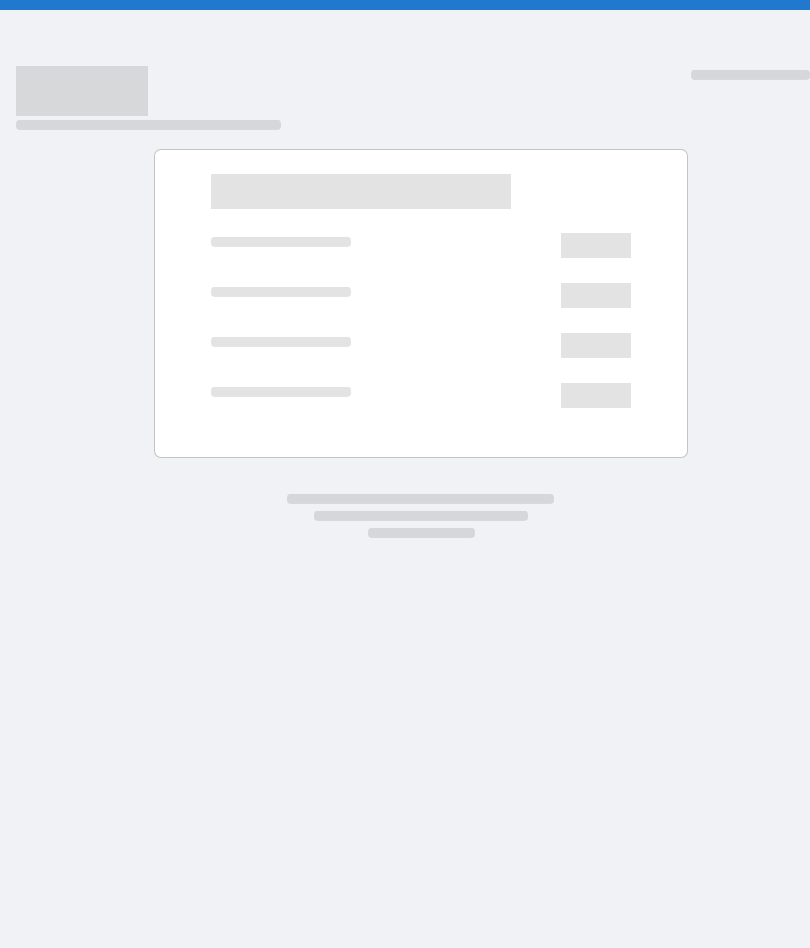 scroll, scrollTop: 0, scrollLeft: 0, axis: both 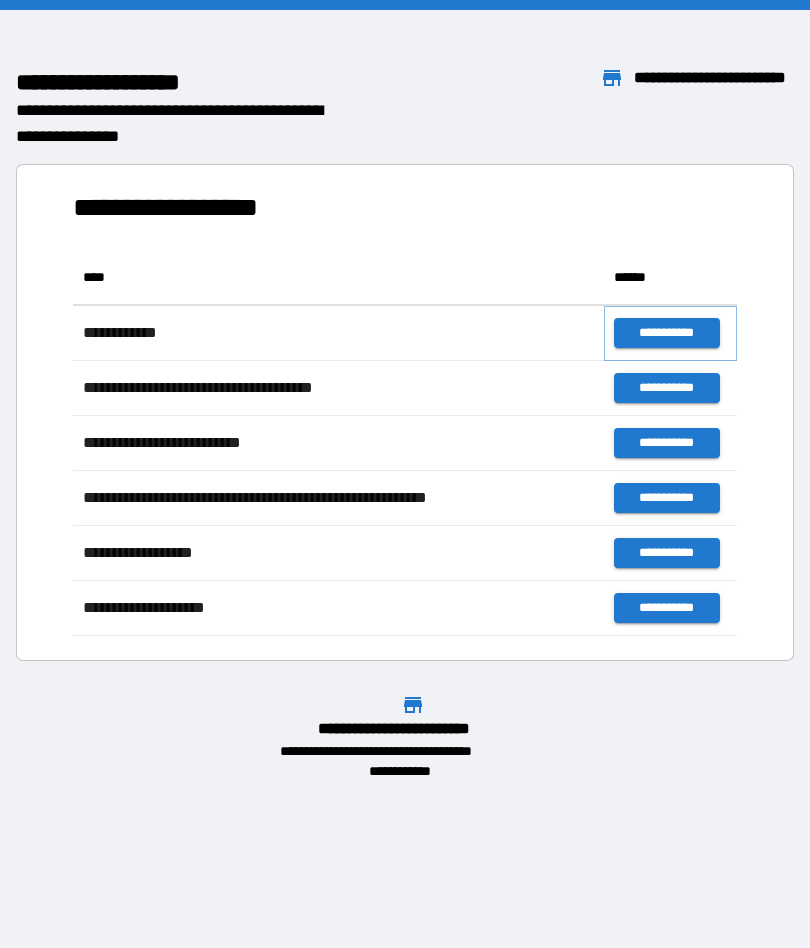 click on "**********" at bounding box center (666, 333) 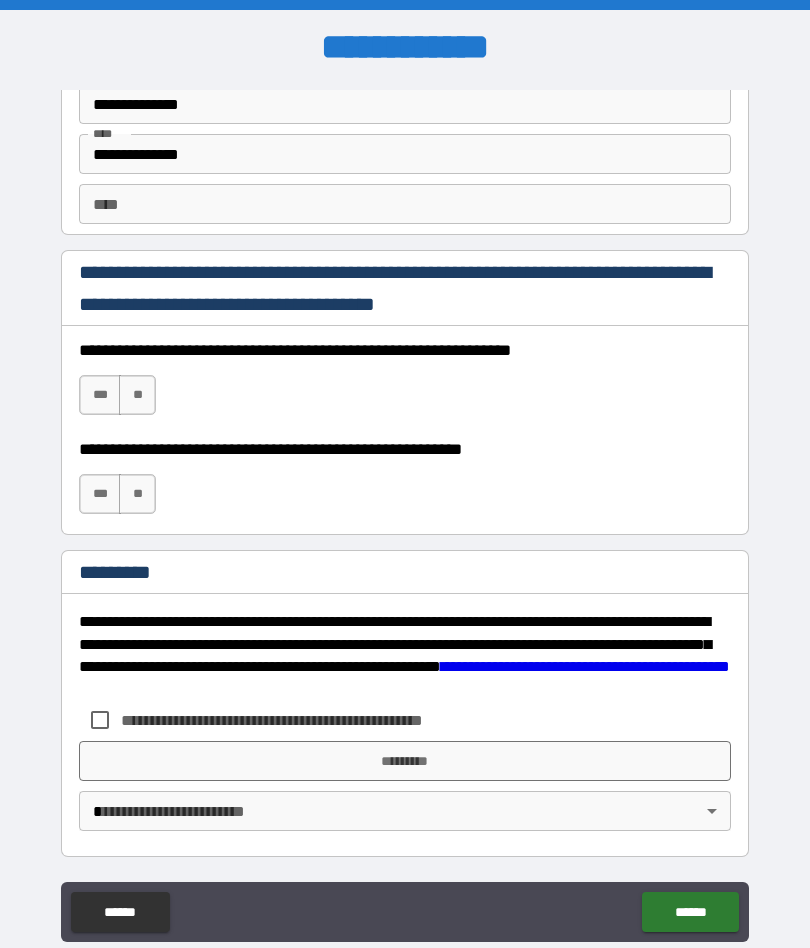 scroll, scrollTop: 2834, scrollLeft: 0, axis: vertical 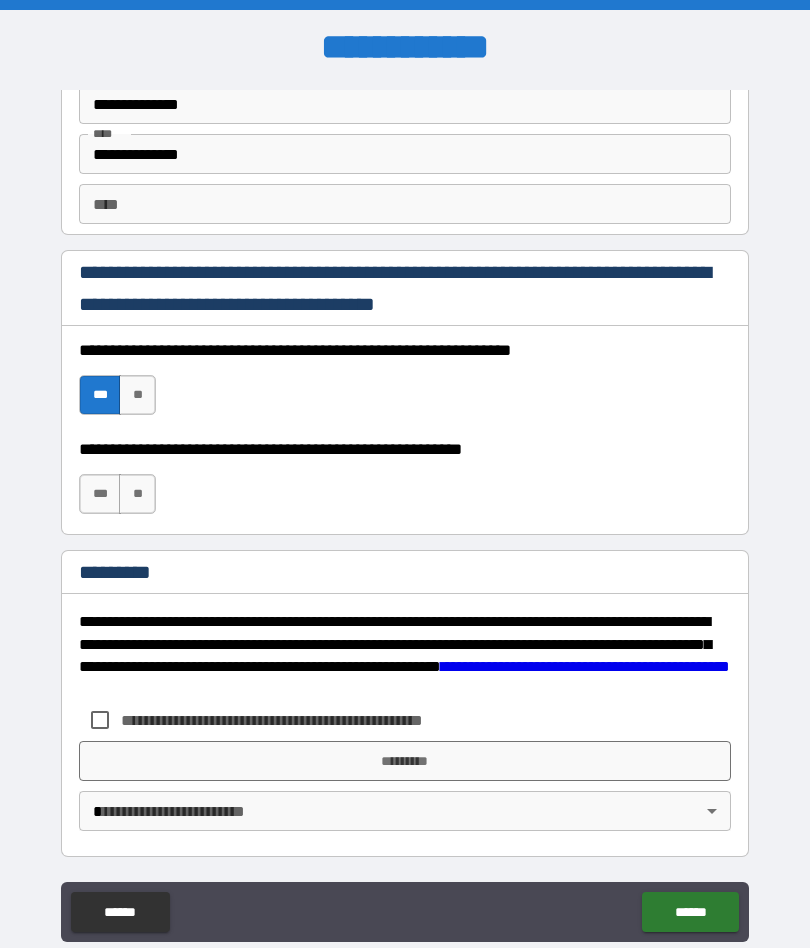 click on "***" at bounding box center (100, 494) 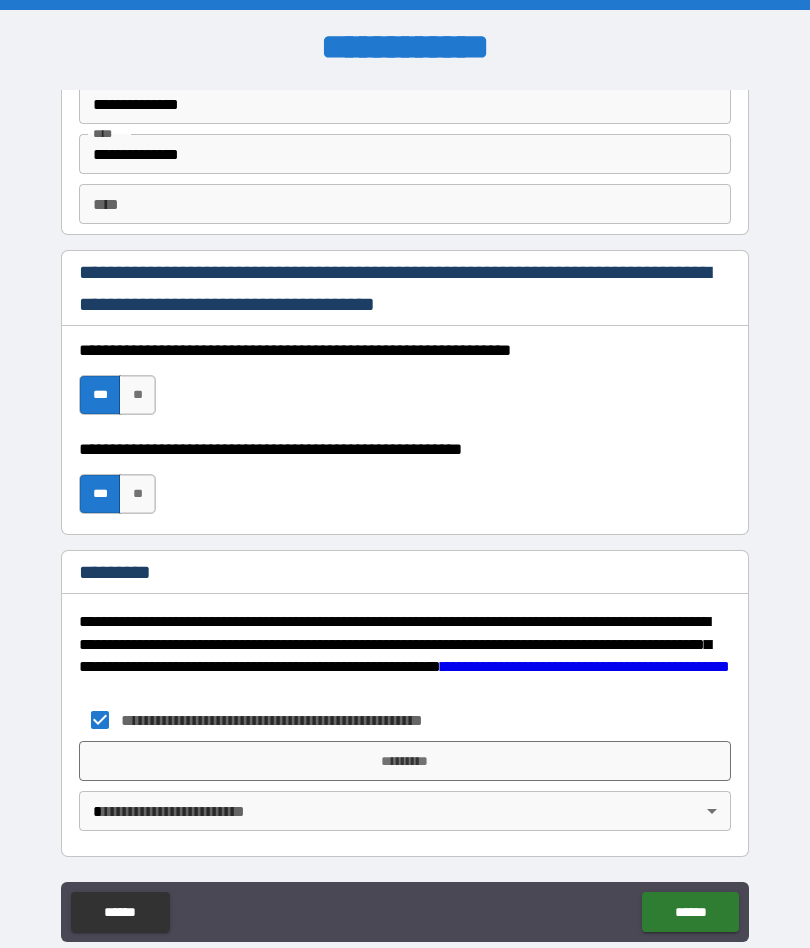 click on "*********" at bounding box center (405, 761) 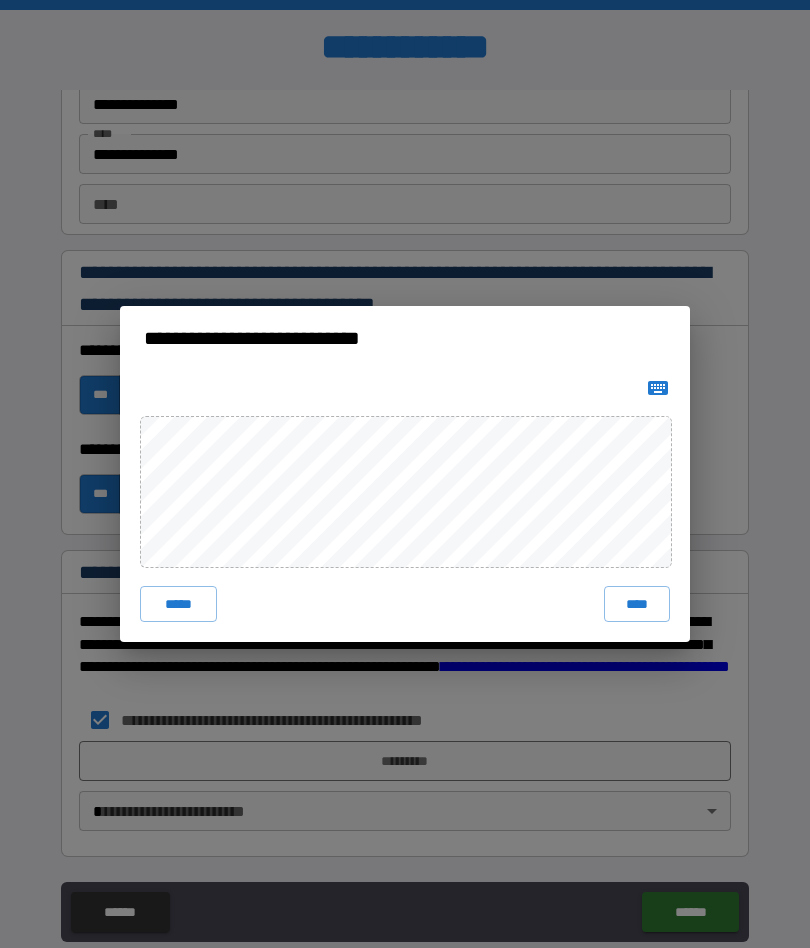 click on "****" at bounding box center (637, 604) 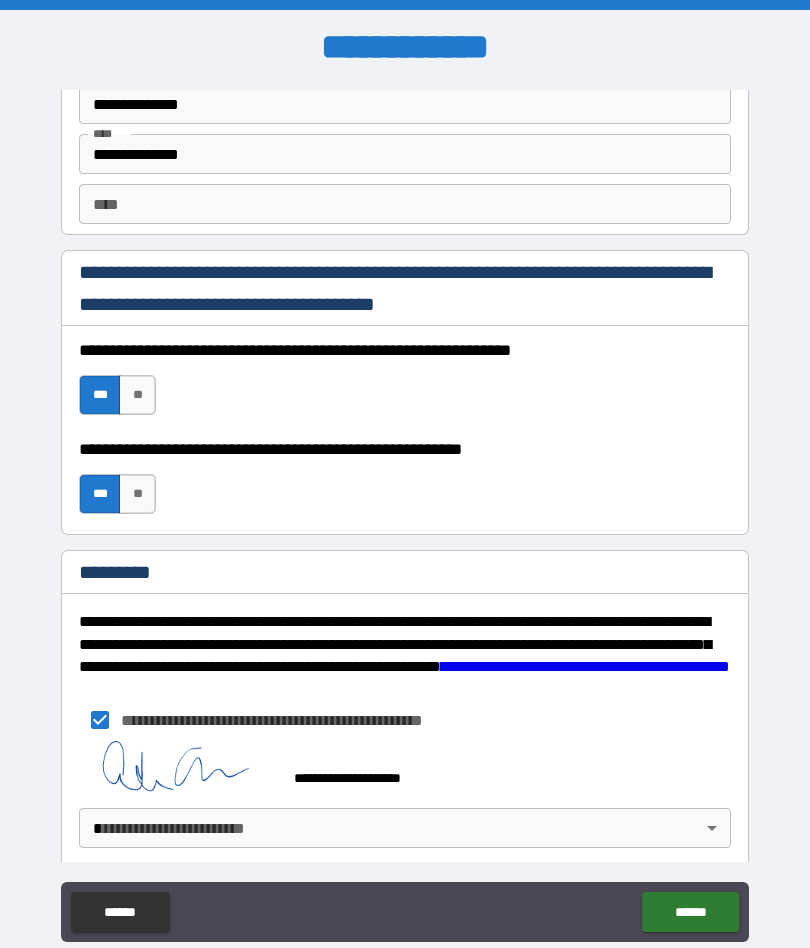 scroll, scrollTop: 2824, scrollLeft: 0, axis: vertical 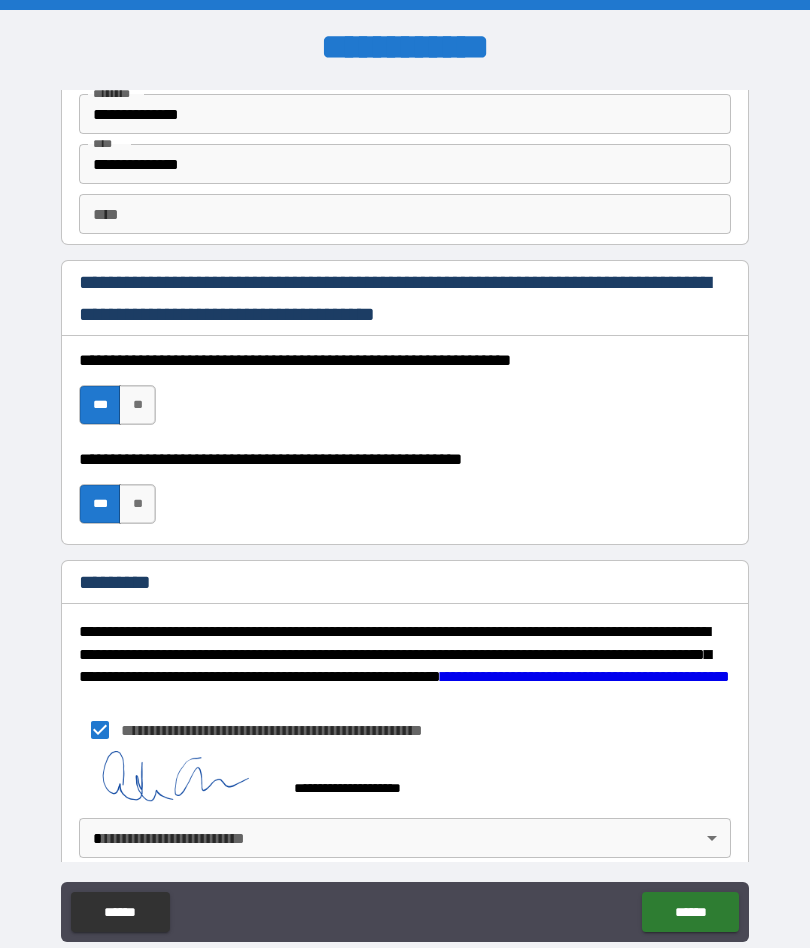 click on "******" at bounding box center [690, 912] 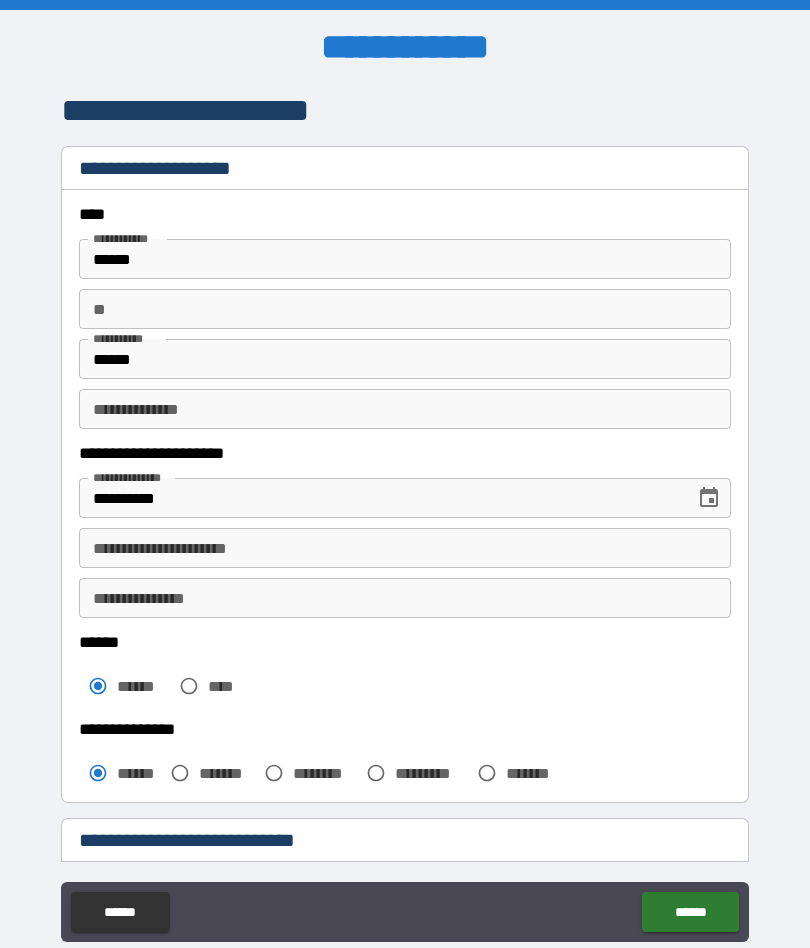 scroll, scrollTop: 0, scrollLeft: 0, axis: both 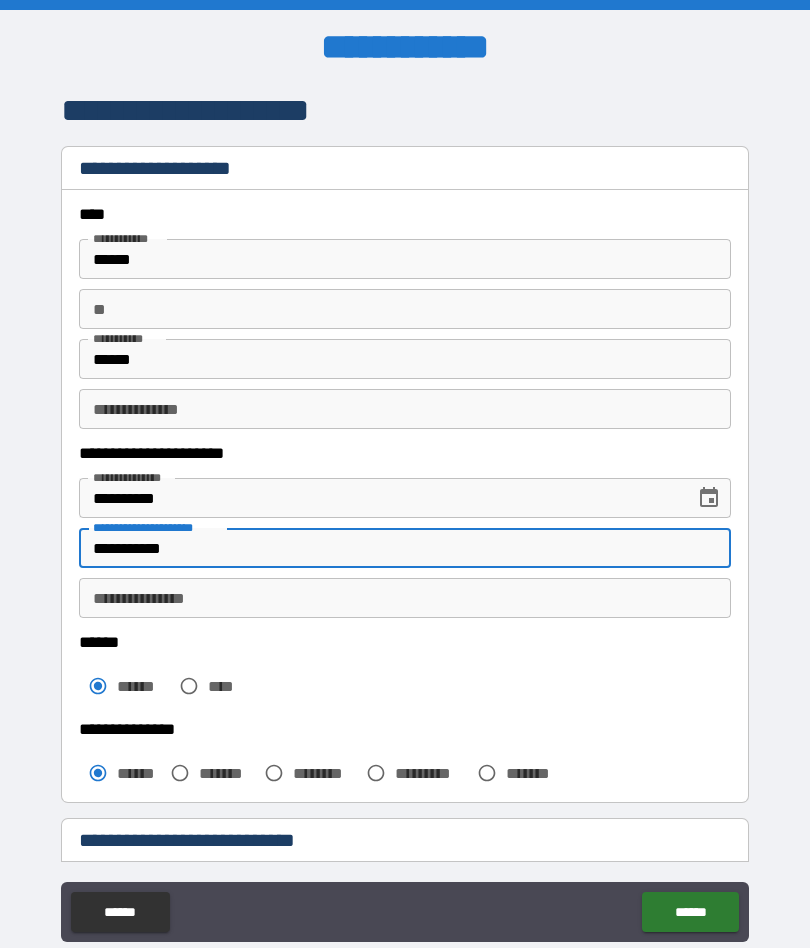 type on "**********" 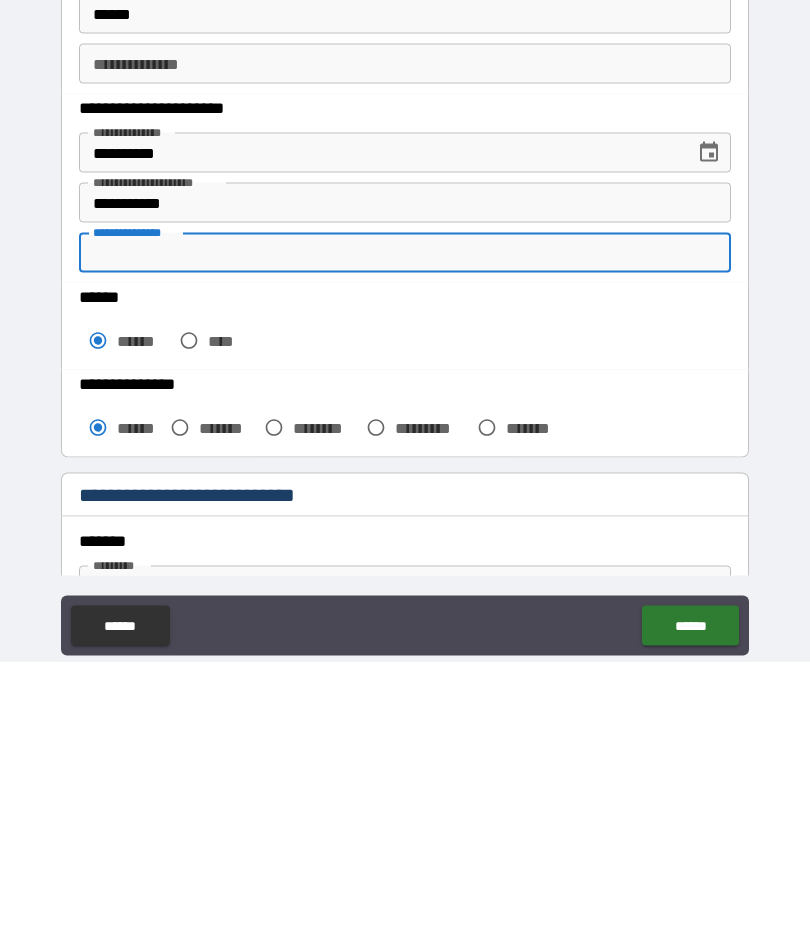 scroll, scrollTop: 60, scrollLeft: 0, axis: vertical 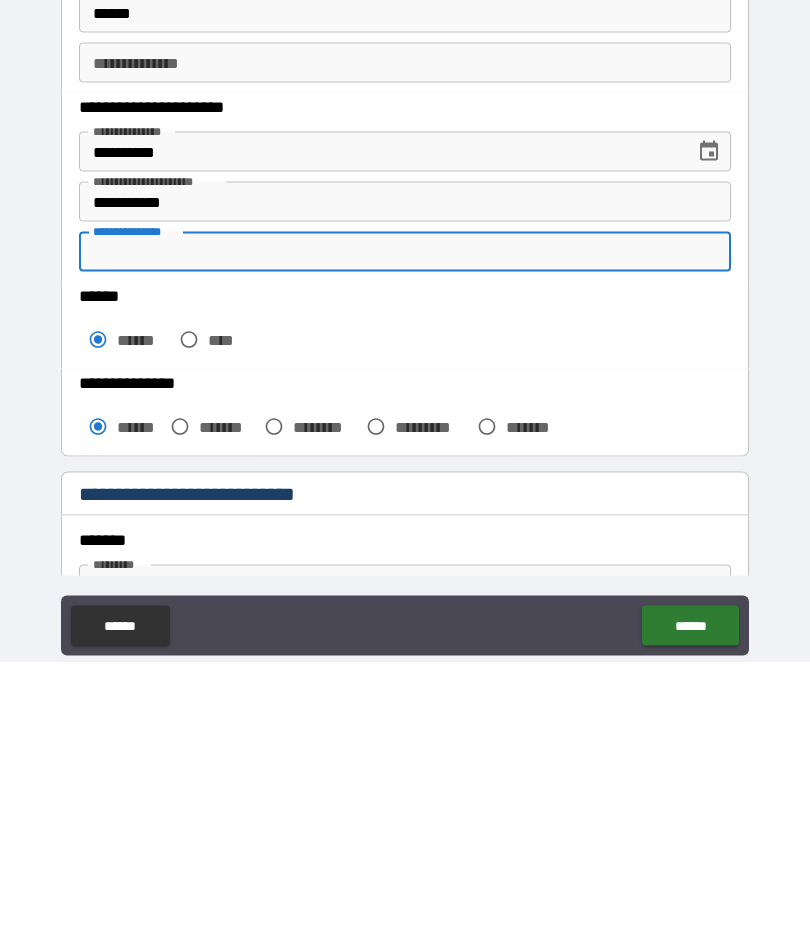 click on "******" at bounding box center [690, 912] 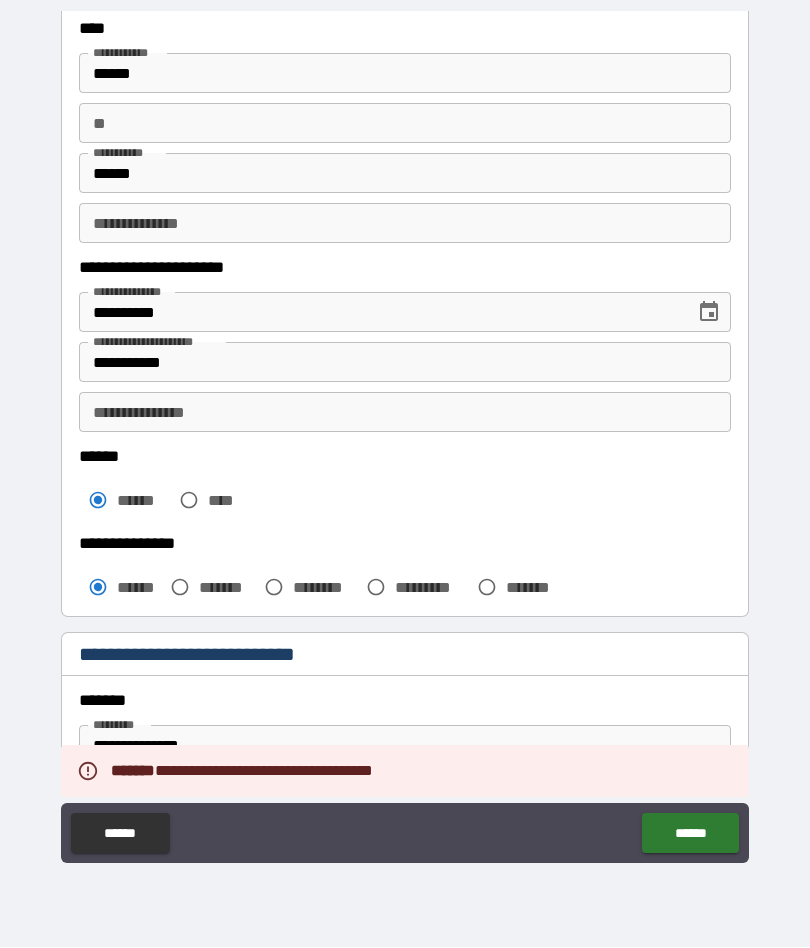 scroll, scrollTop: 108, scrollLeft: 0, axis: vertical 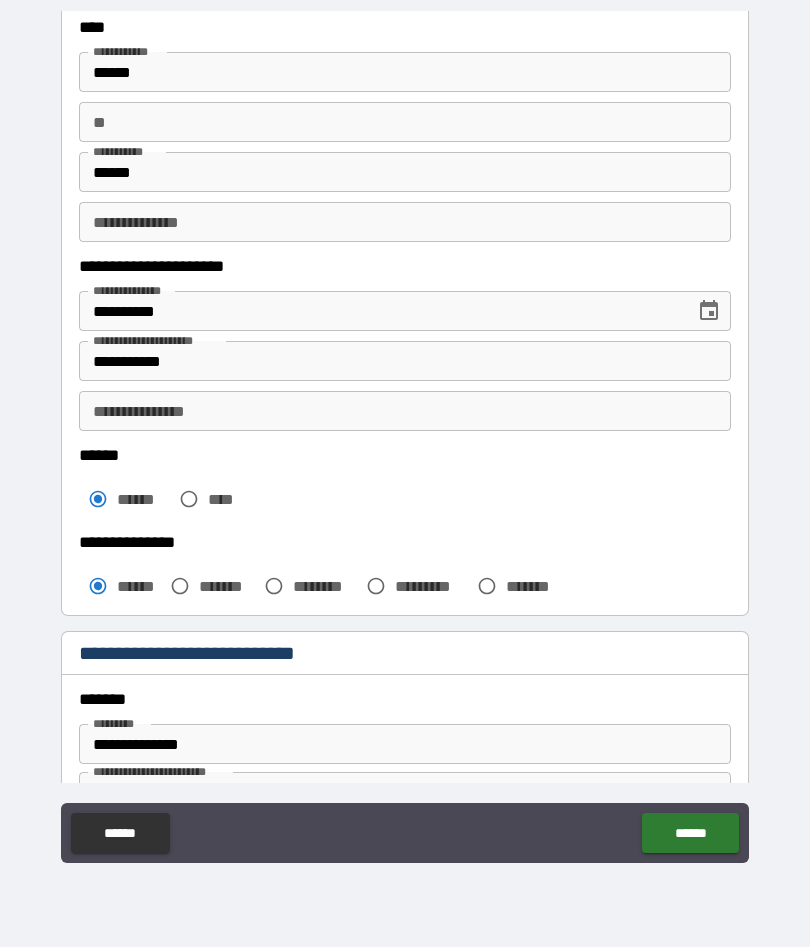 click on "**********" at bounding box center (405, 412) 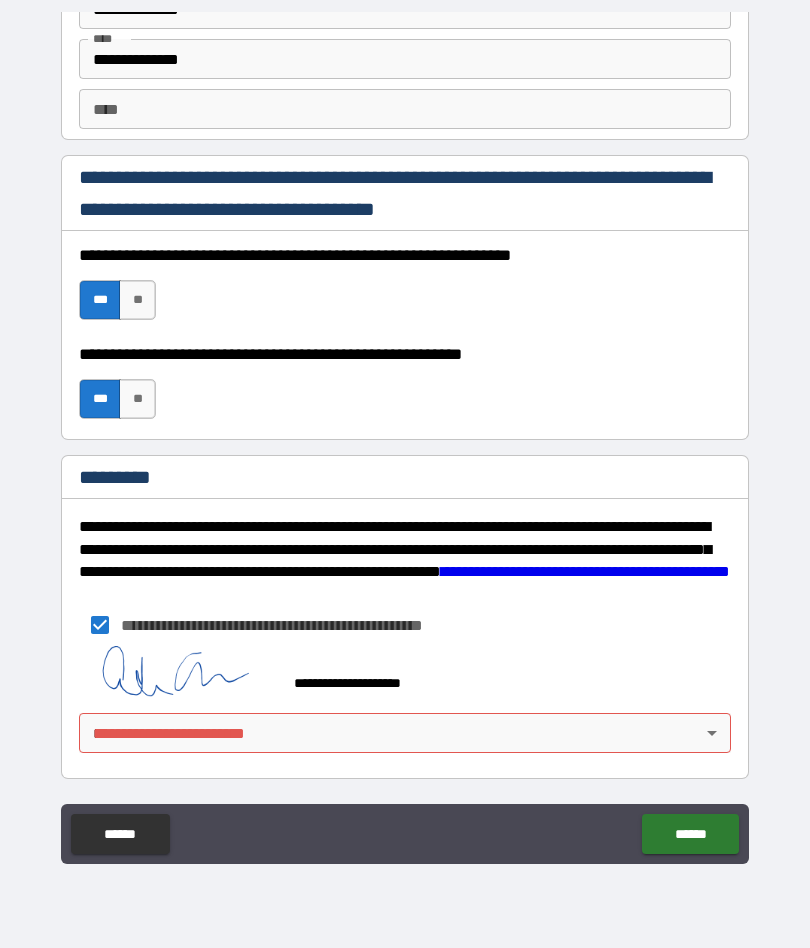 scroll, scrollTop: 2851, scrollLeft: 0, axis: vertical 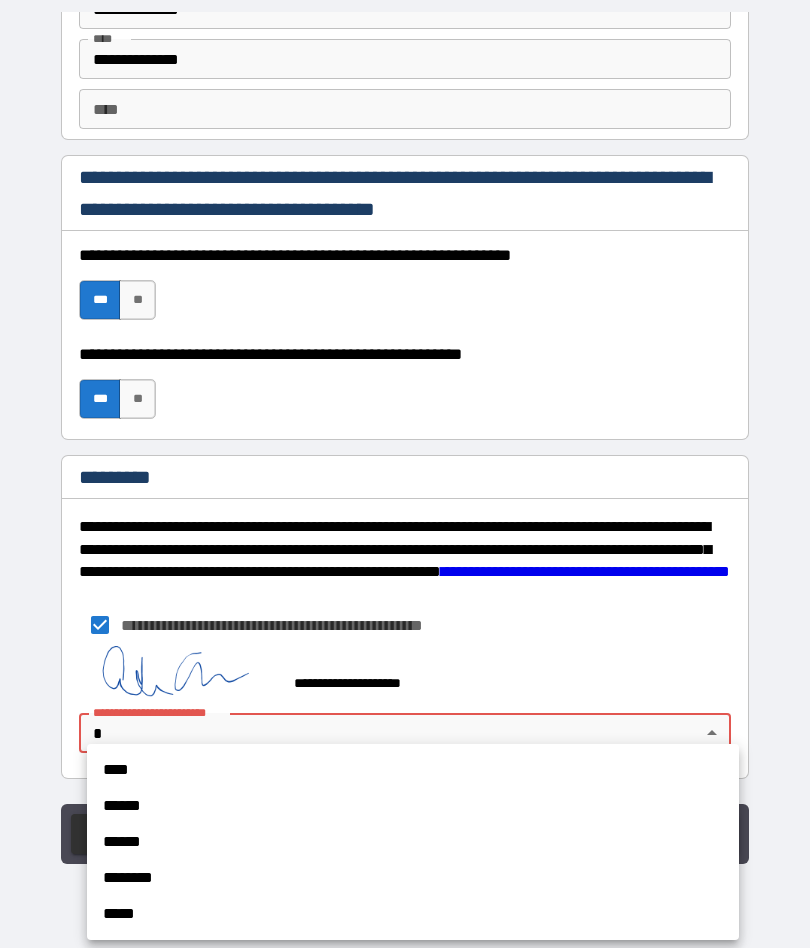 click on "****" at bounding box center [413, 770] 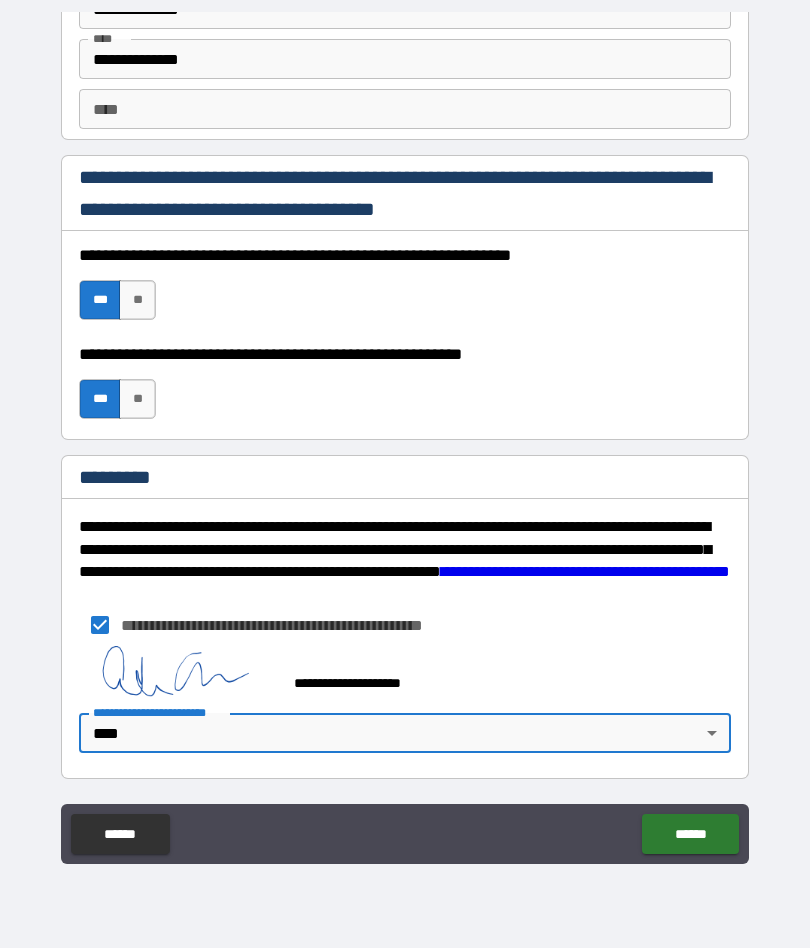 click on "******" at bounding box center (690, 834) 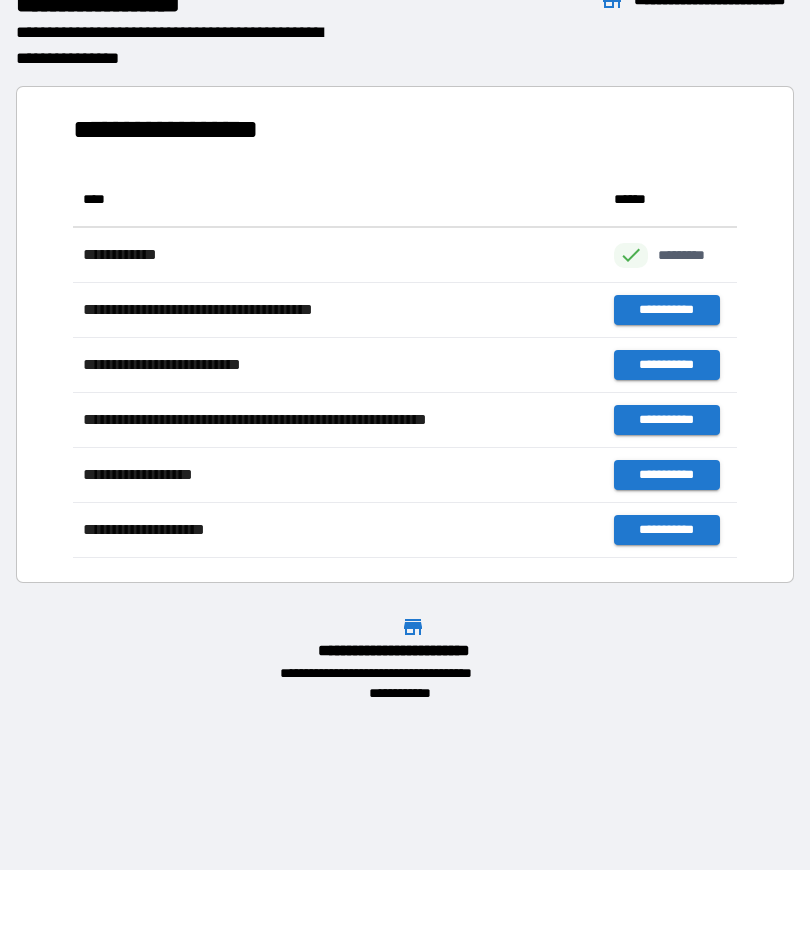 scroll, scrollTop: 1, scrollLeft: 1, axis: both 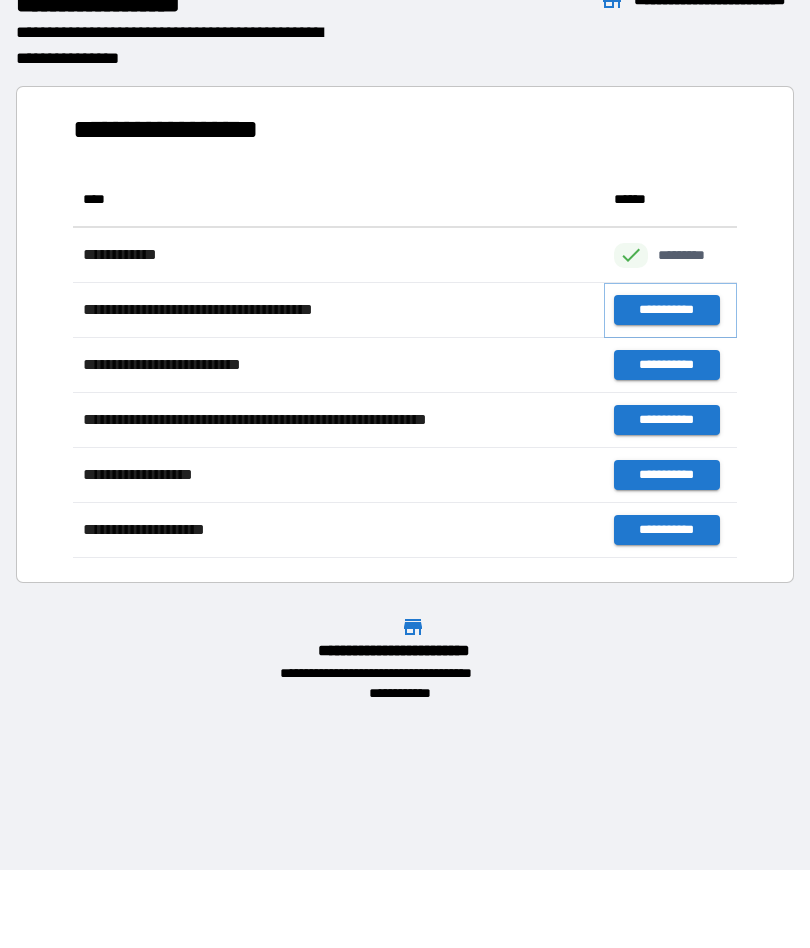 click on "**********" at bounding box center [666, 310] 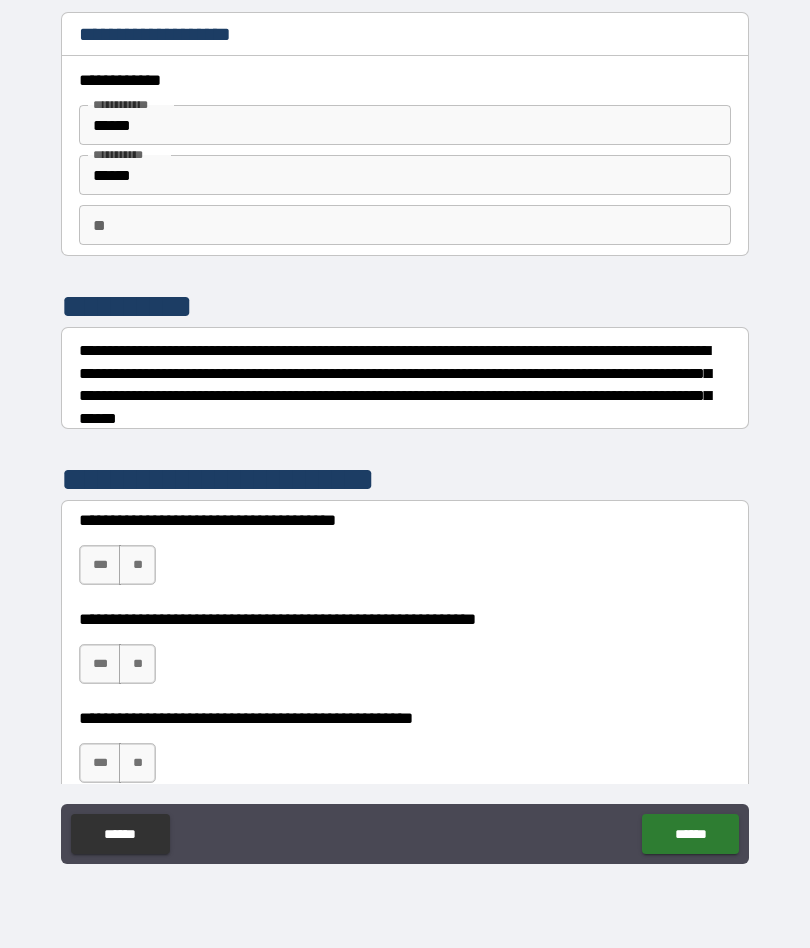 click on "**" at bounding box center (137, 565) 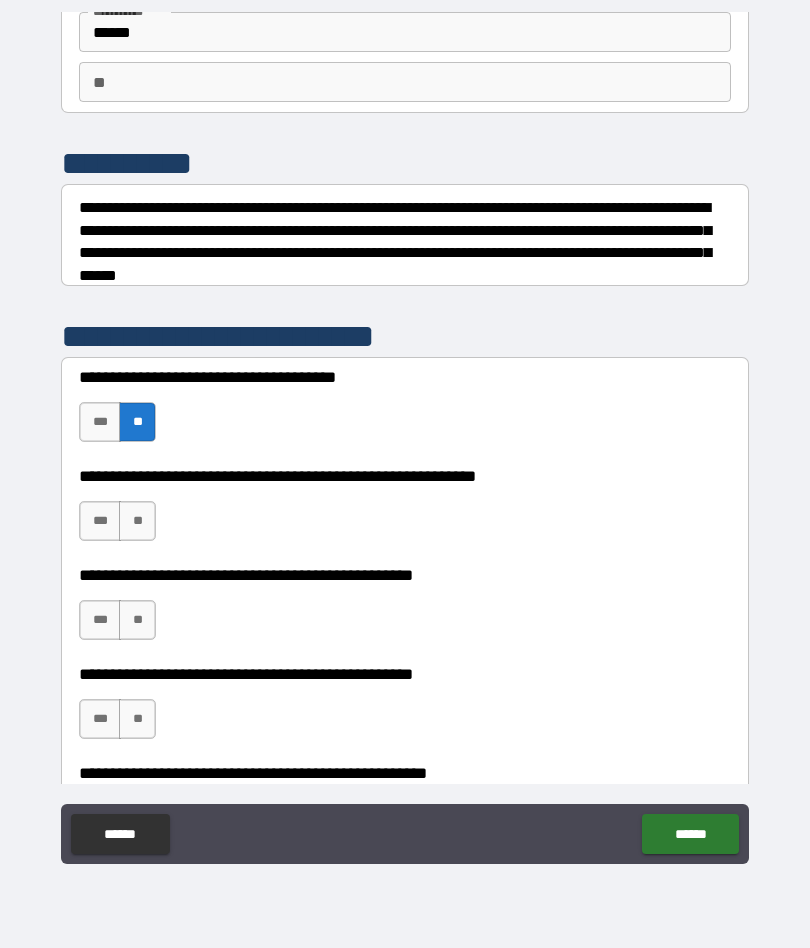 scroll, scrollTop: 153, scrollLeft: 0, axis: vertical 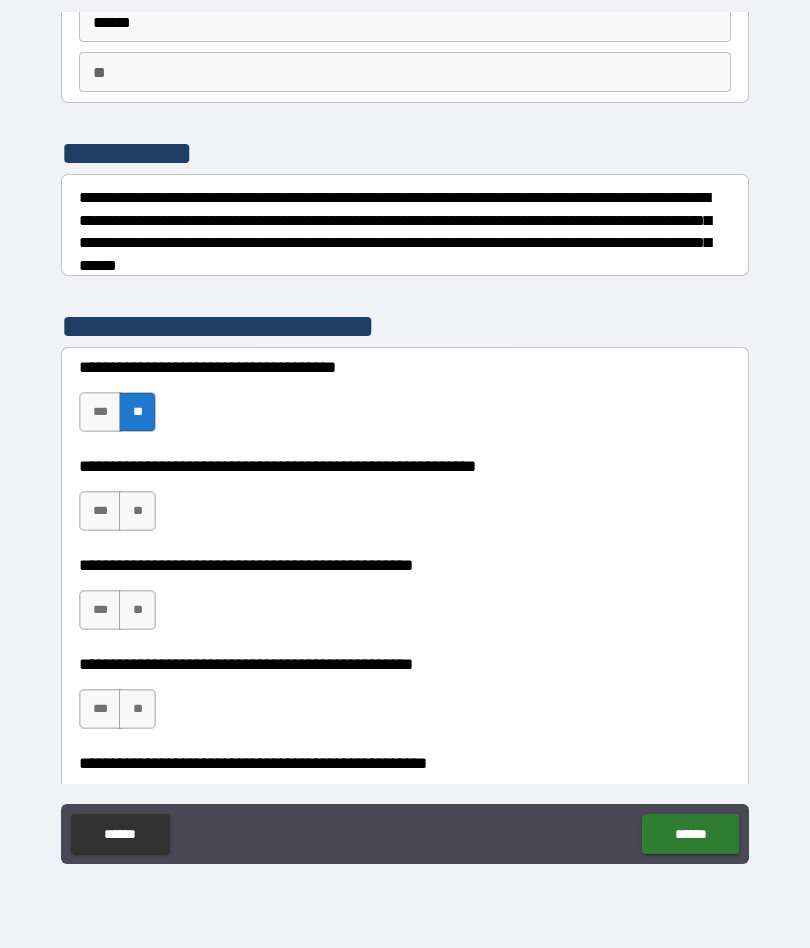 click on "**" at bounding box center [137, 511] 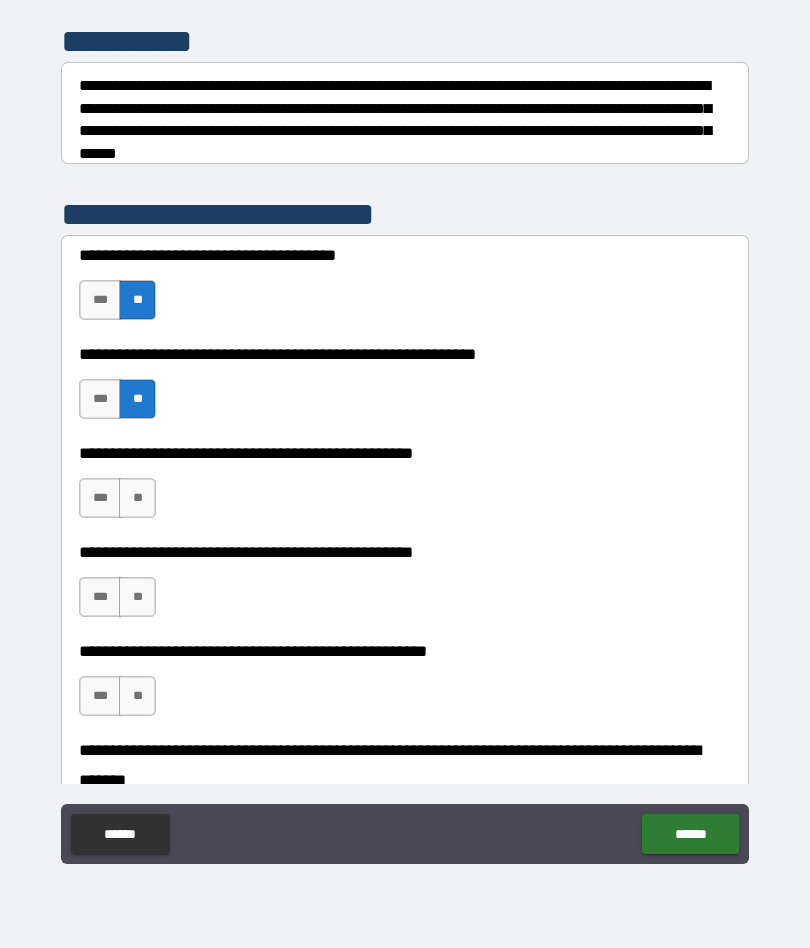 scroll, scrollTop: 269, scrollLeft: 0, axis: vertical 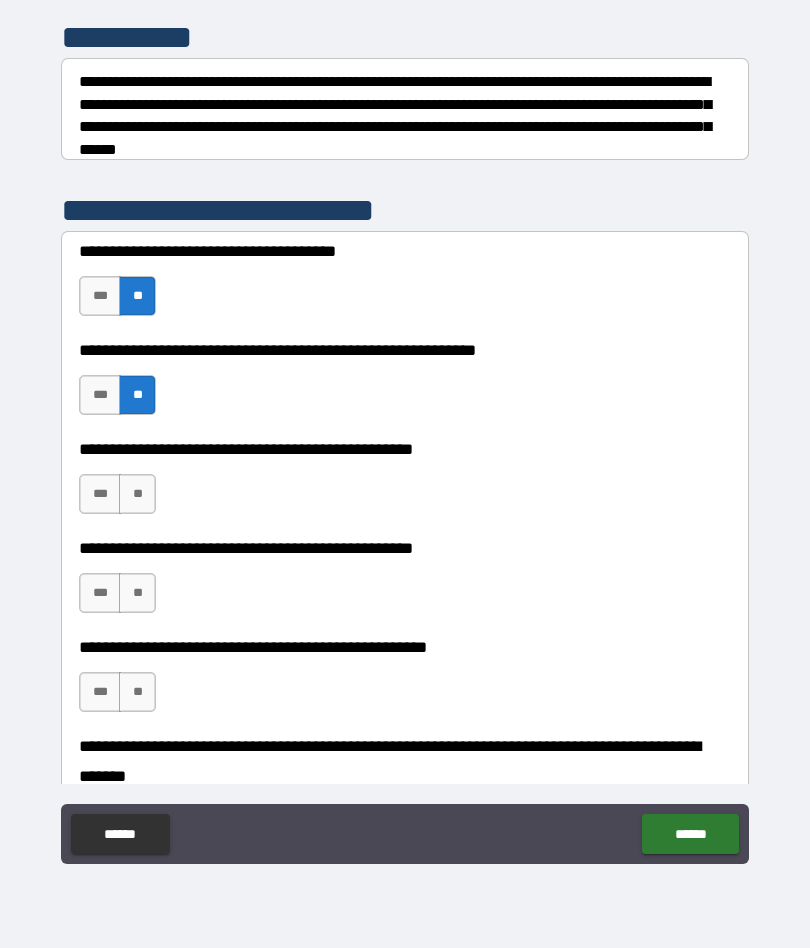 click on "**" at bounding box center (137, 494) 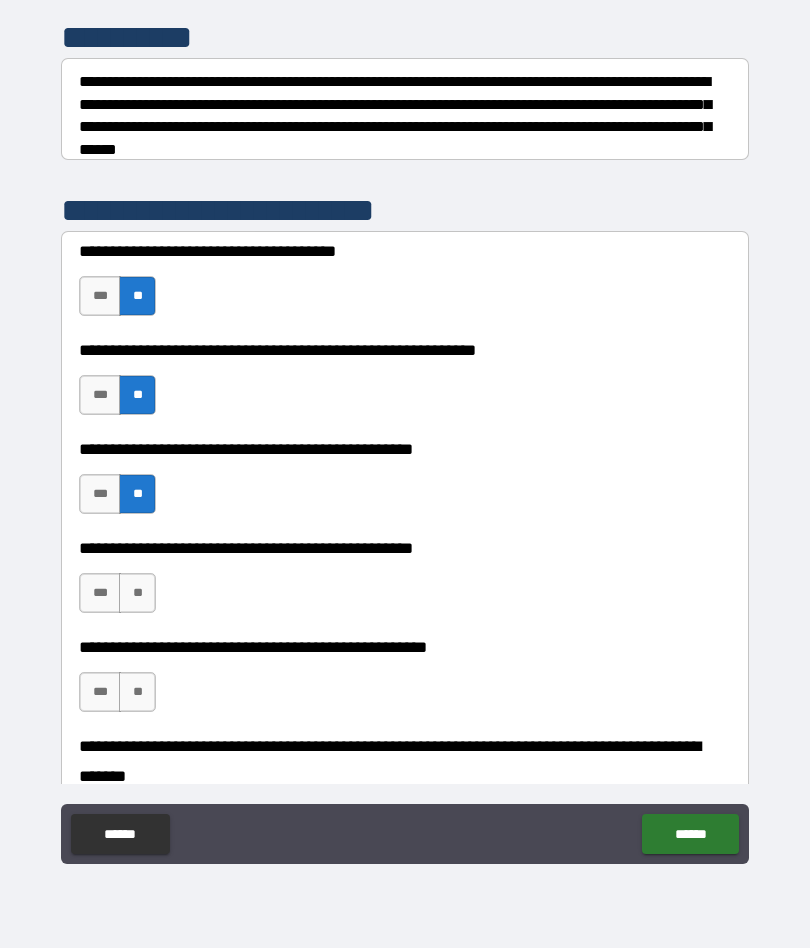 click on "**" at bounding box center (137, 593) 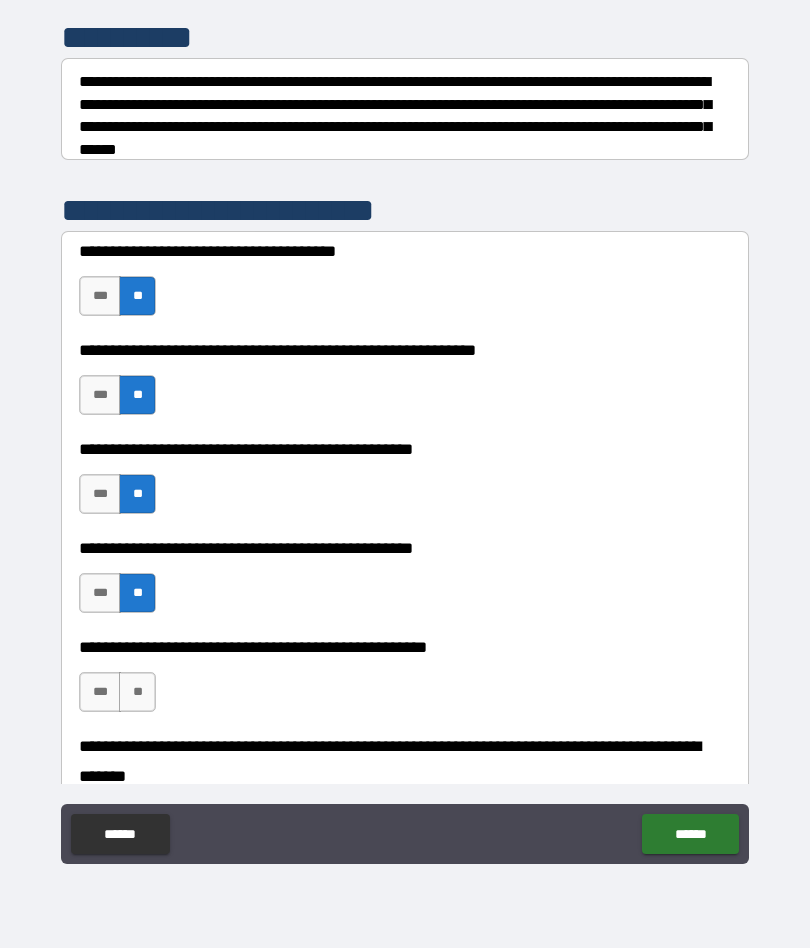 click on "**" at bounding box center (137, 692) 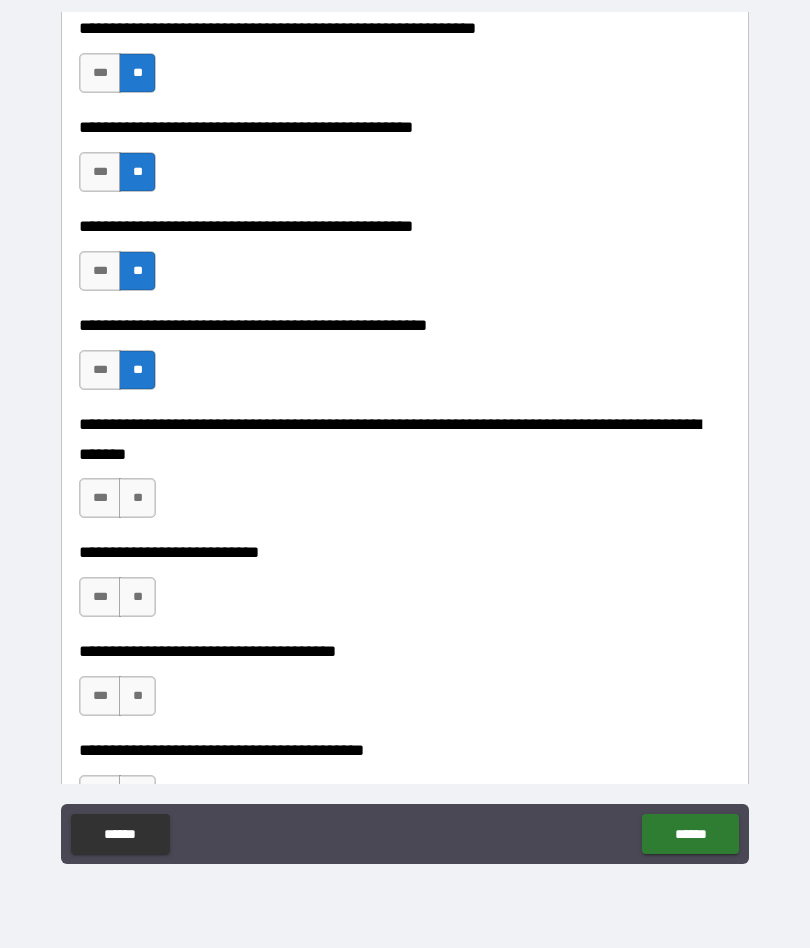 scroll, scrollTop: 594, scrollLeft: 0, axis: vertical 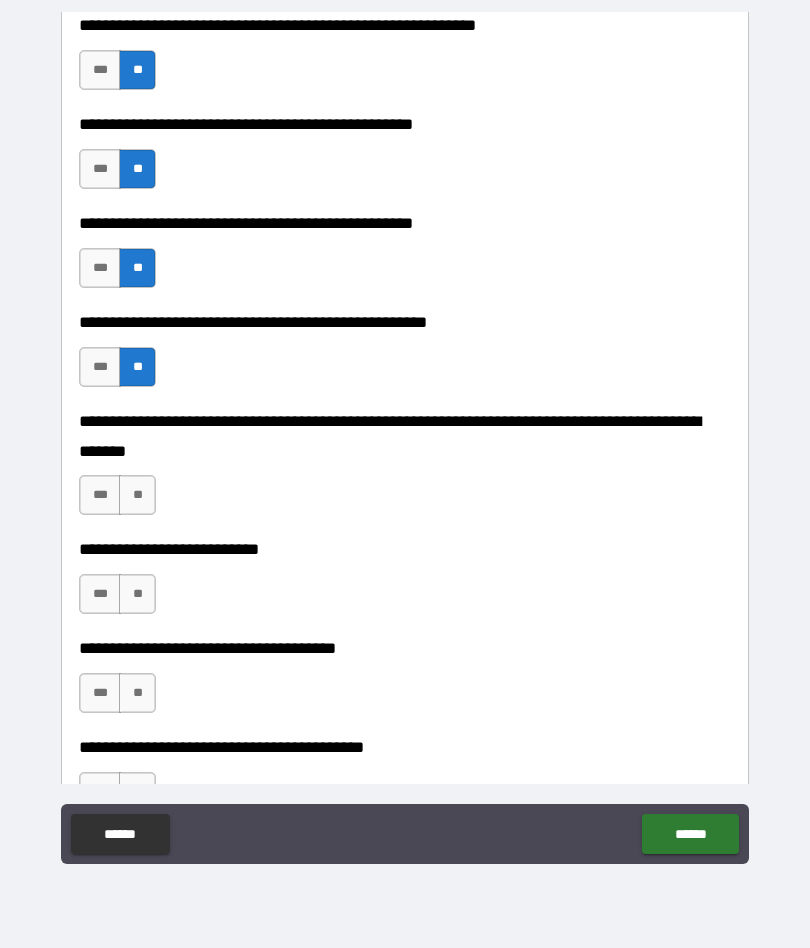 click on "**" at bounding box center (137, 495) 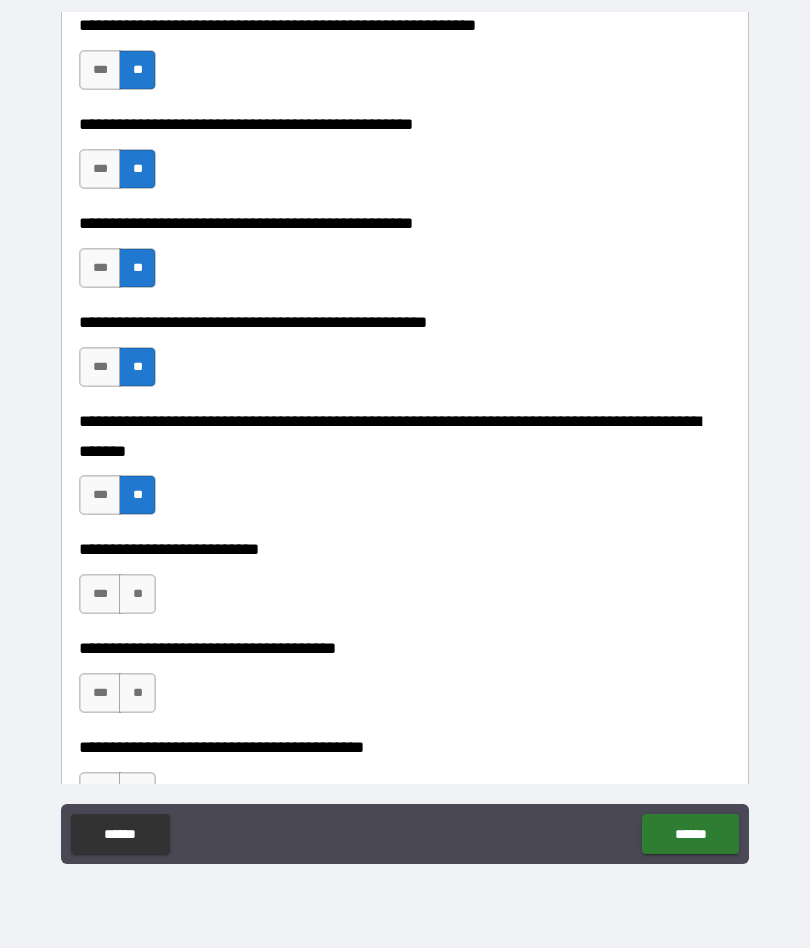 click on "**" at bounding box center [137, 594] 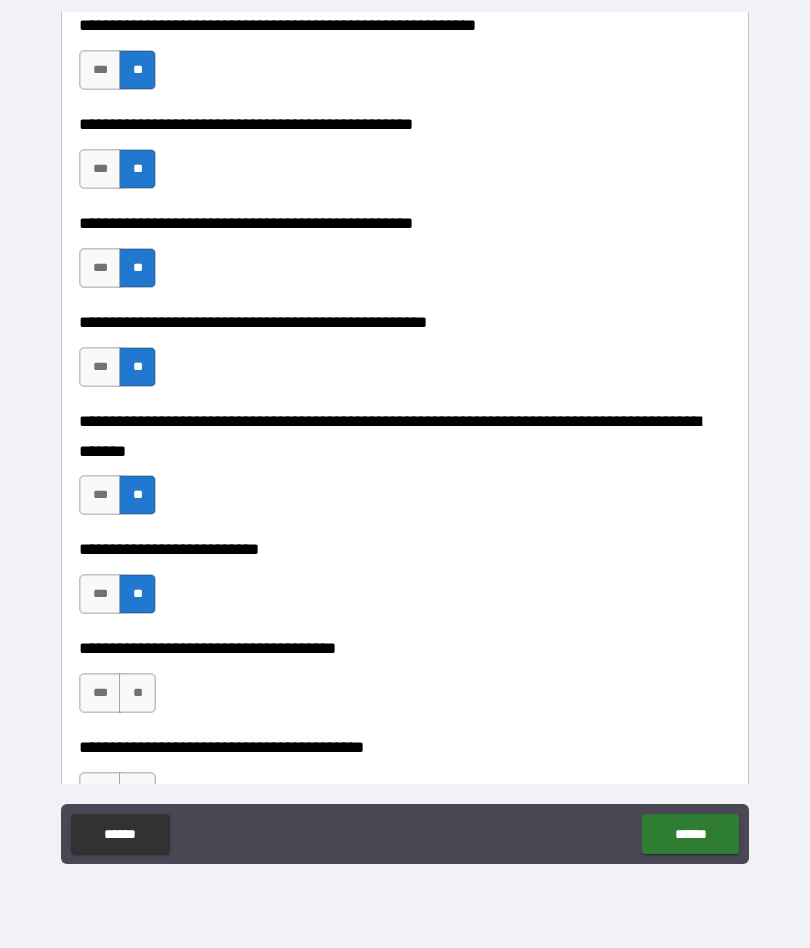 click on "**" at bounding box center [137, 693] 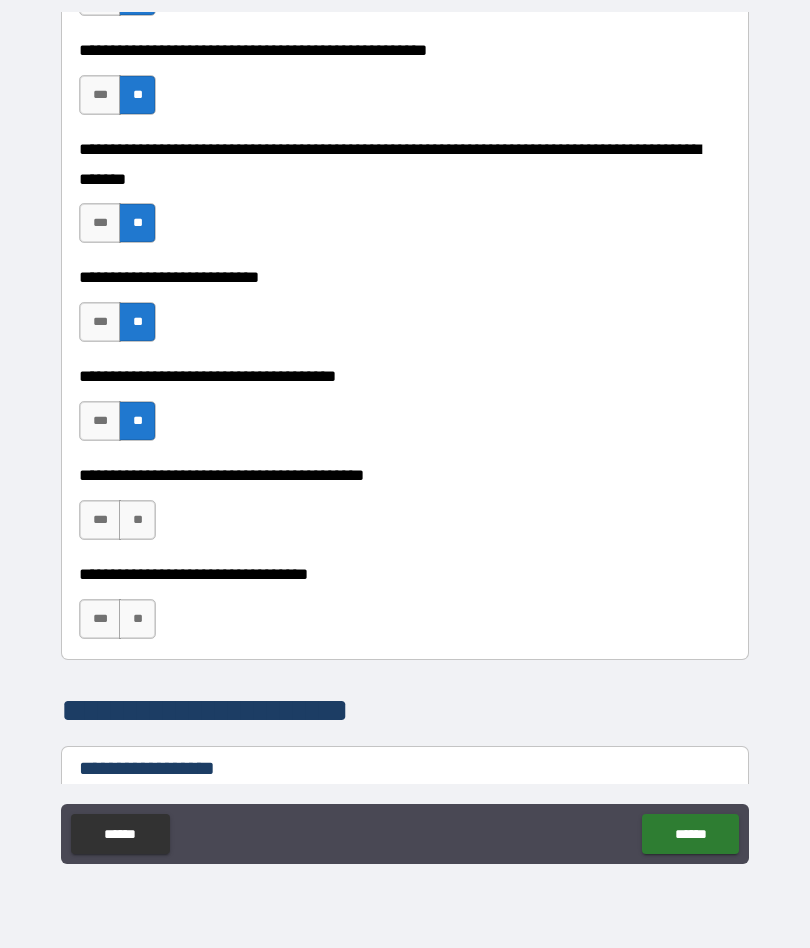 scroll, scrollTop: 867, scrollLeft: 0, axis: vertical 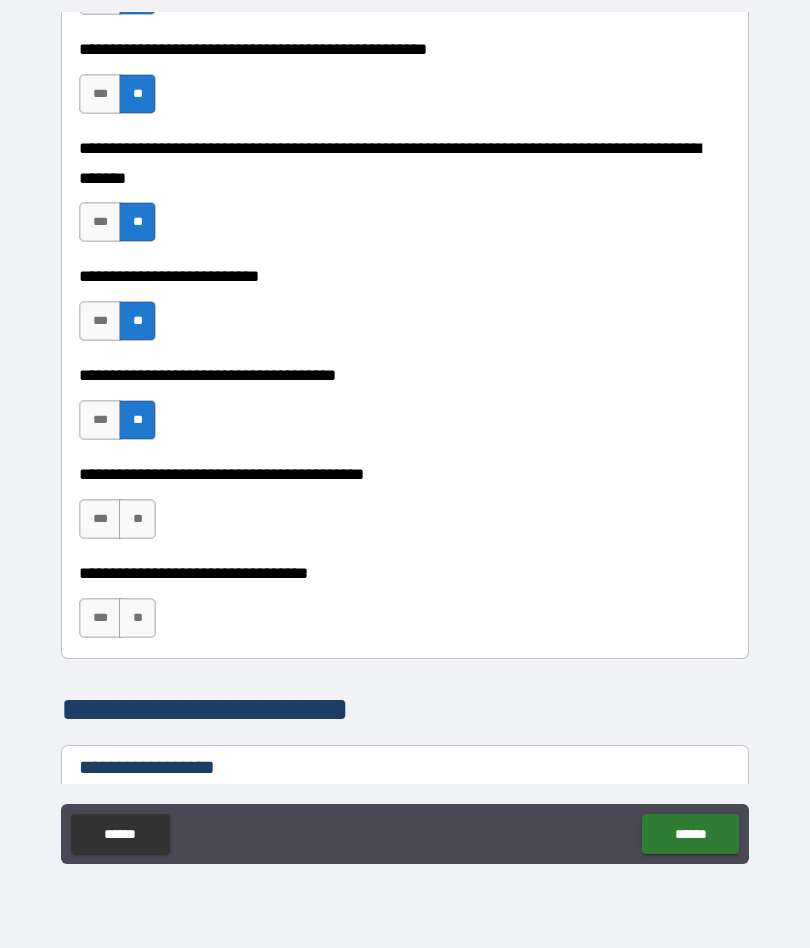 click on "**" at bounding box center (137, 519) 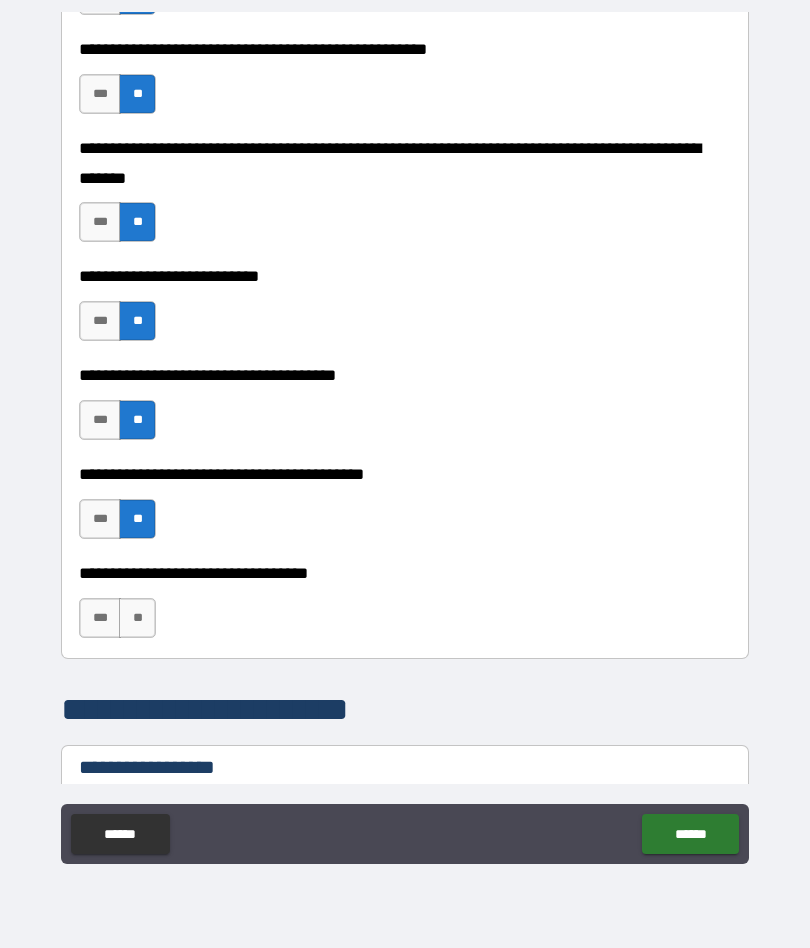 click on "**" at bounding box center (137, 618) 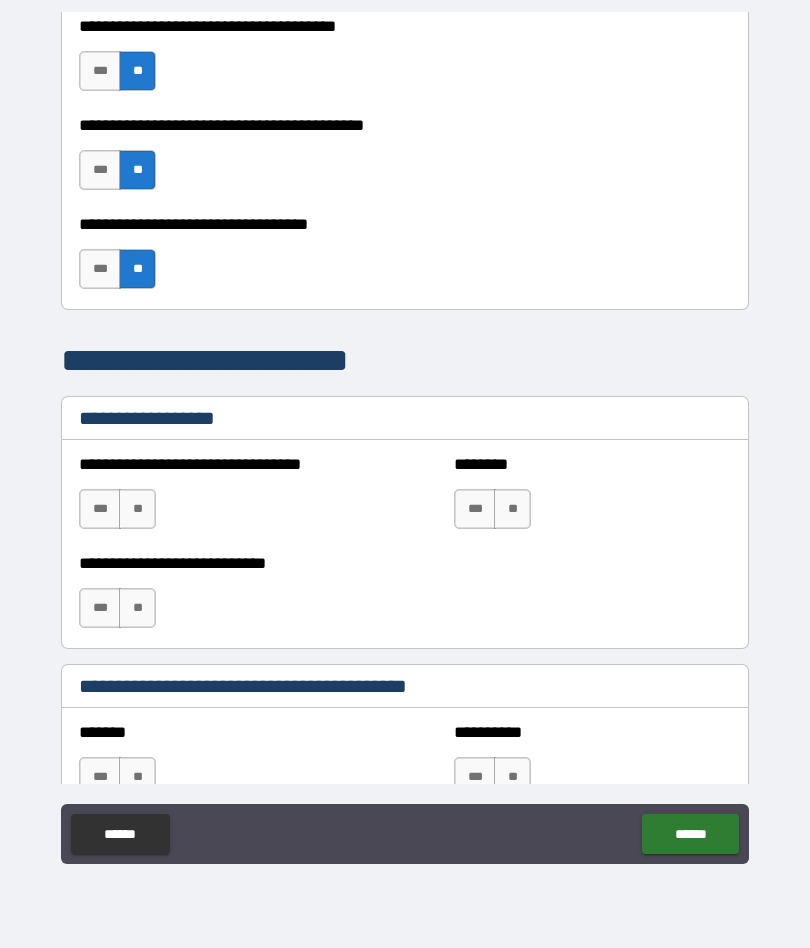 scroll, scrollTop: 1217, scrollLeft: 0, axis: vertical 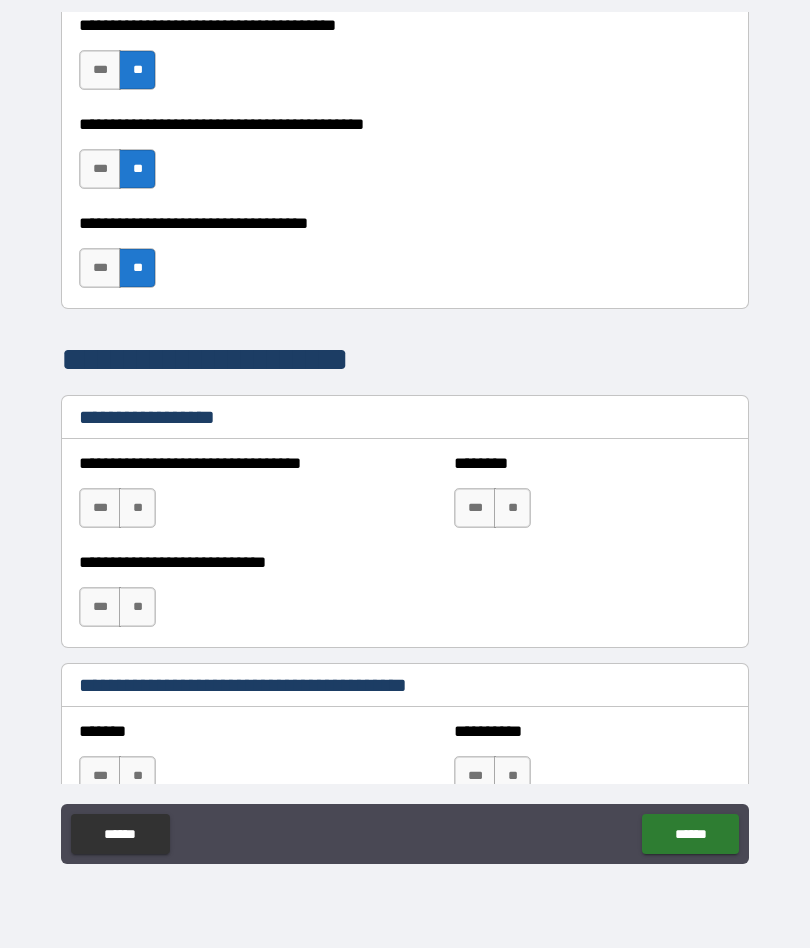 click on "**" at bounding box center (137, 508) 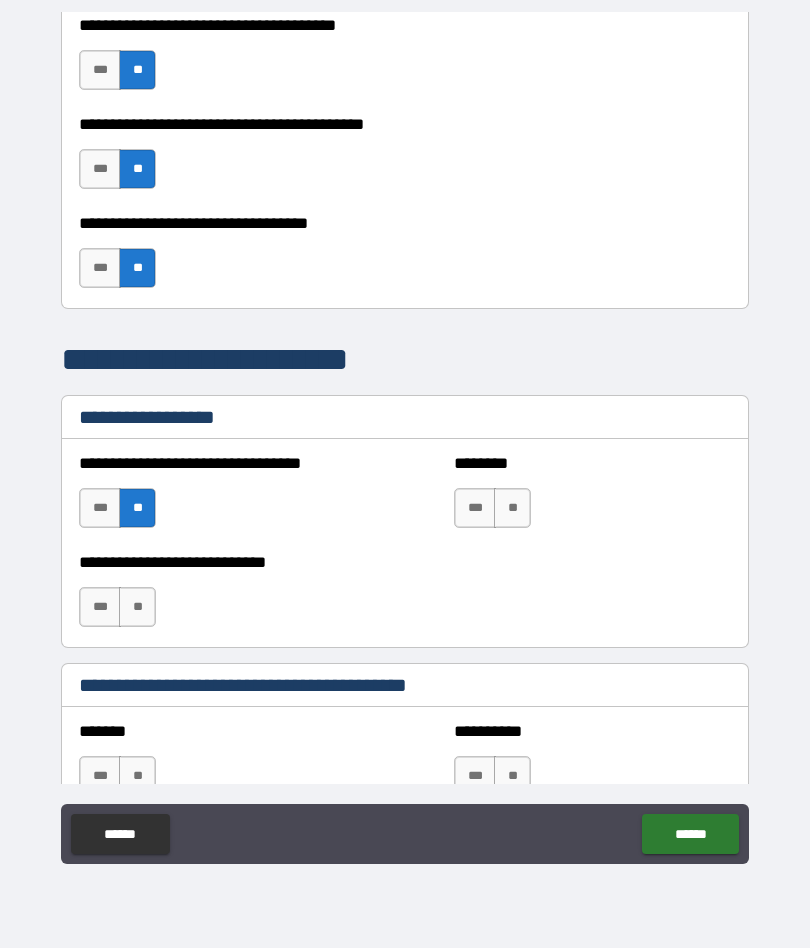 click on "**" at bounding box center (512, 508) 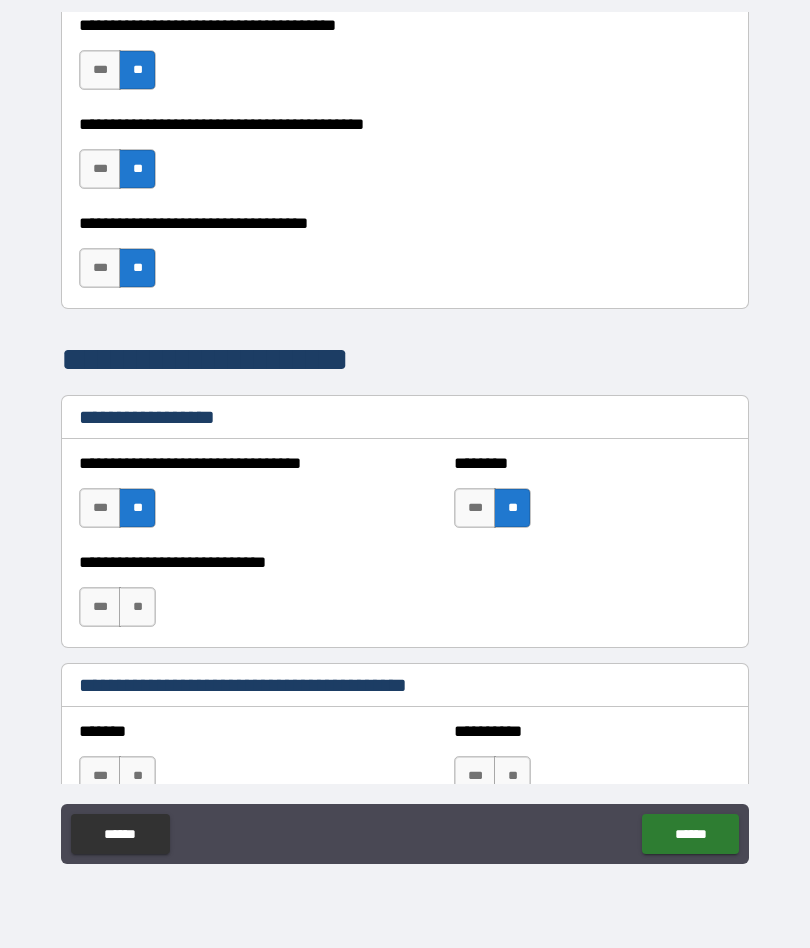 click on "**" at bounding box center (137, 607) 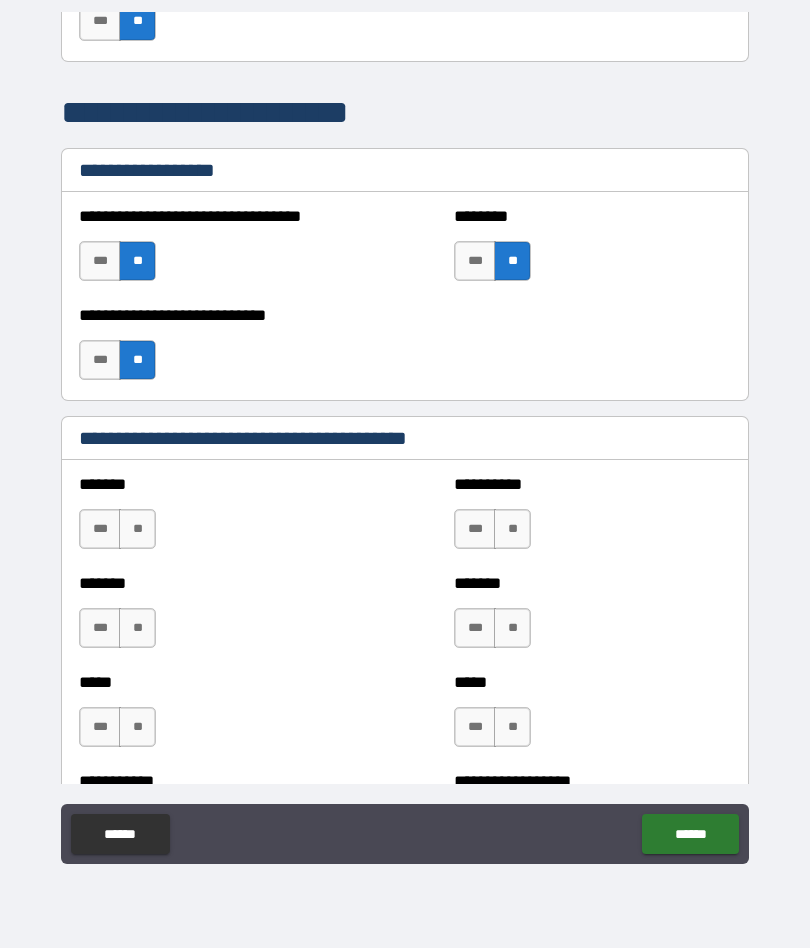 scroll, scrollTop: 1473, scrollLeft: 0, axis: vertical 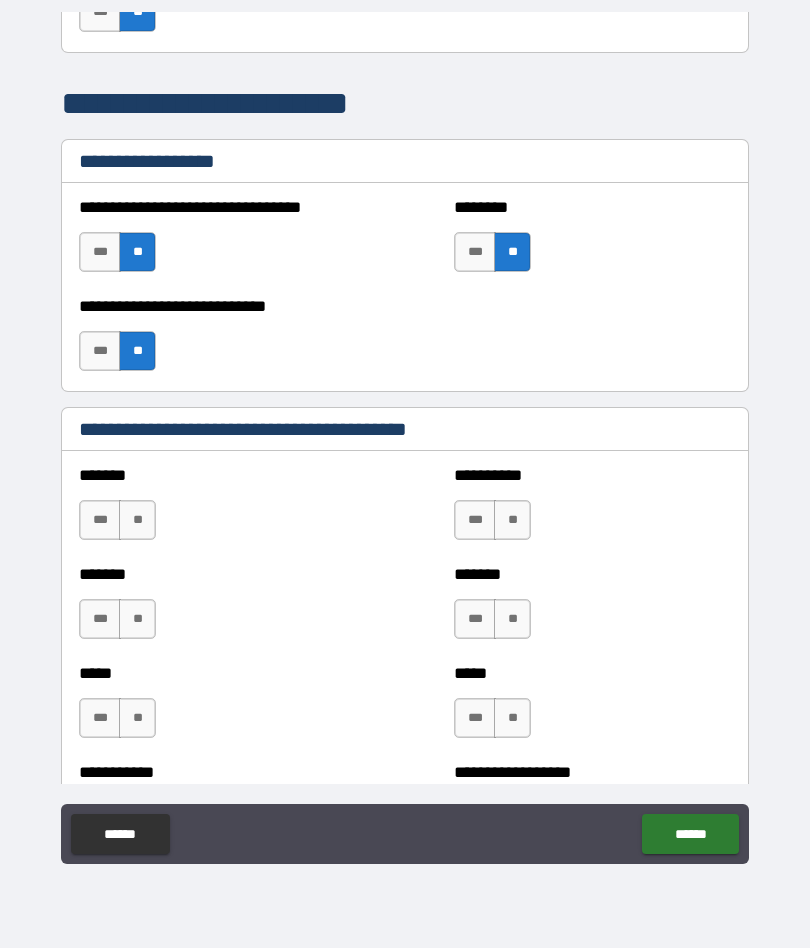 click on "**" at bounding box center [137, 520] 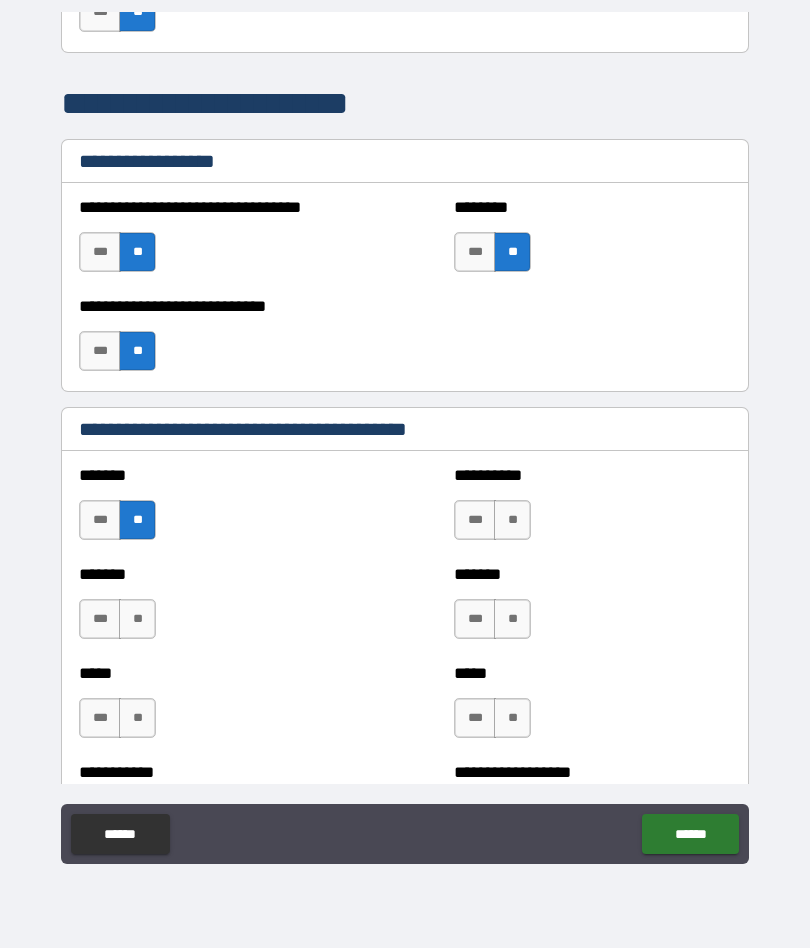 click on "**" at bounding box center [512, 520] 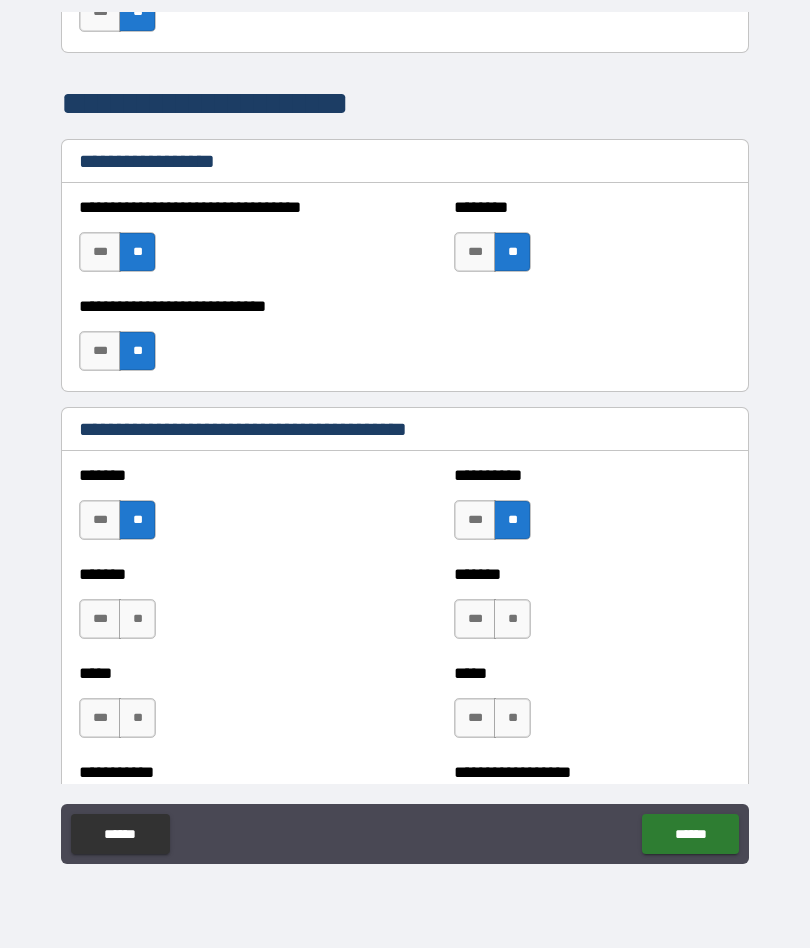 click on "**" at bounding box center [137, 619] 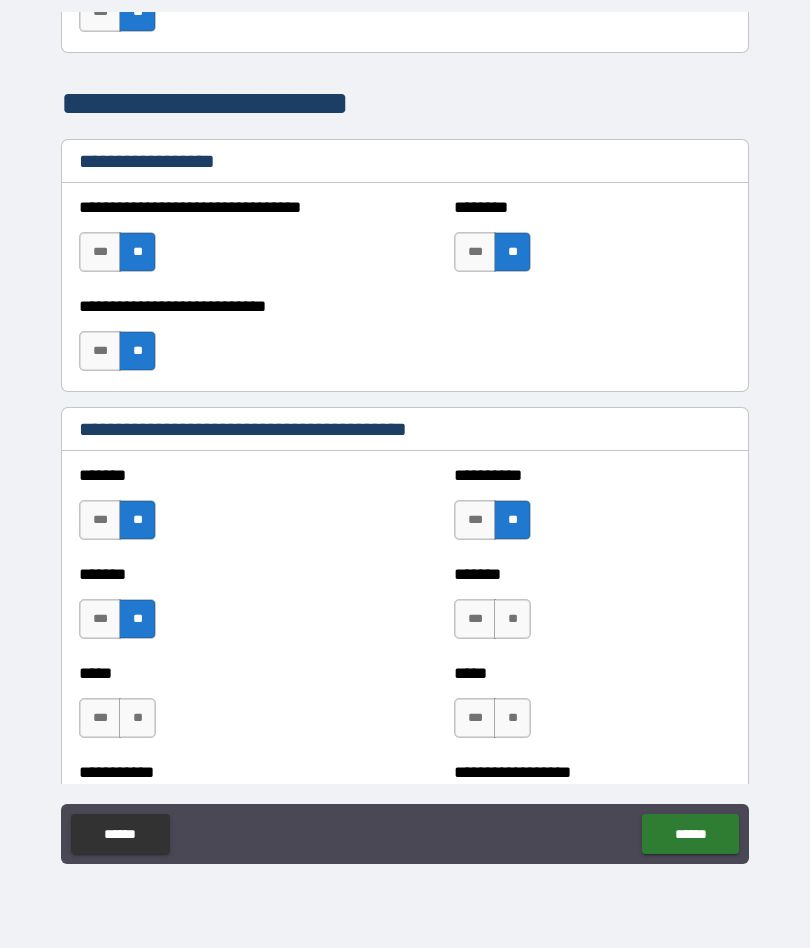 click on "**" at bounding box center [512, 619] 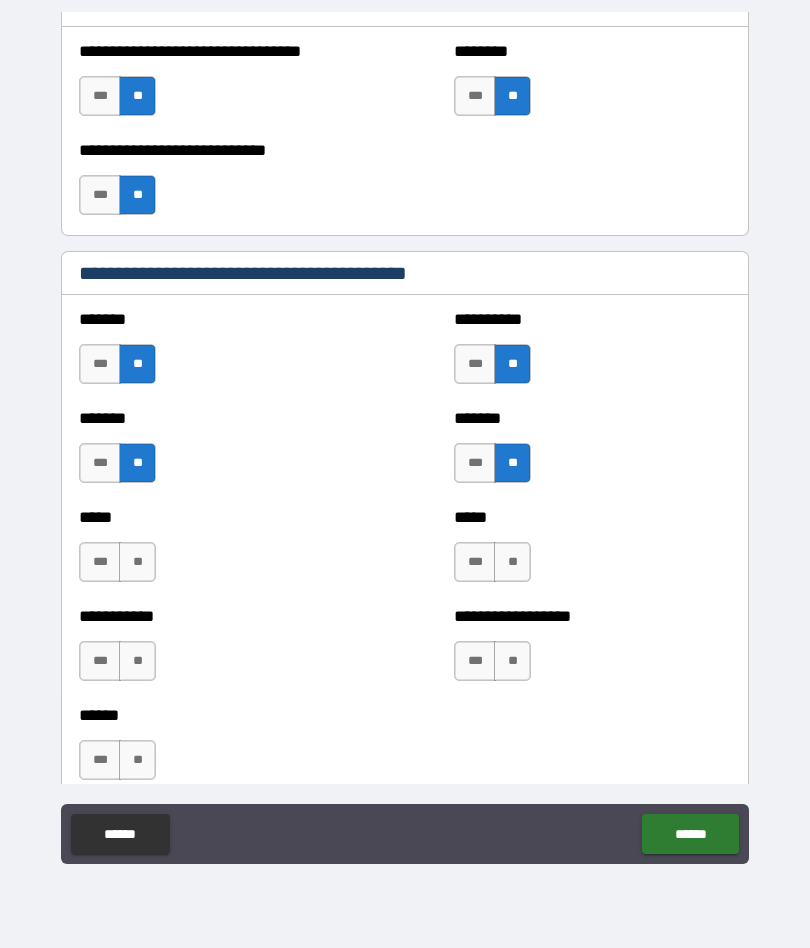 scroll, scrollTop: 1631, scrollLeft: 0, axis: vertical 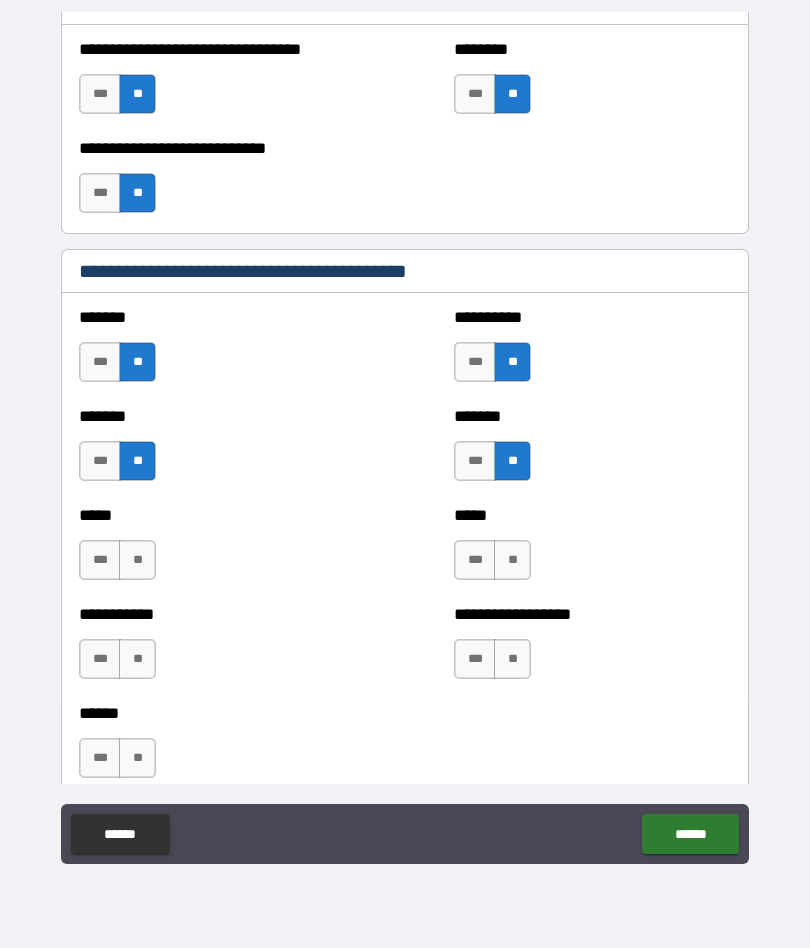 click on "**" at bounding box center (137, 560) 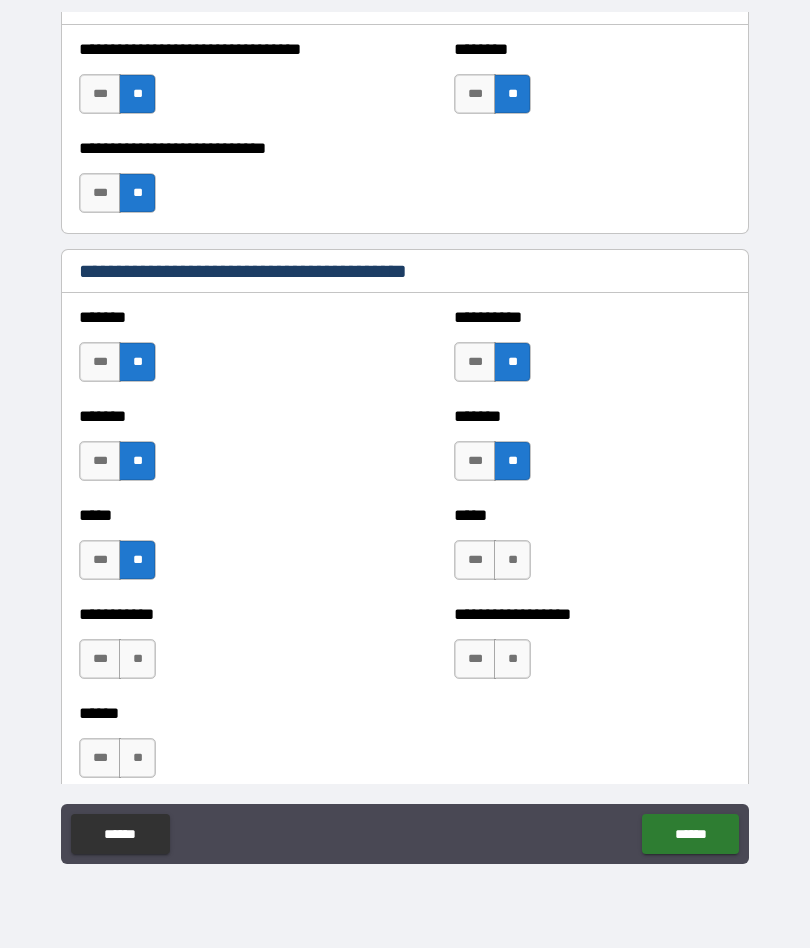 click on "**" at bounding box center [512, 560] 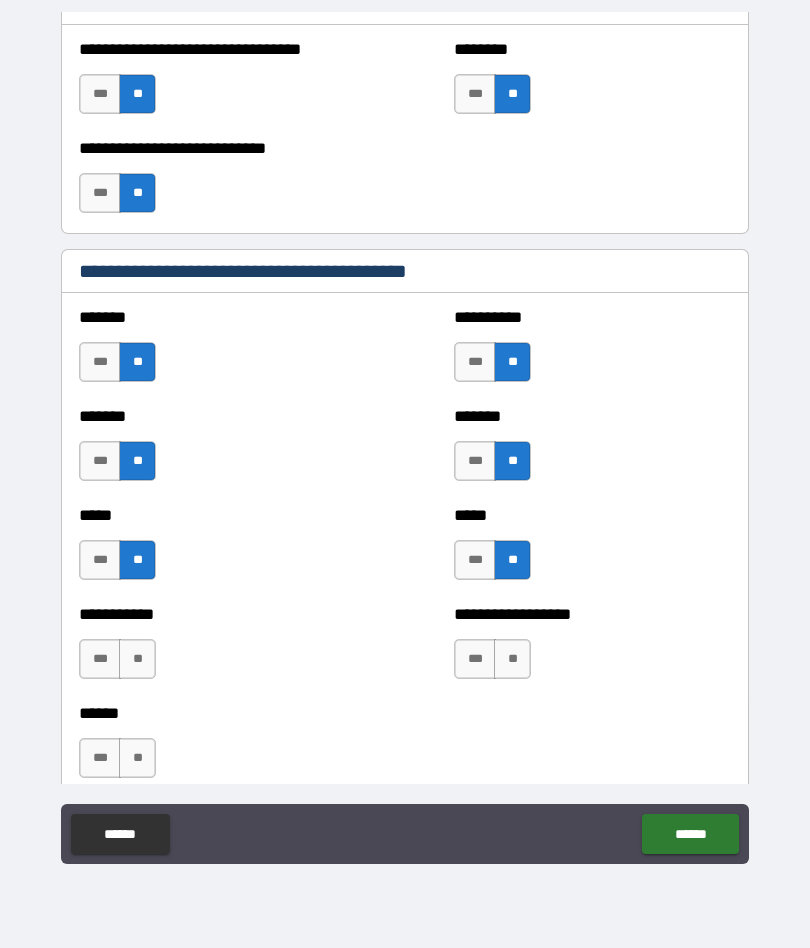 click on "**" at bounding box center [137, 659] 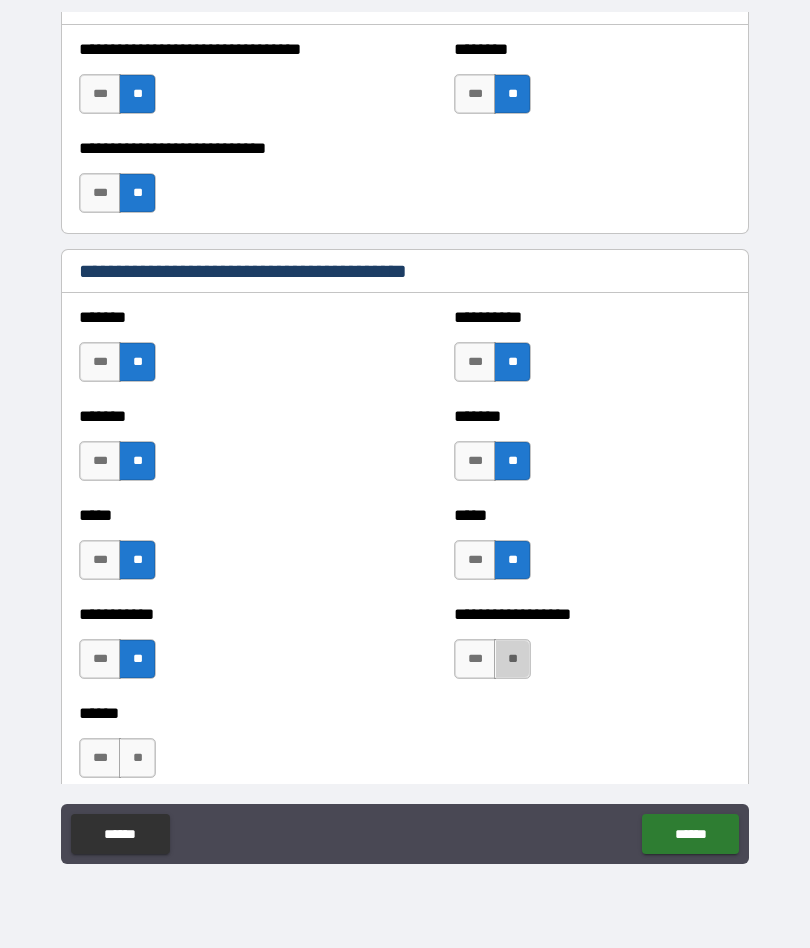 click on "**" at bounding box center [512, 659] 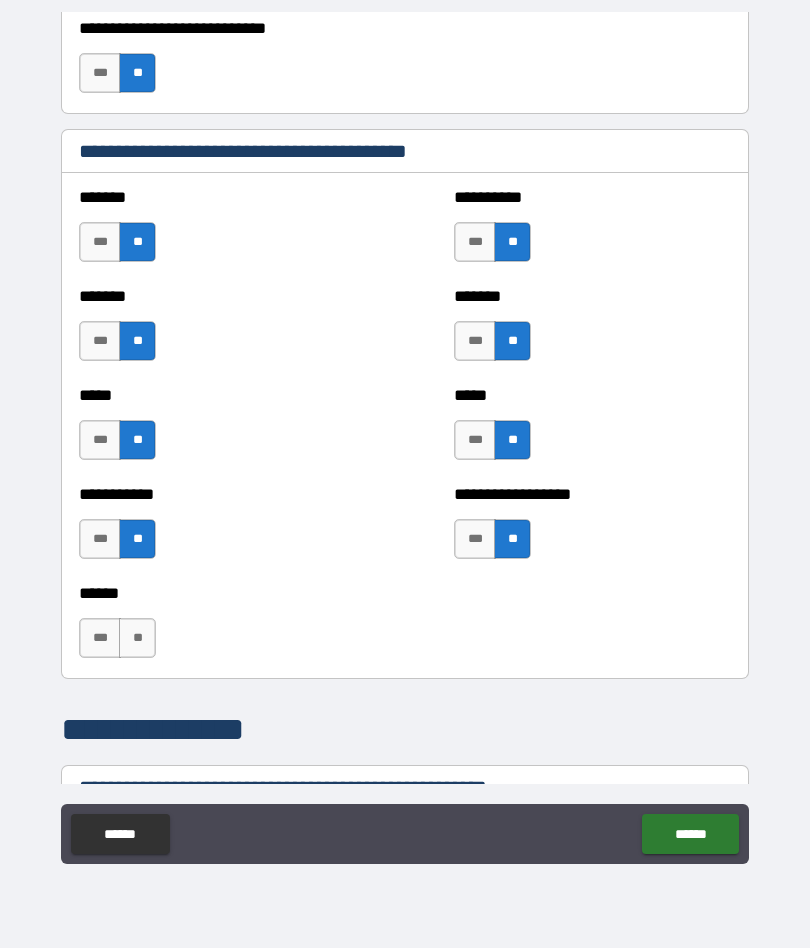 click on "**" at bounding box center (137, 638) 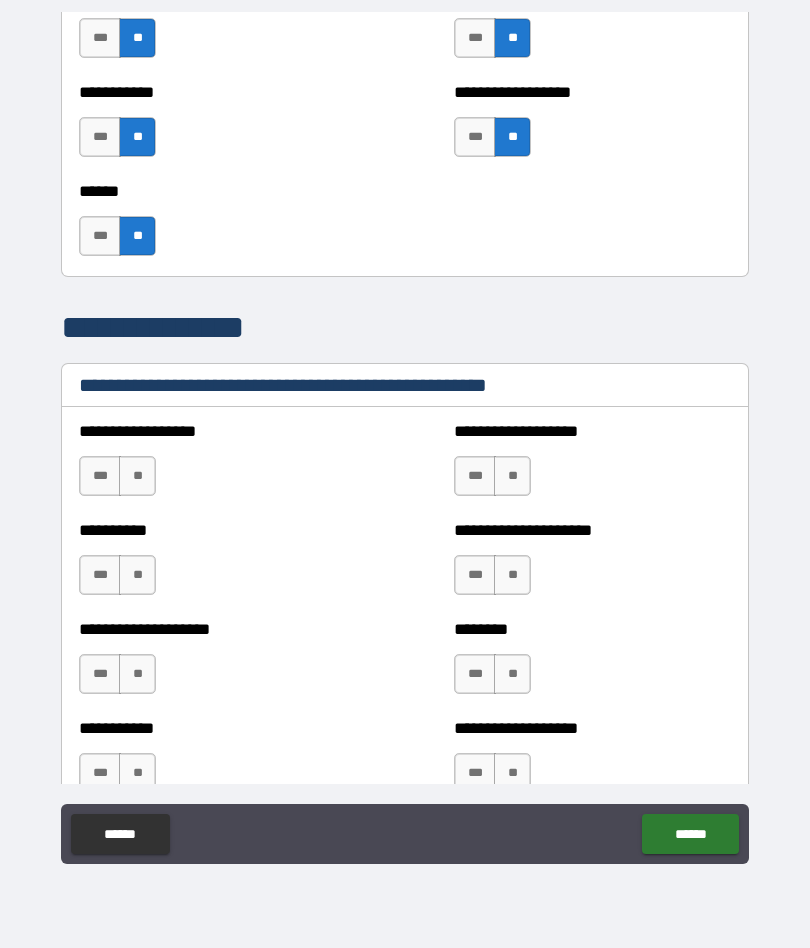 scroll, scrollTop: 2157, scrollLeft: 0, axis: vertical 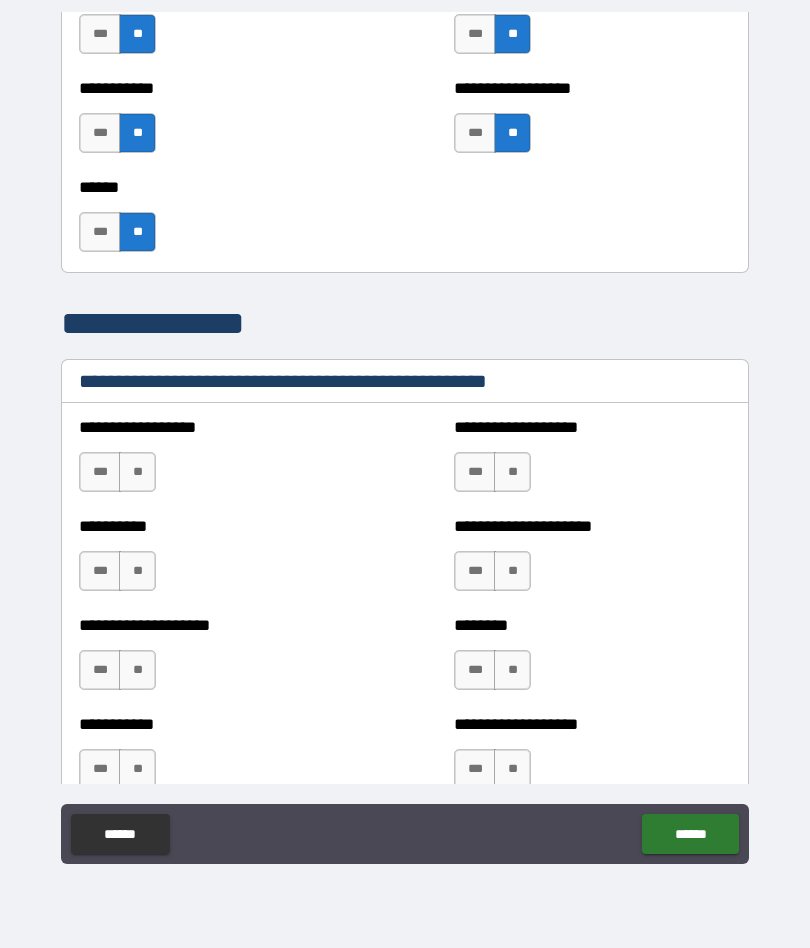 click on "**" at bounding box center (512, 472) 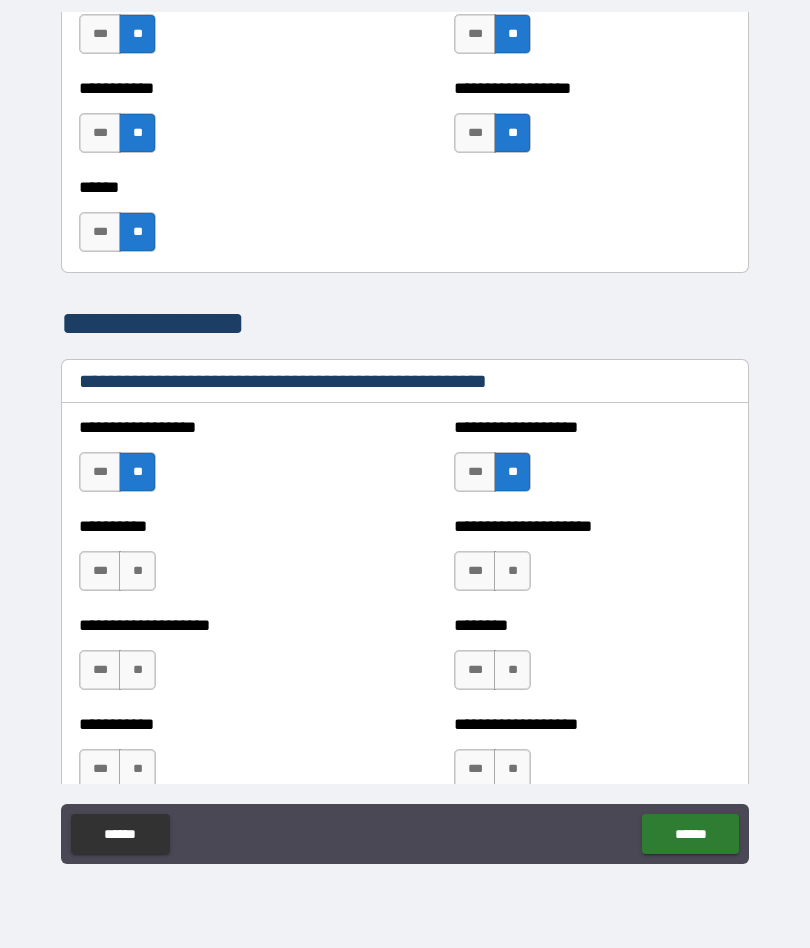 click on "**" at bounding box center (137, 571) 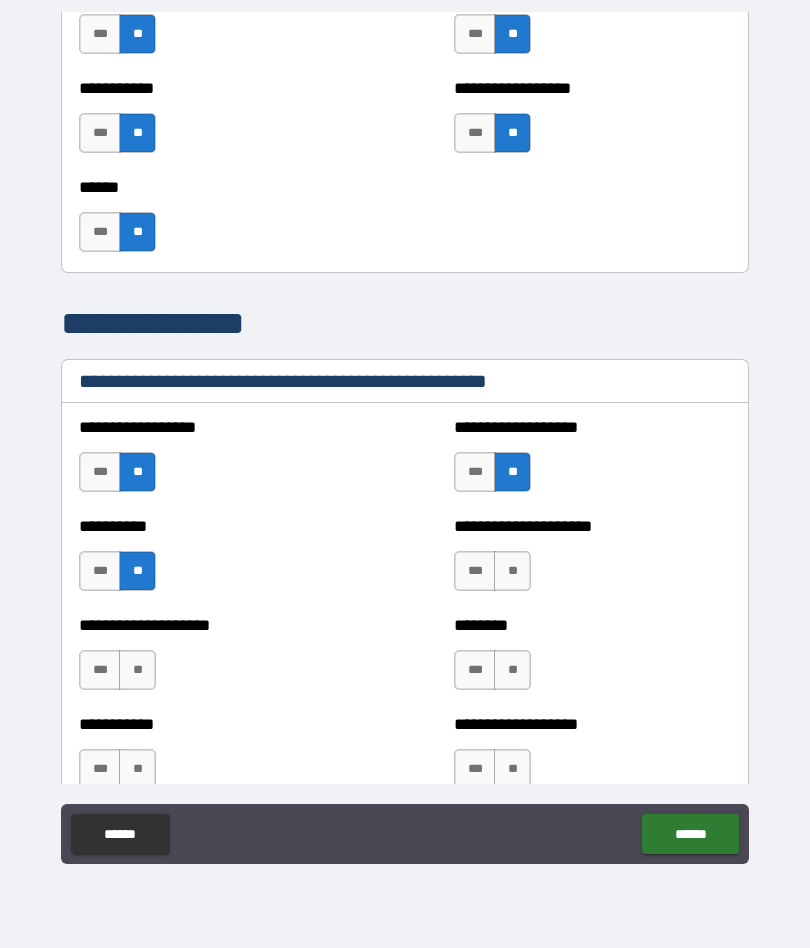 click on "**" at bounding box center [512, 571] 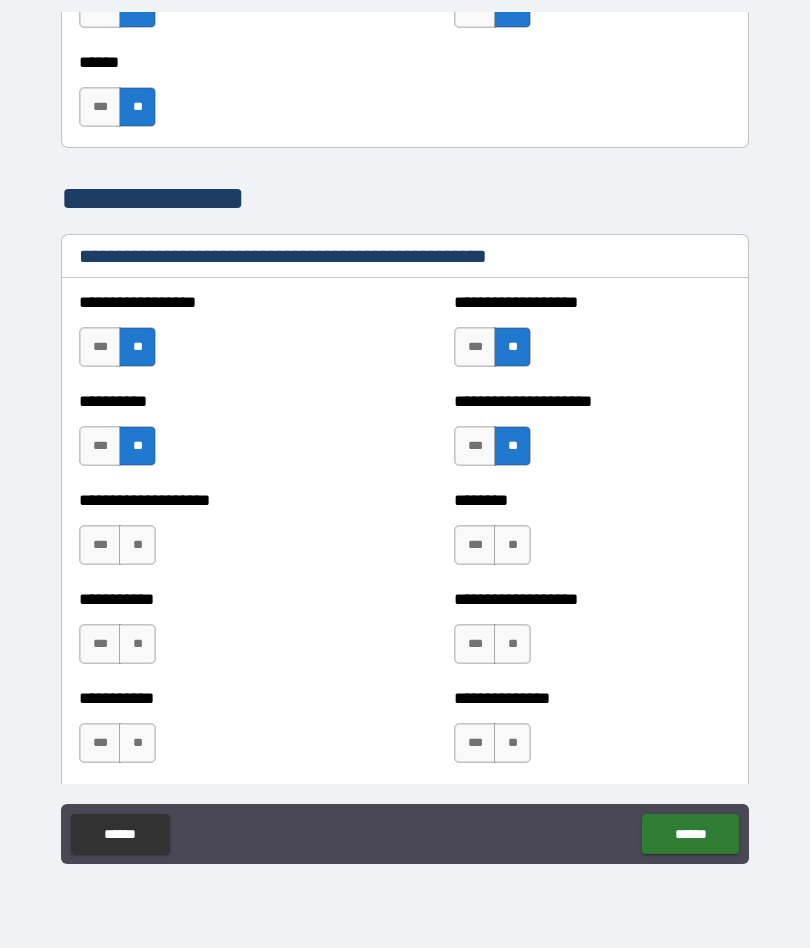 scroll, scrollTop: 2304, scrollLeft: 0, axis: vertical 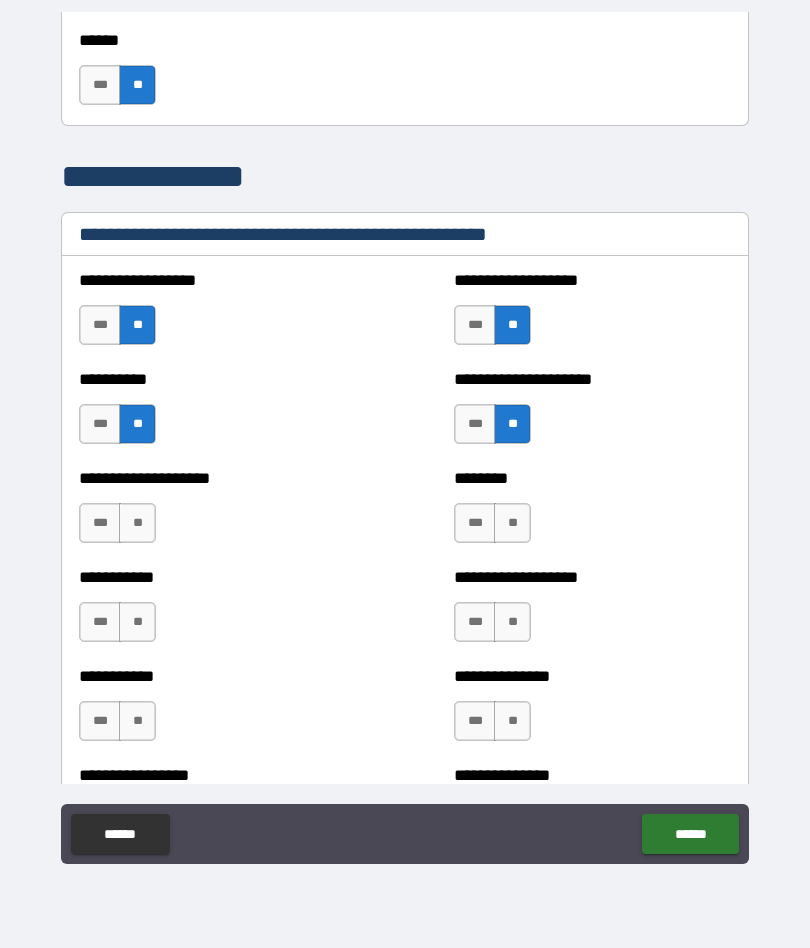 click on "**" at bounding box center (137, 523) 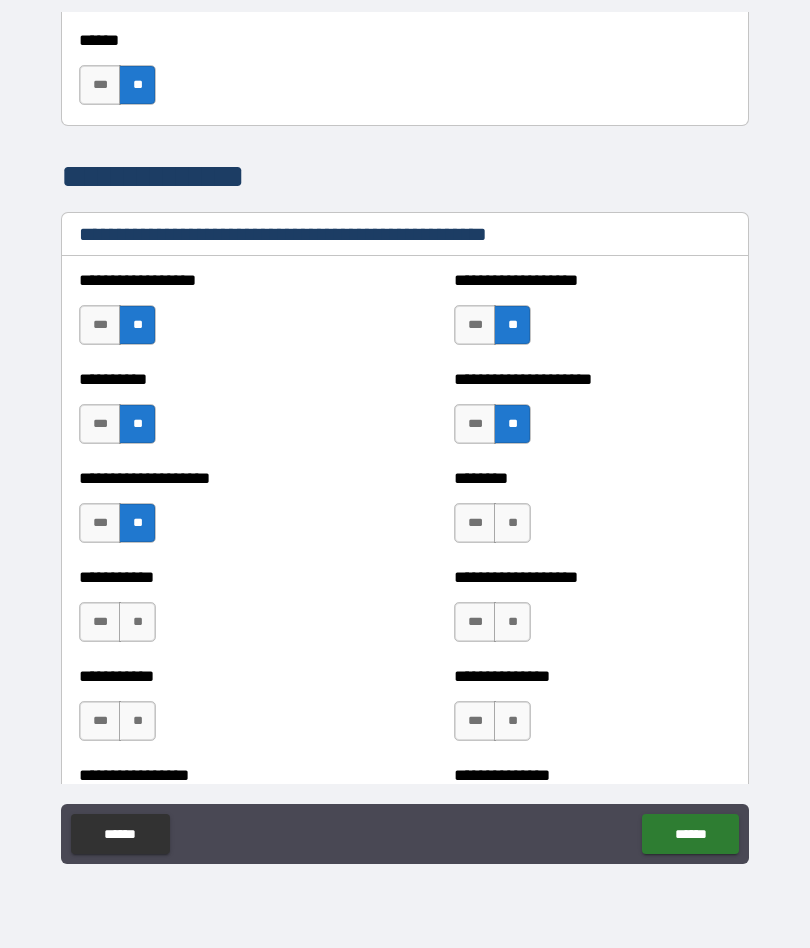 click on "**" at bounding box center [512, 523] 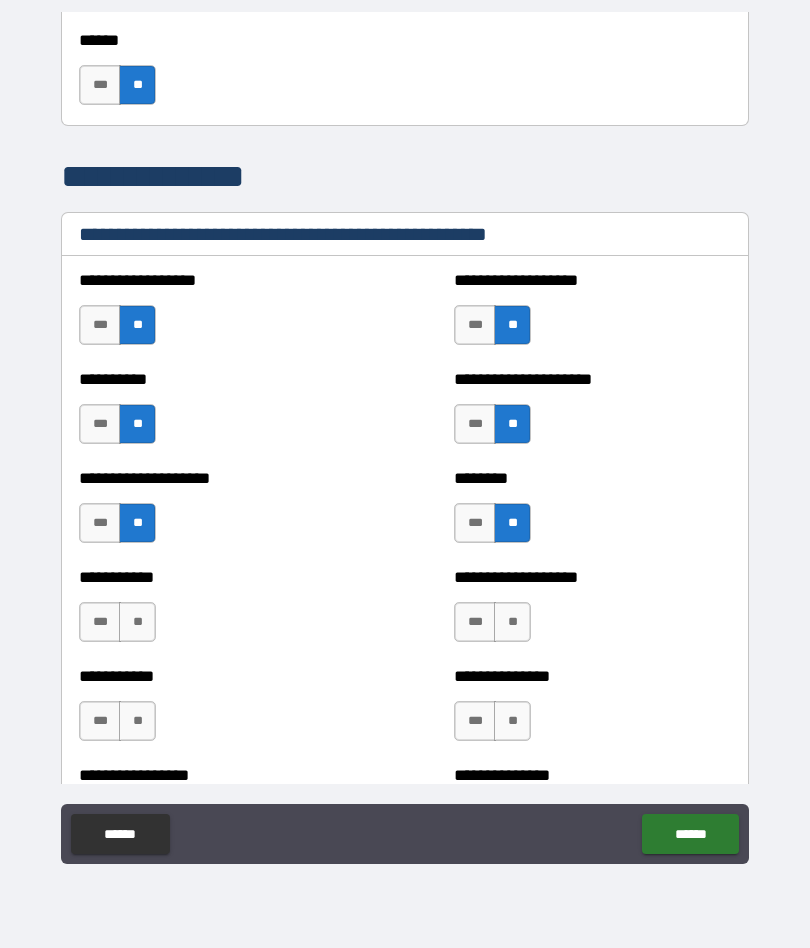 click on "**" at bounding box center [137, 622] 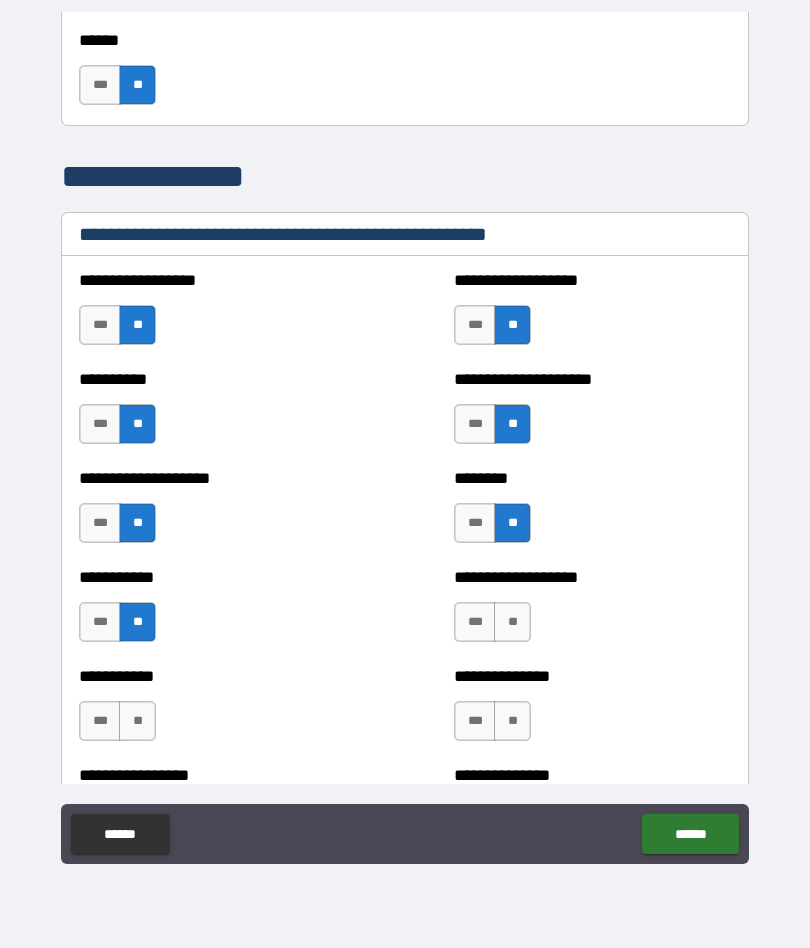 click on "**" at bounding box center [512, 622] 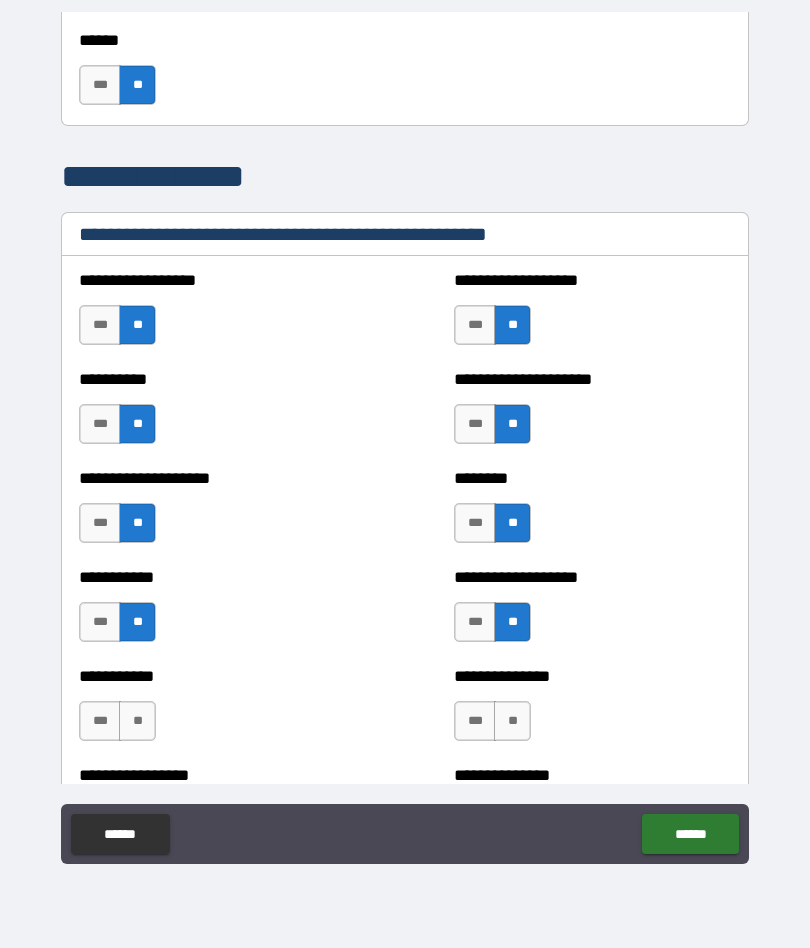 scroll, scrollTop: 2438, scrollLeft: 0, axis: vertical 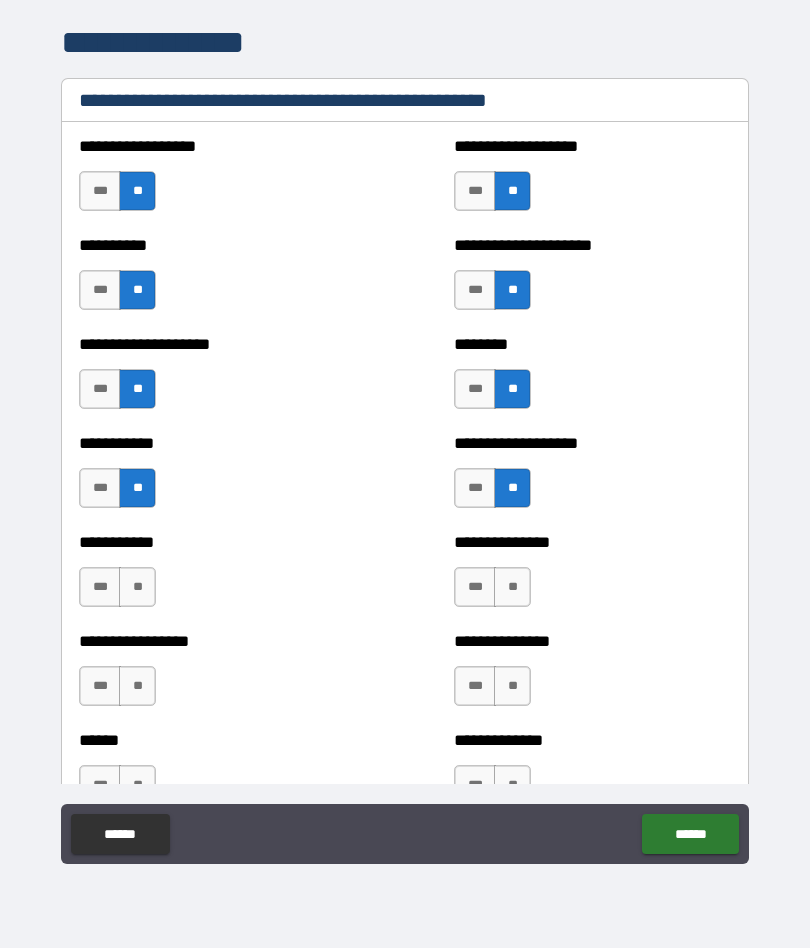 click on "**" at bounding box center (137, 587) 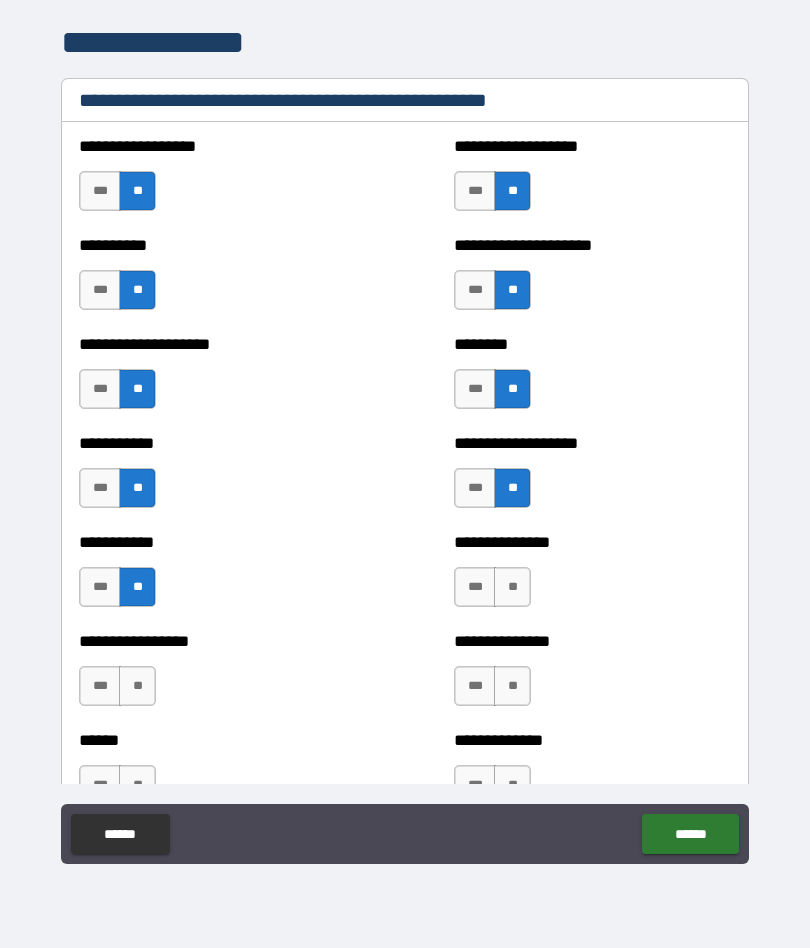 click on "**" at bounding box center [512, 587] 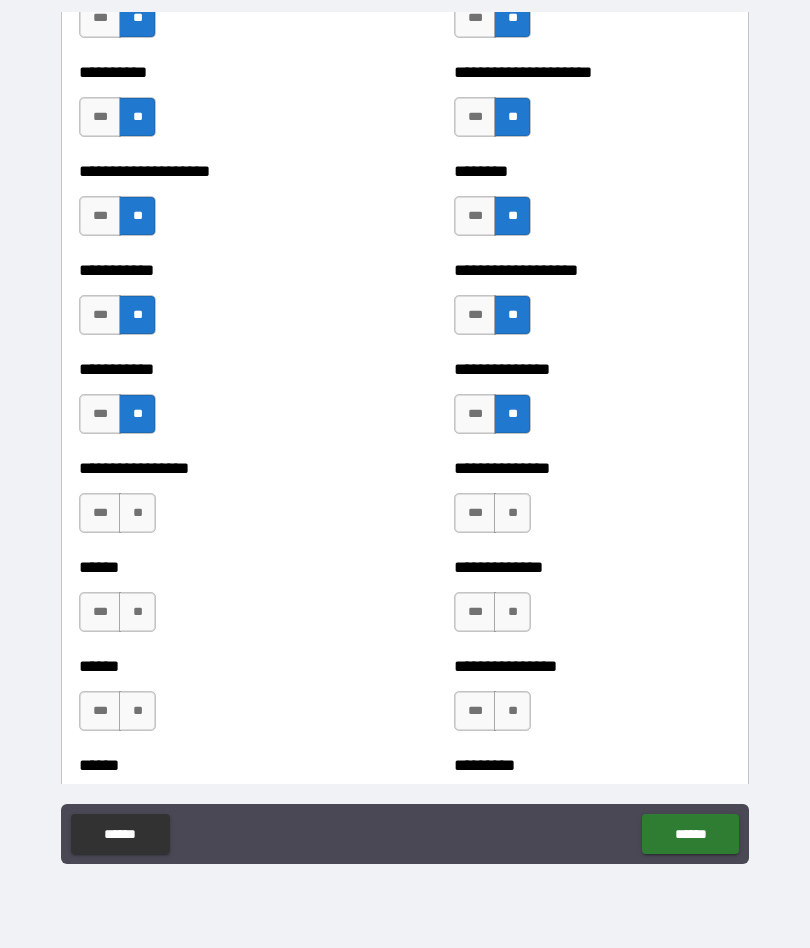 scroll, scrollTop: 2612, scrollLeft: 0, axis: vertical 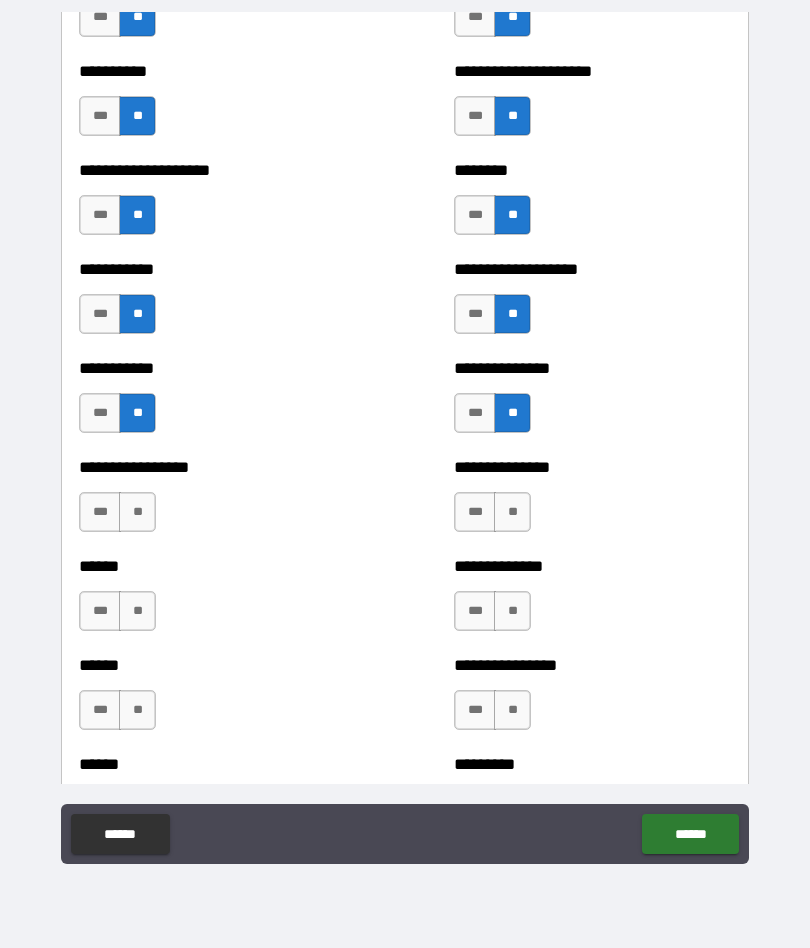 click on "**" at bounding box center [137, 512] 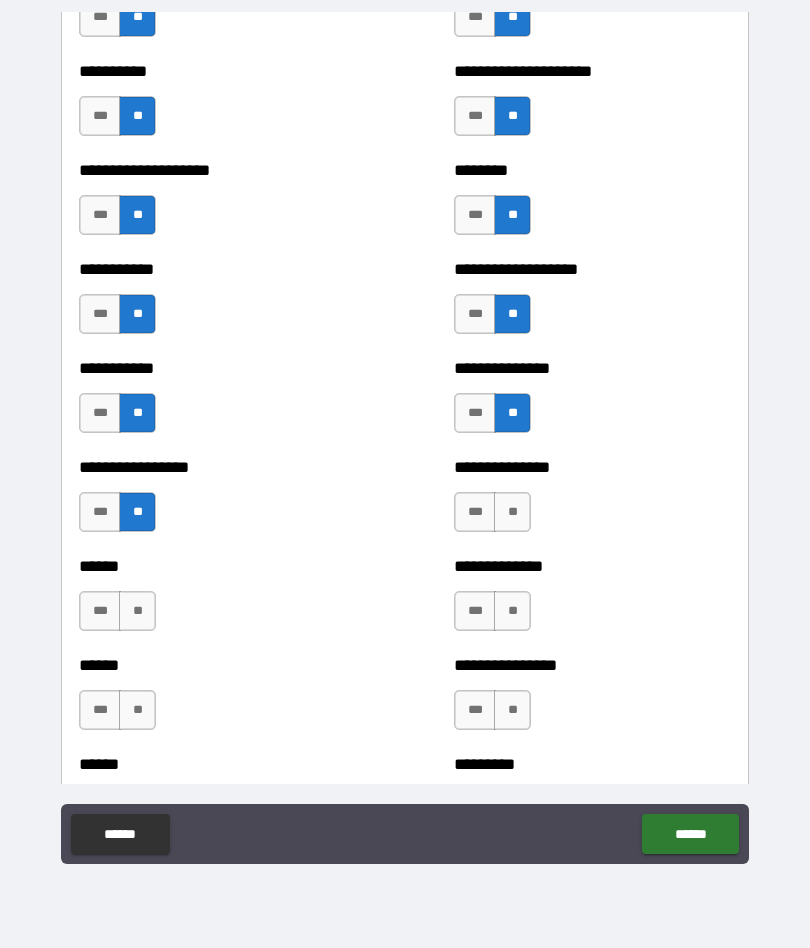 click on "**********" at bounding box center [592, 502] 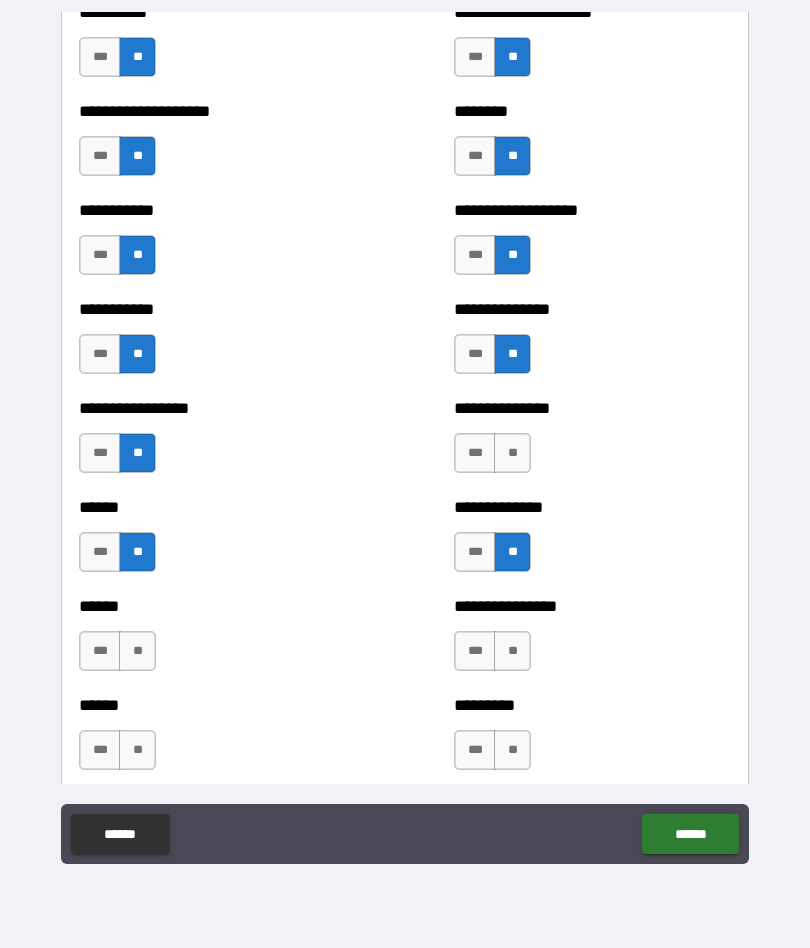 scroll, scrollTop: 2766, scrollLeft: 0, axis: vertical 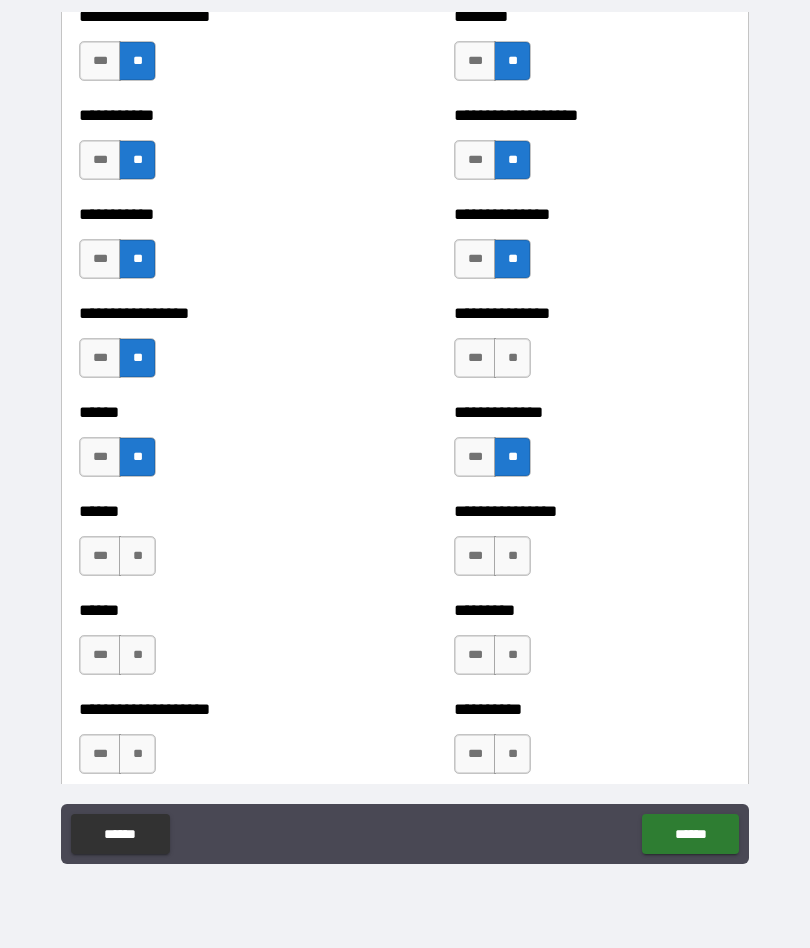 click on "**" at bounding box center [512, 358] 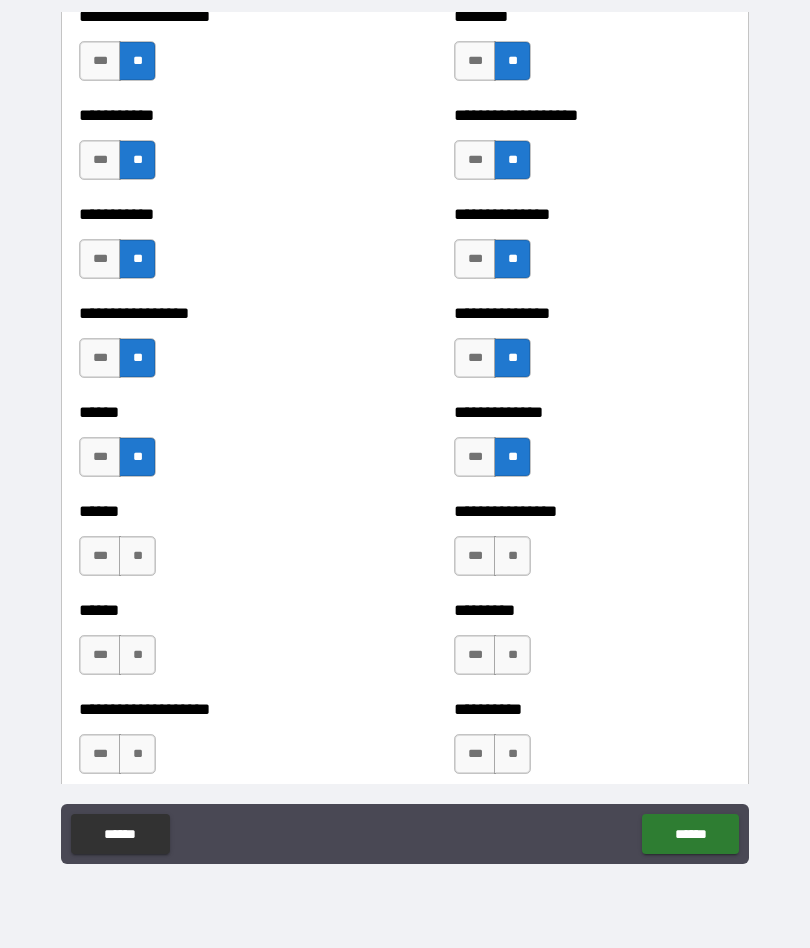 click on "**" at bounding box center (137, 556) 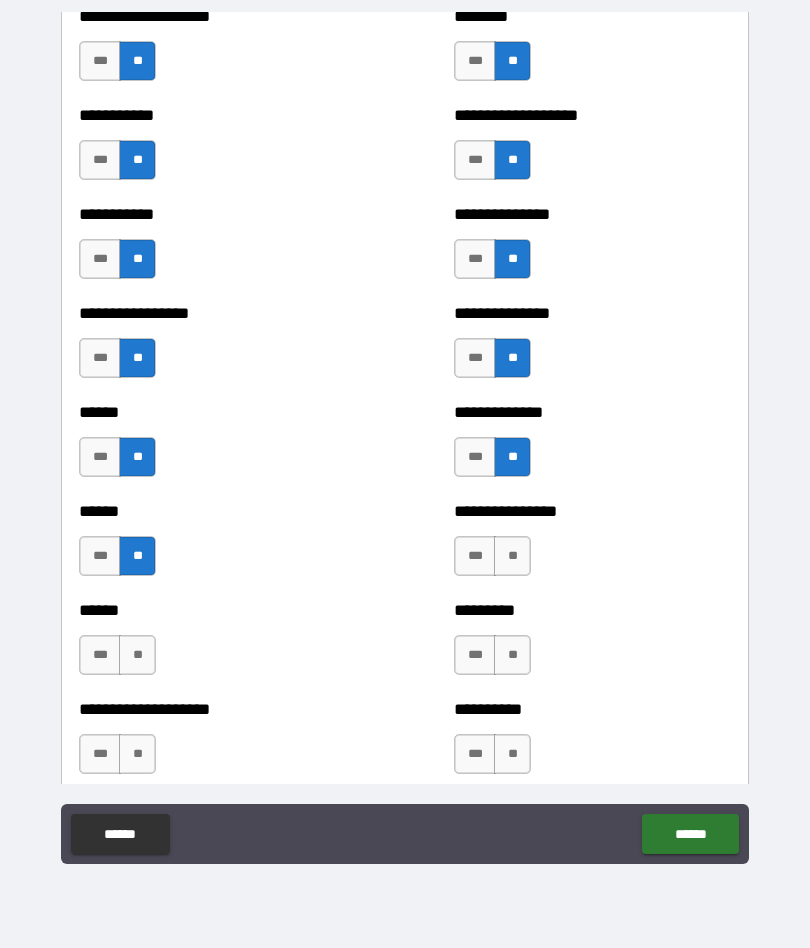 click on "**" at bounding box center [512, 556] 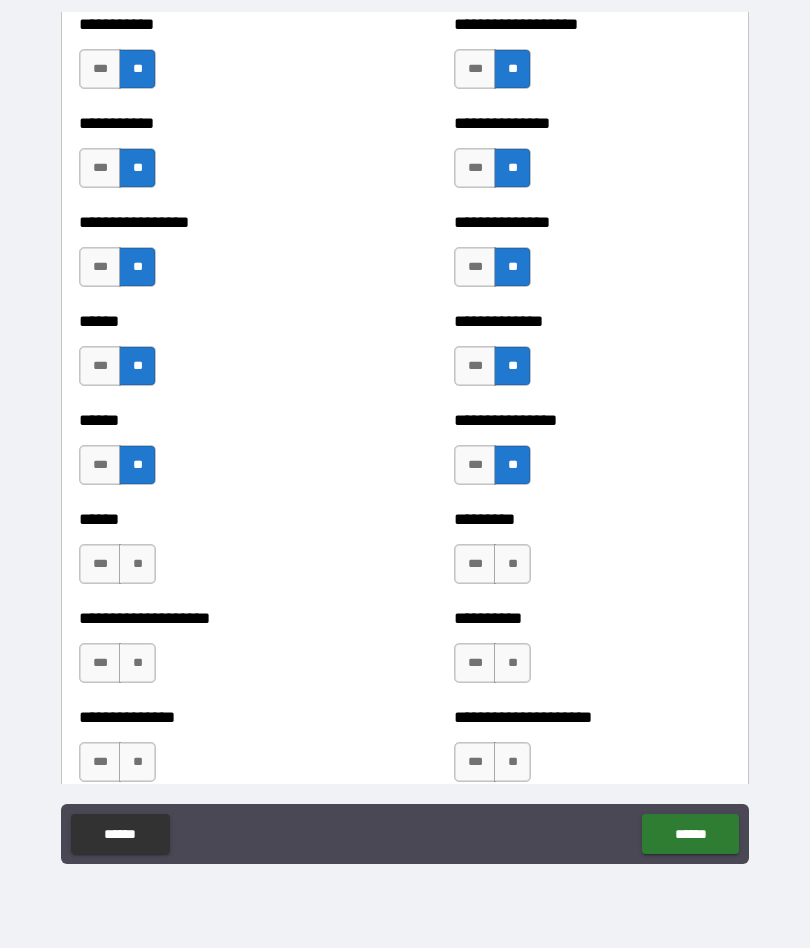 scroll, scrollTop: 2859, scrollLeft: 0, axis: vertical 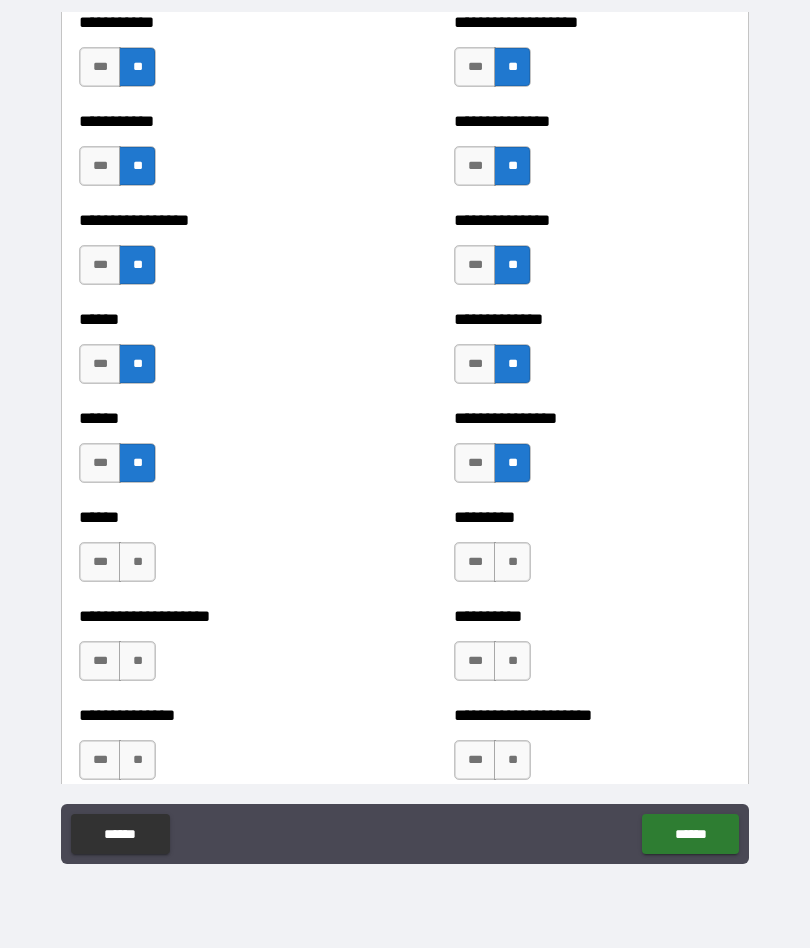 click on "**" at bounding box center [137, 562] 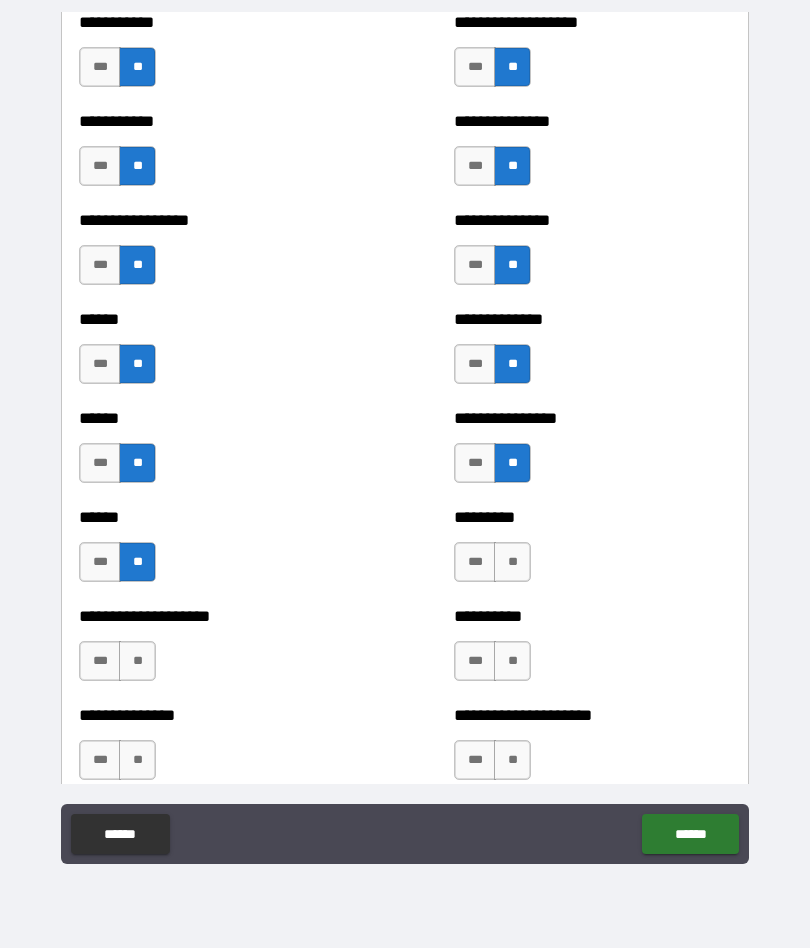 click on "**" at bounding box center (512, 562) 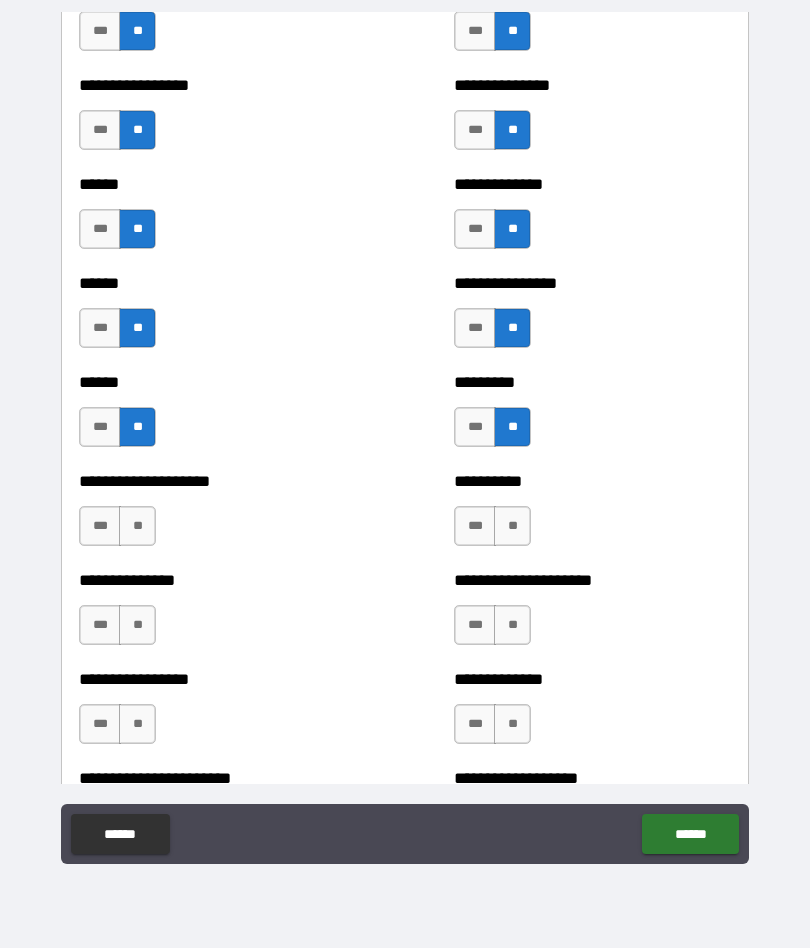 scroll, scrollTop: 2995, scrollLeft: 0, axis: vertical 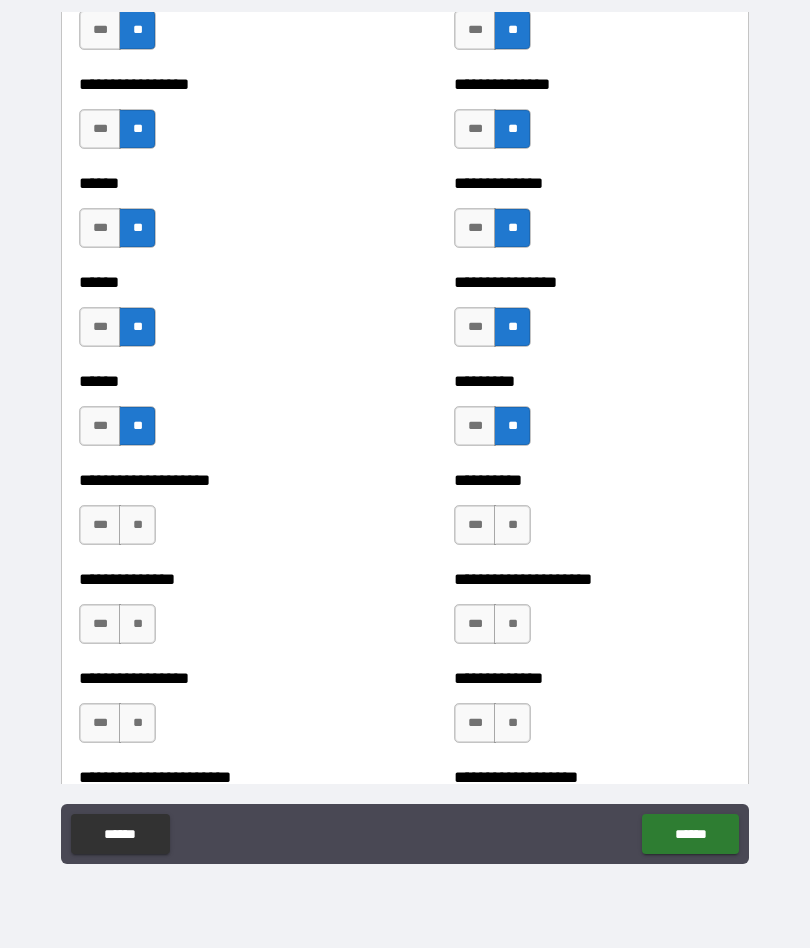 click on "**" at bounding box center (137, 525) 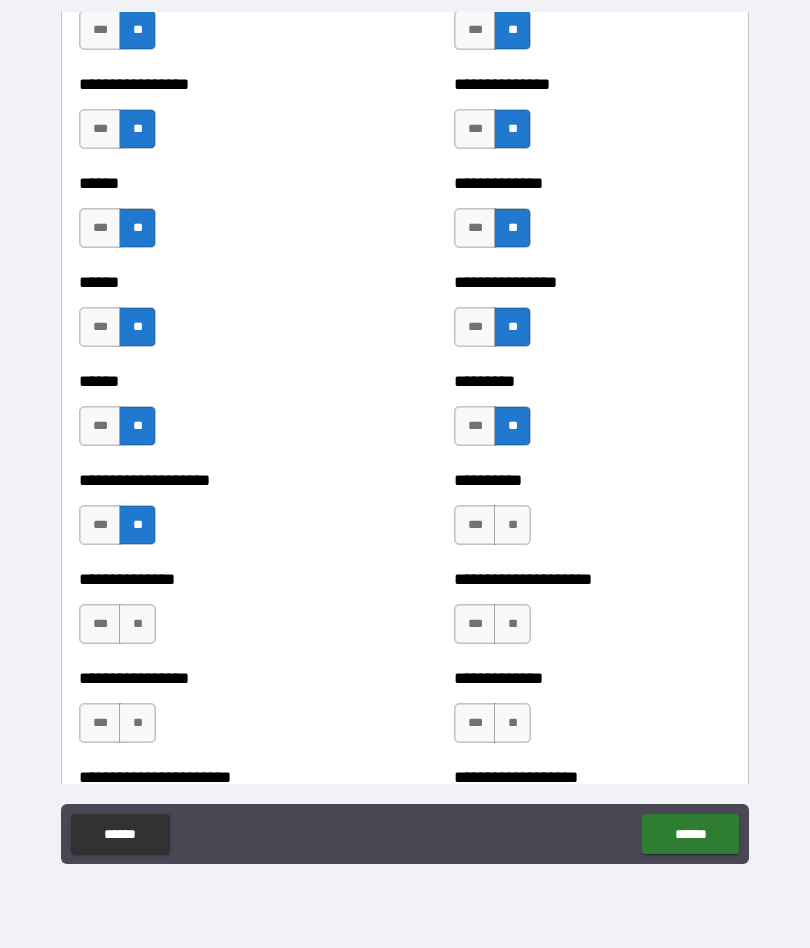 click on "**" at bounding box center [512, 525] 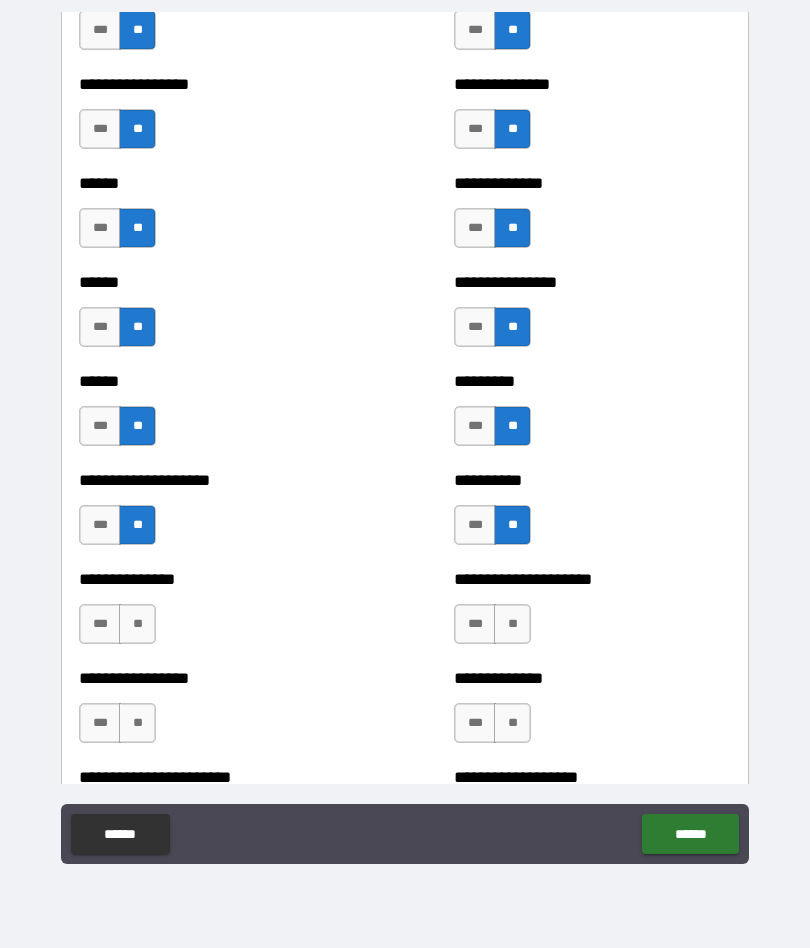 click on "**" at bounding box center [137, 624] 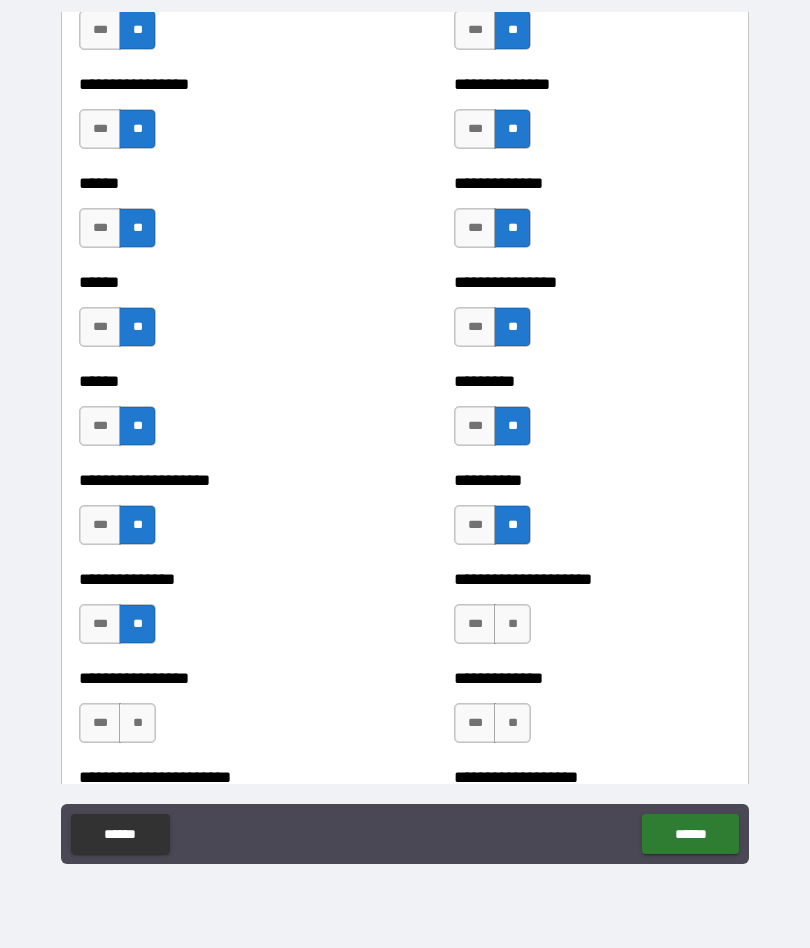 click on "**" at bounding box center [512, 624] 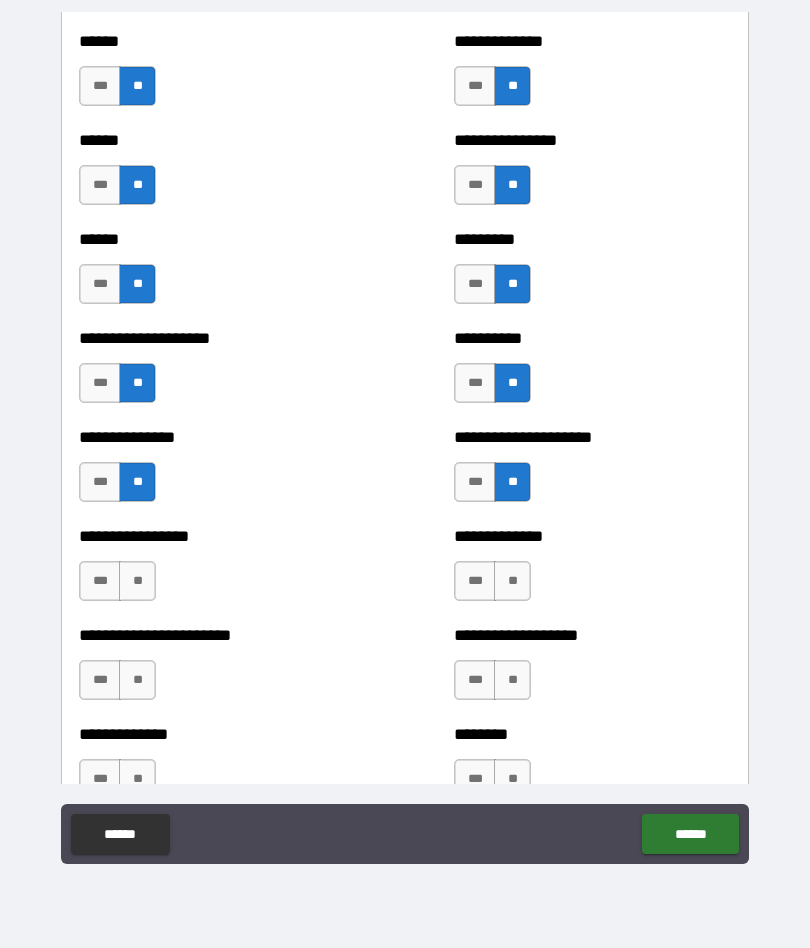 scroll, scrollTop: 3138, scrollLeft: 0, axis: vertical 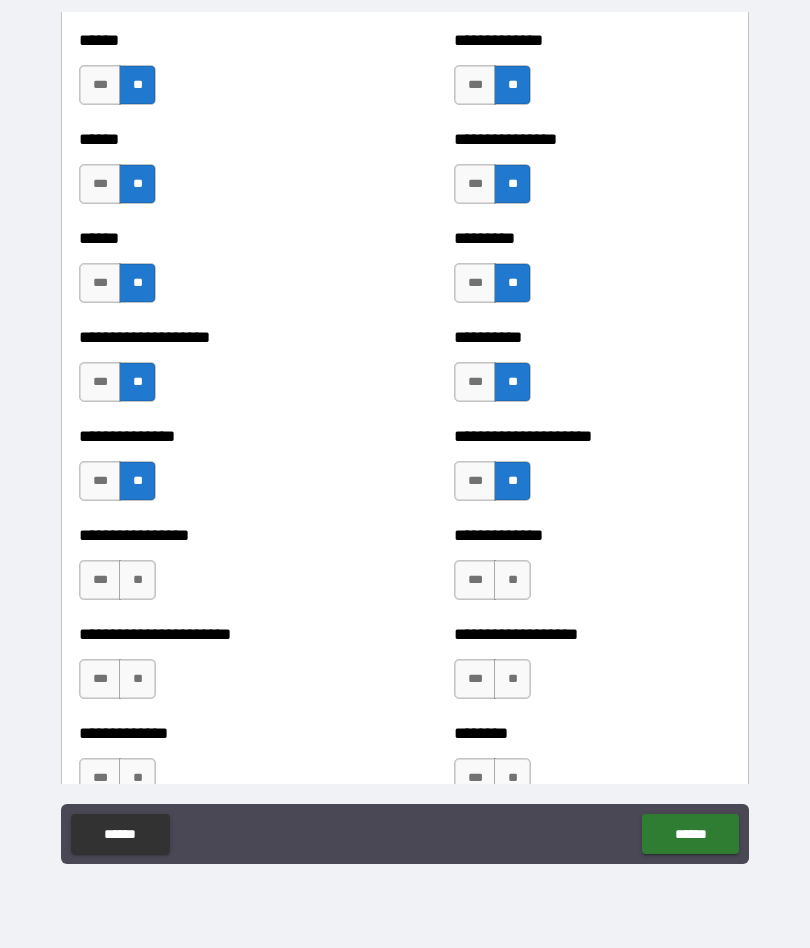 click on "**" at bounding box center (137, 580) 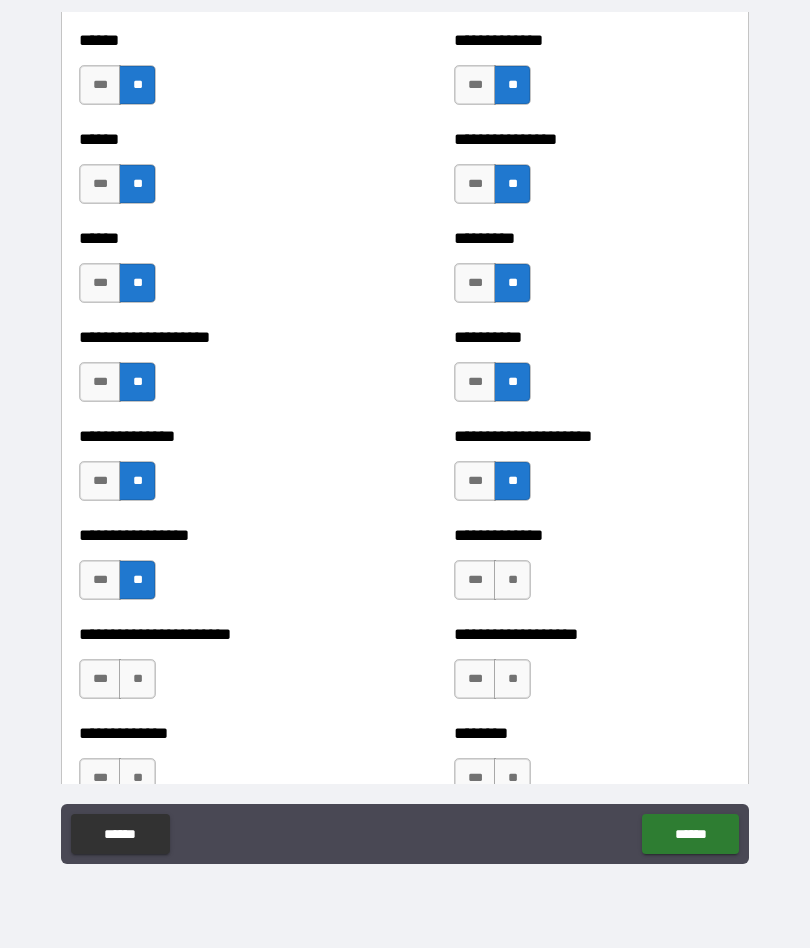 click on "**" at bounding box center [512, 580] 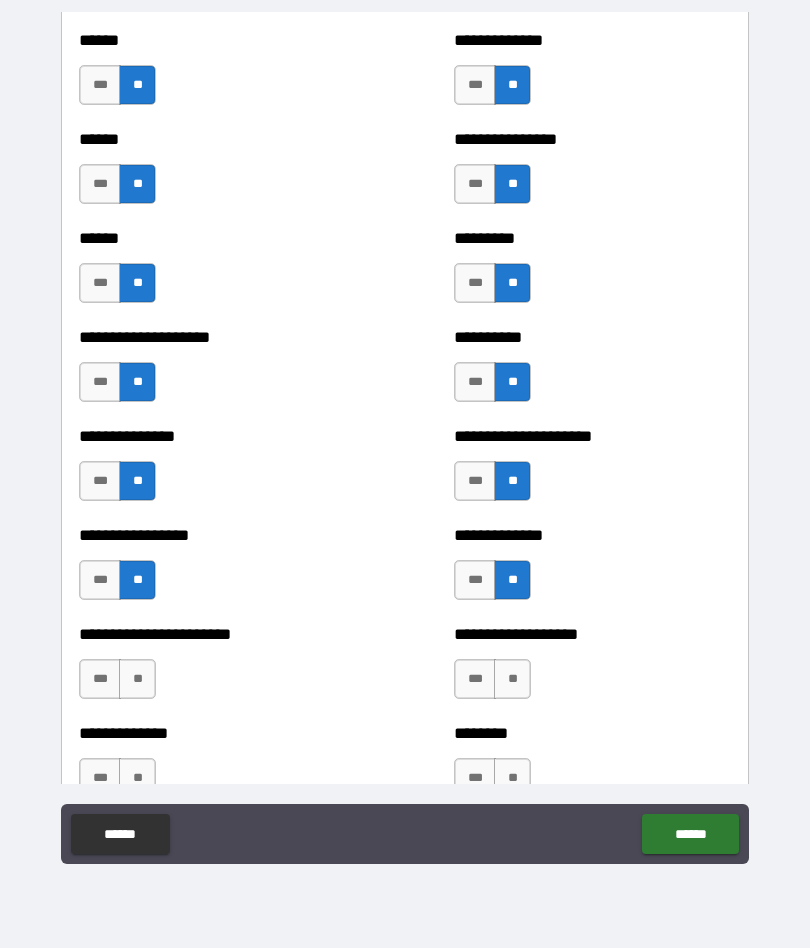 click on "**" at bounding box center [137, 679] 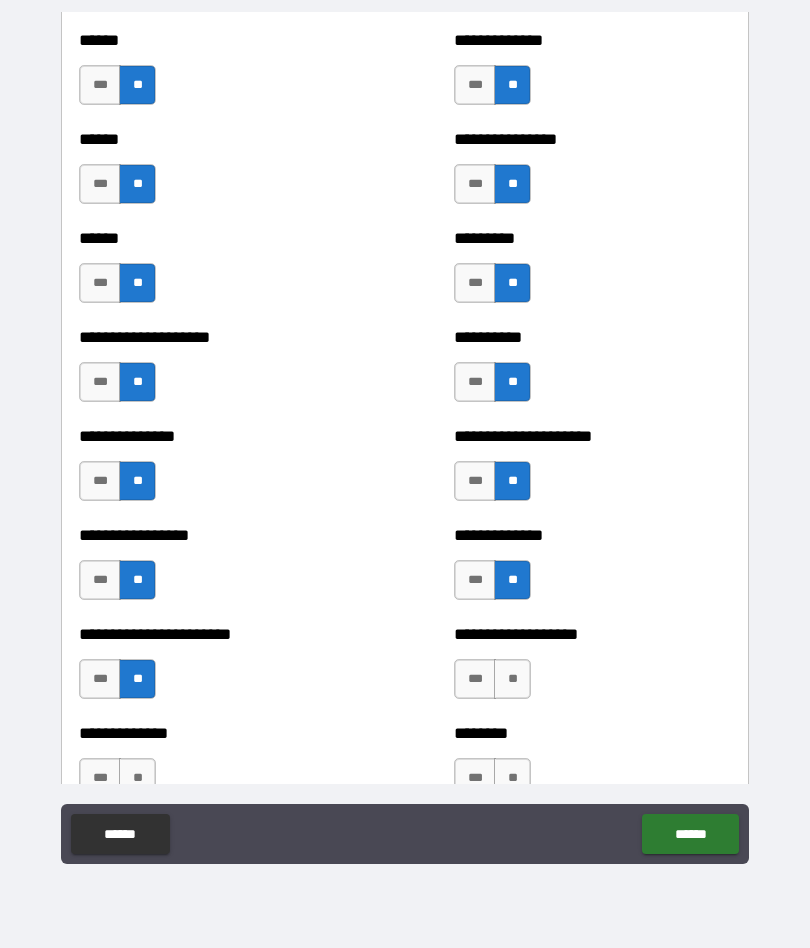 click on "**" at bounding box center (512, 679) 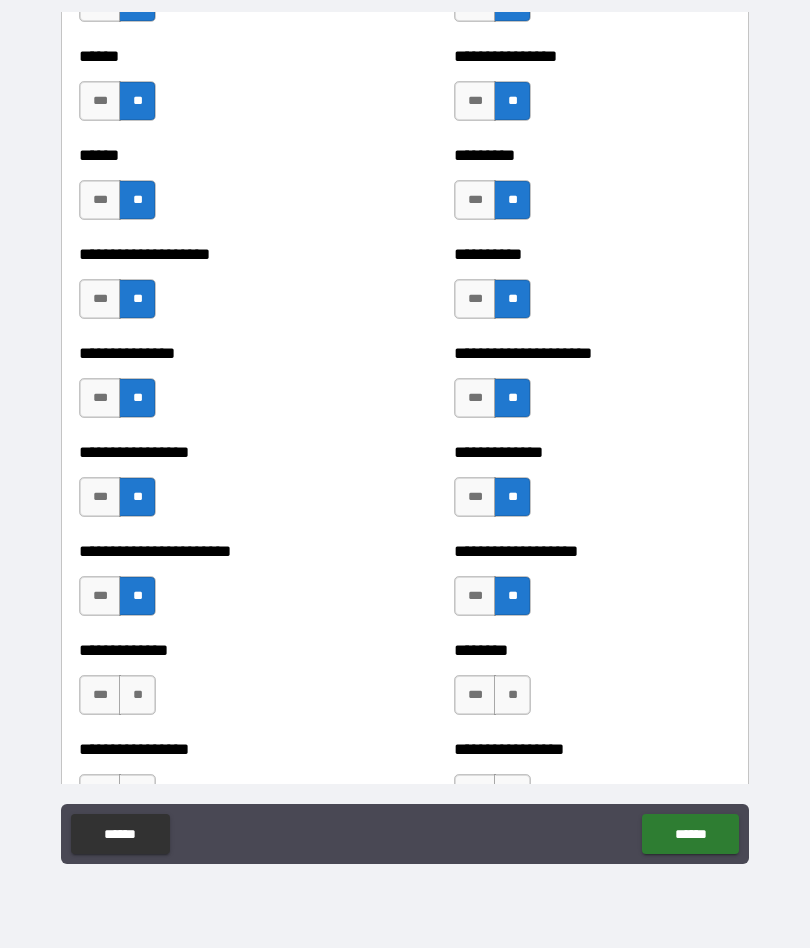 scroll, scrollTop: 3276, scrollLeft: 0, axis: vertical 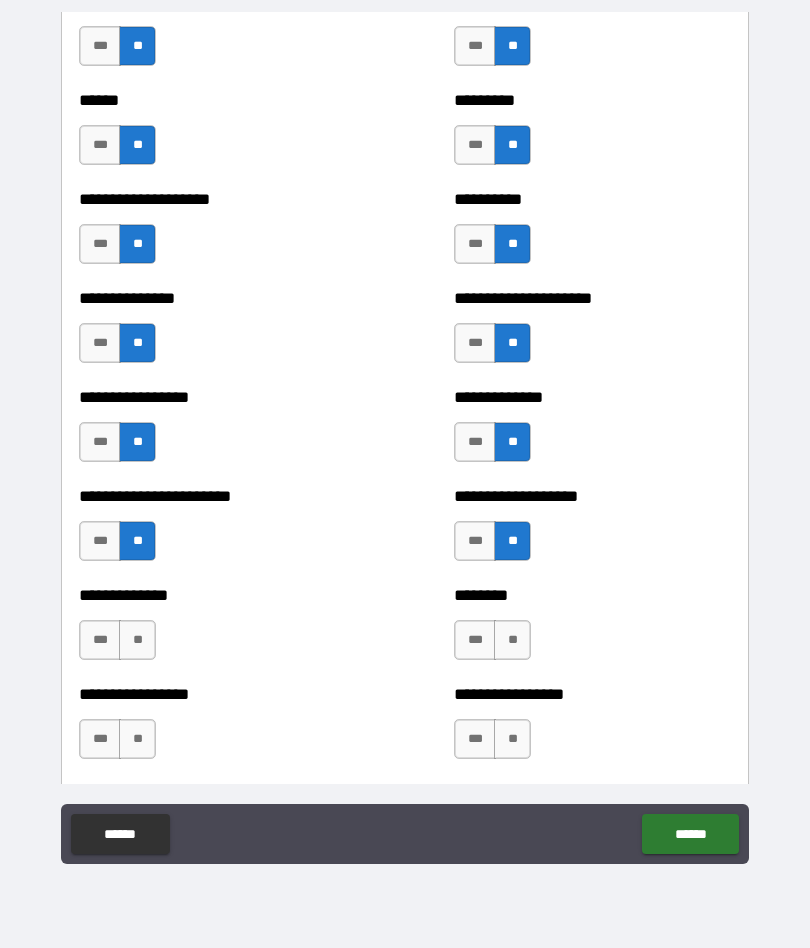 click on "**" at bounding box center (137, 640) 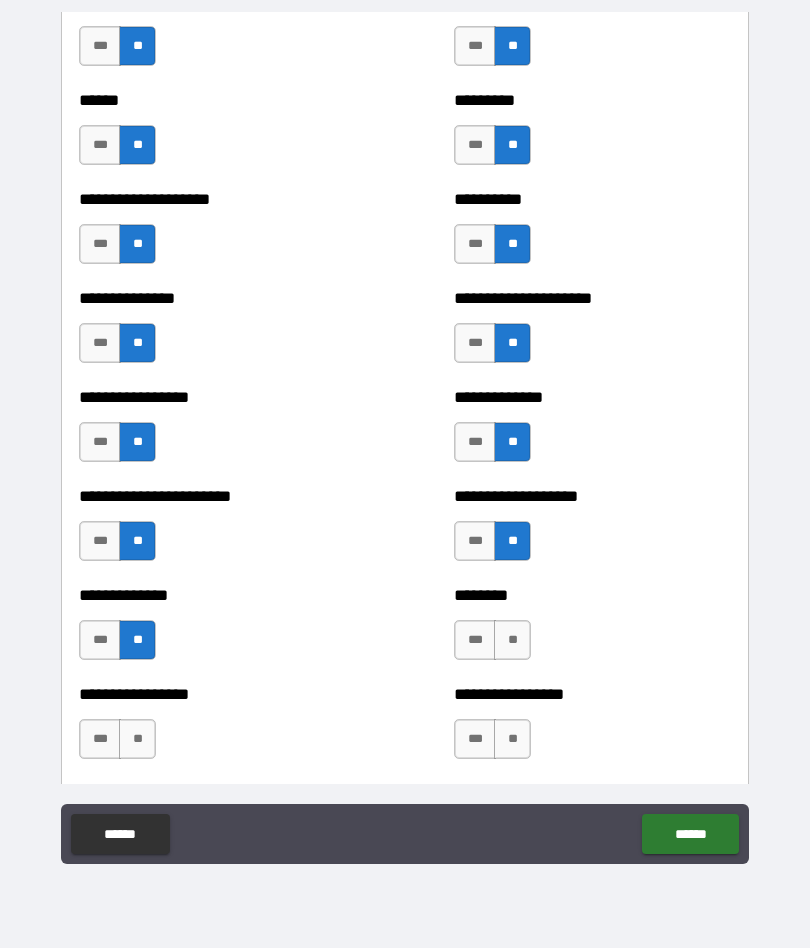 click on "**" at bounding box center (512, 640) 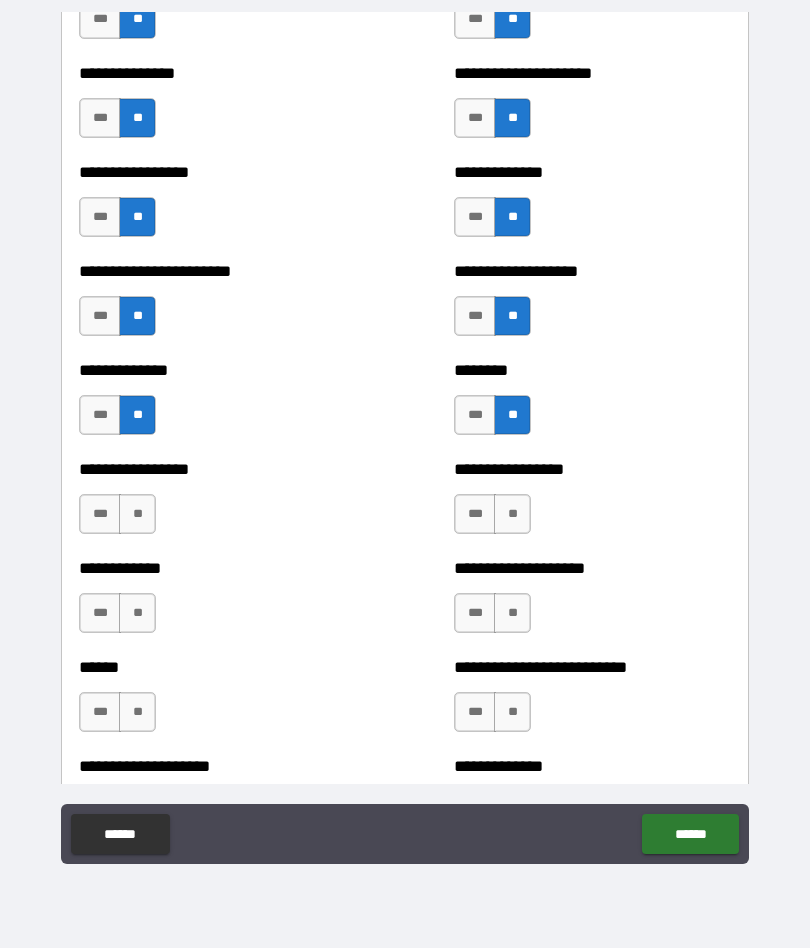 scroll, scrollTop: 3502, scrollLeft: 0, axis: vertical 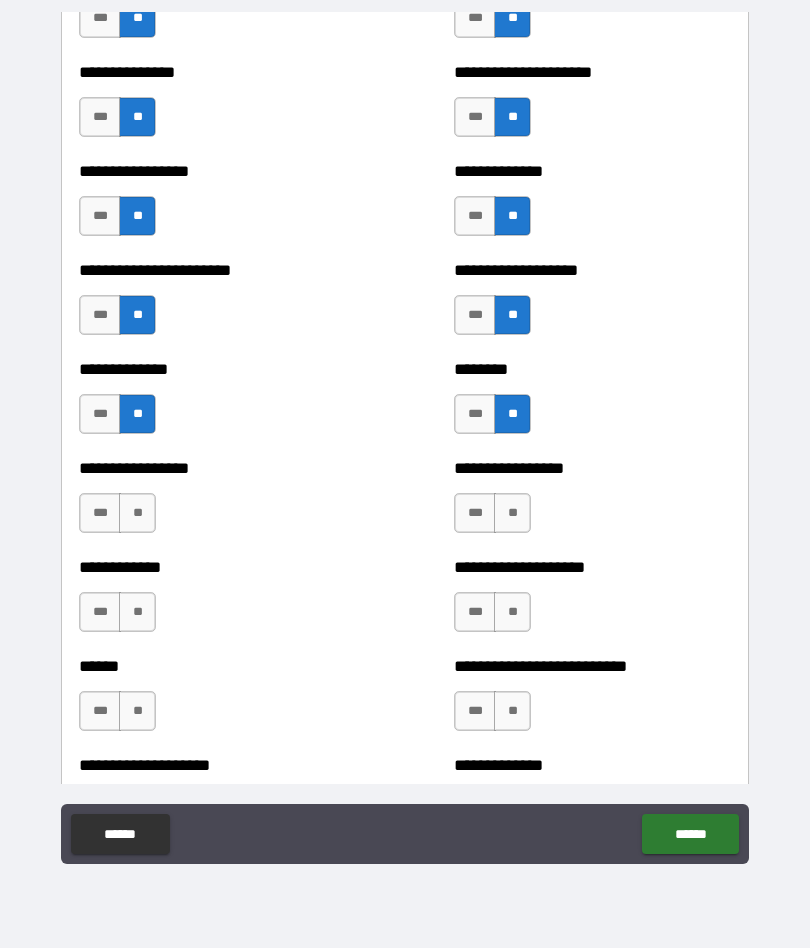 click on "**" at bounding box center (137, 513) 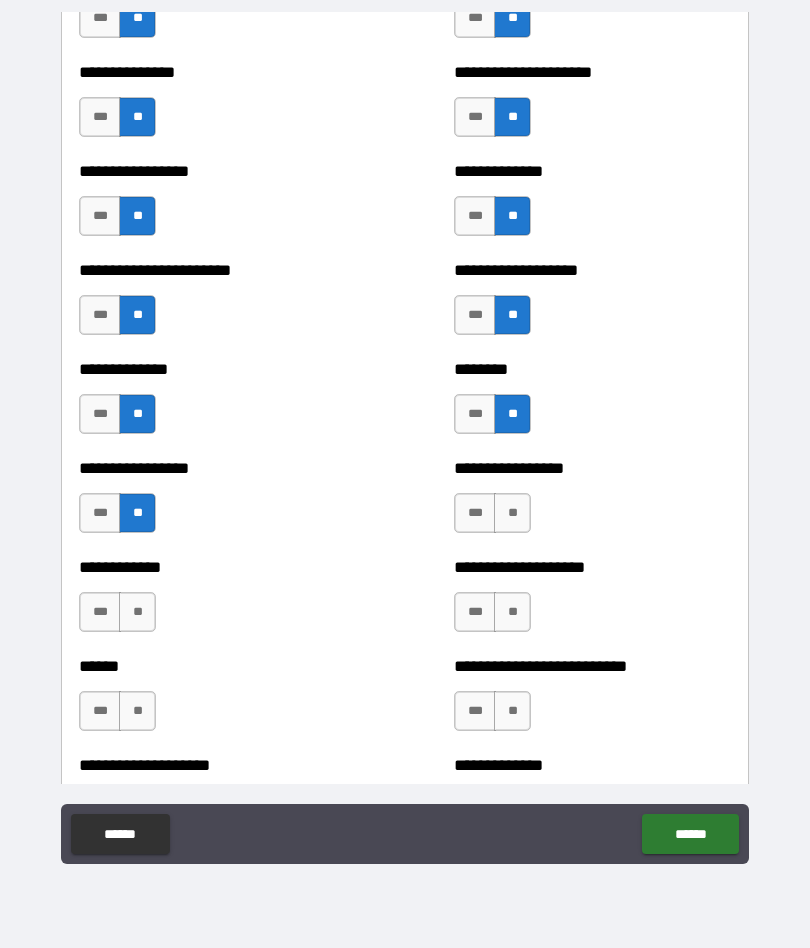 click on "**" at bounding box center [512, 513] 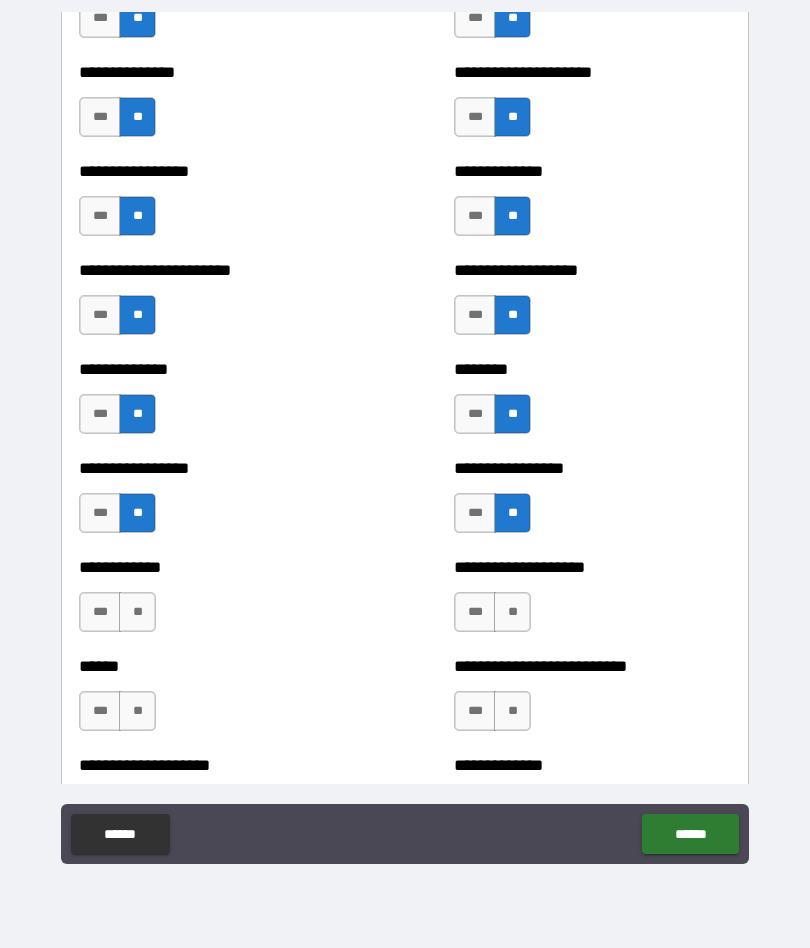 click on "**" at bounding box center [137, 612] 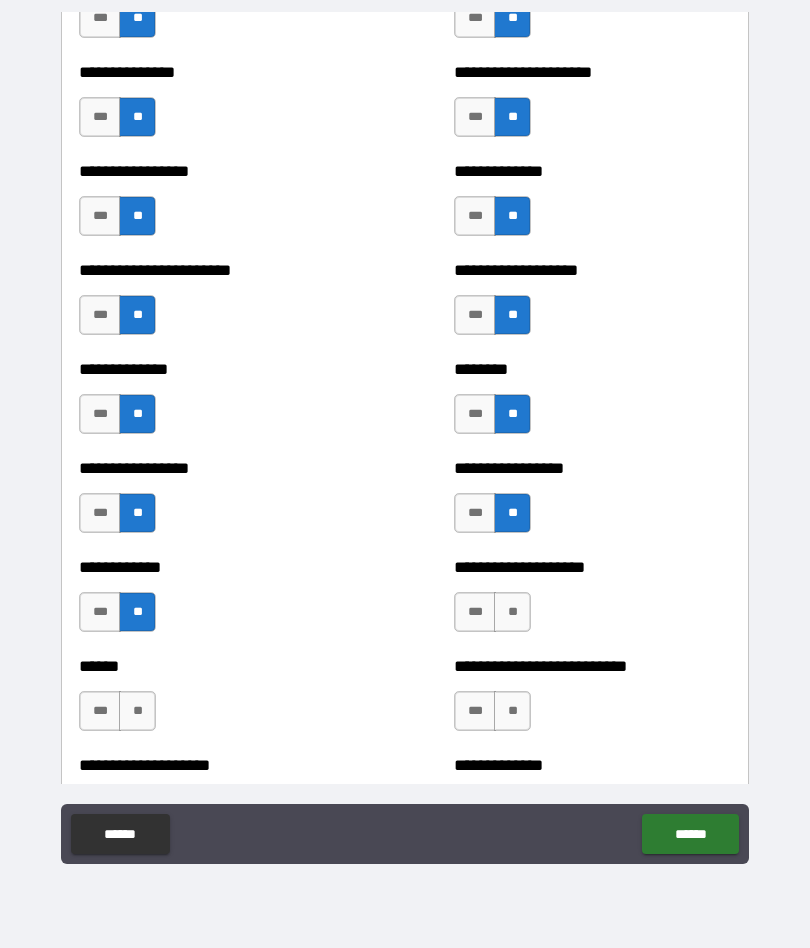 click on "**" at bounding box center (512, 612) 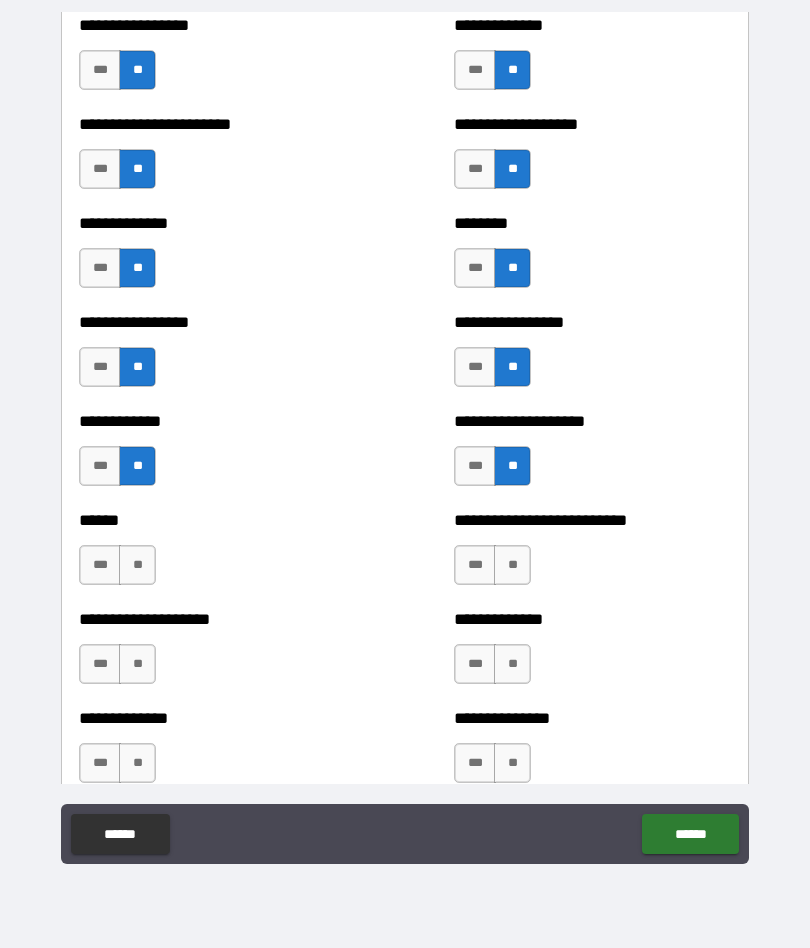 scroll, scrollTop: 3649, scrollLeft: 0, axis: vertical 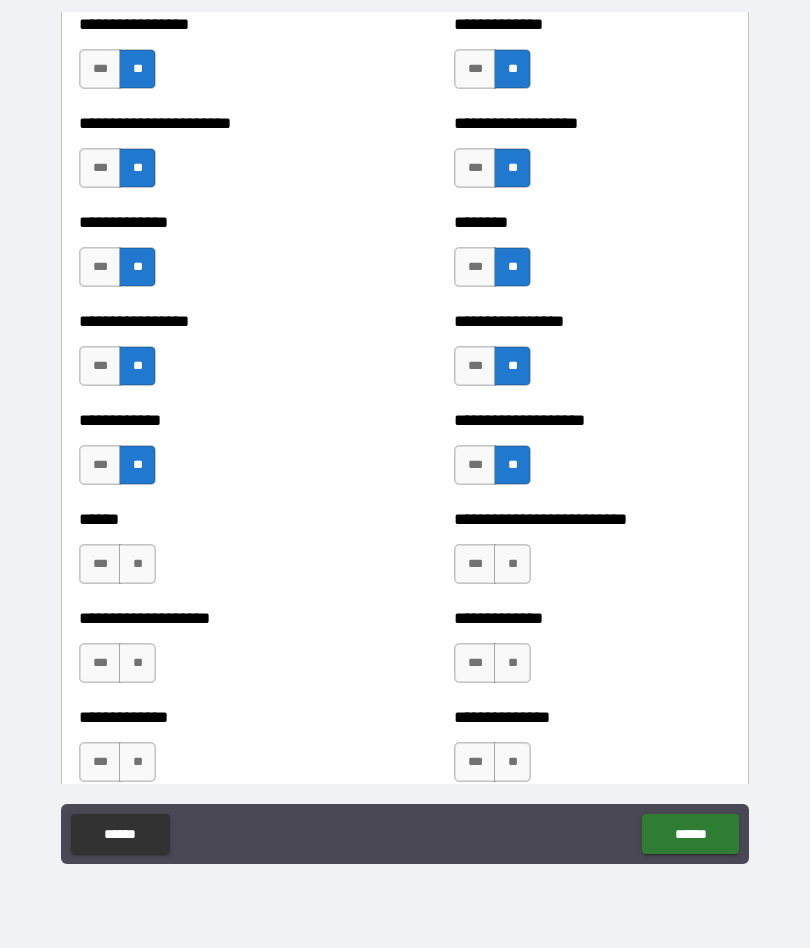 click on "**" at bounding box center (137, 564) 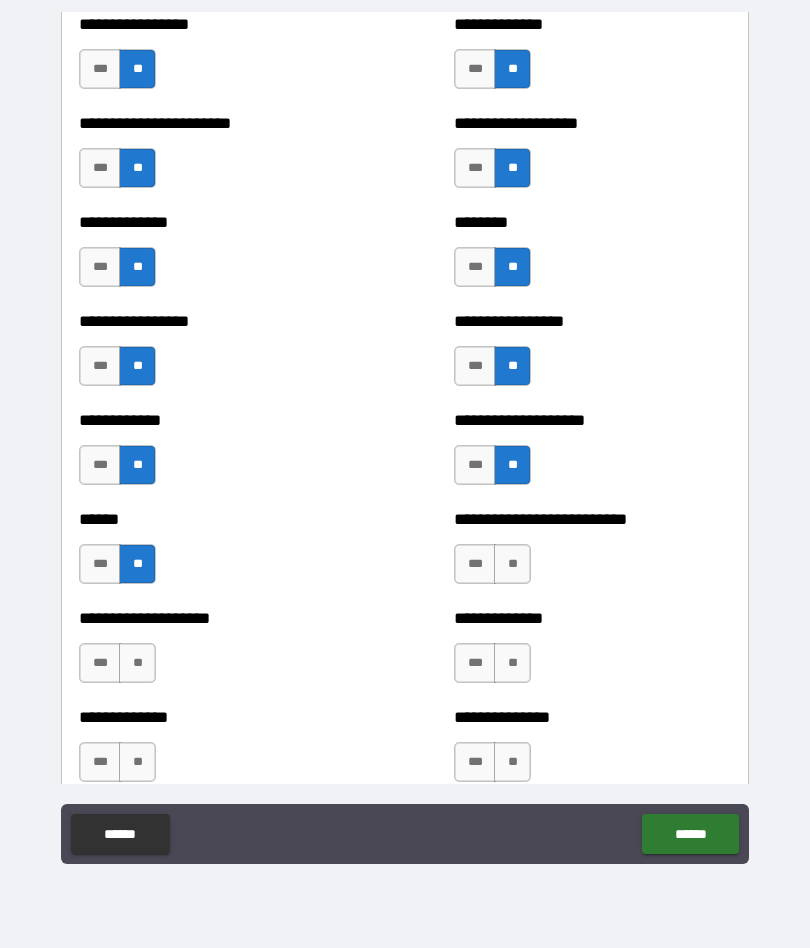 click on "**" at bounding box center (512, 564) 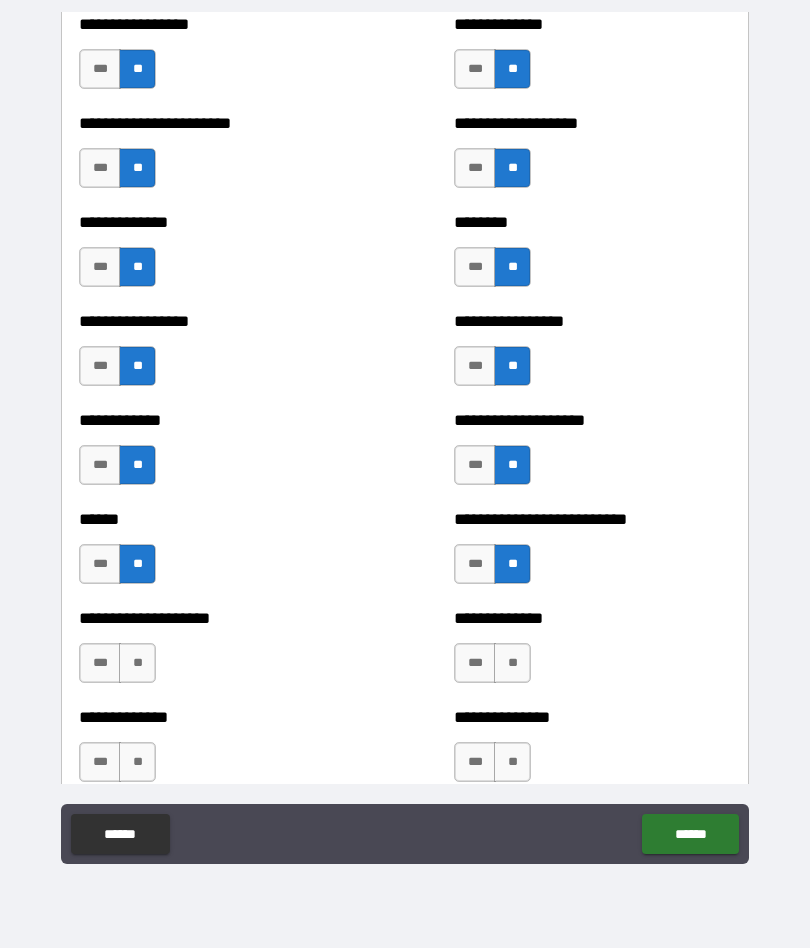 click on "**" at bounding box center [137, 663] 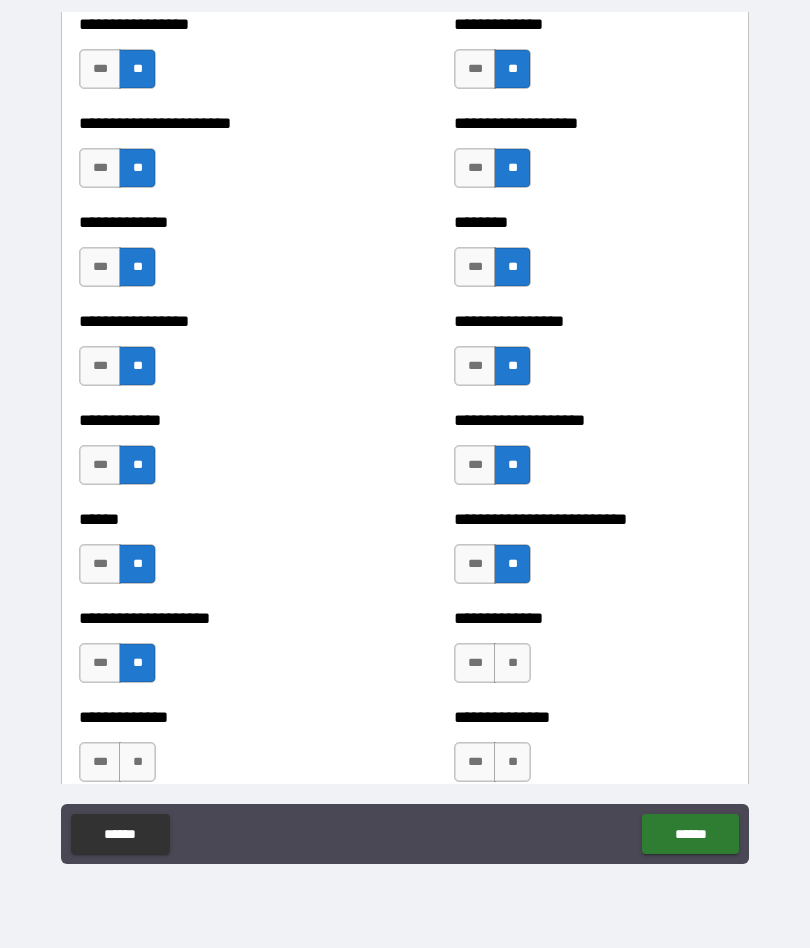 click on "**" at bounding box center [512, 663] 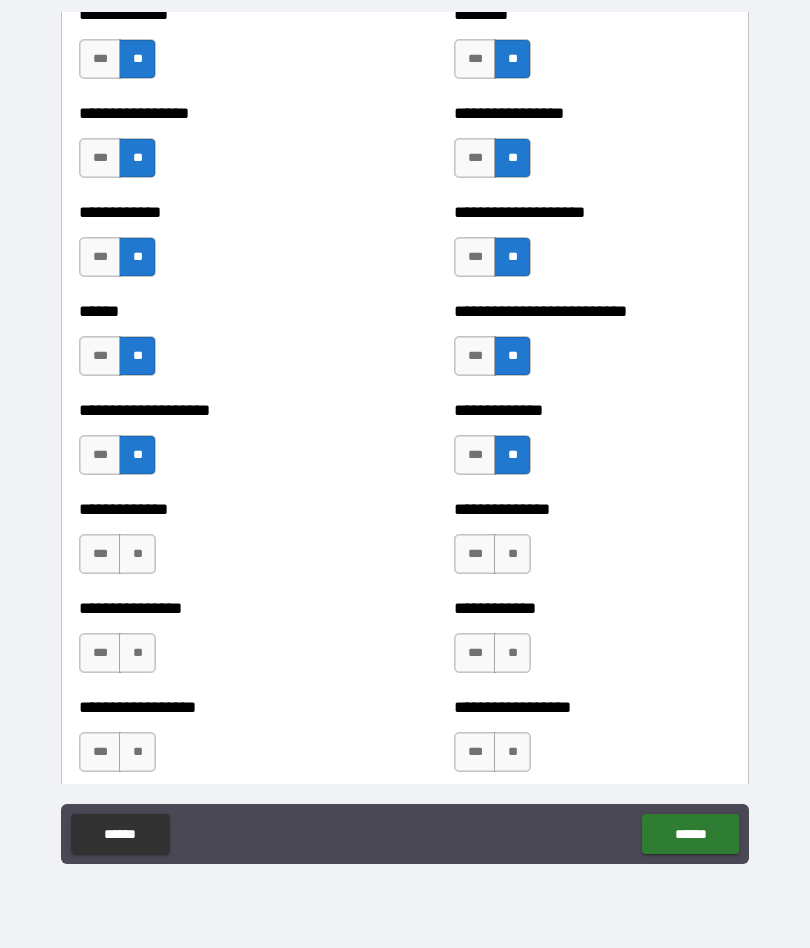 scroll, scrollTop: 3868, scrollLeft: 0, axis: vertical 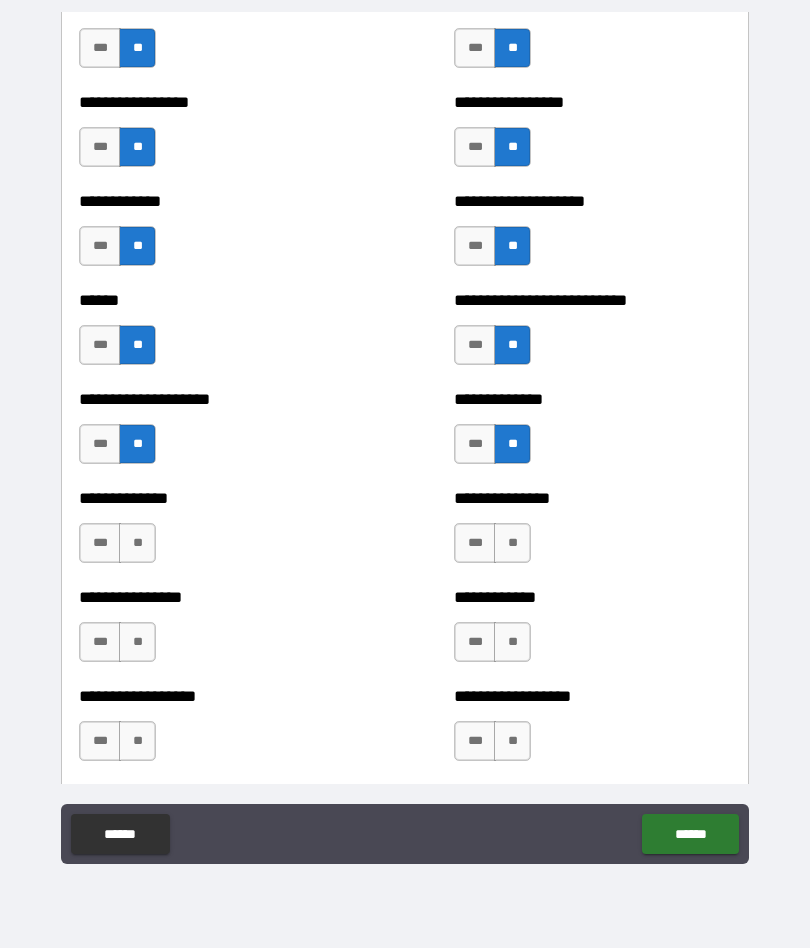 click on "**" at bounding box center (137, 543) 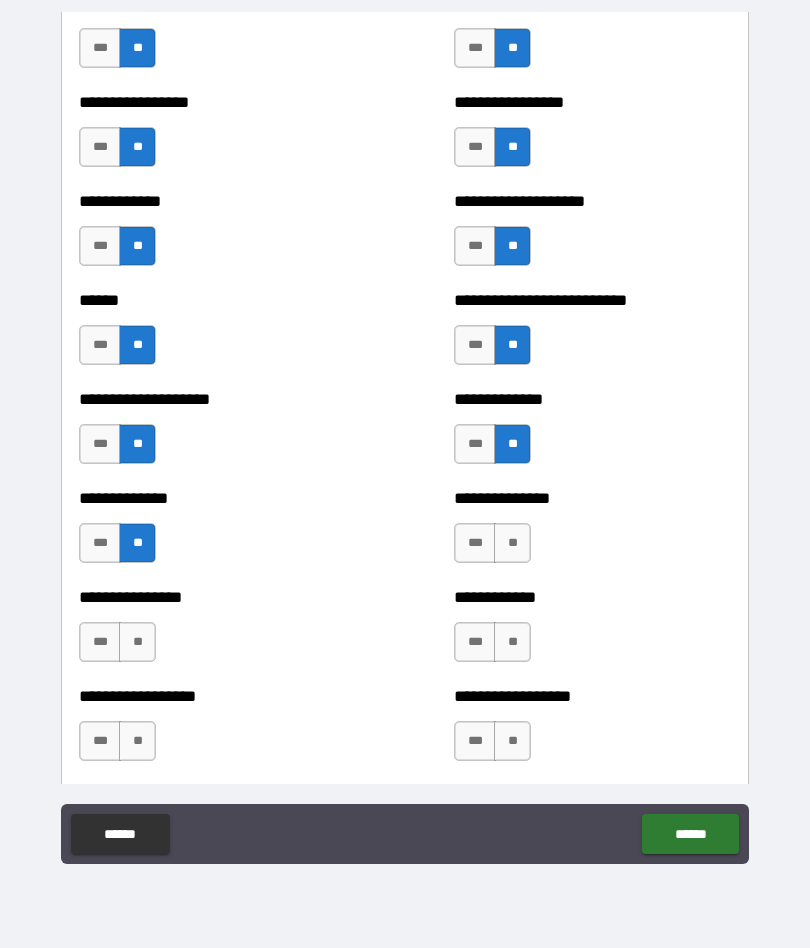 click on "**" at bounding box center (512, 543) 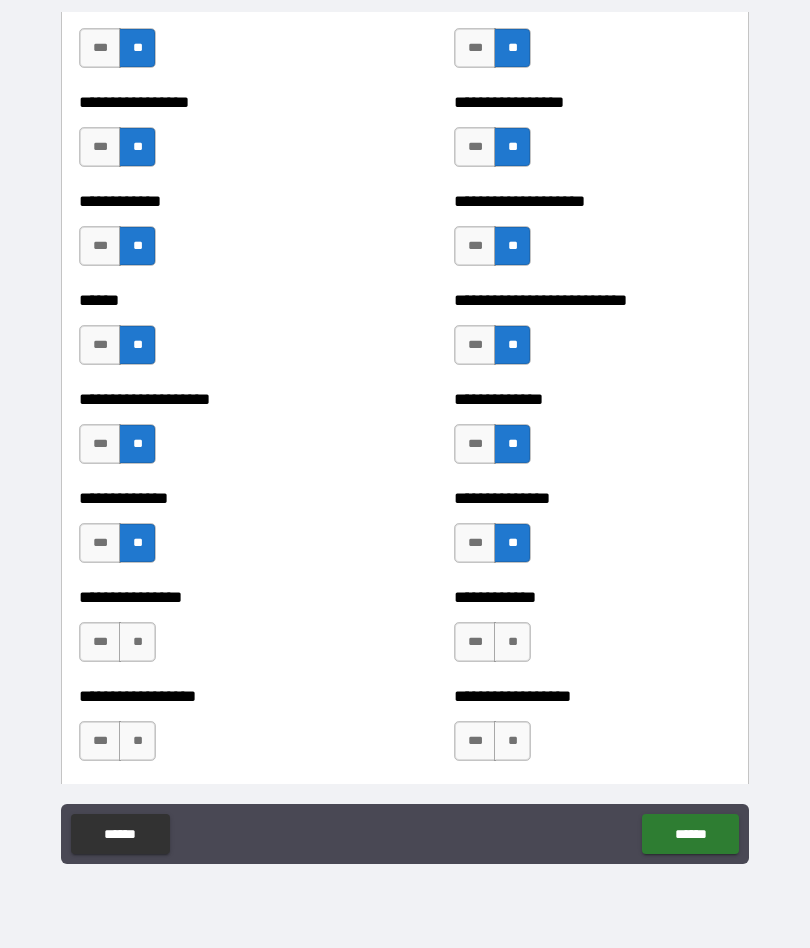 click on "**" at bounding box center [137, 642] 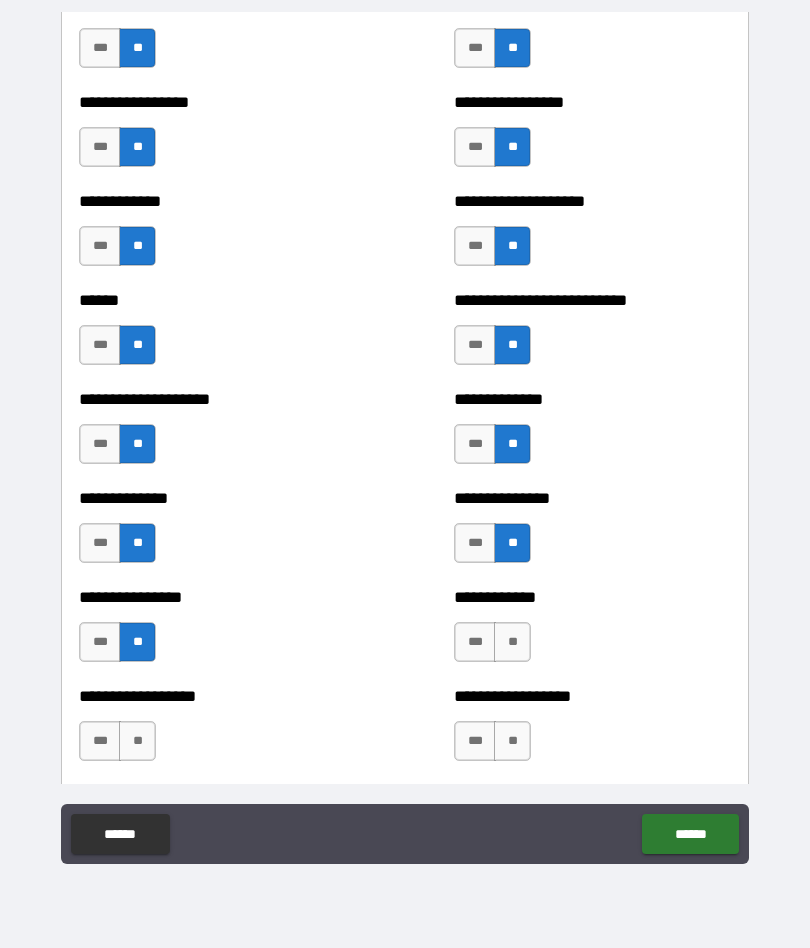 click on "**" at bounding box center [512, 642] 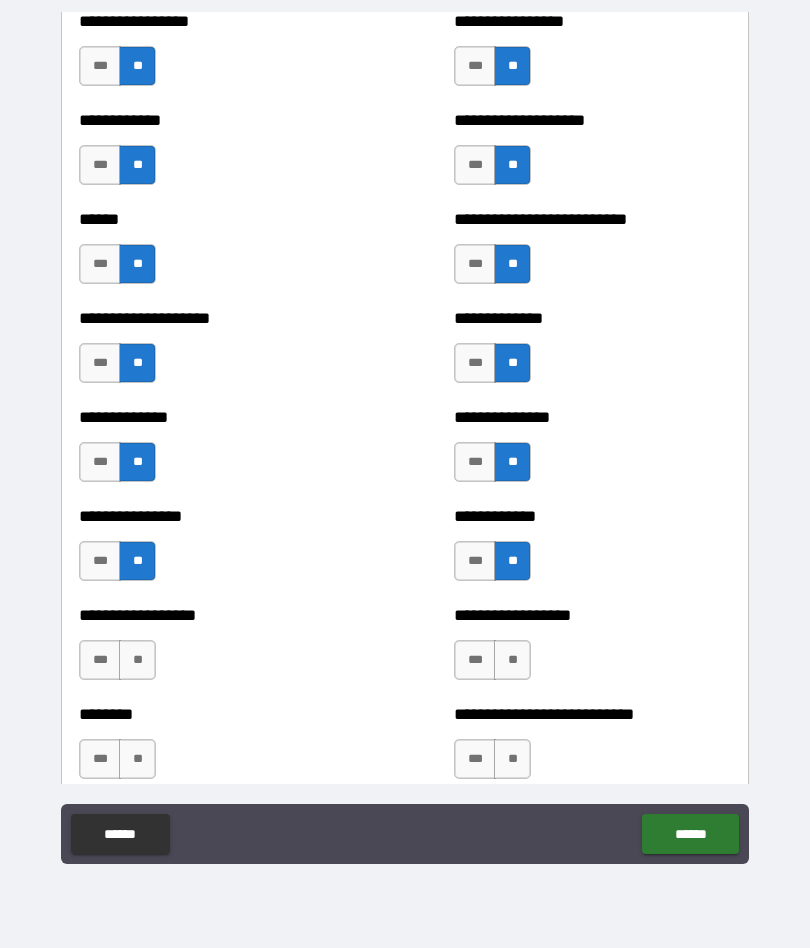 scroll, scrollTop: 3978, scrollLeft: 0, axis: vertical 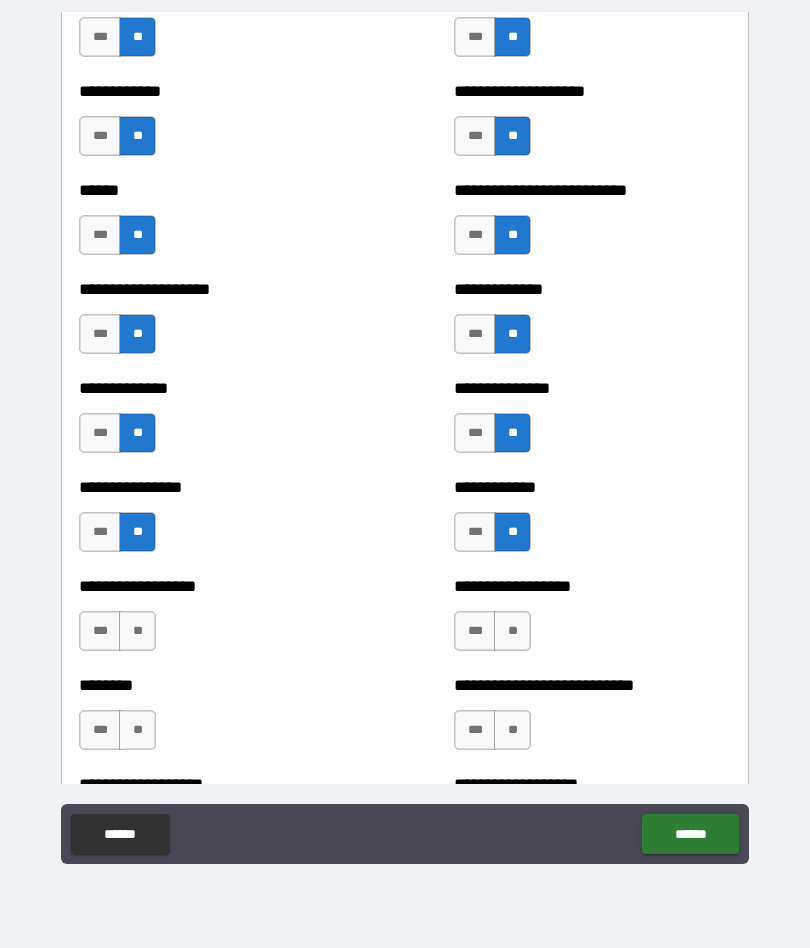 click on "**" at bounding box center (137, 631) 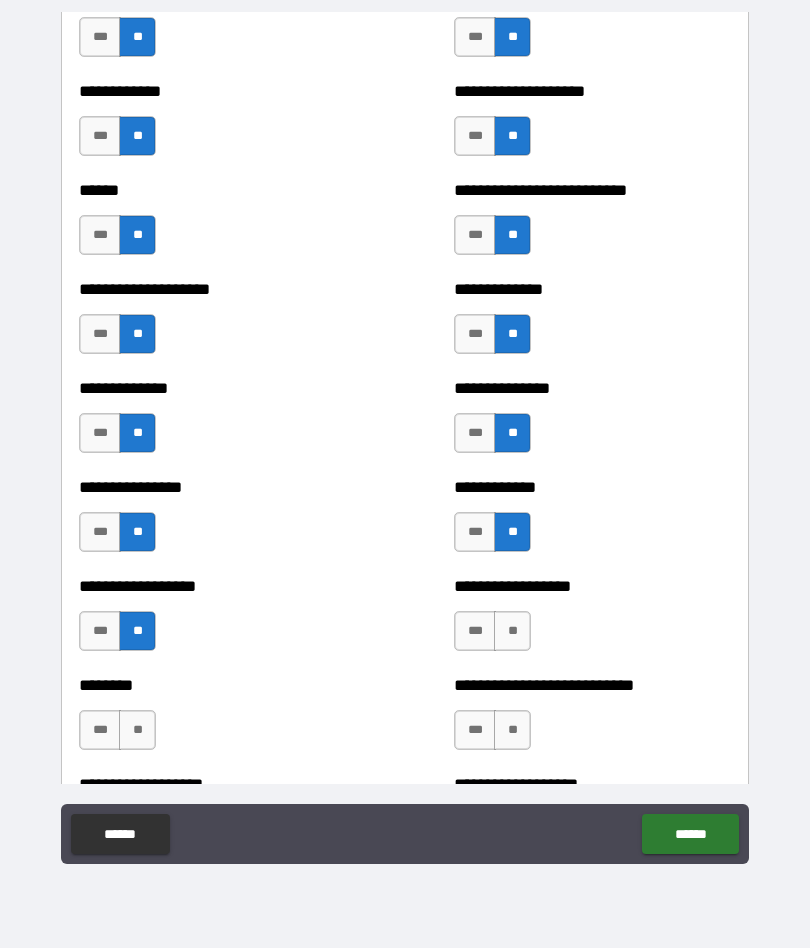 click on "**" at bounding box center [512, 631] 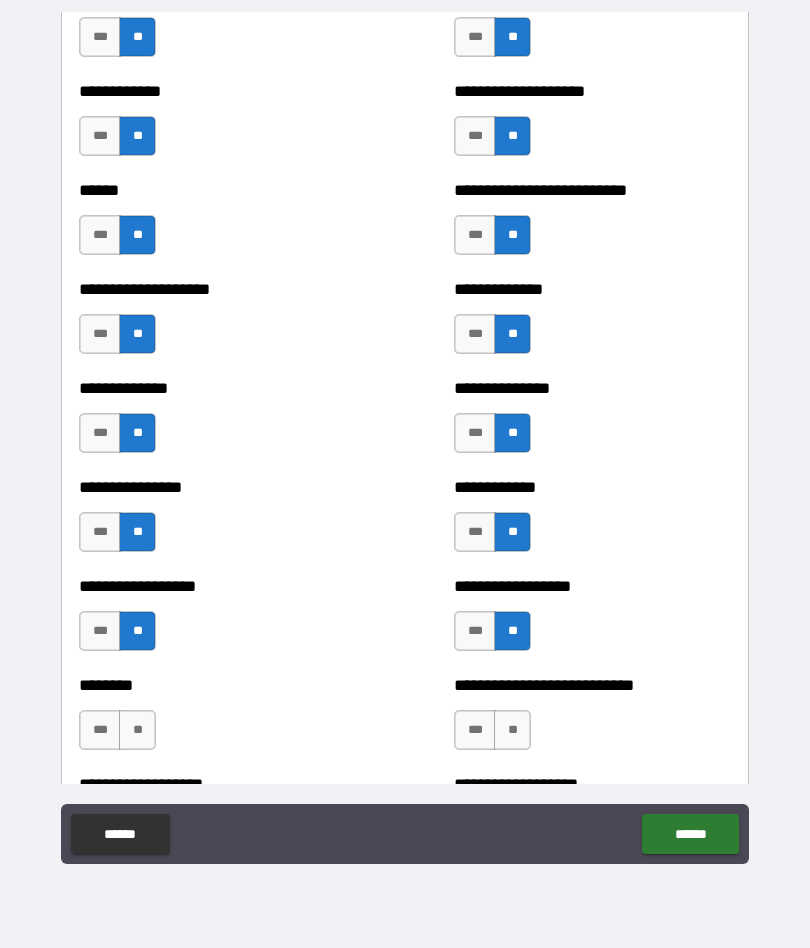 click on "**" at bounding box center (137, 730) 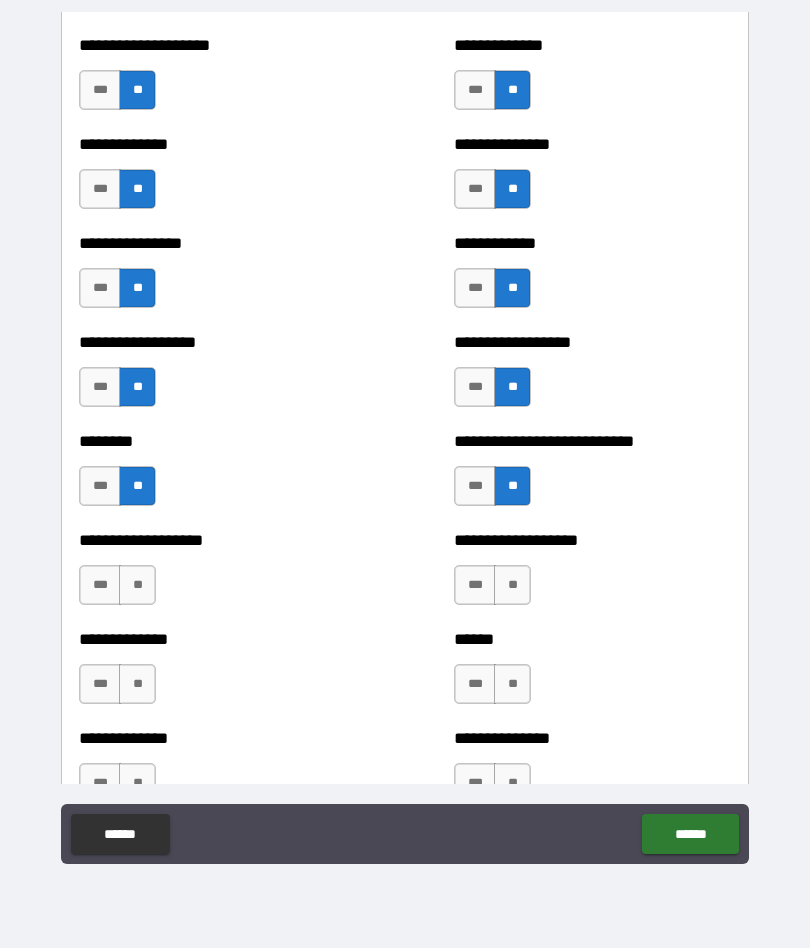 scroll, scrollTop: 4233, scrollLeft: 0, axis: vertical 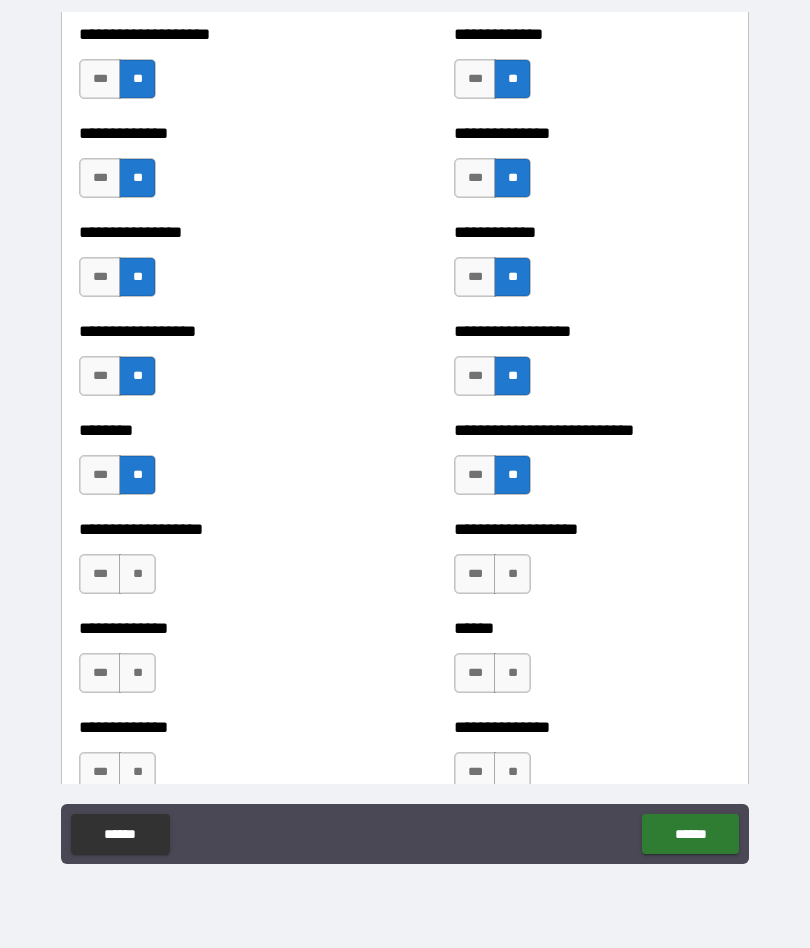 click on "**********" at bounding box center (217, 564) 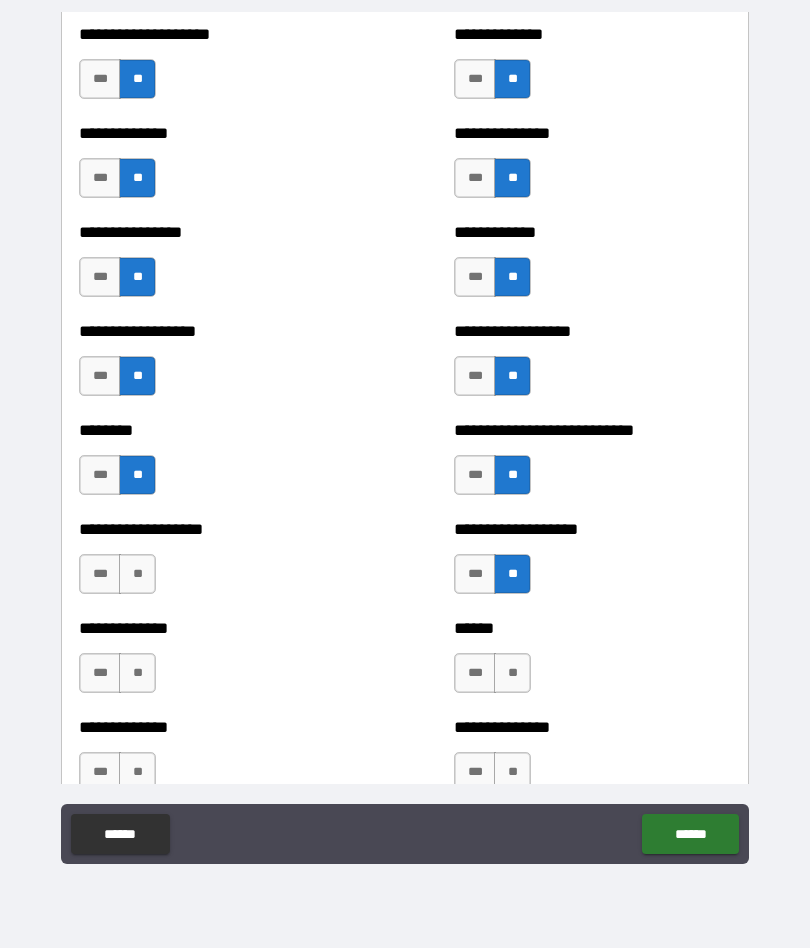 click on "**" at bounding box center [137, 673] 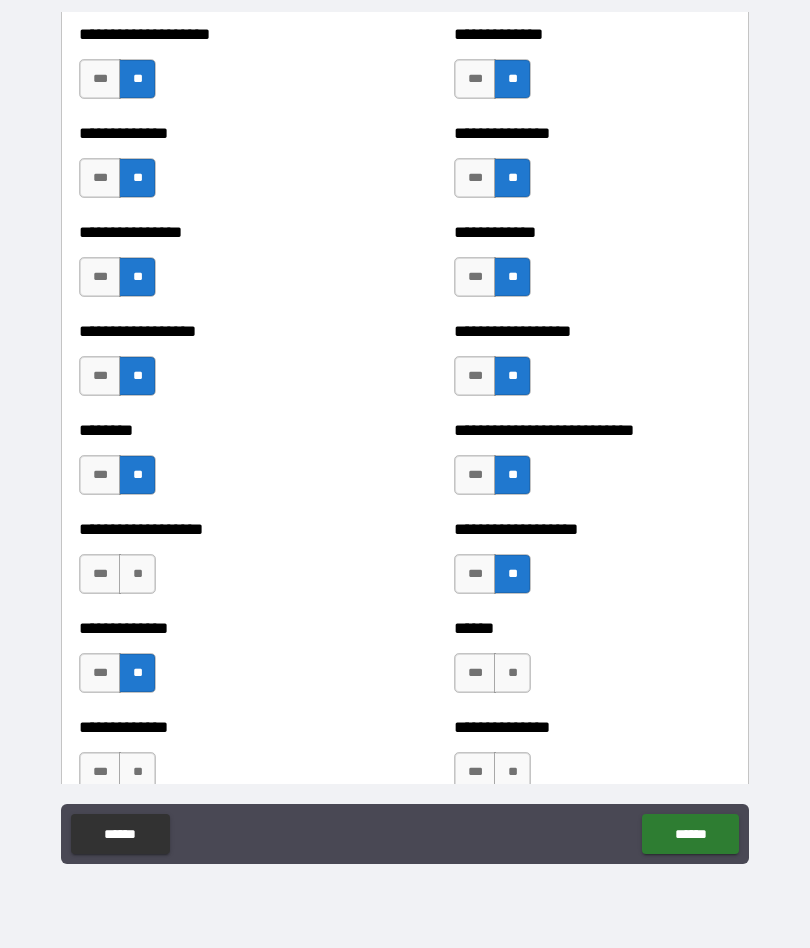 click on "**" at bounding box center (512, 673) 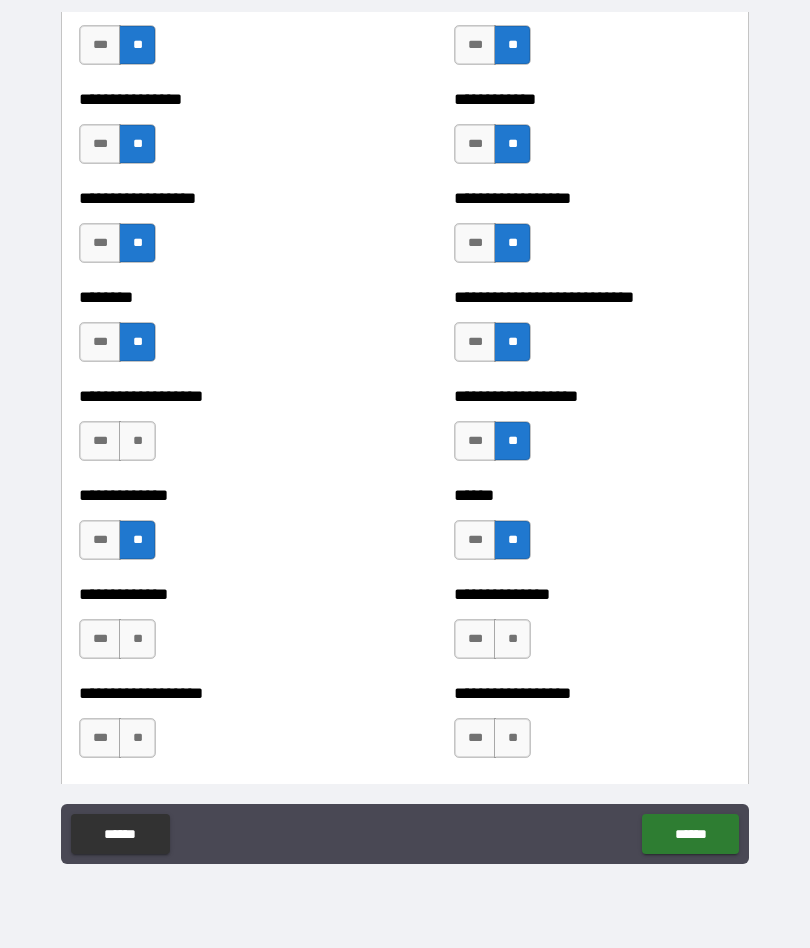 click on "**" at bounding box center [137, 639] 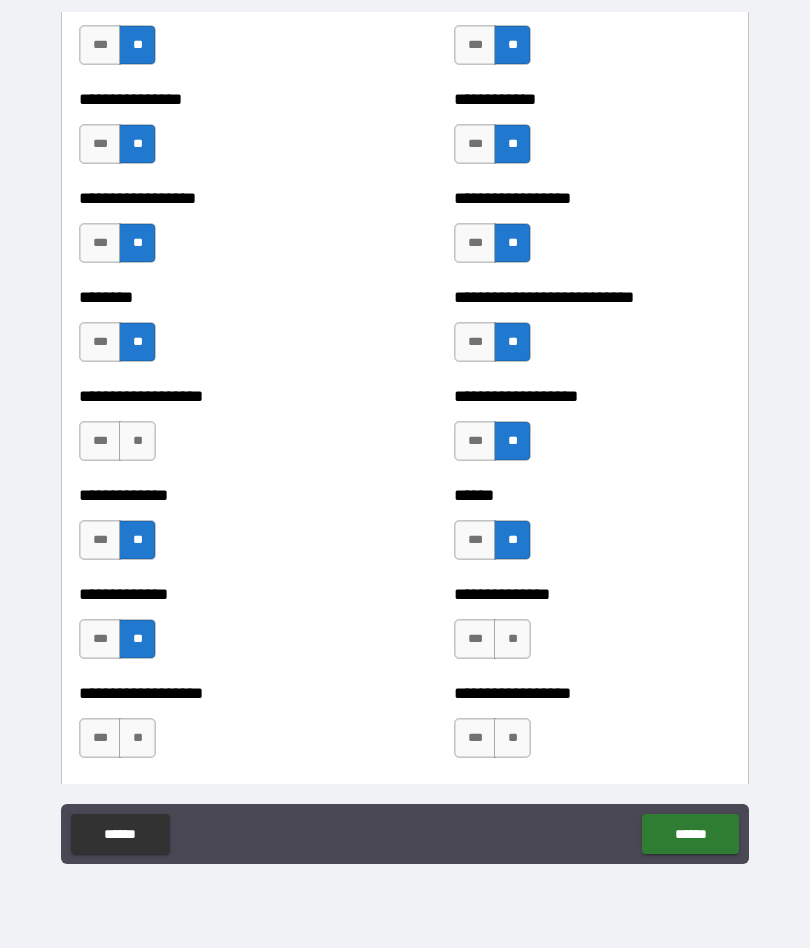 click on "**" at bounding box center [512, 639] 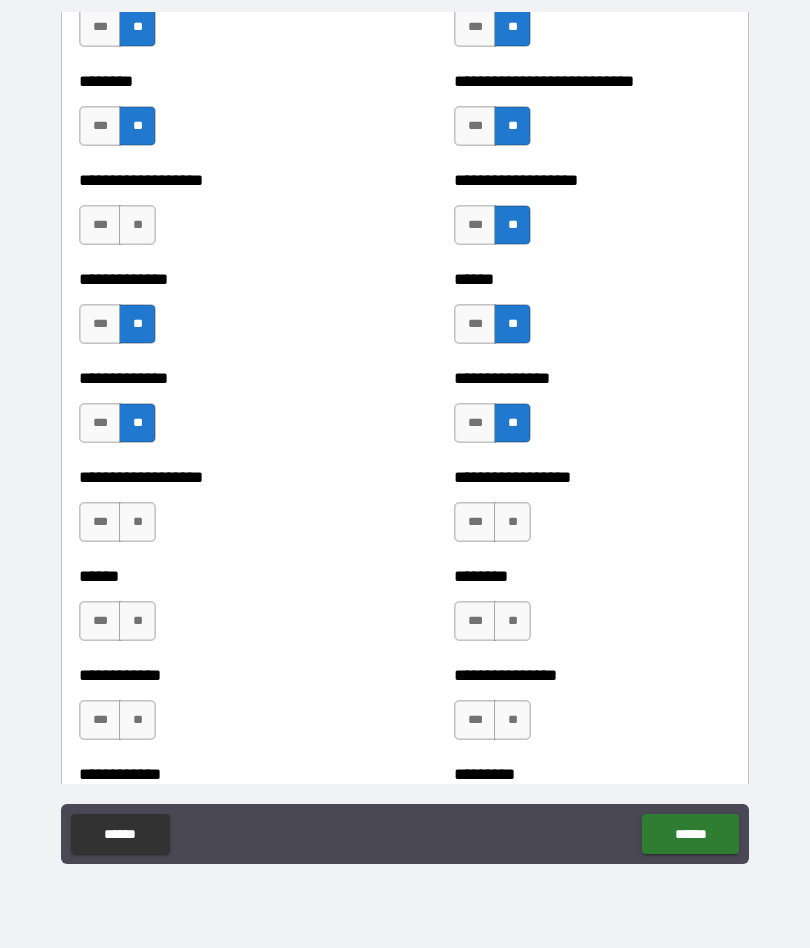scroll, scrollTop: 4586, scrollLeft: 0, axis: vertical 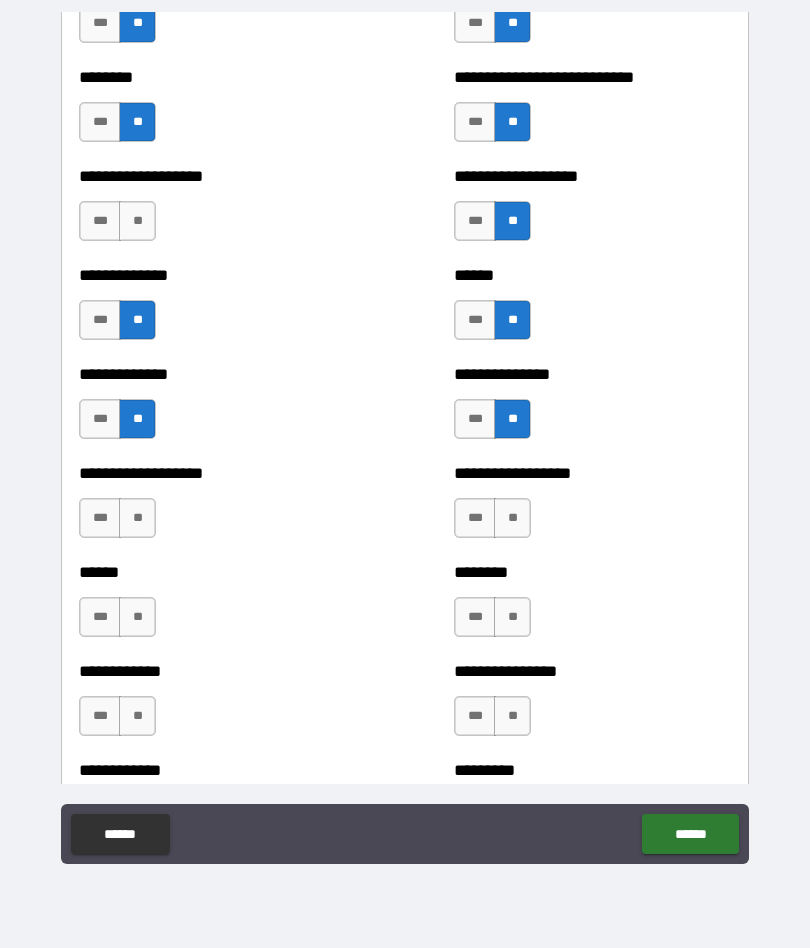 click on "**" at bounding box center [137, 518] 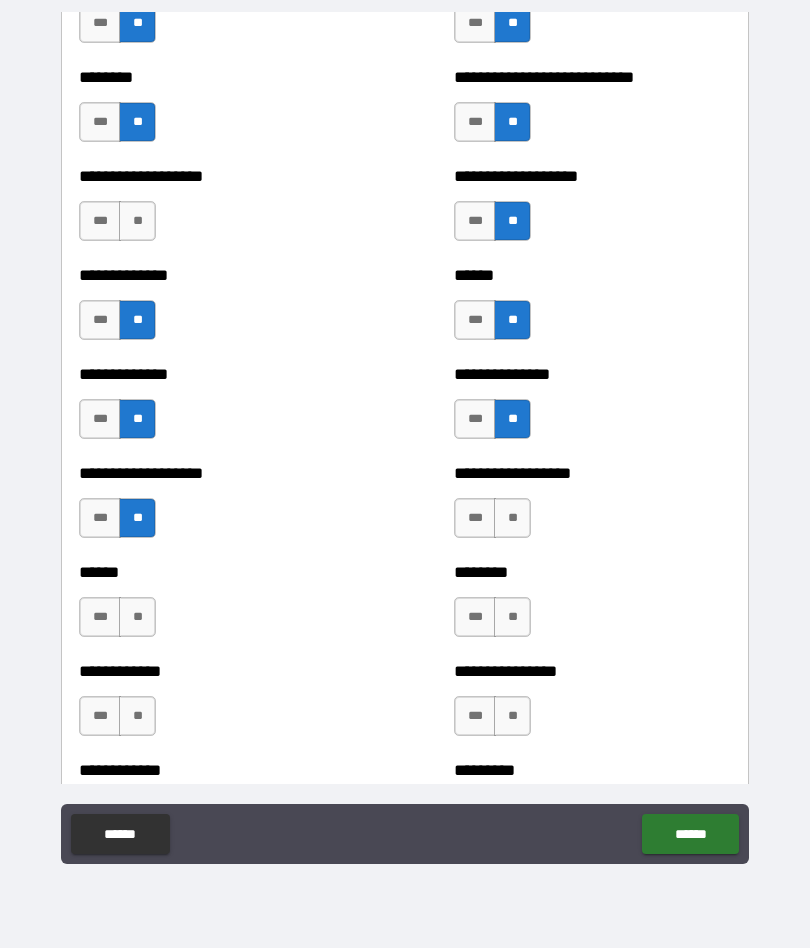 click on "**" at bounding box center (512, 518) 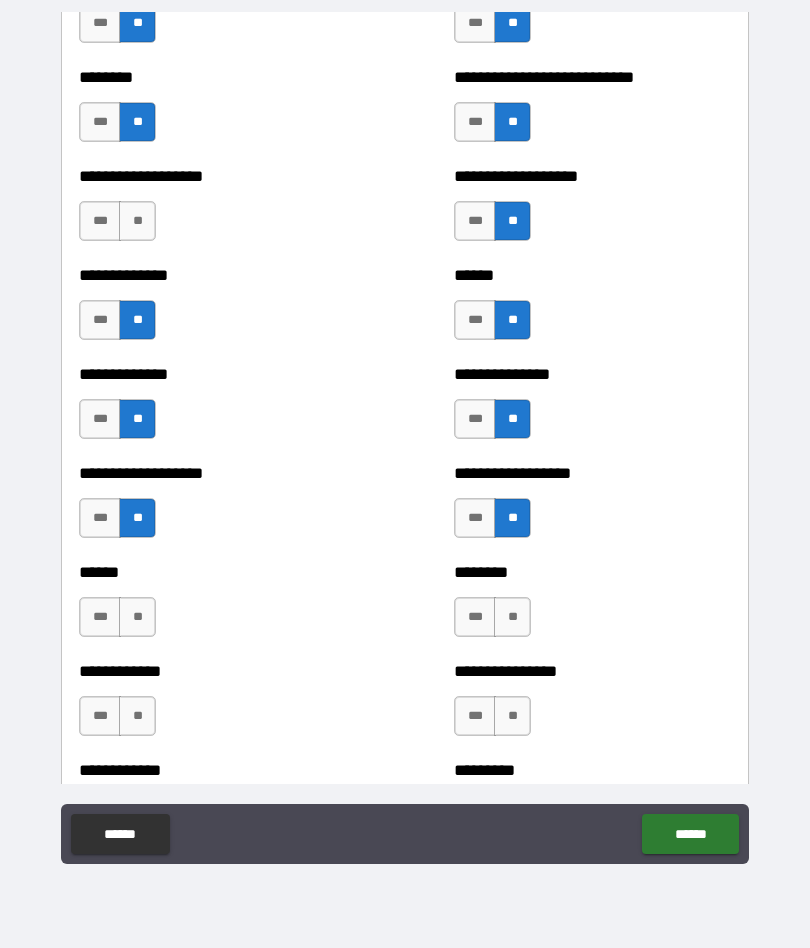 click on "**" at bounding box center (137, 617) 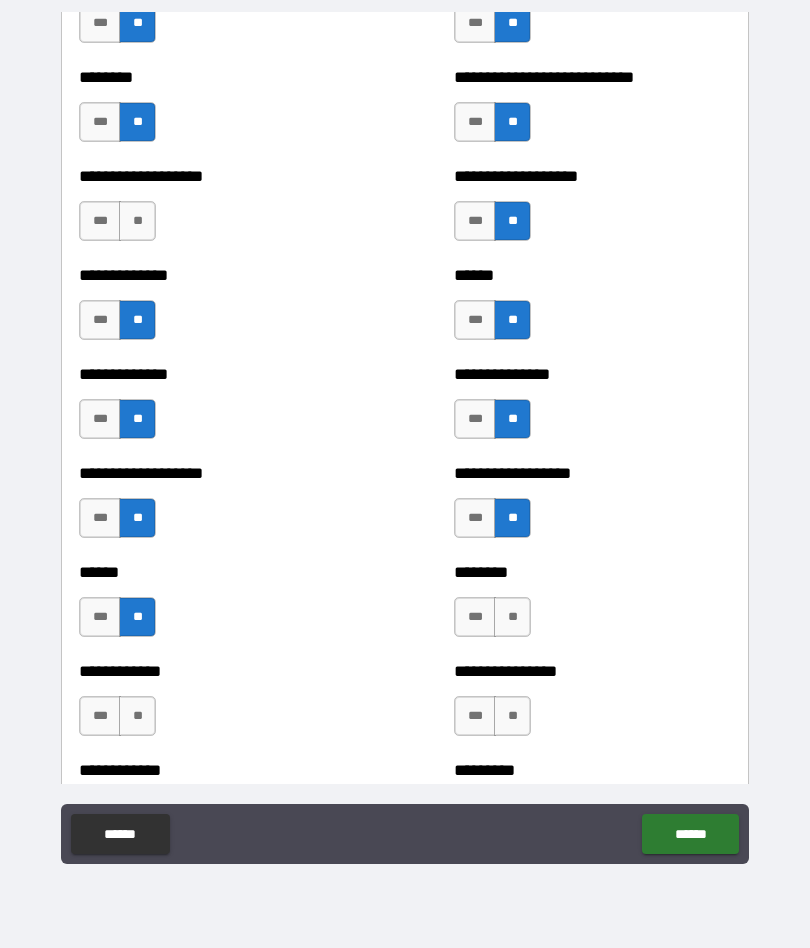 click on "**" at bounding box center [512, 617] 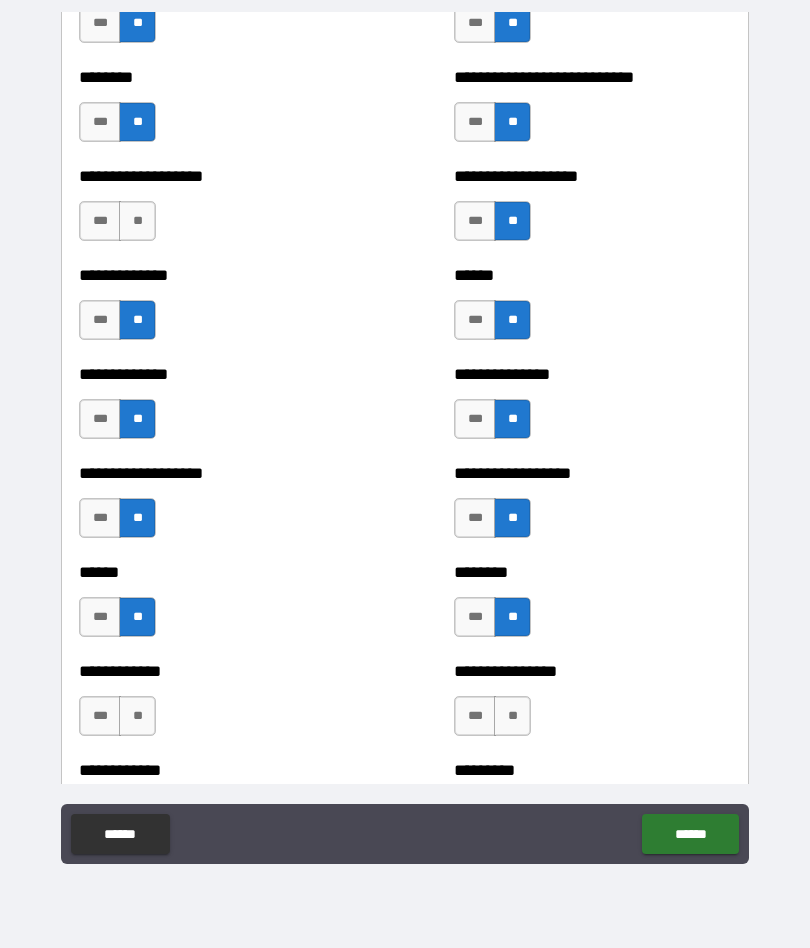 click on "**" at bounding box center (137, 716) 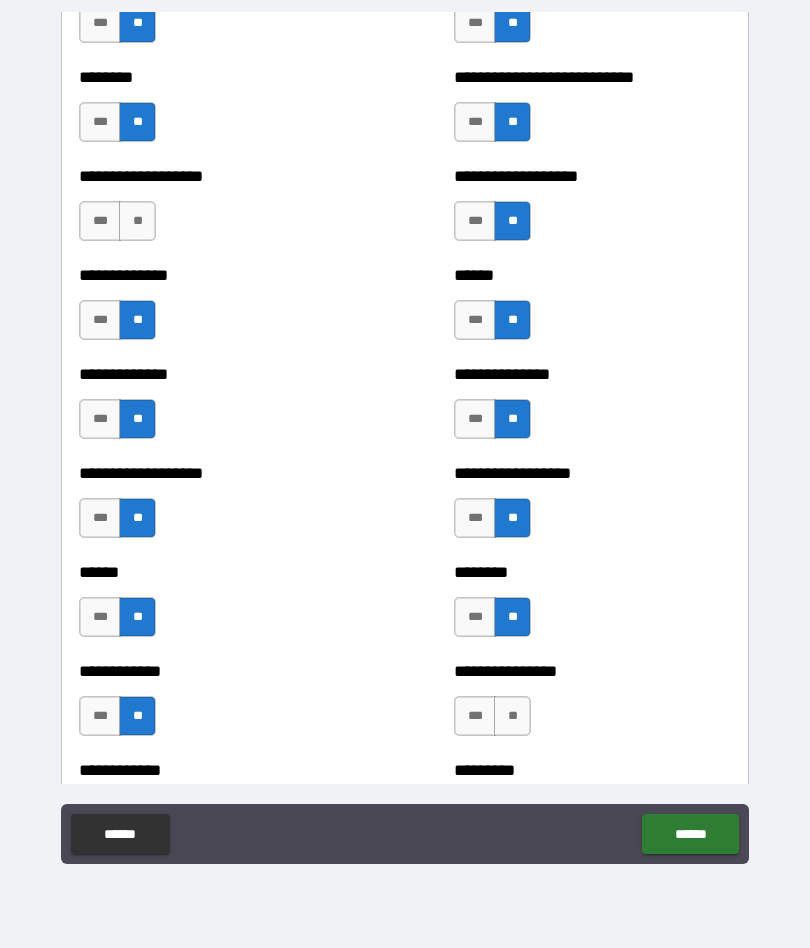 click on "**" at bounding box center [512, 716] 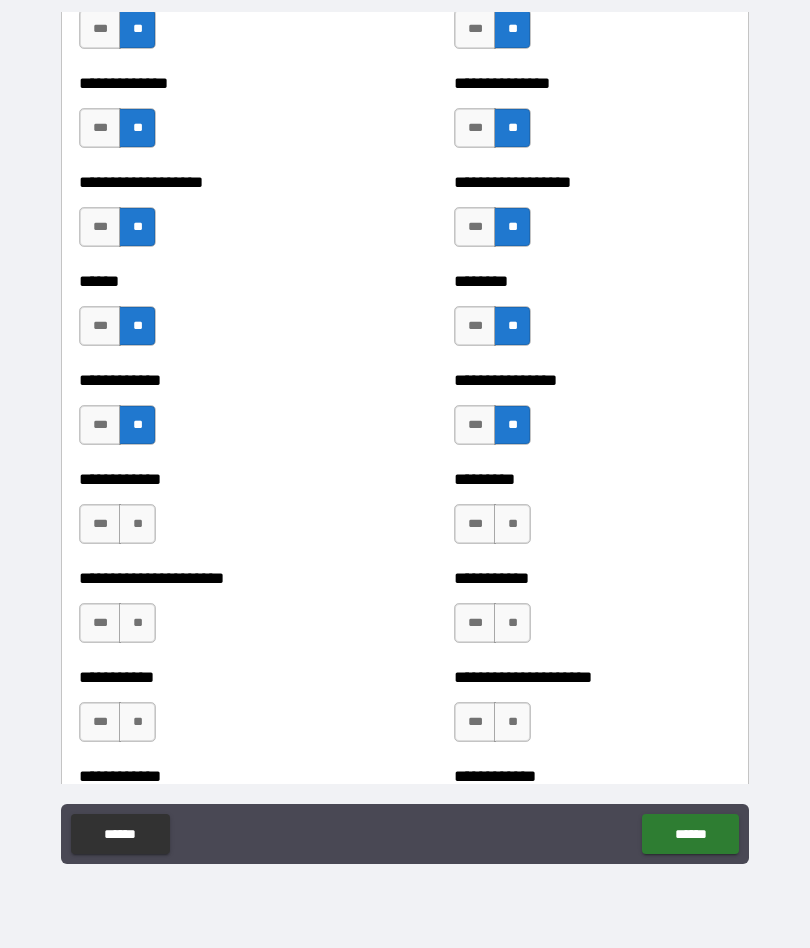 scroll, scrollTop: 4895, scrollLeft: 0, axis: vertical 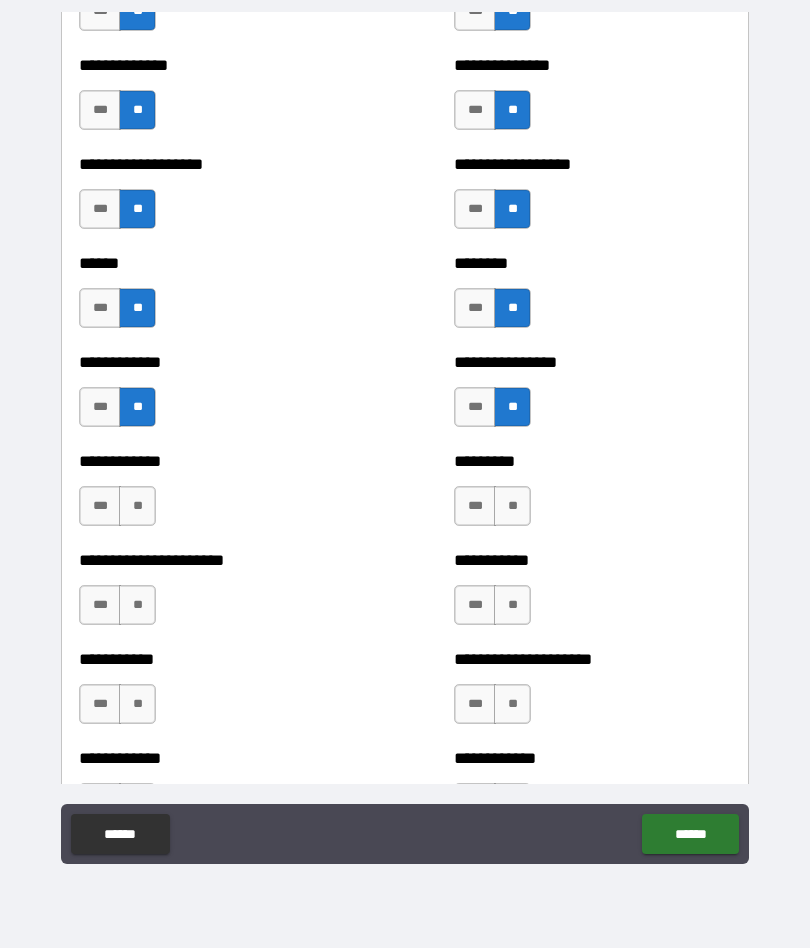 click on "**" at bounding box center (137, 506) 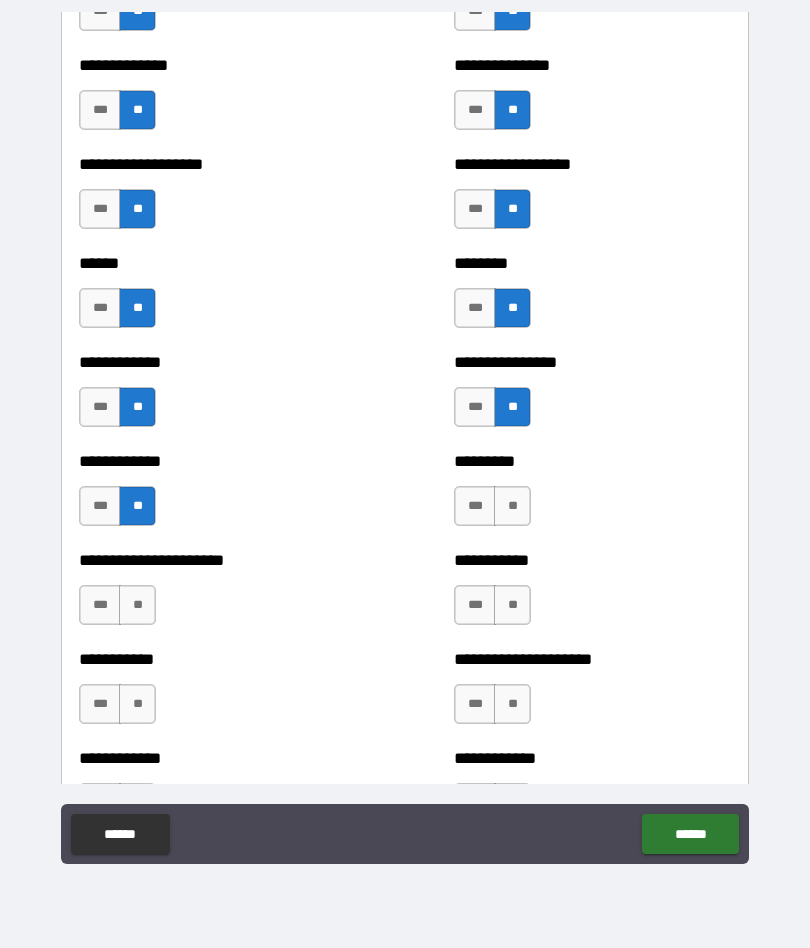 click on "**" at bounding box center (512, 506) 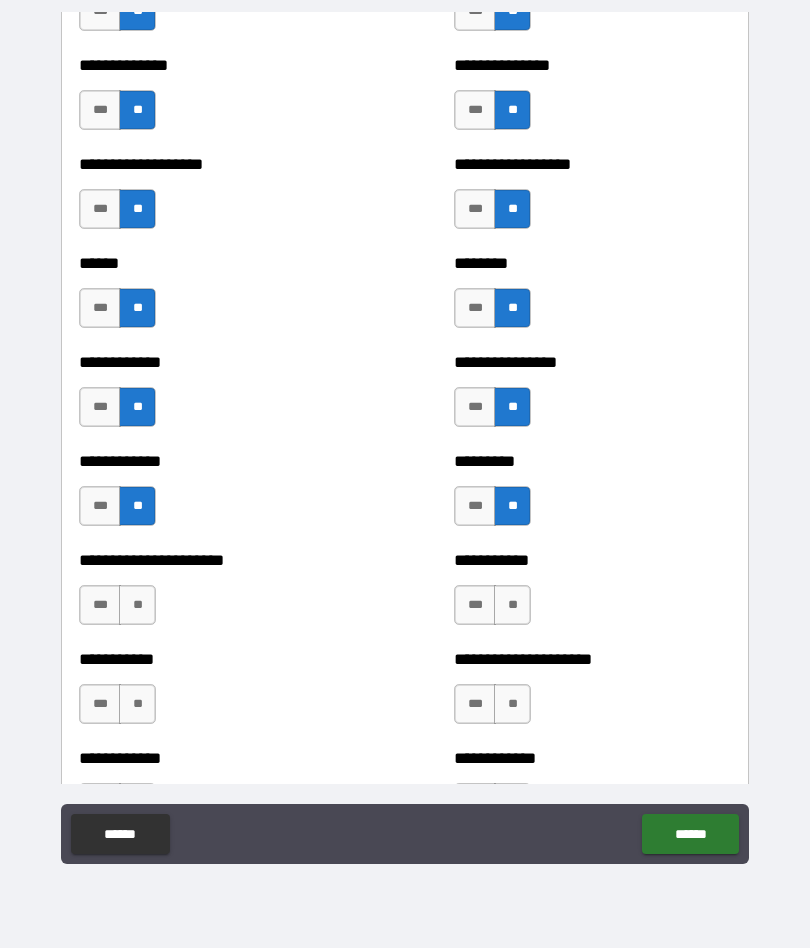 click on "**" at bounding box center [137, 605] 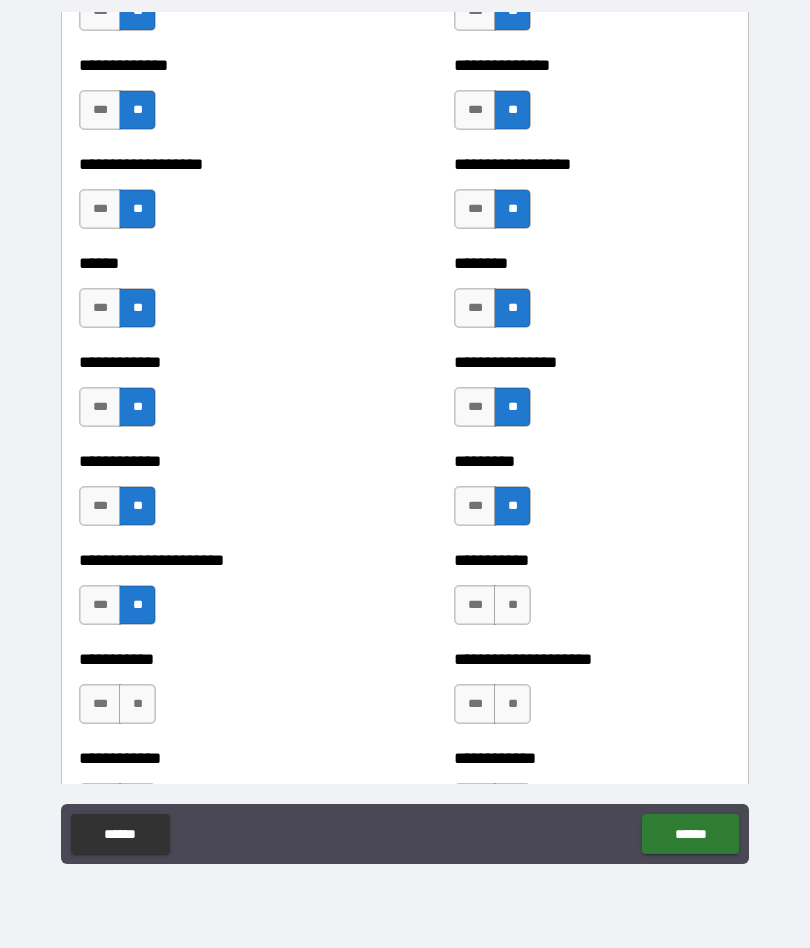 click on "**" at bounding box center [512, 605] 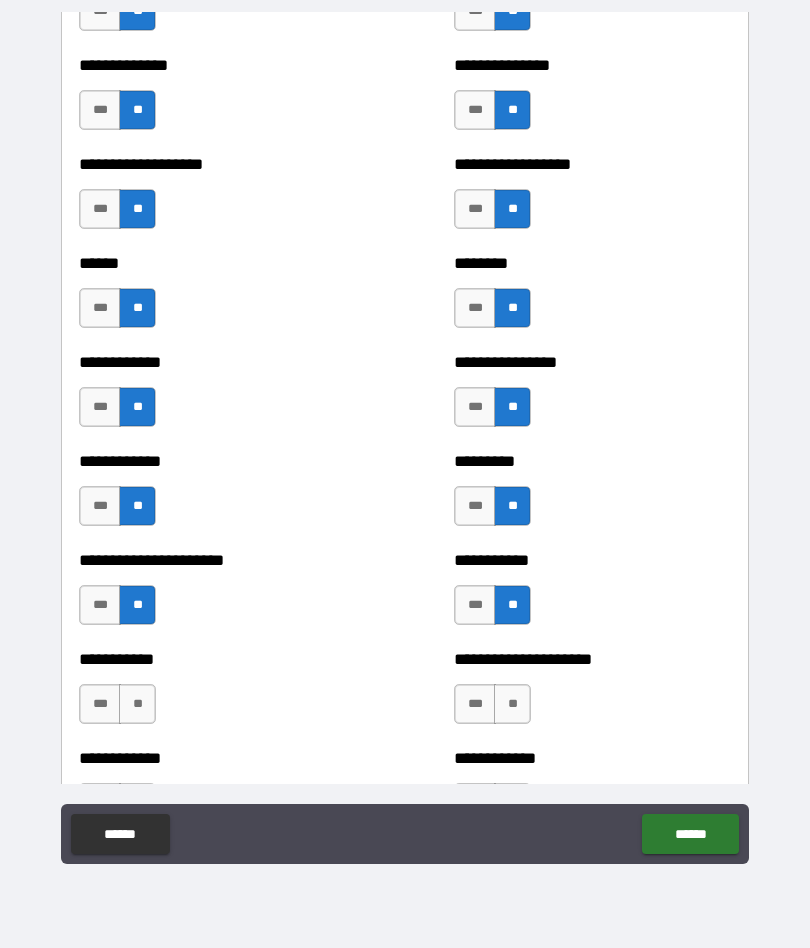 click on "**" at bounding box center (137, 704) 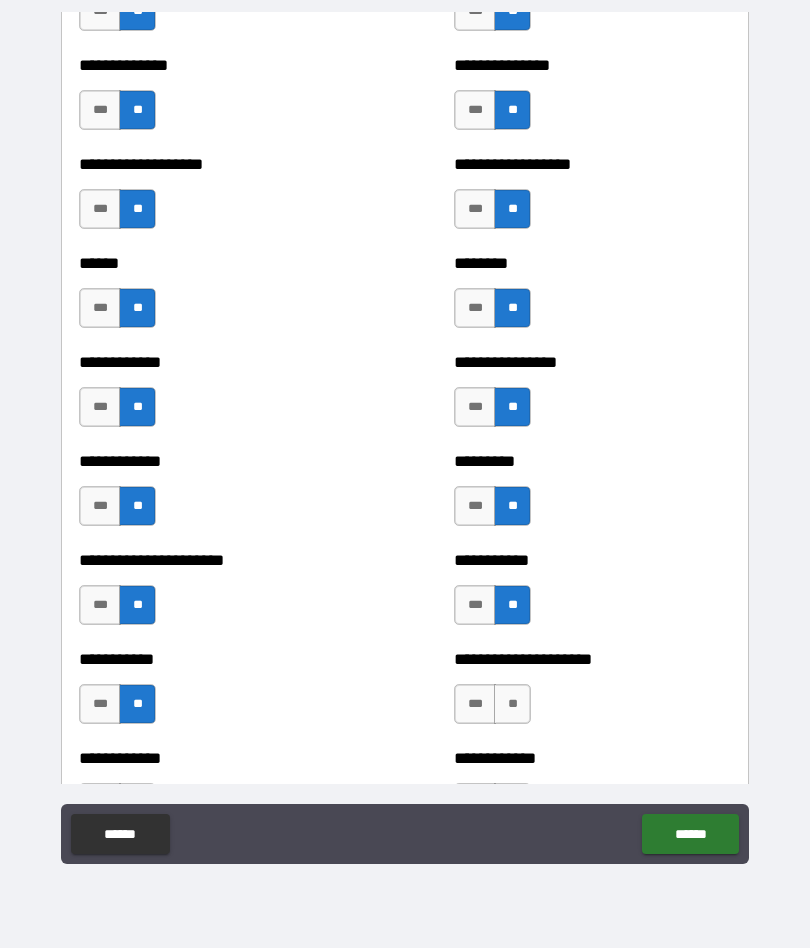 click on "**" at bounding box center (512, 704) 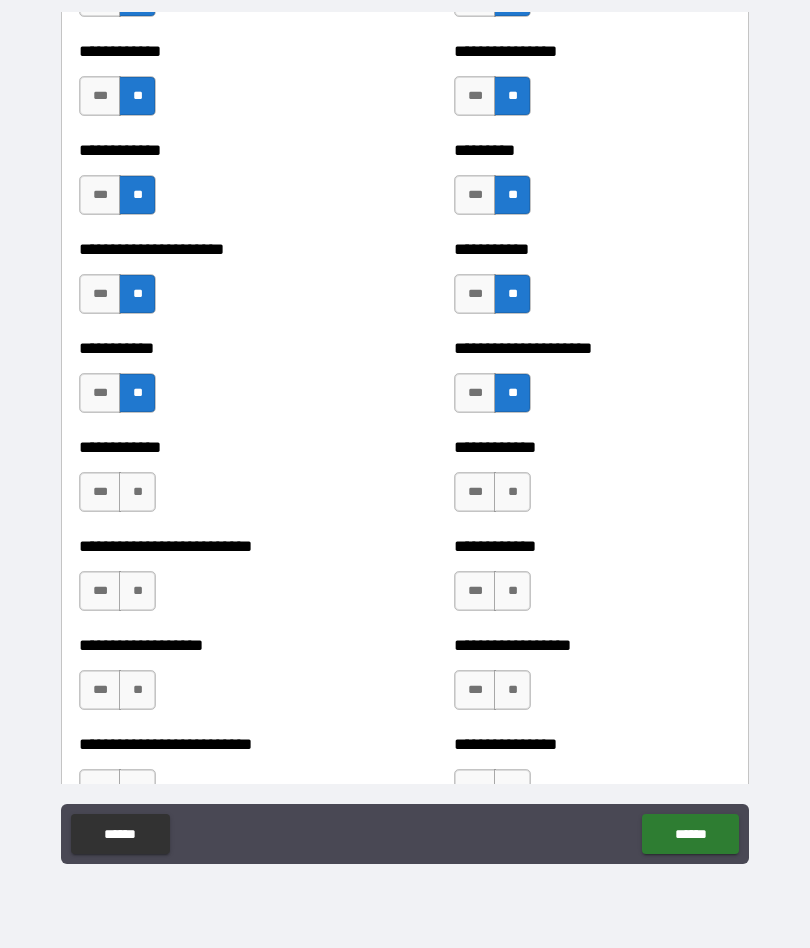scroll, scrollTop: 5239, scrollLeft: 0, axis: vertical 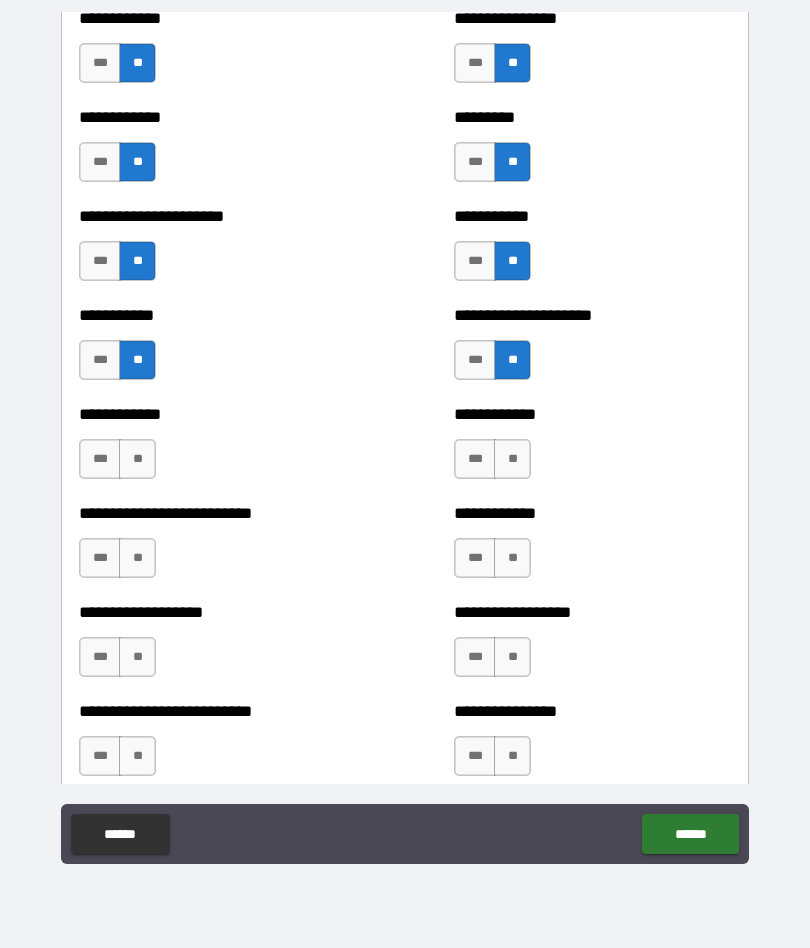 click on "**" at bounding box center [137, 459] 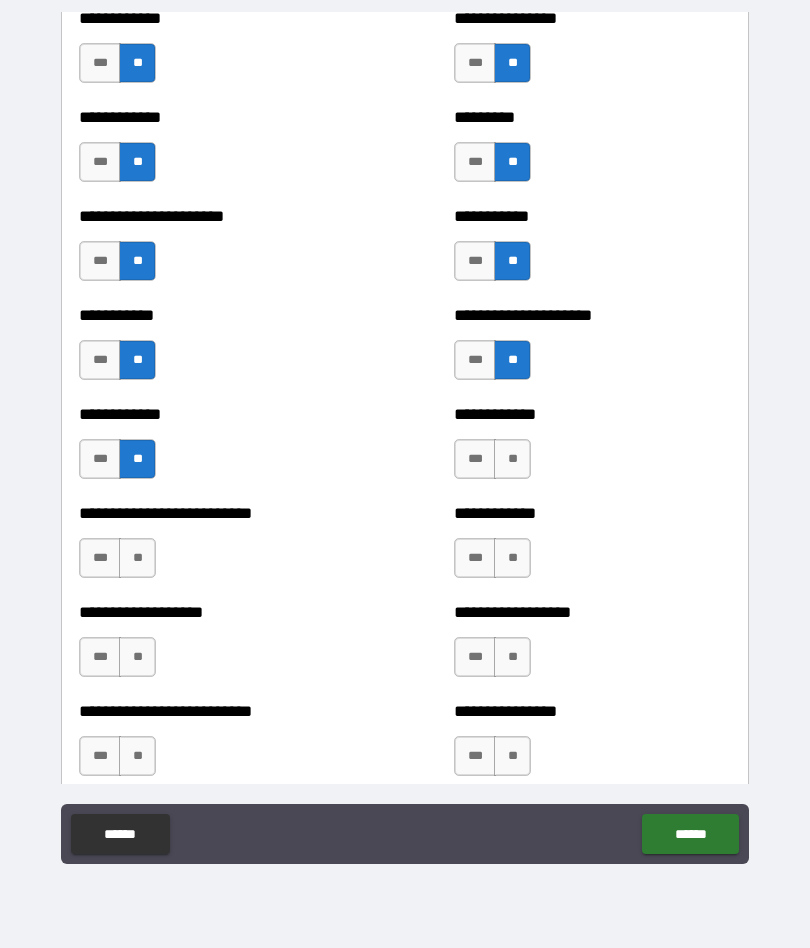 click on "**********" at bounding box center (592, 449) 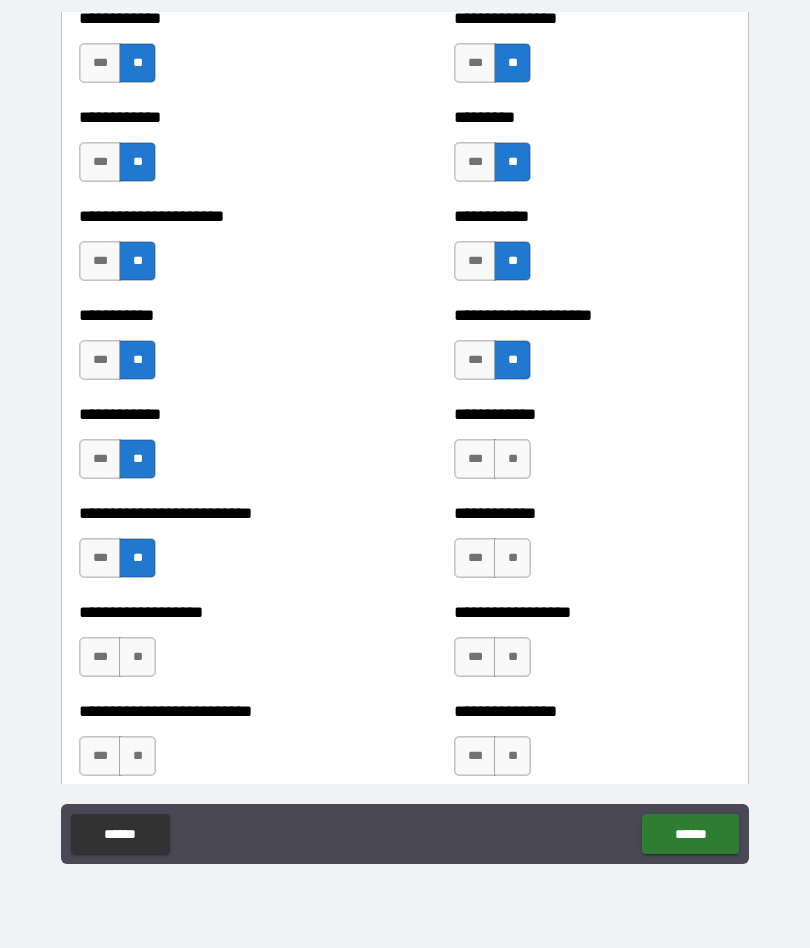click on "**" at bounding box center [512, 558] 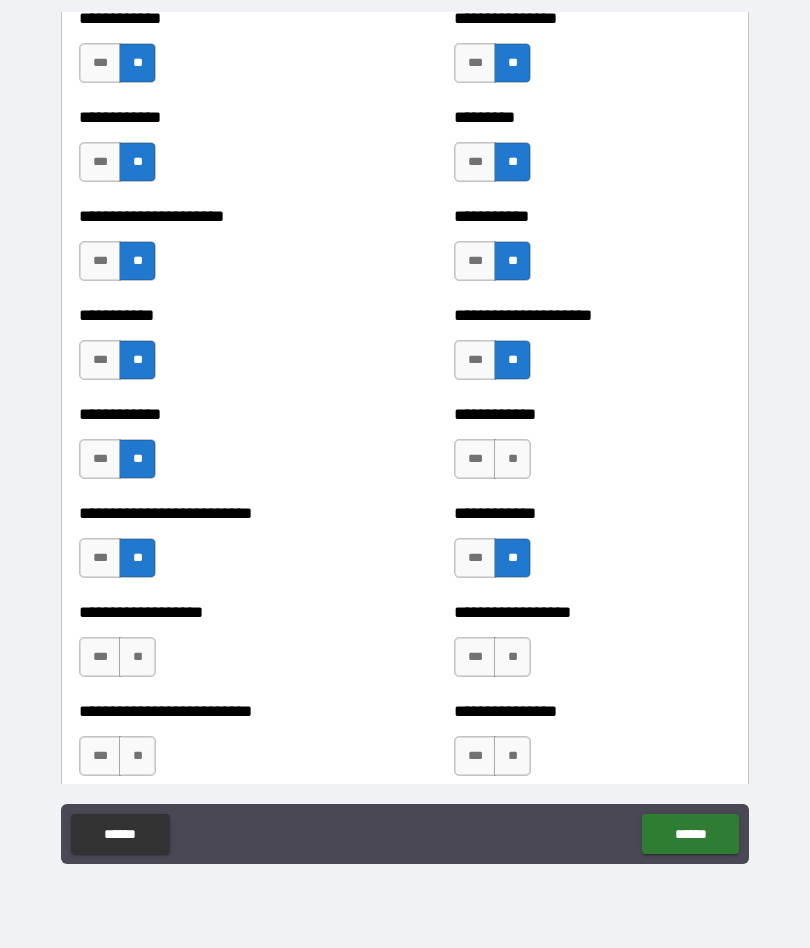 click on "**" at bounding box center [512, 459] 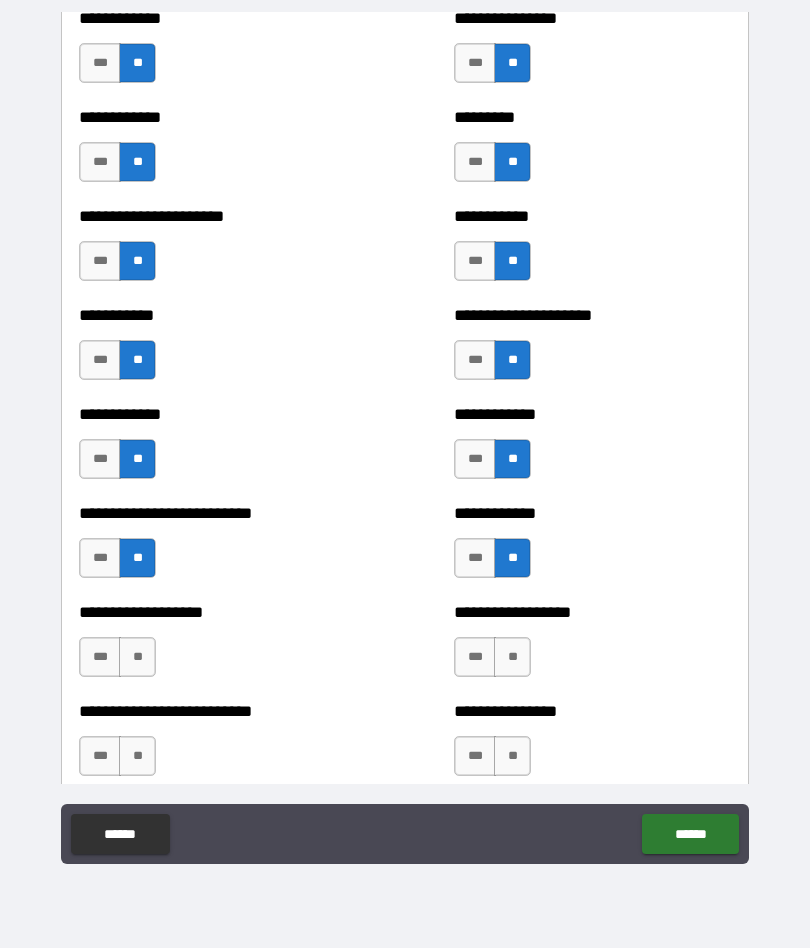 click on "**" at bounding box center [137, 657] 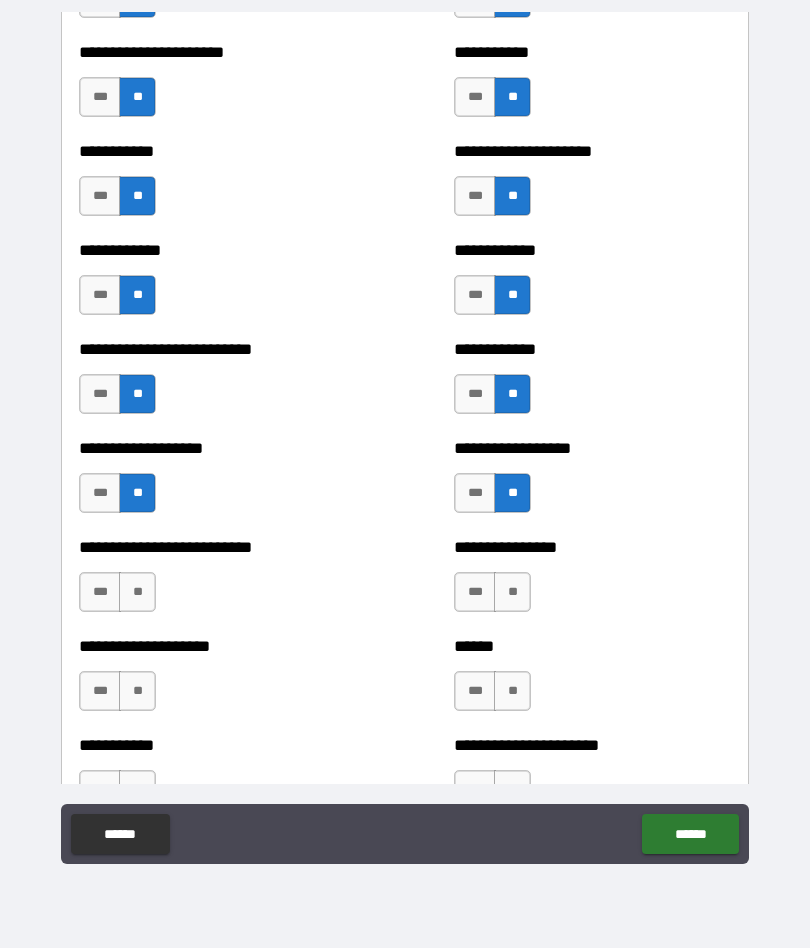 scroll, scrollTop: 5413, scrollLeft: 0, axis: vertical 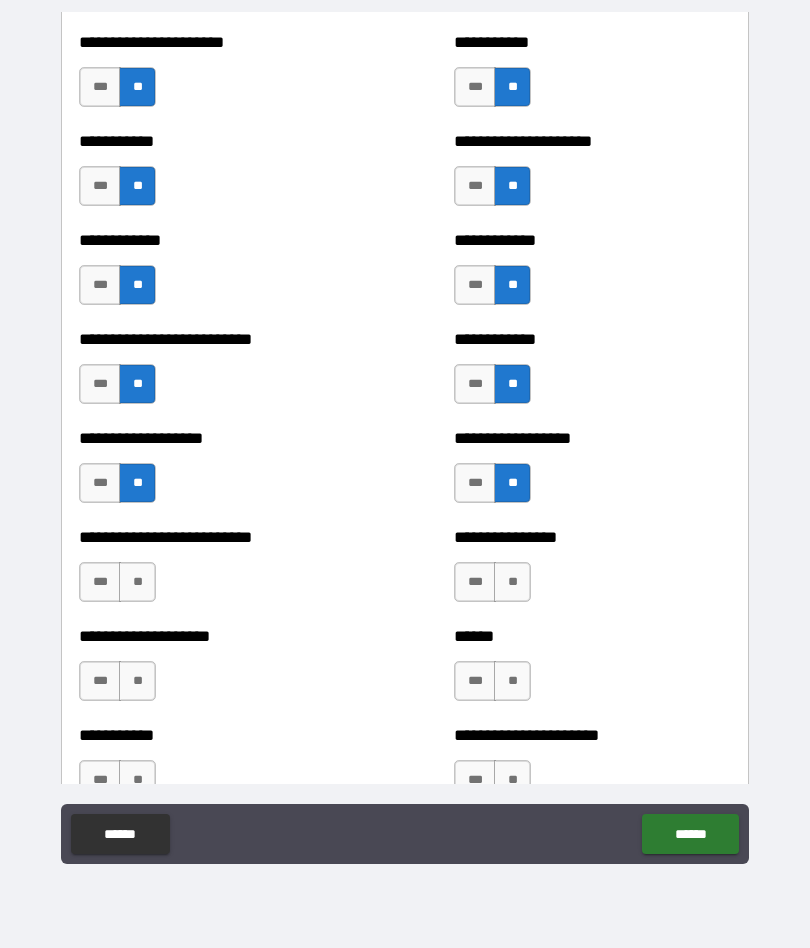 click on "**" at bounding box center (512, 582) 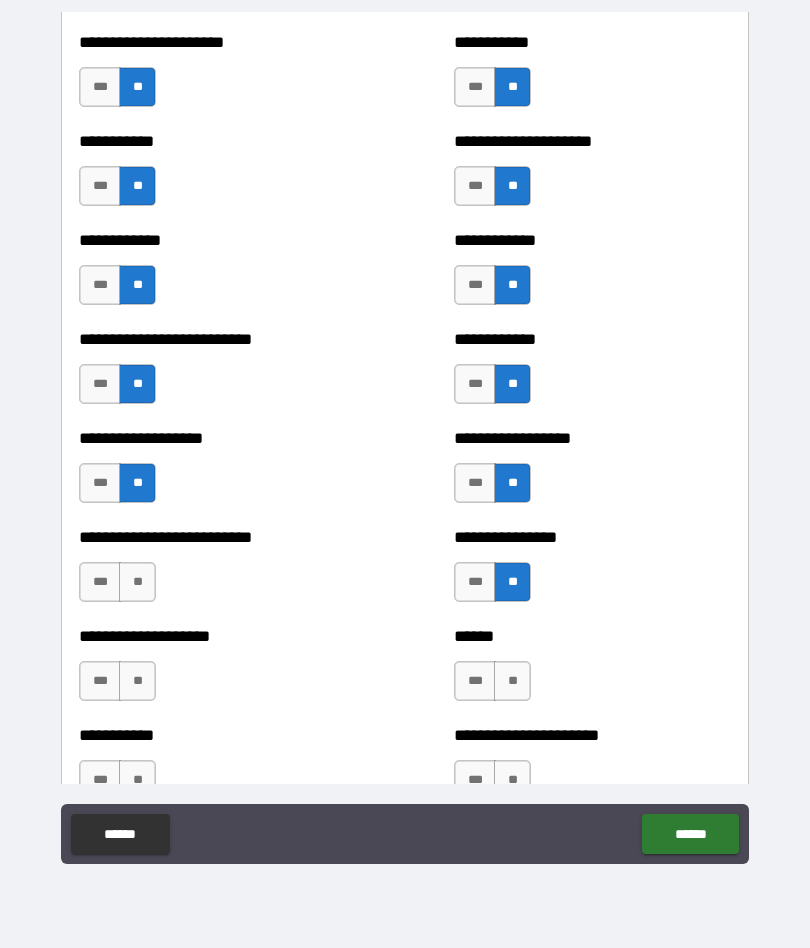click on "***" at bounding box center (100, 582) 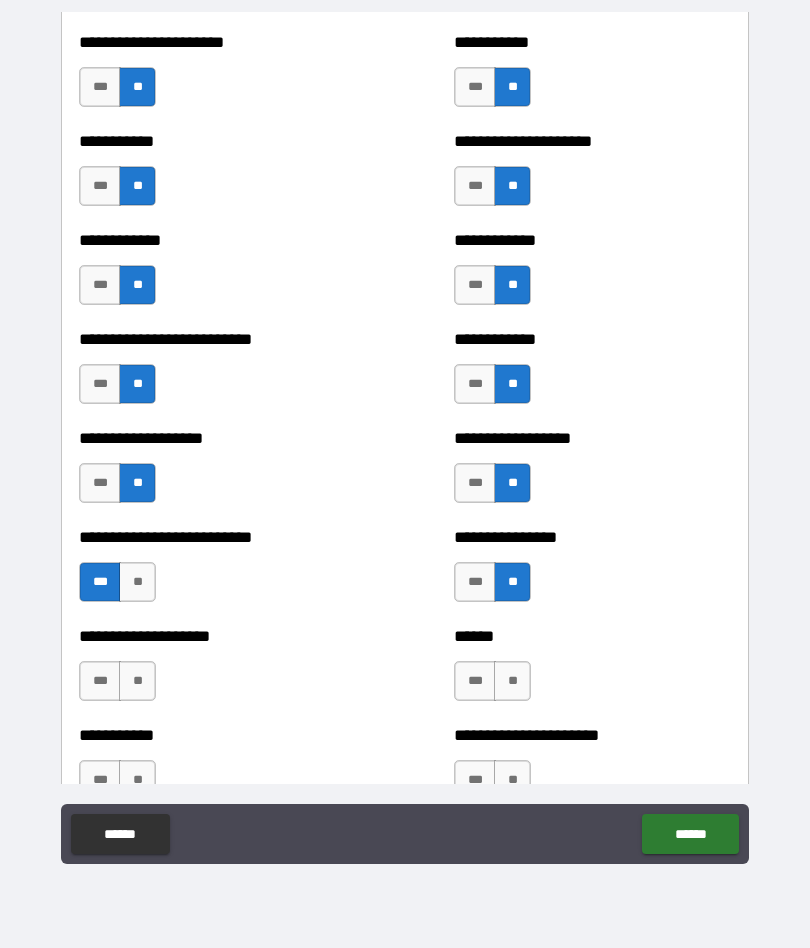 click on "**" at bounding box center (512, 681) 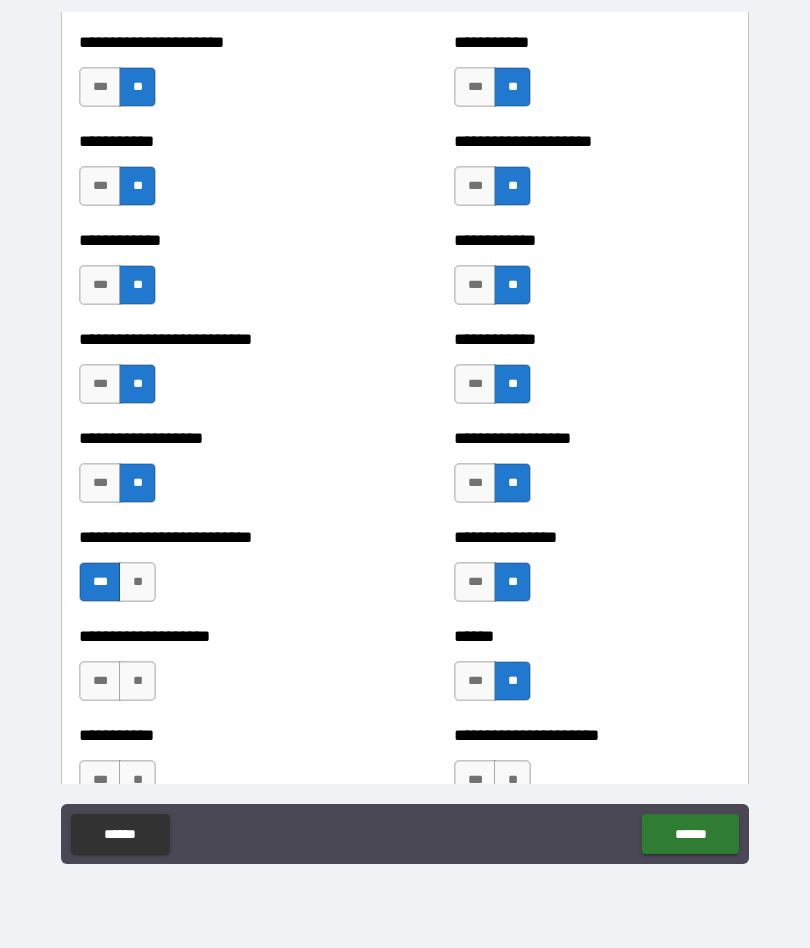 click on "**" at bounding box center (137, 681) 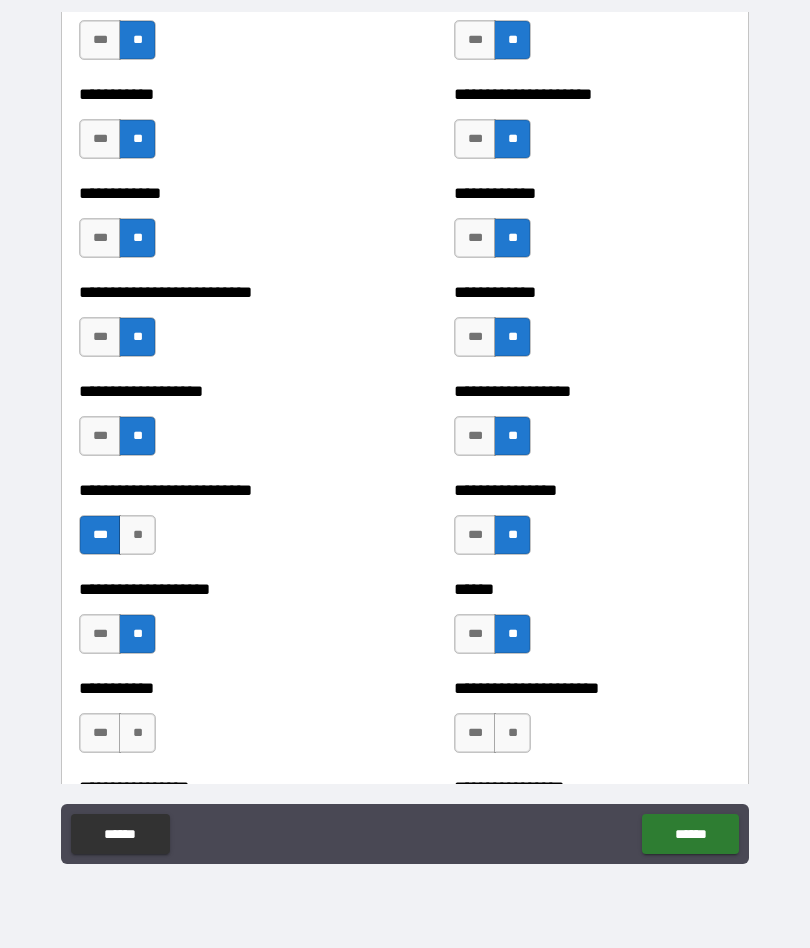 click on "**" at bounding box center [137, 535] 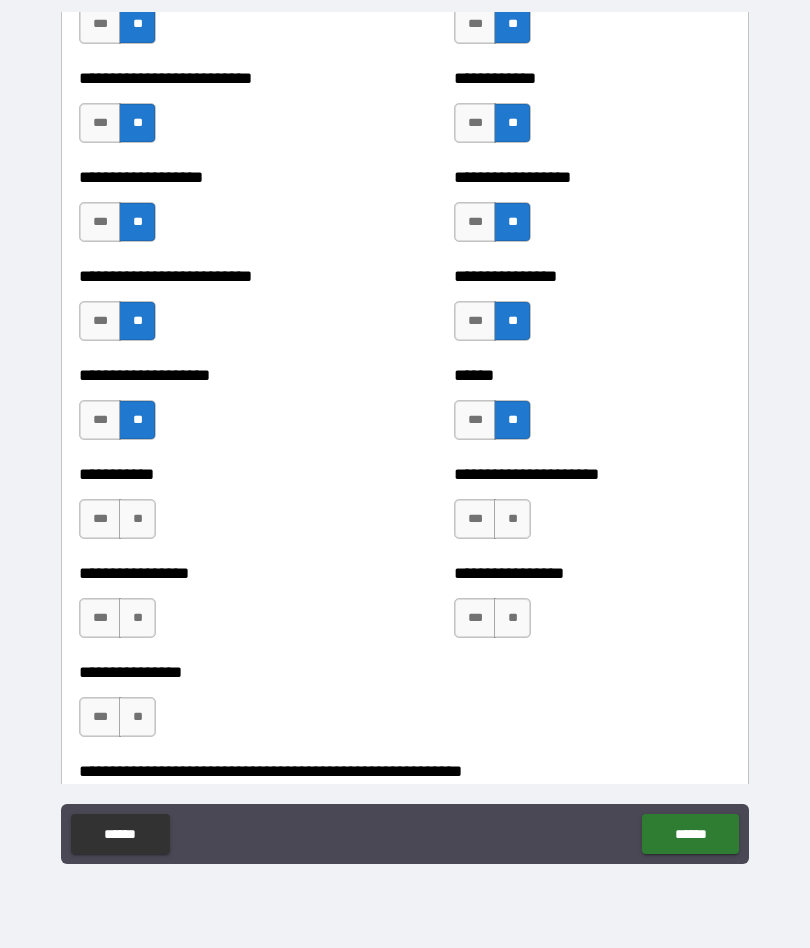 scroll, scrollTop: 5686, scrollLeft: 0, axis: vertical 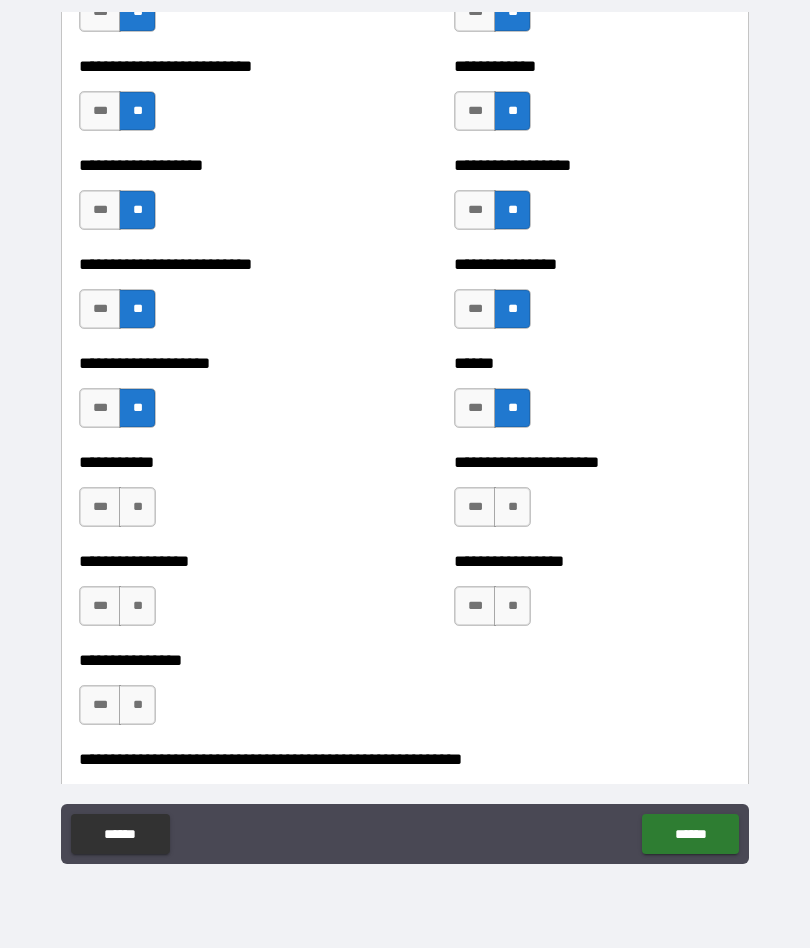 click on "**********" at bounding box center [592, 497] 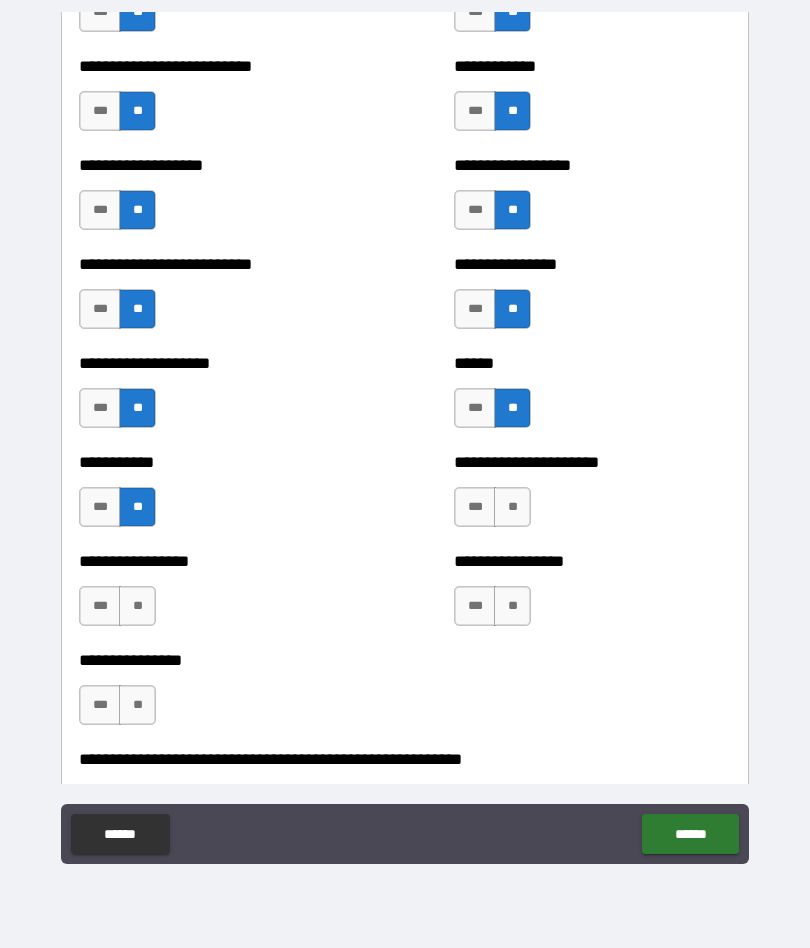 click on "**********" at bounding box center (592, 596) 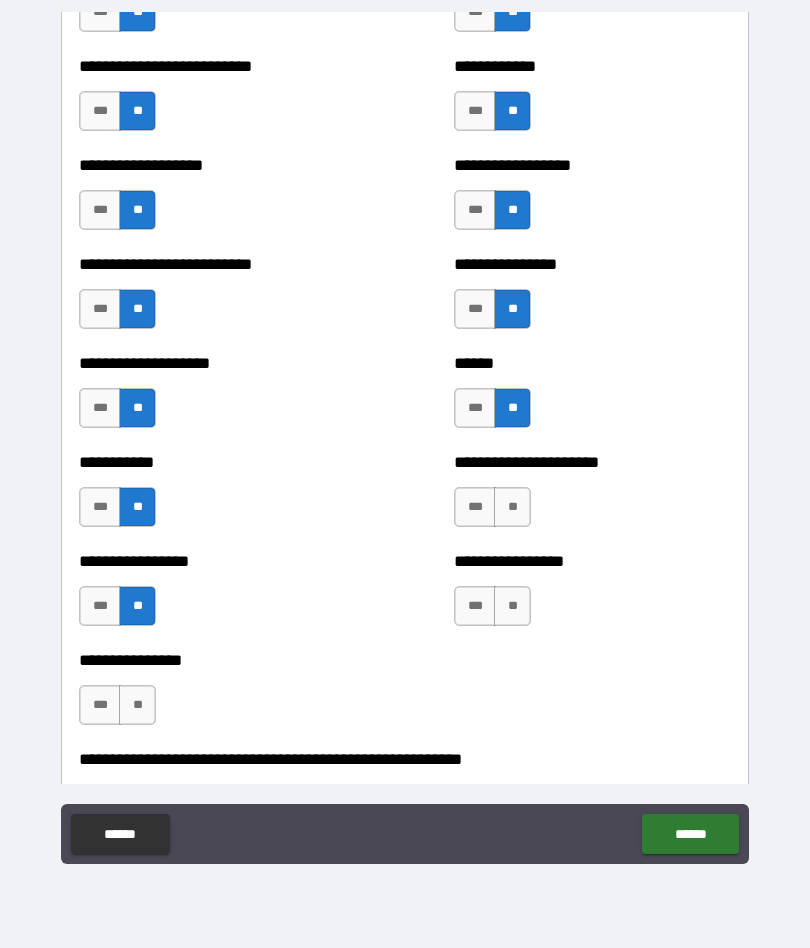 click on "**" at bounding box center (137, 705) 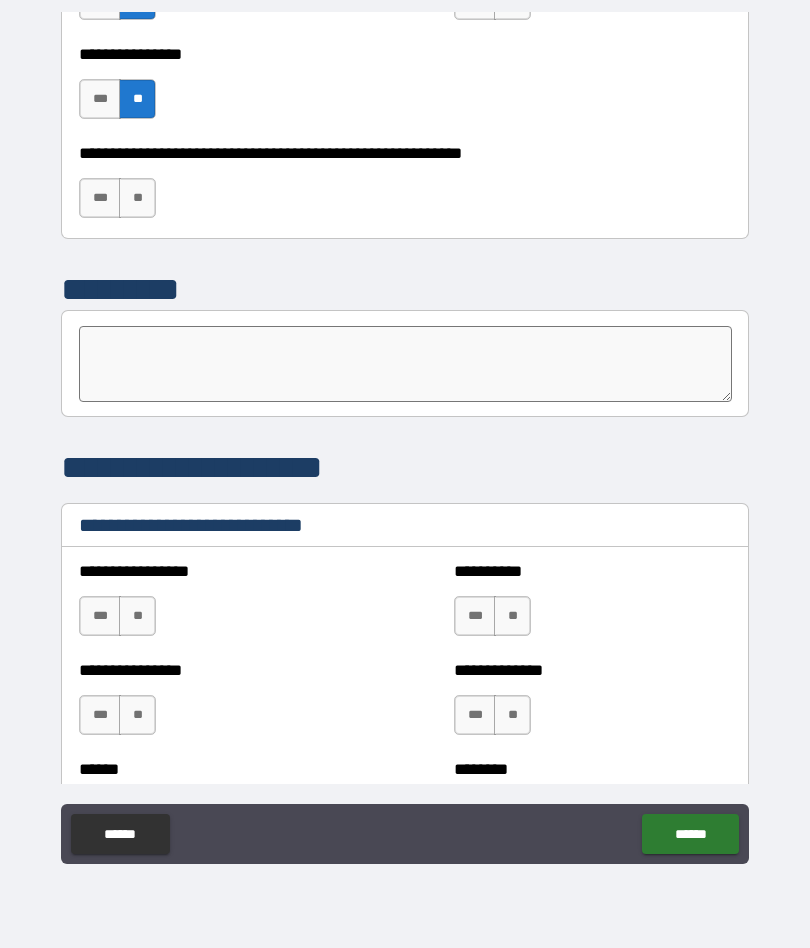 click on "**" at bounding box center (137, 198) 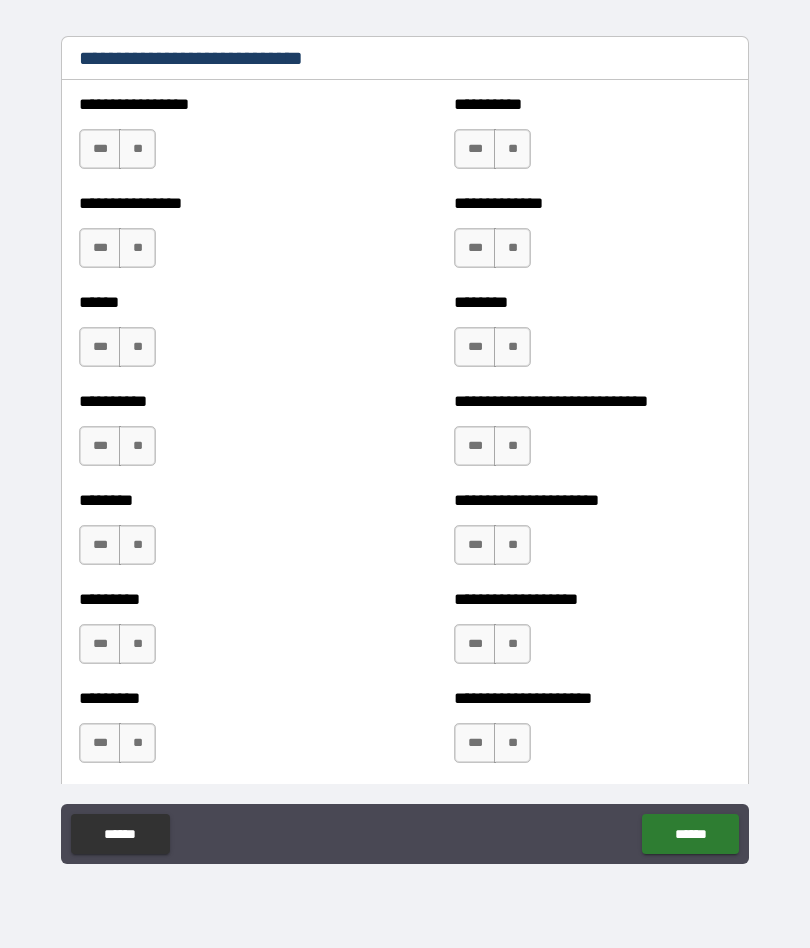 scroll, scrollTop: 6764, scrollLeft: 0, axis: vertical 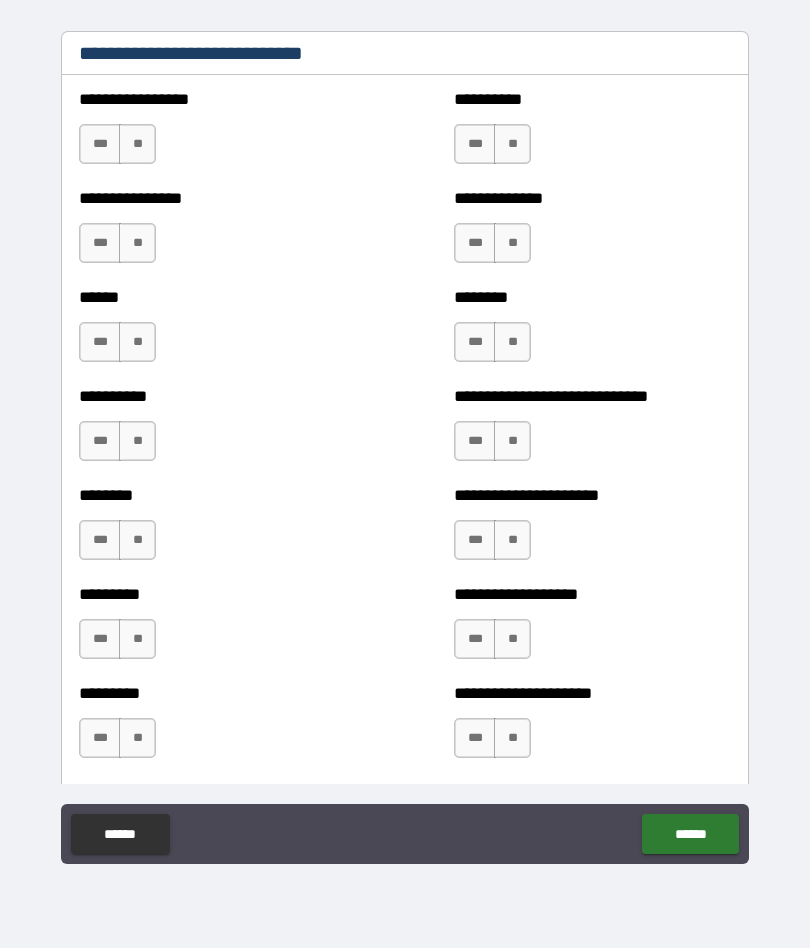 click on "***" at bounding box center (475, 639) 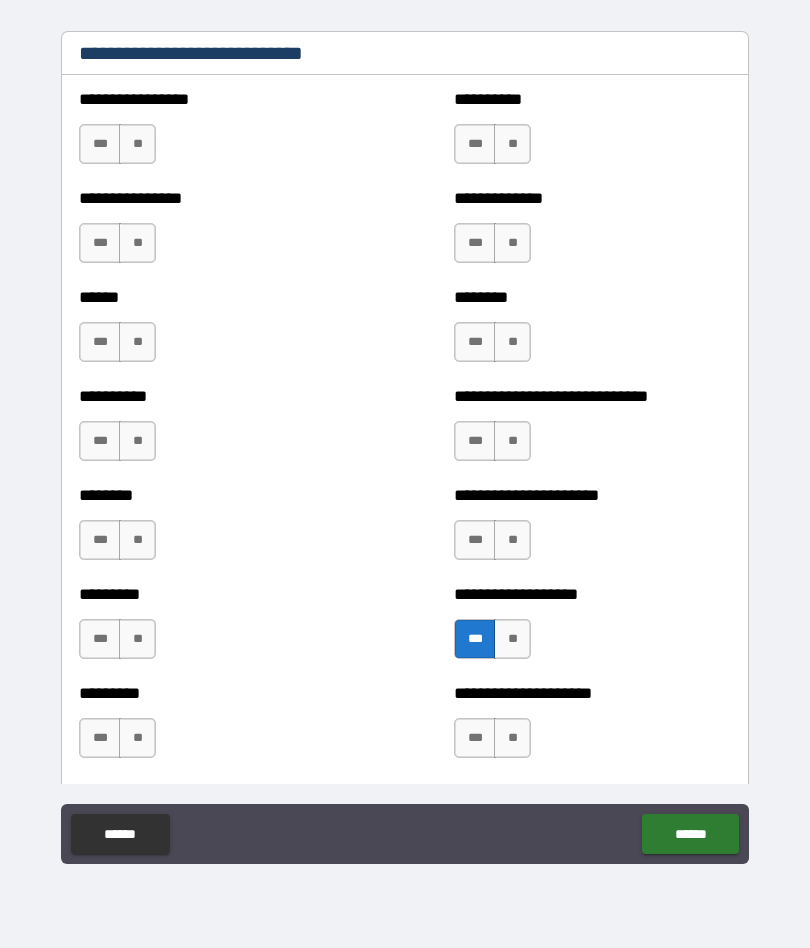 click on "**" at bounding box center [137, 144] 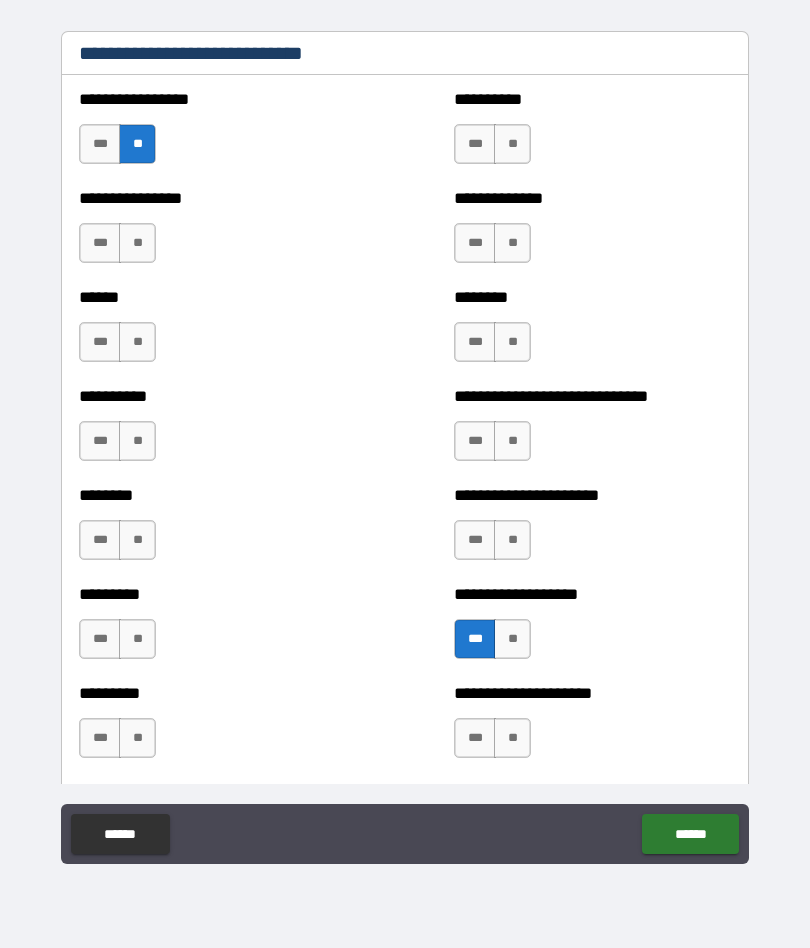 click on "**" at bounding box center [512, 144] 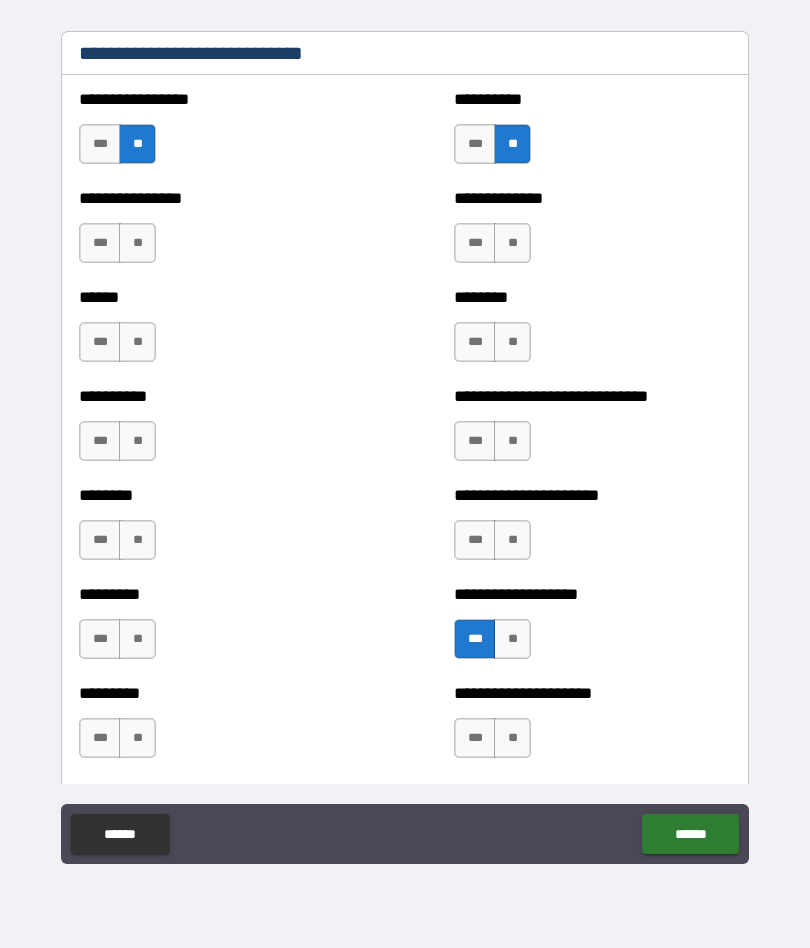 click on "**" at bounding box center [137, 243] 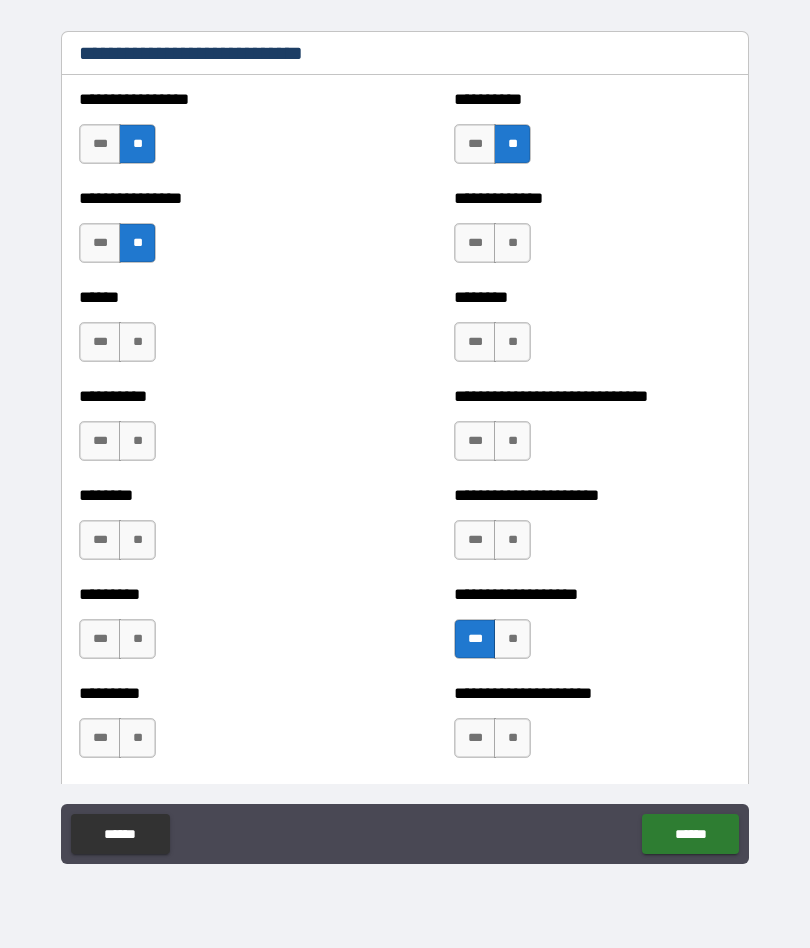 click on "**" at bounding box center [512, 243] 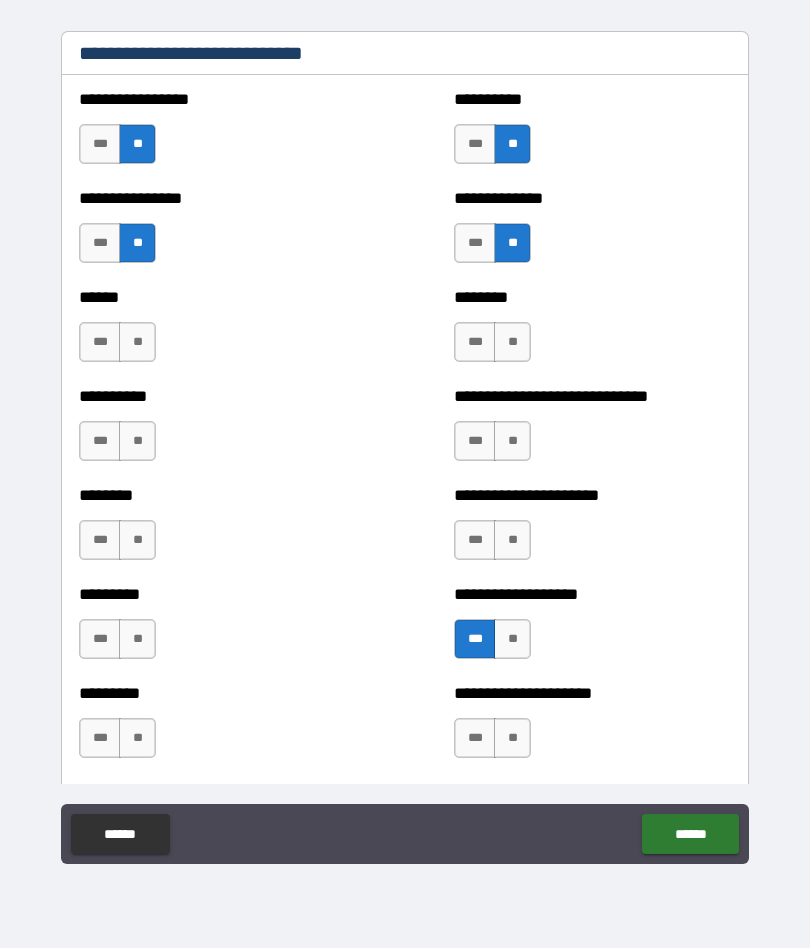 click on "**" at bounding box center (137, 342) 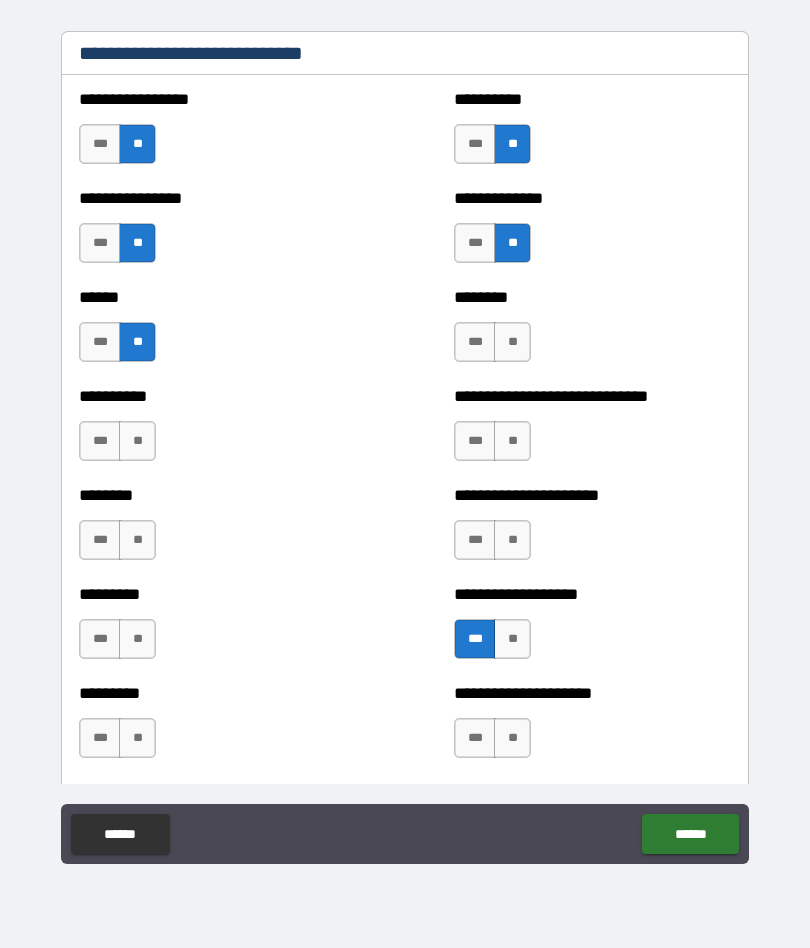 click on "**" at bounding box center [512, 342] 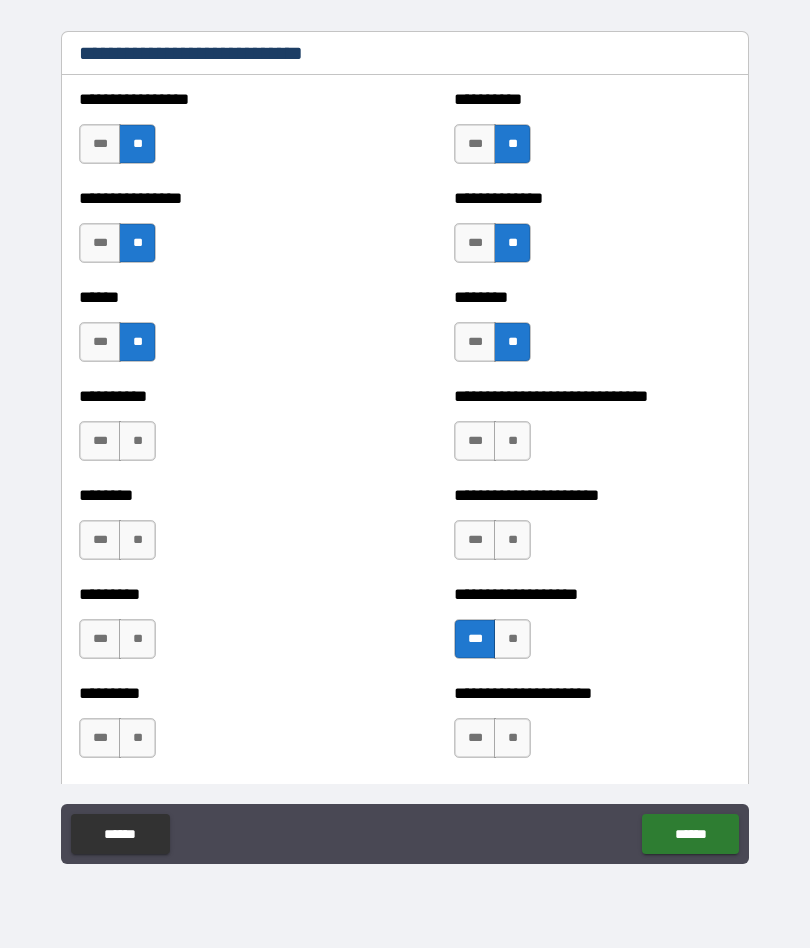 click on "***" at bounding box center (475, 342) 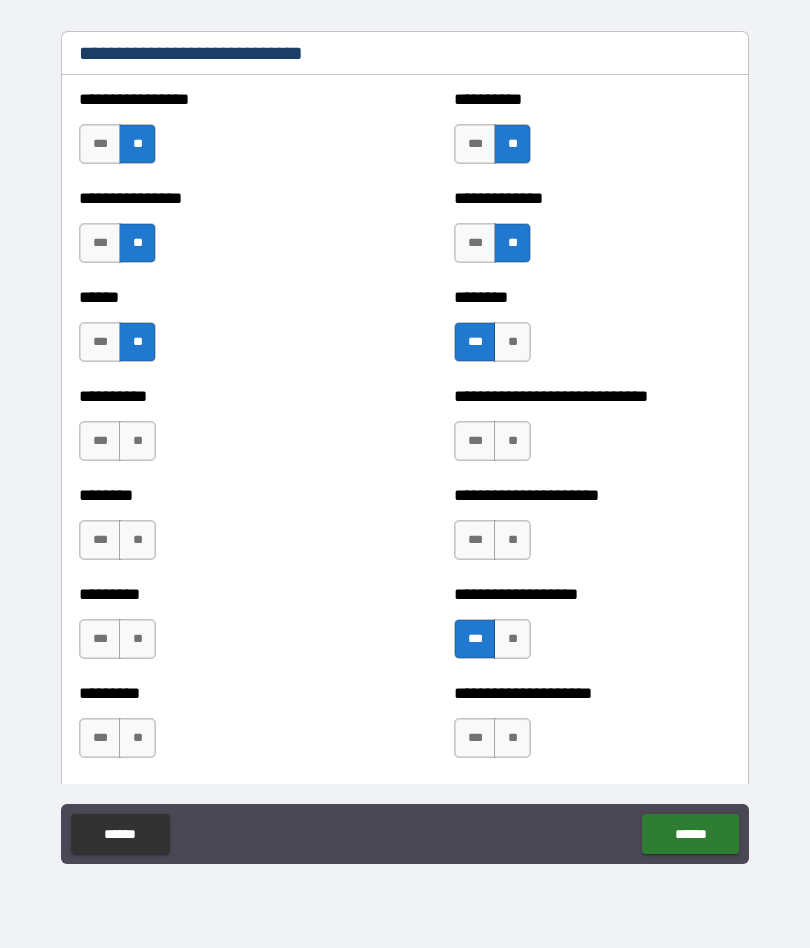 click on "**" at bounding box center [512, 441] 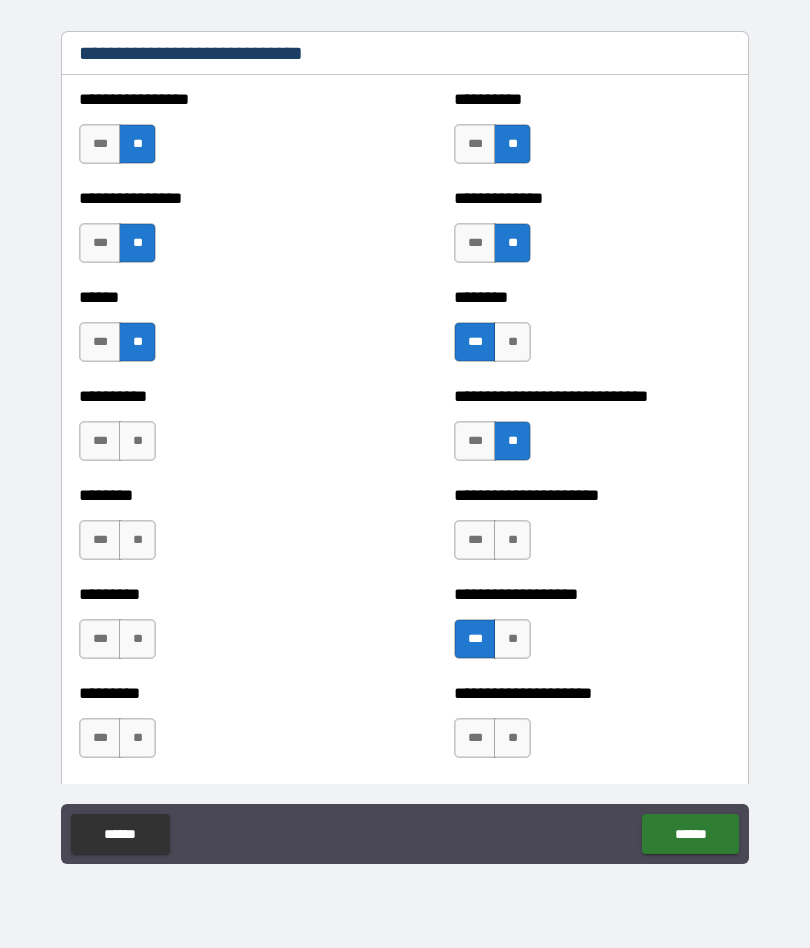 click on "**" at bounding box center [137, 441] 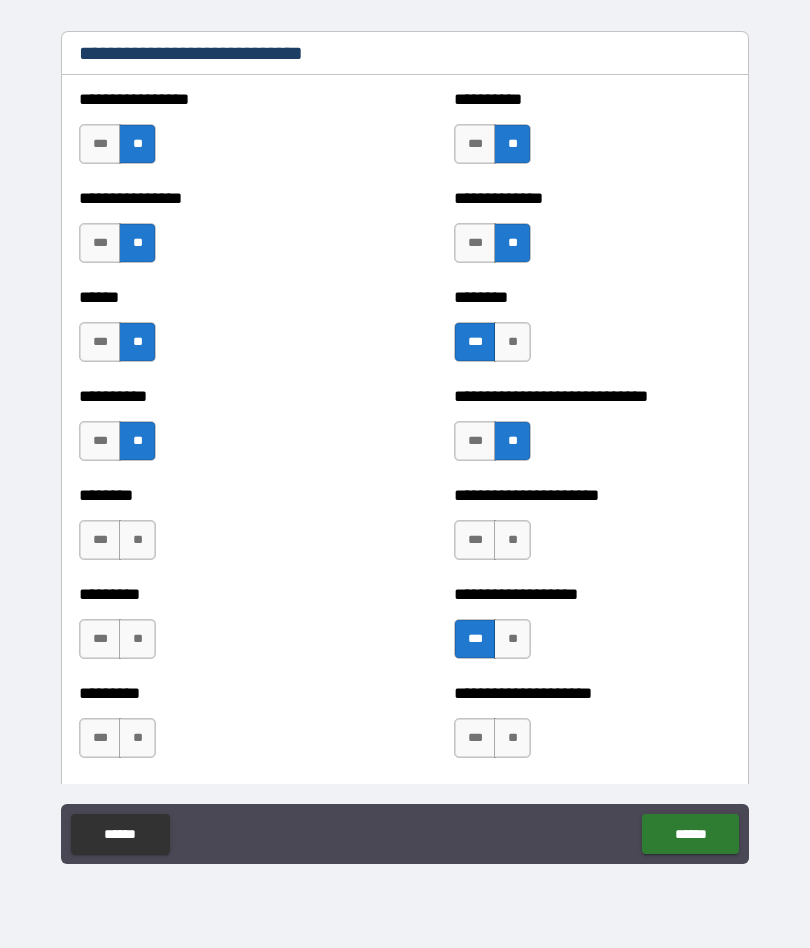 click on "**********" at bounding box center [592, 530] 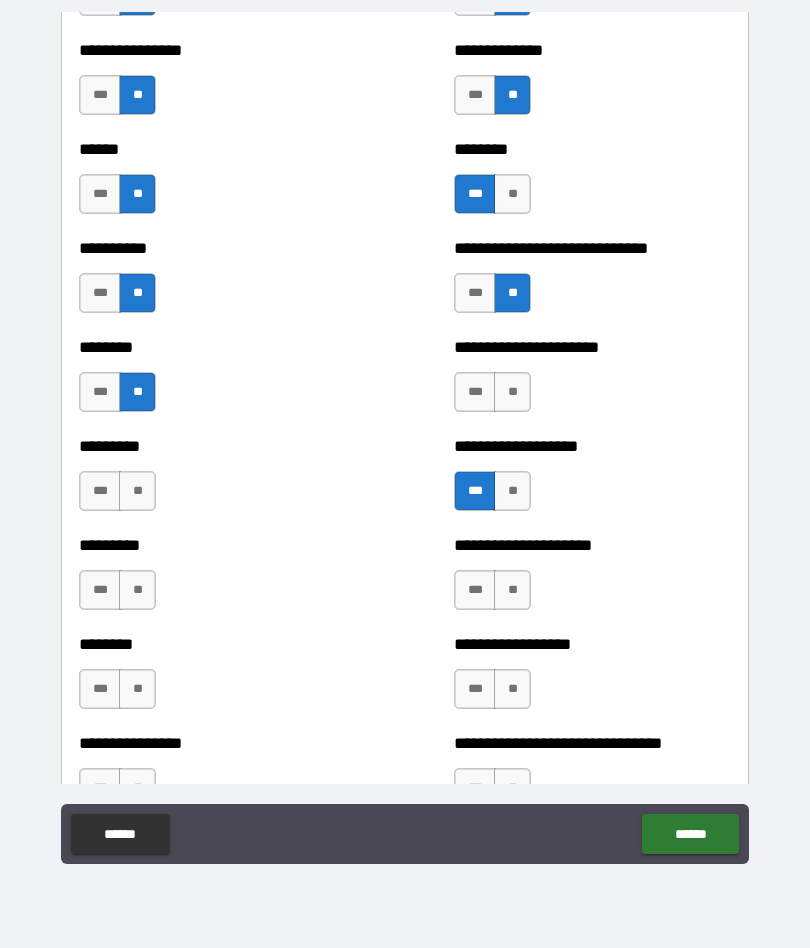 scroll, scrollTop: 6920, scrollLeft: 0, axis: vertical 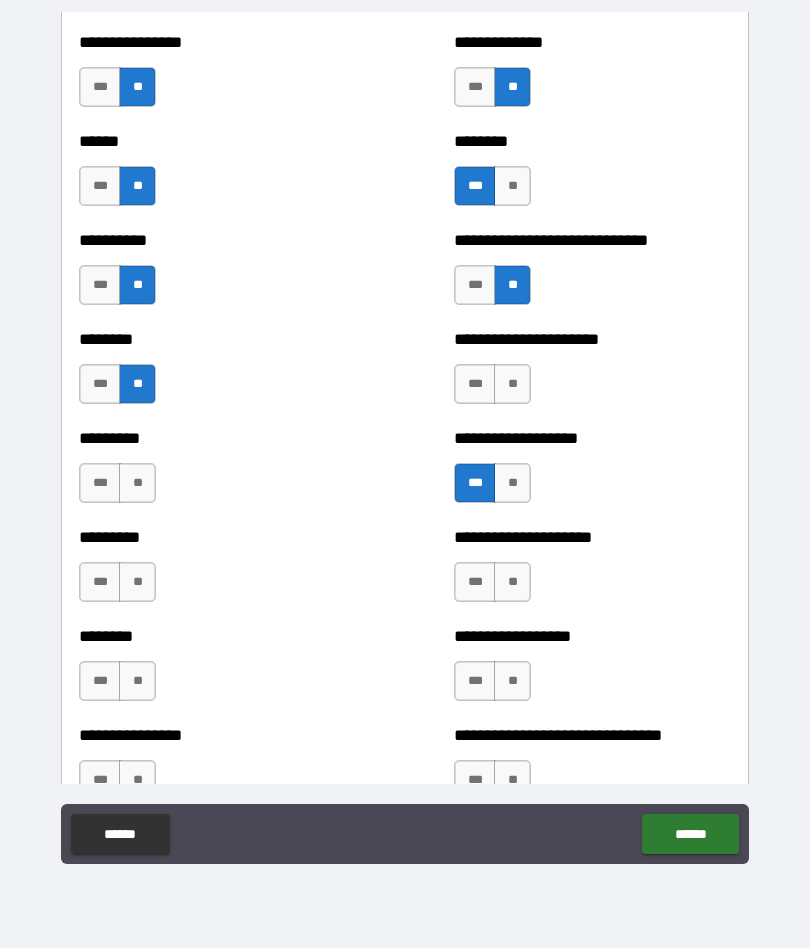 click on "**" at bounding box center (137, 483) 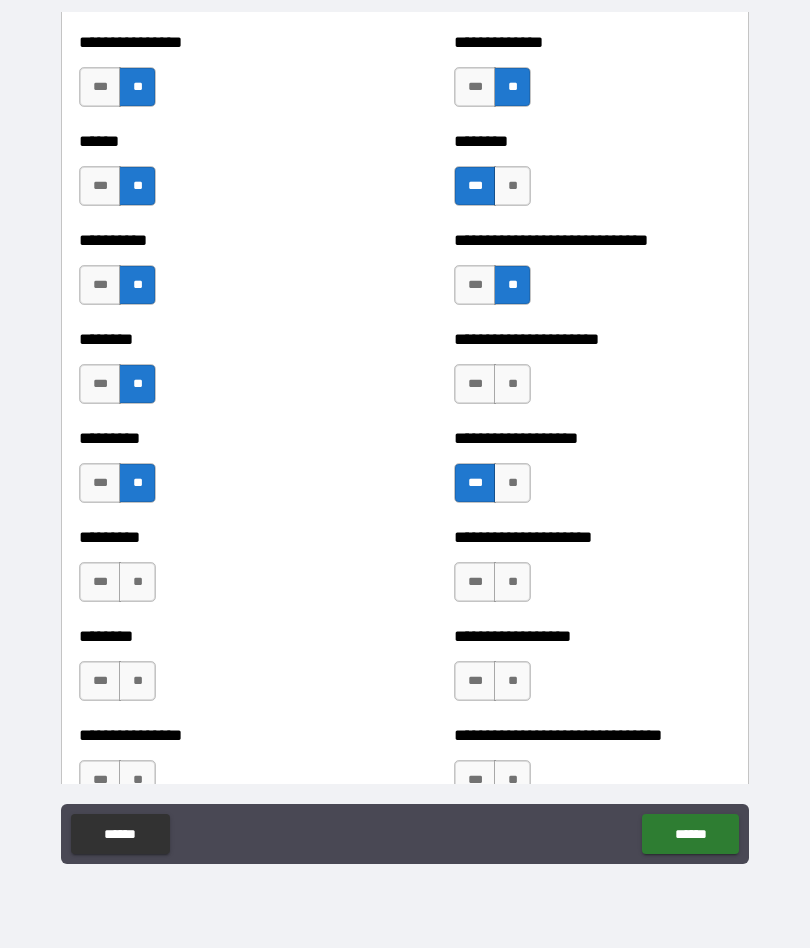 click on "**" at bounding box center [137, 582] 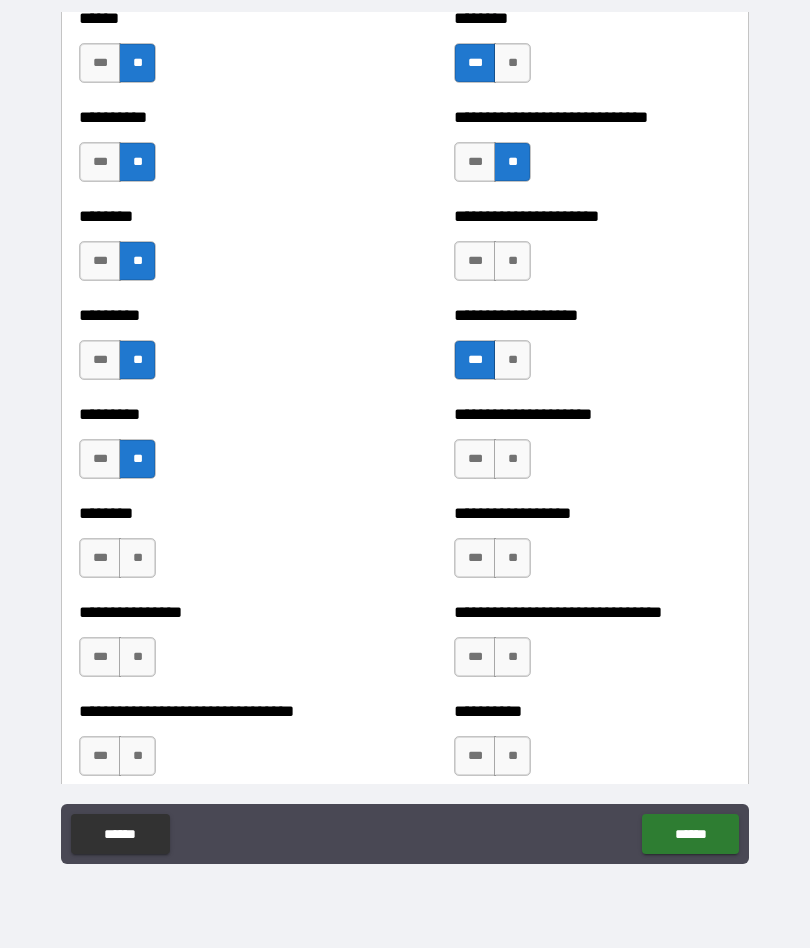 scroll, scrollTop: 7050, scrollLeft: 0, axis: vertical 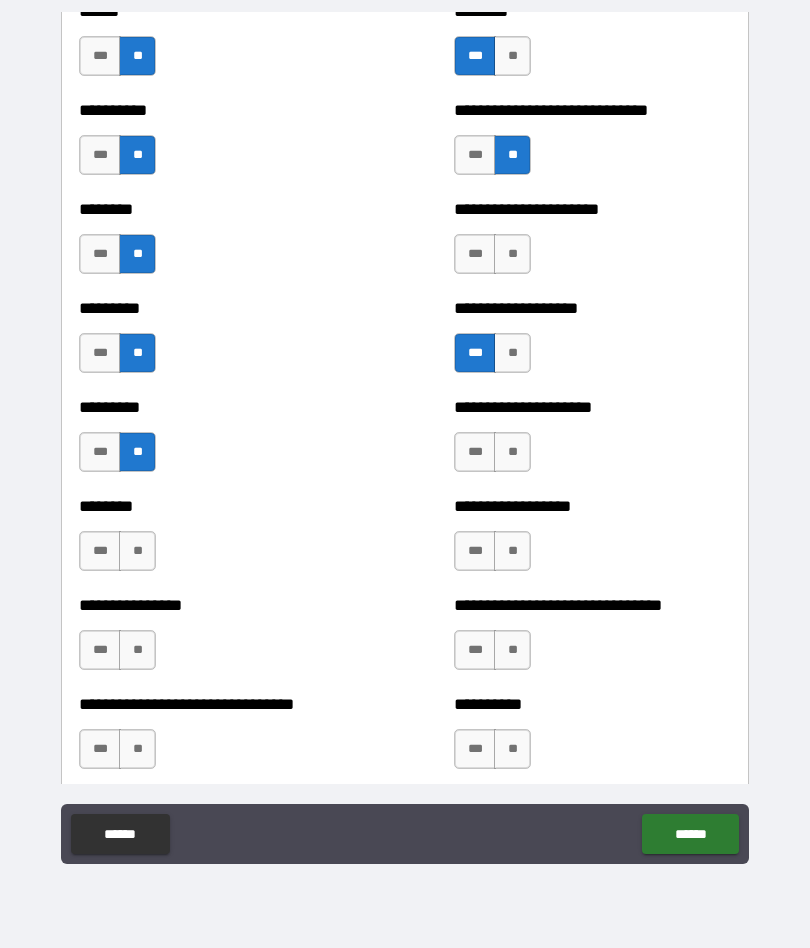 click on "***" at bounding box center [100, 452] 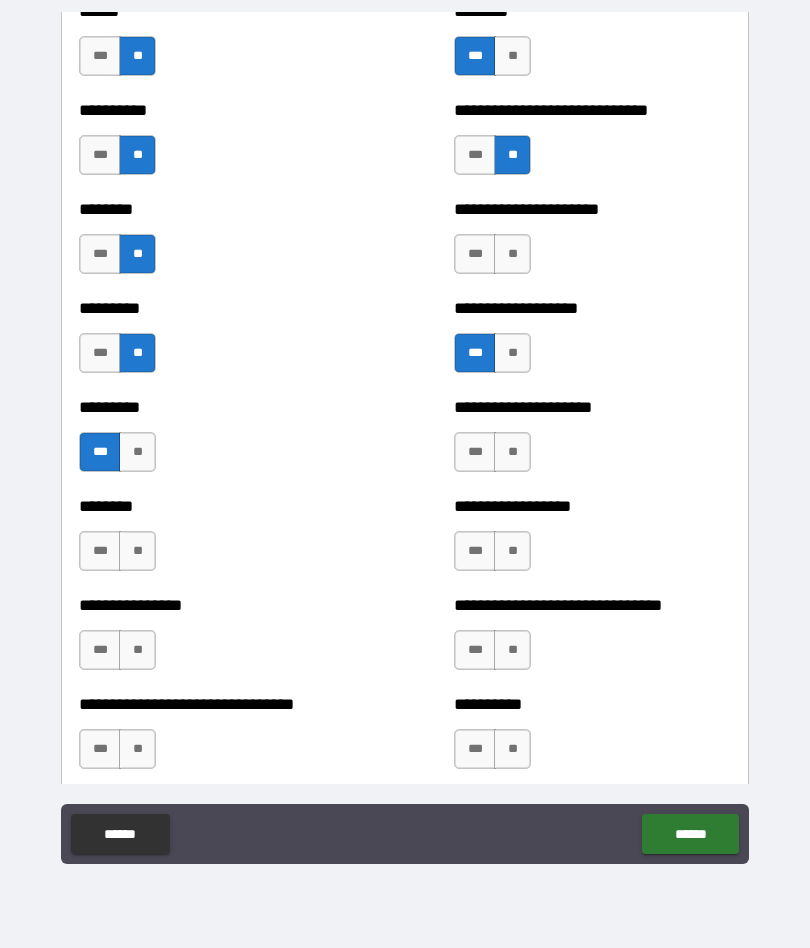 click on "***" at bounding box center (475, 452) 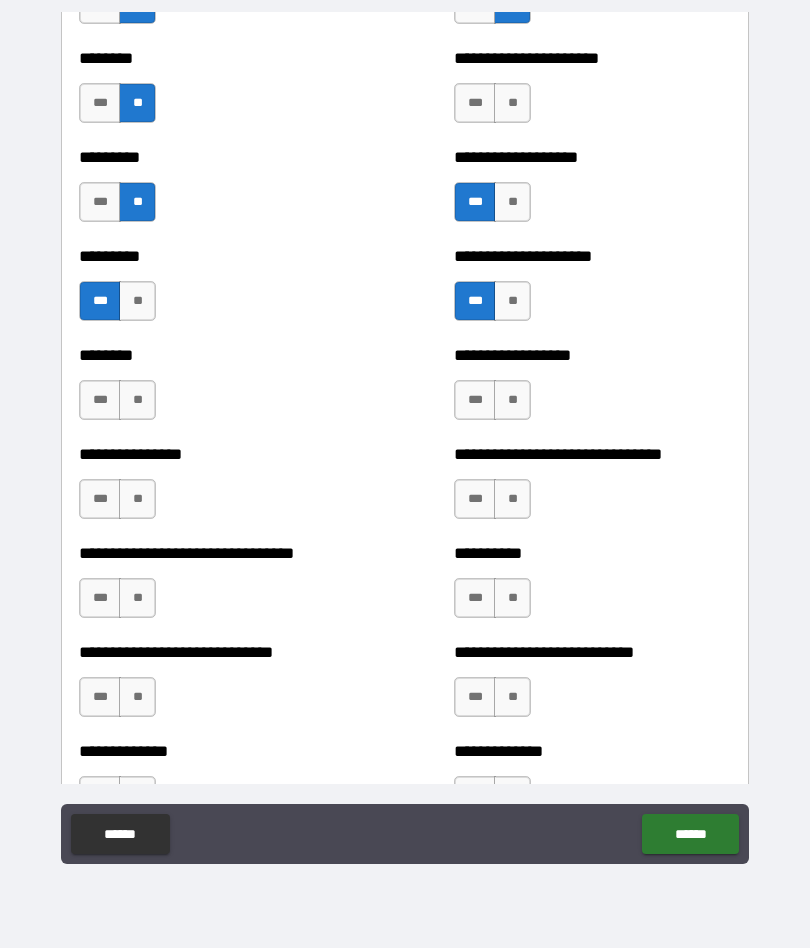 scroll, scrollTop: 7204, scrollLeft: 0, axis: vertical 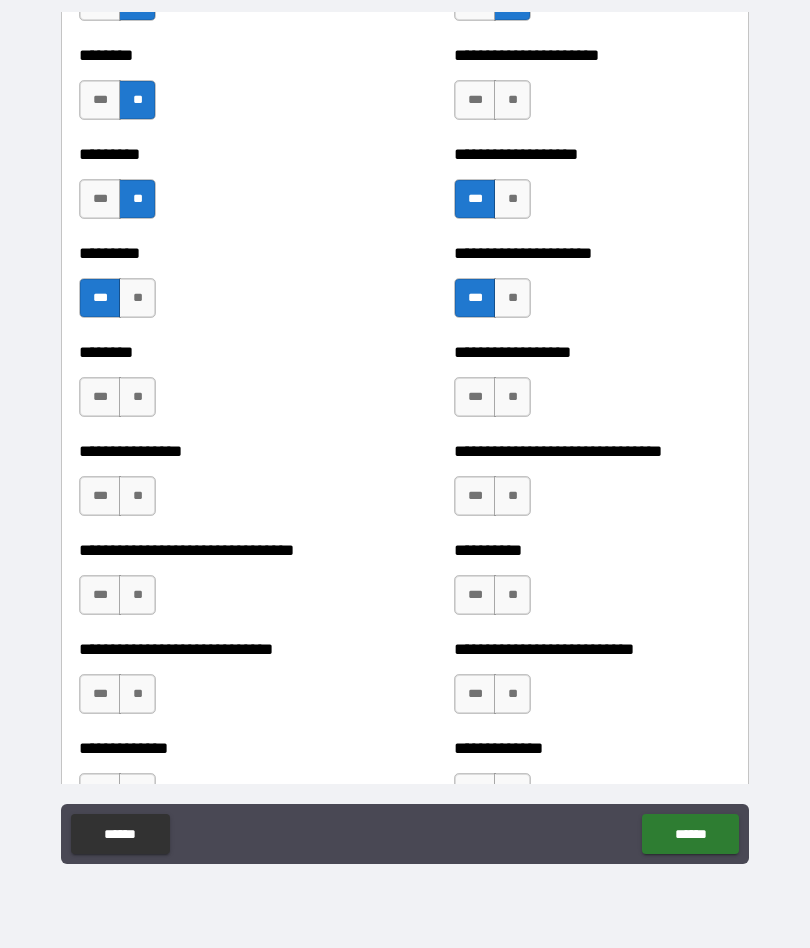 click on "**" at bounding box center (512, 397) 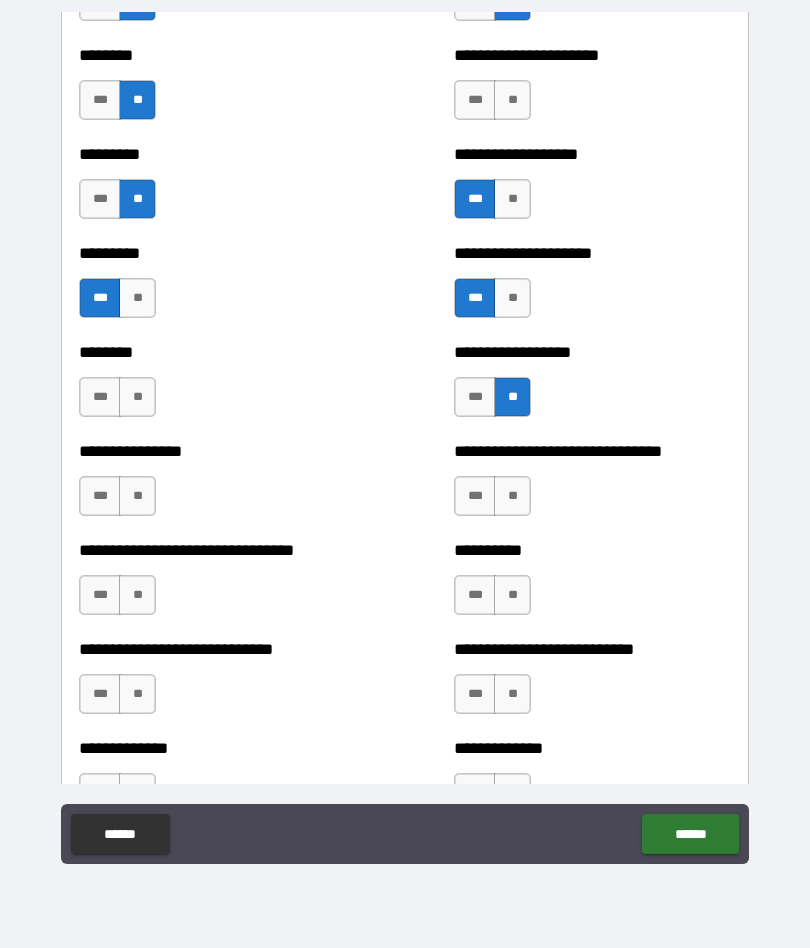 click on "**" at bounding box center (137, 397) 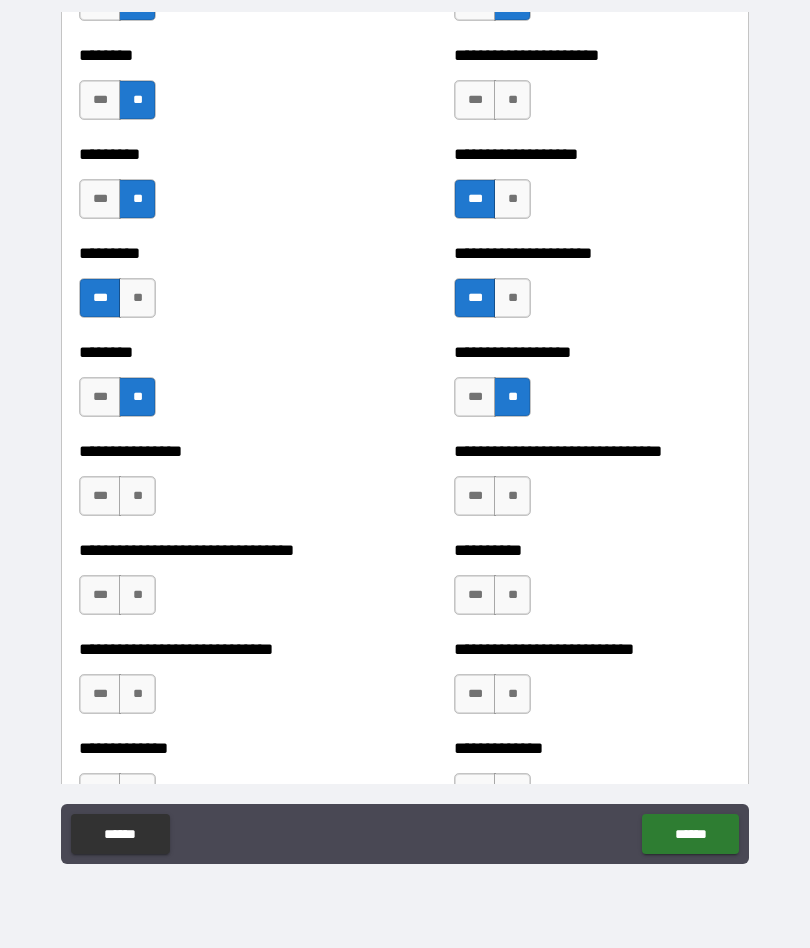 click on "**" at bounding box center (512, 496) 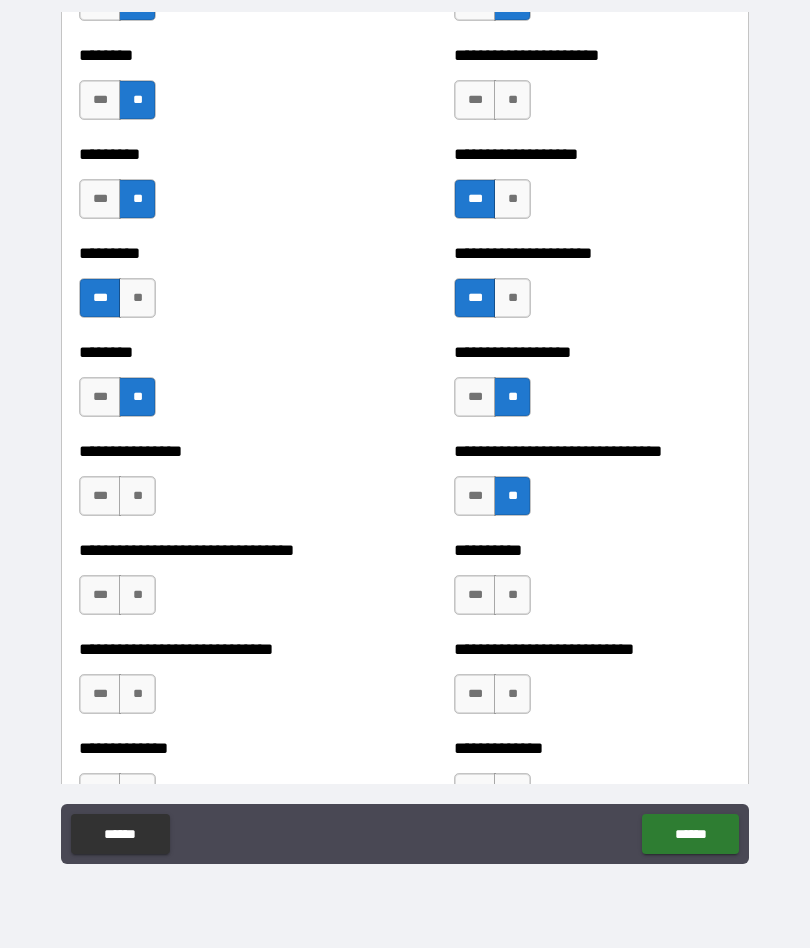click on "**" at bounding box center (137, 496) 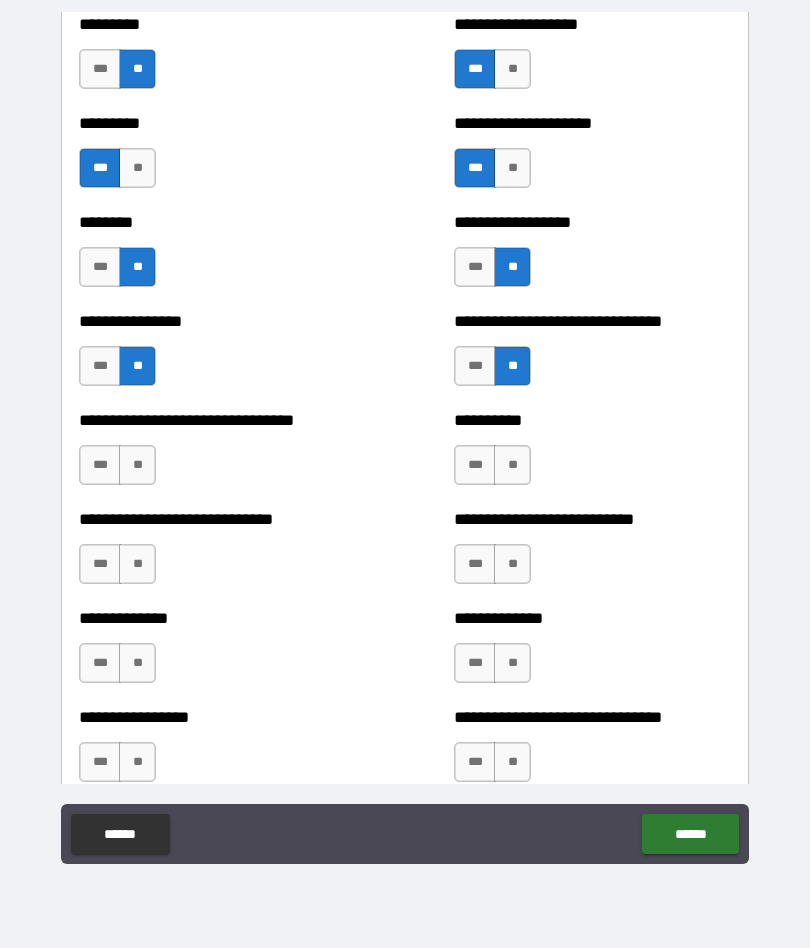 scroll, scrollTop: 7345, scrollLeft: 0, axis: vertical 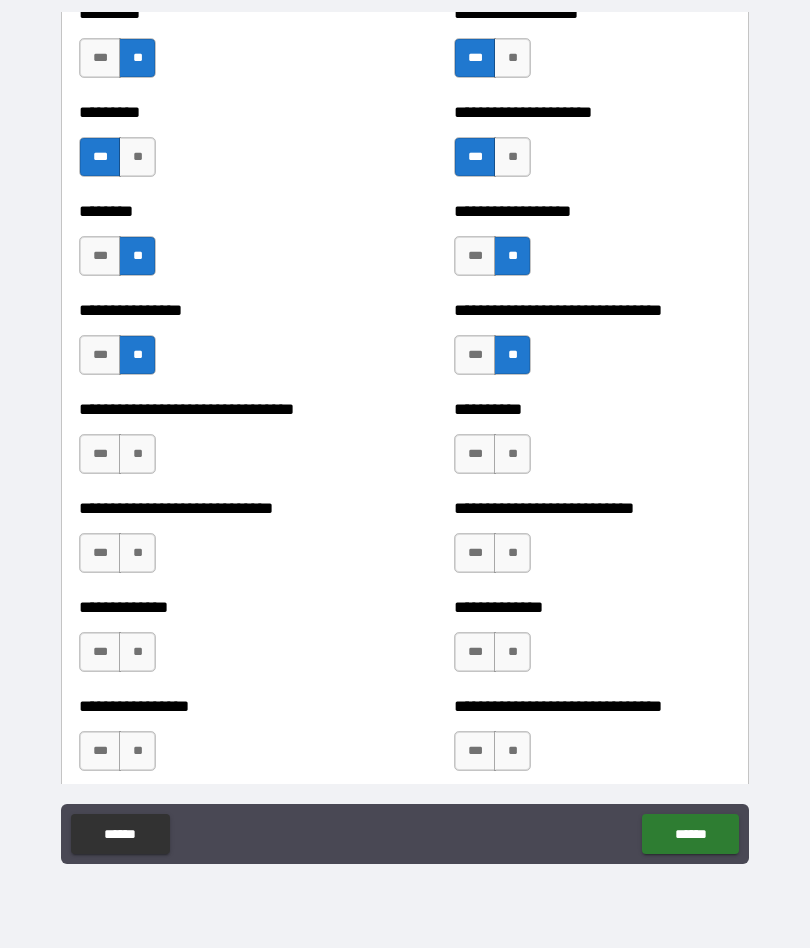 click on "**" at bounding box center [137, 454] 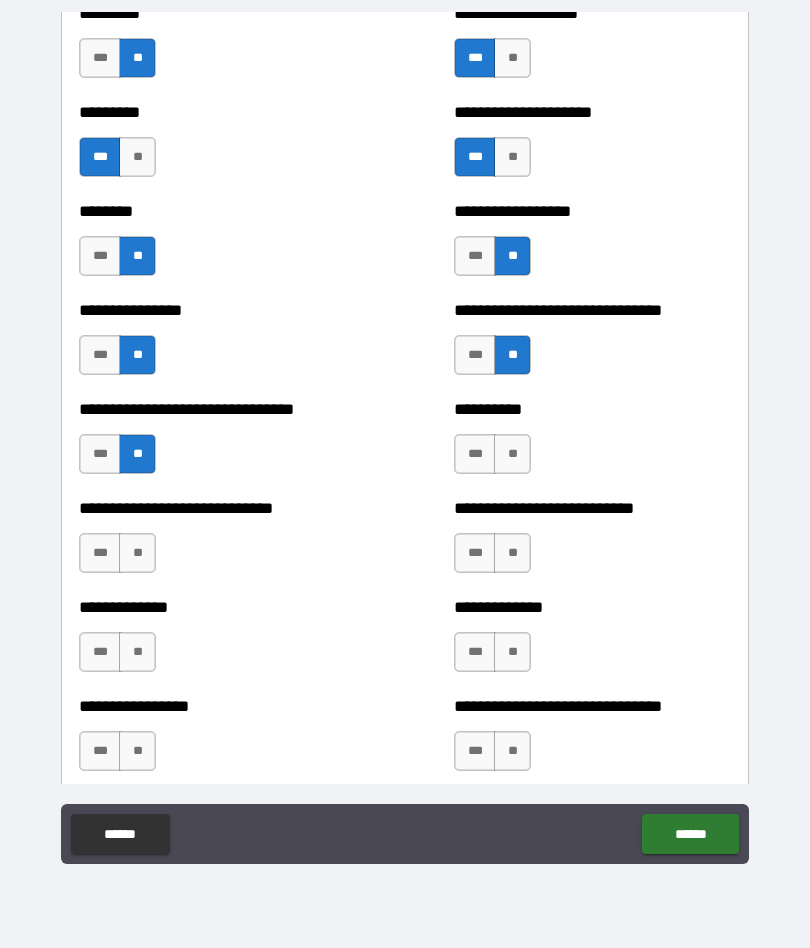 click on "***" at bounding box center [100, 454] 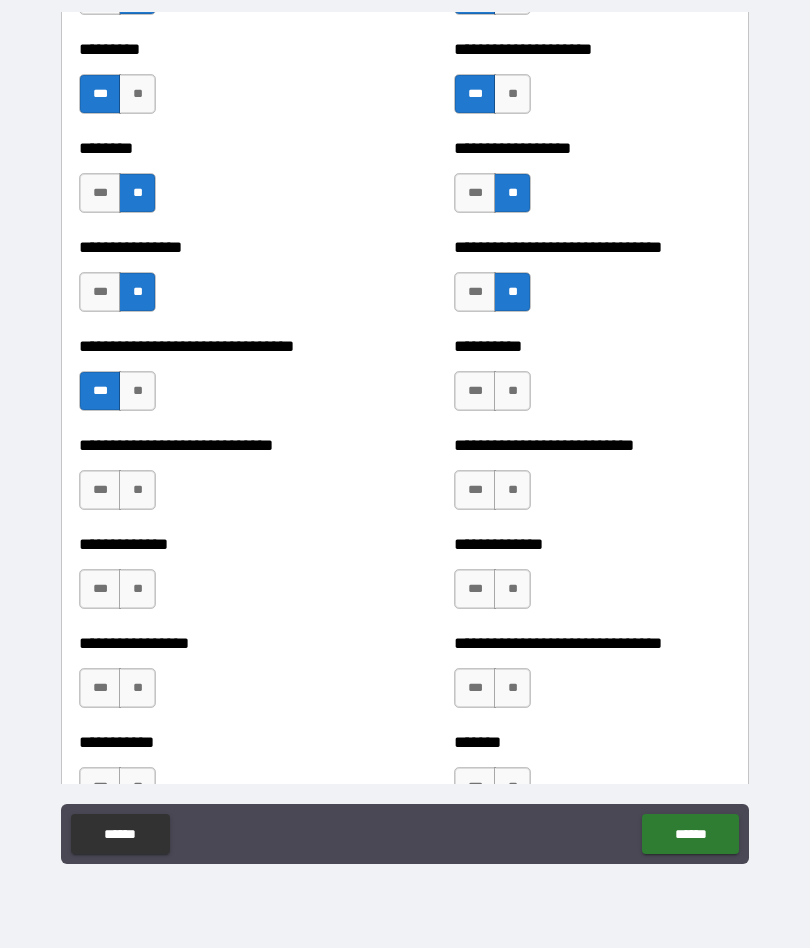scroll, scrollTop: 7409, scrollLeft: 0, axis: vertical 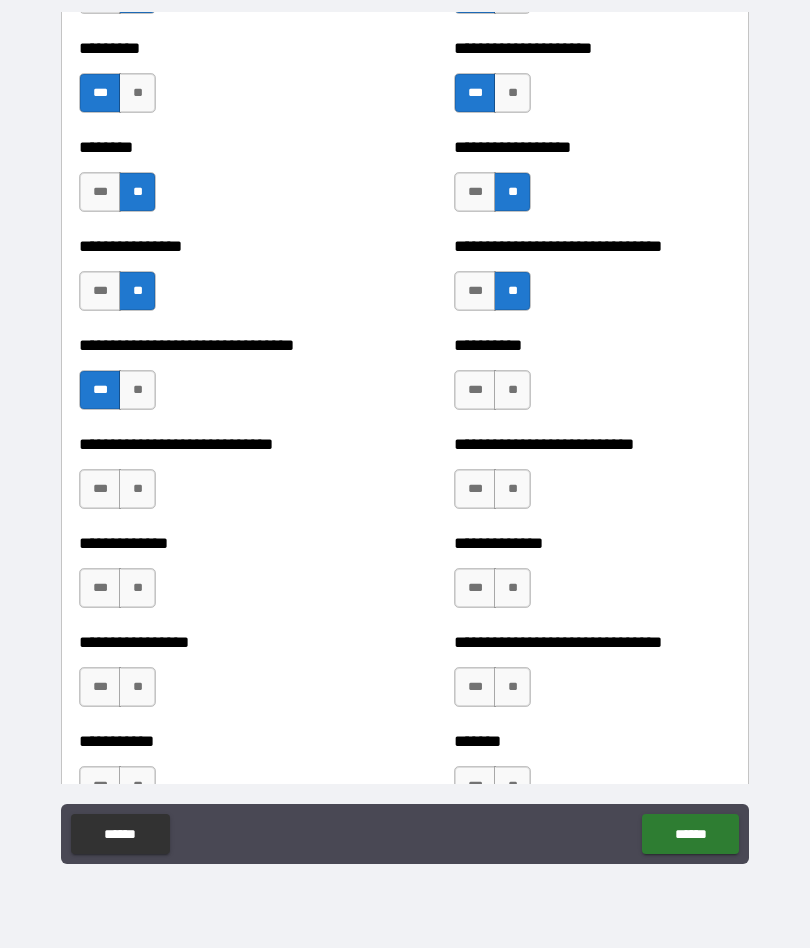 click on "***" at bounding box center (475, 390) 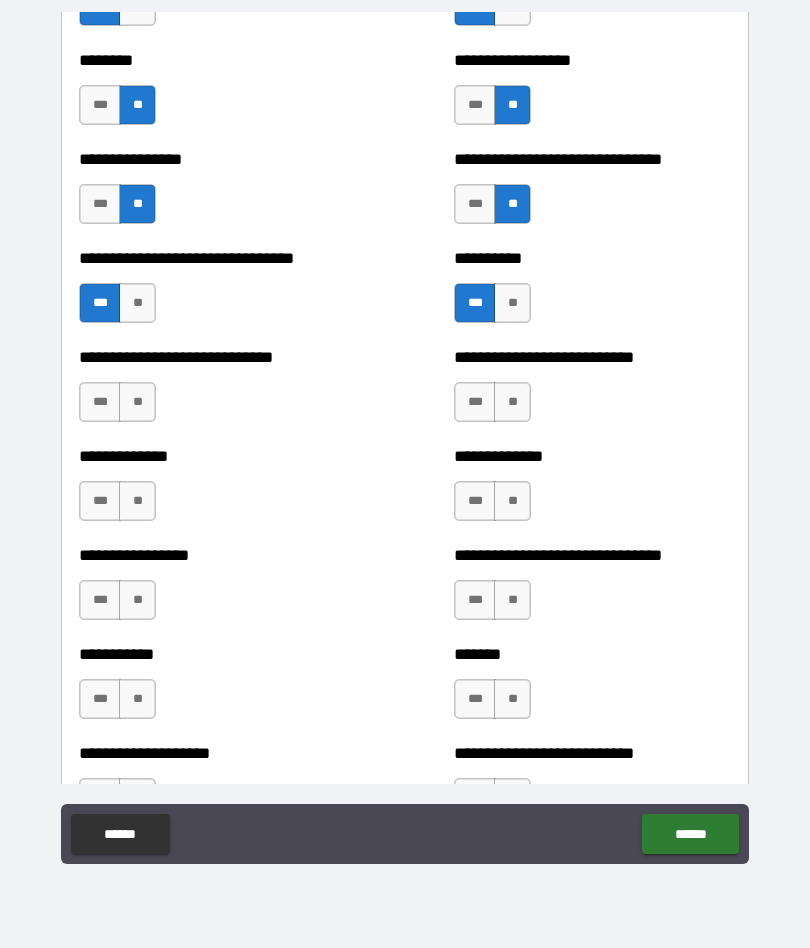 scroll, scrollTop: 7499, scrollLeft: 0, axis: vertical 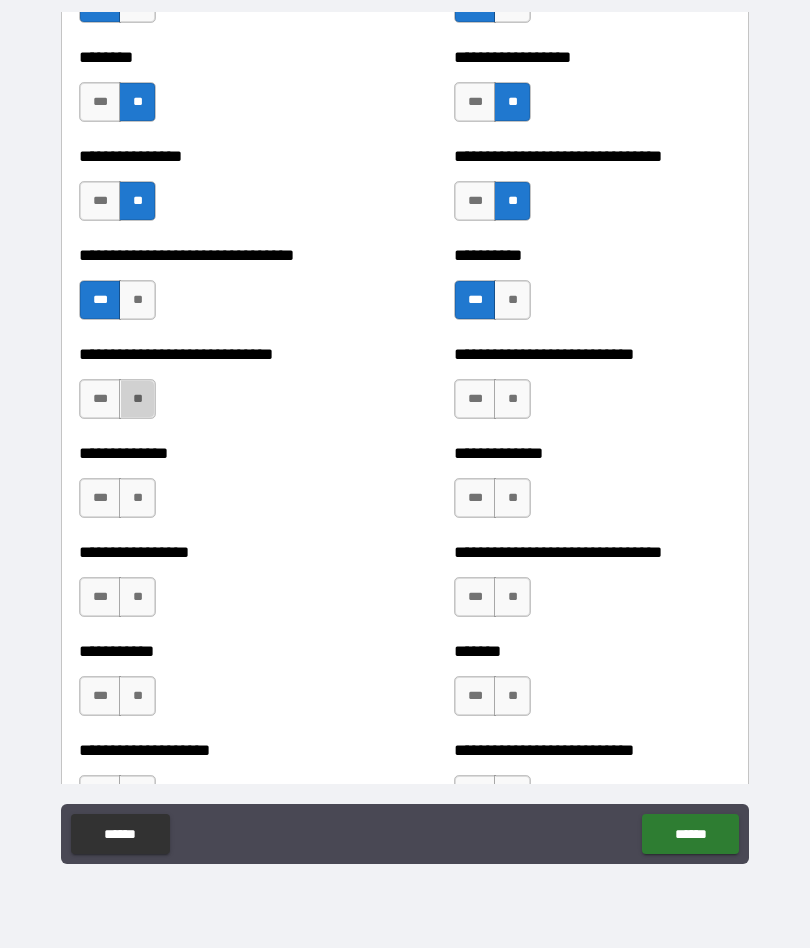 click on "**" at bounding box center [137, 399] 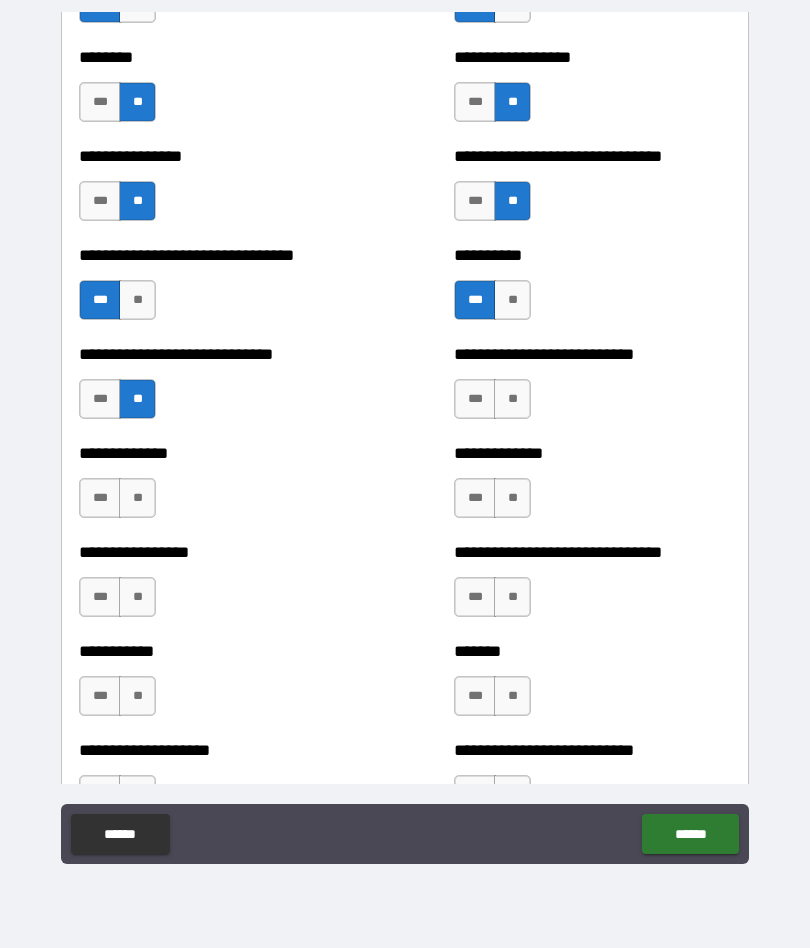 click on "**" at bounding box center (512, 399) 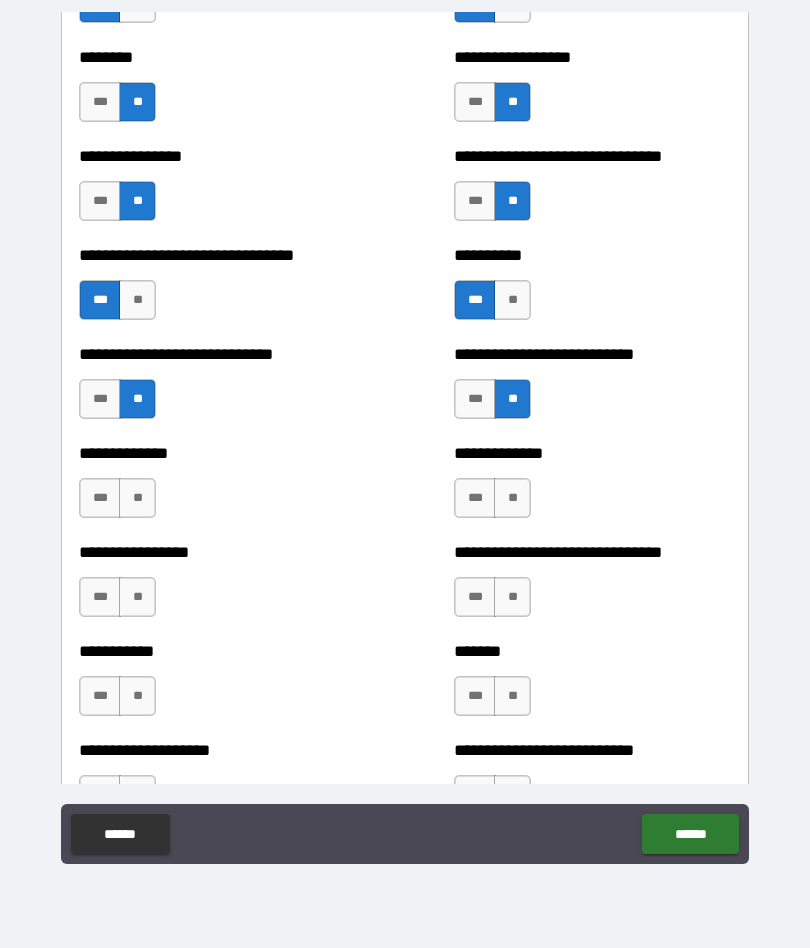 click on "**" at bounding box center (137, 498) 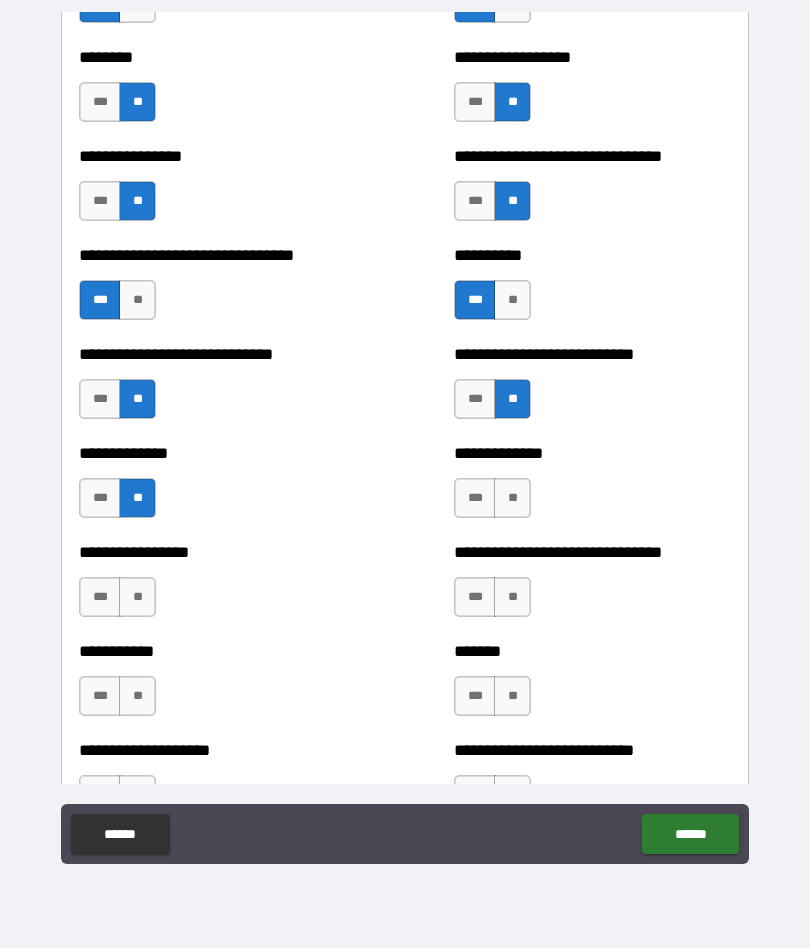 click on "**" at bounding box center (512, 498) 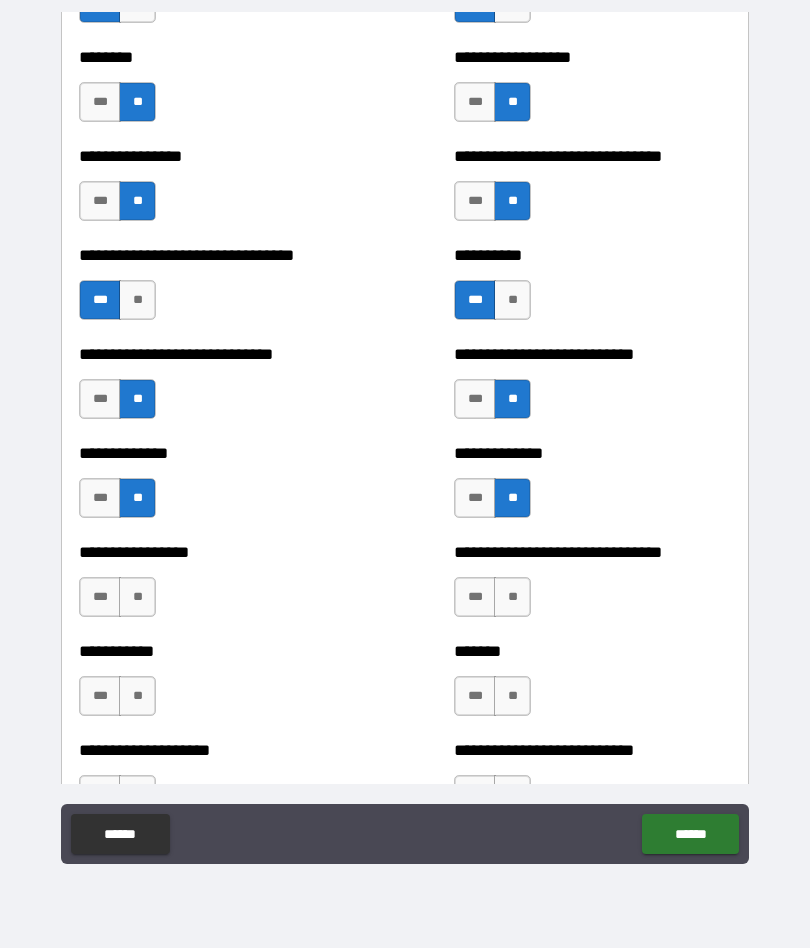 scroll, scrollTop: 7570, scrollLeft: 0, axis: vertical 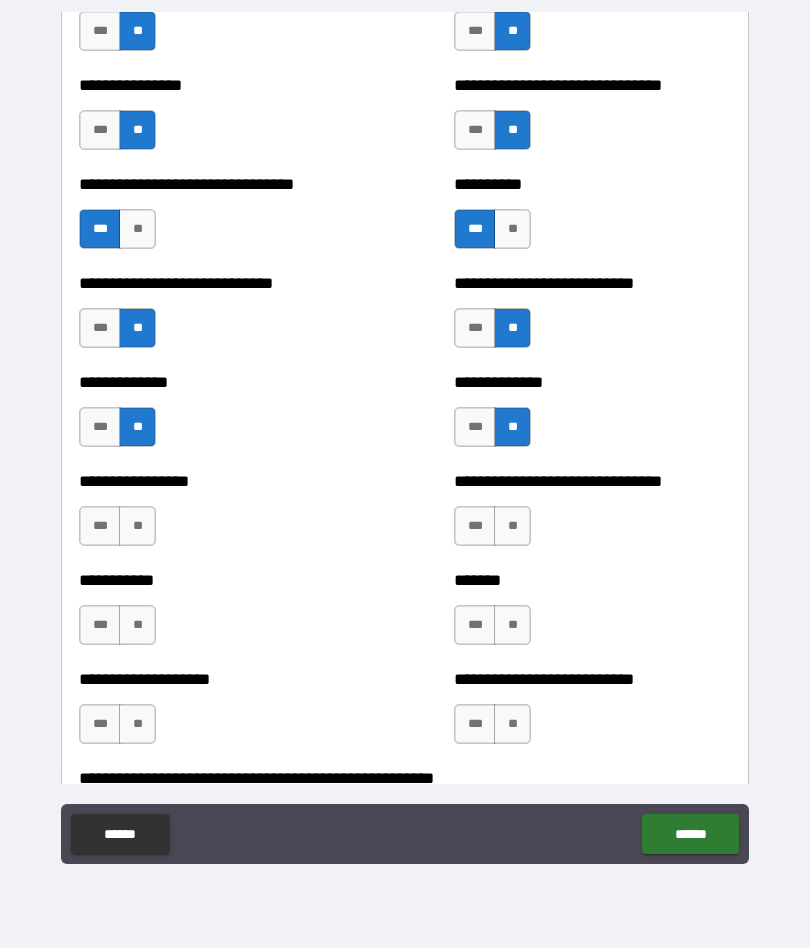 click on "**" at bounding box center (137, 526) 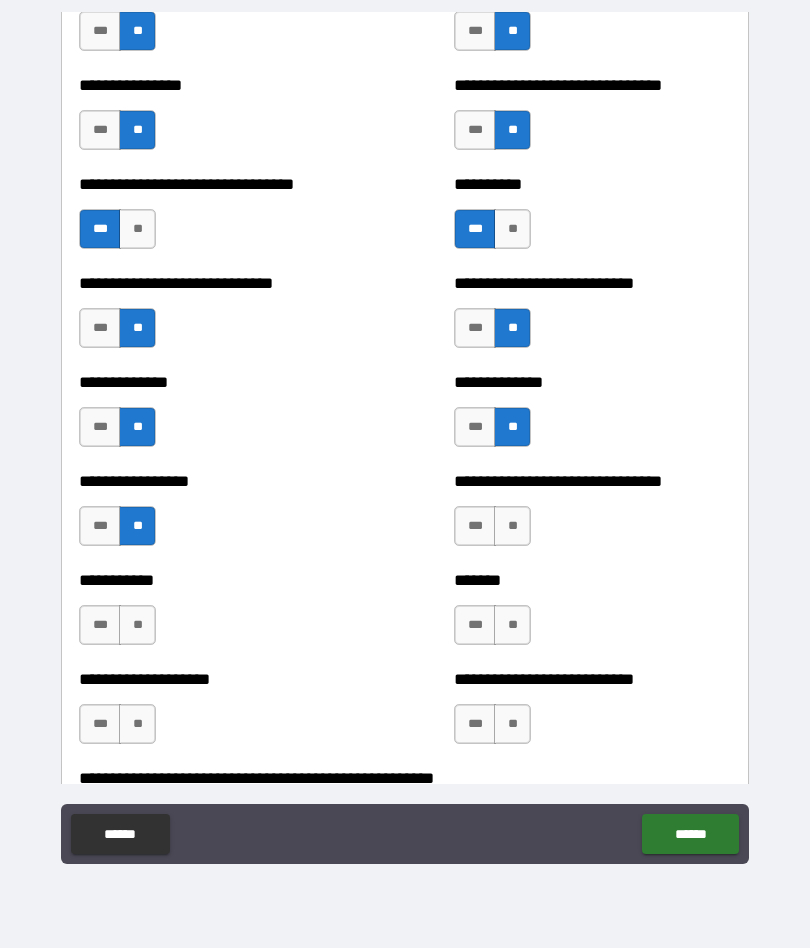 click on "**" at bounding box center (512, 526) 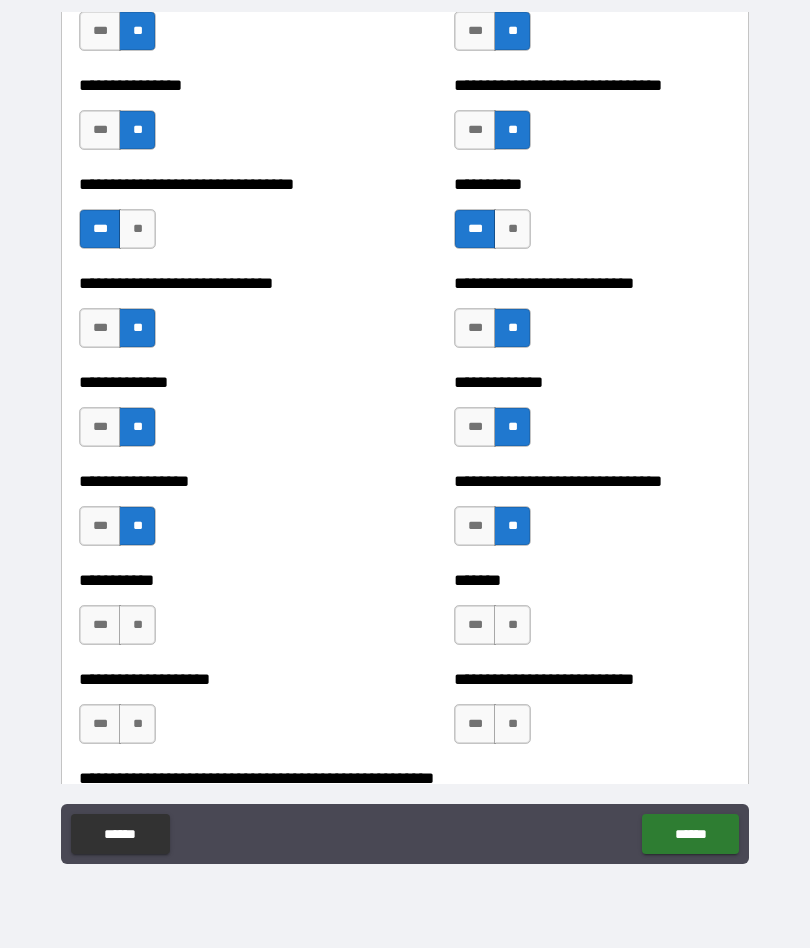 click on "***" at bounding box center (100, 526) 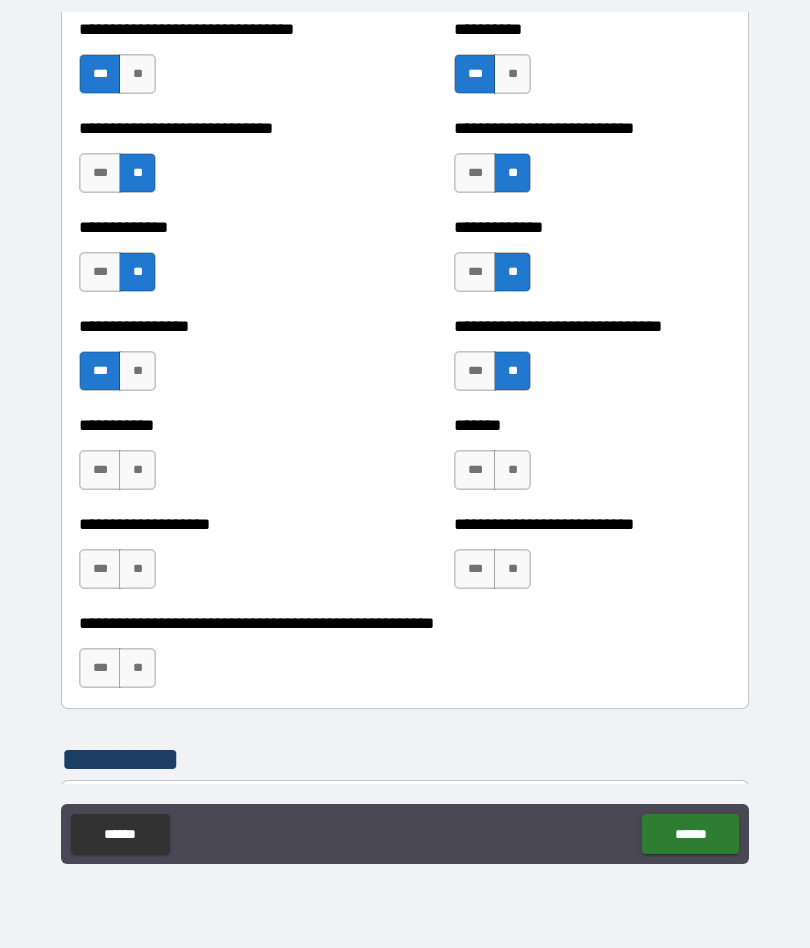 scroll, scrollTop: 7727, scrollLeft: 0, axis: vertical 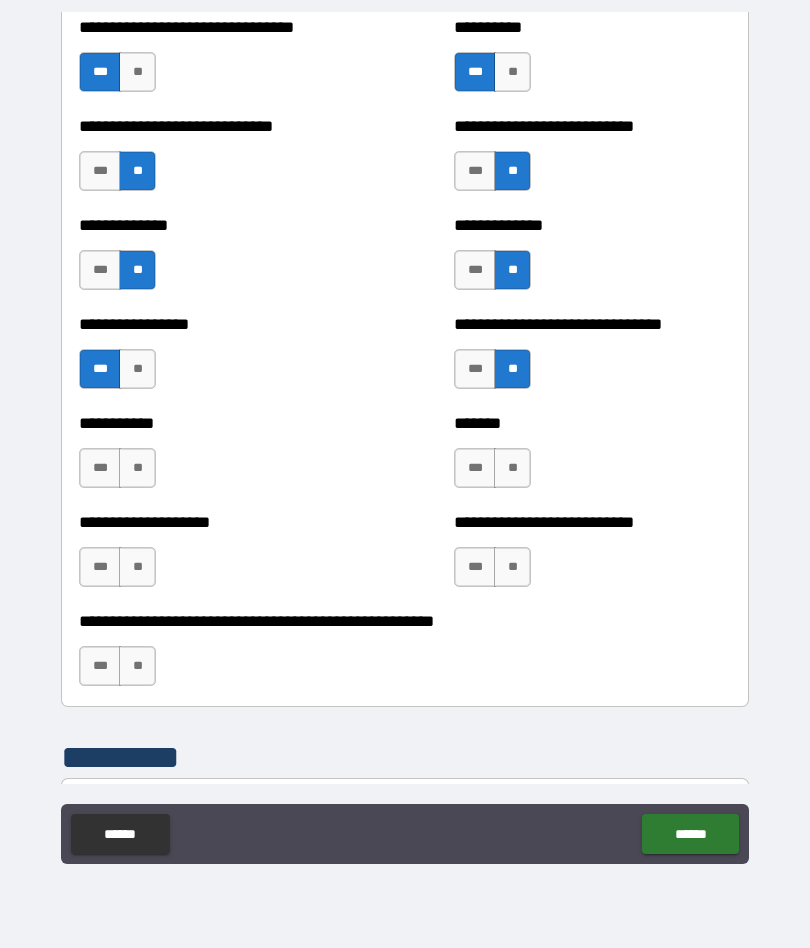 click on "**" at bounding box center (137, 468) 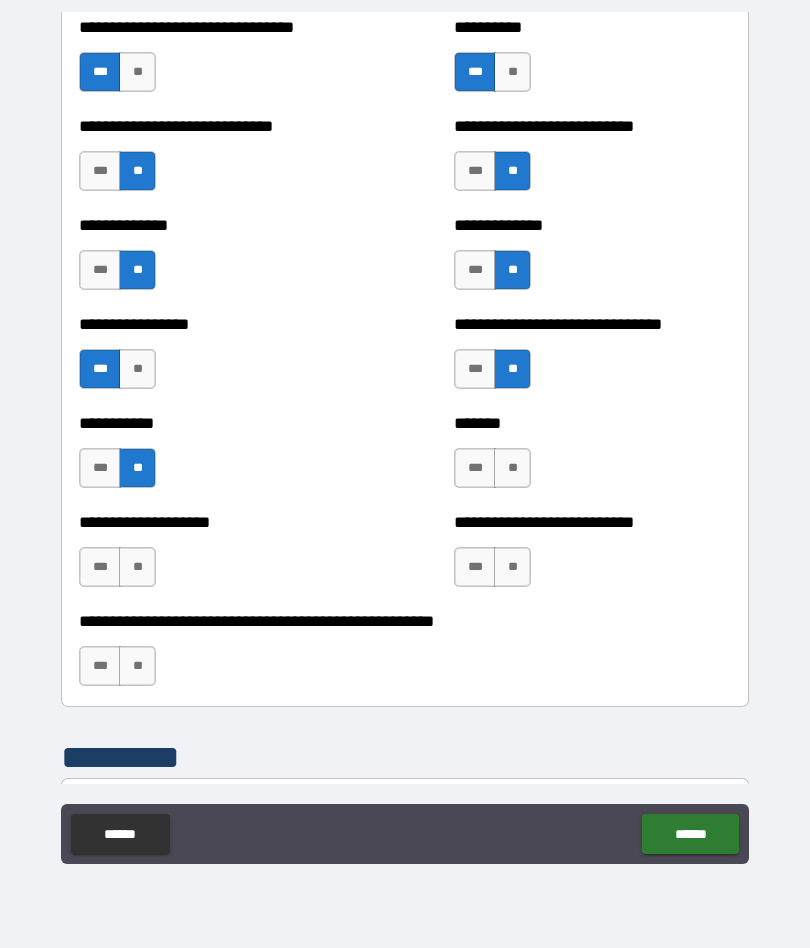 click on "**" at bounding box center (512, 468) 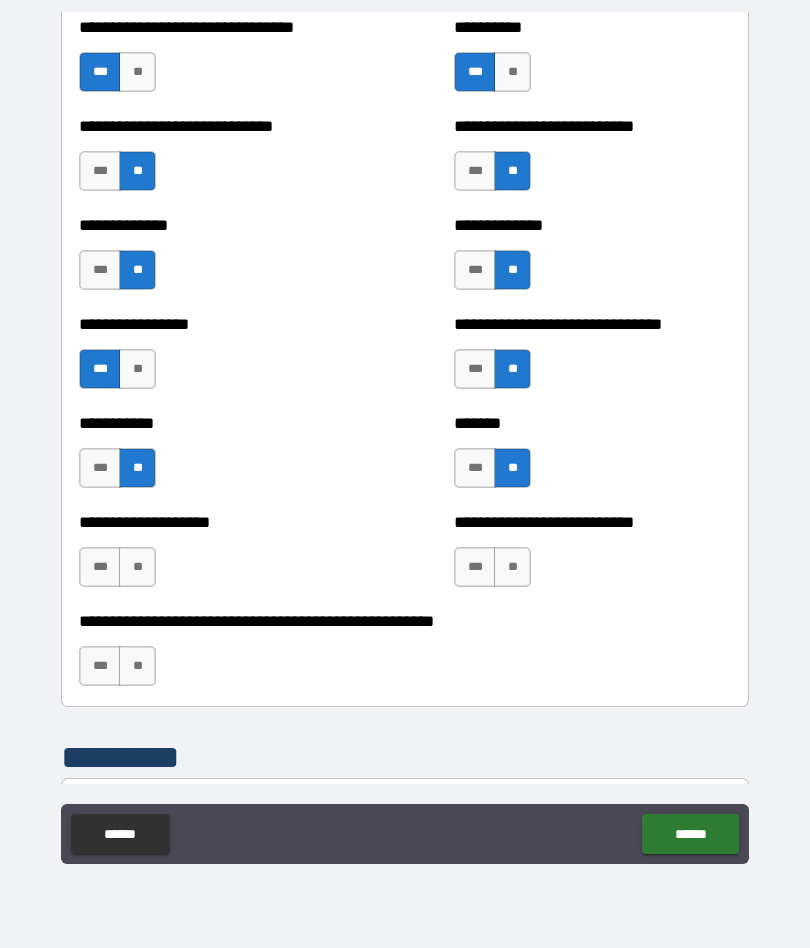 click on "**" at bounding box center [137, 567] 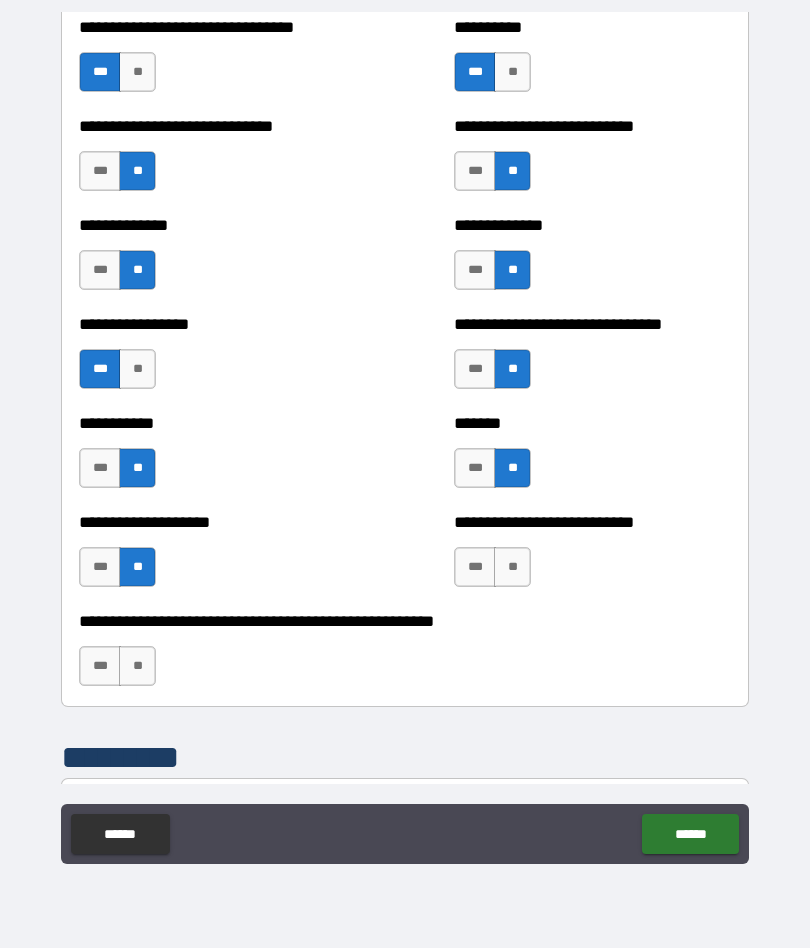 click on "**" at bounding box center (512, 567) 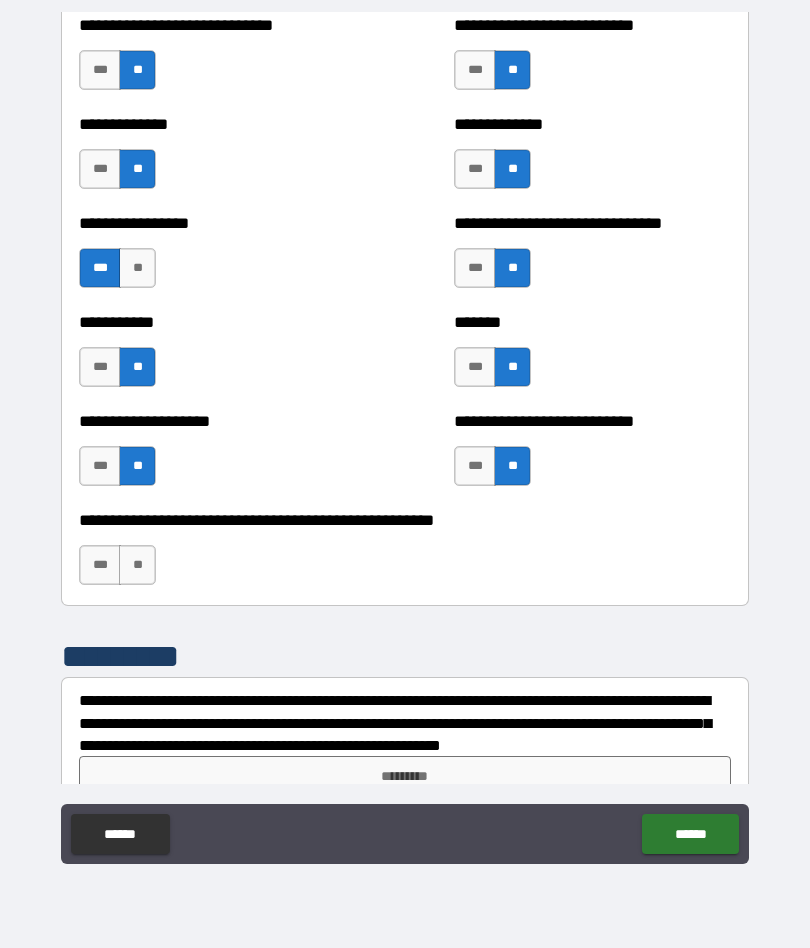 click on "**" at bounding box center [137, 565] 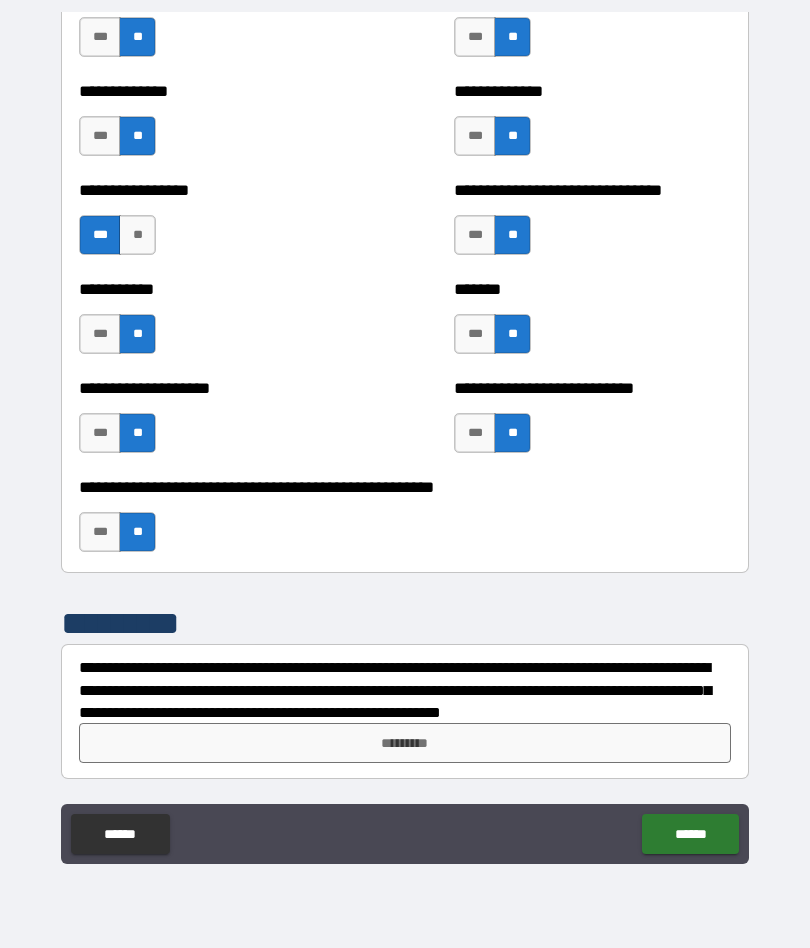 scroll, scrollTop: 7861, scrollLeft: 0, axis: vertical 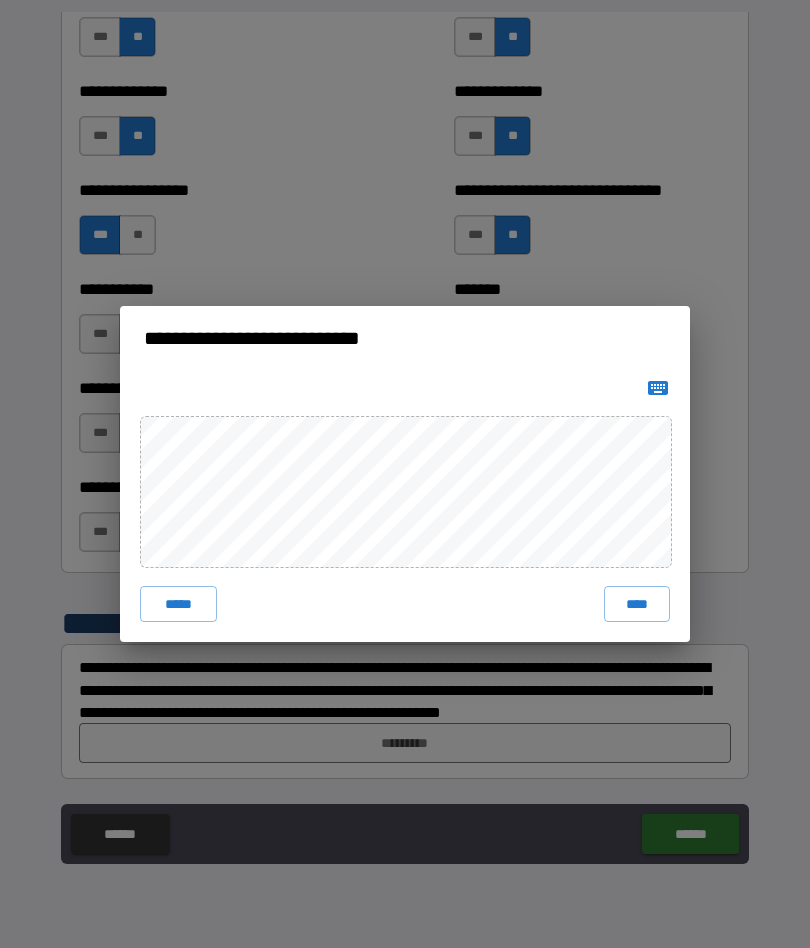 click on "****" at bounding box center (637, 604) 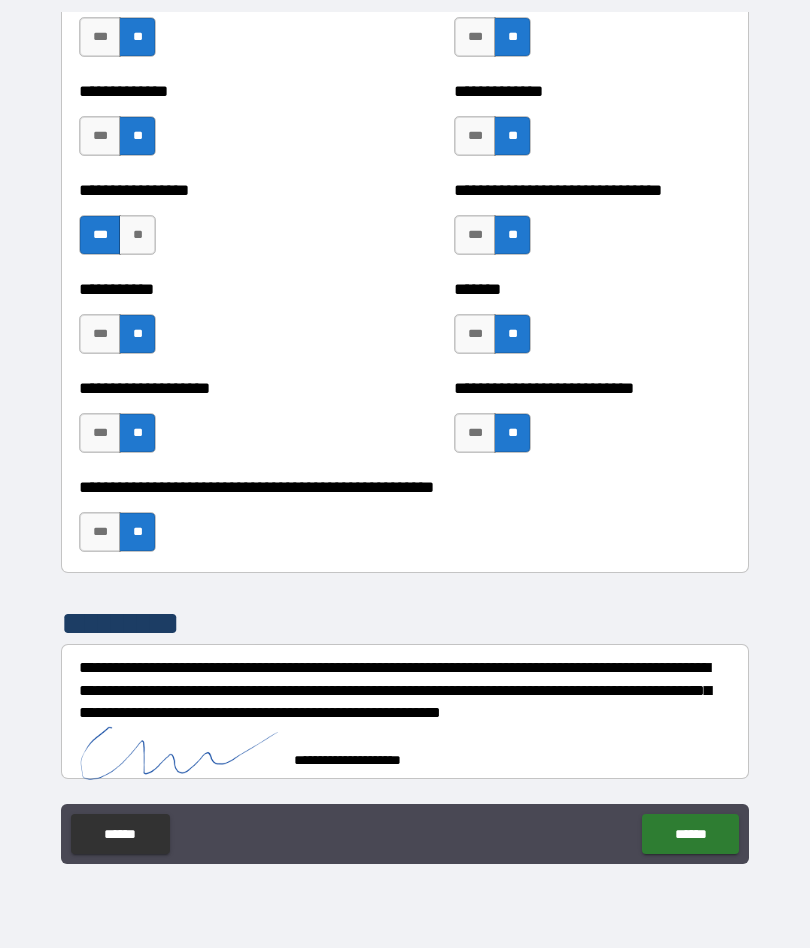 scroll, scrollTop: 7851, scrollLeft: 0, axis: vertical 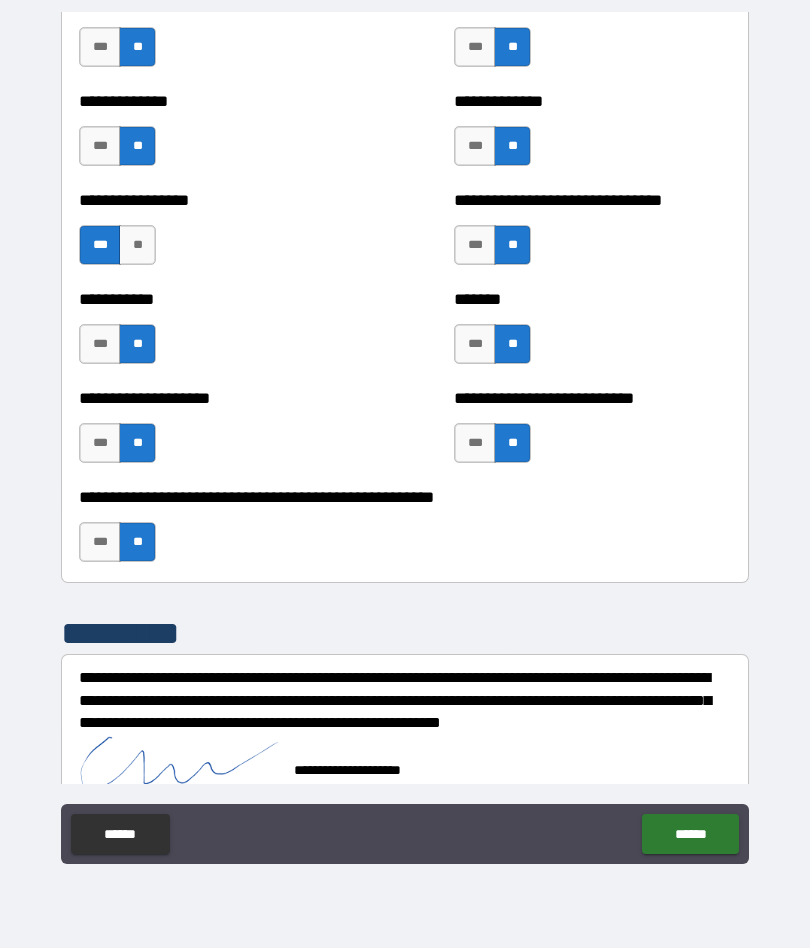 click on "******" at bounding box center [690, 834] 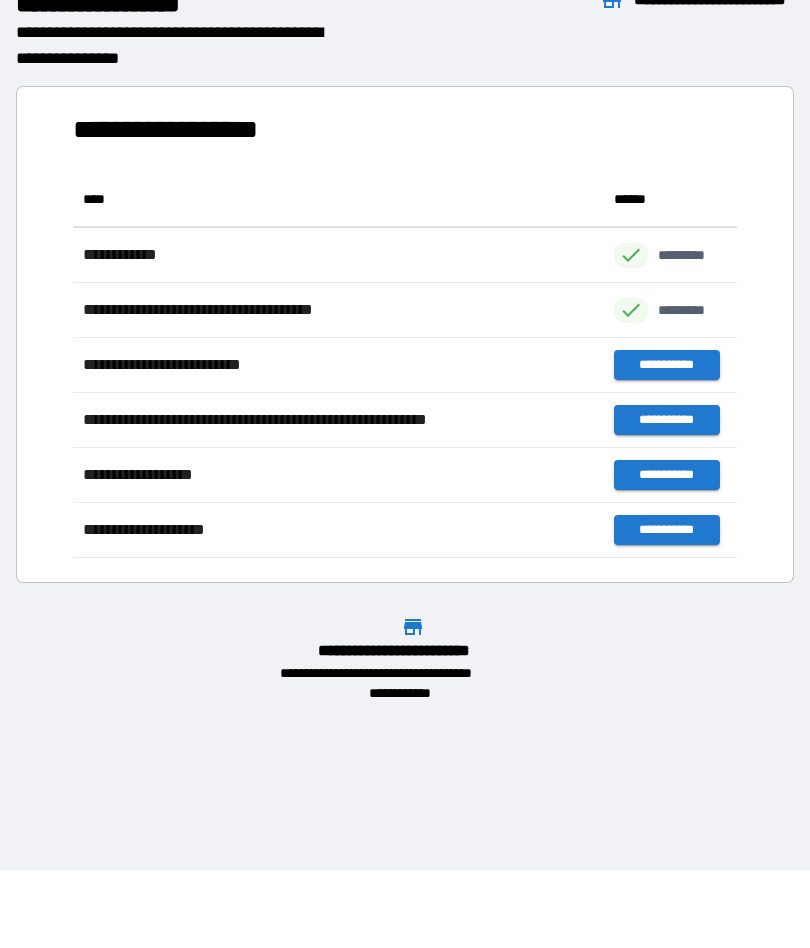 scroll, scrollTop: 386, scrollLeft: 664, axis: both 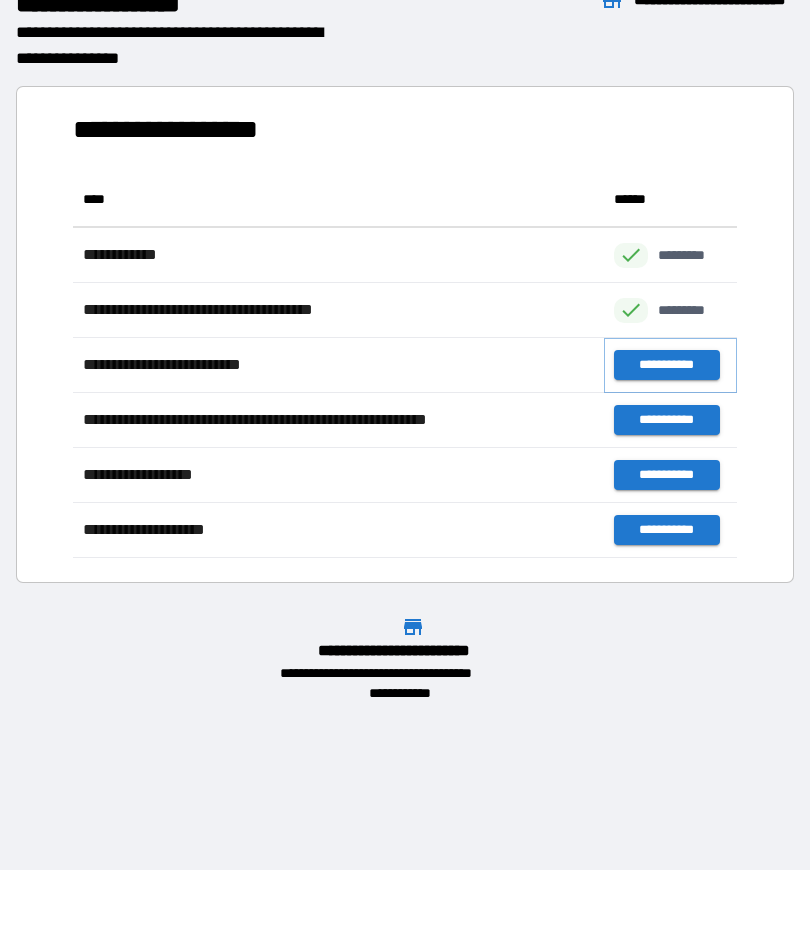 click on "**********" at bounding box center [666, 365] 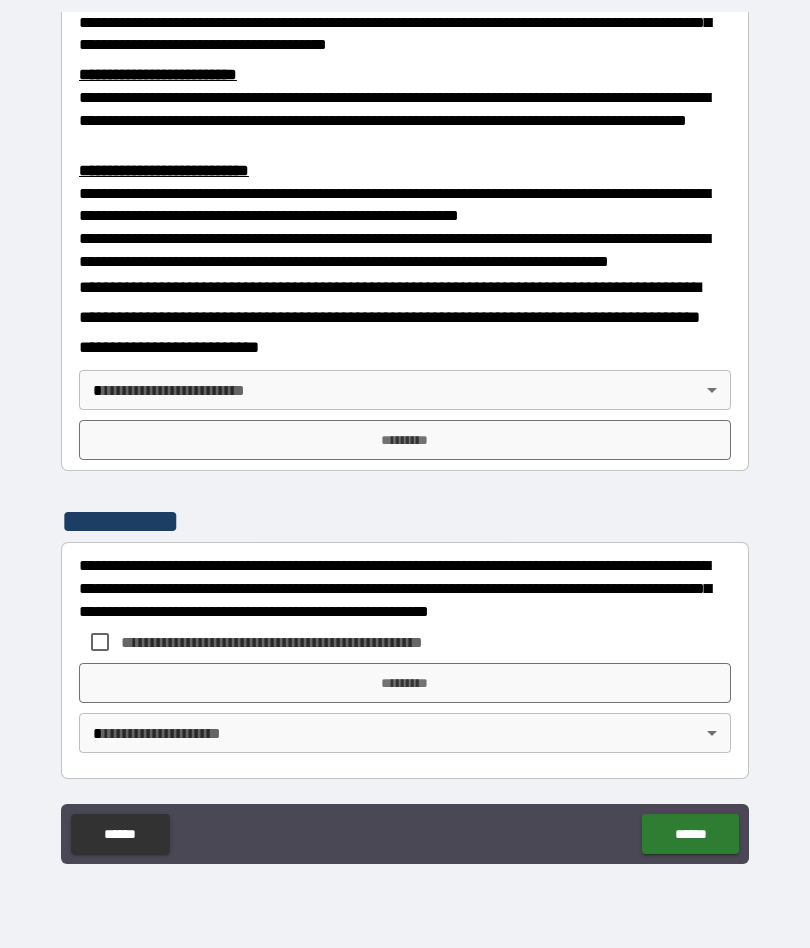 scroll, scrollTop: 674, scrollLeft: 0, axis: vertical 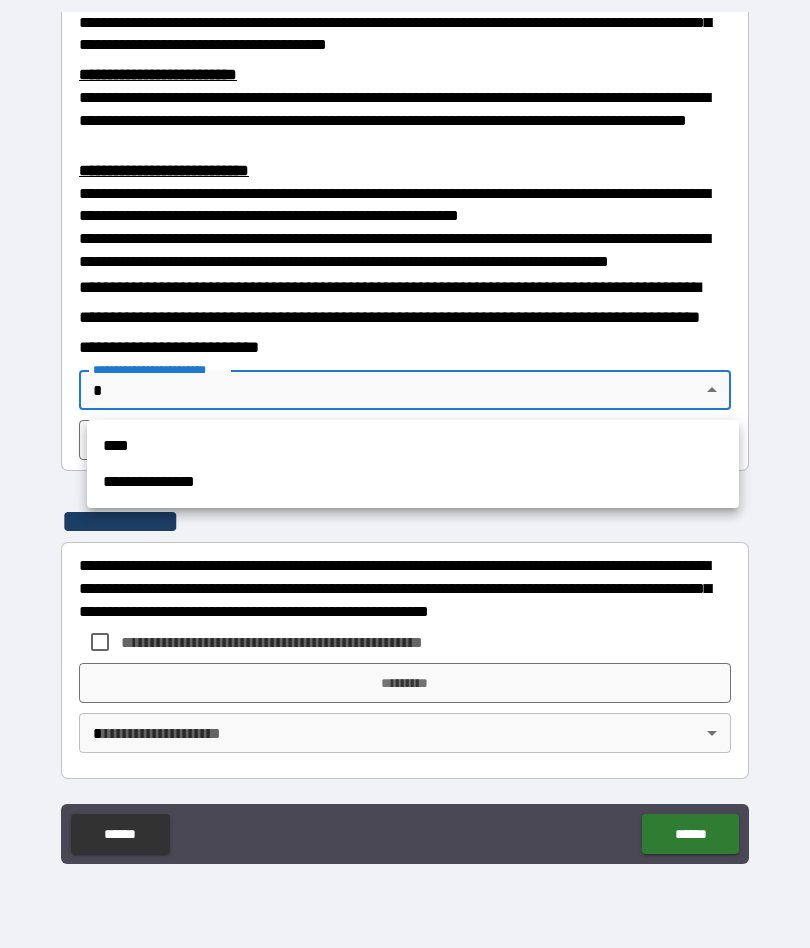 click on "****" at bounding box center [413, 446] 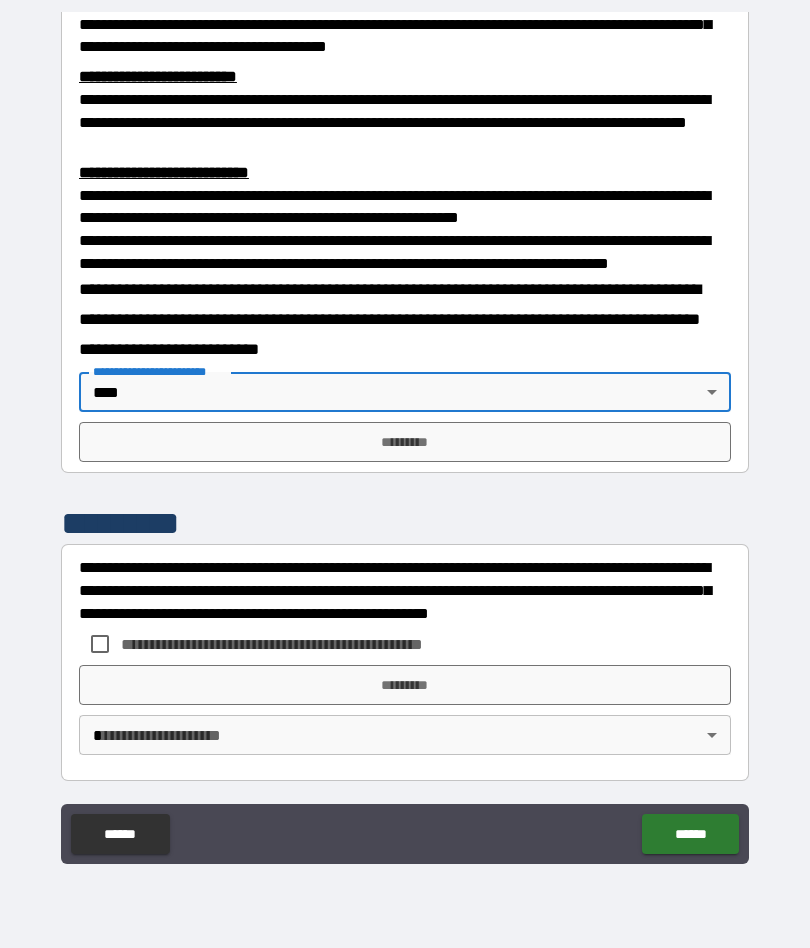 scroll, scrollTop: 596, scrollLeft: 0, axis: vertical 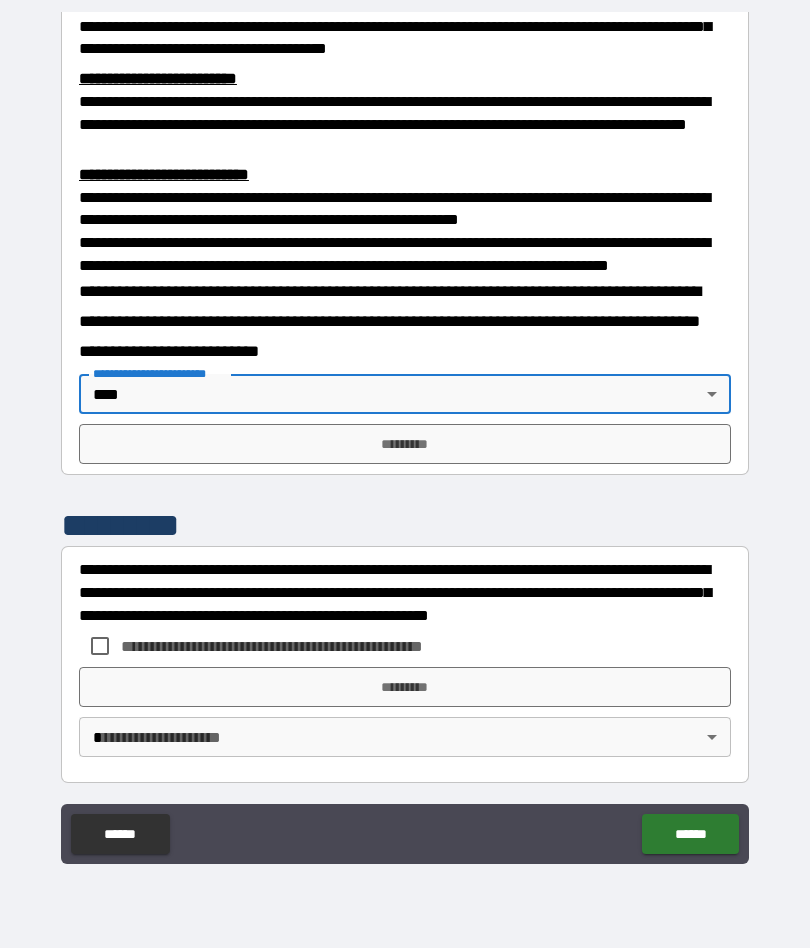 click on "*********" at bounding box center [405, 444] 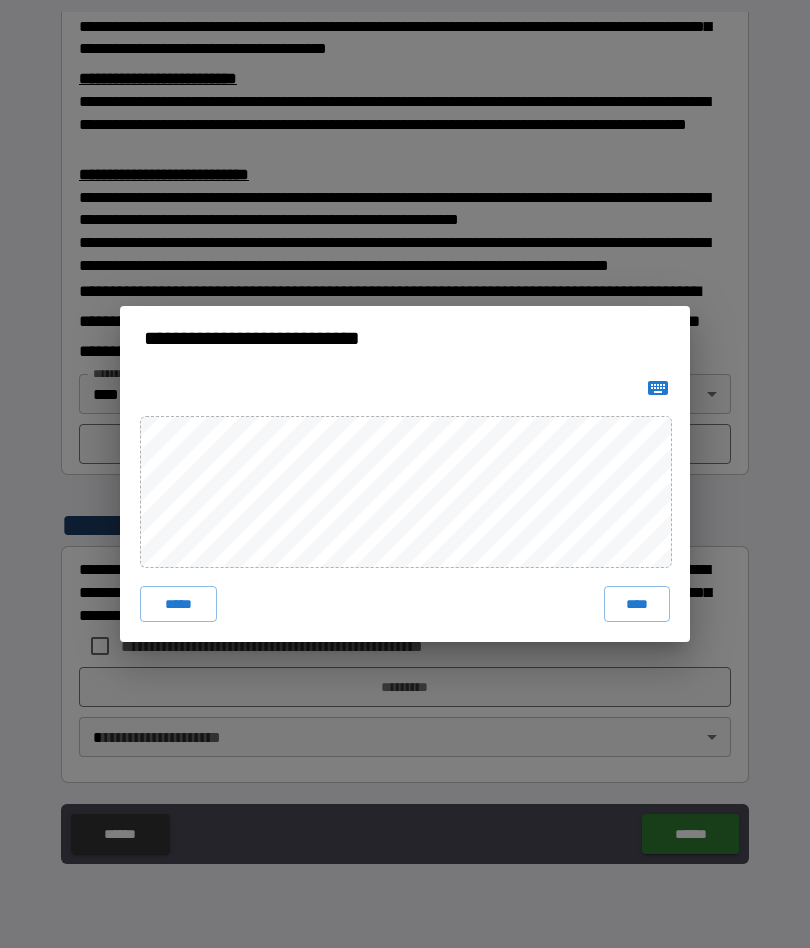 click on "****" at bounding box center (637, 604) 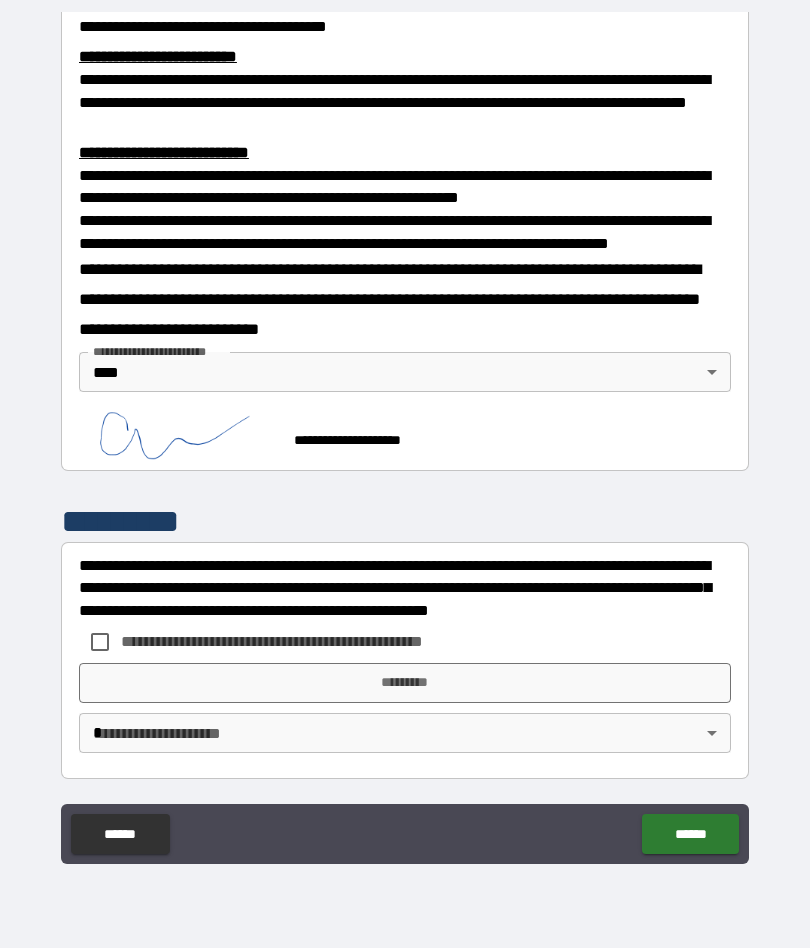 scroll, scrollTop: 691, scrollLeft: 0, axis: vertical 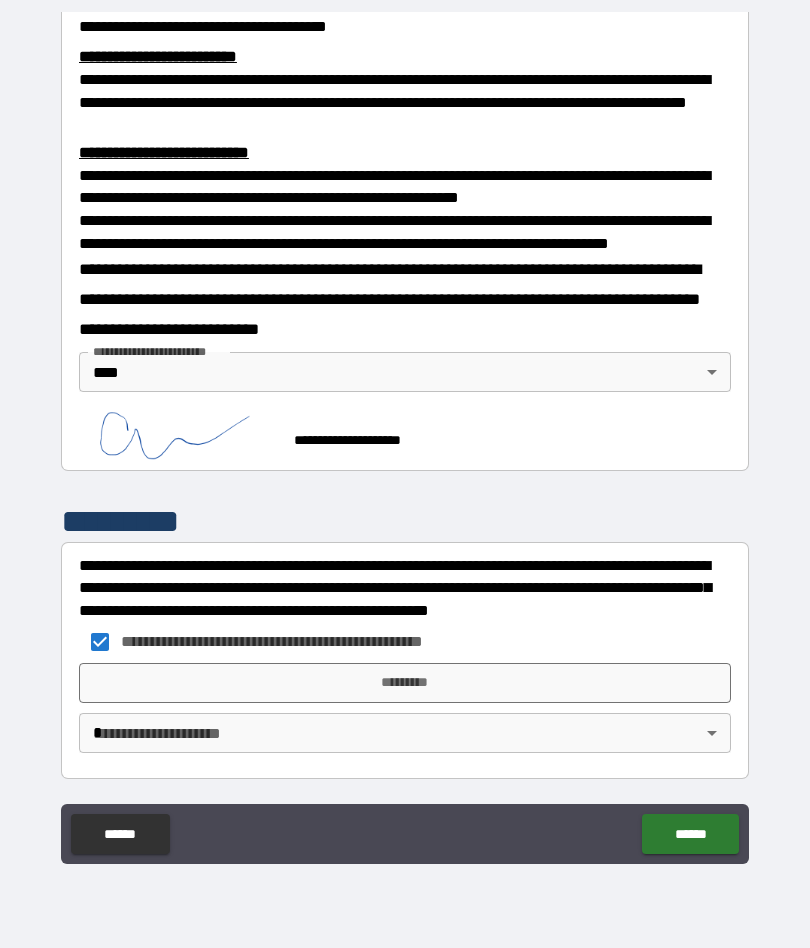 click on "*********" at bounding box center (405, 683) 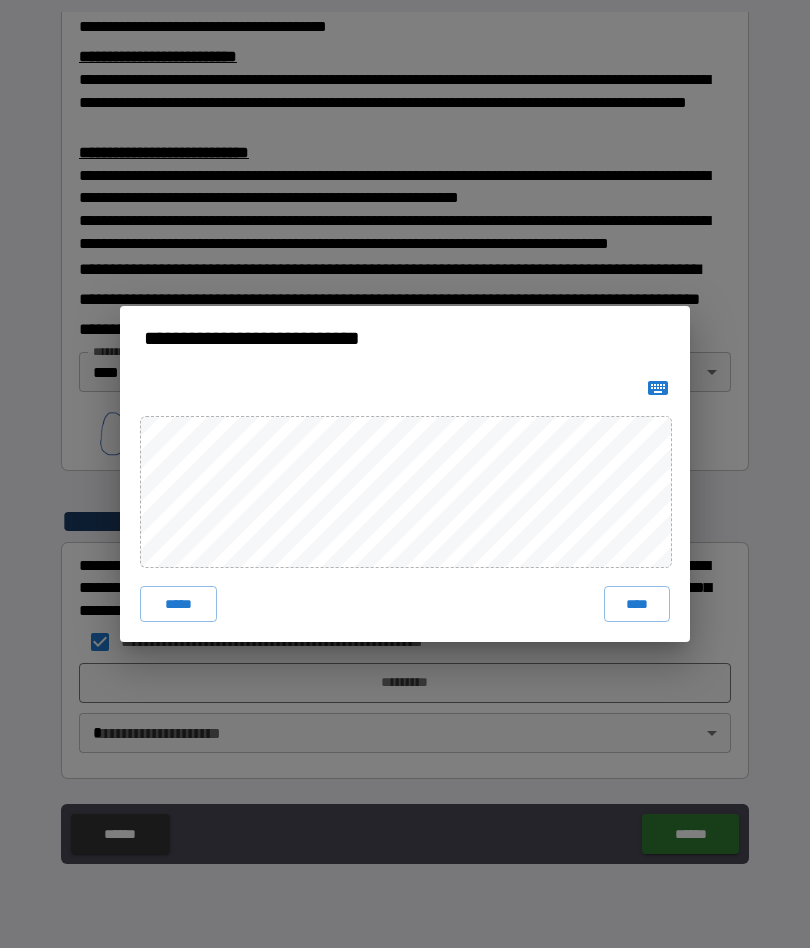 click on "****" at bounding box center (637, 604) 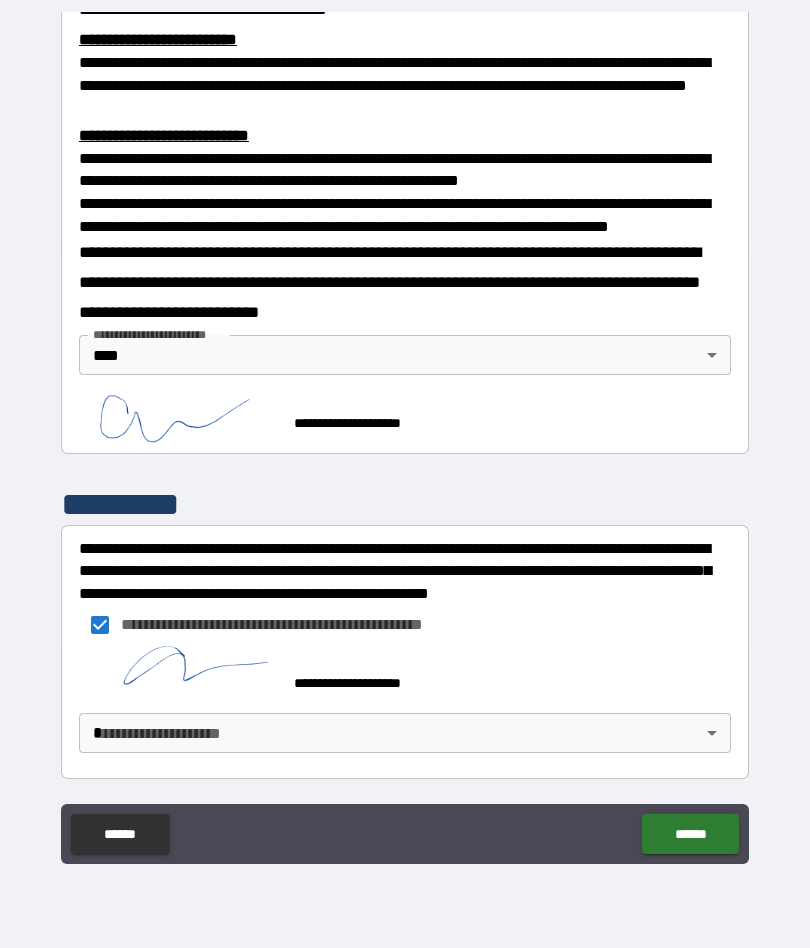 click on "**********" at bounding box center (405, 435) 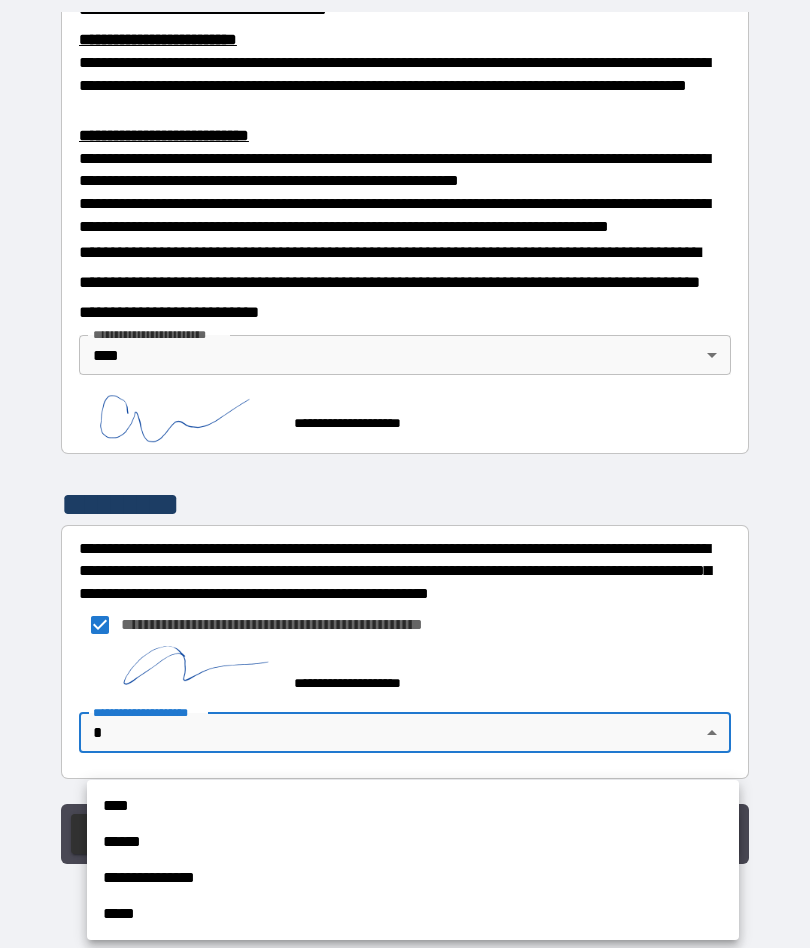 click on "****" at bounding box center (413, 806) 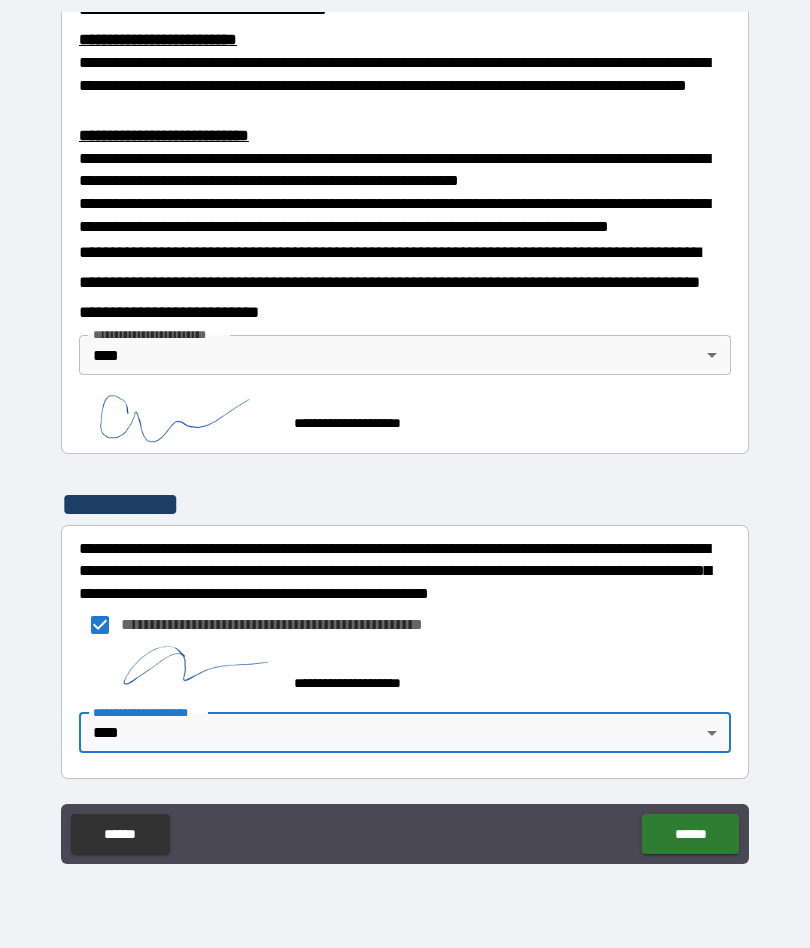 click on "******" at bounding box center [690, 834] 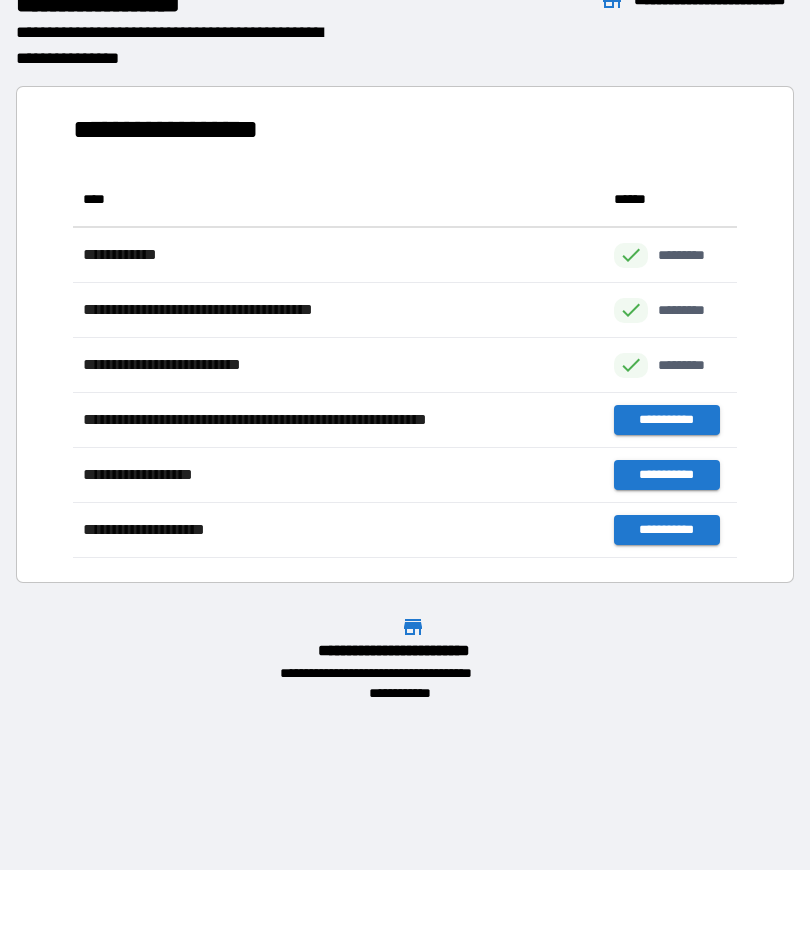 scroll, scrollTop: 386, scrollLeft: 664, axis: both 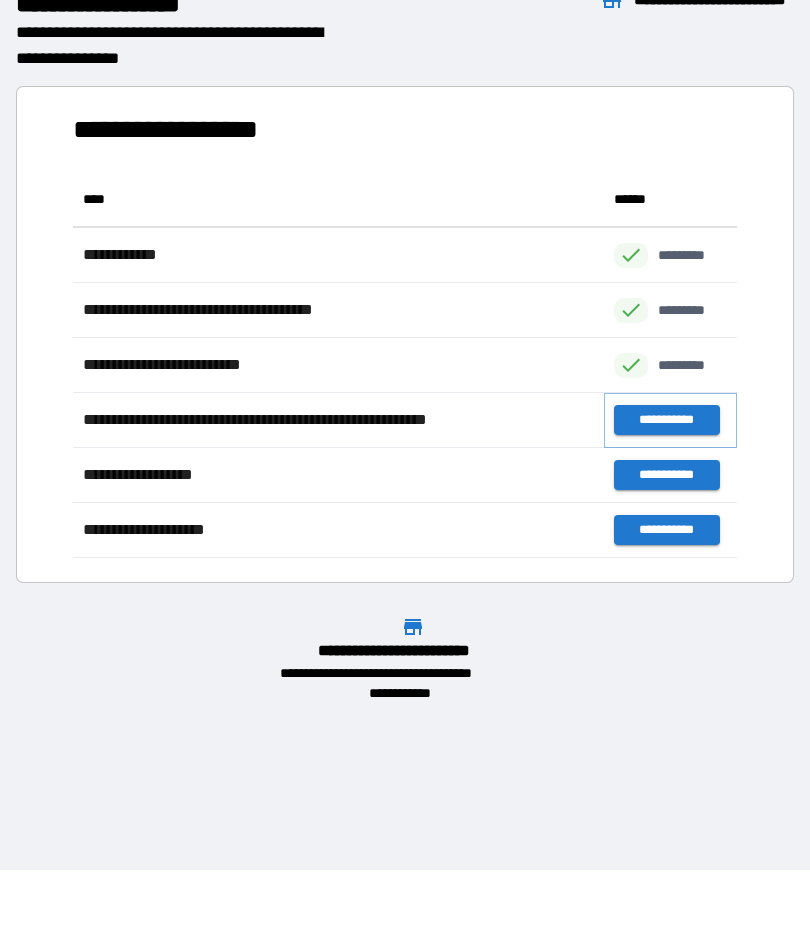 click on "**********" at bounding box center [666, 420] 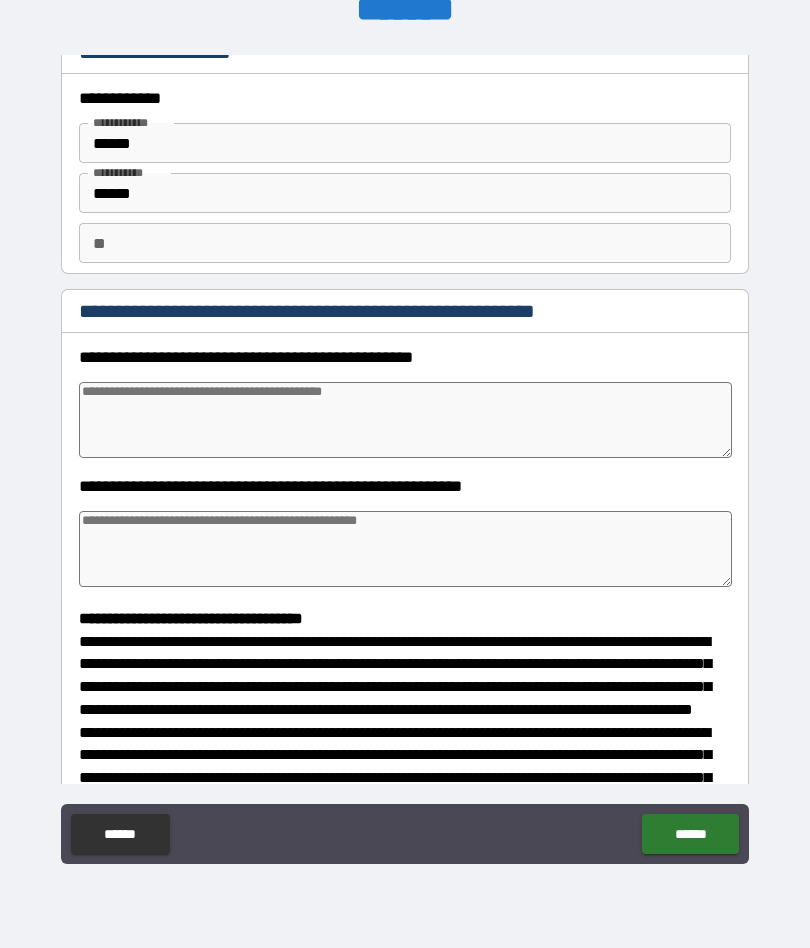 scroll, scrollTop: 29, scrollLeft: 0, axis: vertical 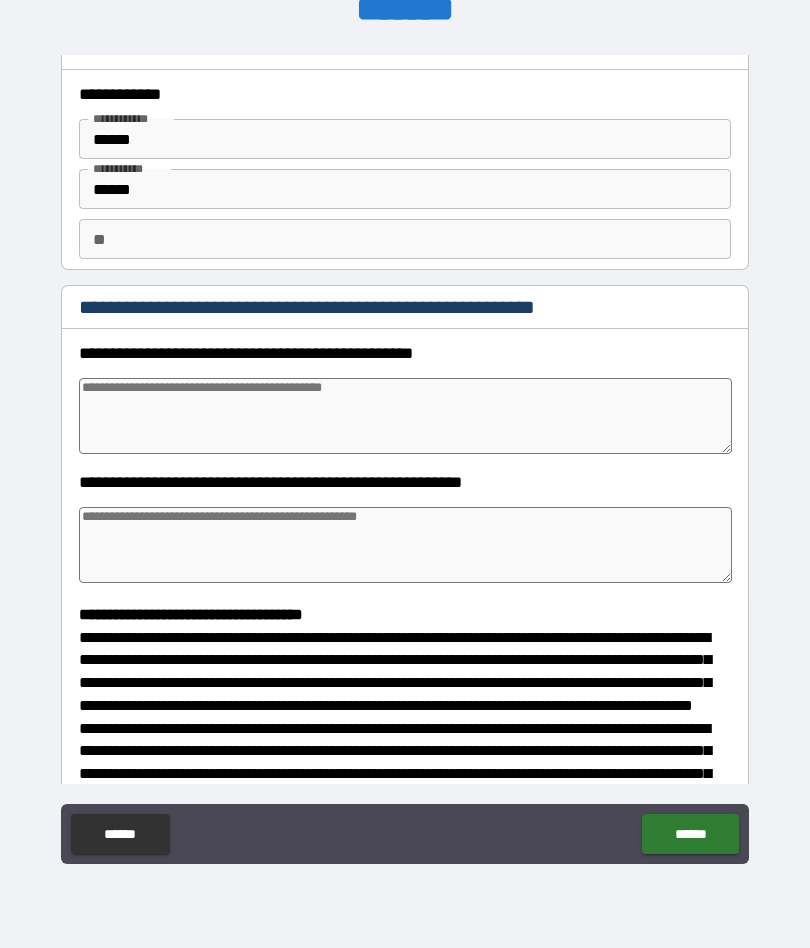 click at bounding box center [405, 416] 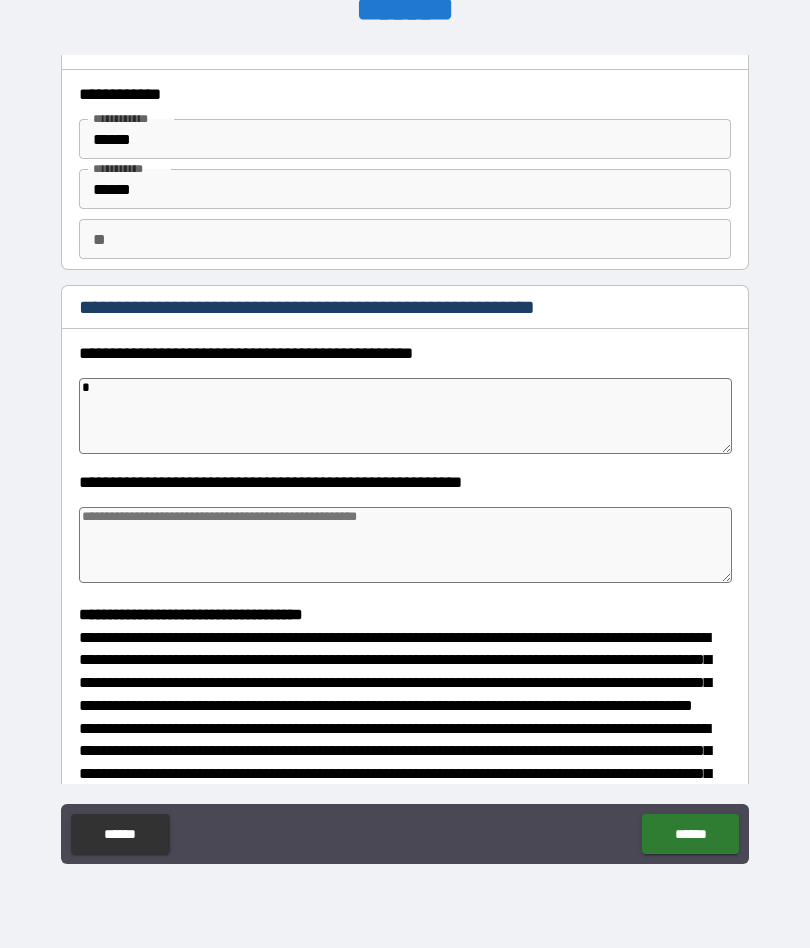 type on "**" 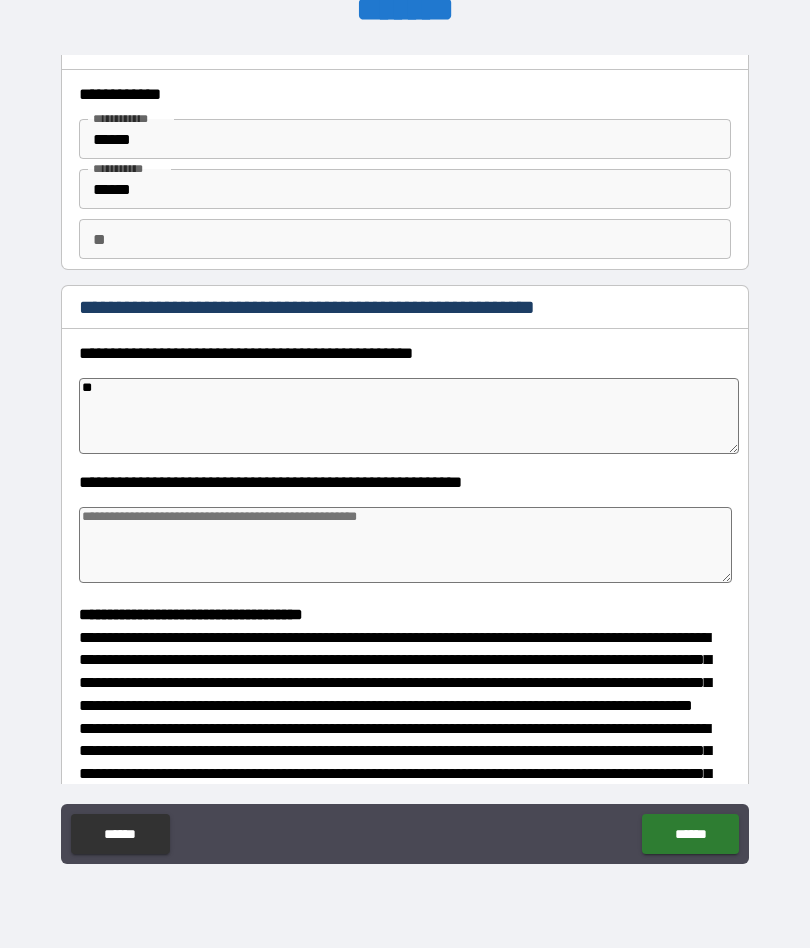 type on "*" 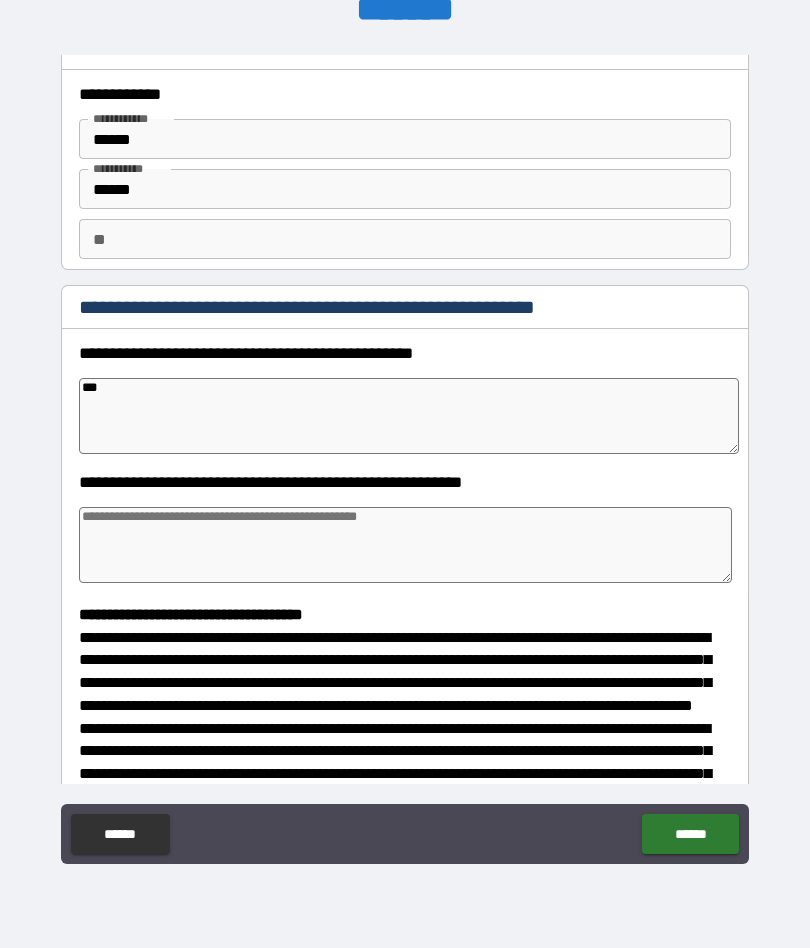 type on "****" 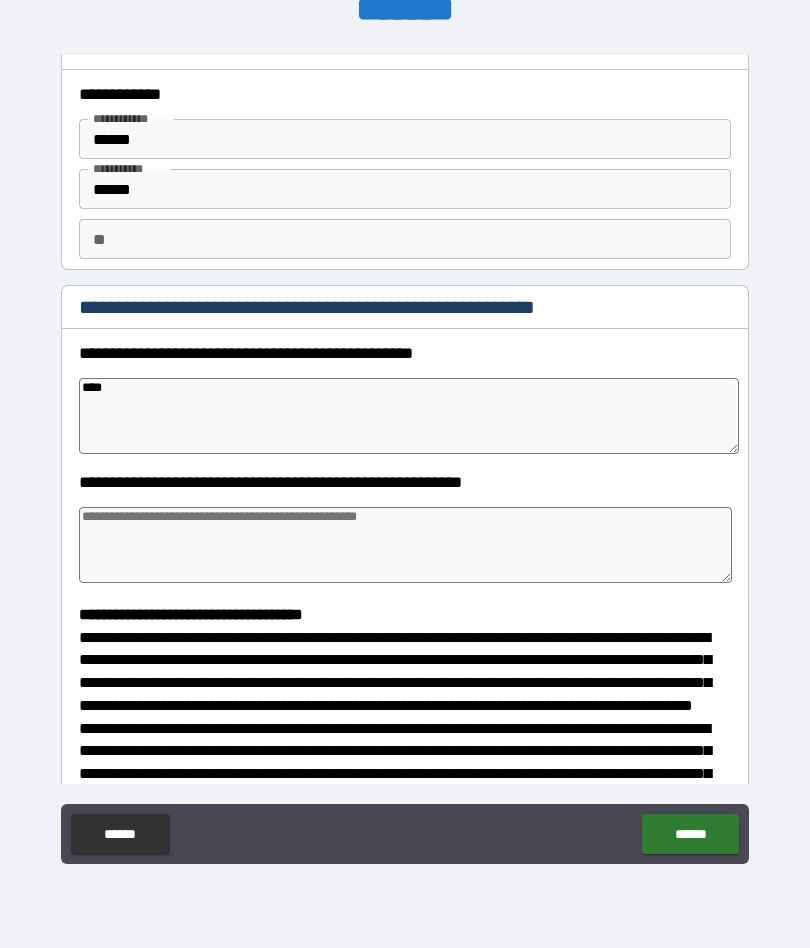 type on "*****" 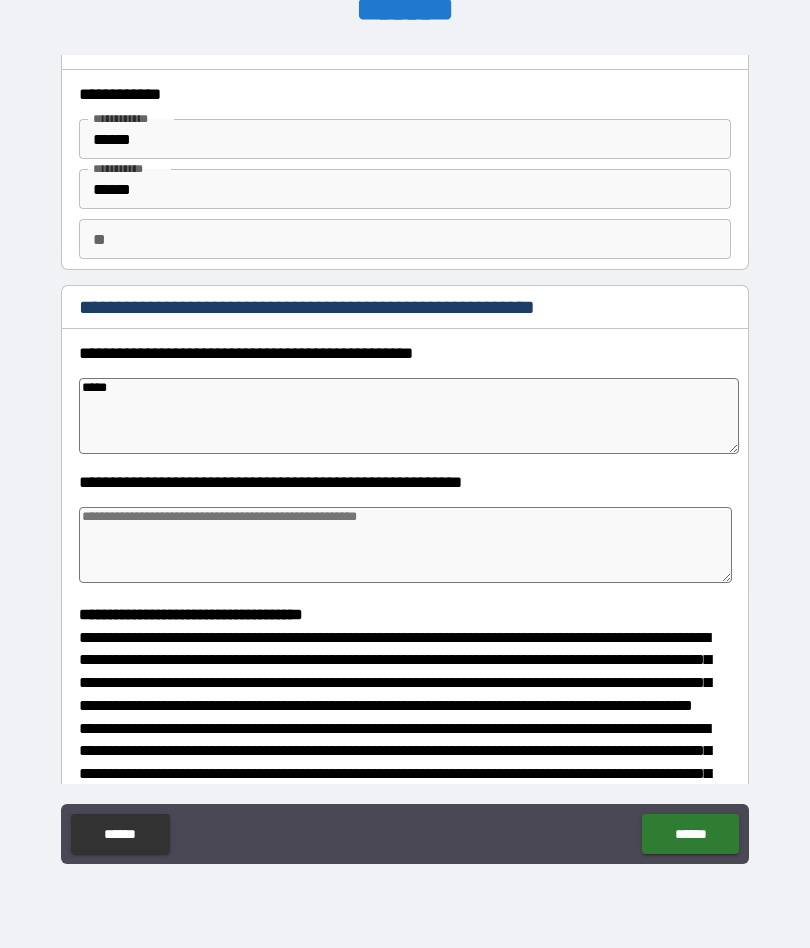 type on "*" 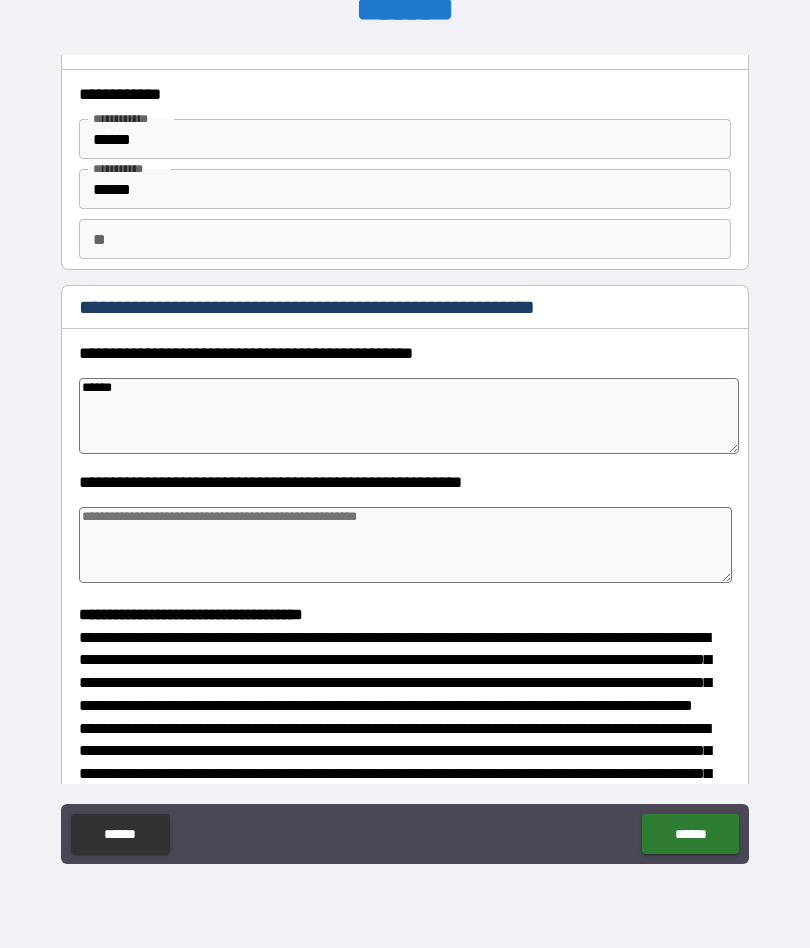 type on "*" 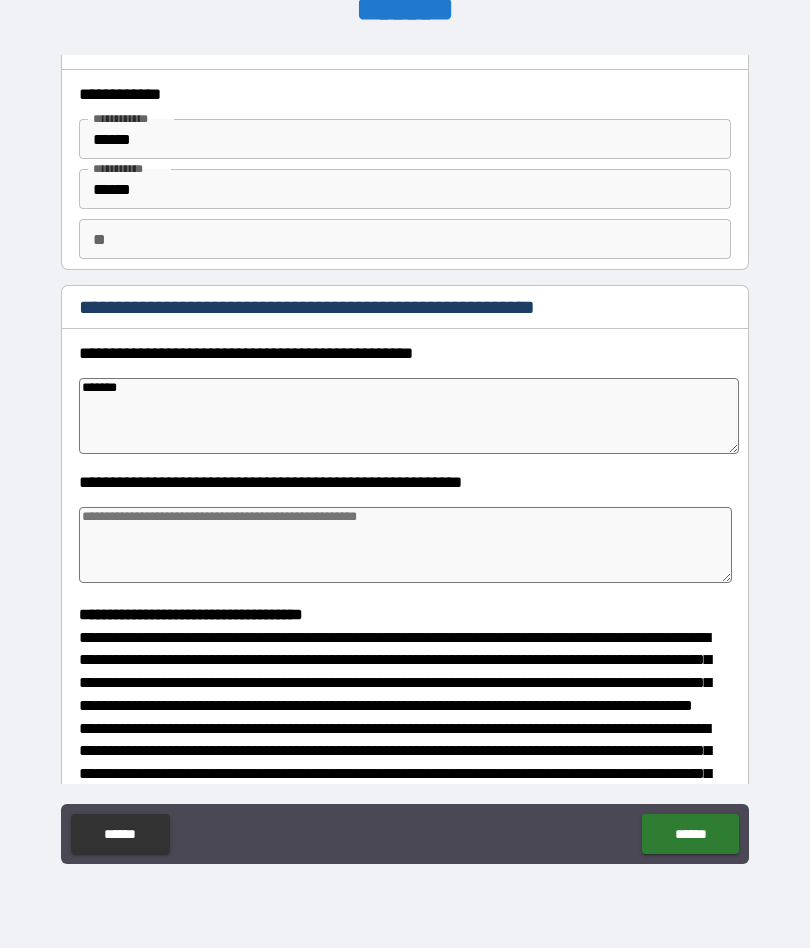 type on "*" 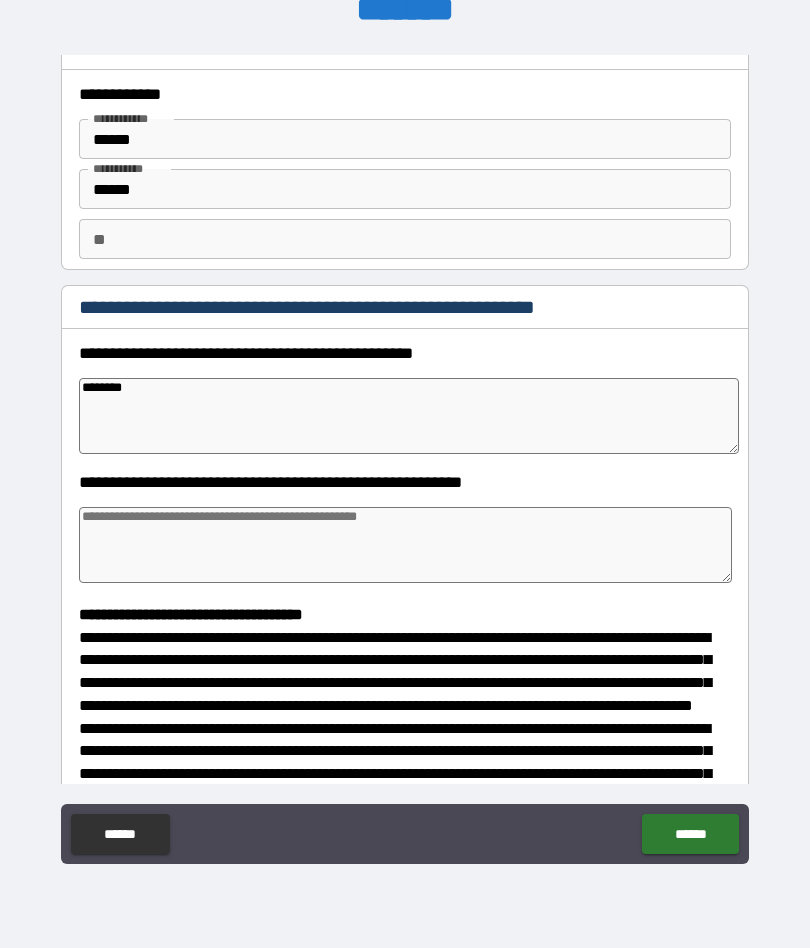 type on "*" 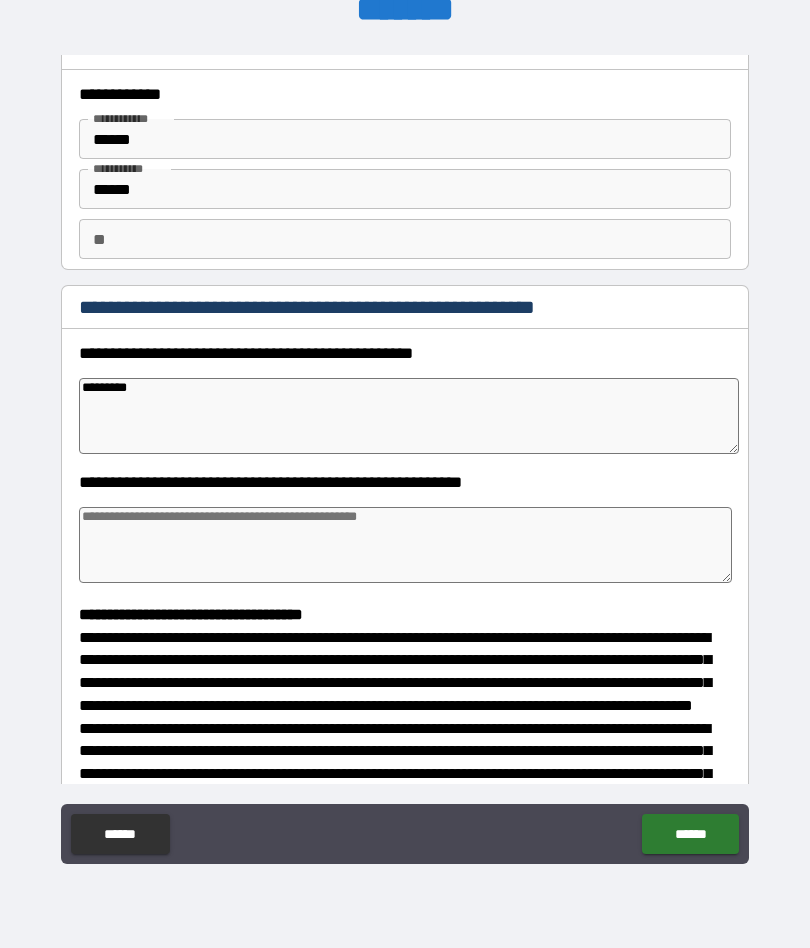 type on "*" 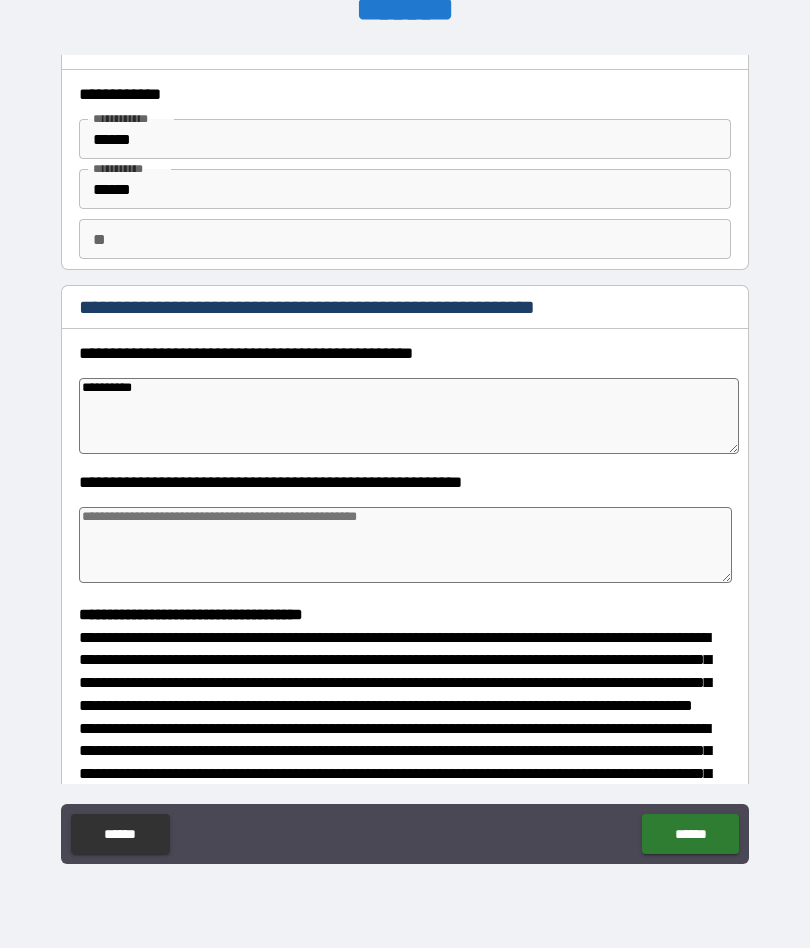 type on "*" 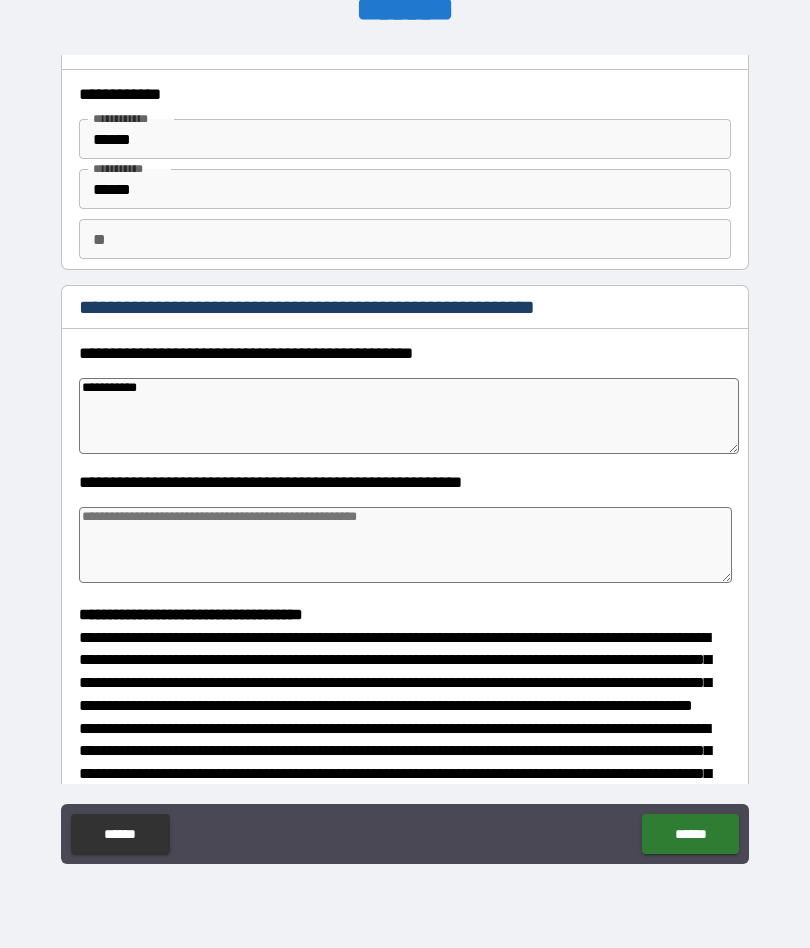 type on "*" 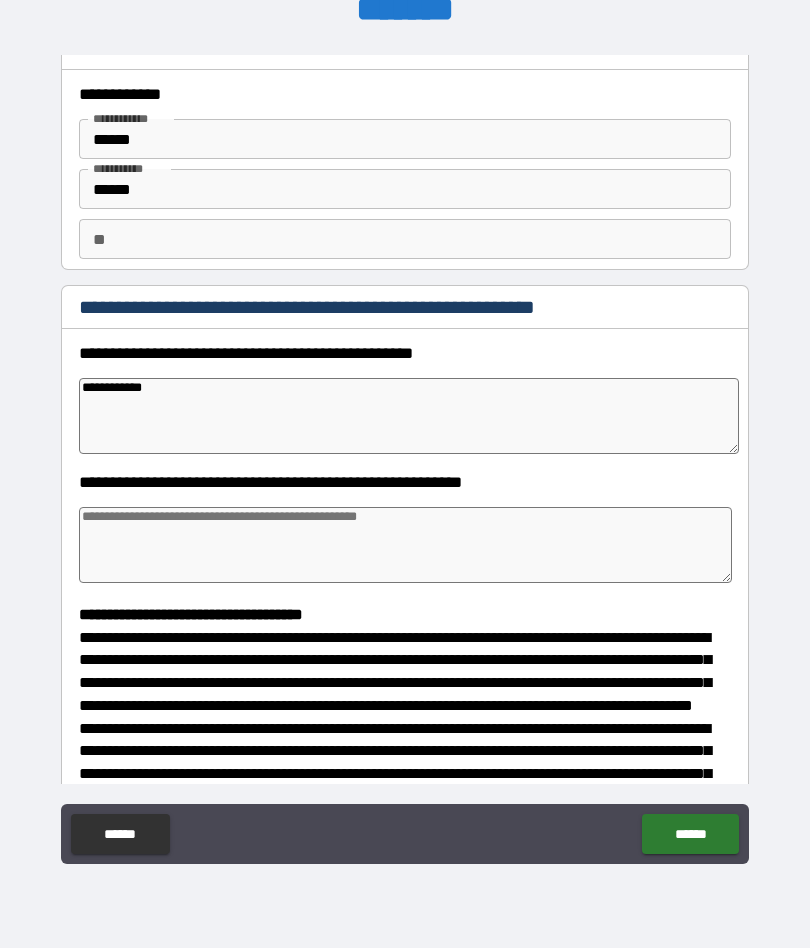 type on "*" 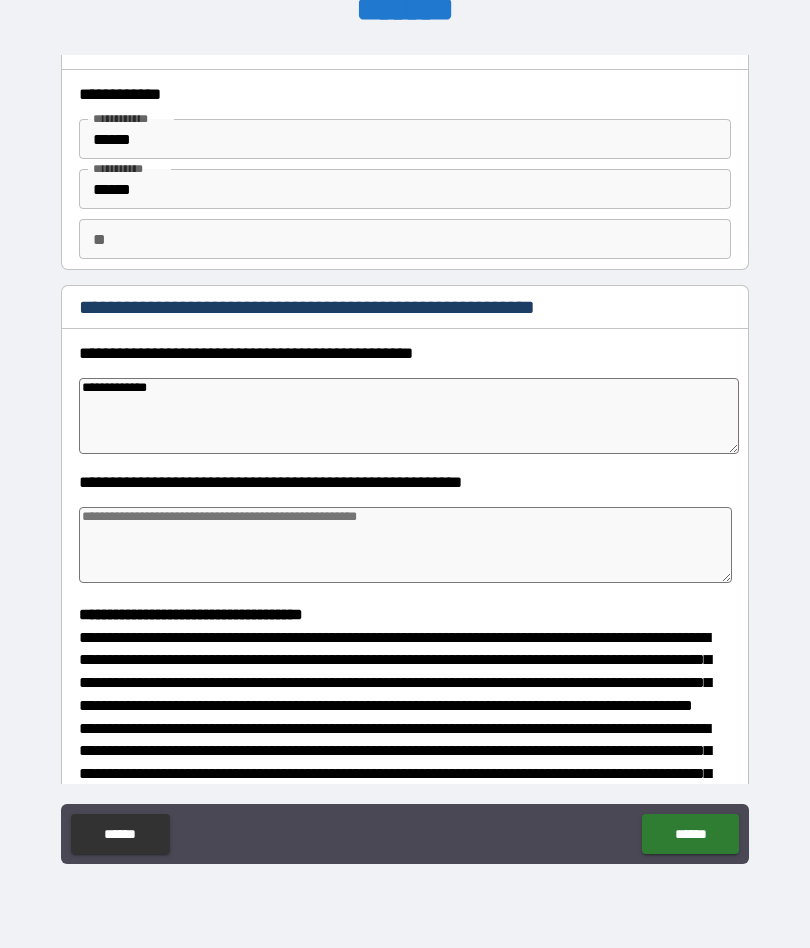 type on "*" 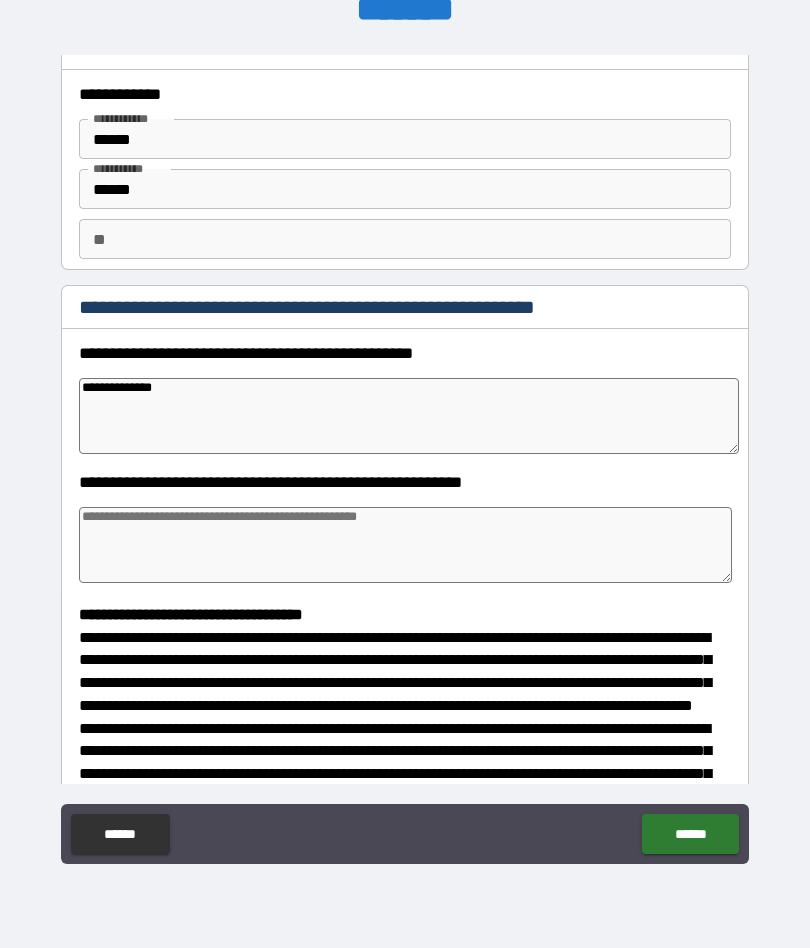 type on "*" 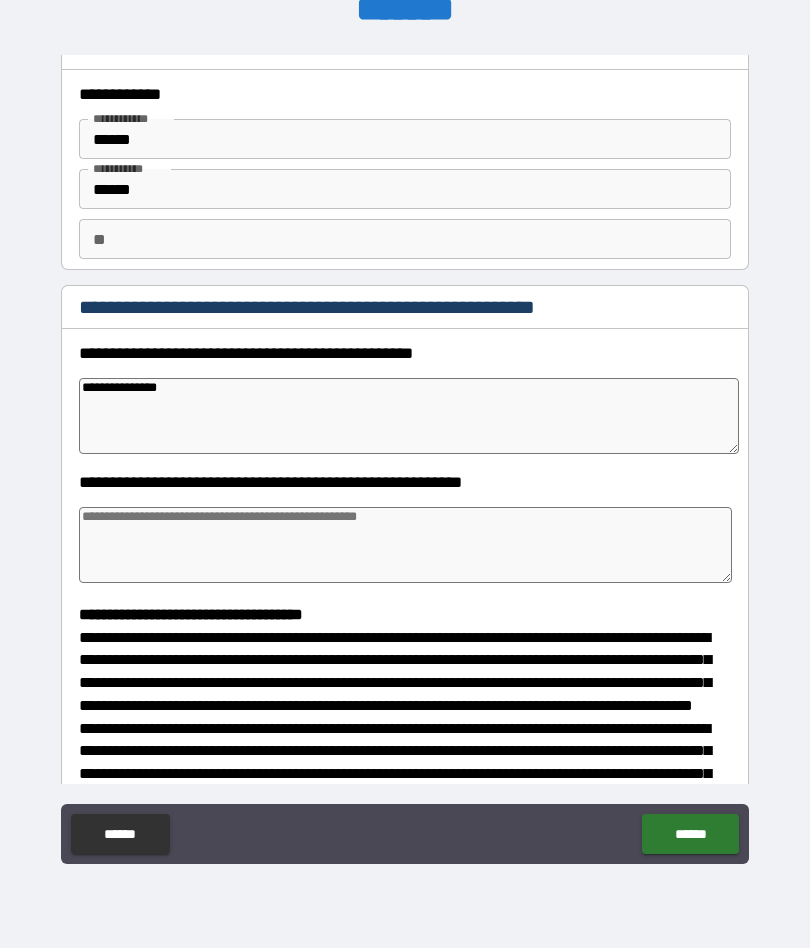 type on "*" 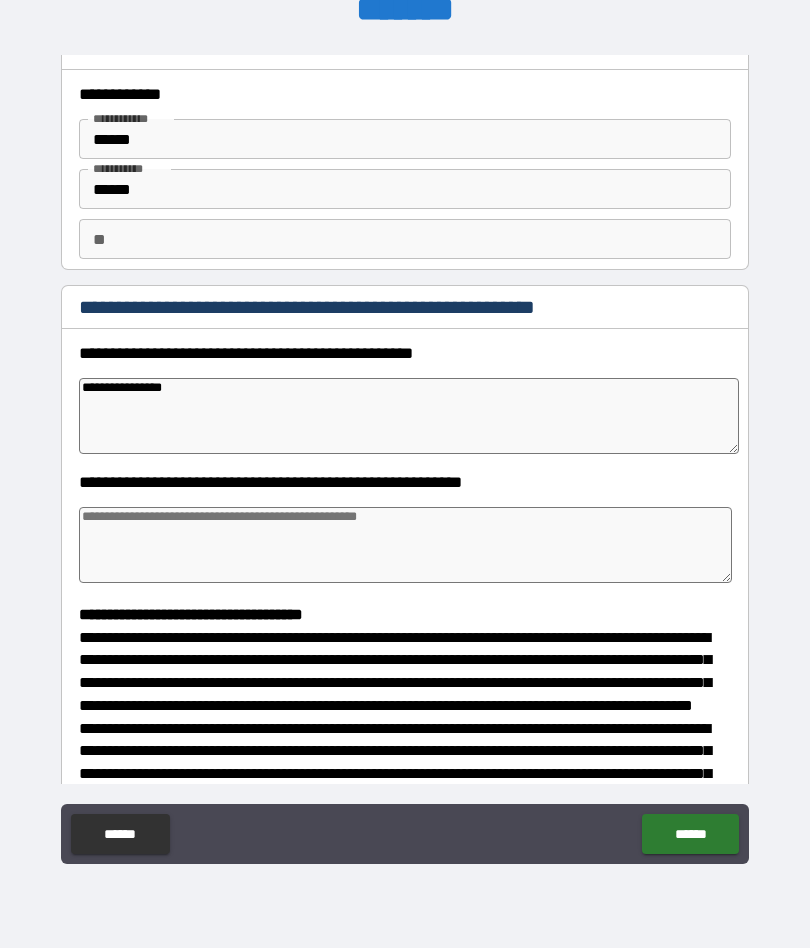 type on "*" 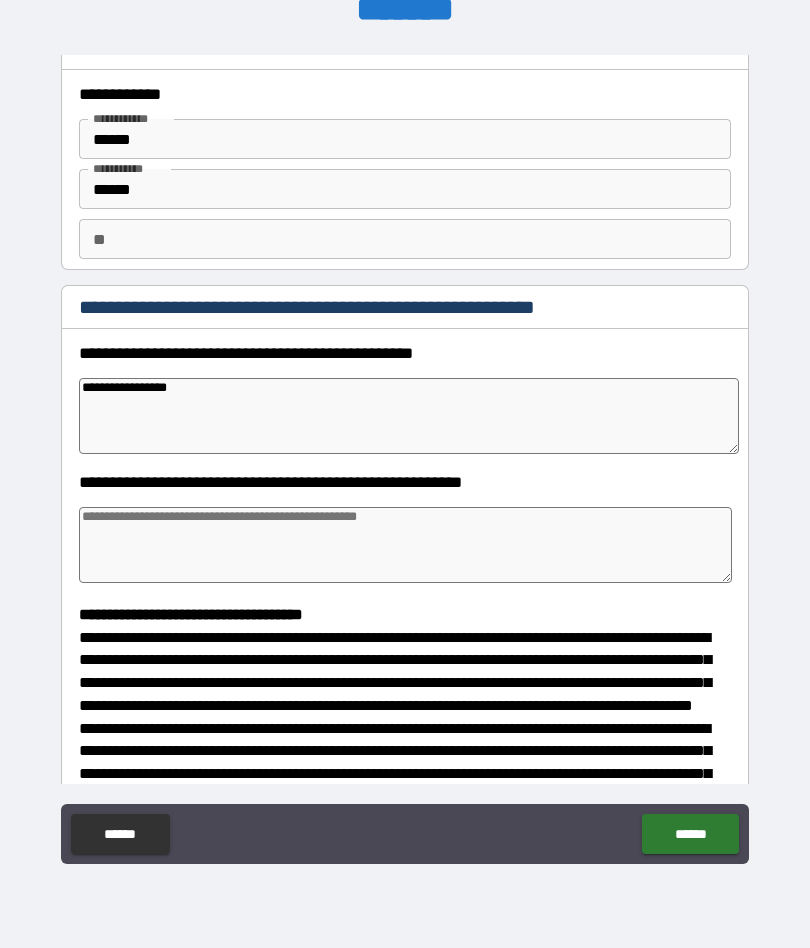 type on "*" 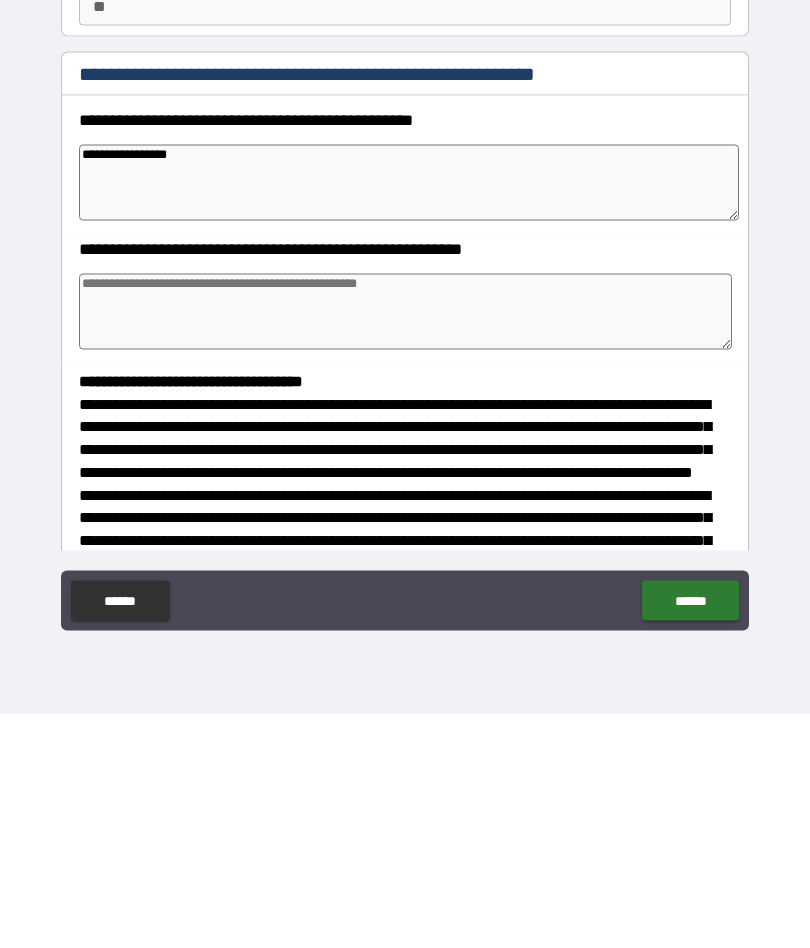 type on "*" 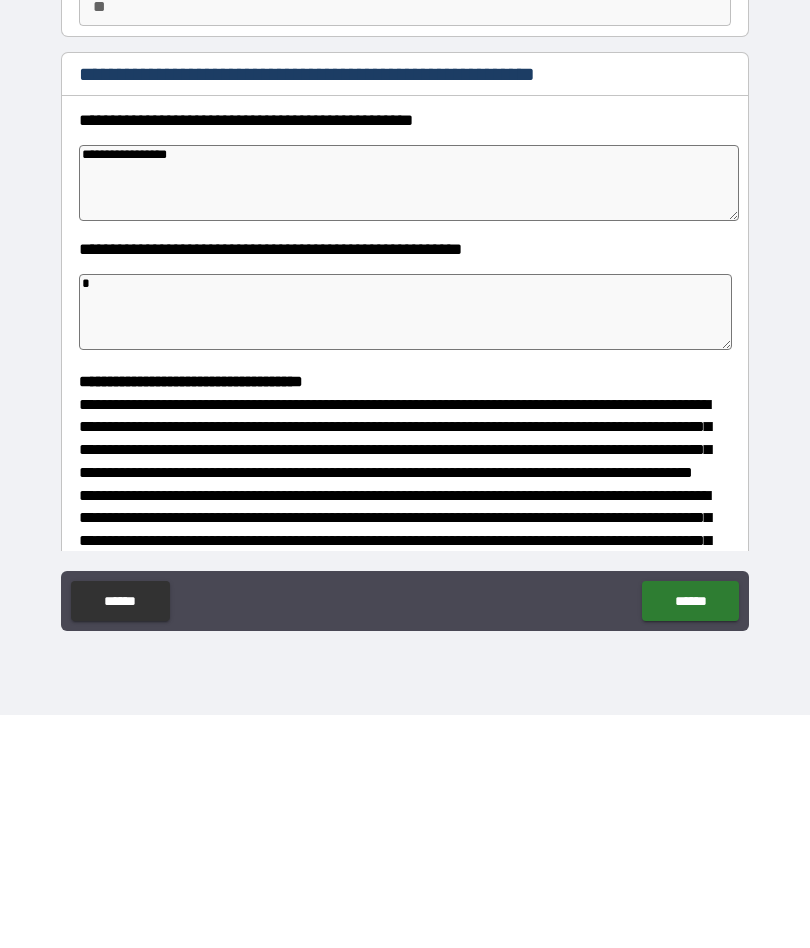 type on "**" 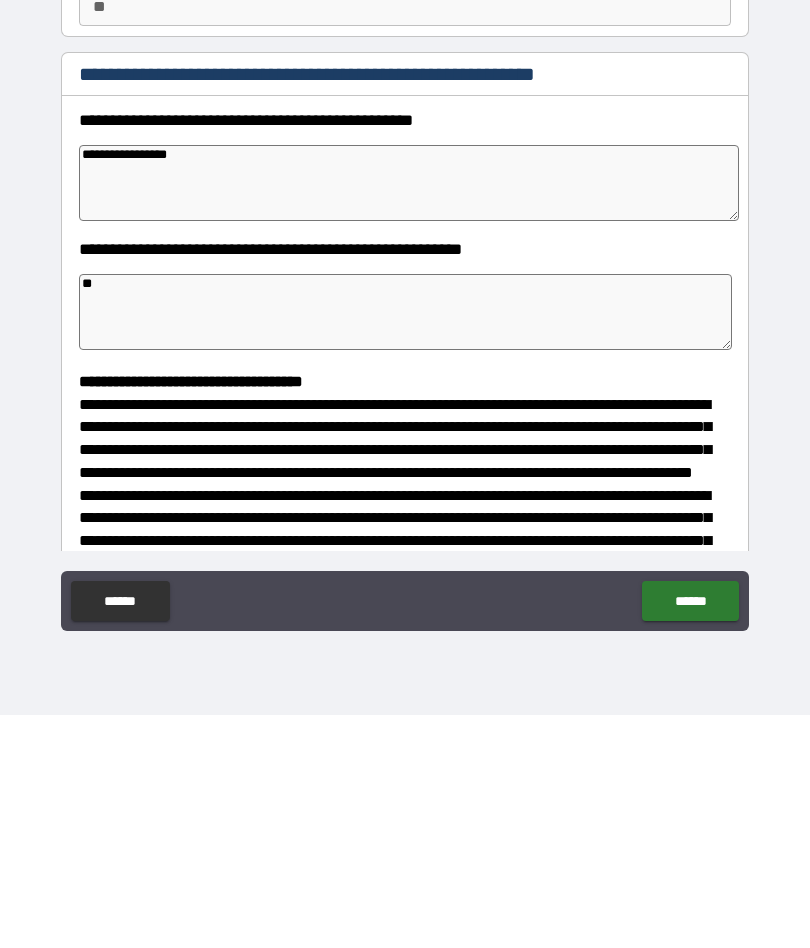 type on "*" 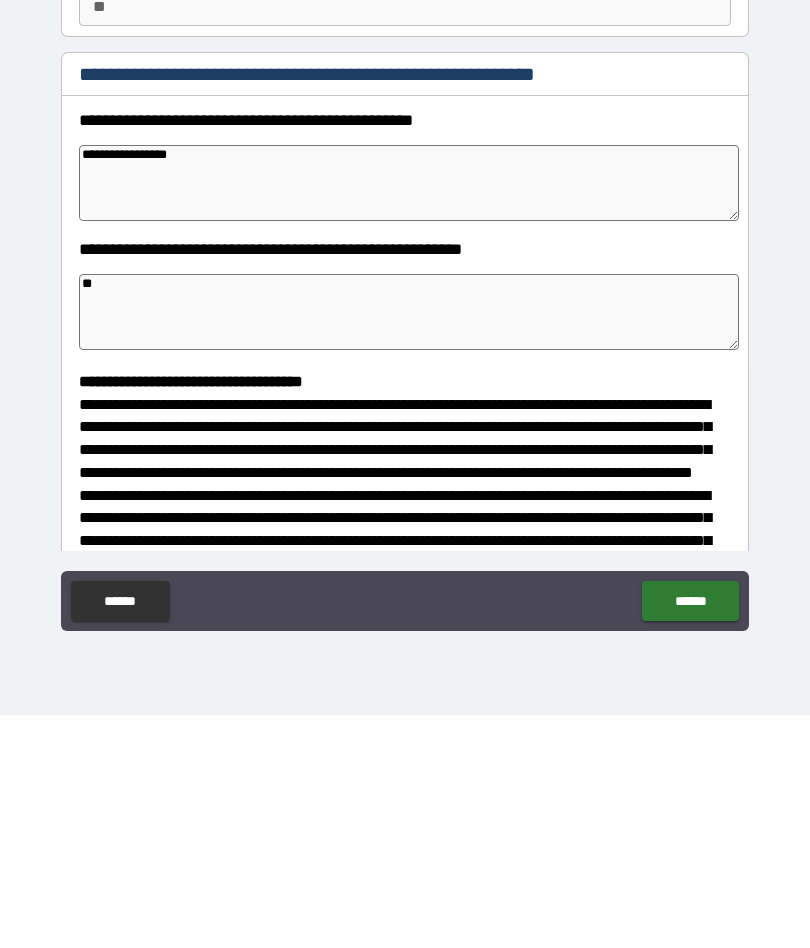 type on "***" 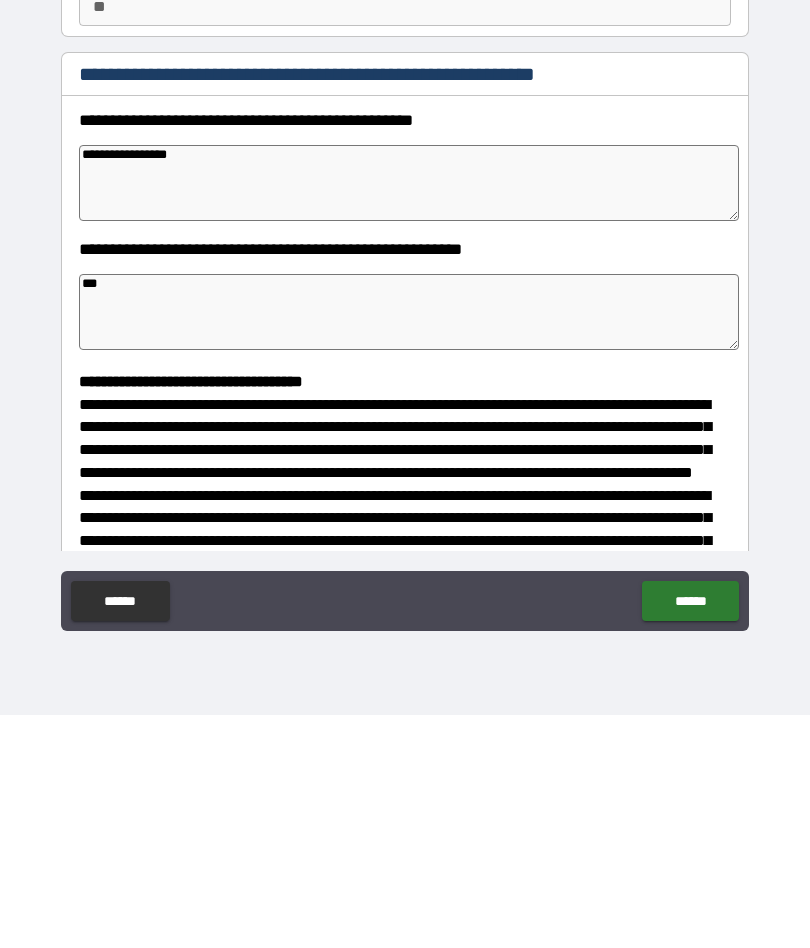 type on "*" 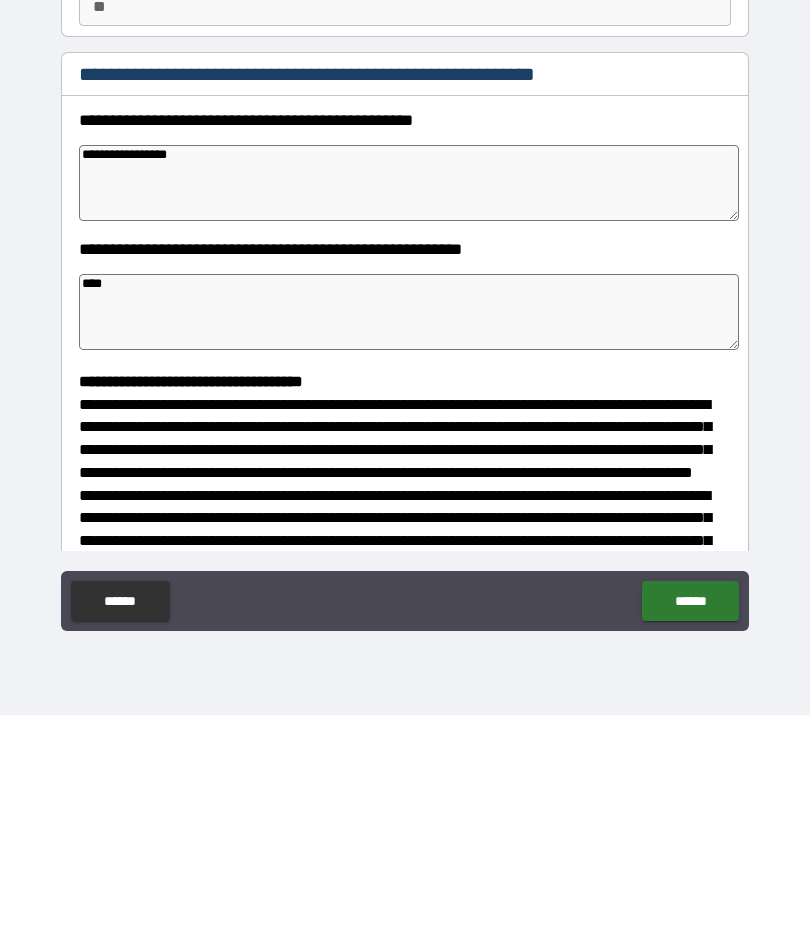 type on "*" 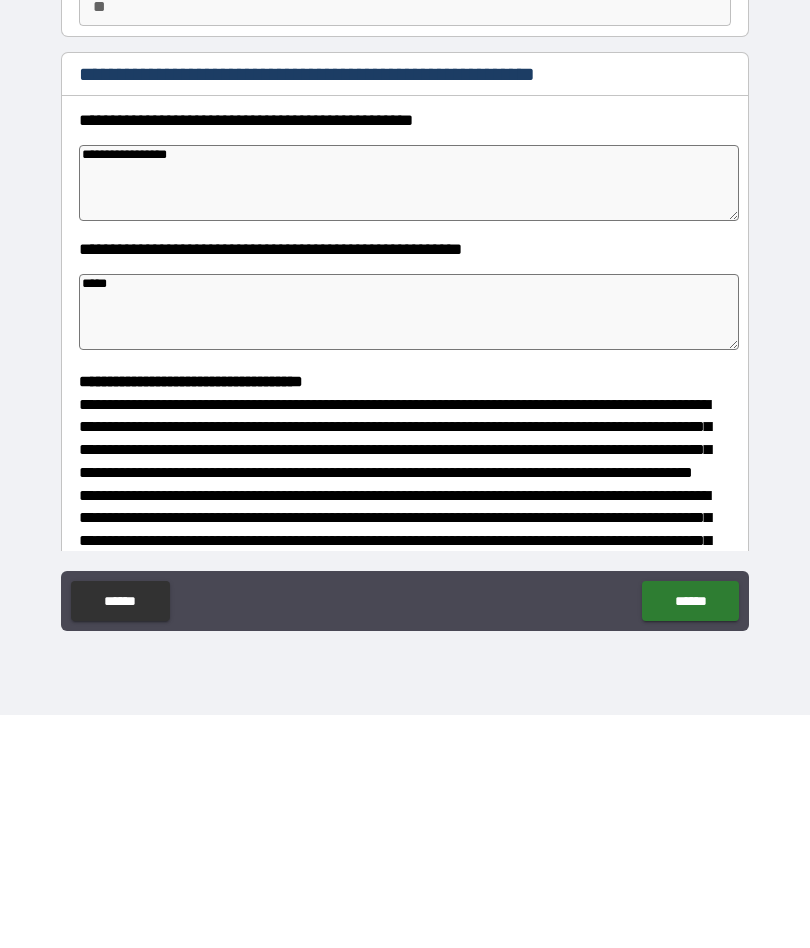 type on "*" 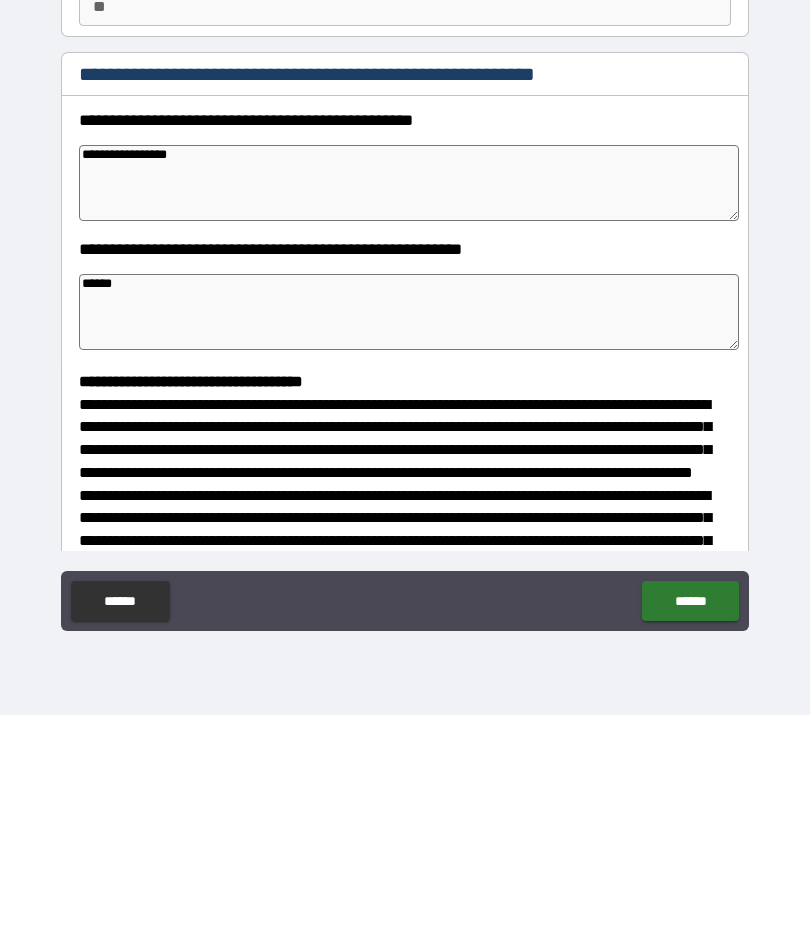 type on "*" 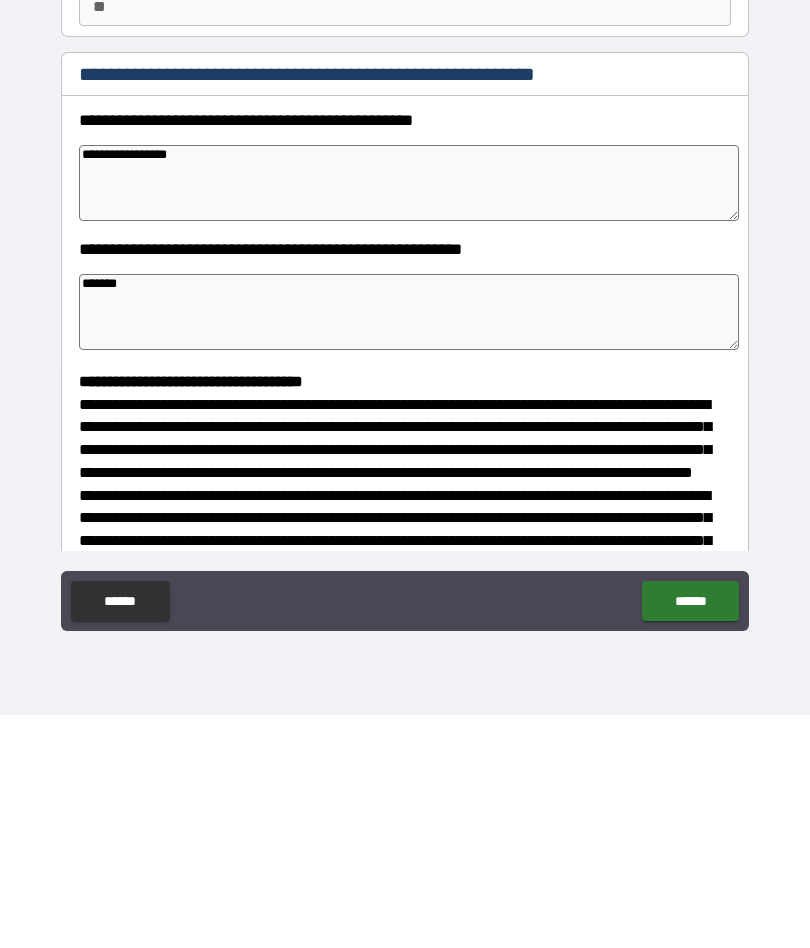type on "*" 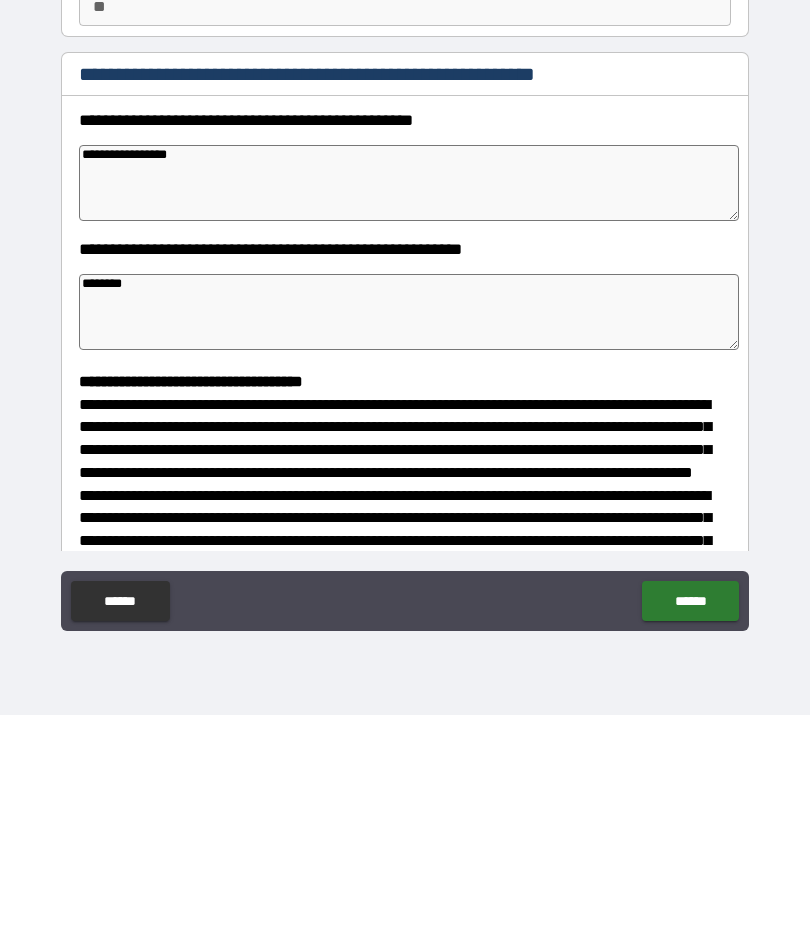 type on "*" 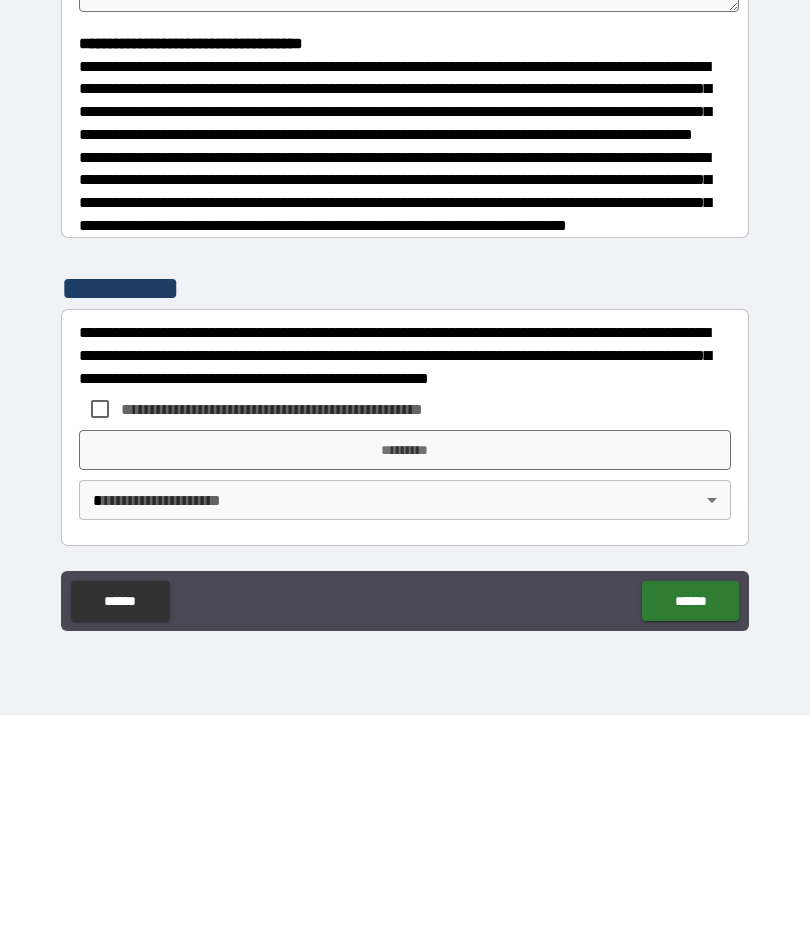 scroll, scrollTop: 405, scrollLeft: 0, axis: vertical 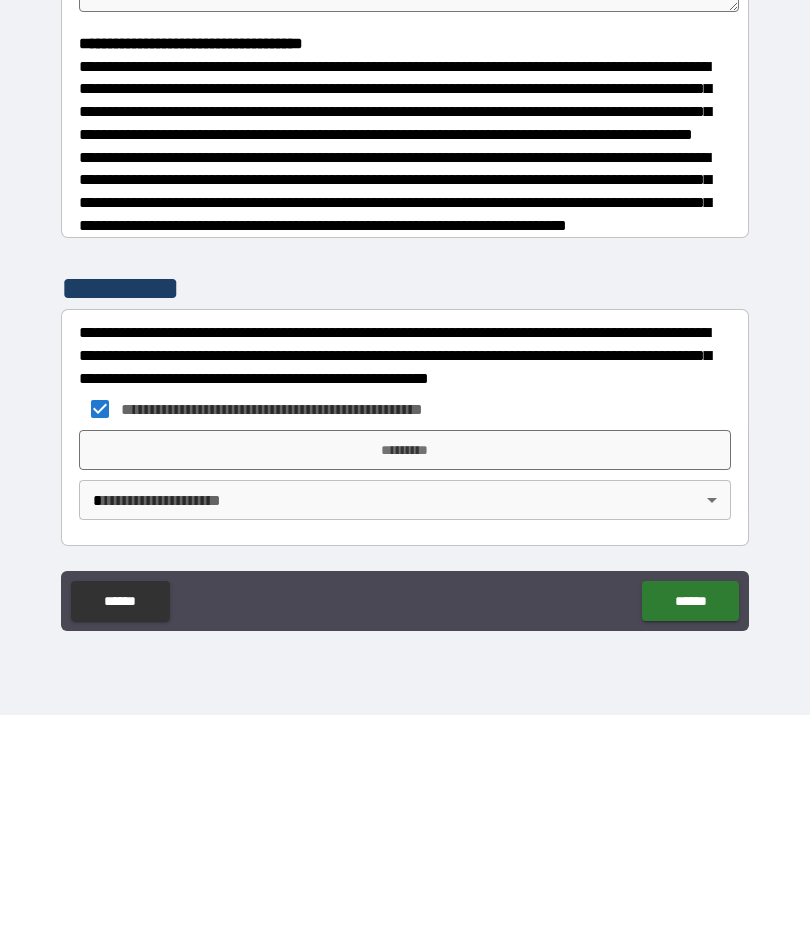 type on "*" 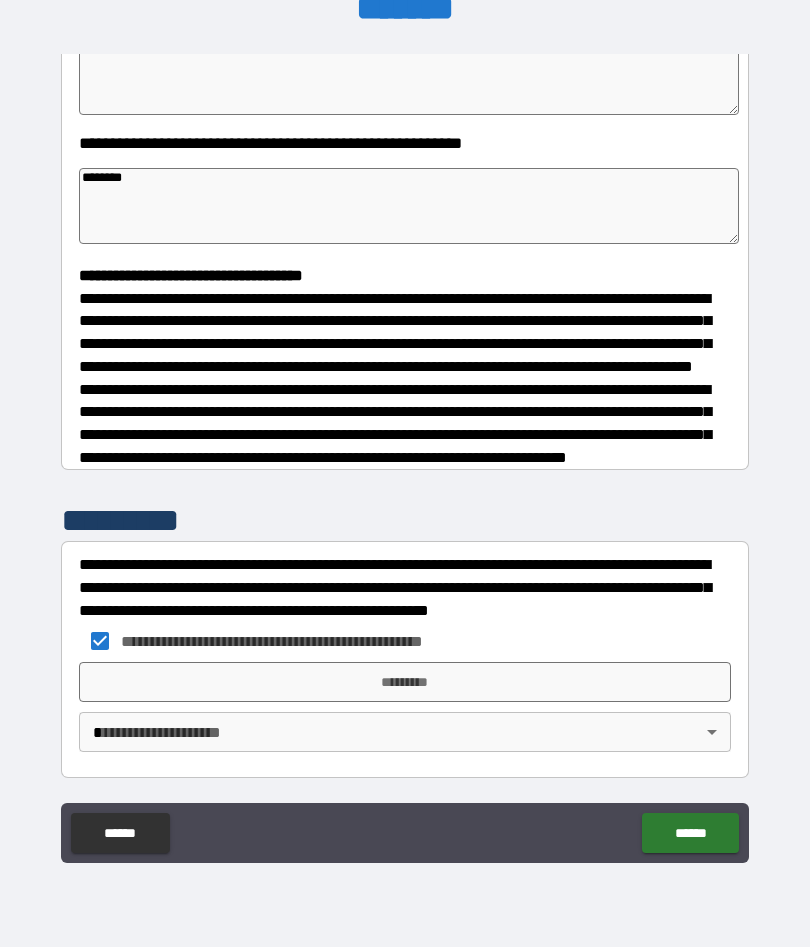 type on "*" 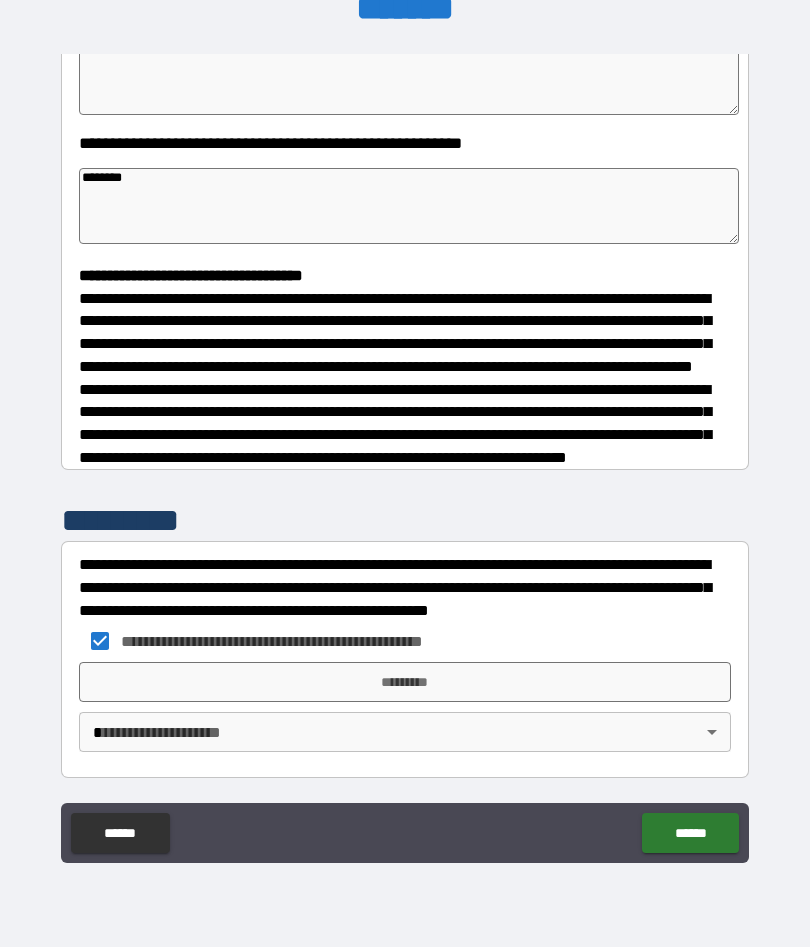 type on "*" 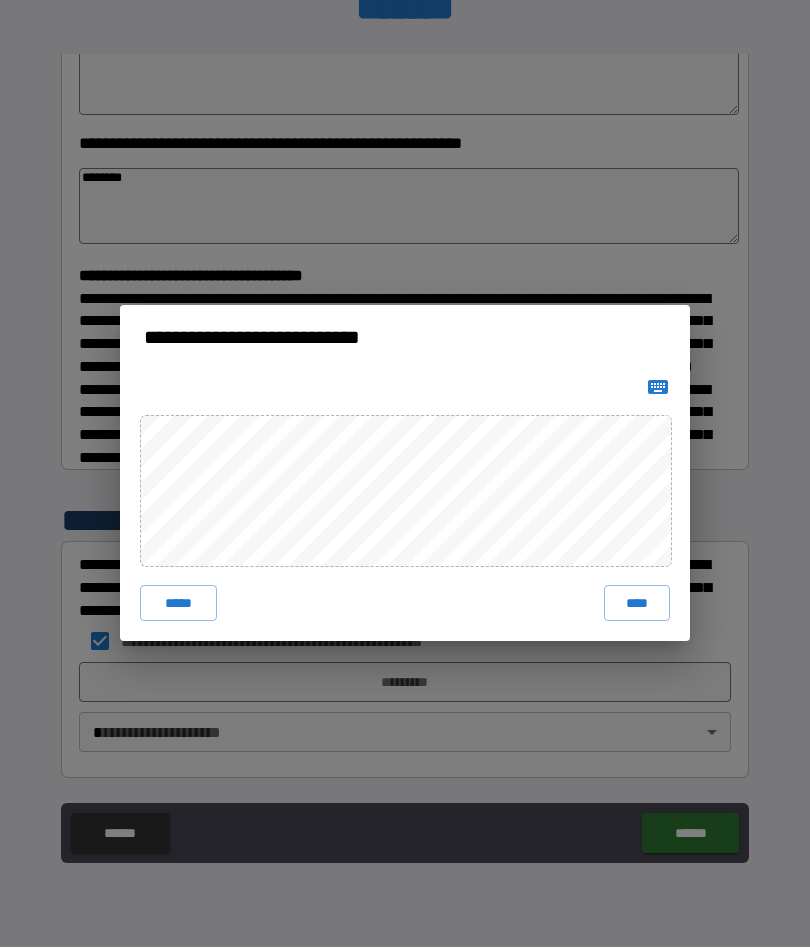 click on "****" at bounding box center (637, 604) 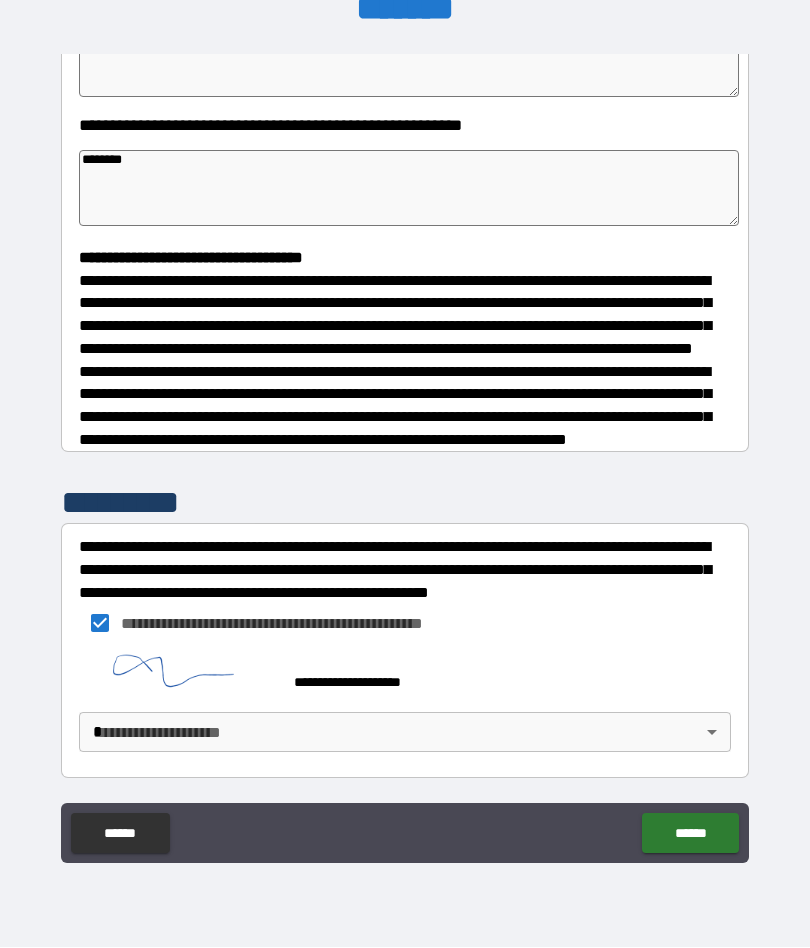 scroll, scrollTop: 395, scrollLeft: 0, axis: vertical 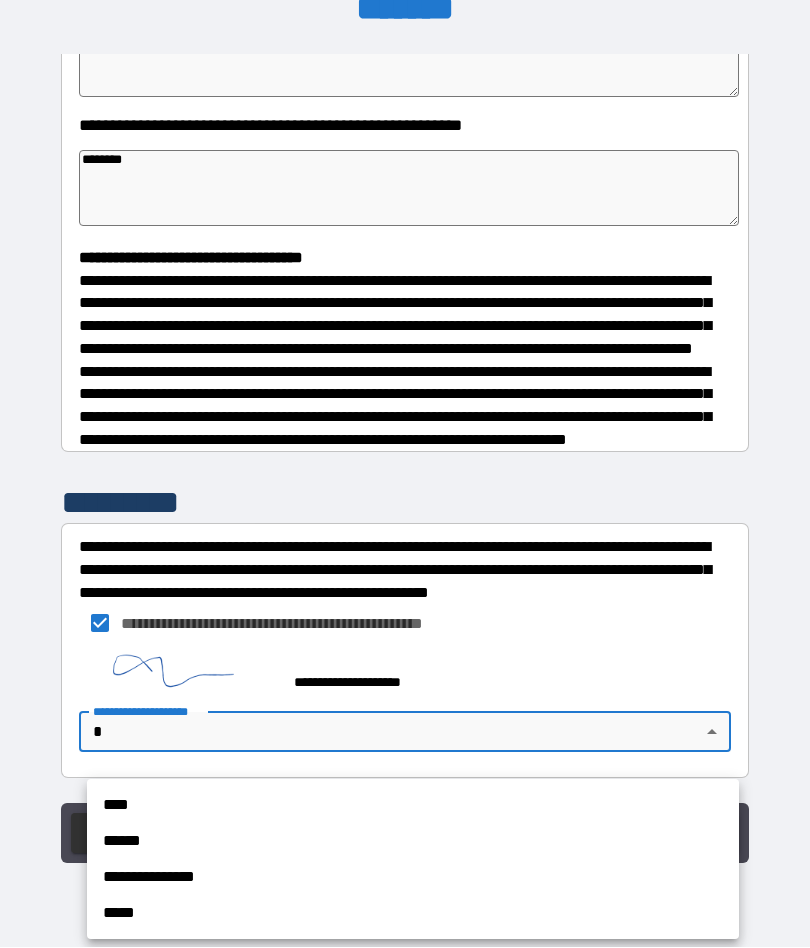 click on "****" at bounding box center [413, 806] 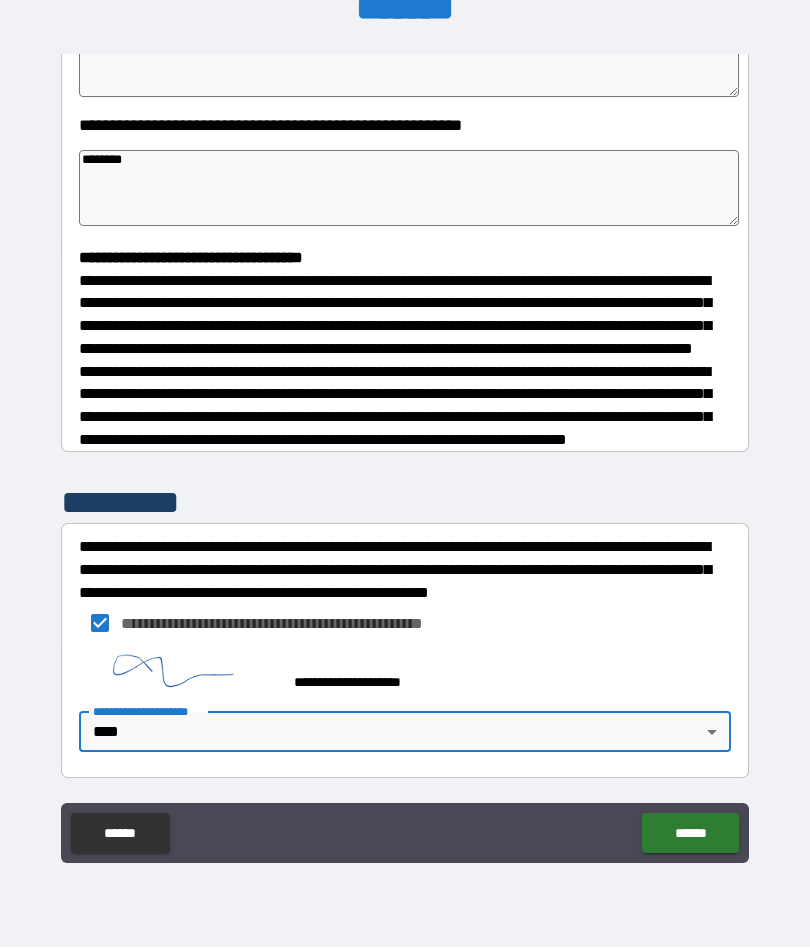 click on "******" at bounding box center [690, 834] 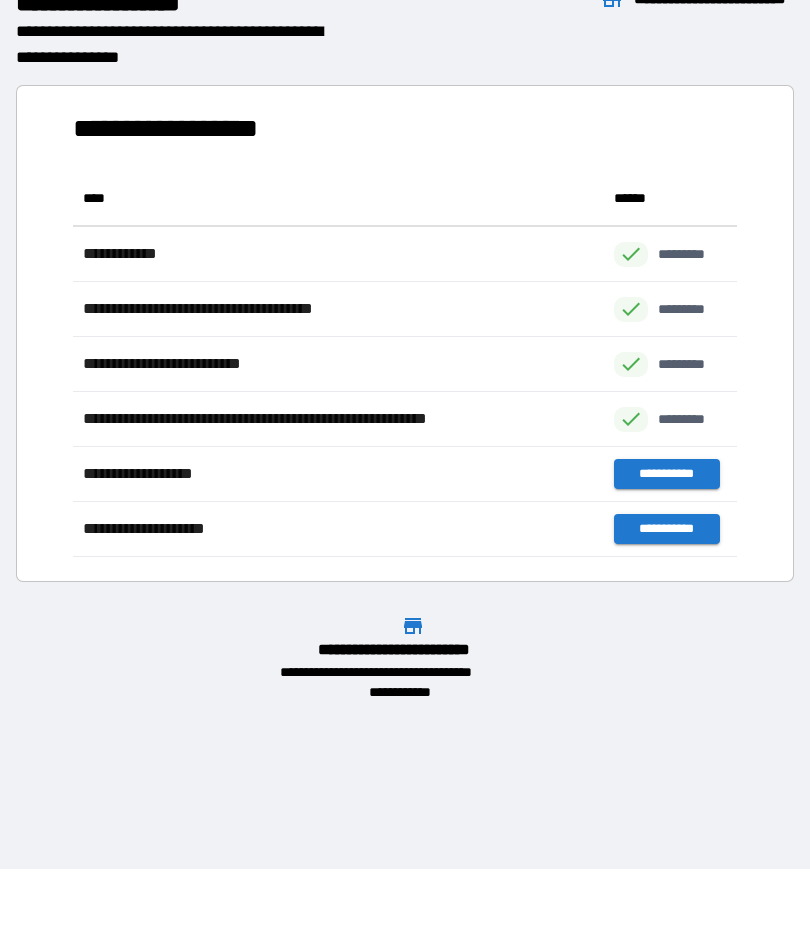 scroll, scrollTop: 386, scrollLeft: 664, axis: both 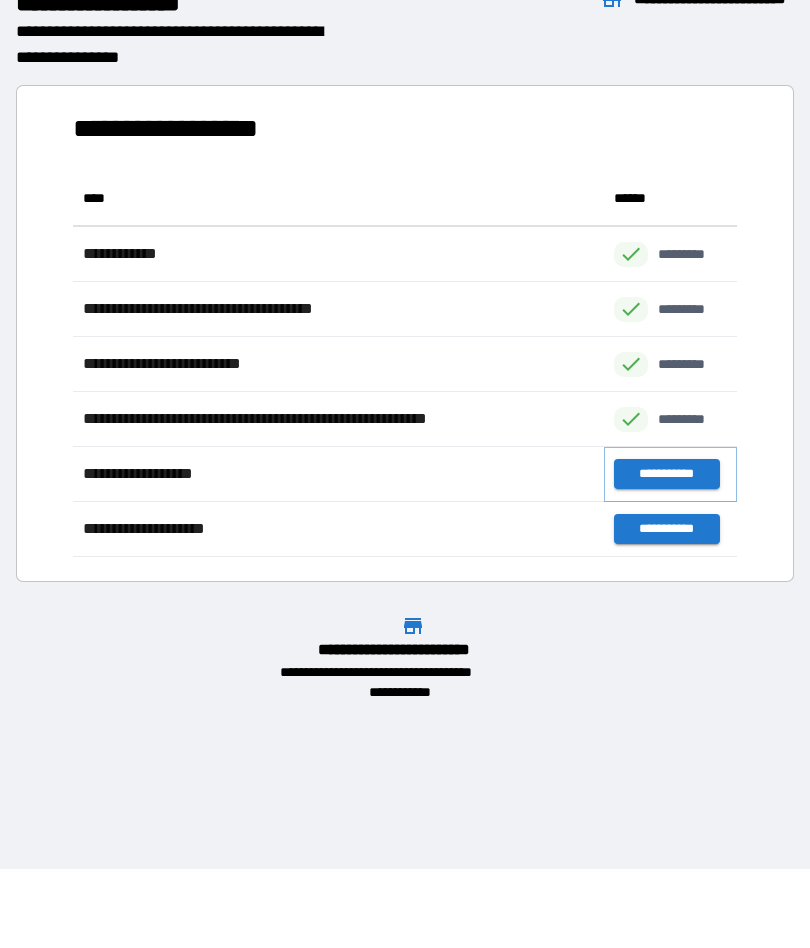 click on "**********" at bounding box center [666, 475] 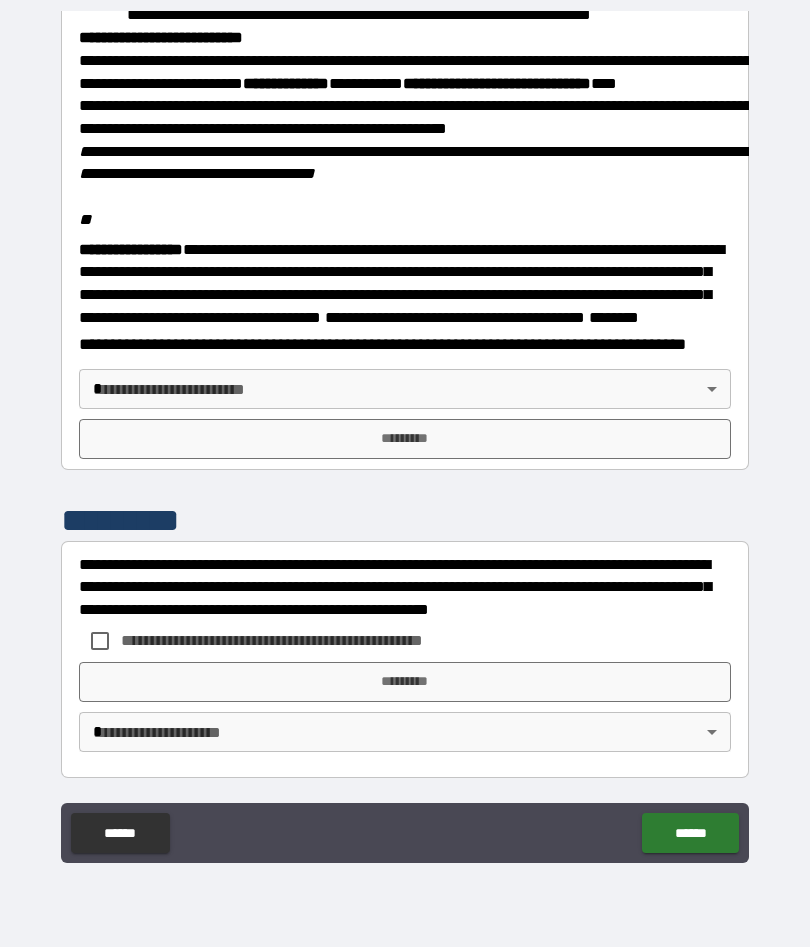 scroll, scrollTop: 2359, scrollLeft: 0, axis: vertical 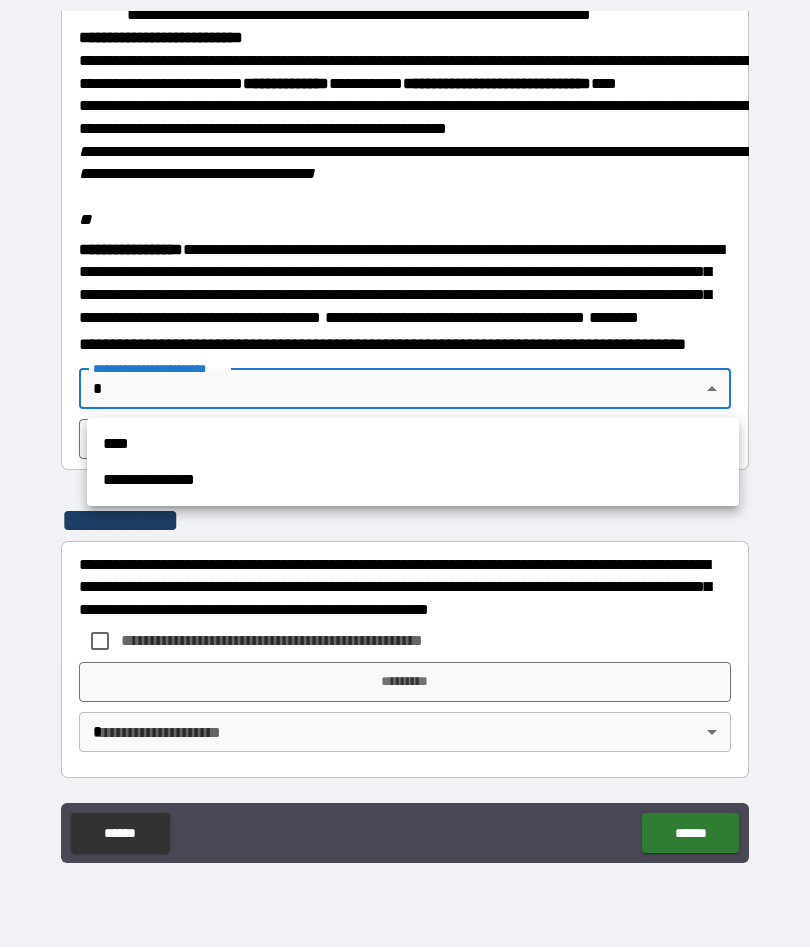 click on "****" at bounding box center [413, 445] 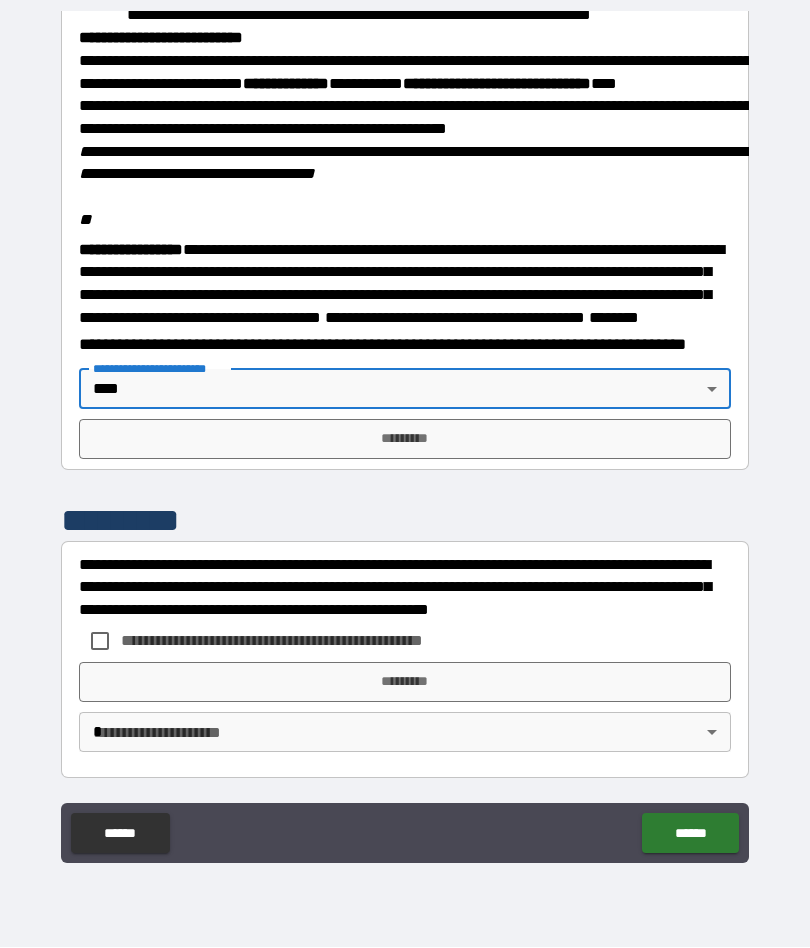 click on "**********" at bounding box center (405, 398) 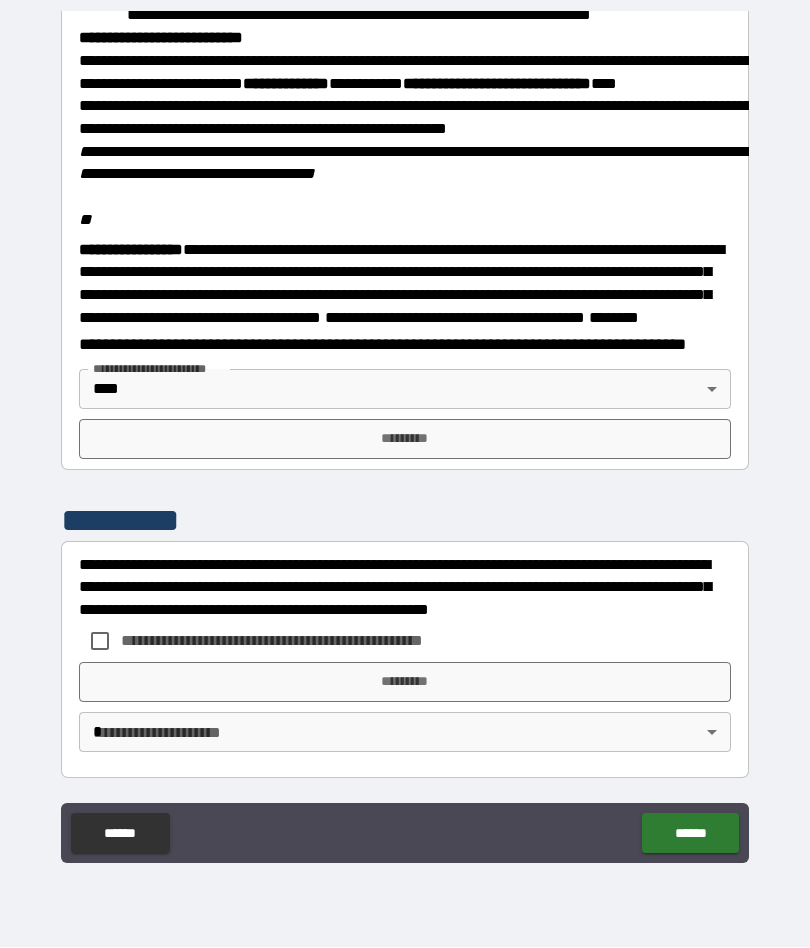 click on "**********" at bounding box center (405, 398) 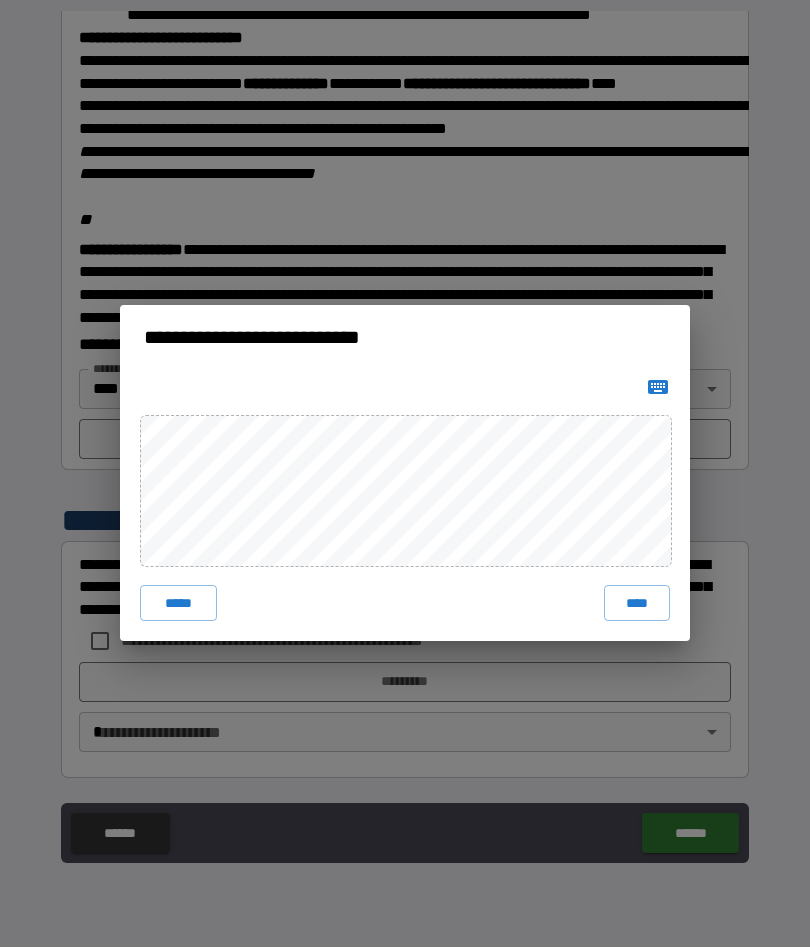 click on "****" at bounding box center [637, 604] 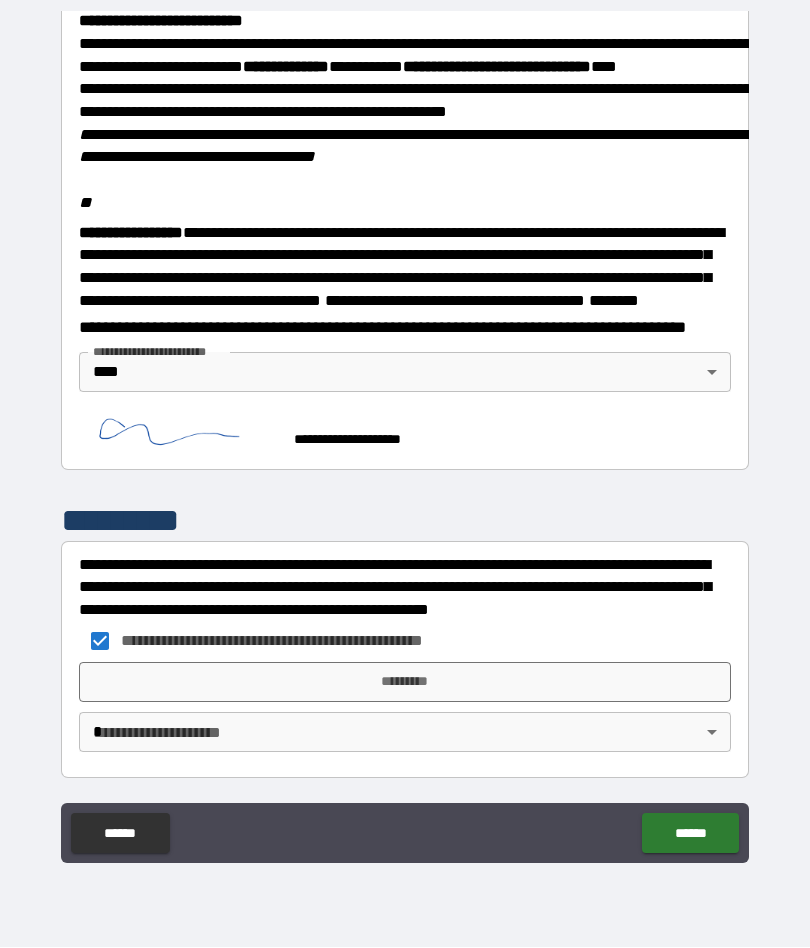 click on "*********" at bounding box center (405, 683) 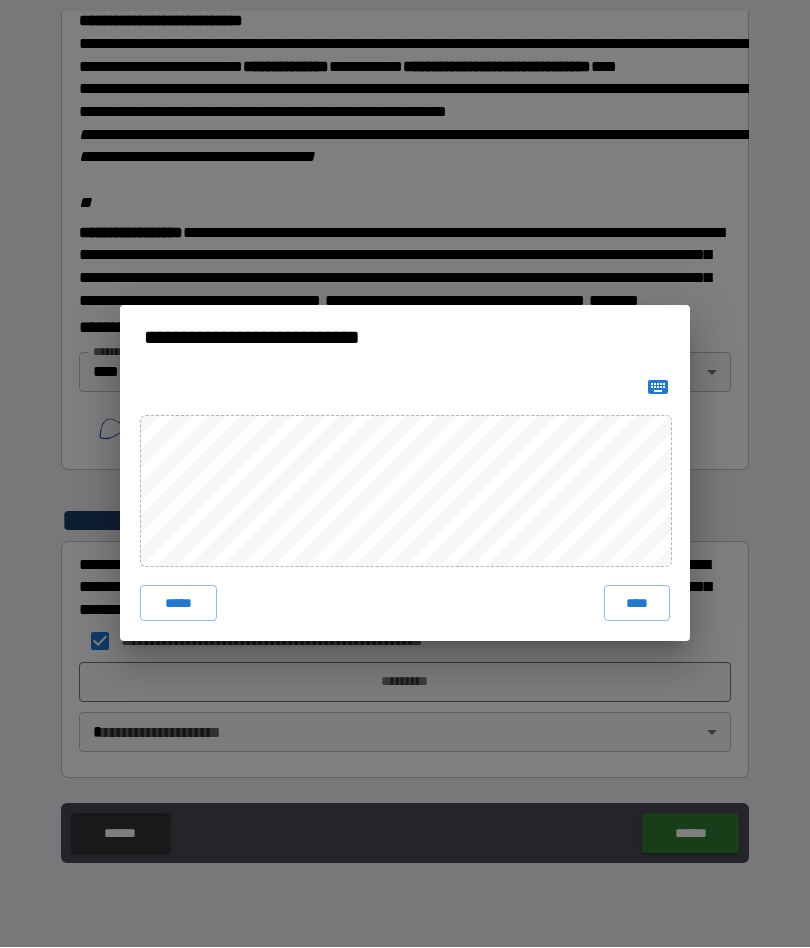 click on "****" at bounding box center [637, 604] 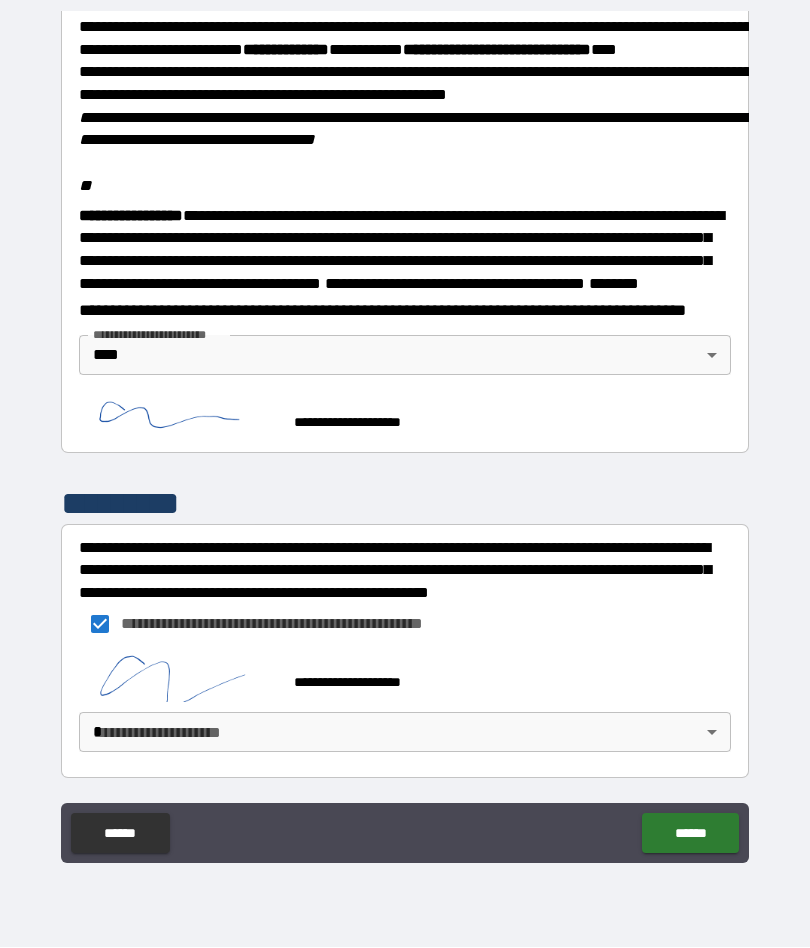 click on "**********" at bounding box center (405, 435) 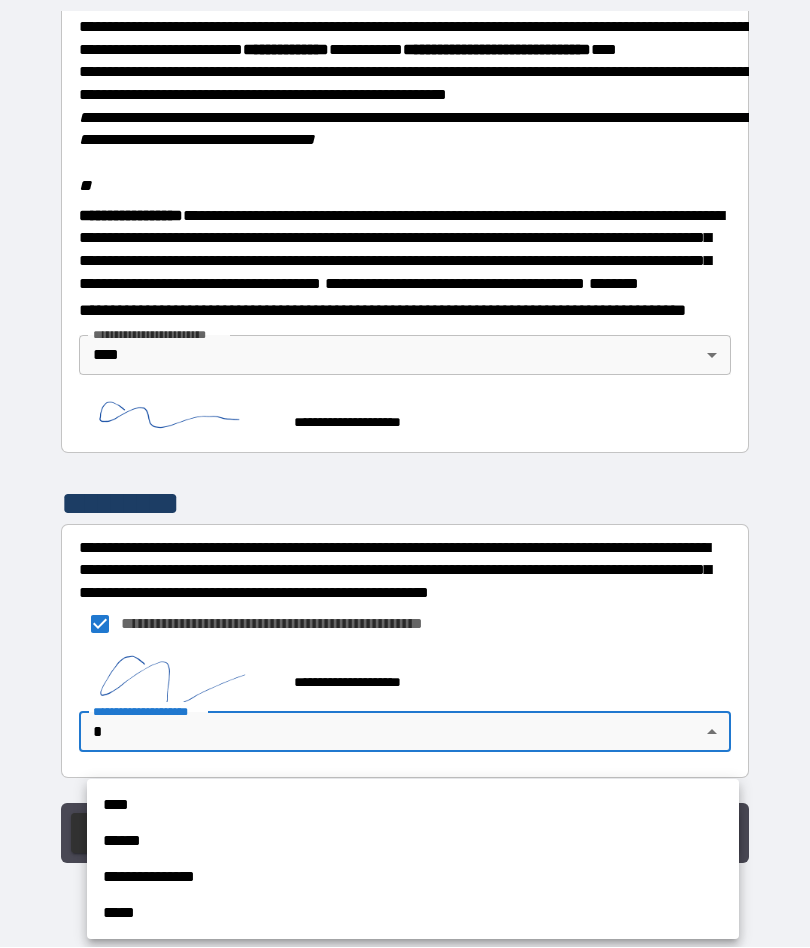click on "****" at bounding box center [413, 806] 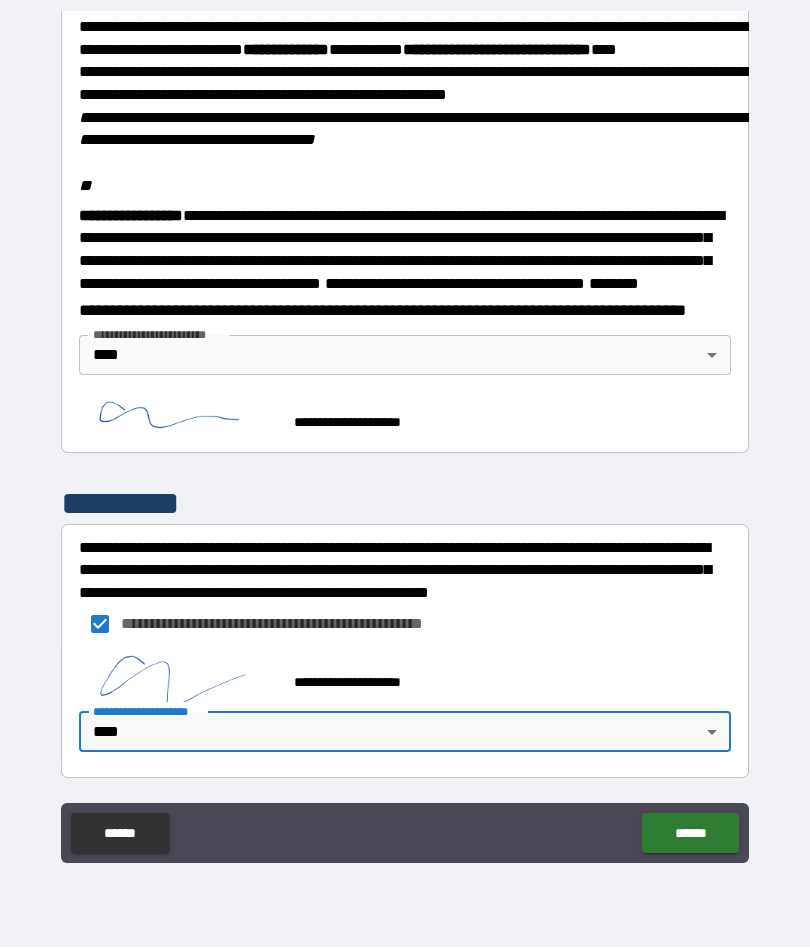scroll, scrollTop: 2363, scrollLeft: 0, axis: vertical 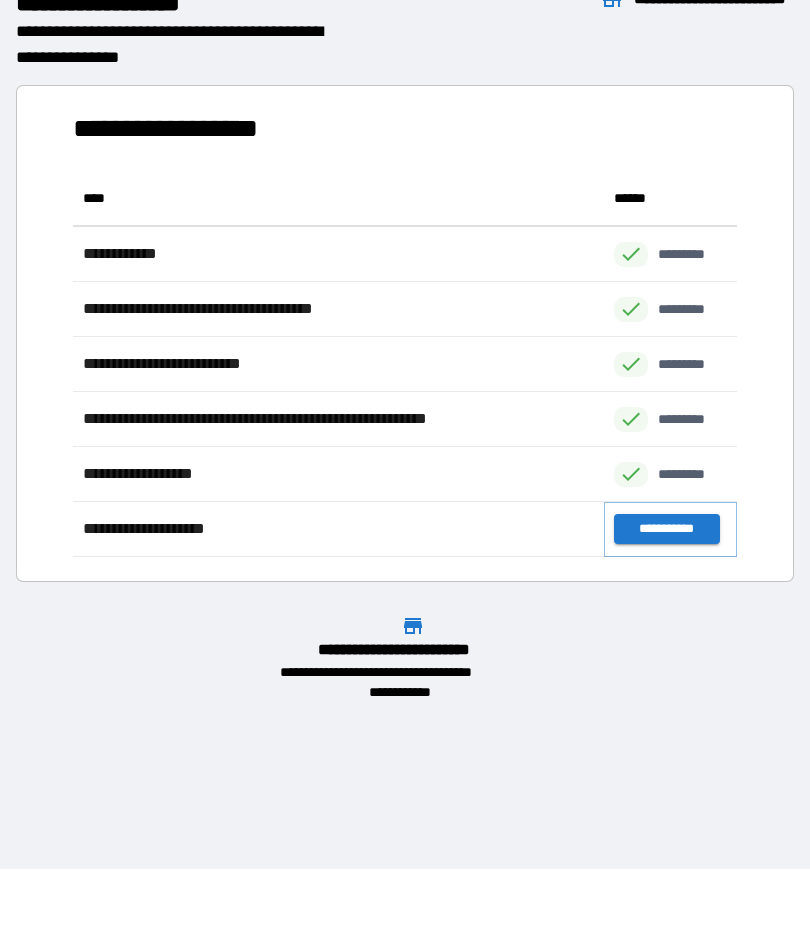 click on "**********" at bounding box center [666, 530] 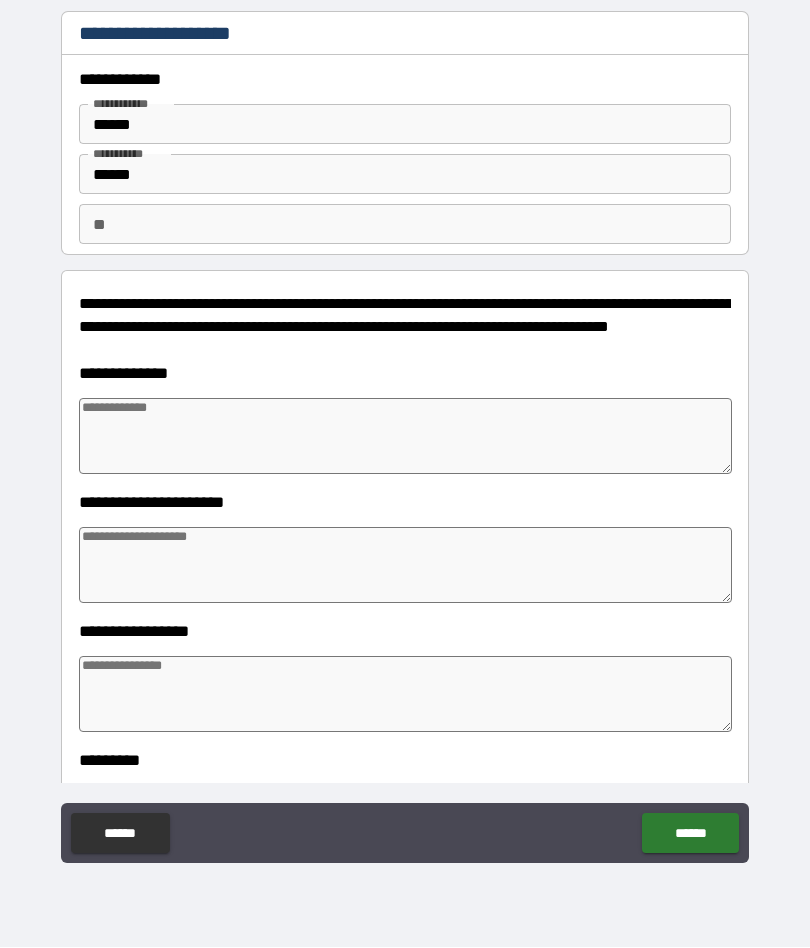 type on "*" 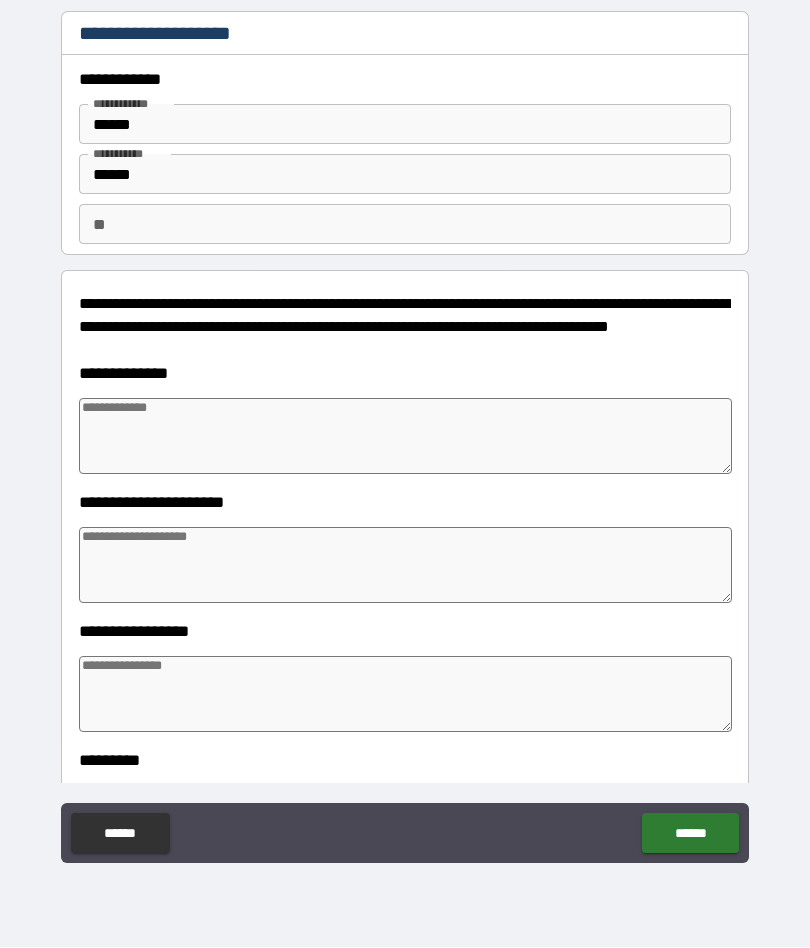 type on "*" 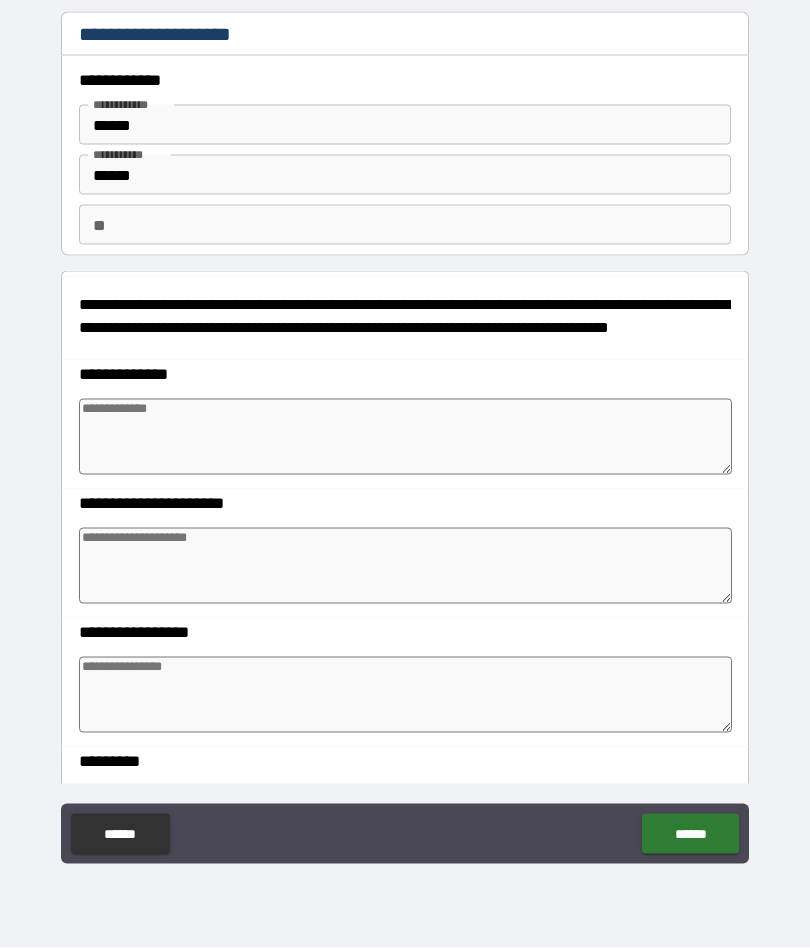 type on "*" 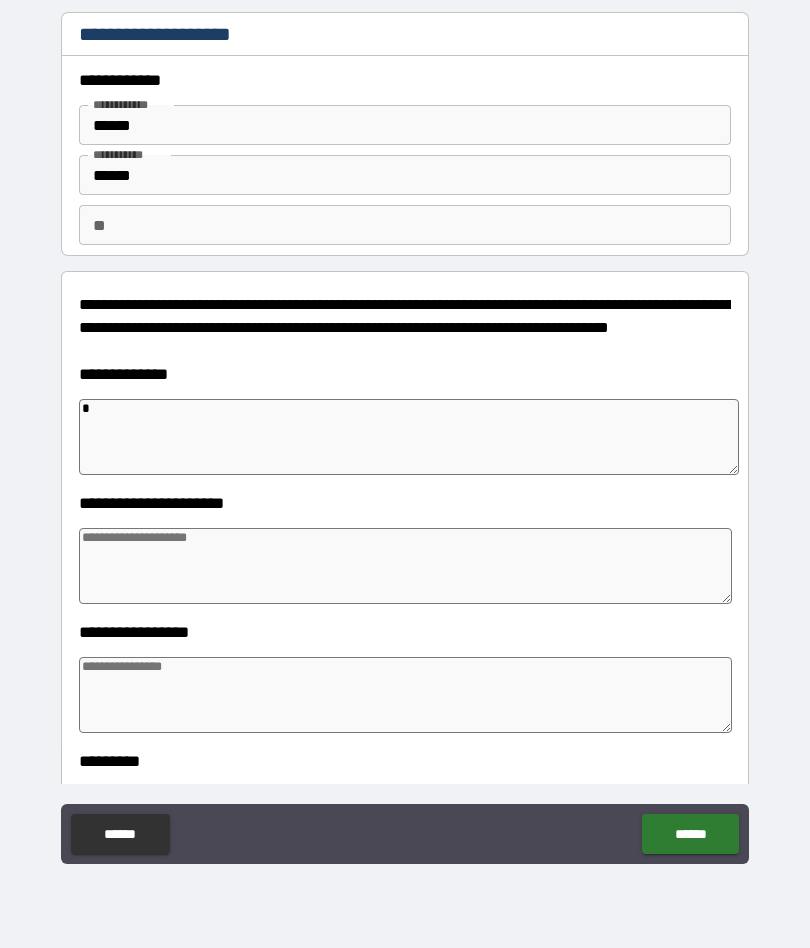 type on "**" 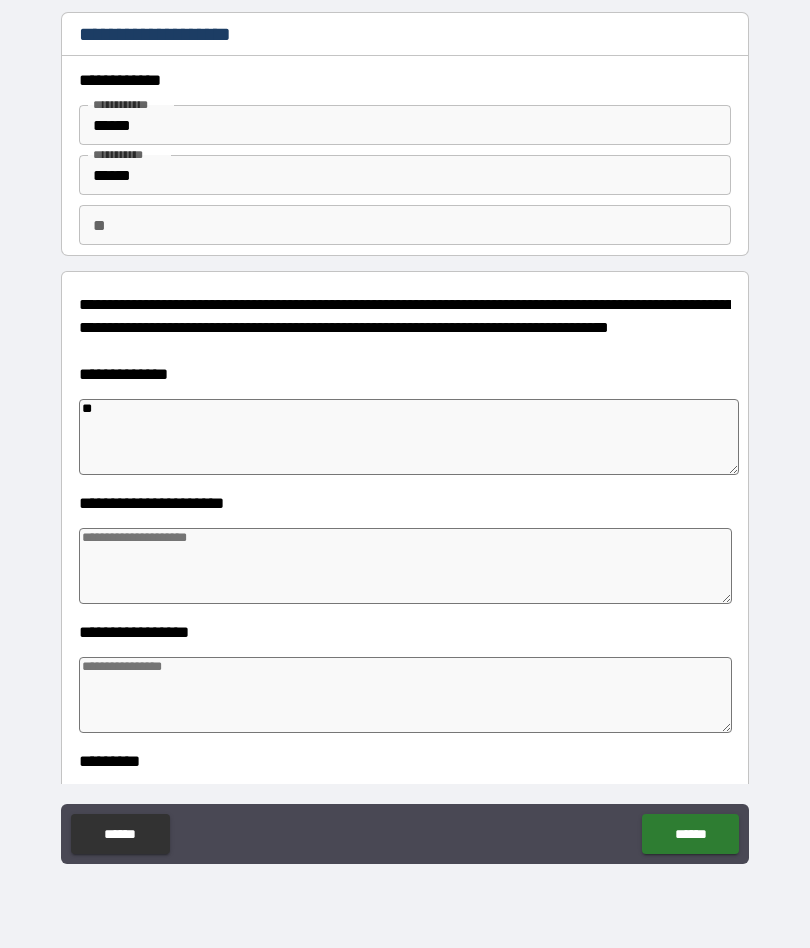 type on "*" 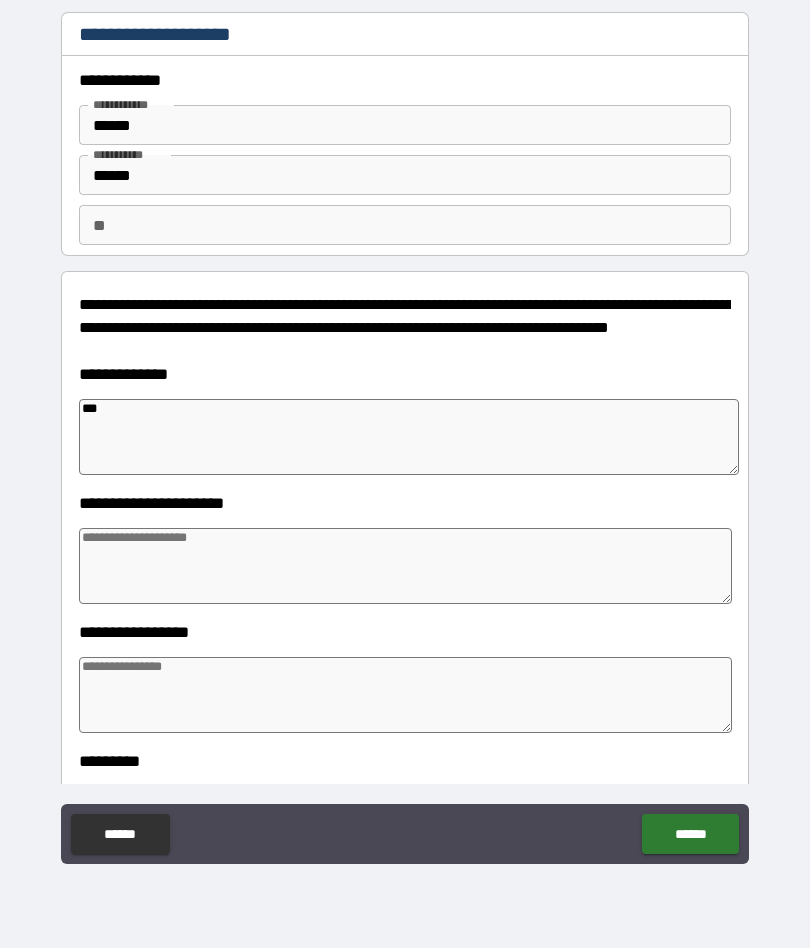 type on "*" 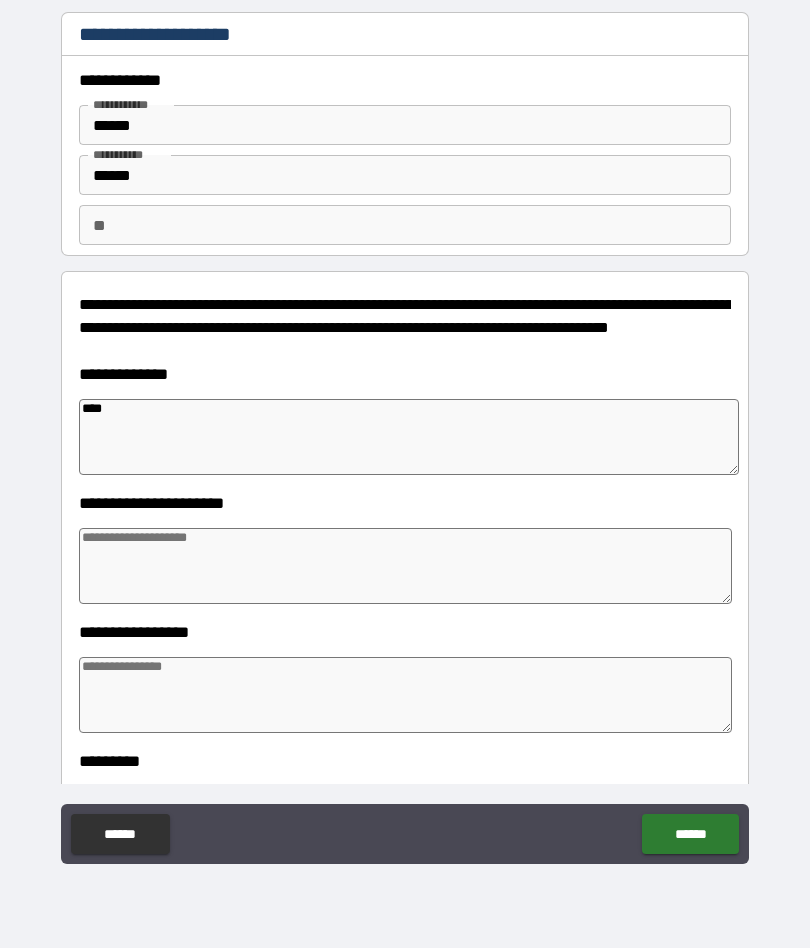 type on "*" 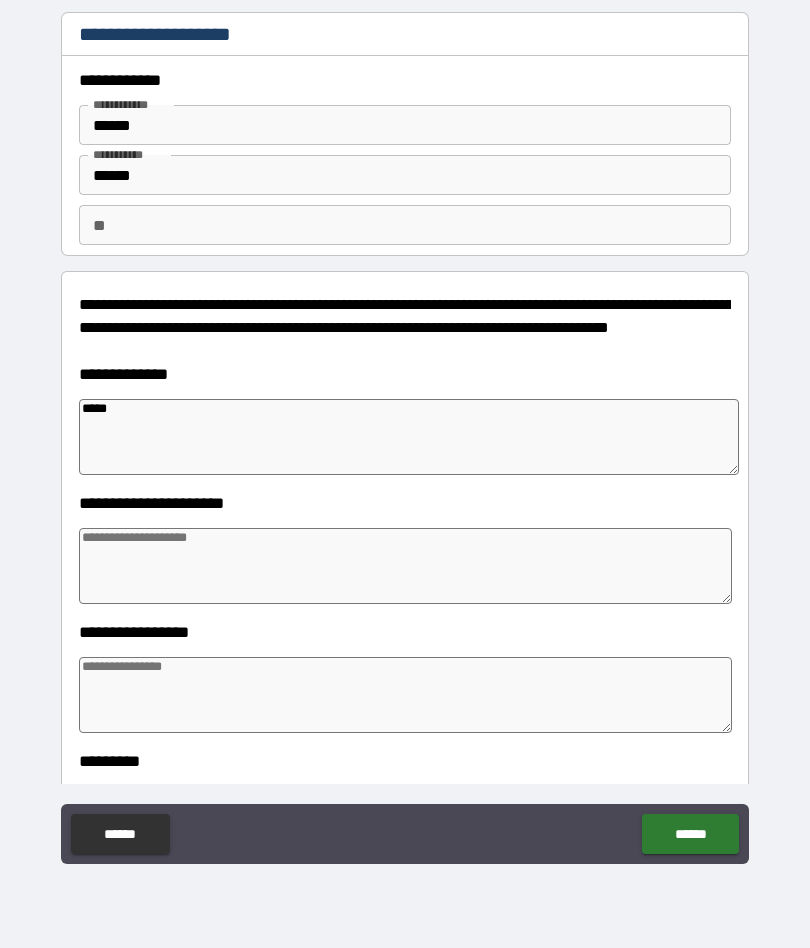 type on "*" 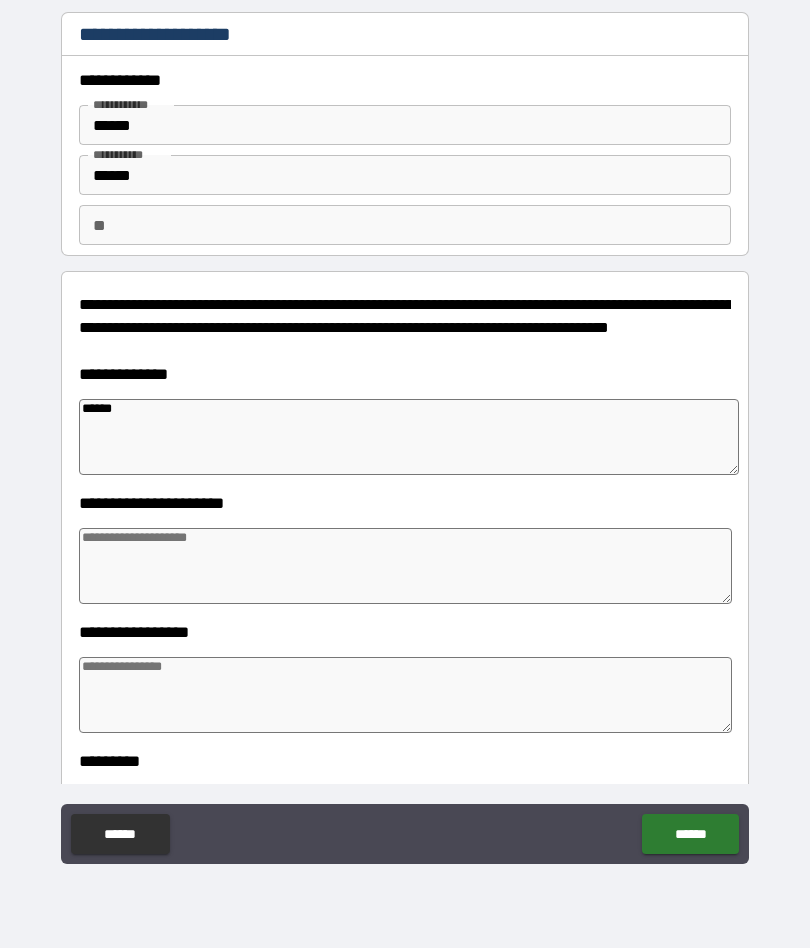 type on "*" 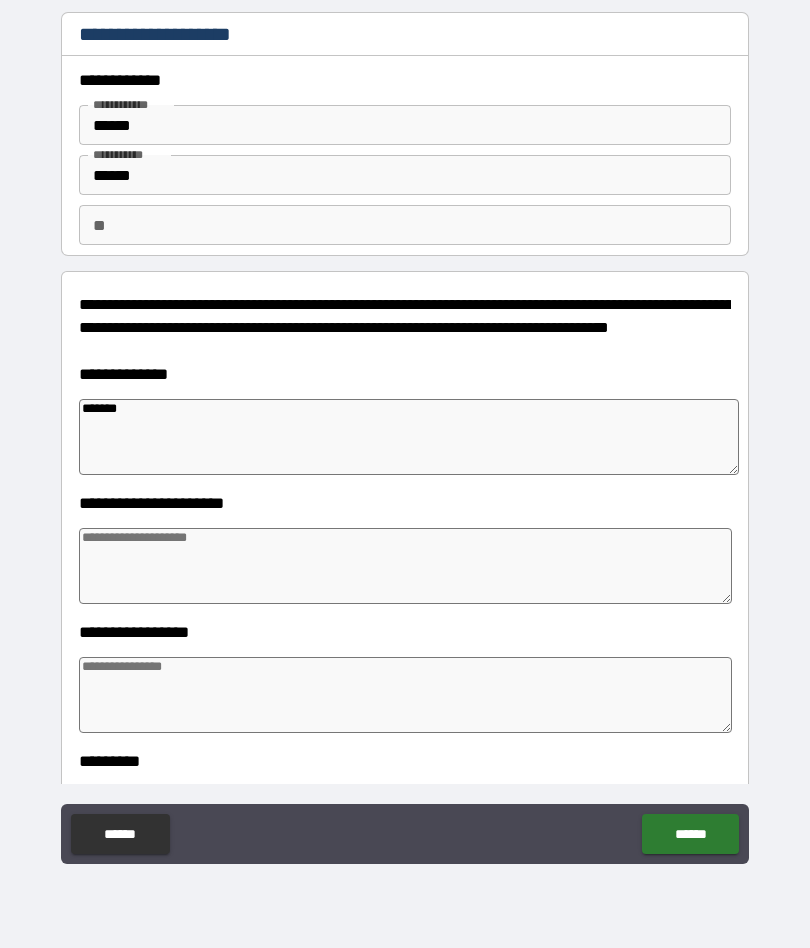 type on "*" 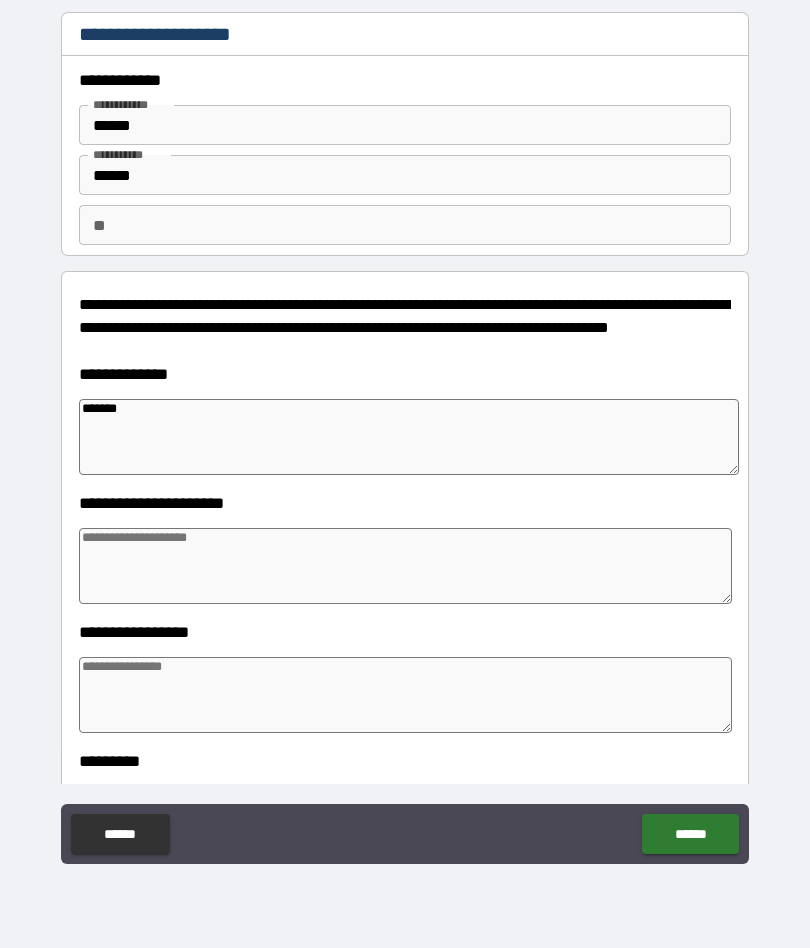 type on "*" 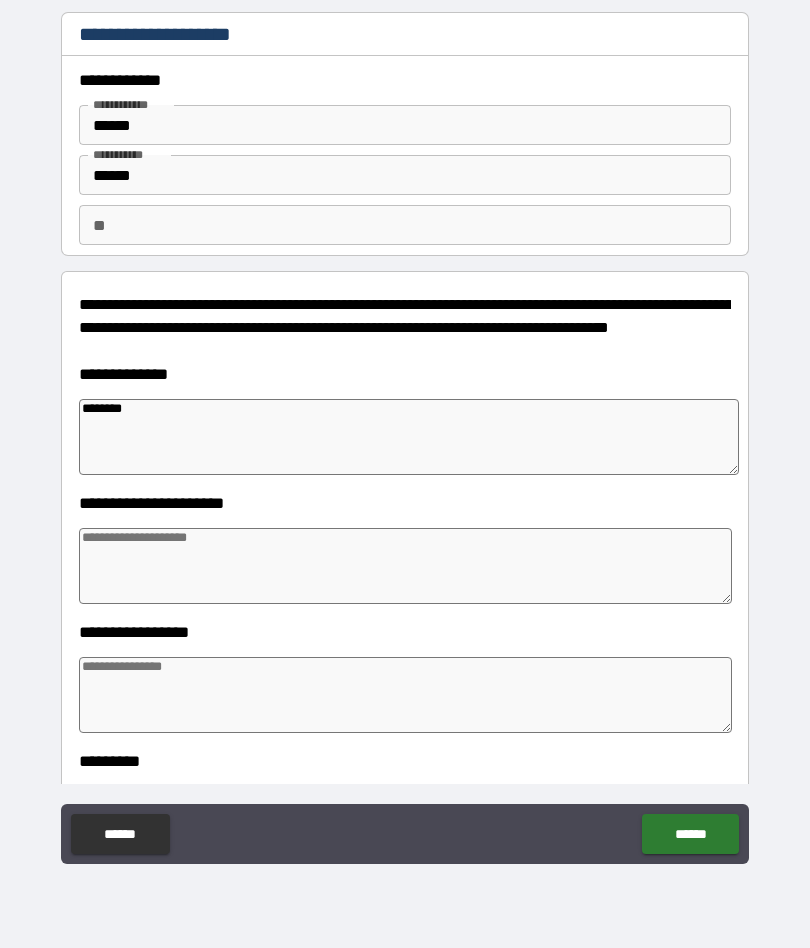 type on "*" 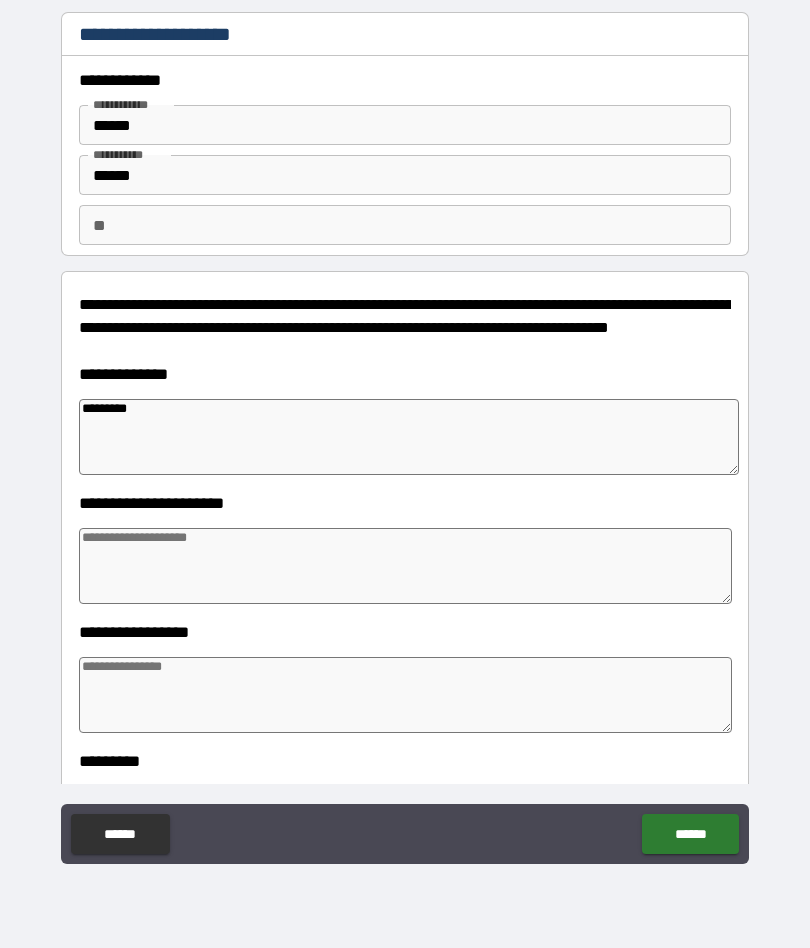 type on "*" 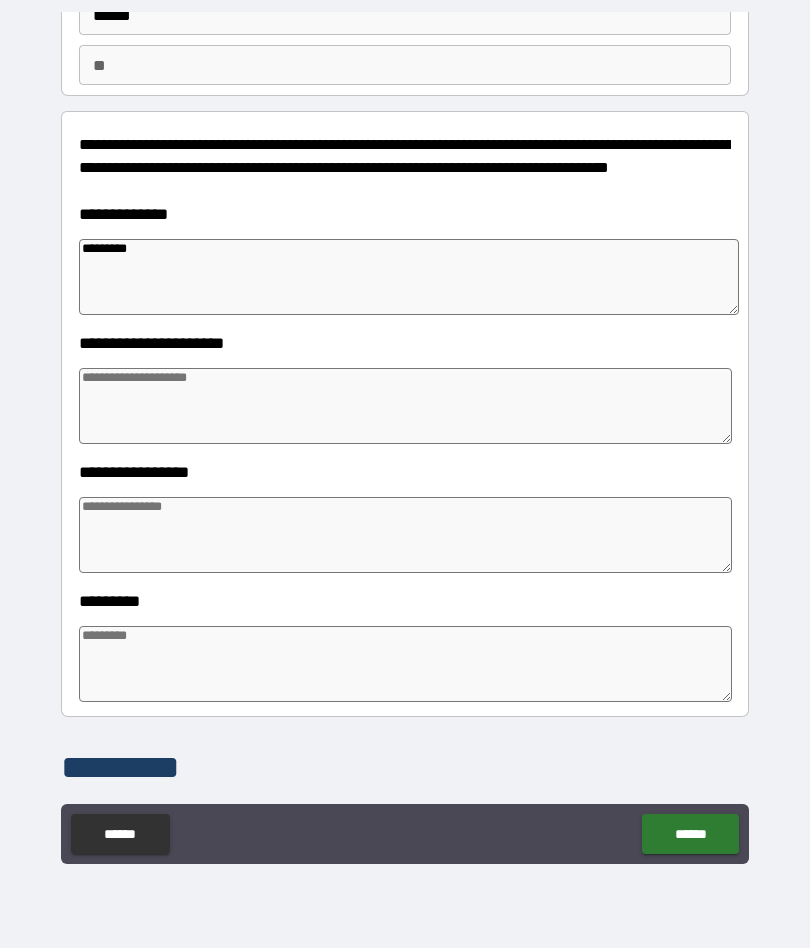 scroll, scrollTop: 162, scrollLeft: 0, axis: vertical 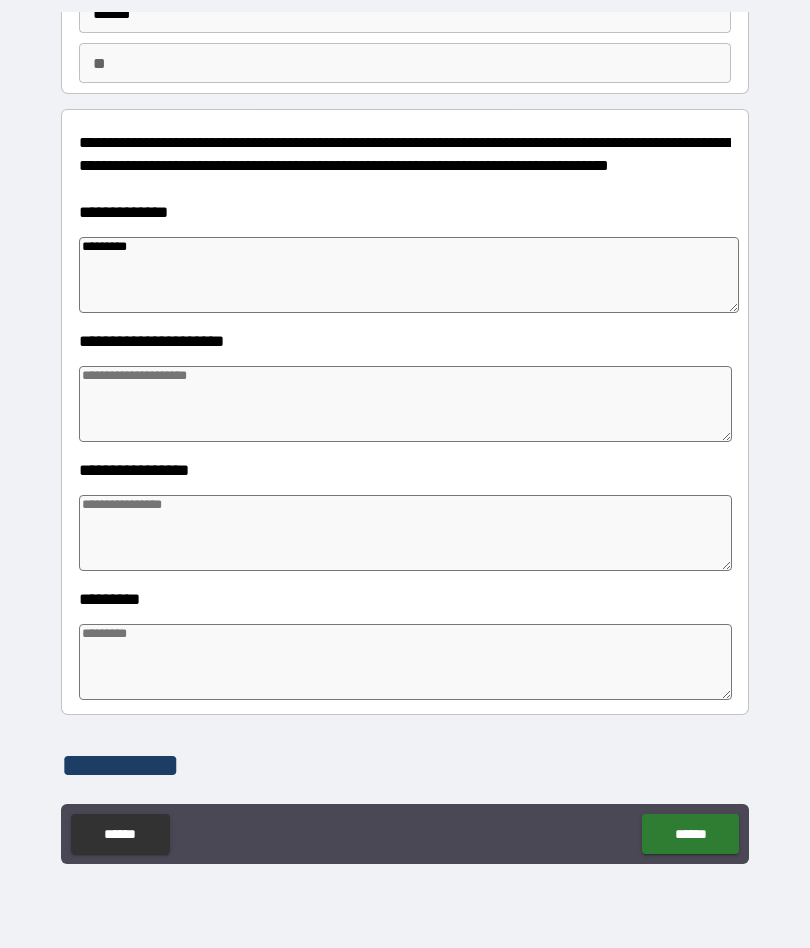 type on "*********" 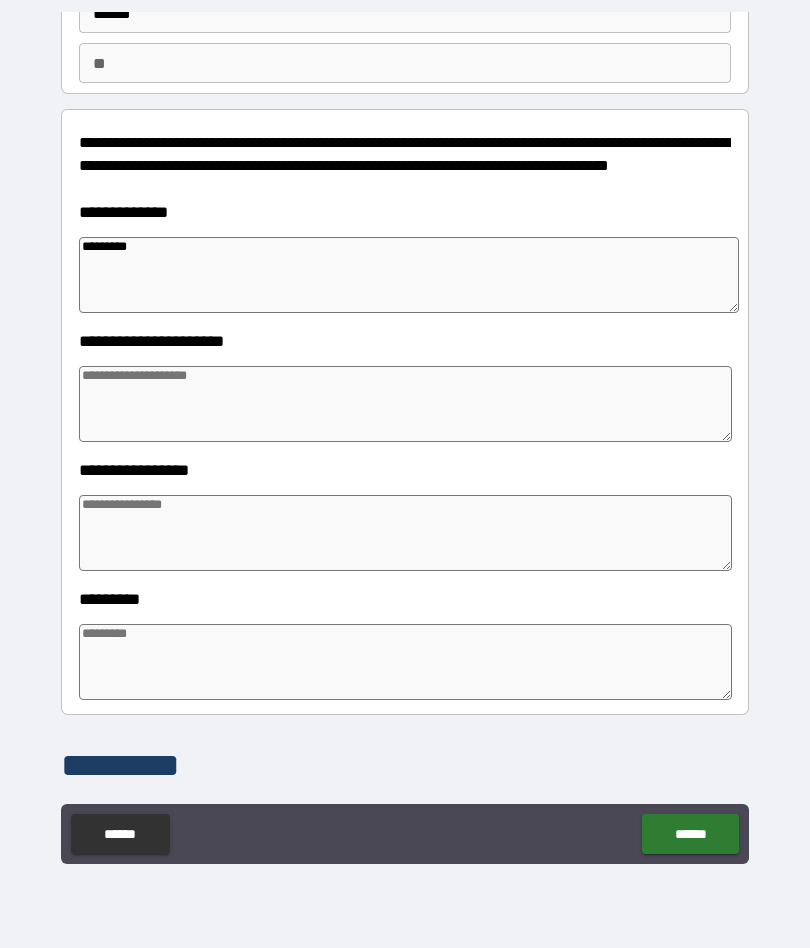 click at bounding box center [405, 533] 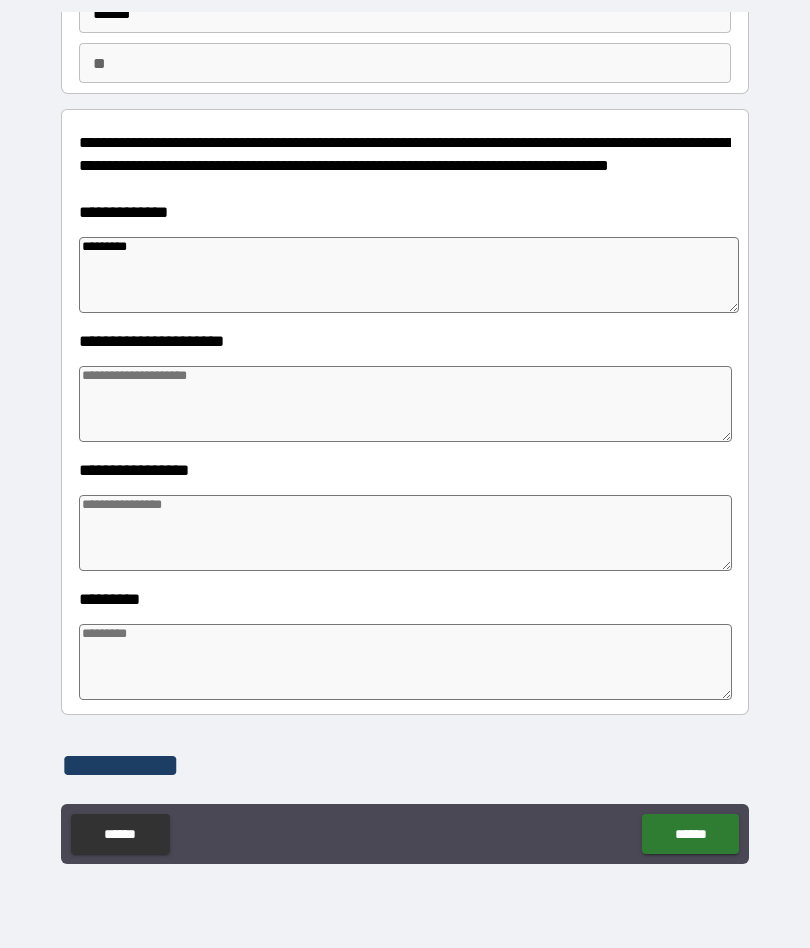 type on "*" 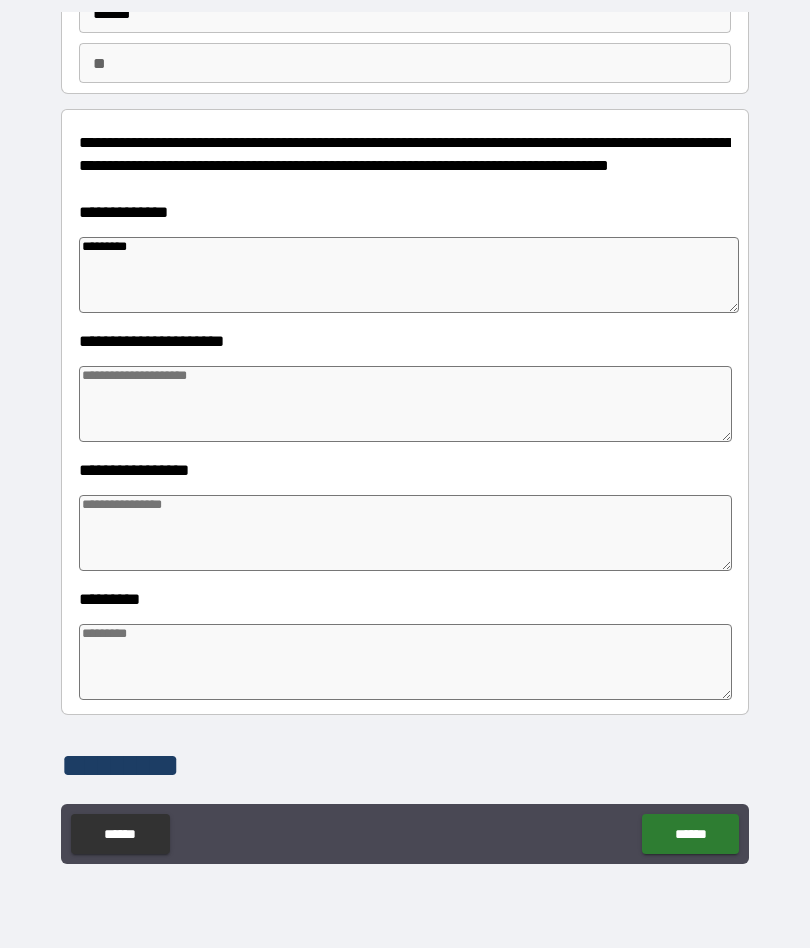 type on "*" 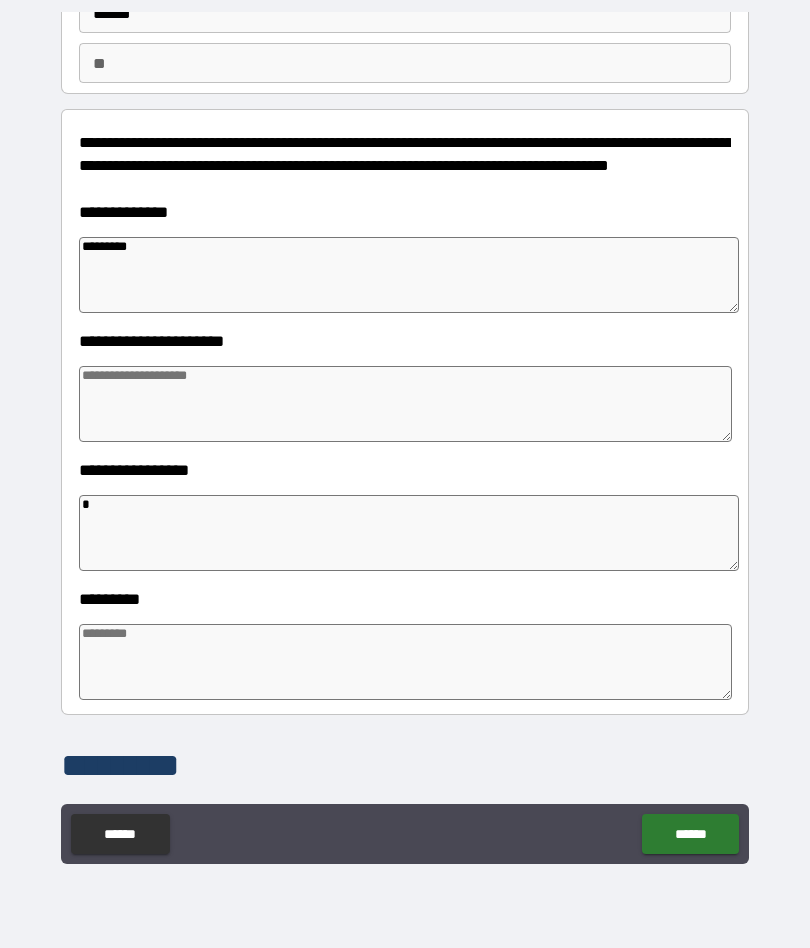 type on "*" 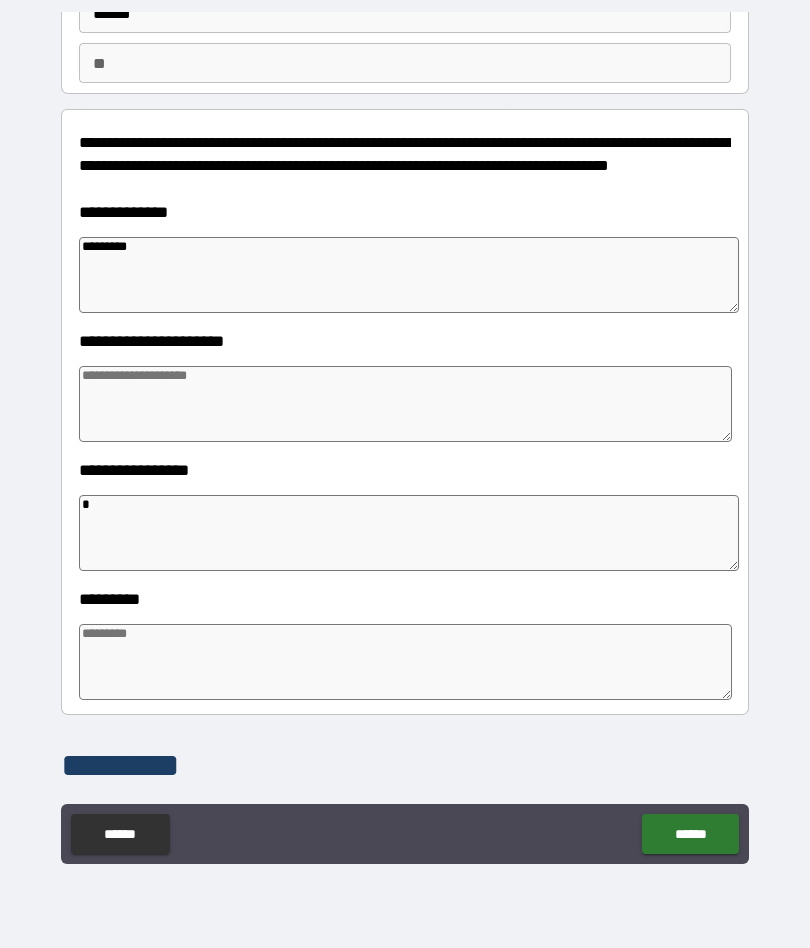 type on "*" 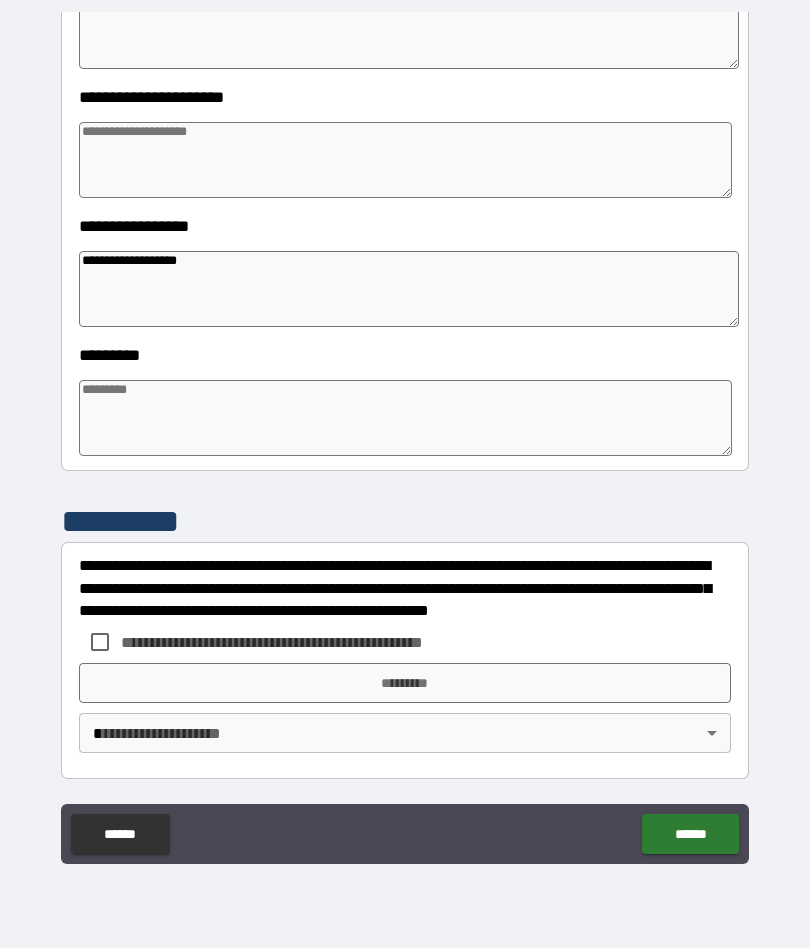scroll, scrollTop: 406, scrollLeft: 0, axis: vertical 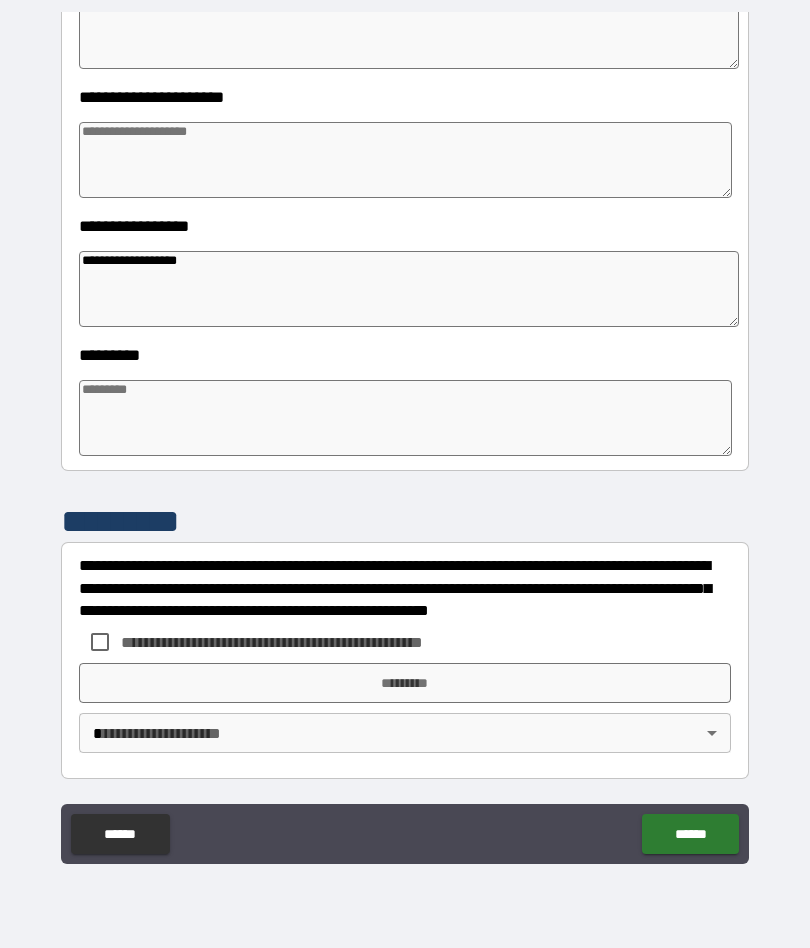click on "**********" at bounding box center [405, 437] 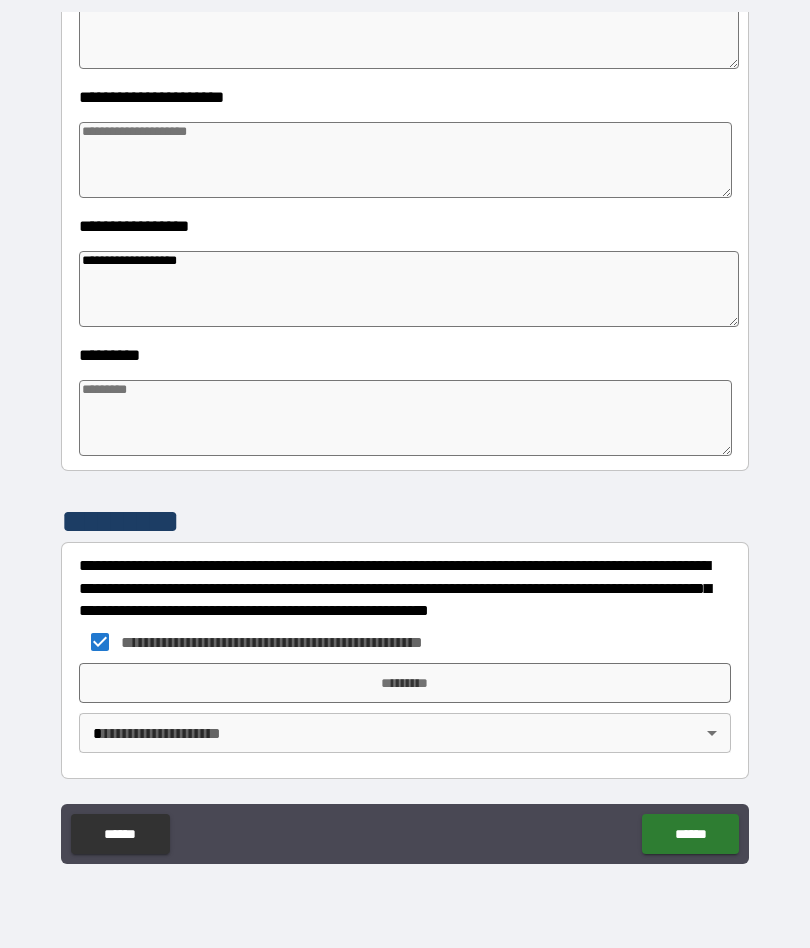 click on "*********" at bounding box center [405, 683] 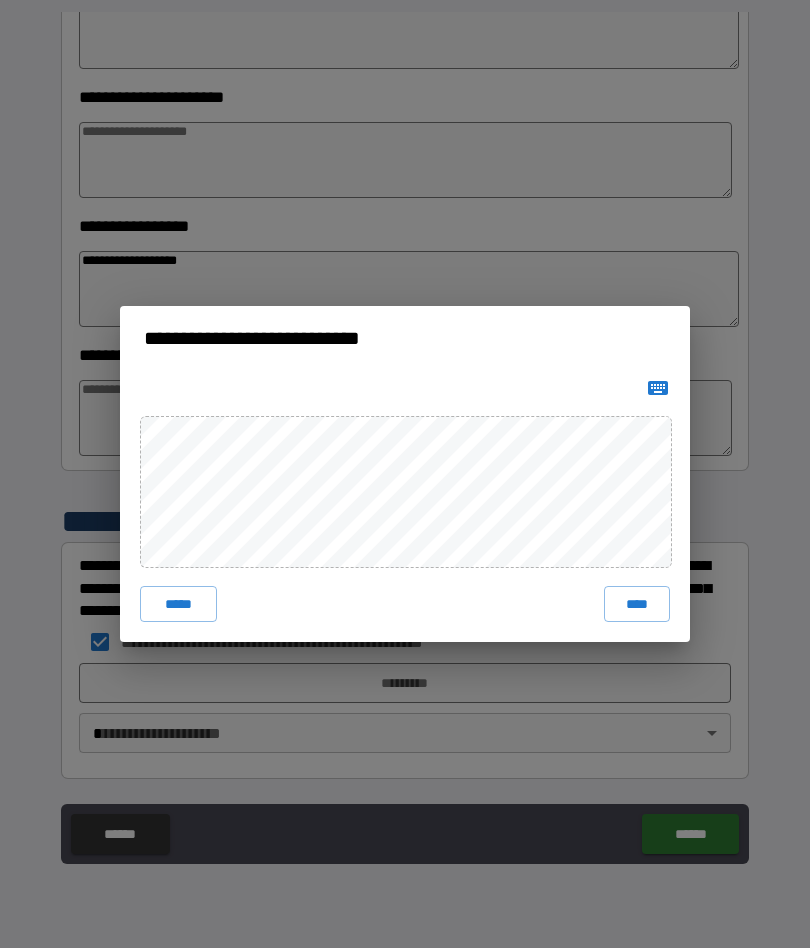 click on "****" at bounding box center (637, 604) 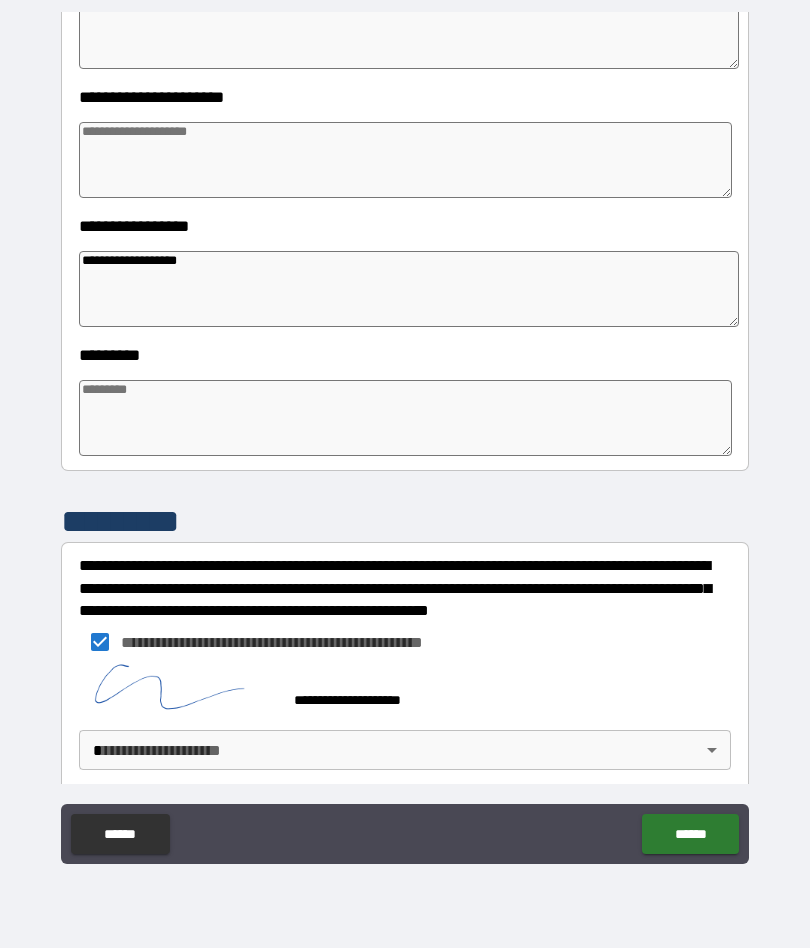 scroll, scrollTop: 396, scrollLeft: 0, axis: vertical 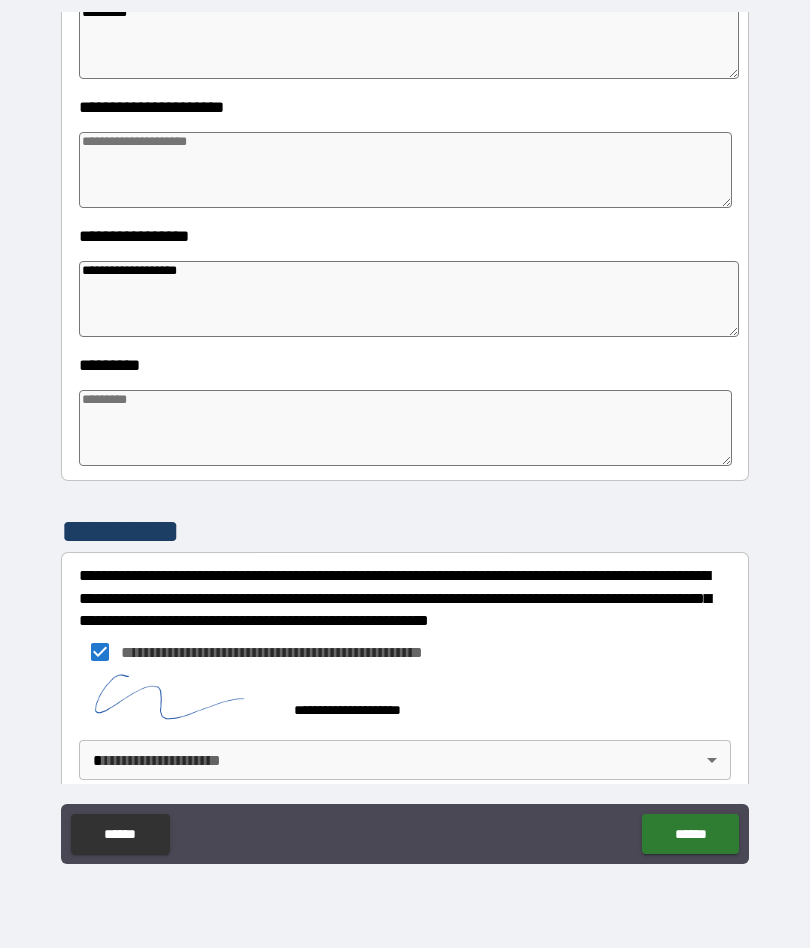 click on "**********" at bounding box center [405, 435] 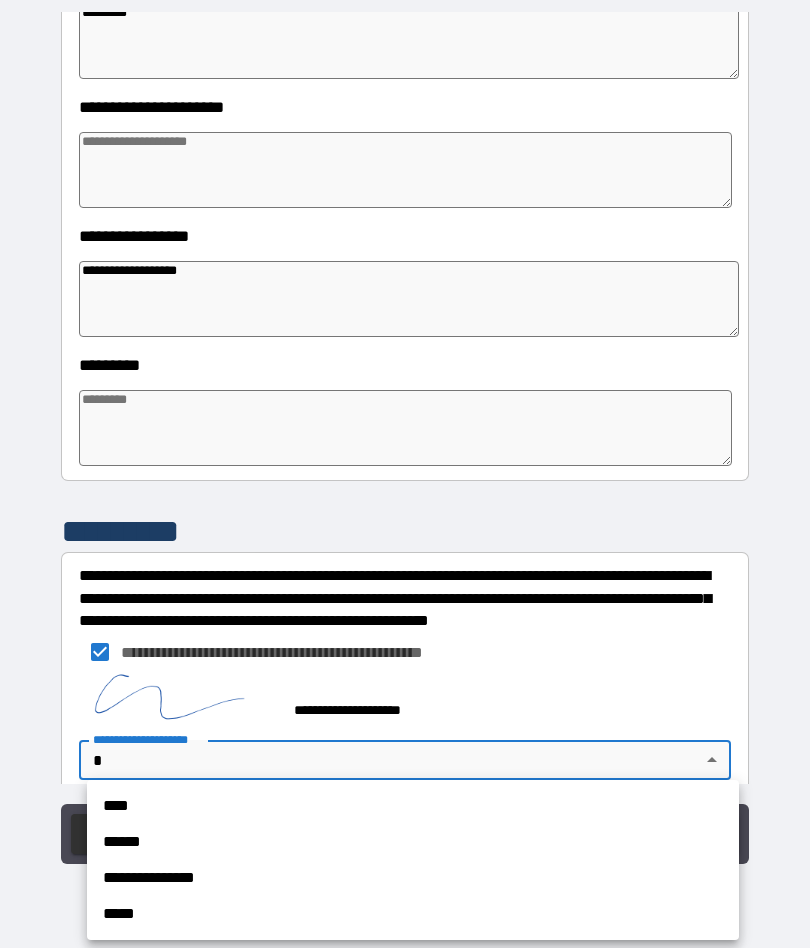 click on "****" at bounding box center (413, 806) 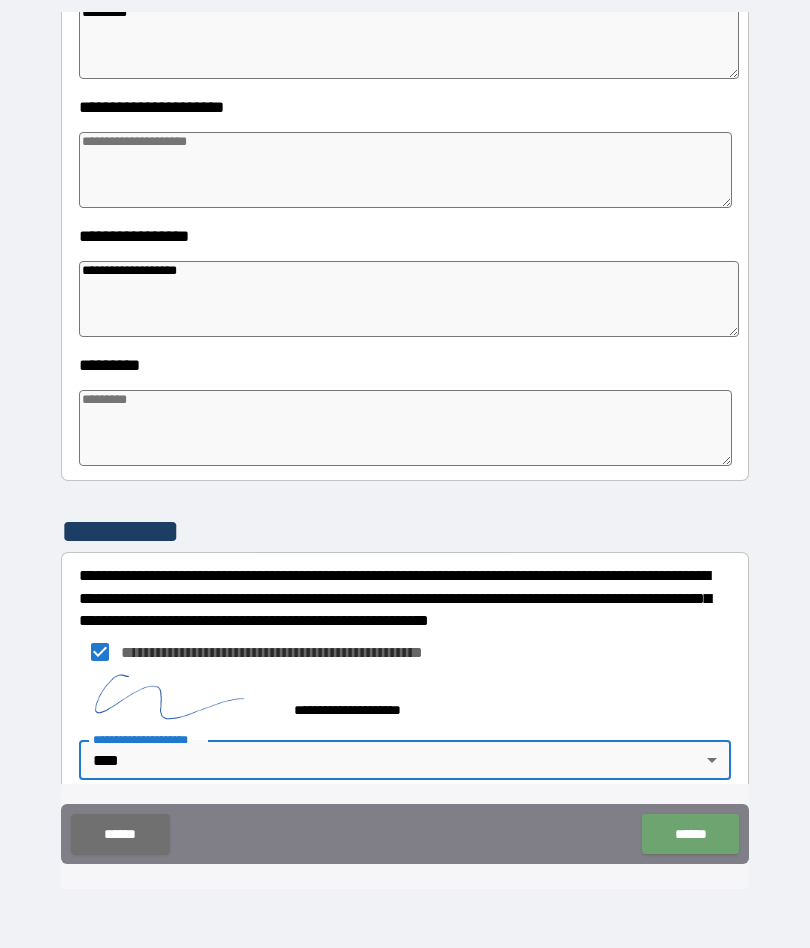 click on "******" at bounding box center (690, 834) 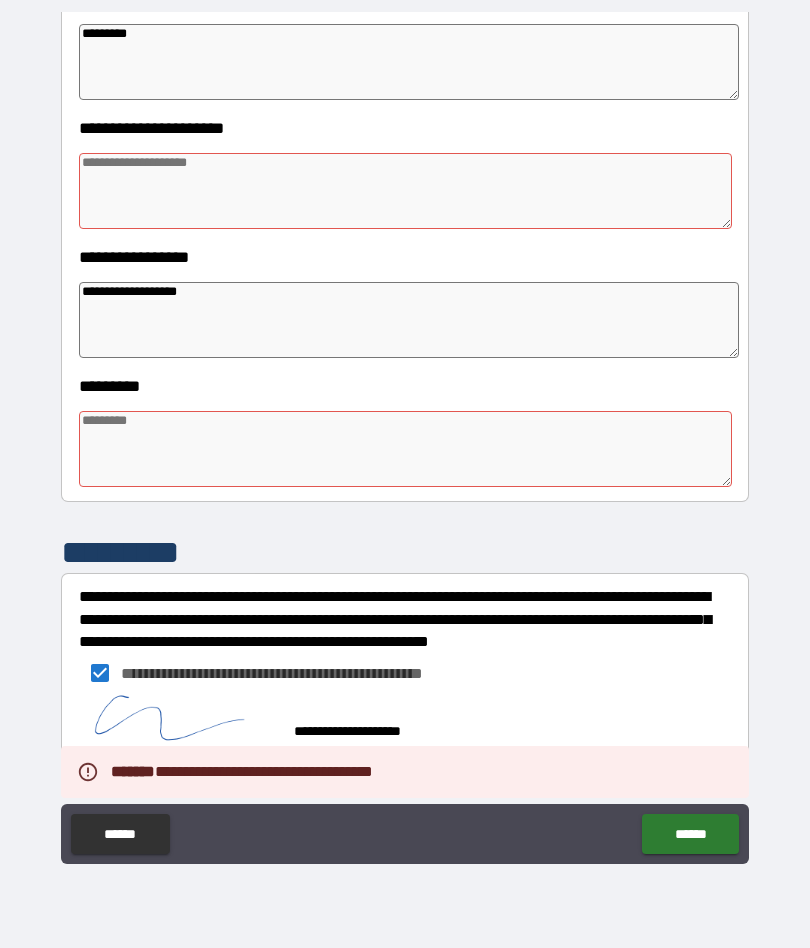 scroll, scrollTop: 359, scrollLeft: 0, axis: vertical 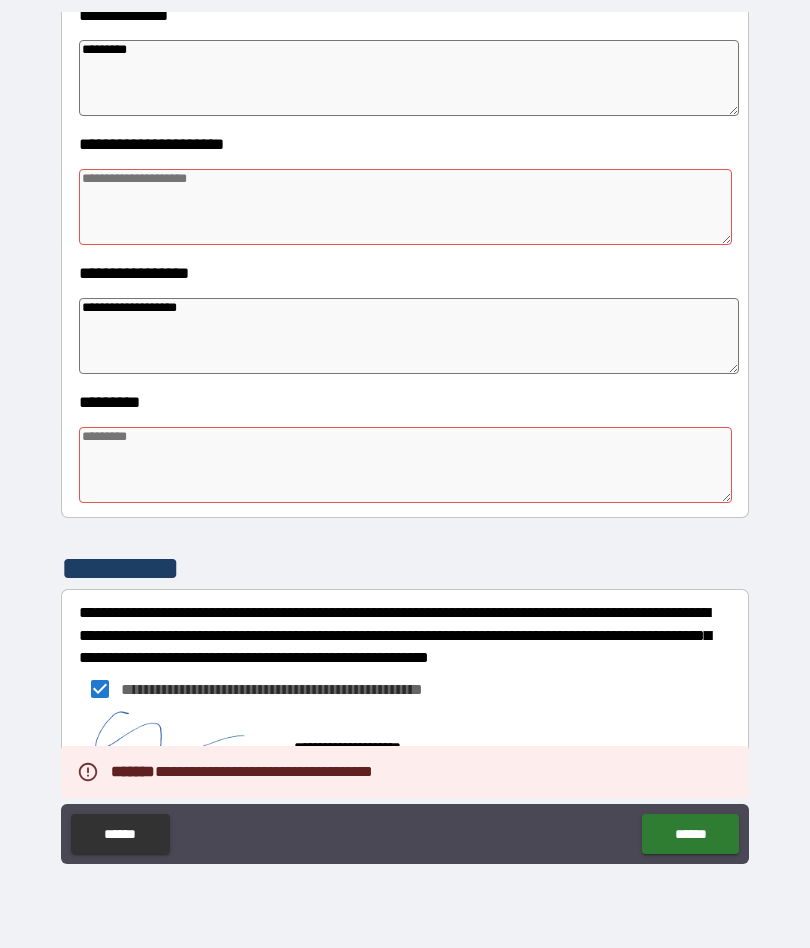 click at bounding box center (405, 207) 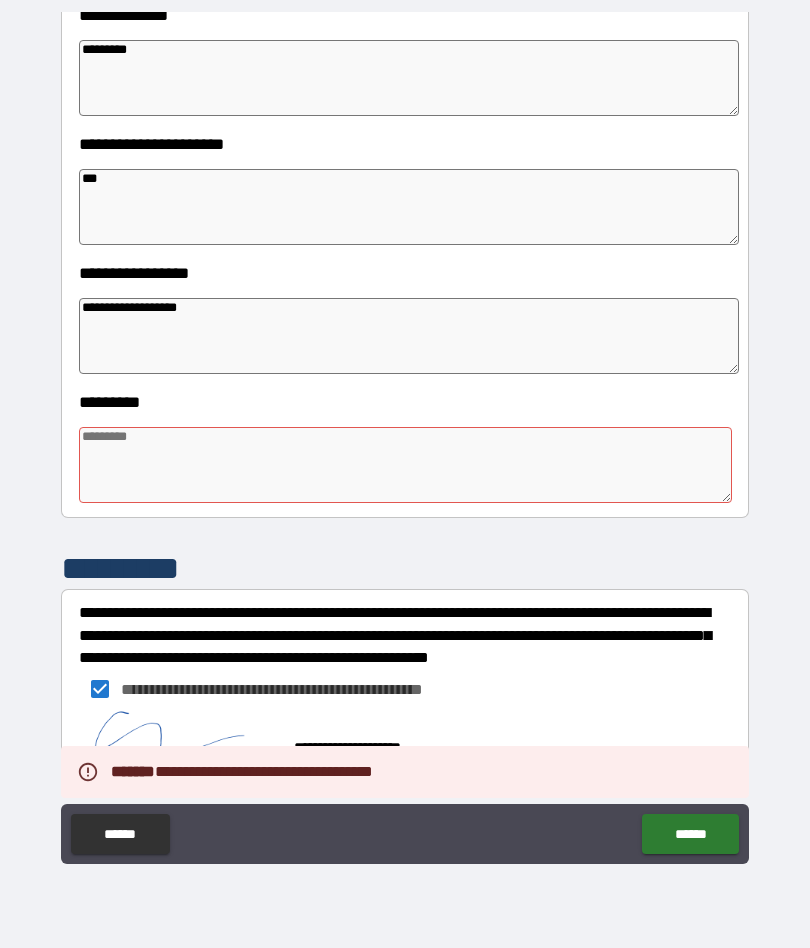 click at bounding box center [405, 465] 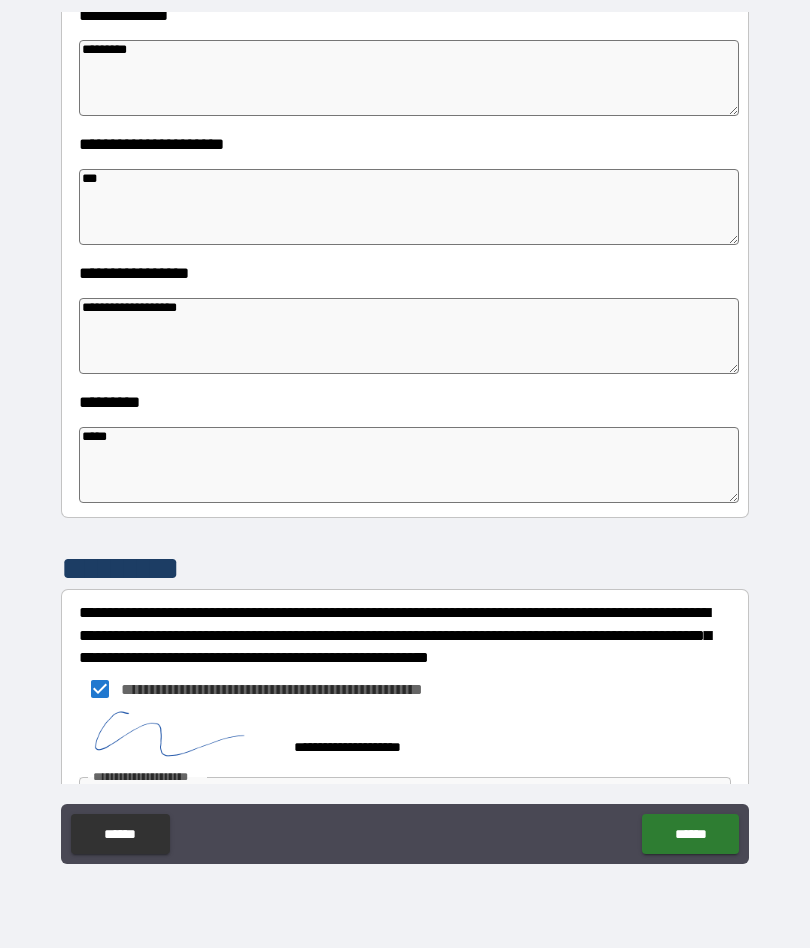 click on "**********" at bounding box center [405, 398] 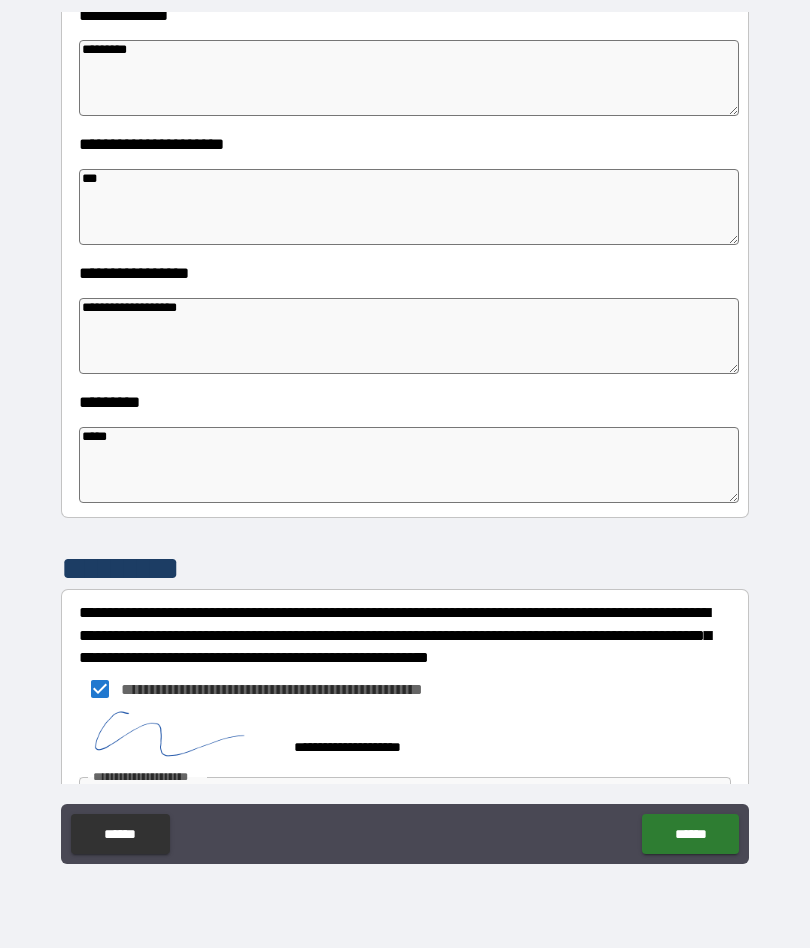 click on "******" at bounding box center [690, 834] 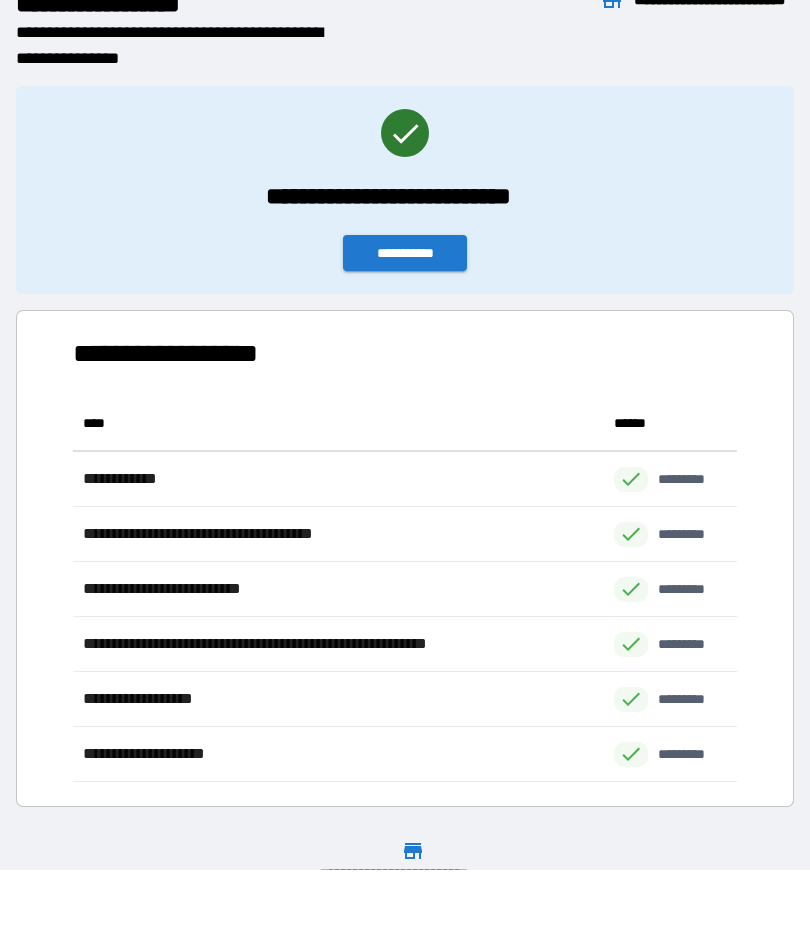 scroll, scrollTop: 386, scrollLeft: 664, axis: both 